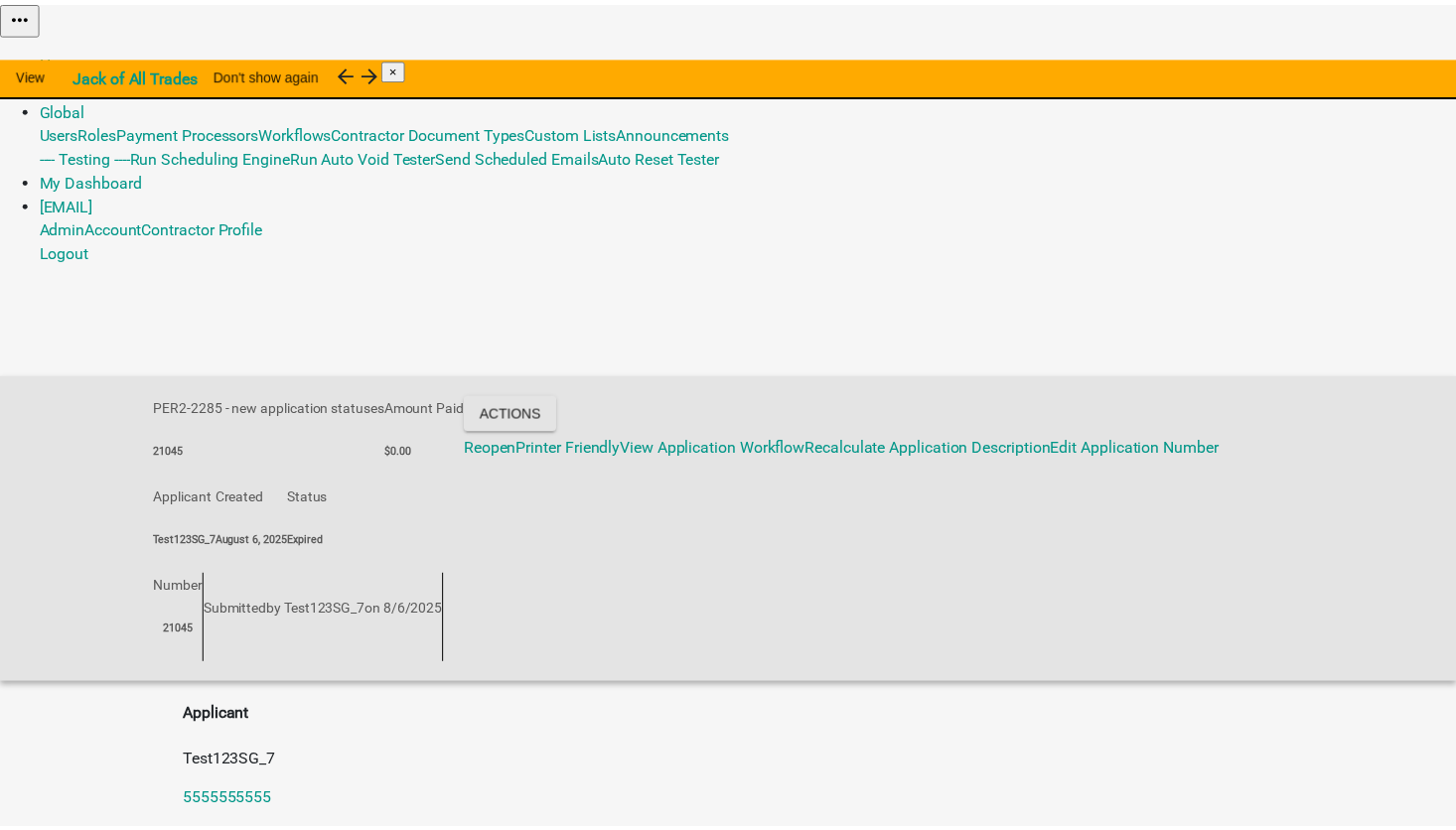 scroll, scrollTop: 0, scrollLeft: 0, axis: both 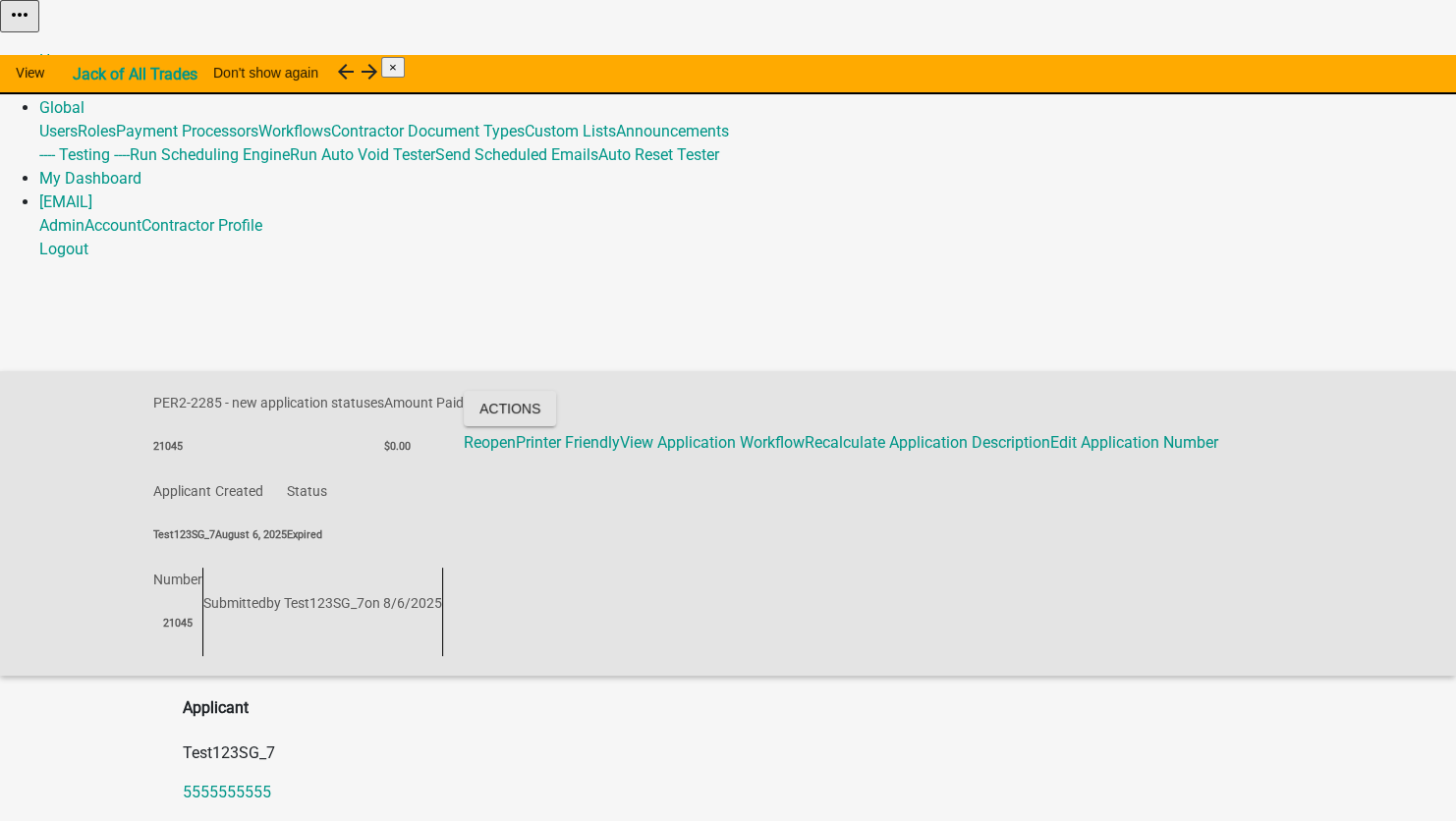 click on "Admin" at bounding box center [62, 83] 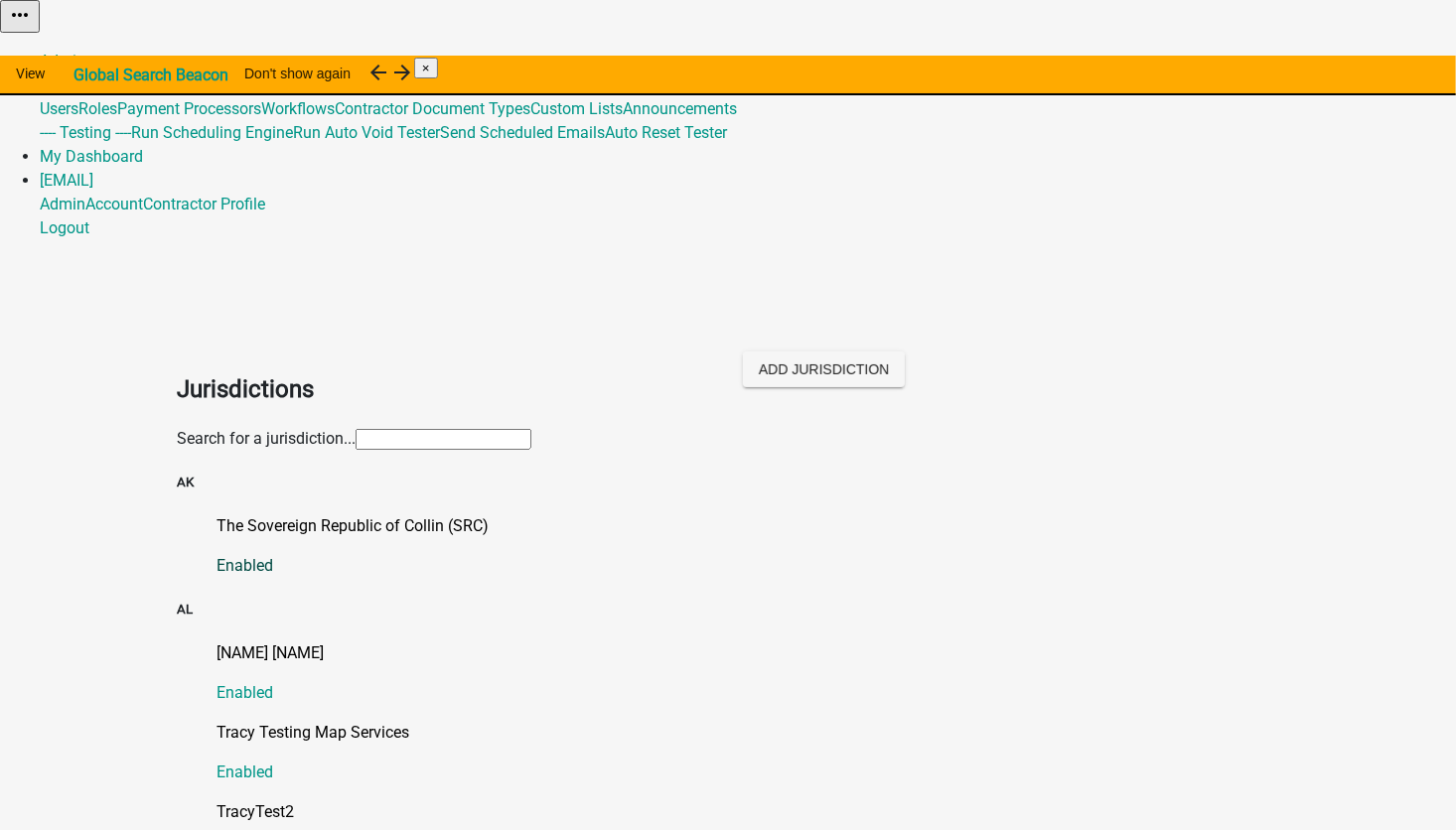 click on "The Sovereign Republic of Collin (SRC)" 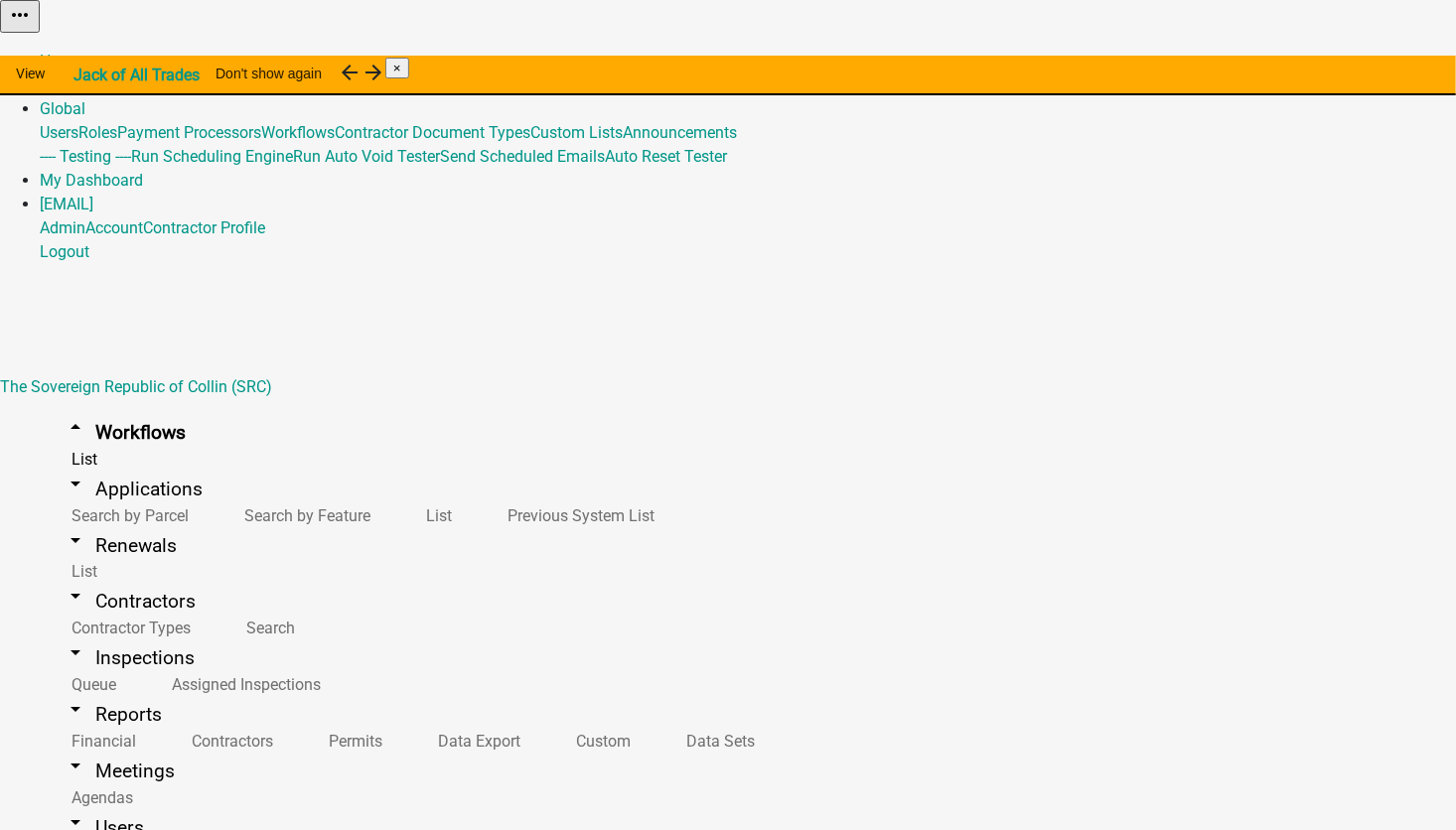 click on "Workflows" 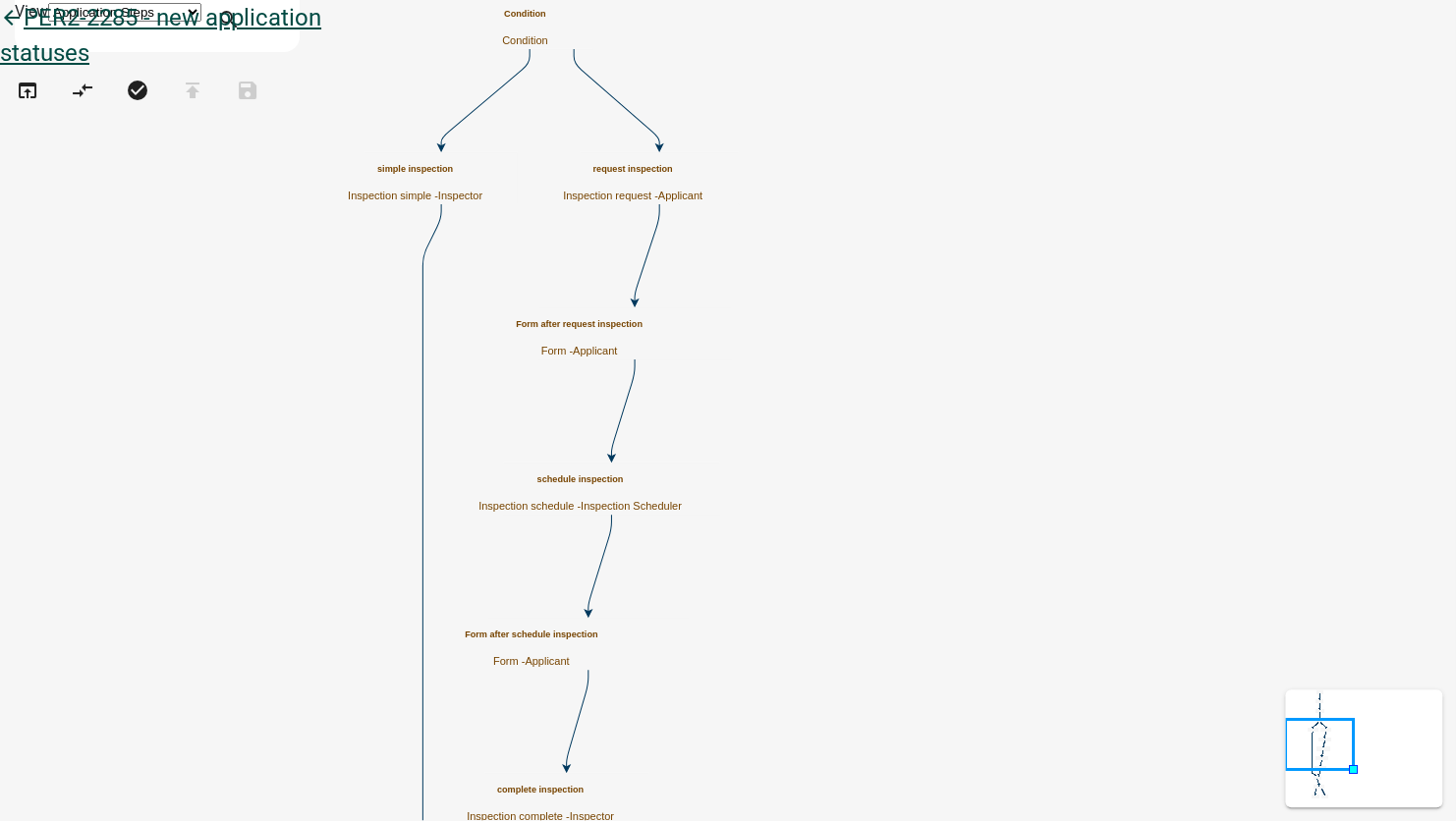 click on "arrow_back" at bounding box center [12, 20] 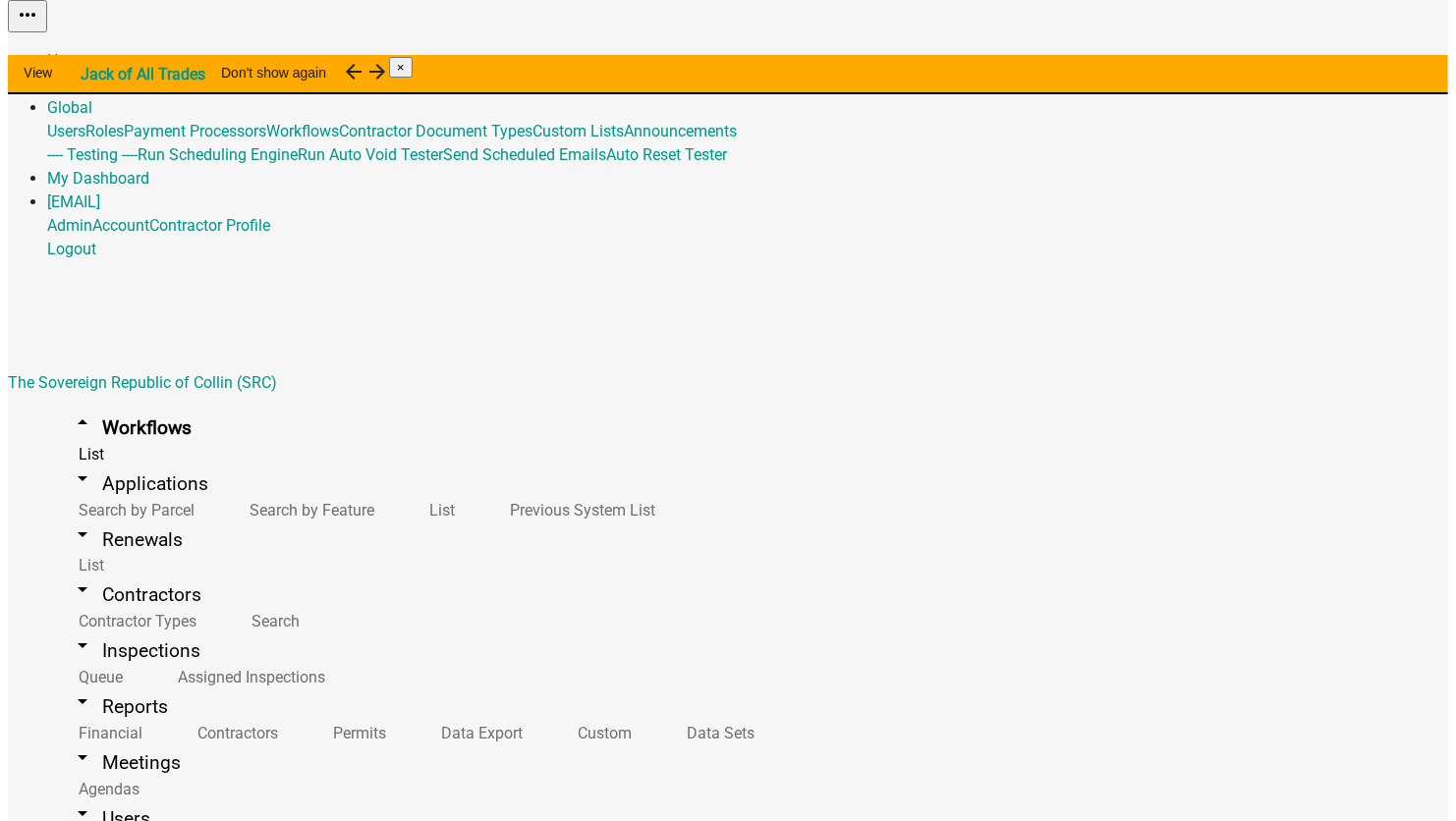 scroll, scrollTop: 1719, scrollLeft: 0, axis: vertical 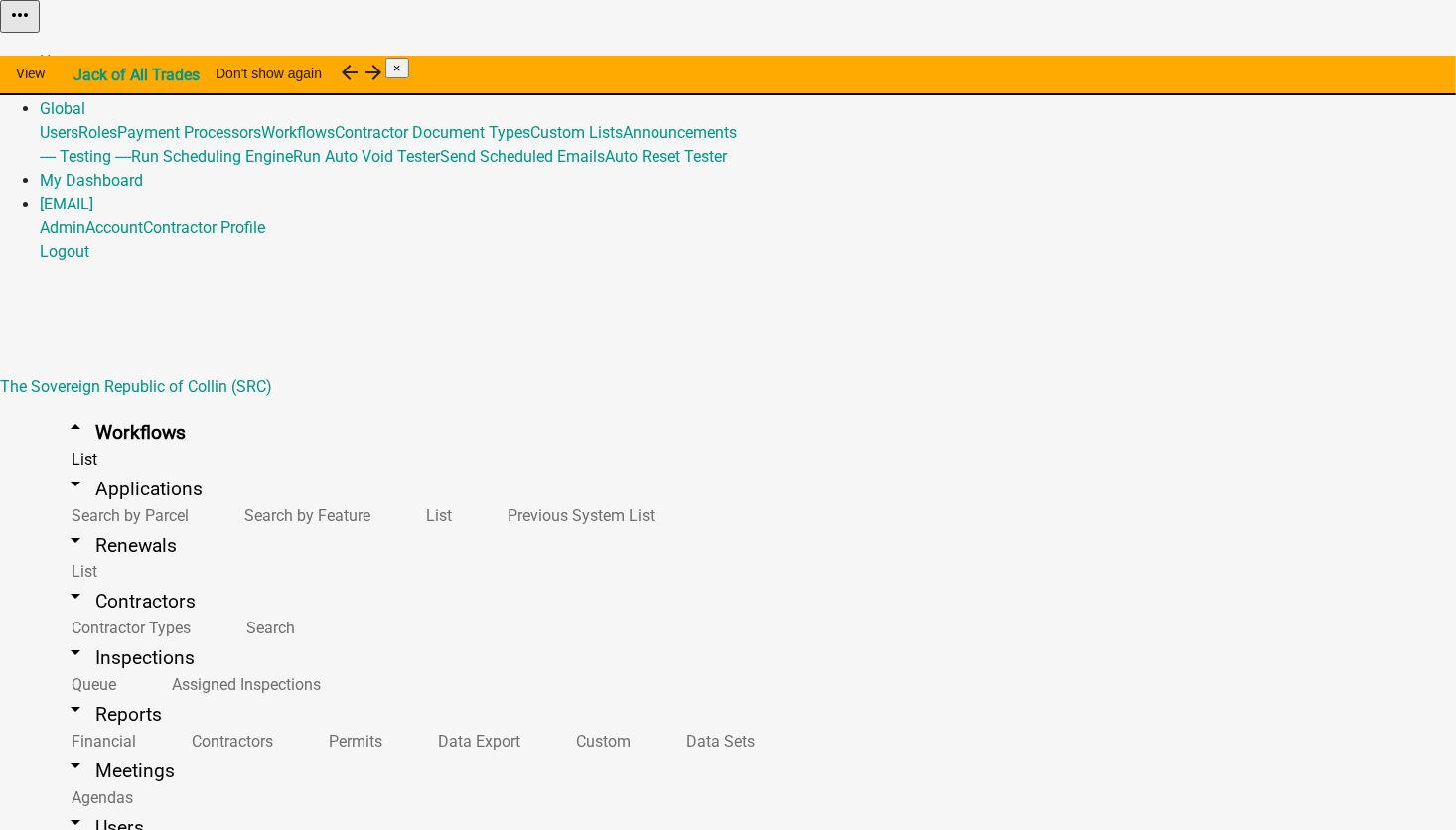click at bounding box center [1092, 3235] 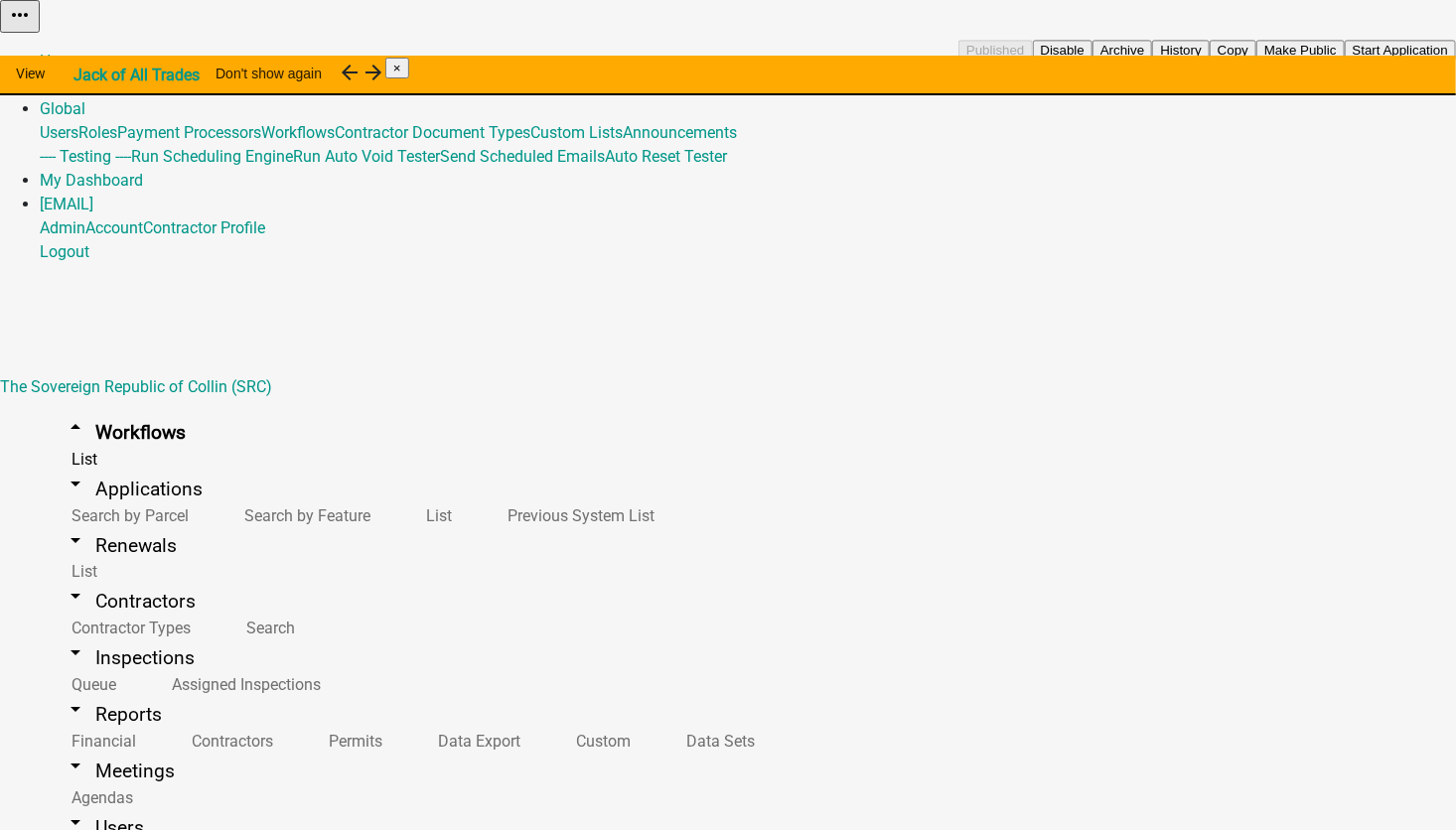 click on "Start Application" at bounding box center (1400, 50) 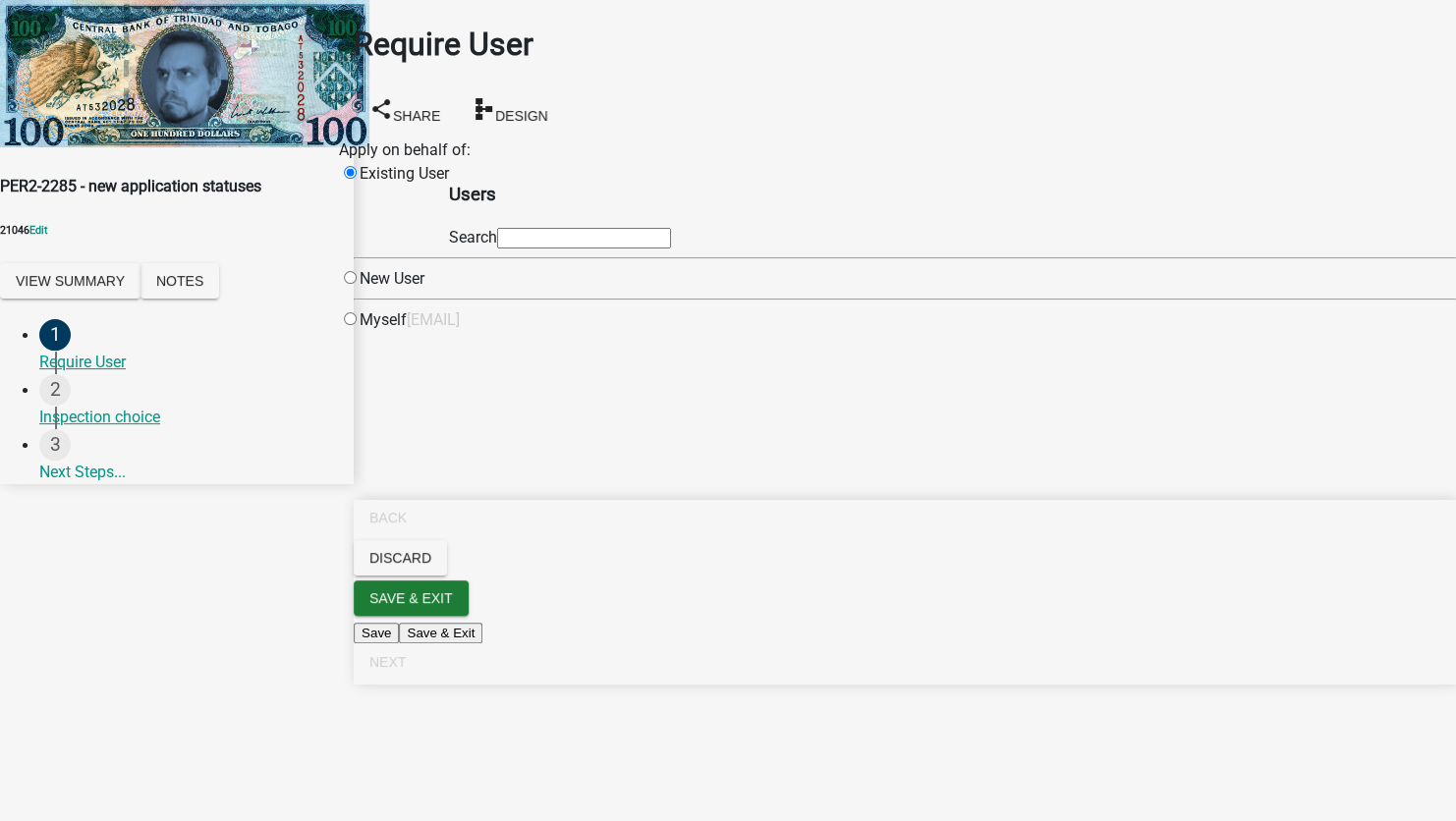 click 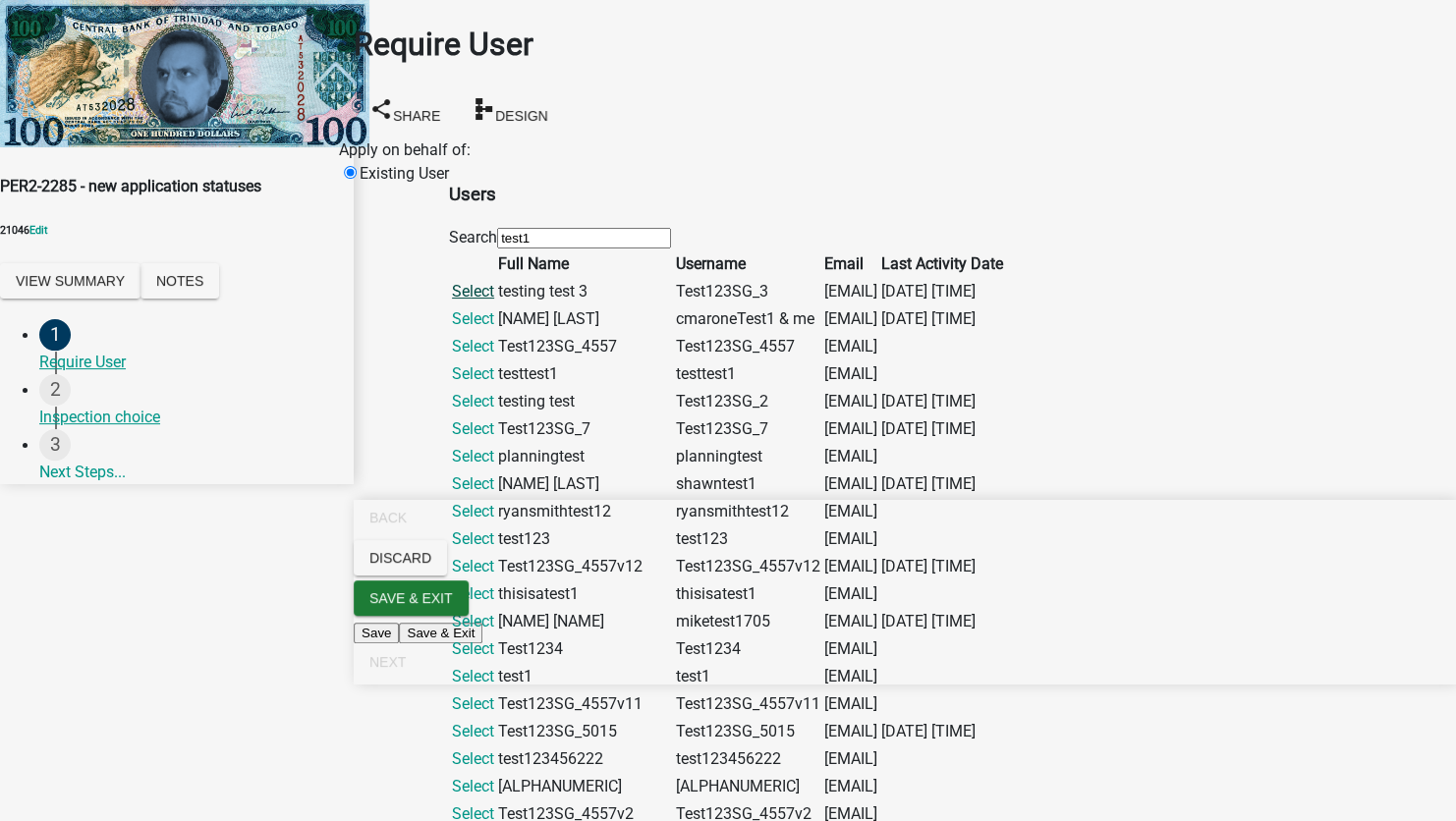 click on "Select" 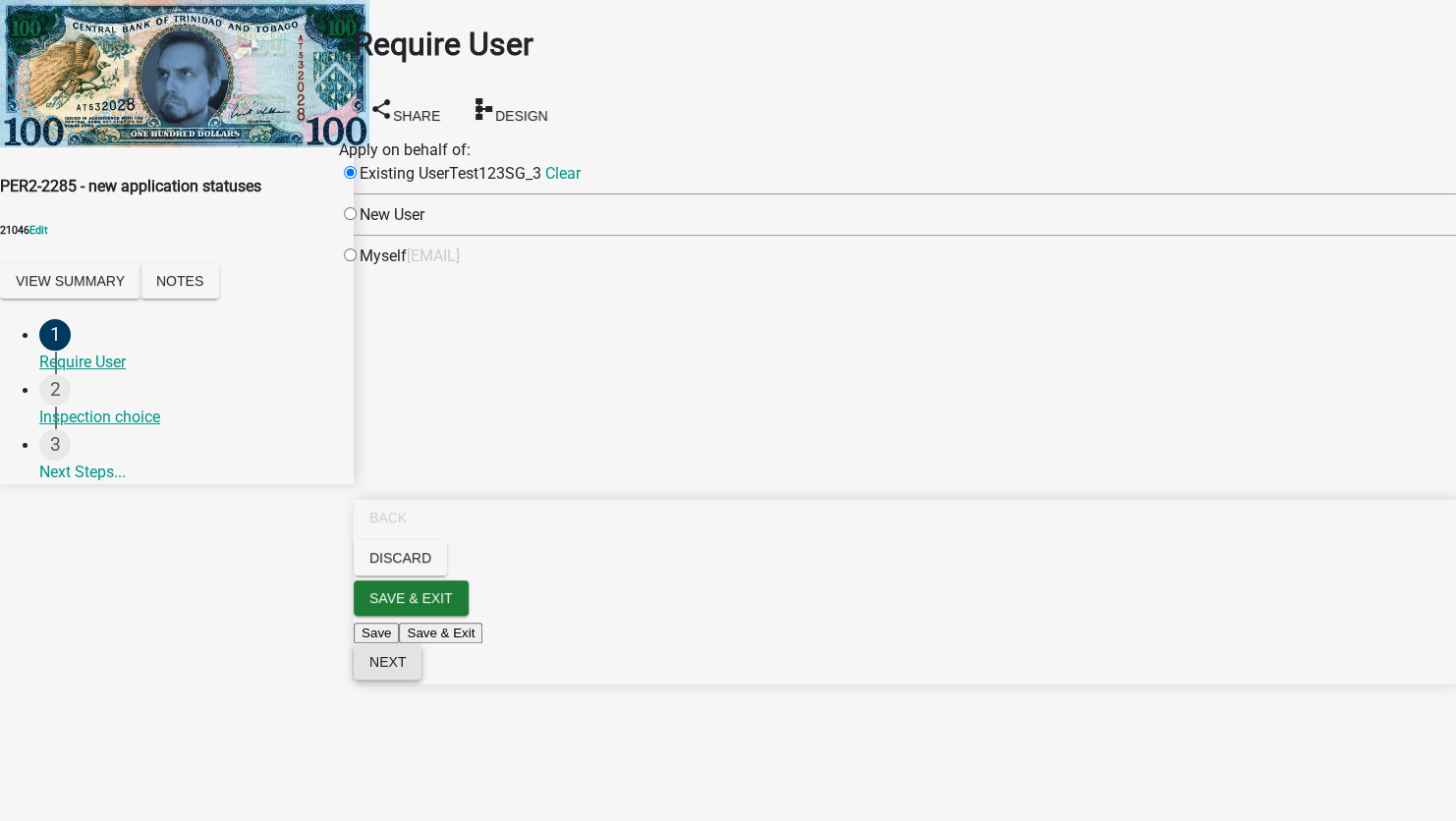 click on "Next" at bounding box center [387, 662] 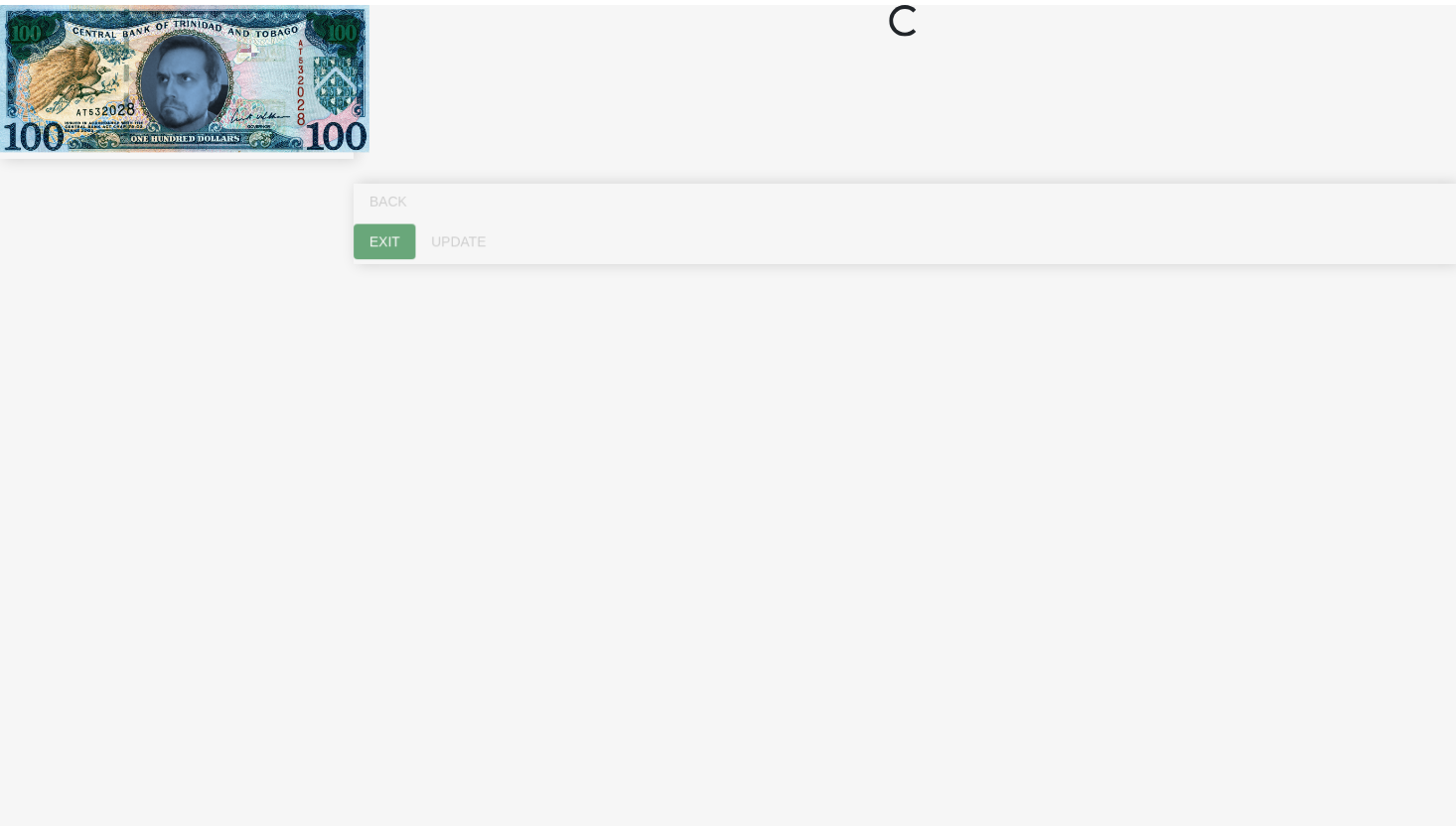 scroll, scrollTop: 0, scrollLeft: 0, axis: both 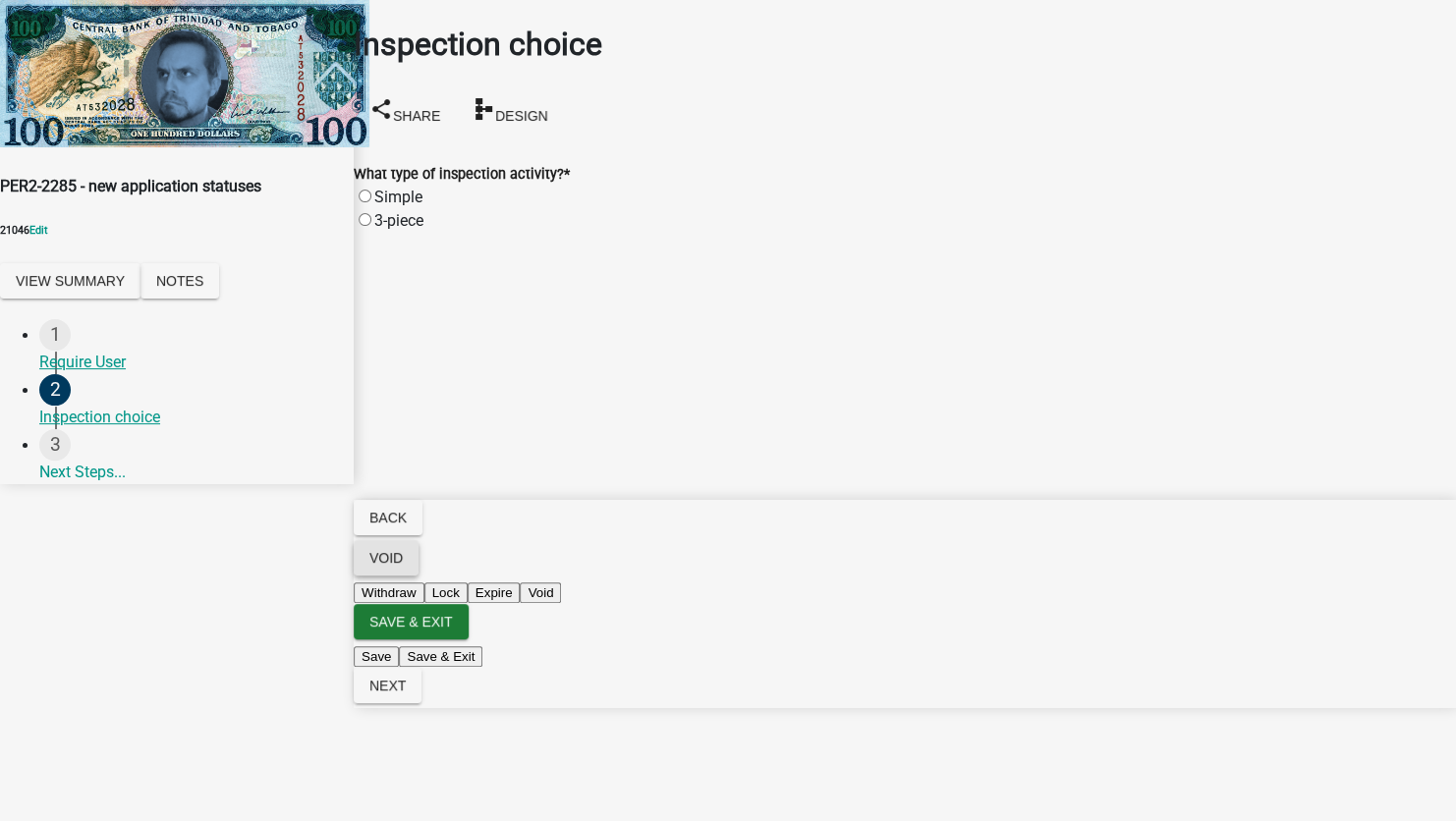 click on "Void" at bounding box center (386, 558) 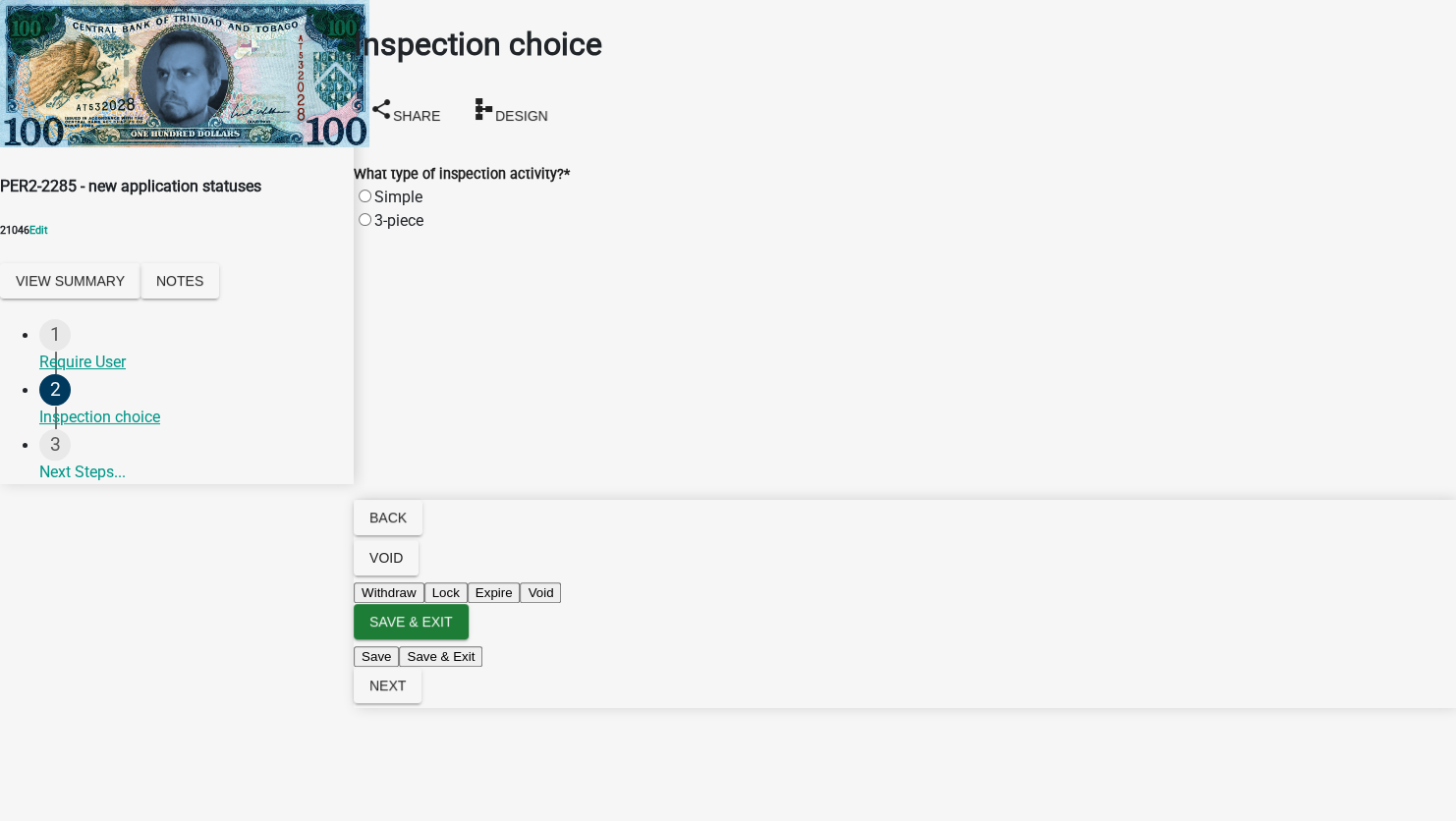 click on "Lock" at bounding box center (446, 592) 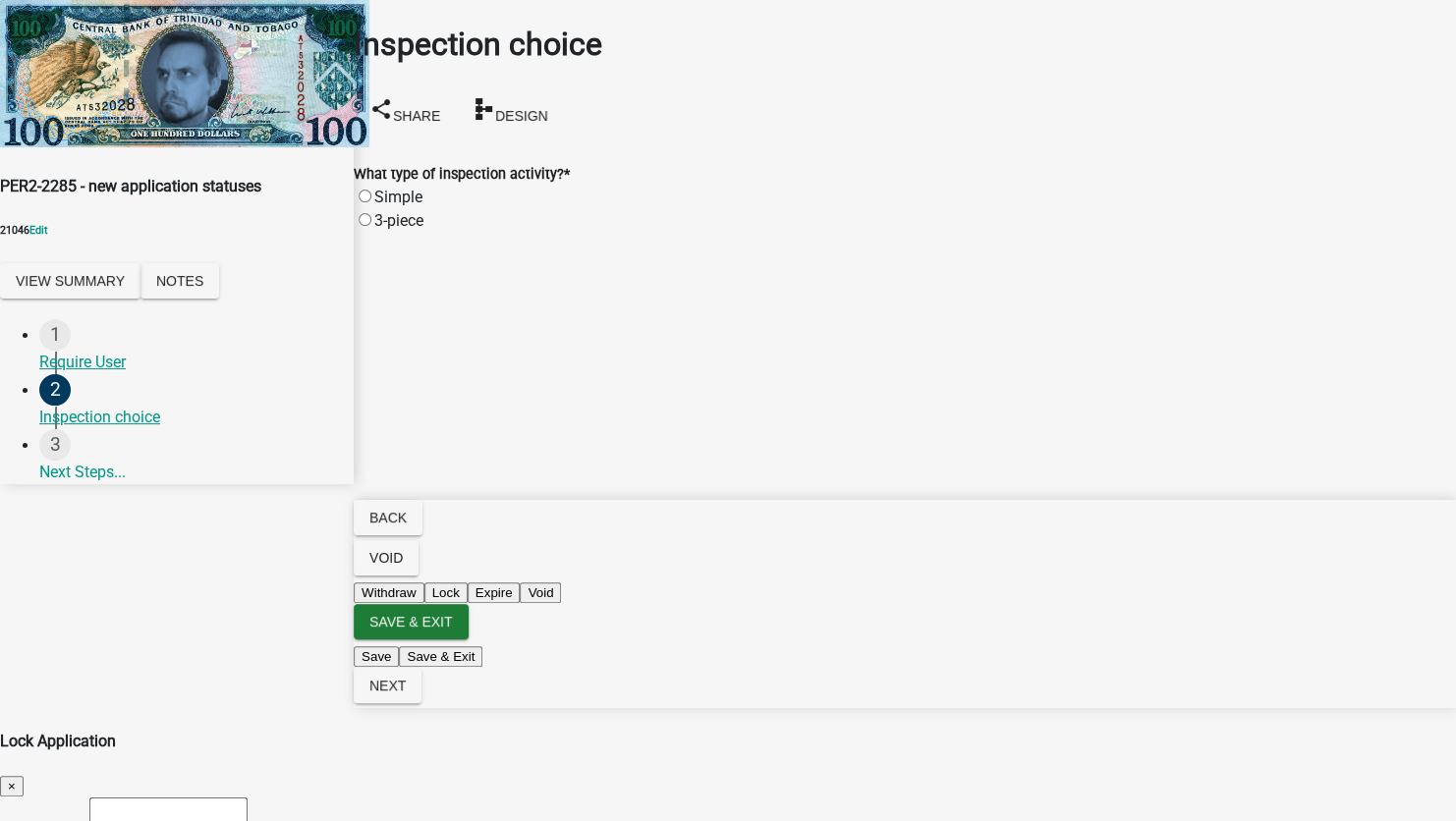 click on "Lock Reason" at bounding box center [168, 847] 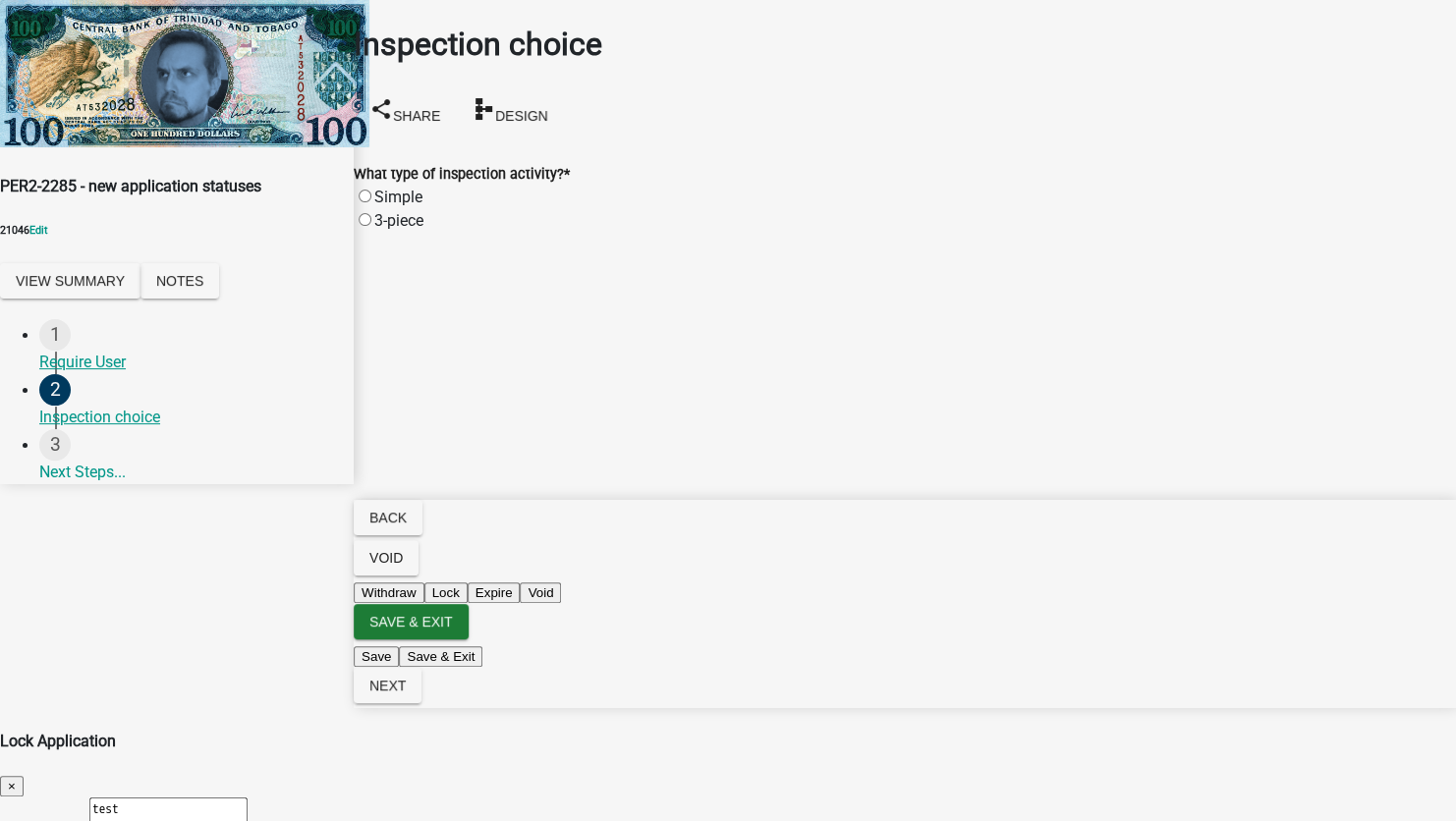 type on "test" 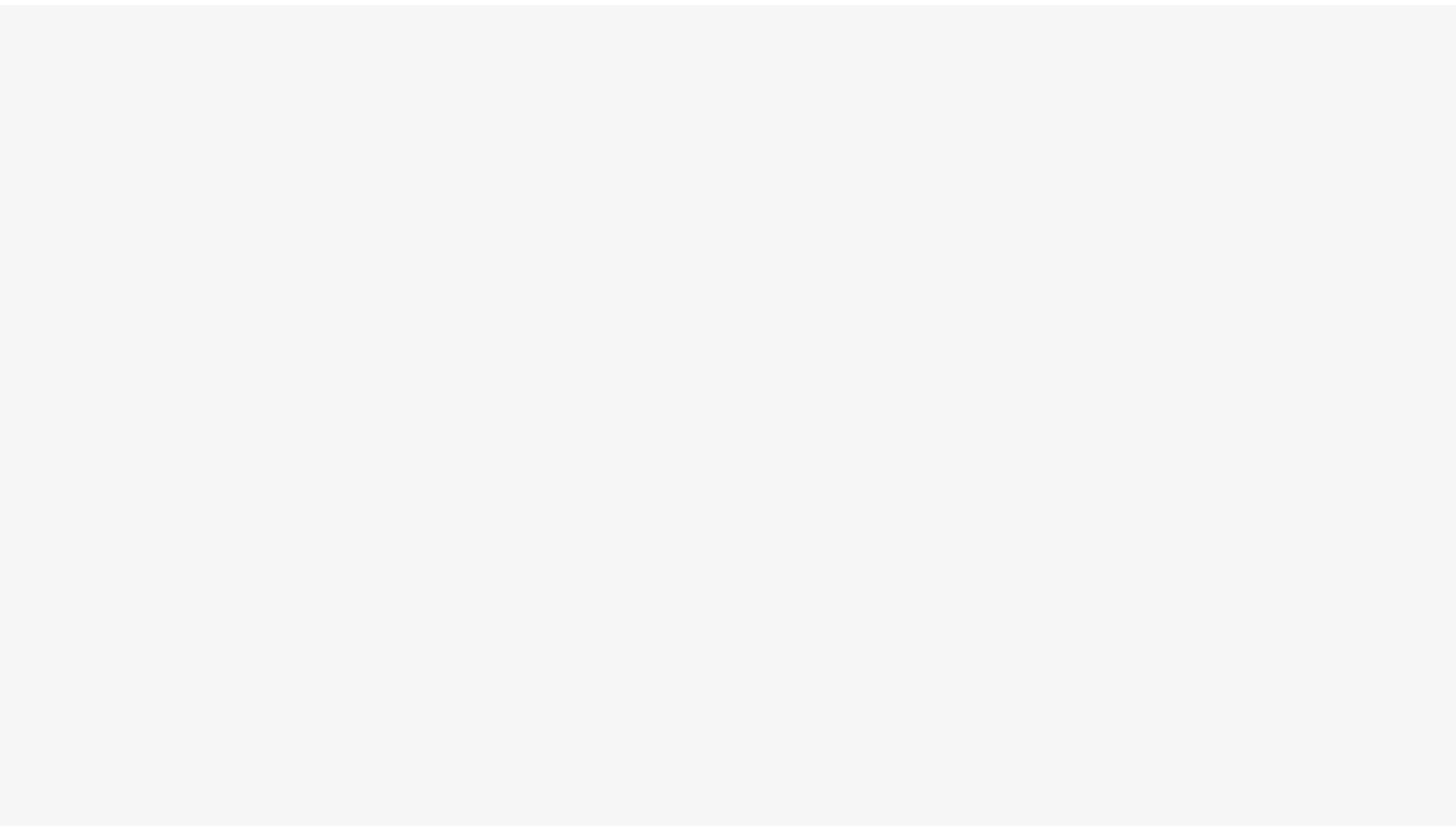 scroll, scrollTop: 0, scrollLeft: 0, axis: both 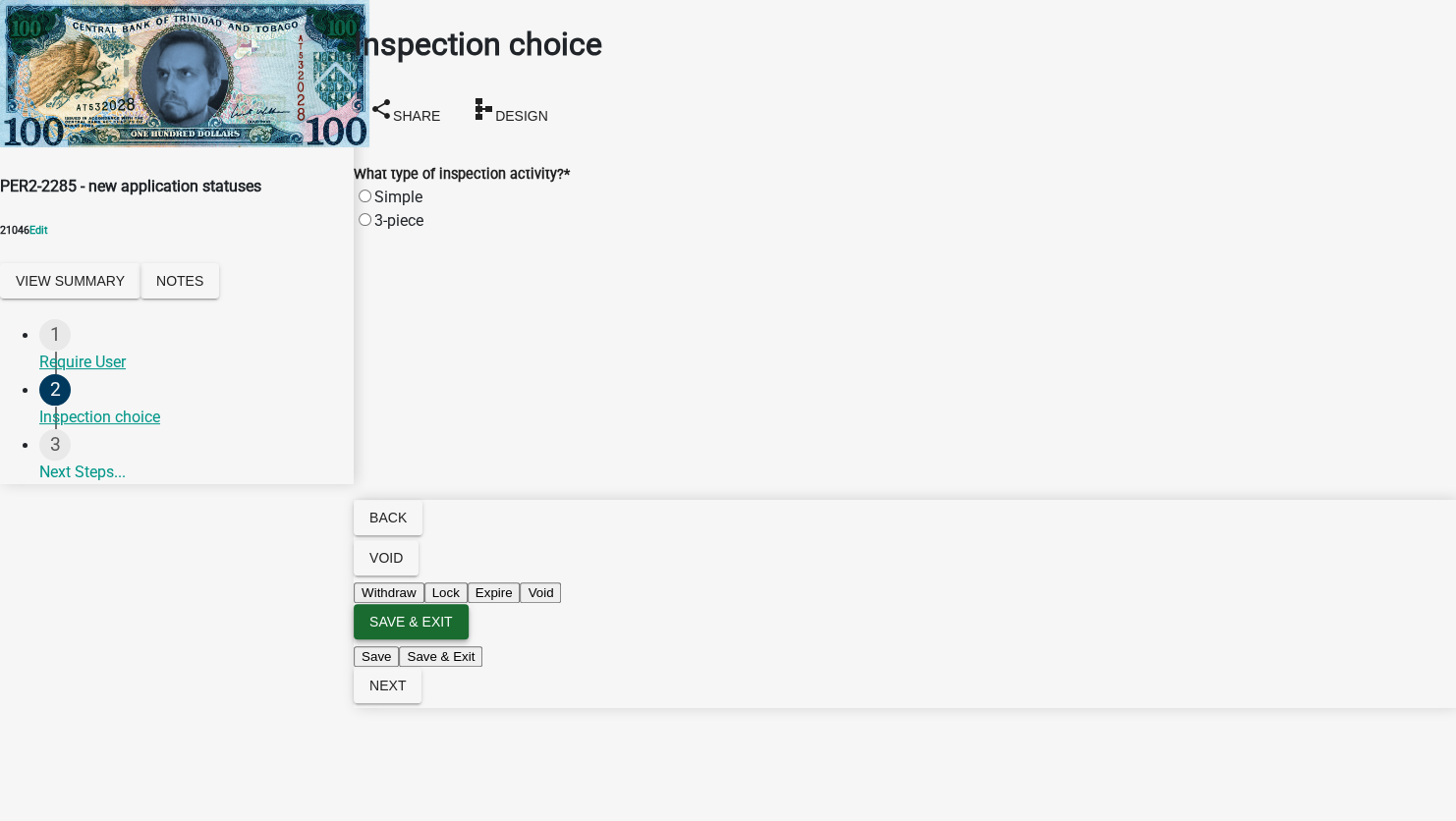click on "Save & Exit" at bounding box center [411, 622] 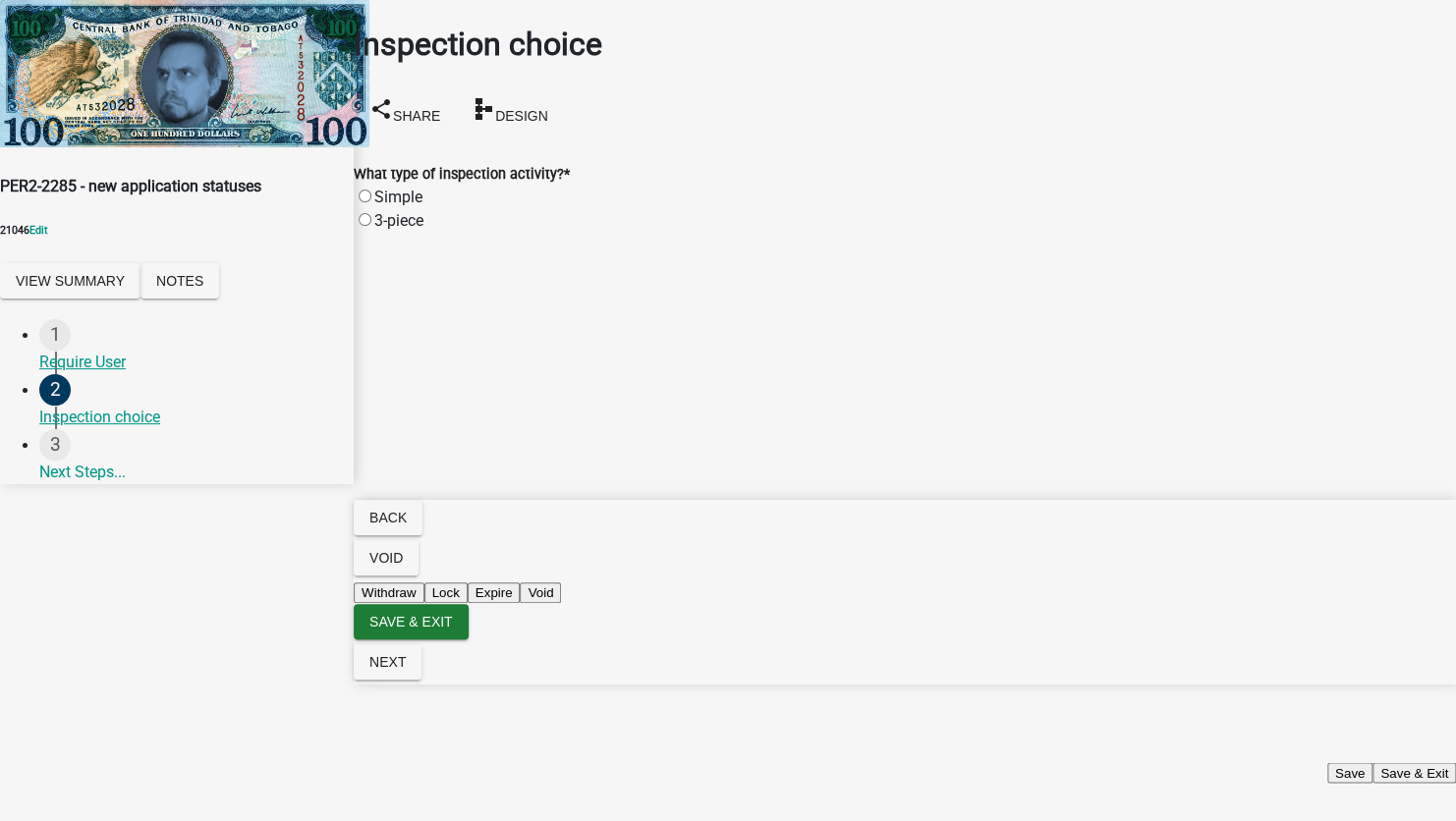 click on "Save & Exit" at bounding box center (1414, 772) 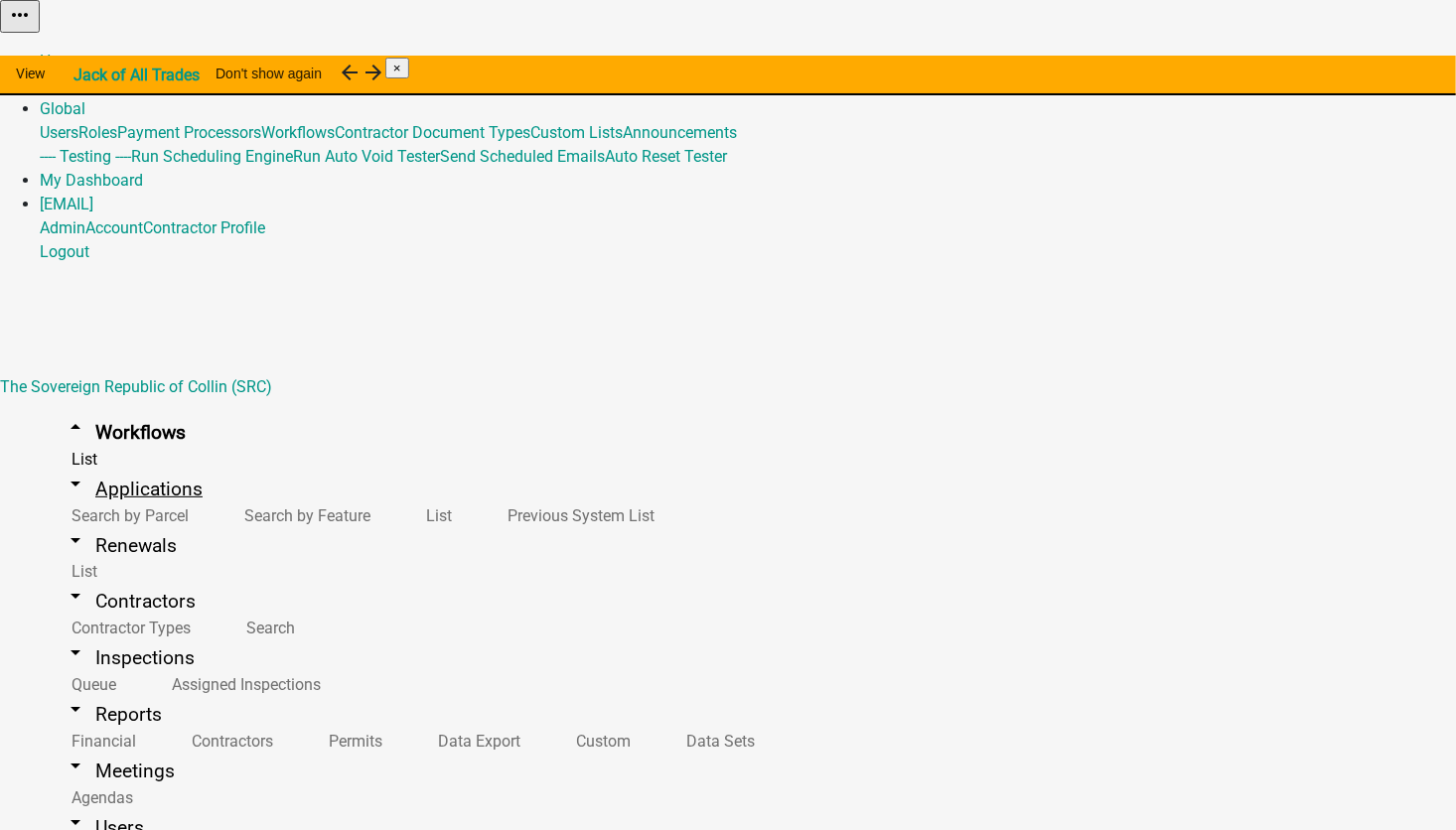 click on "arrow_drop_down   Applications" at bounding box center (133, 488) 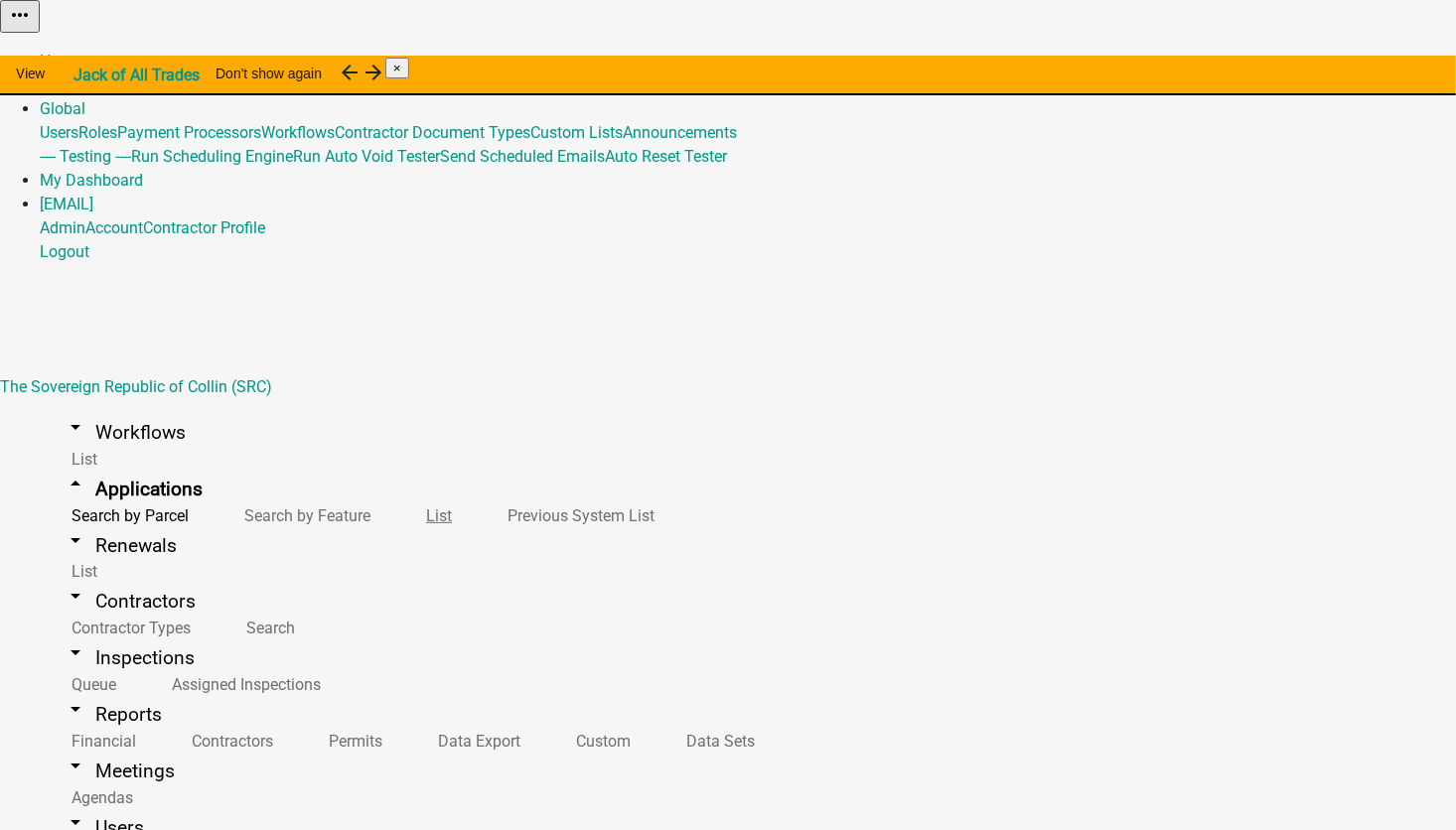 click on "List" at bounding box center [435, 515] 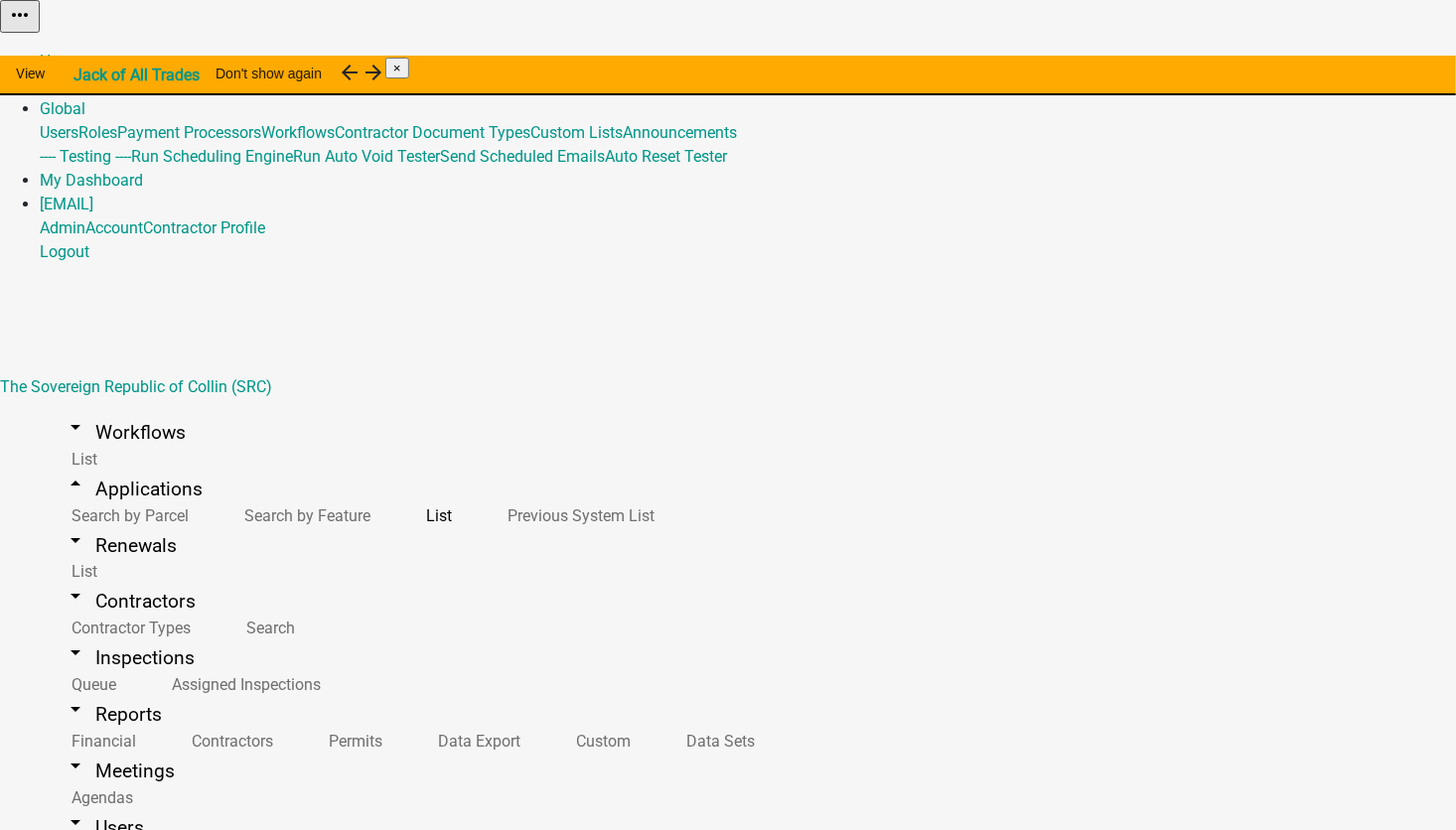 select on "1: 25" 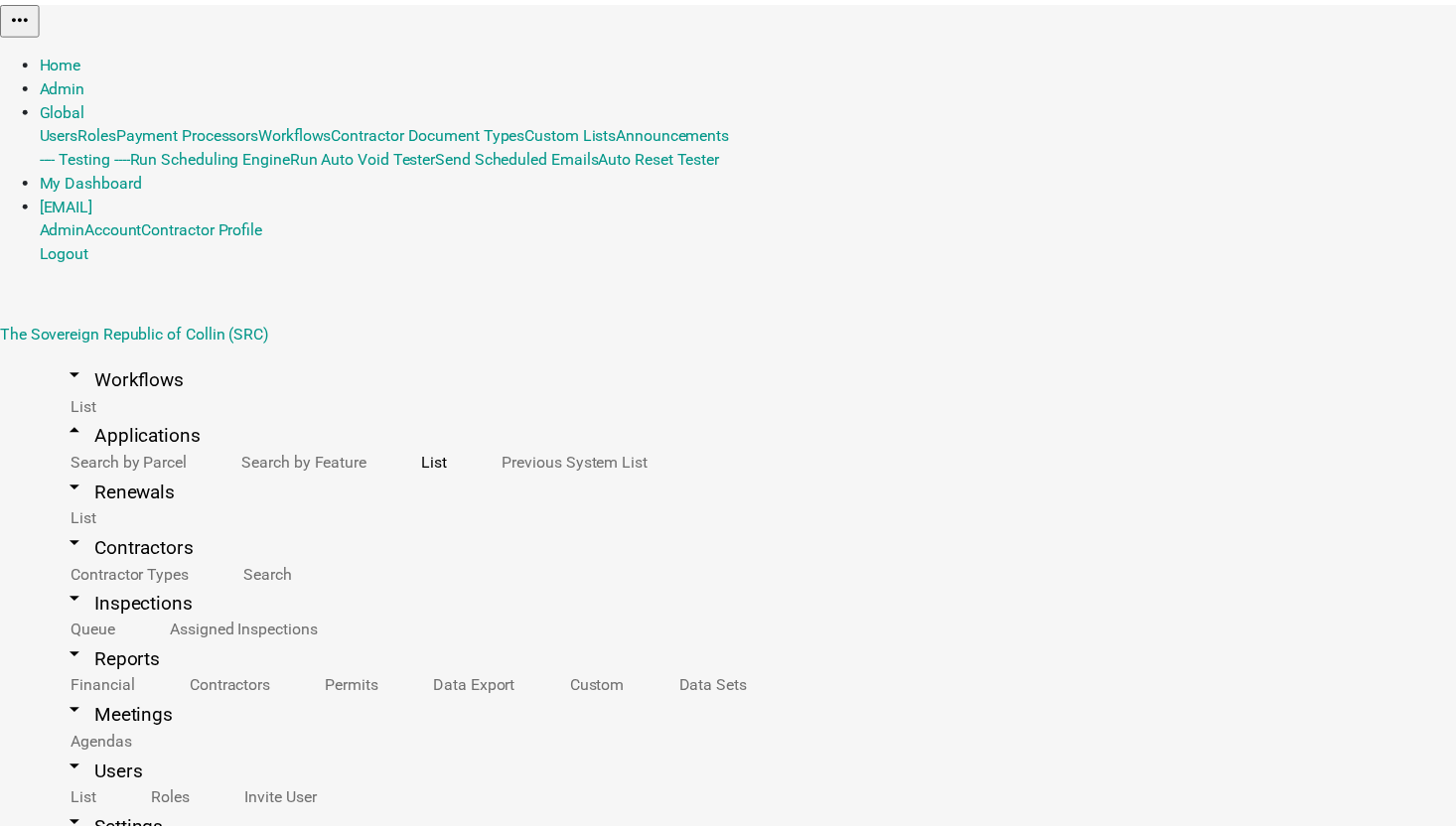 scroll, scrollTop: 0, scrollLeft: 0, axis: both 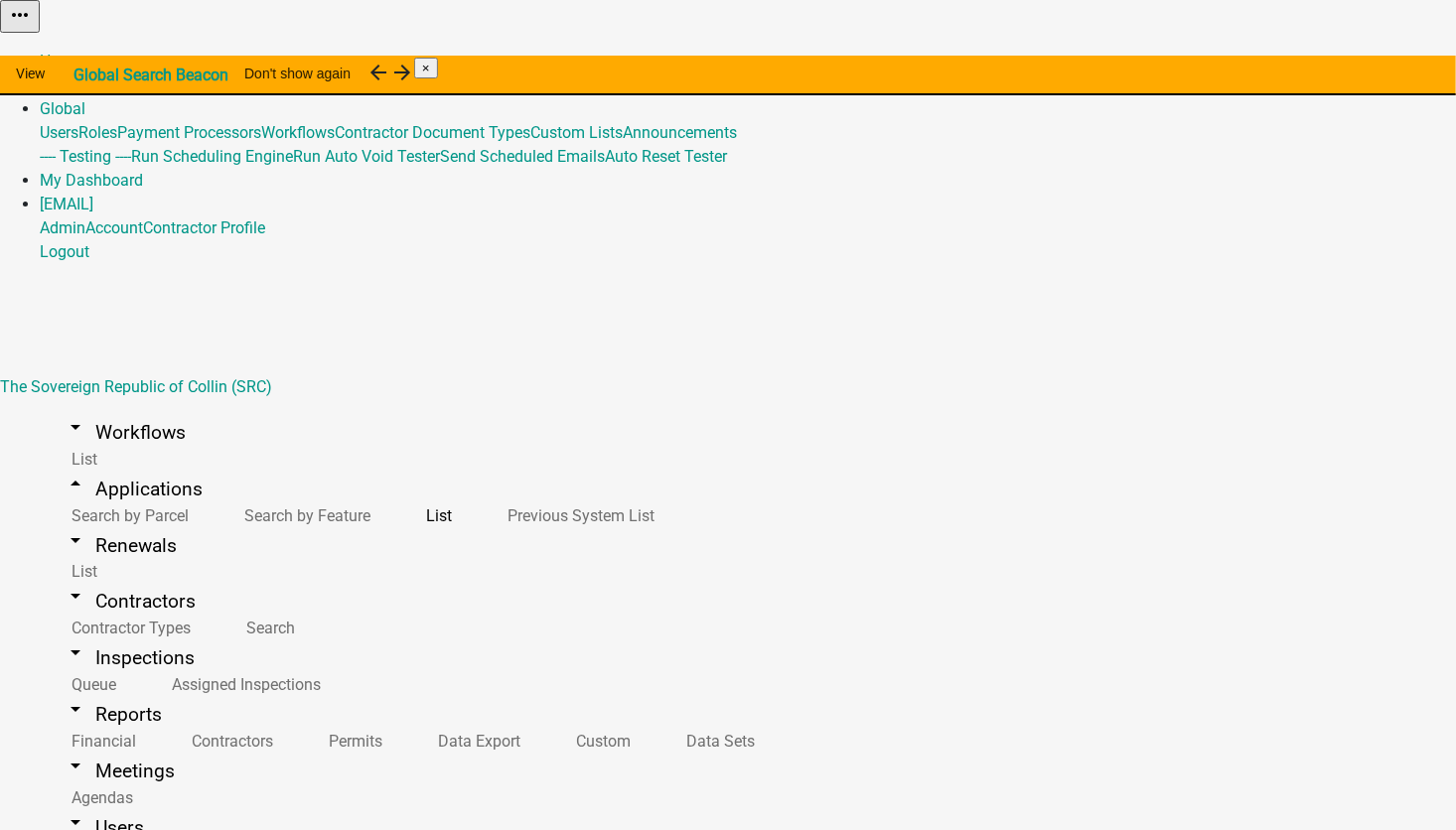 select on "1: 25" 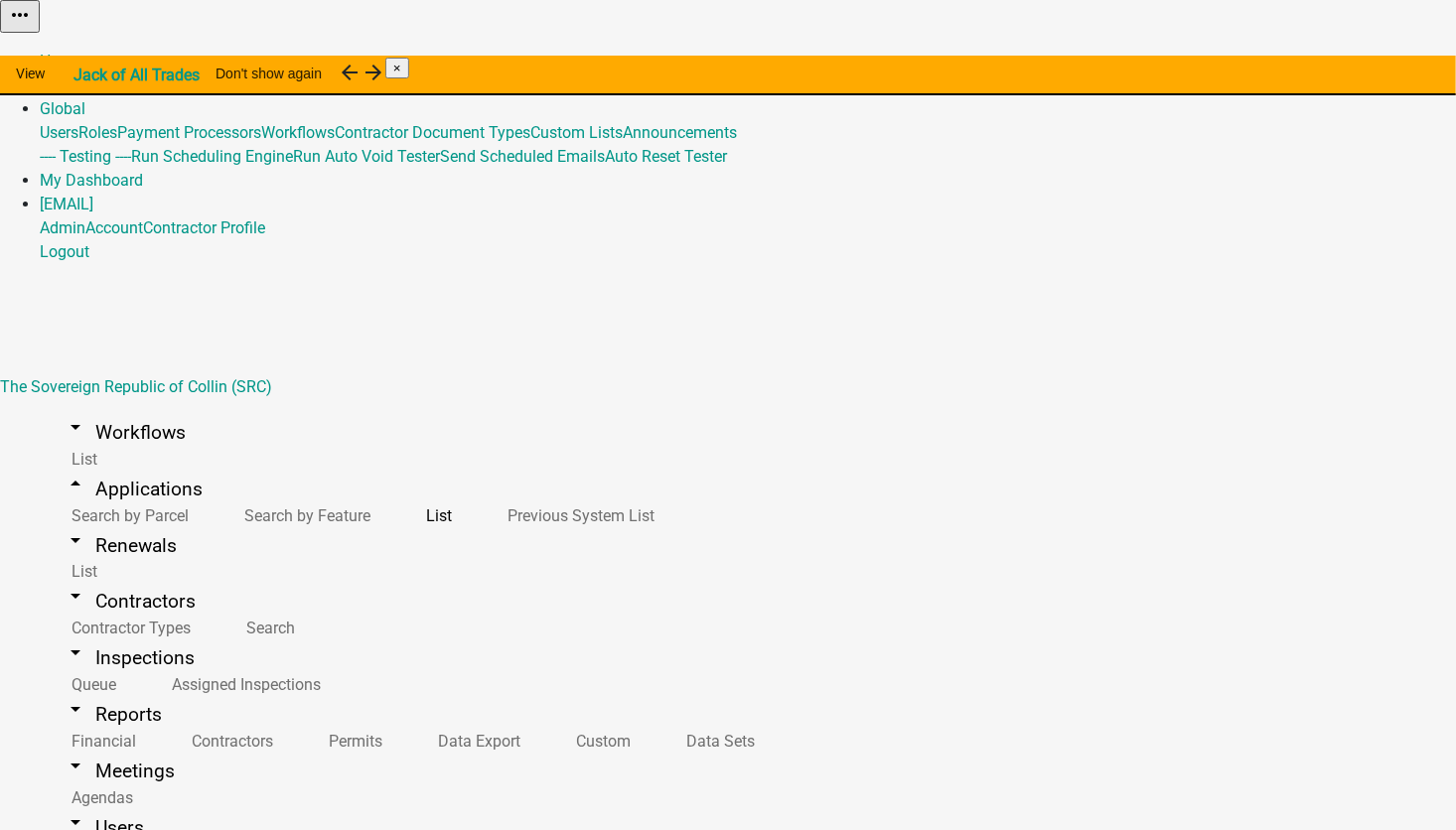 click on "Status" at bounding box center (940, 1297) 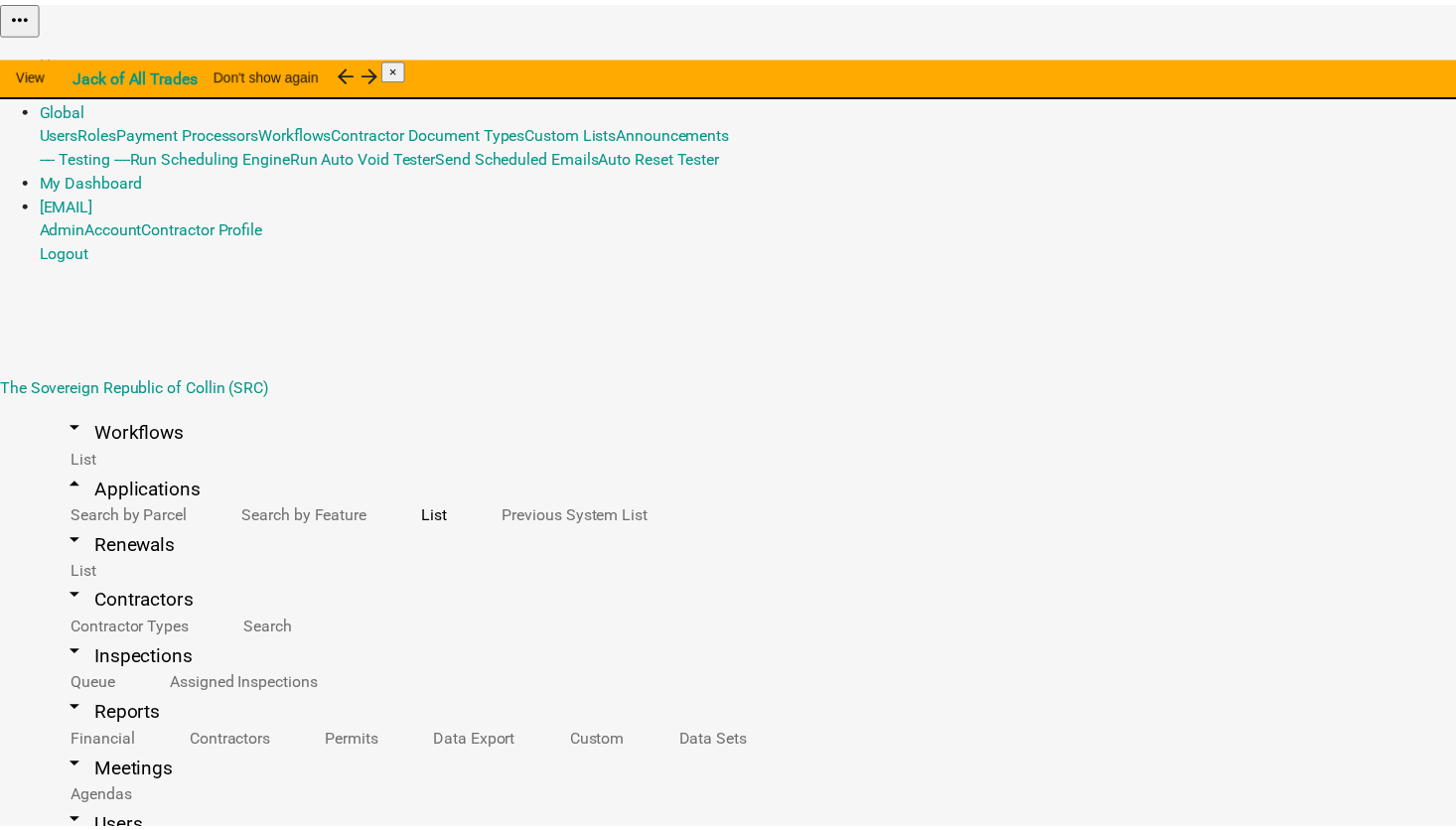 scroll, scrollTop: 0, scrollLeft: 0, axis: both 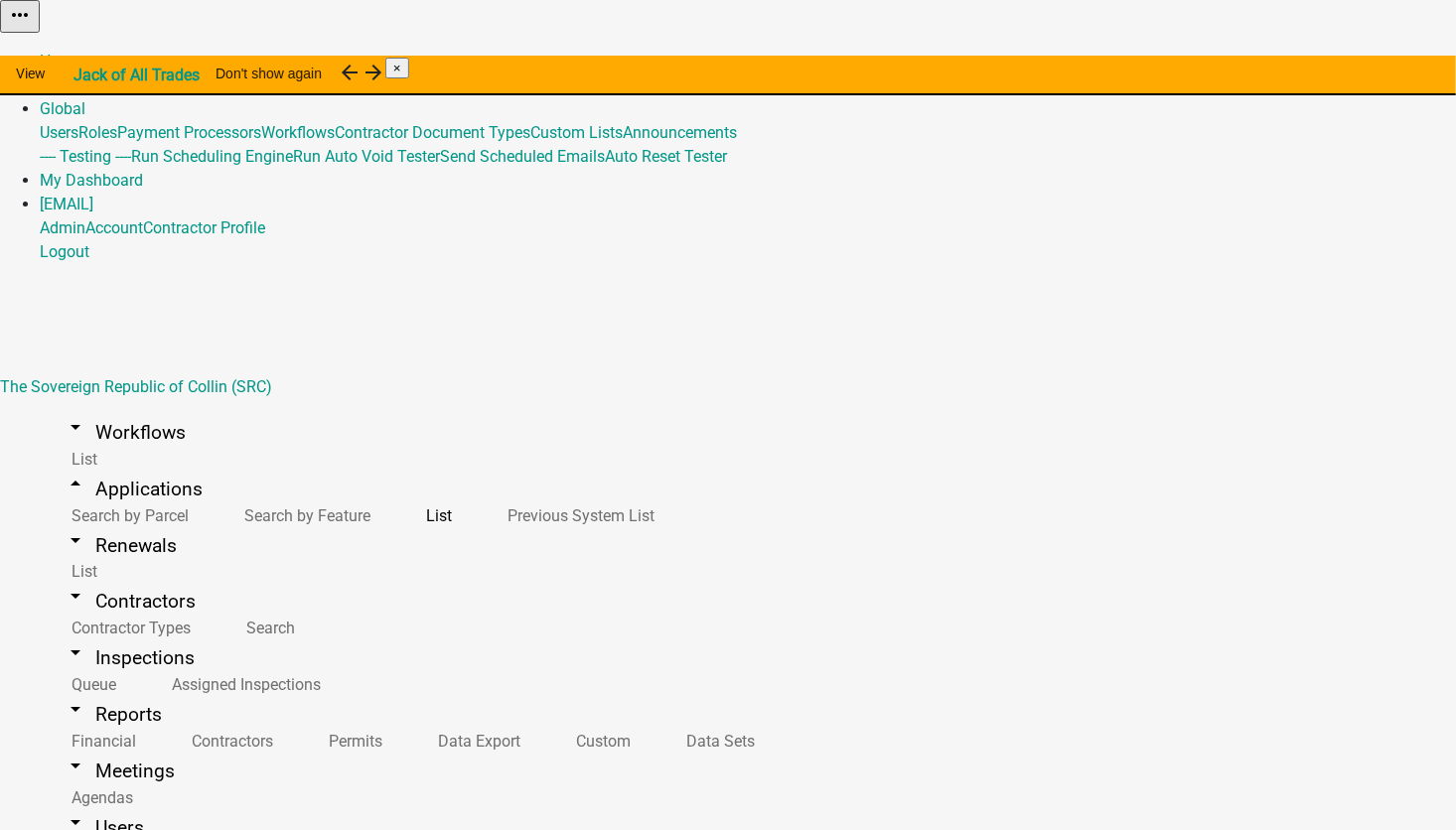 select on "1: 25" 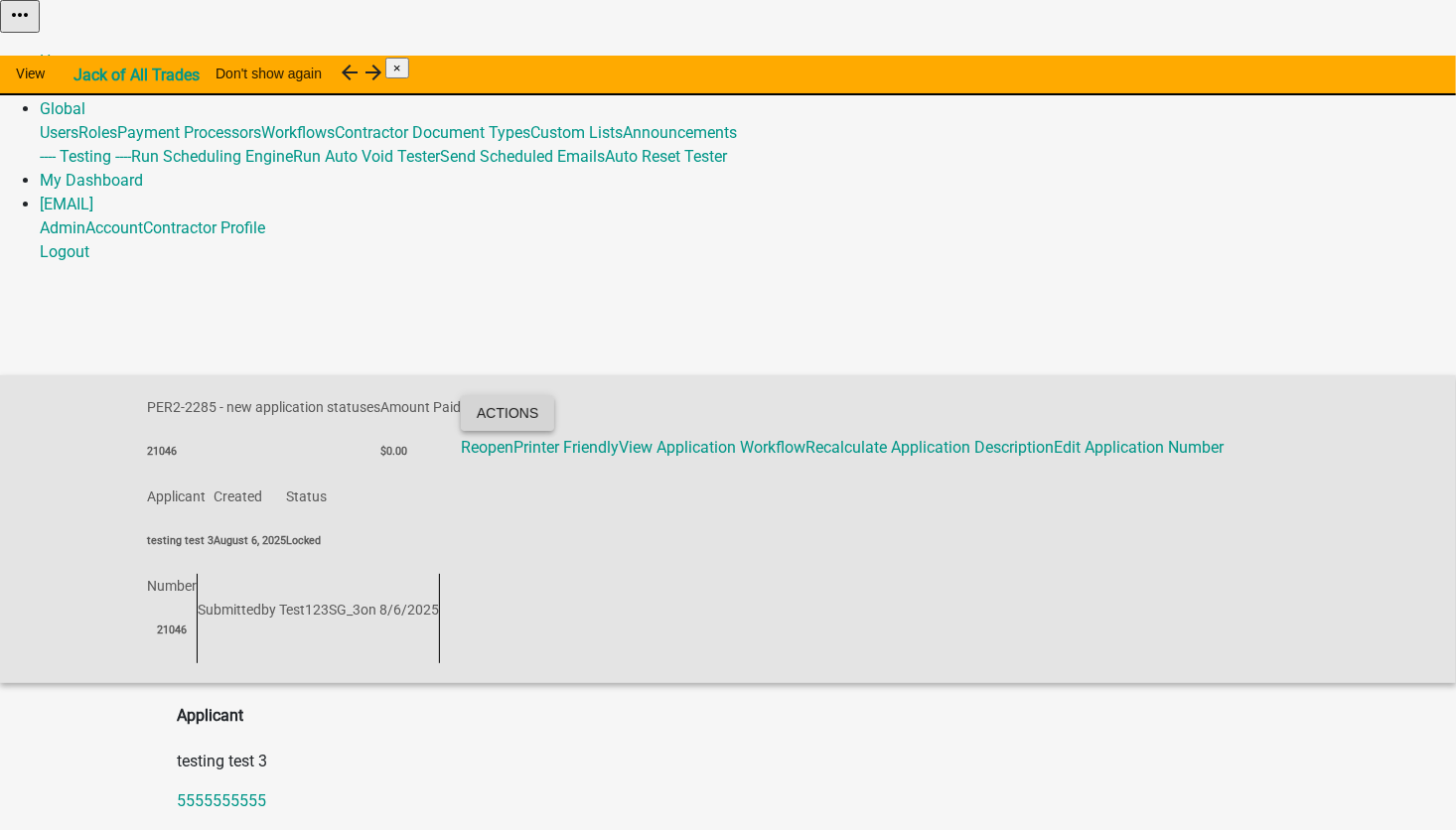 click on "Actions" at bounding box center (508, 413) 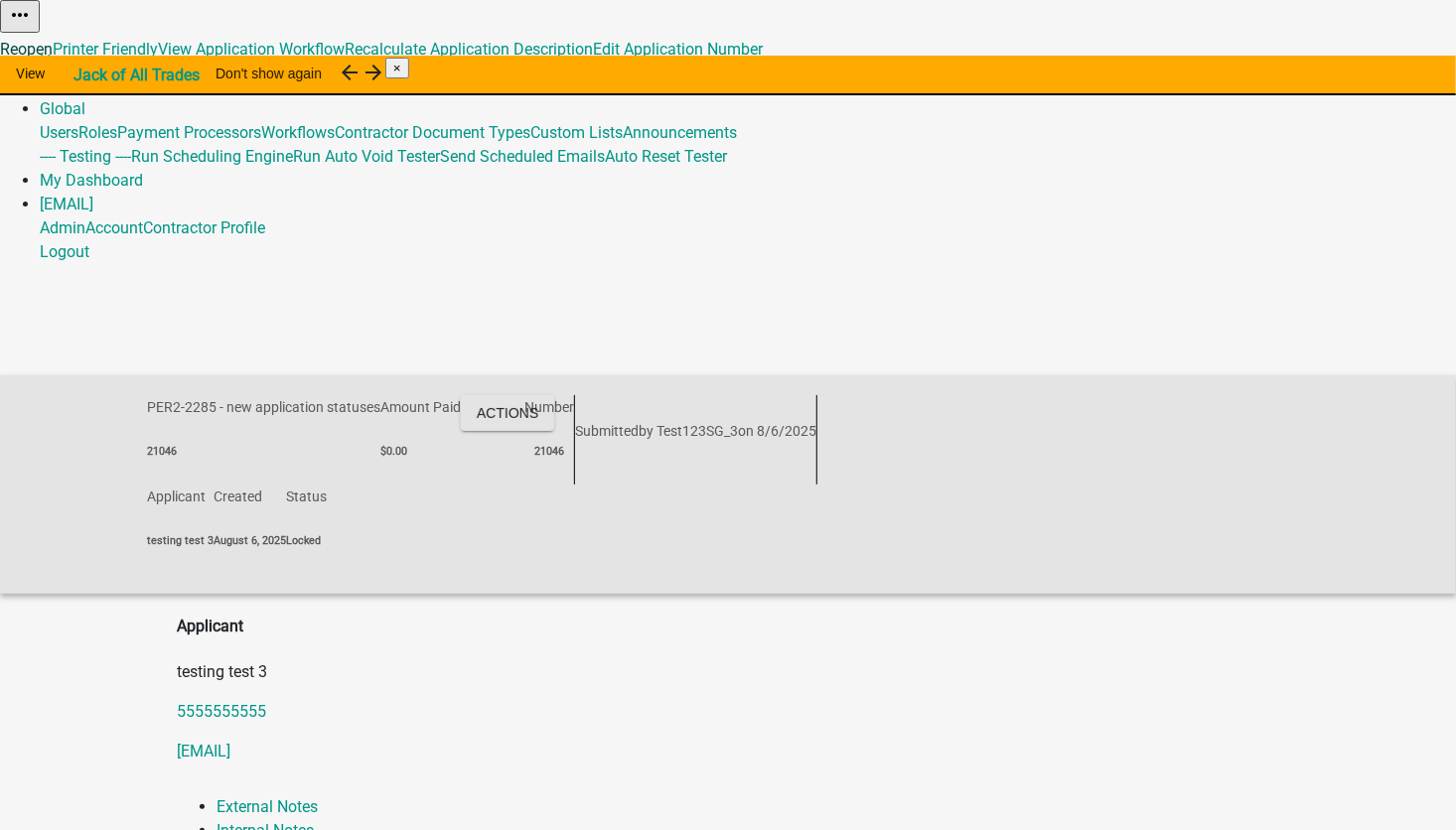 click on "Reopen" 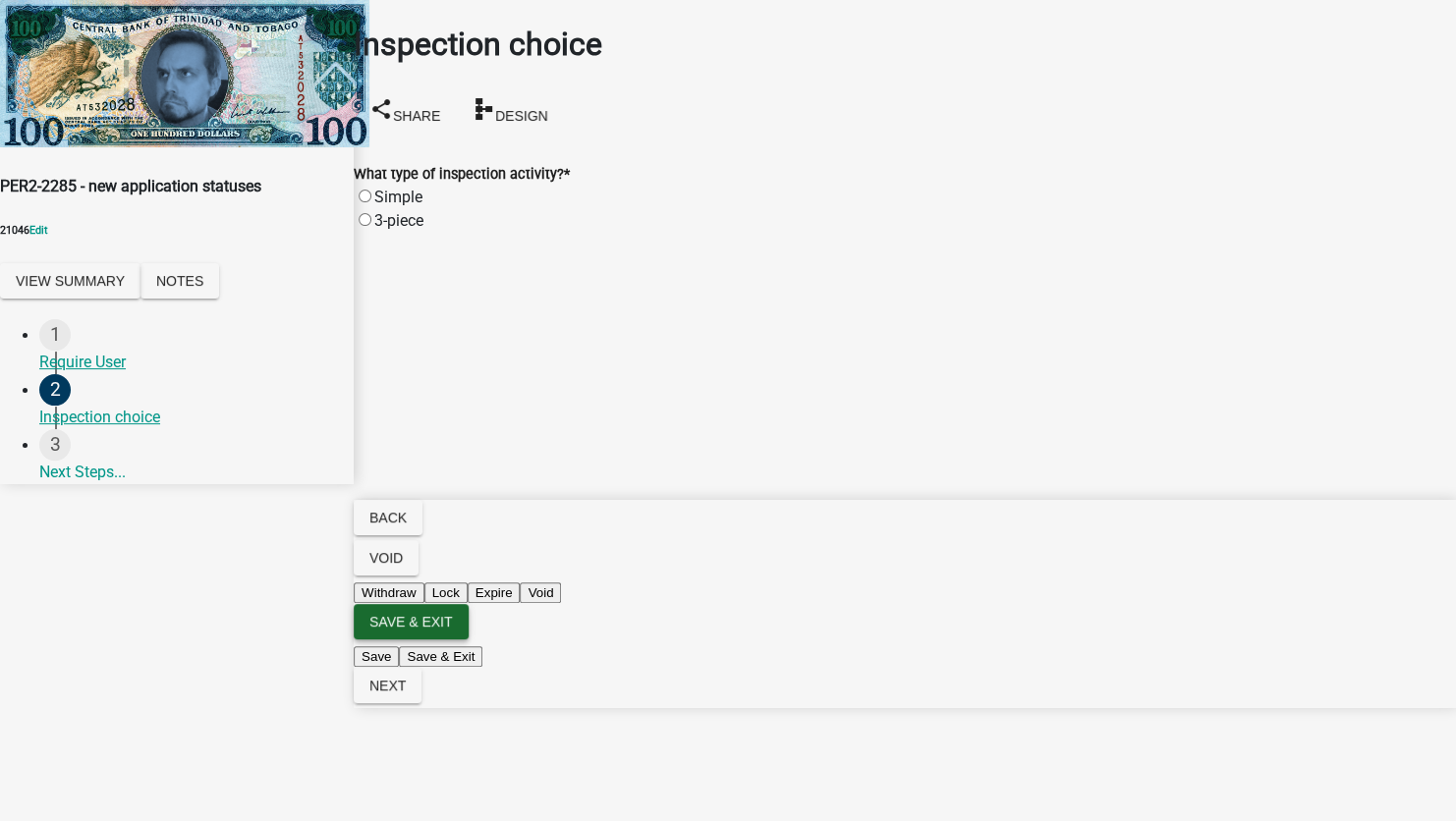 click on "Save & Exit" at bounding box center [411, 622] 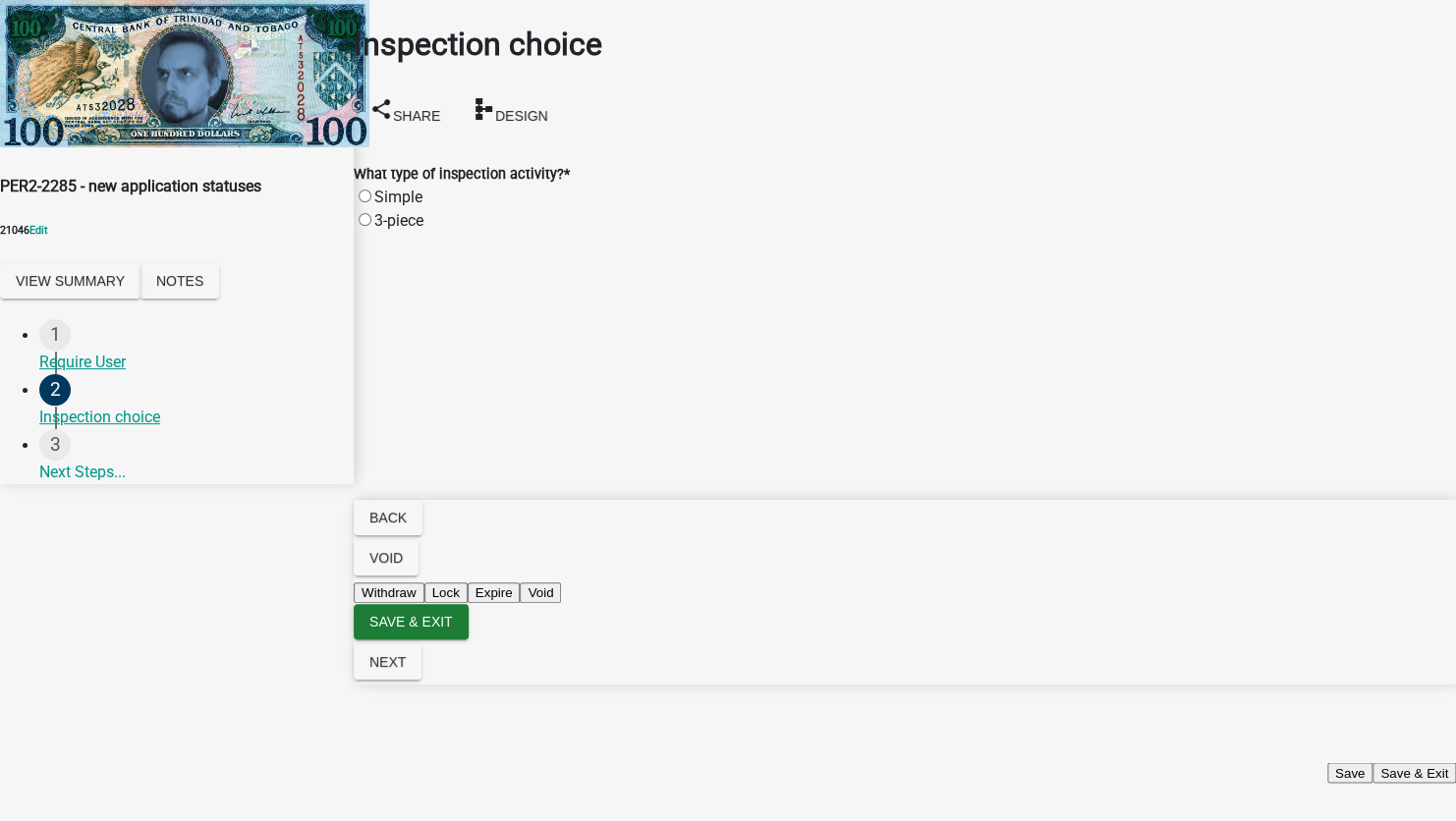 click on "Save & Exit" at bounding box center [1414, 772] 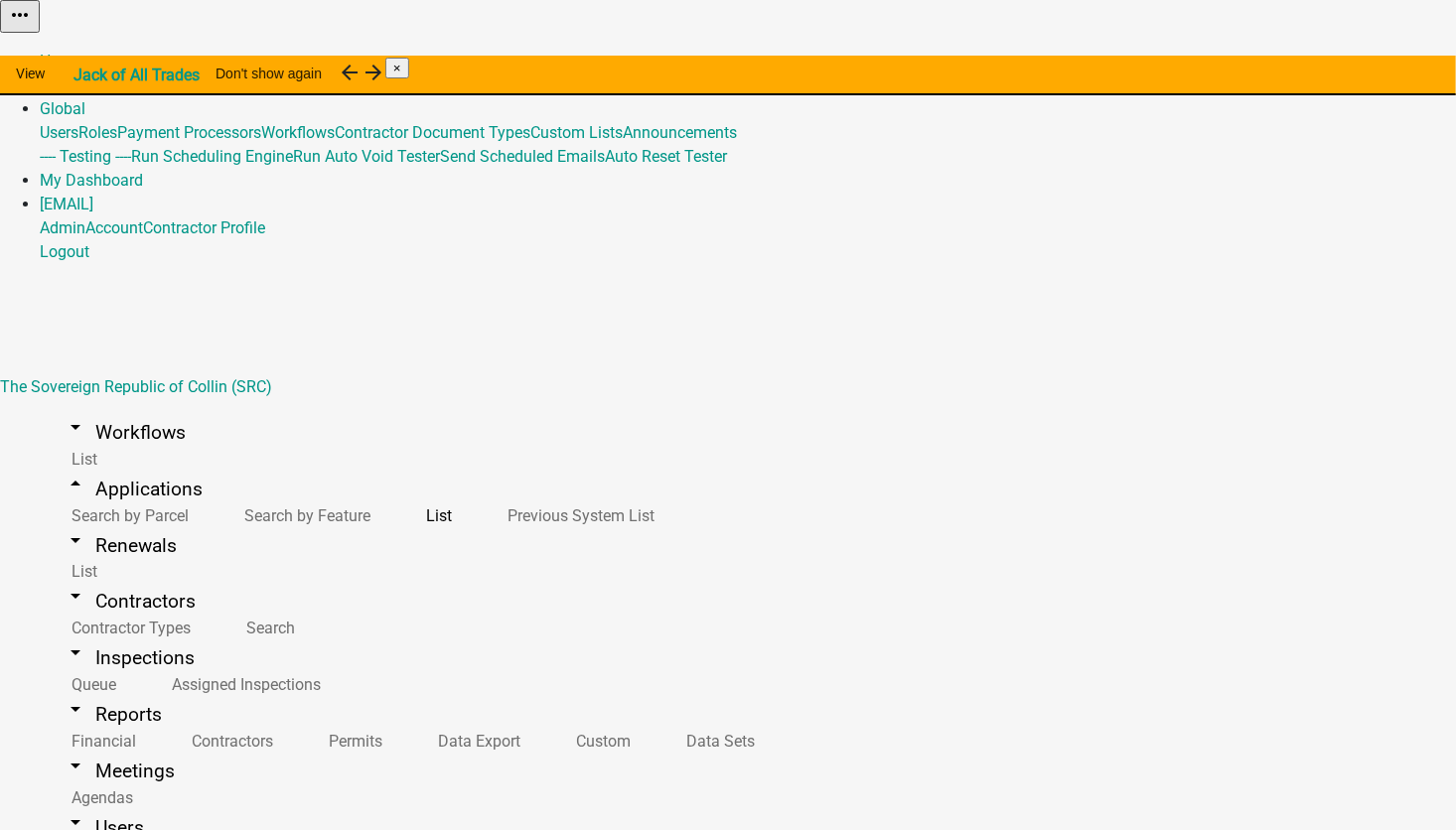 select on "1: 25" 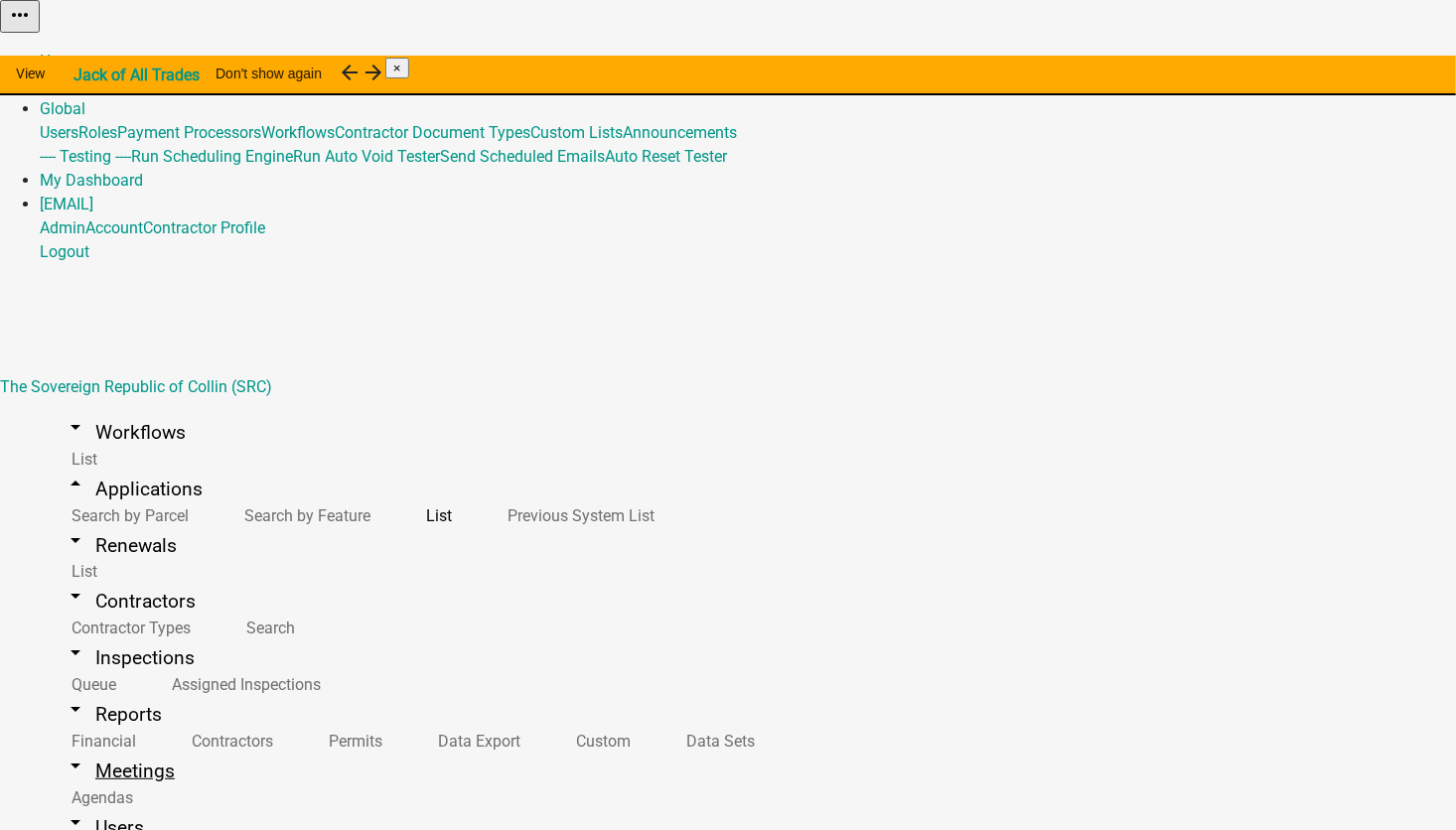 click on "arrow_drop_down   Inspections" at bounding box center [129, 657] 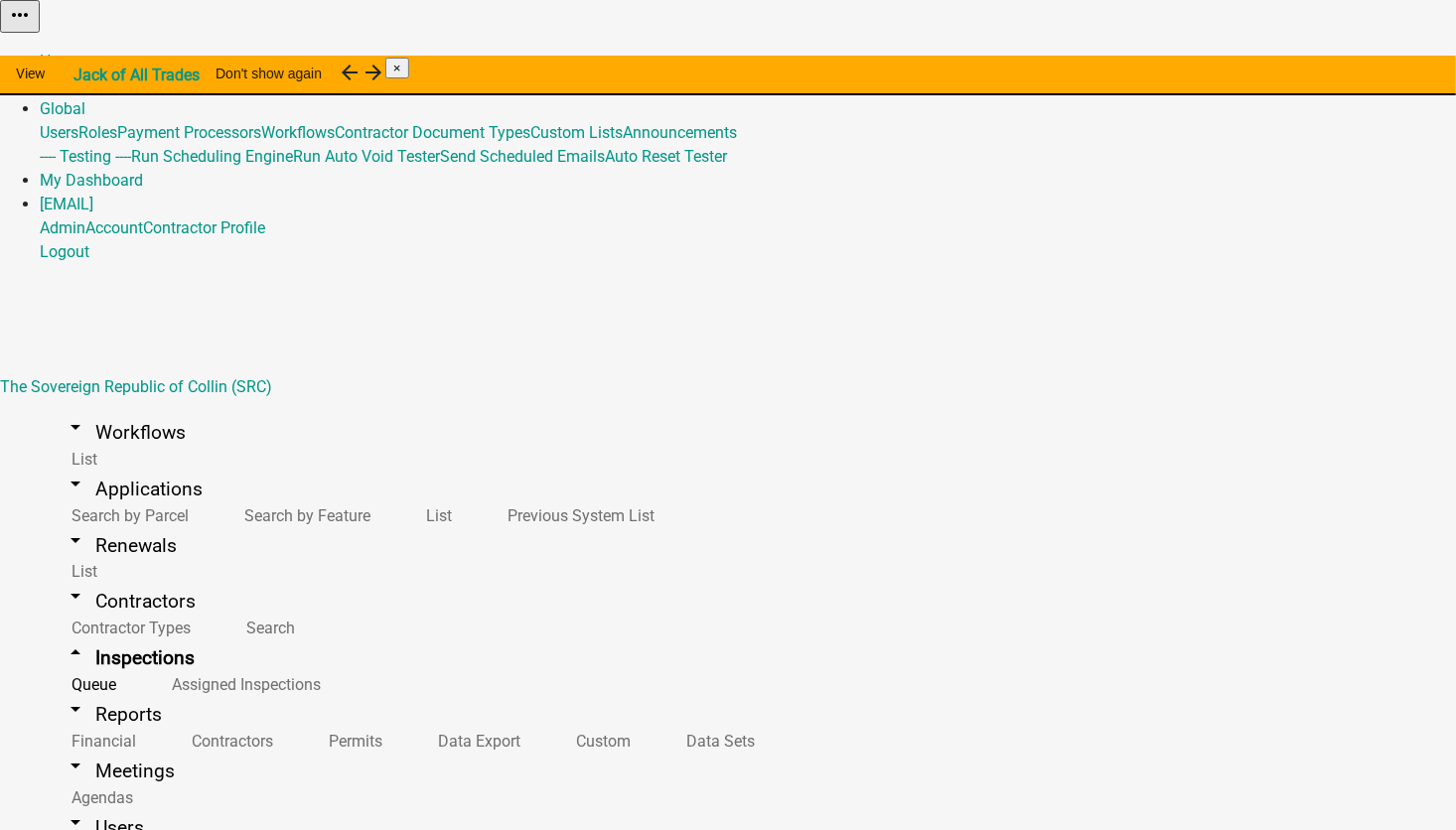 click on "Status" at bounding box center (992, 1360) 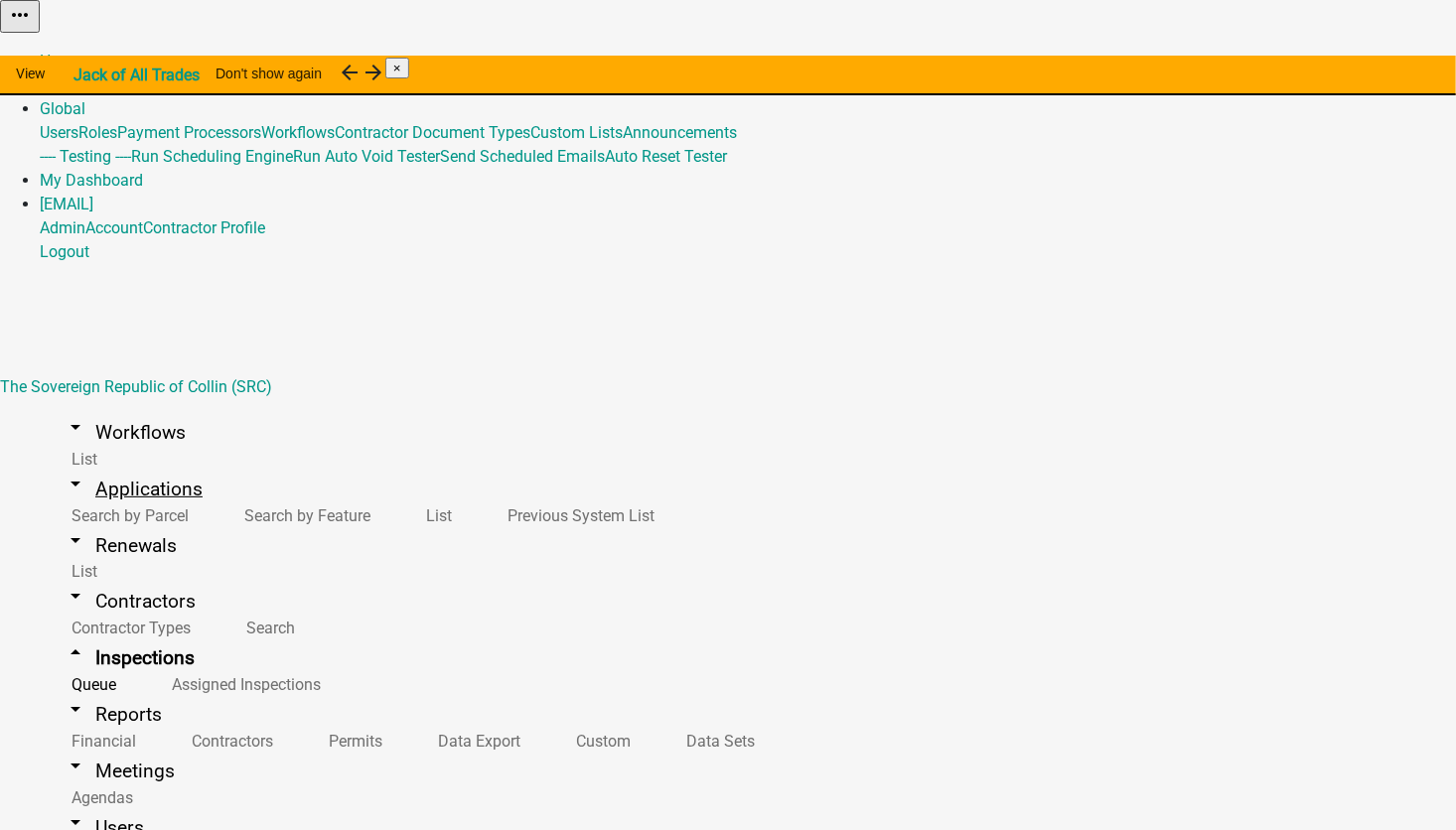 type on "21046" 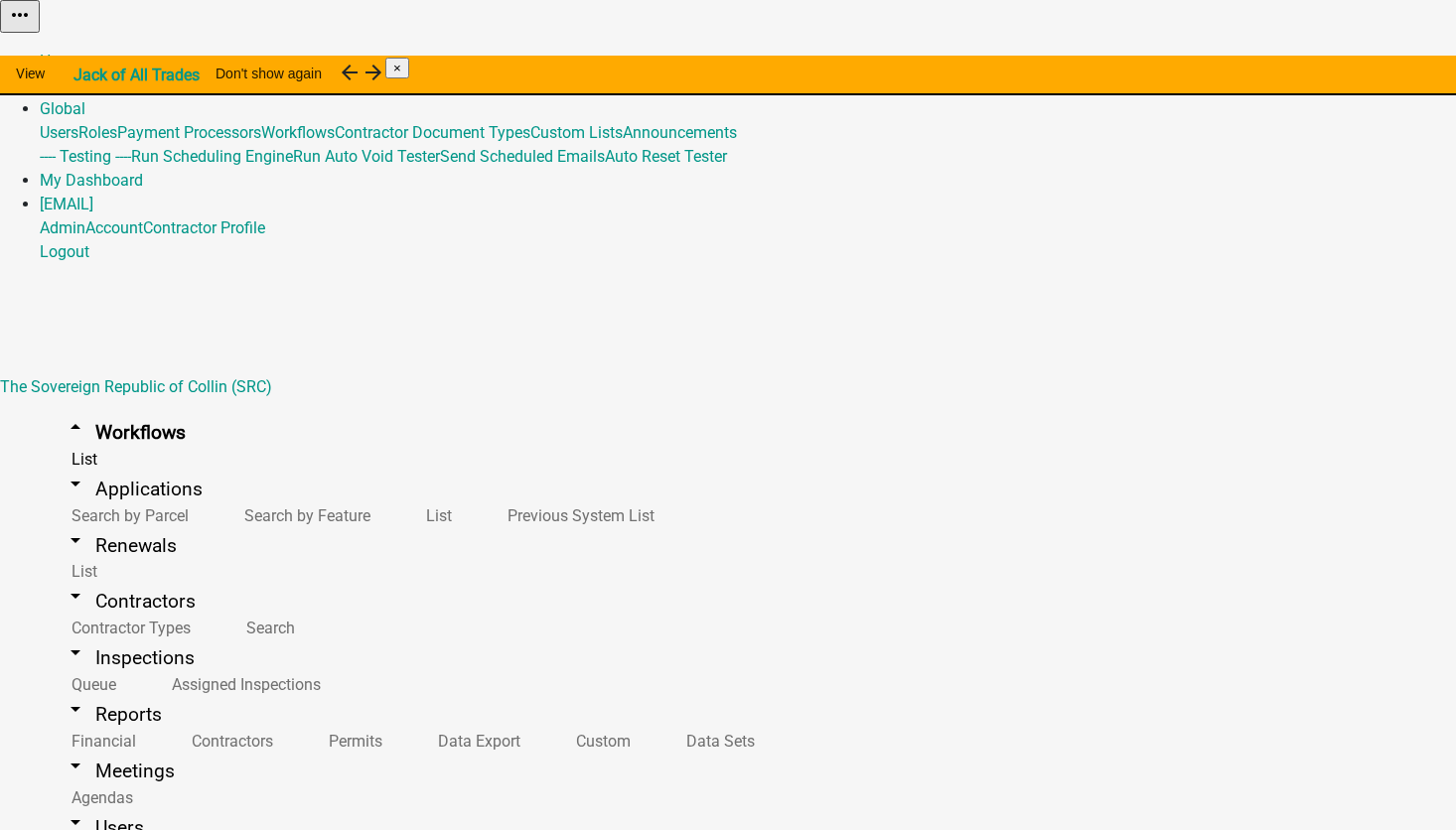 scroll, scrollTop: 0, scrollLeft: 0, axis: both 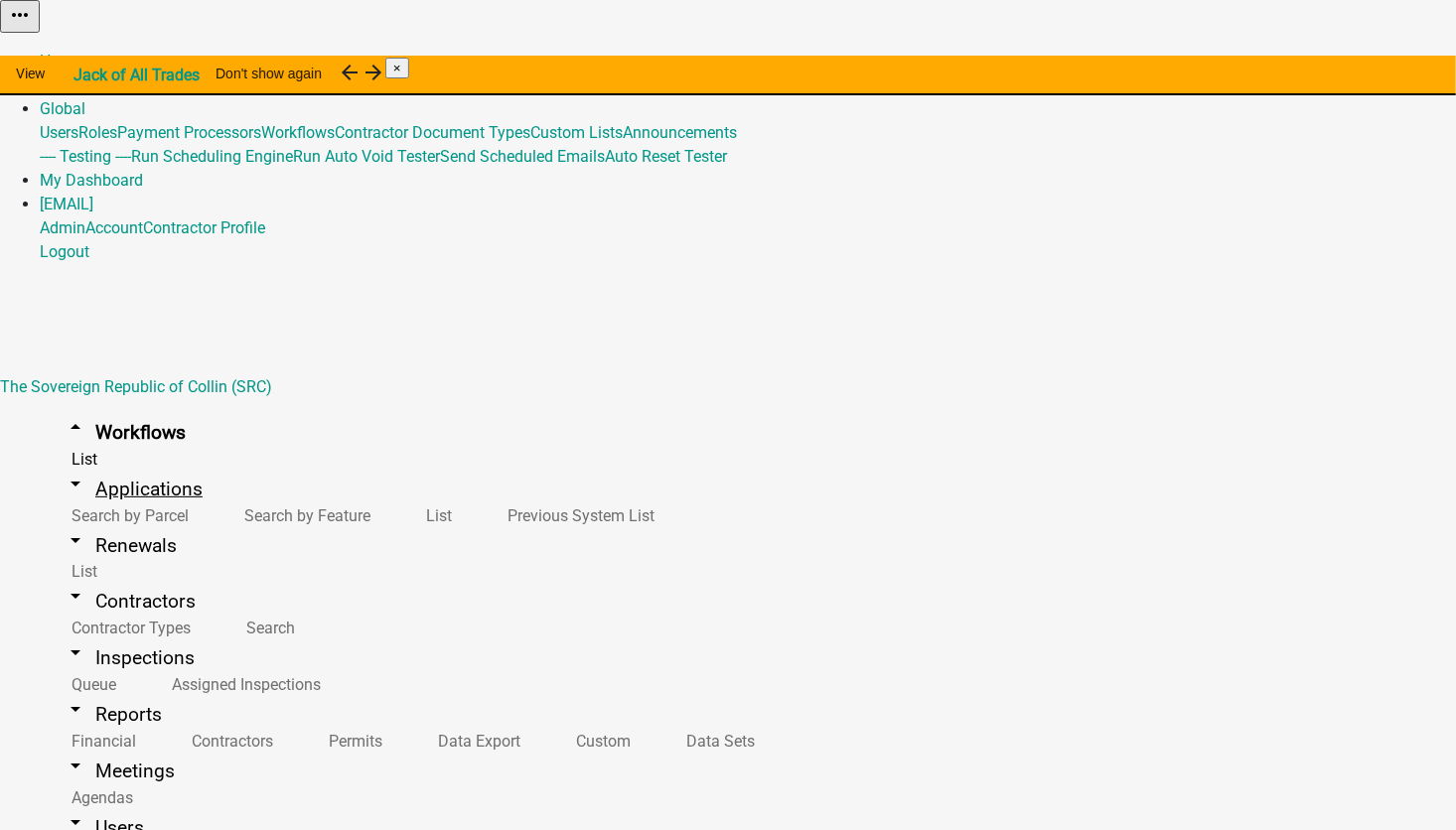 click on "arrow_drop_down   Applications" at bounding box center (133, 488) 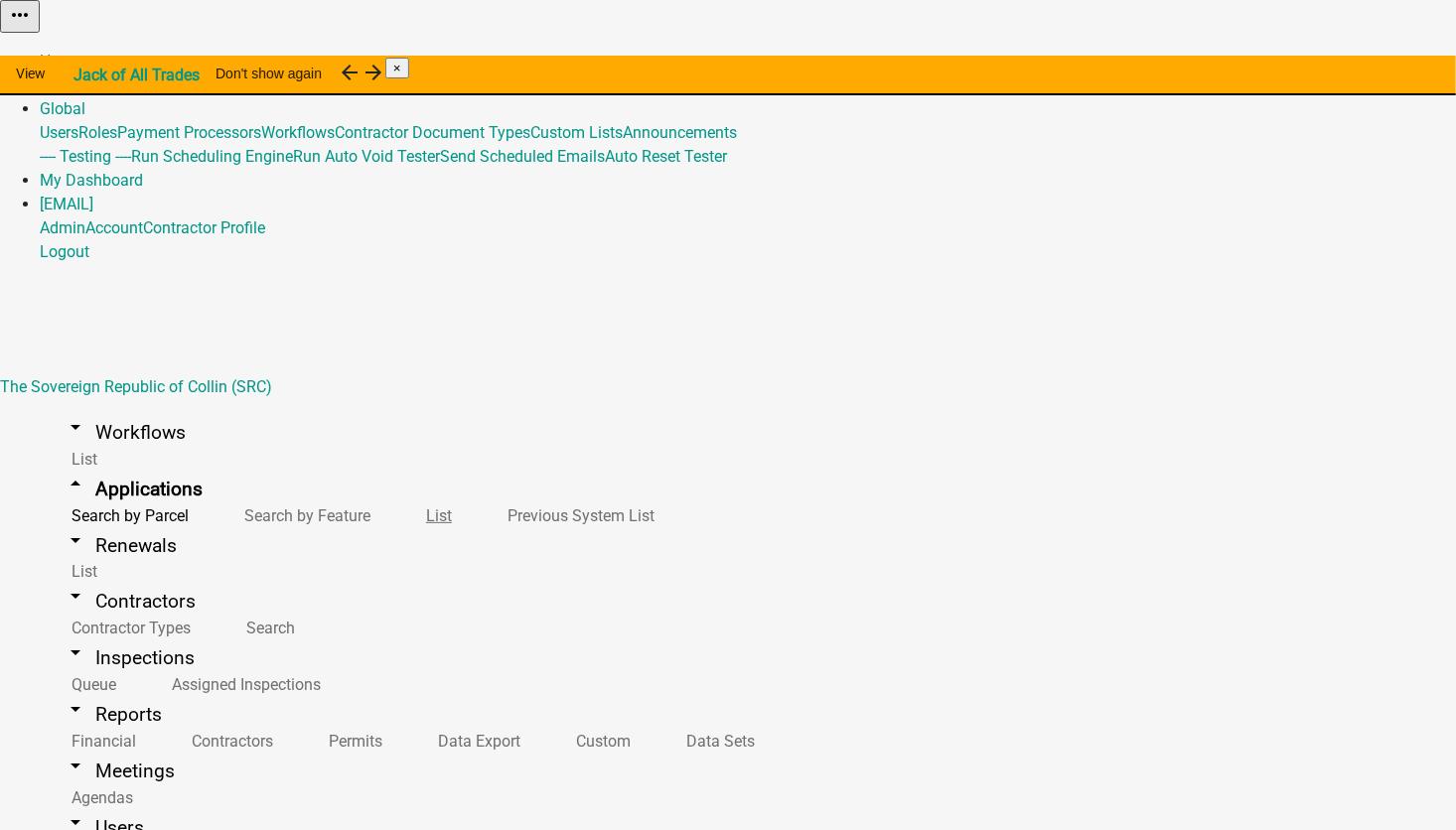 click on "List" at bounding box center (435, 515) 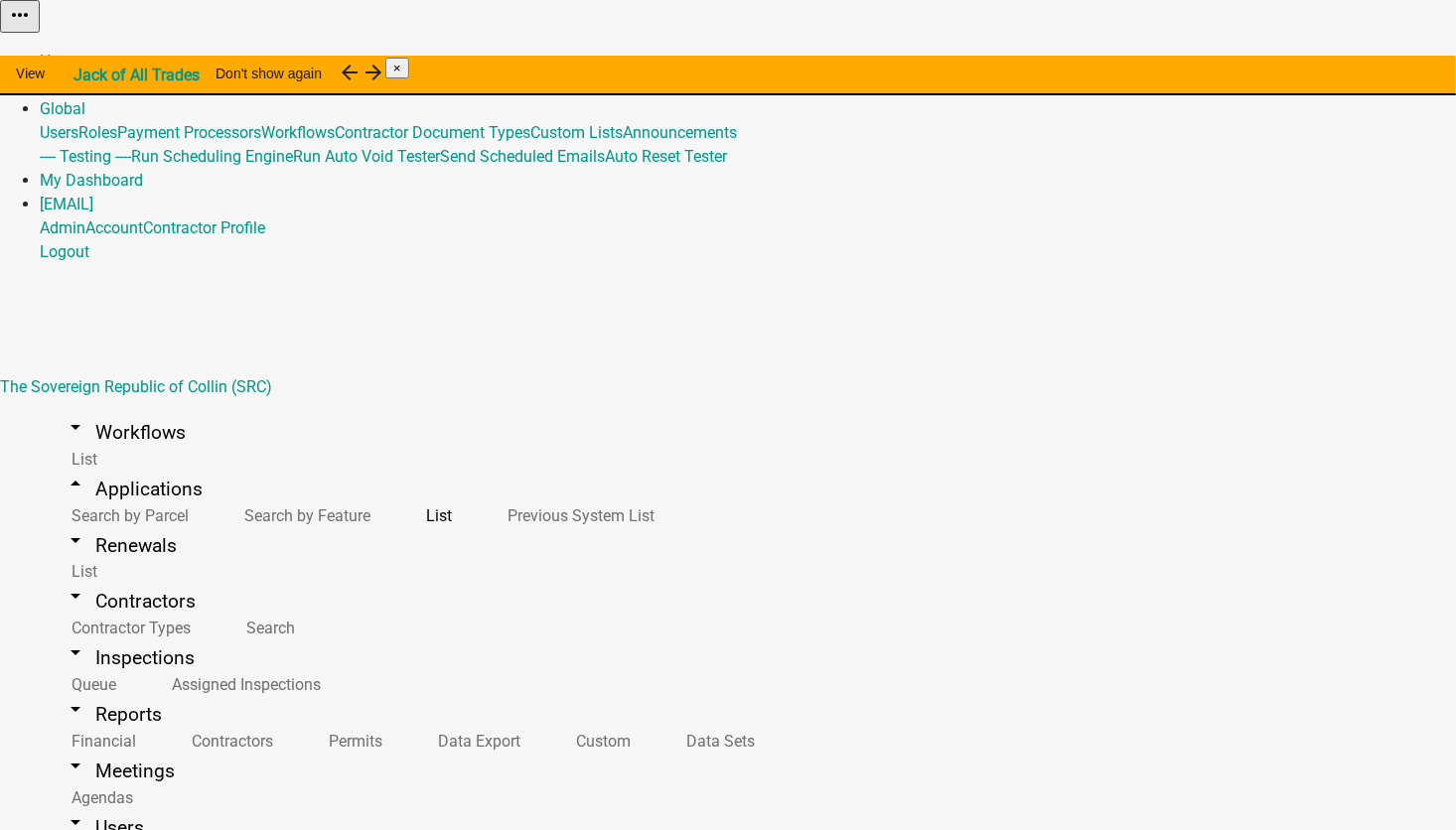 select on "1: 25" 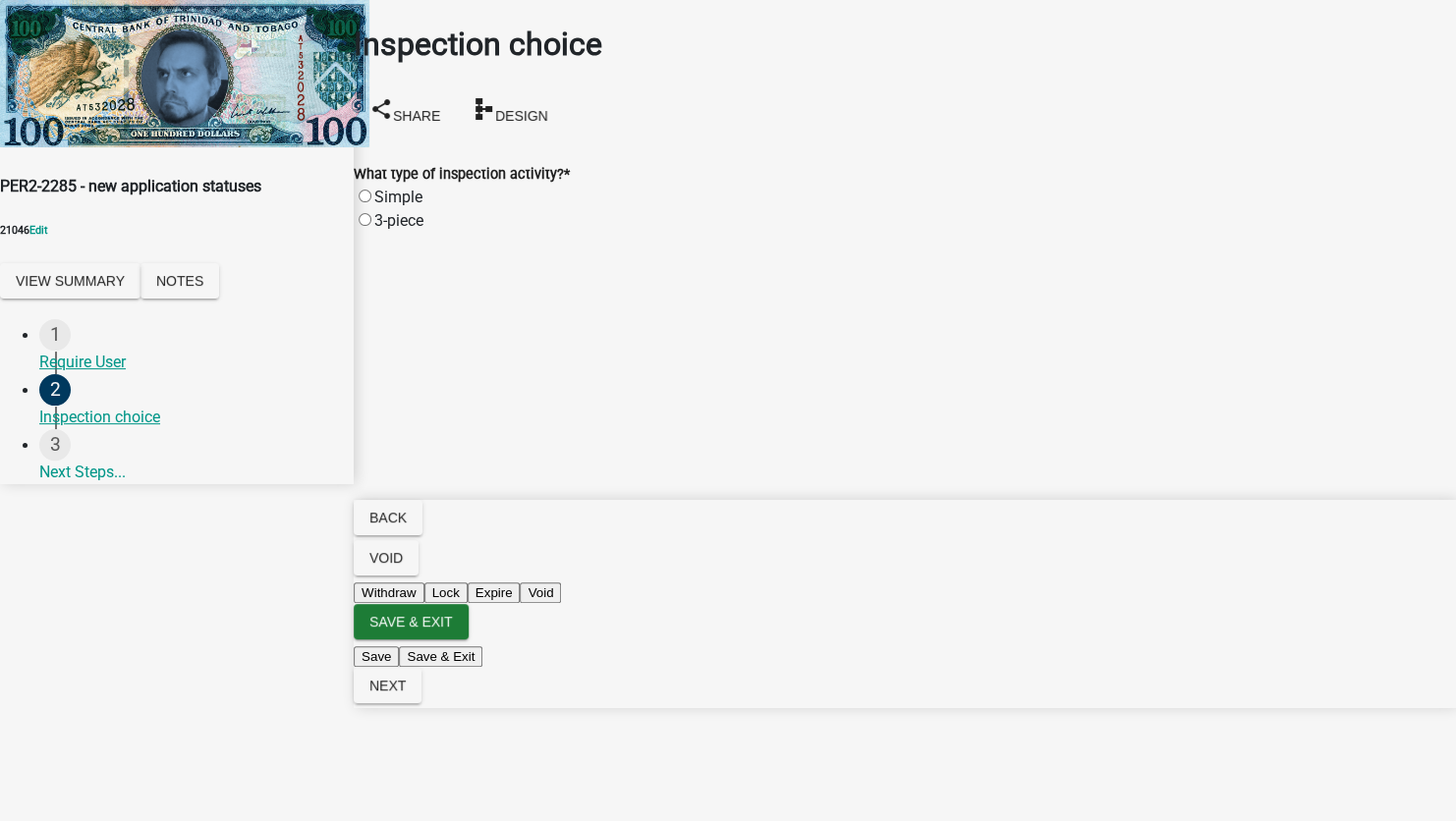 click on "Simple" 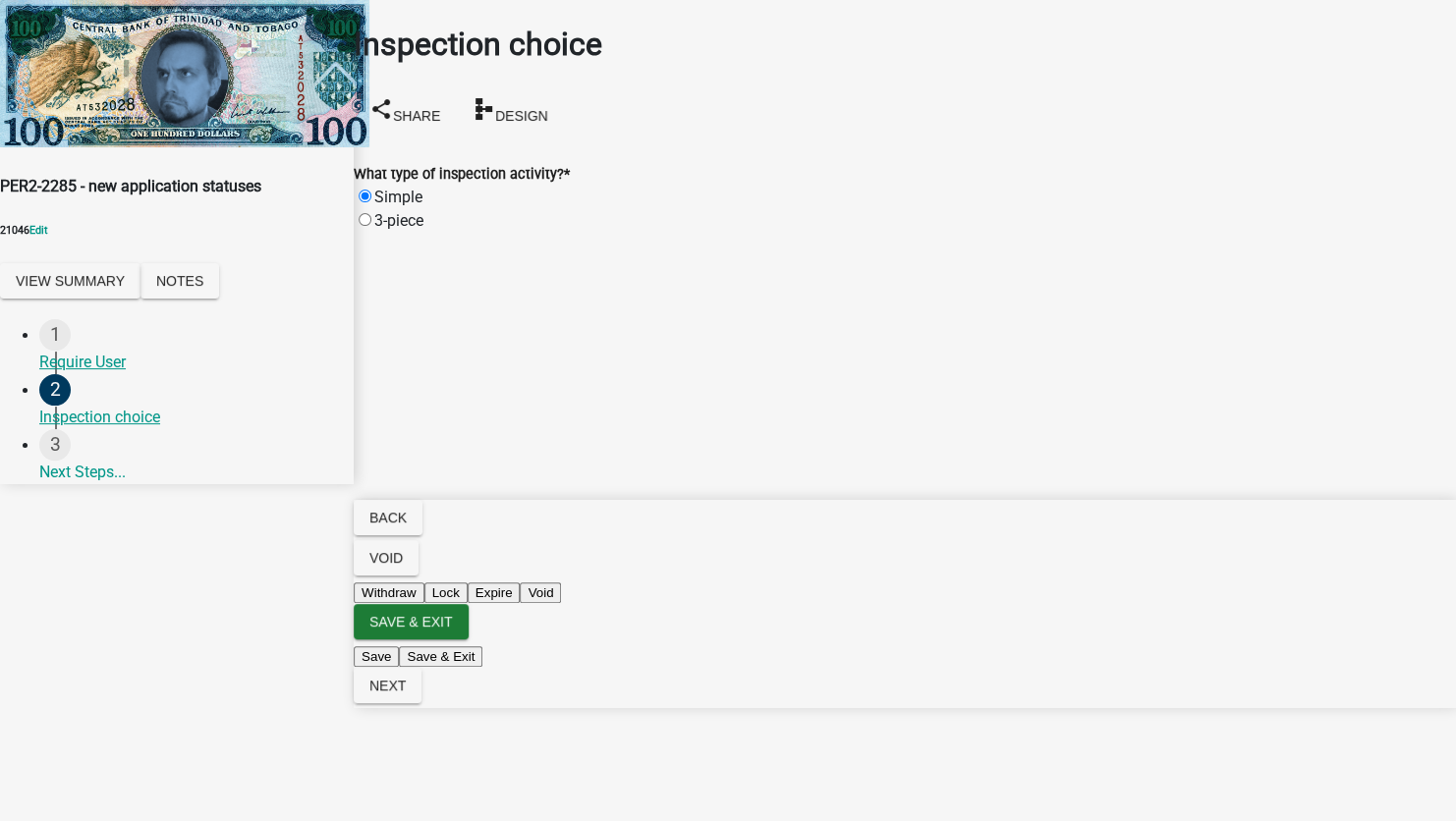 radio on "true" 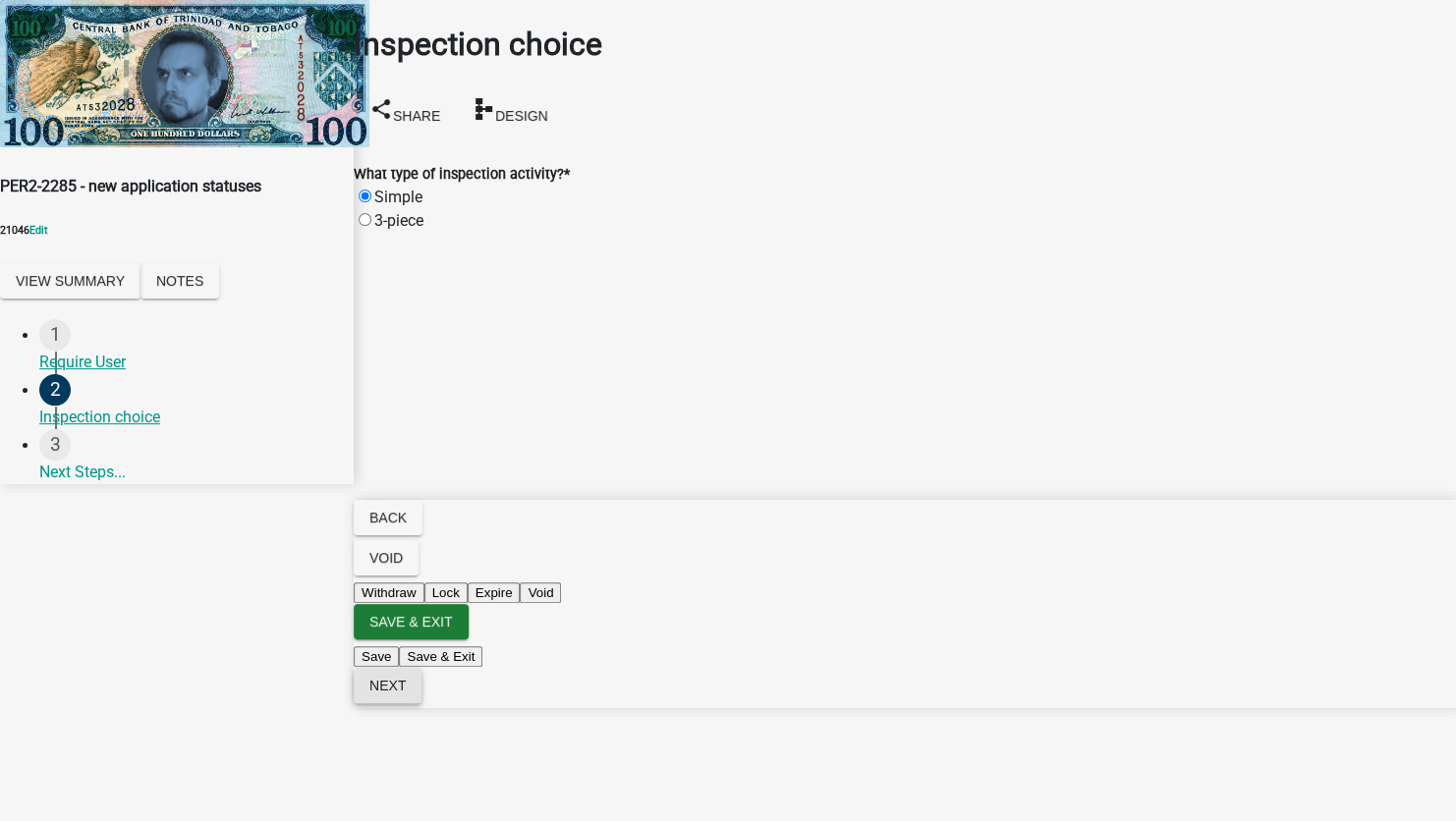 click on "Next" at bounding box center [387, 685] 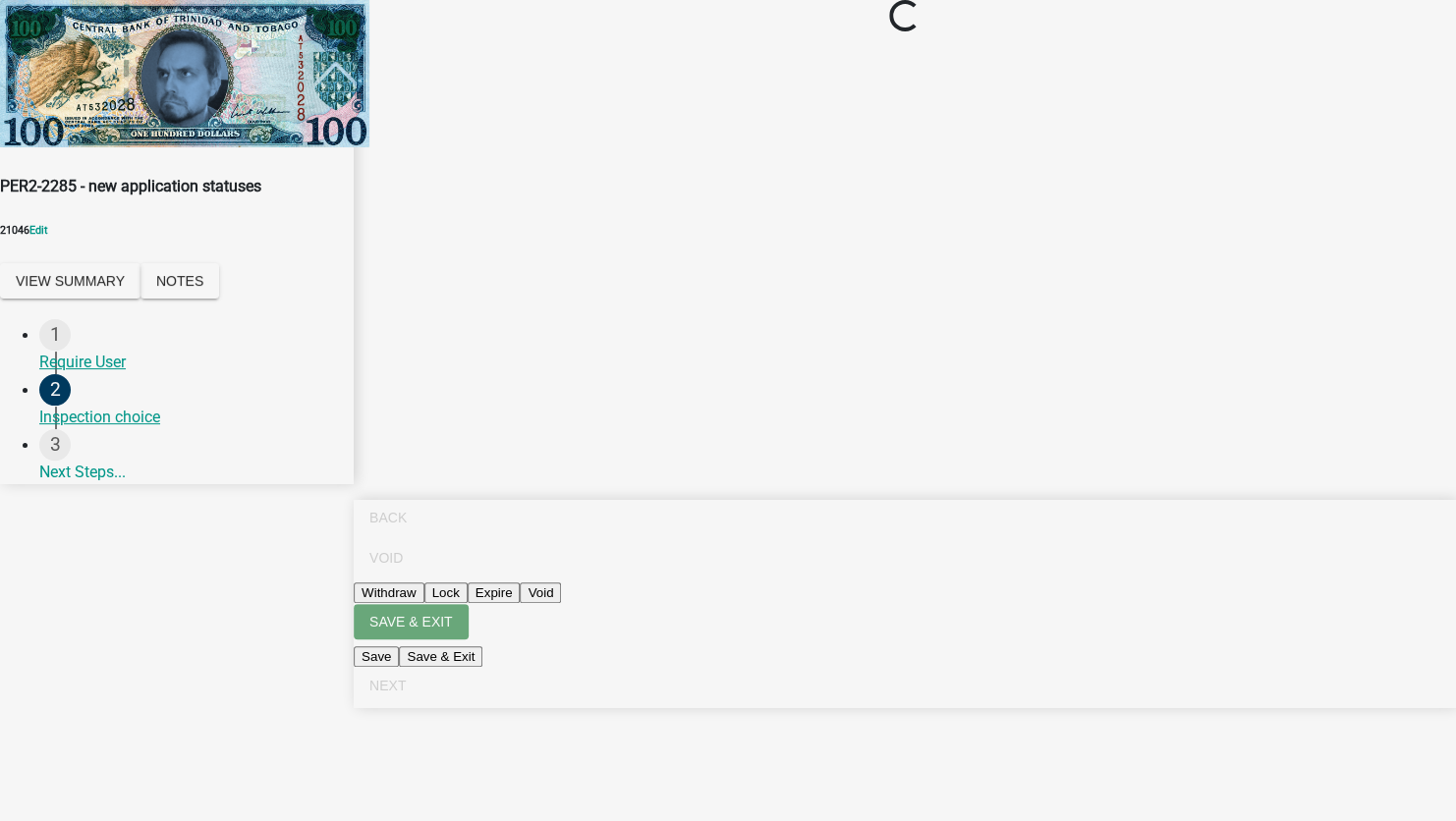 select on "bb416f24-52b1-464e-a2e3-9f2fa419497f" 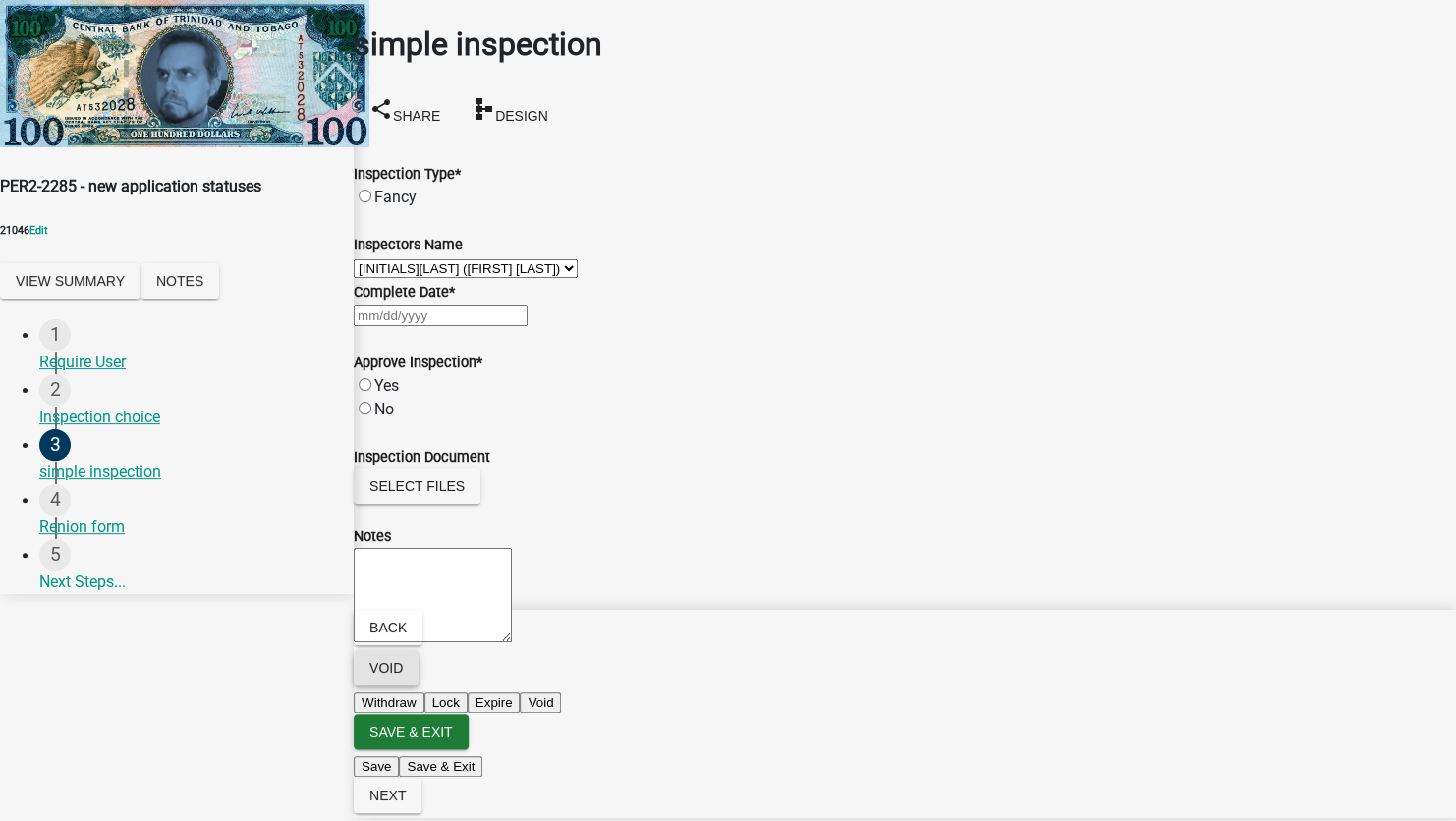 click on "Void" at bounding box center (386, 668) 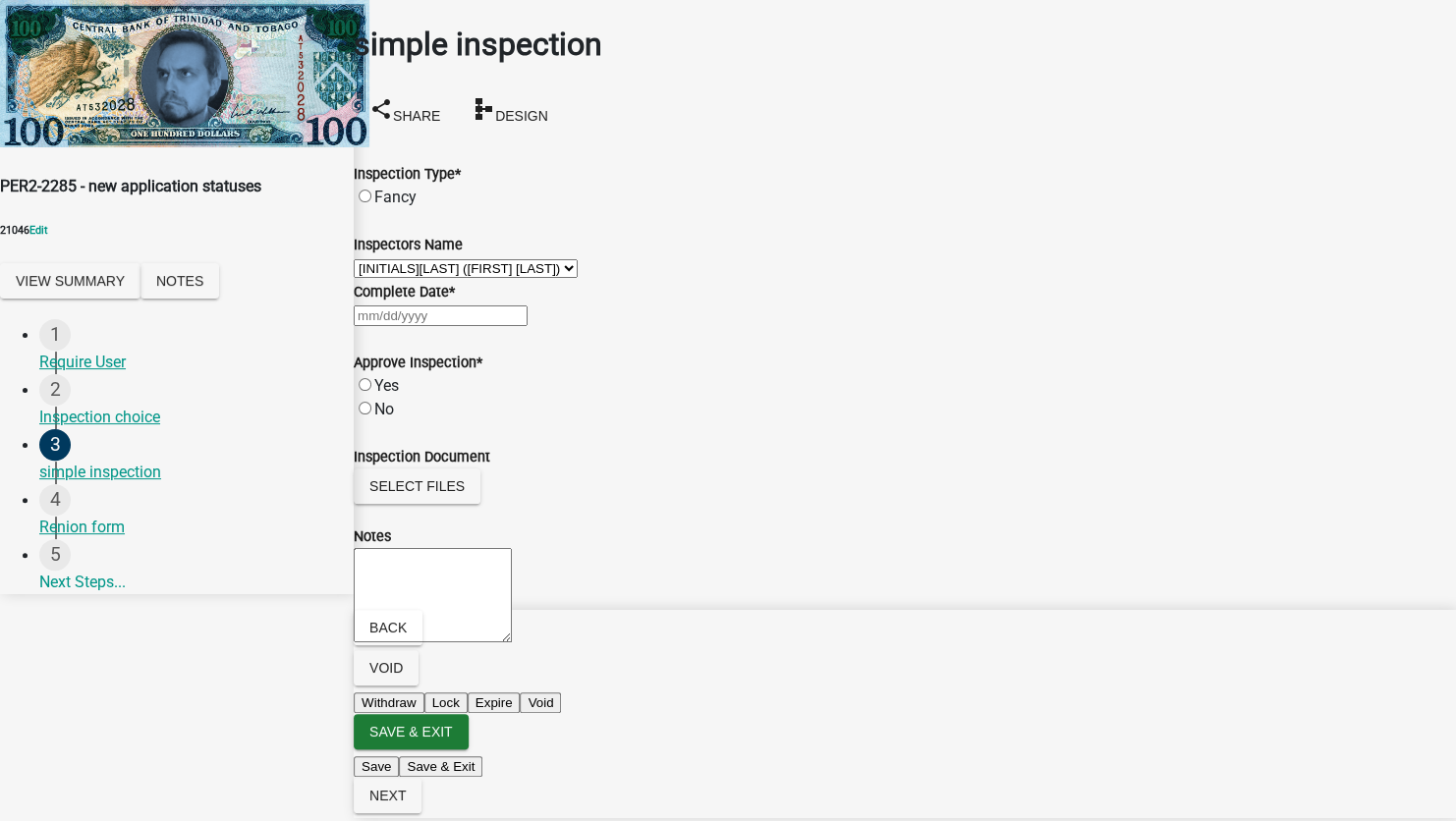 click on "Withdraw" at bounding box center [389, 702] 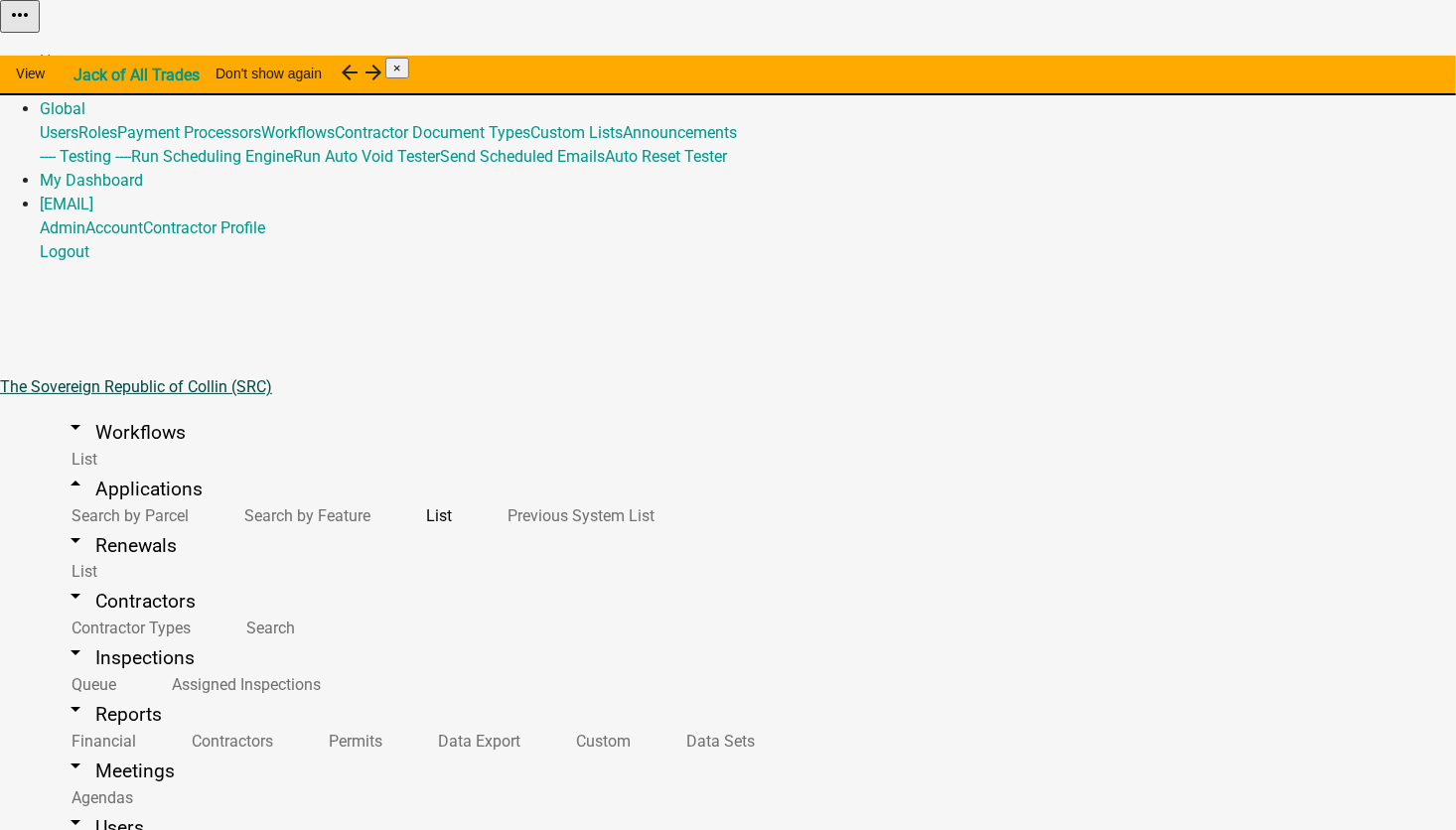 select on "1: 25" 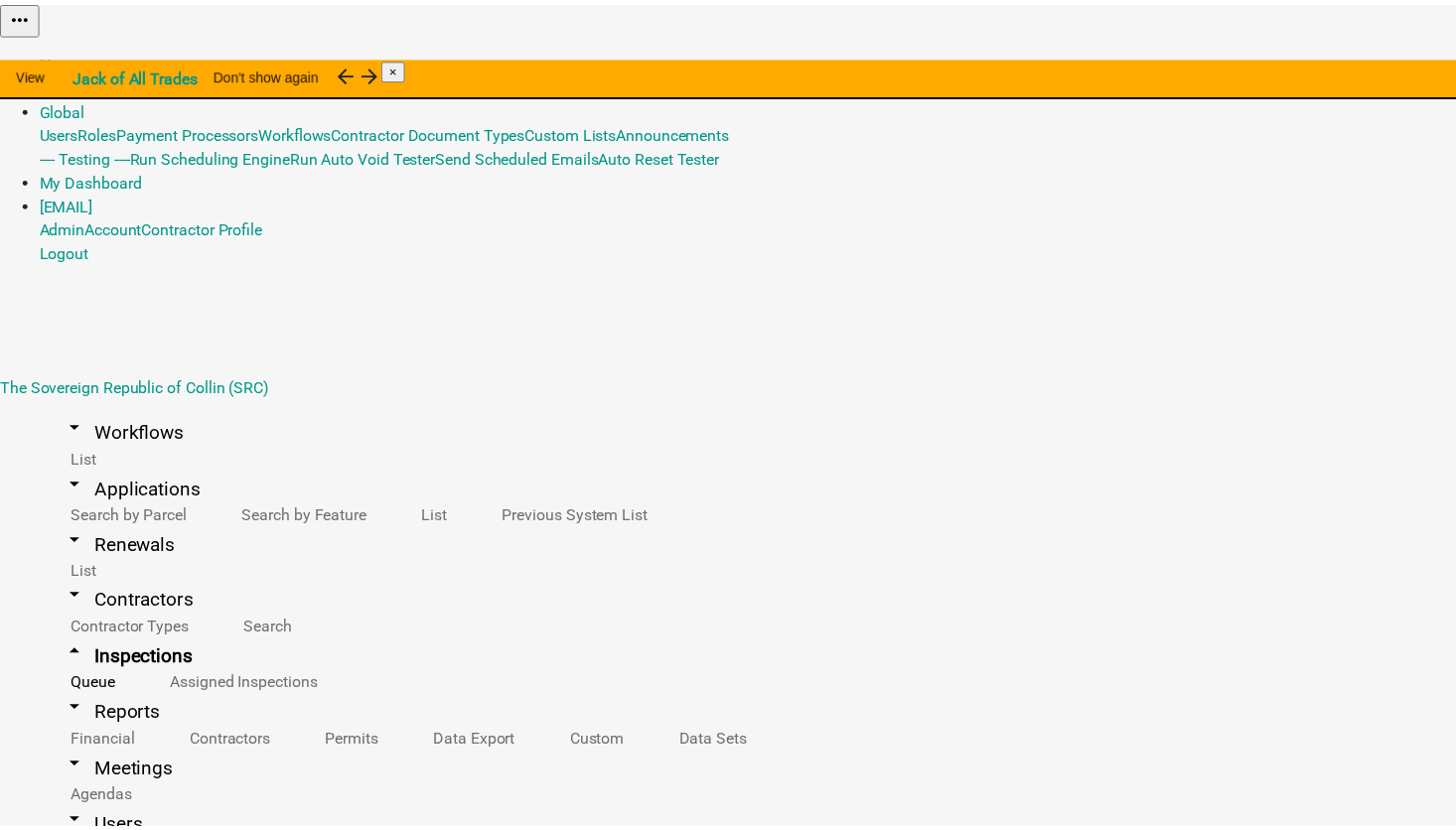 scroll, scrollTop: 0, scrollLeft: 0, axis: both 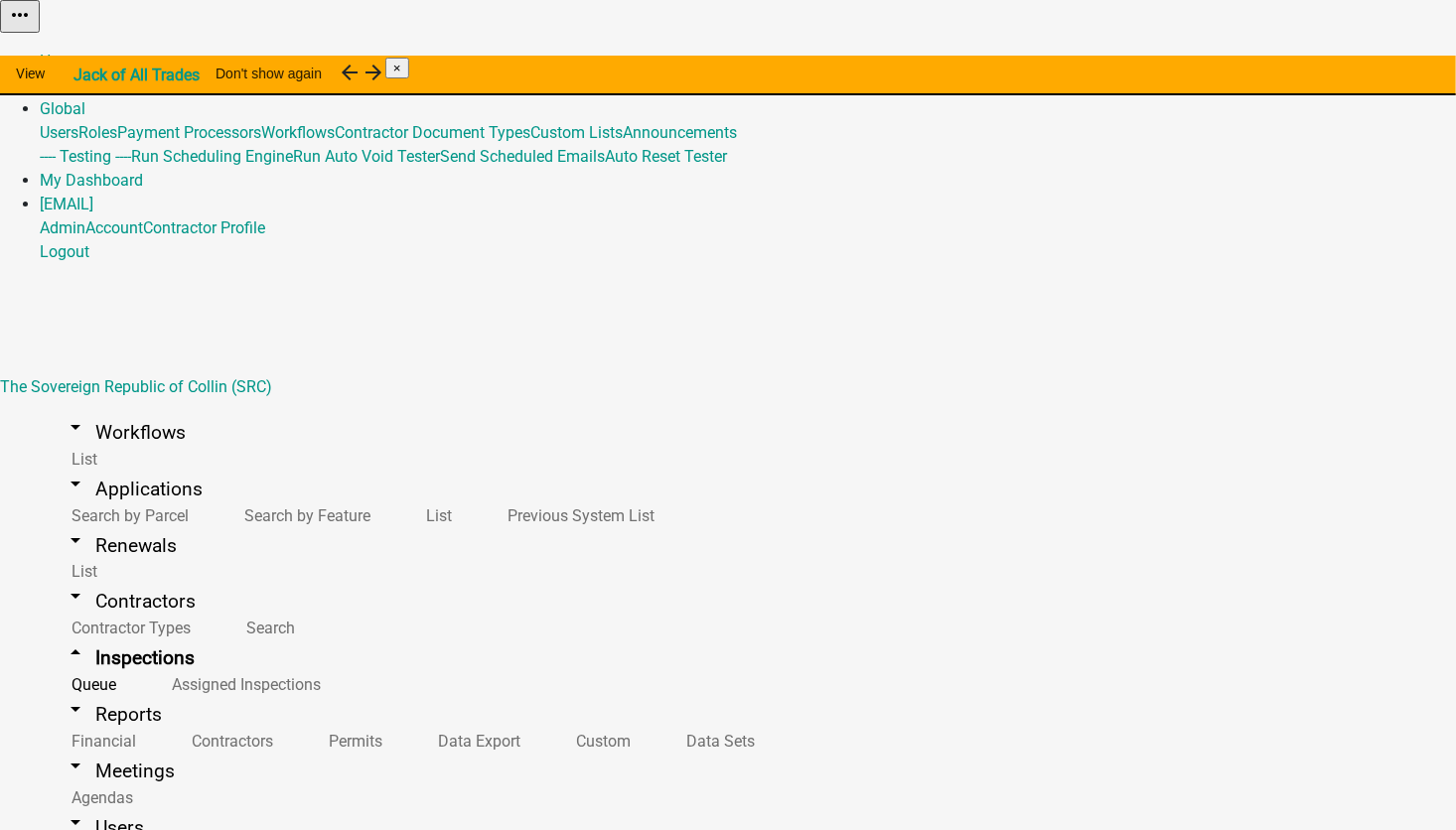 click at bounding box center [112, 1257] 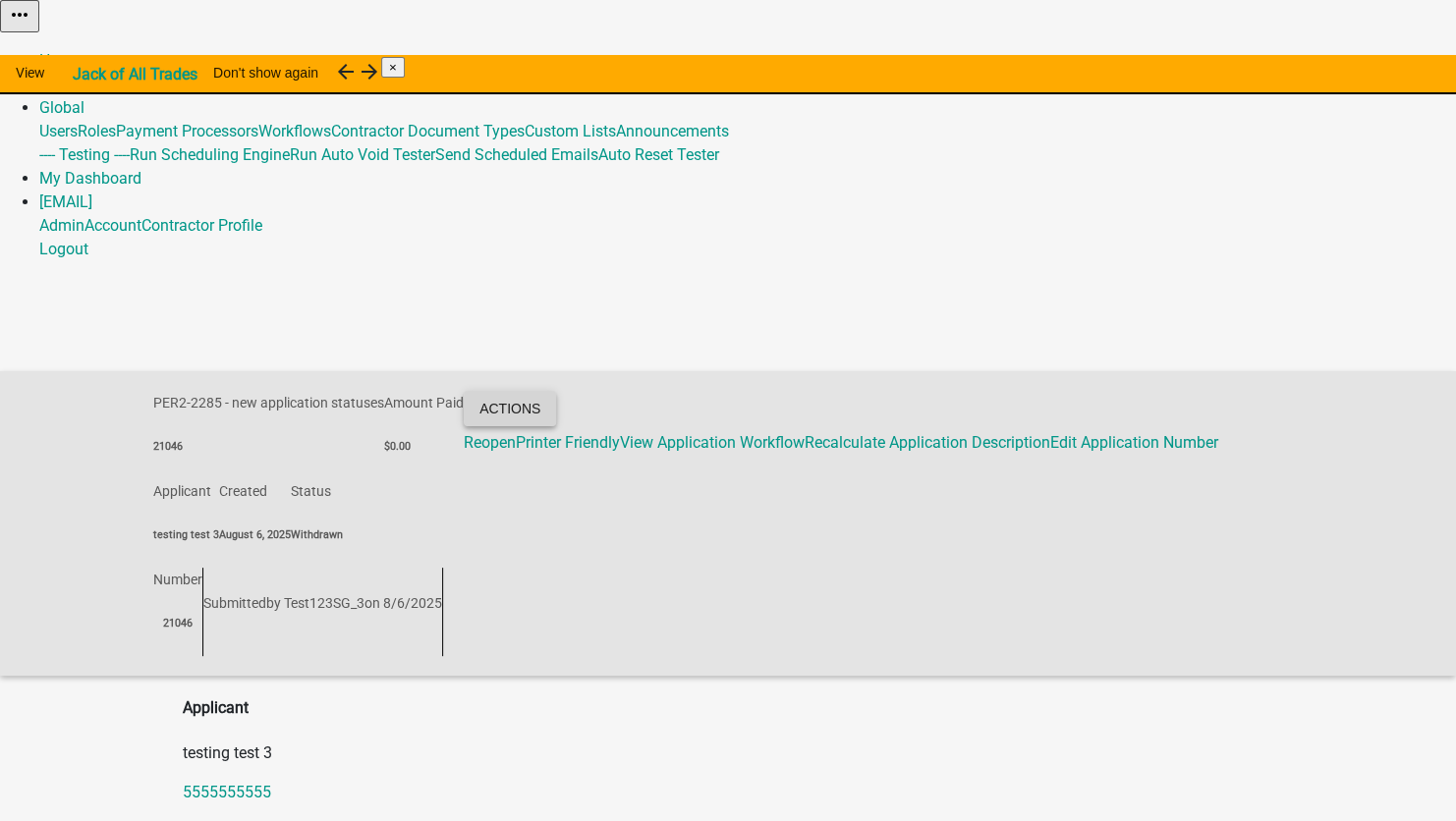 click on "Actions" at bounding box center [510, 409] 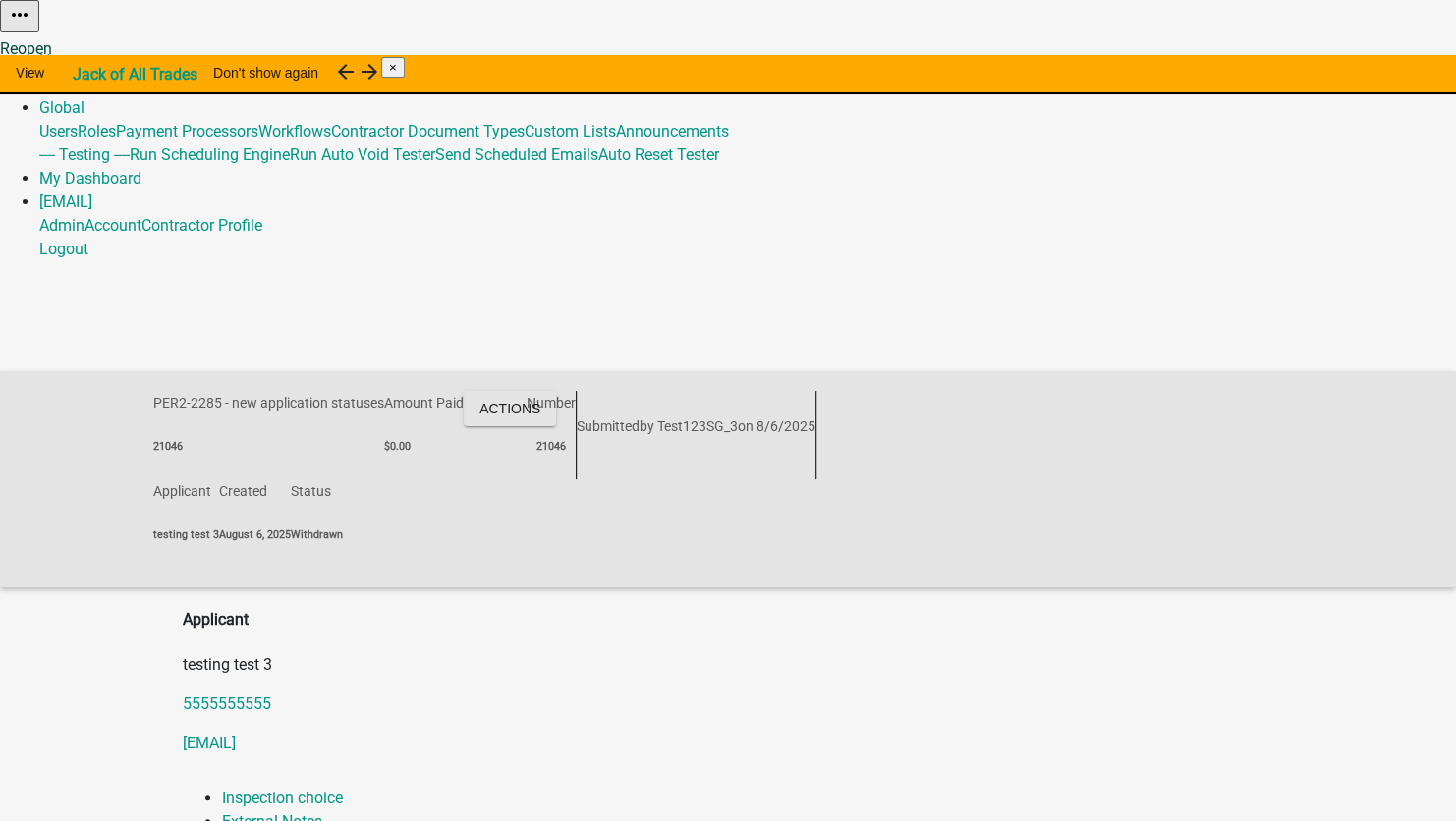 click on "Reopen" 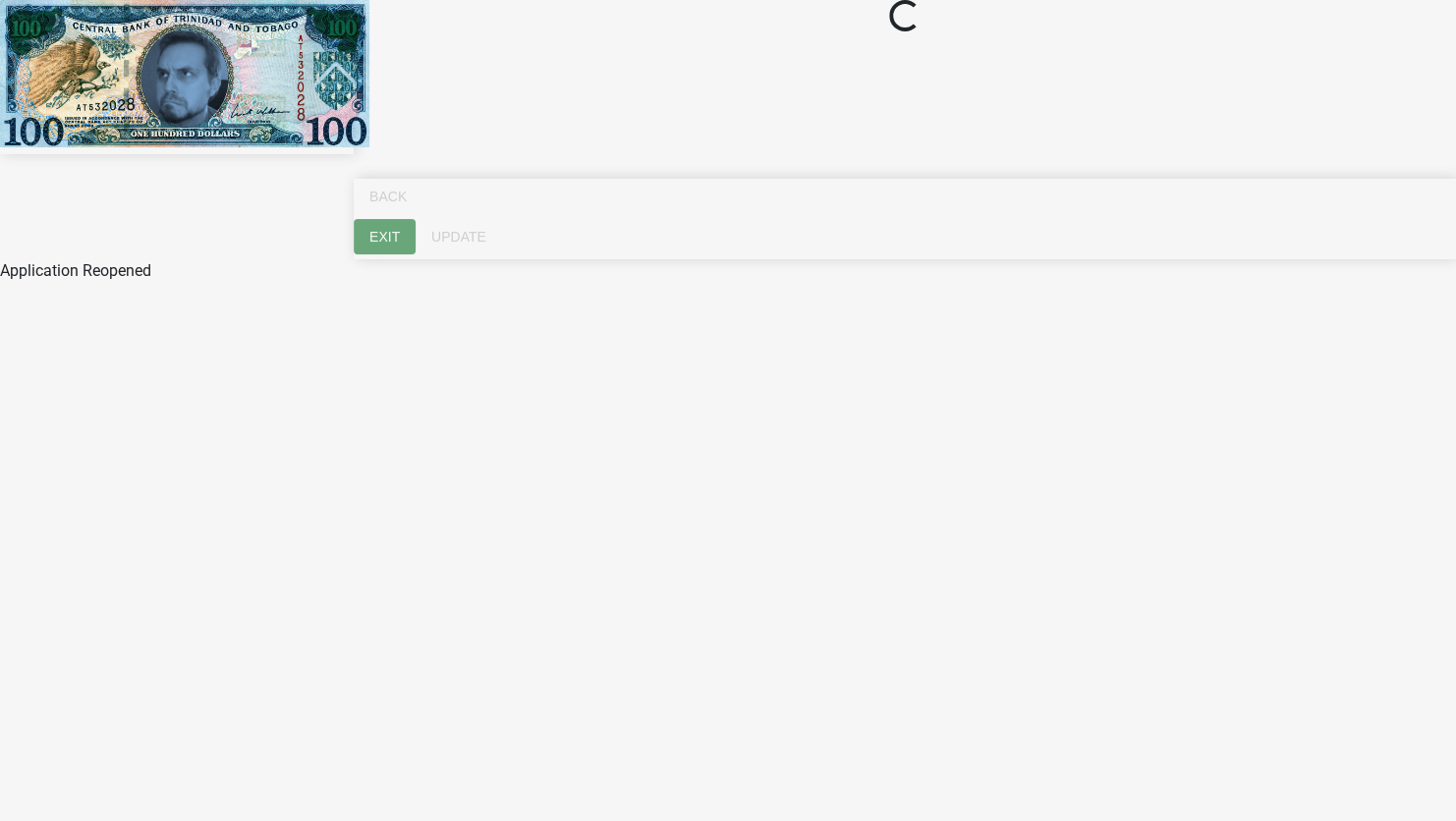 select on "bb416f24-52b1-464e-a2e3-9f2fa419497f" 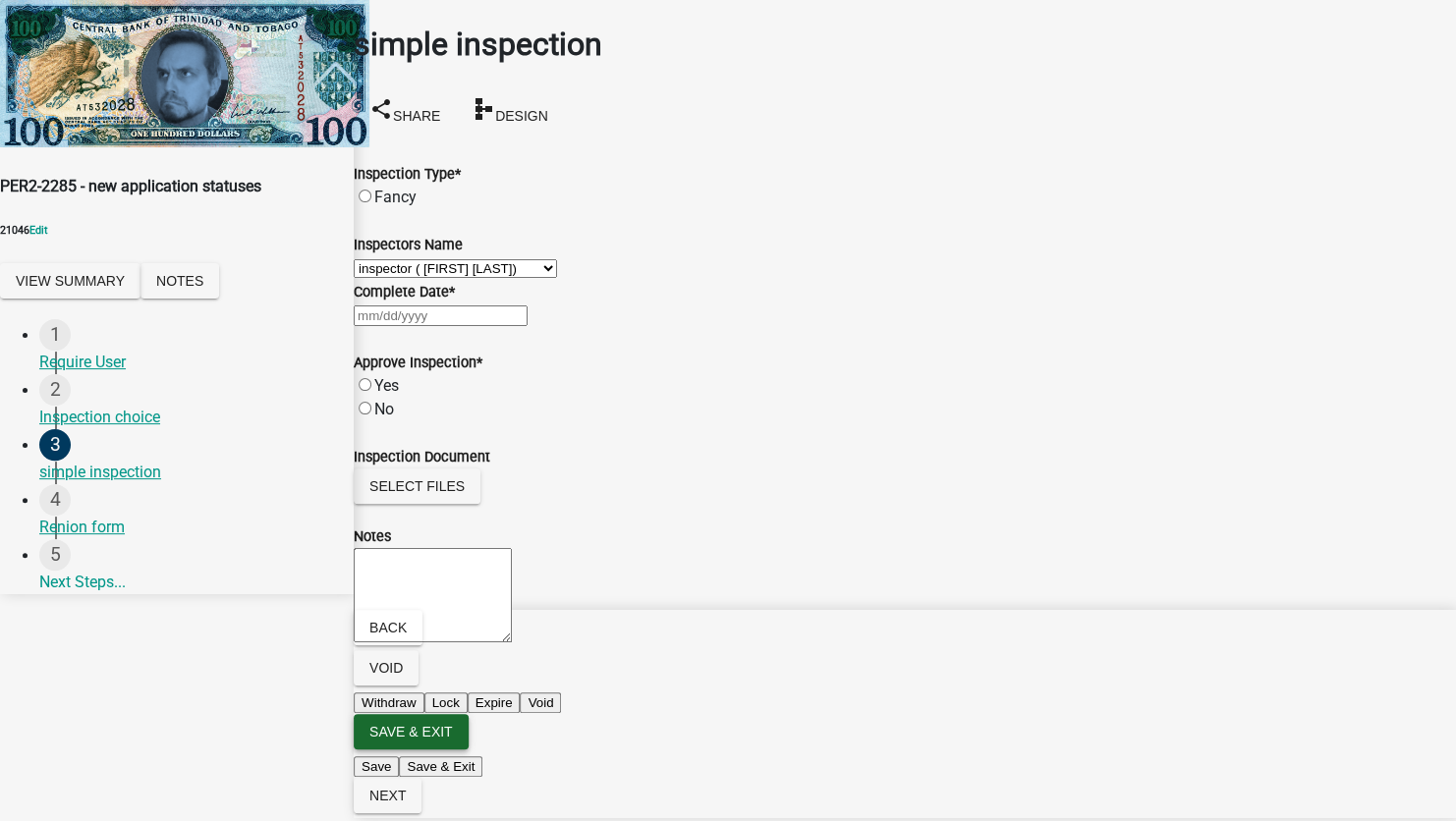 click on "Save & Exit" at bounding box center [411, 732] 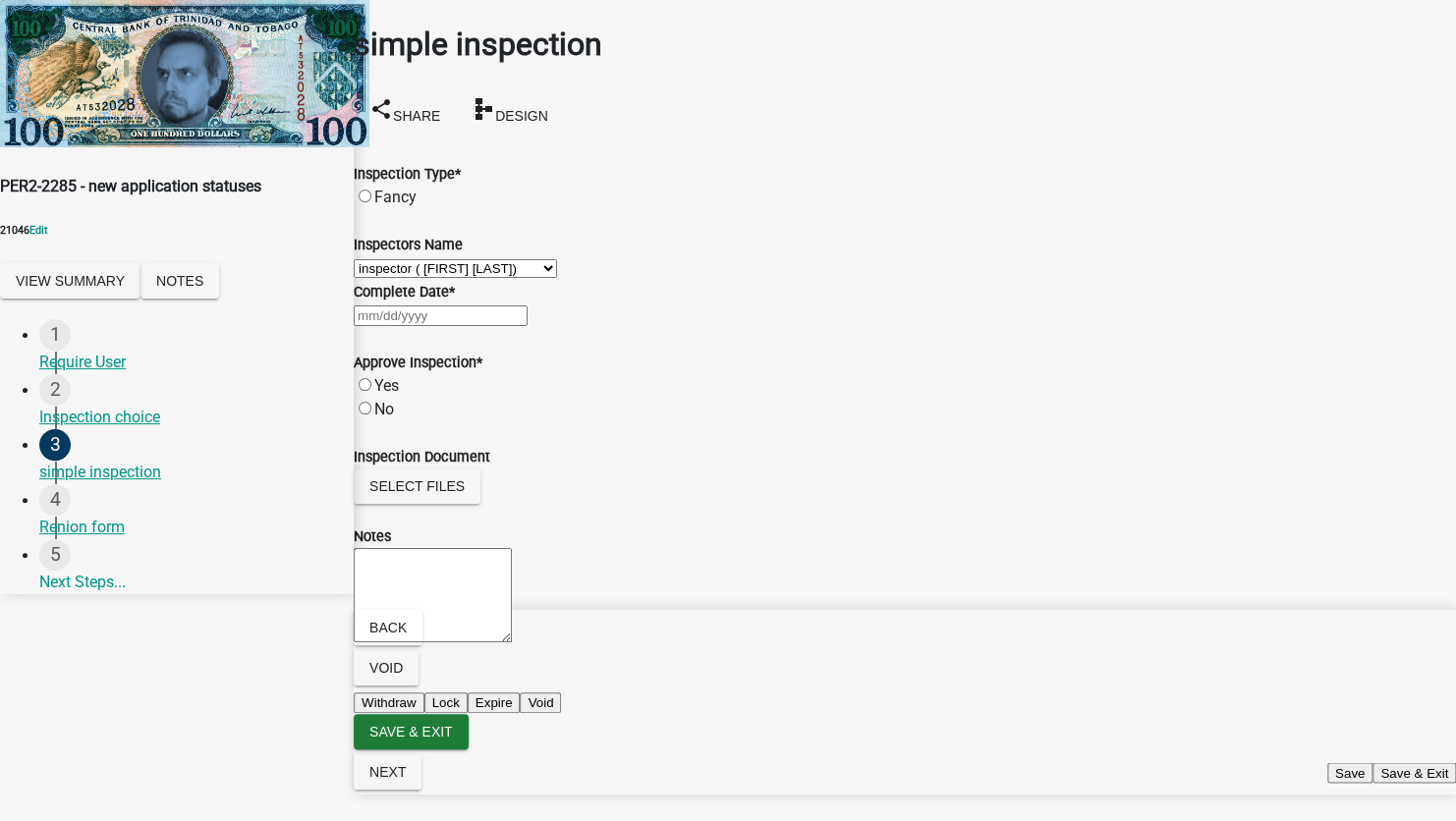 click on "Save & Exit" at bounding box center (1414, 772) 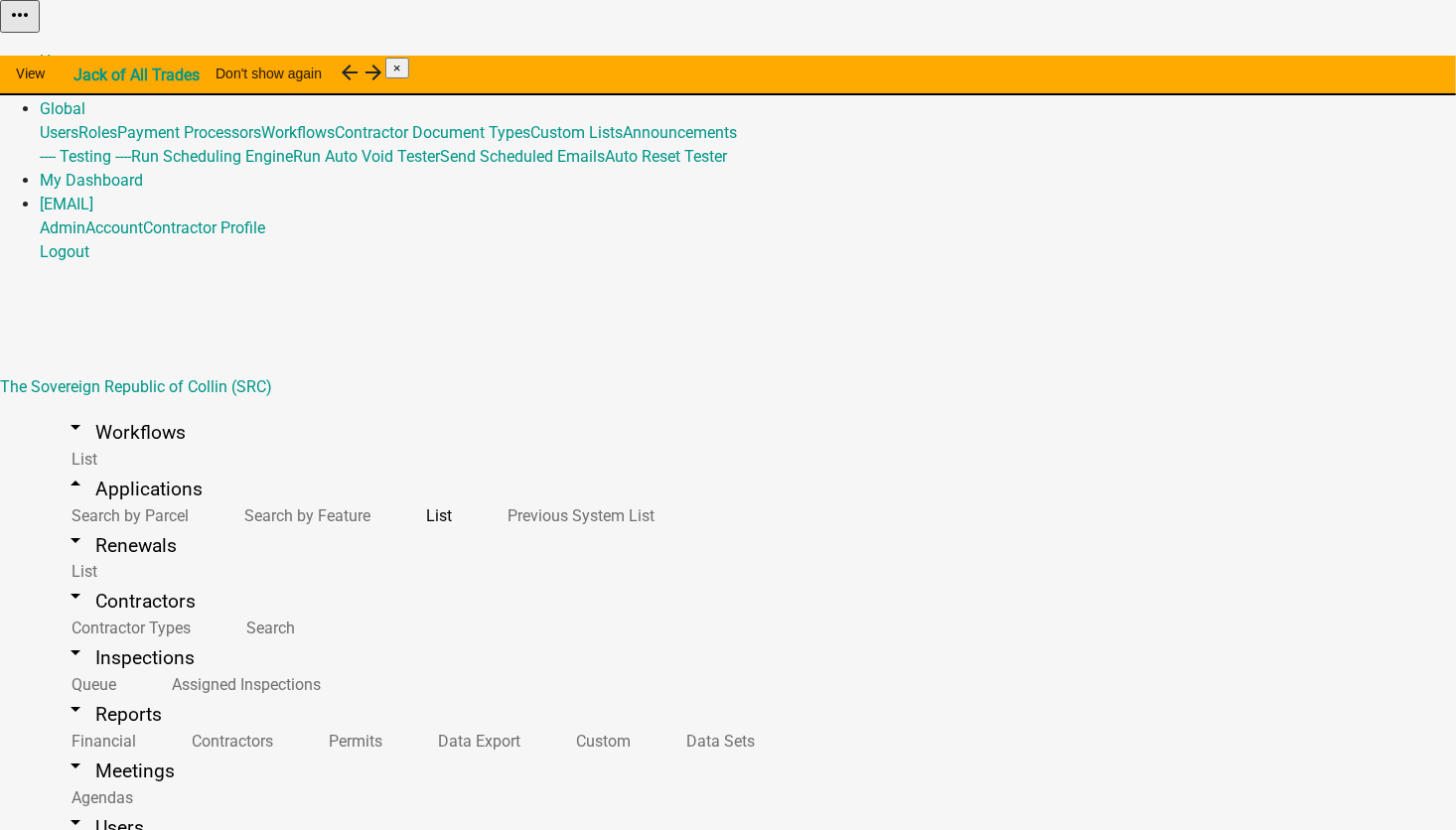 select on "1: 25" 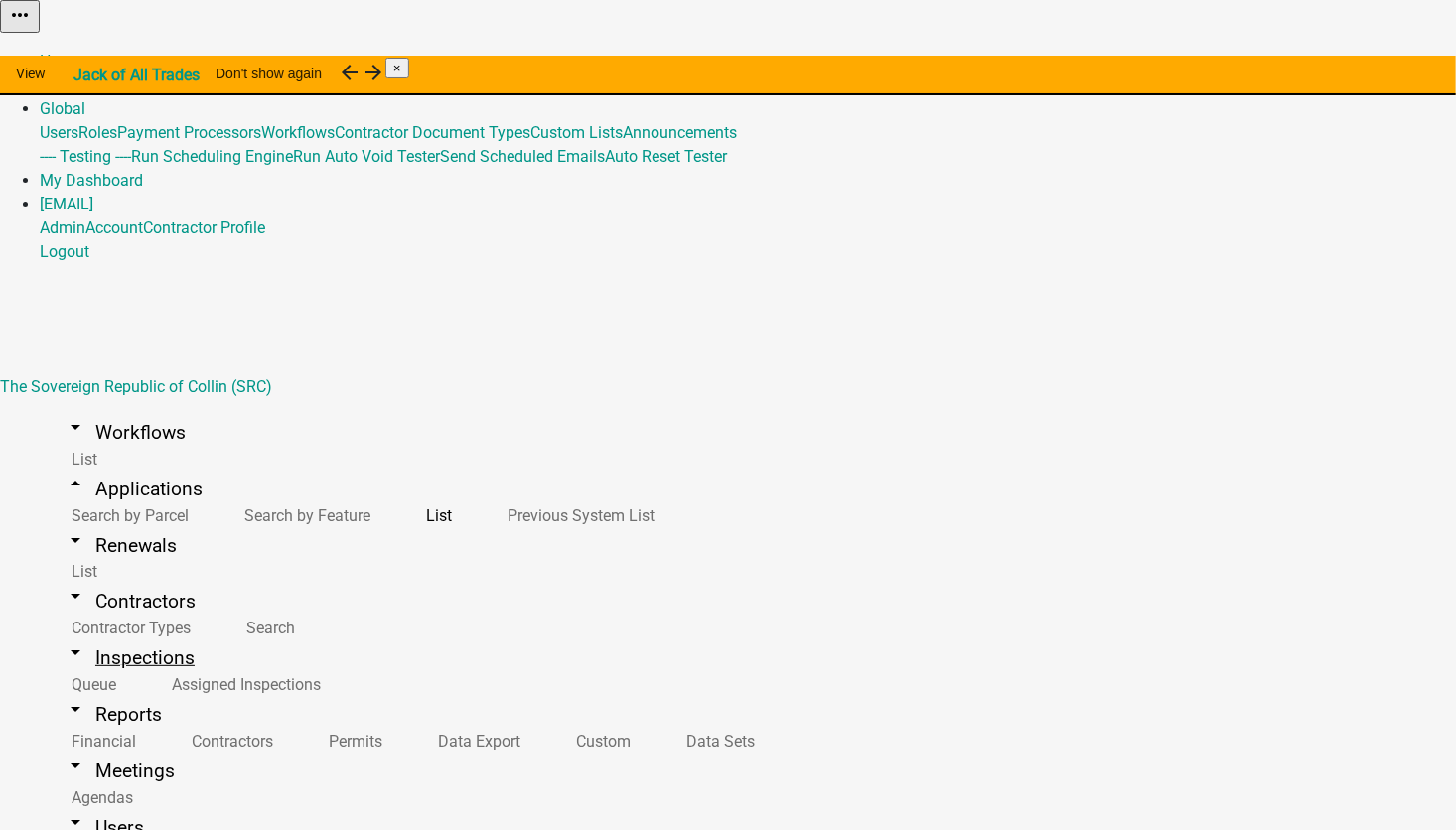 type on "21046" 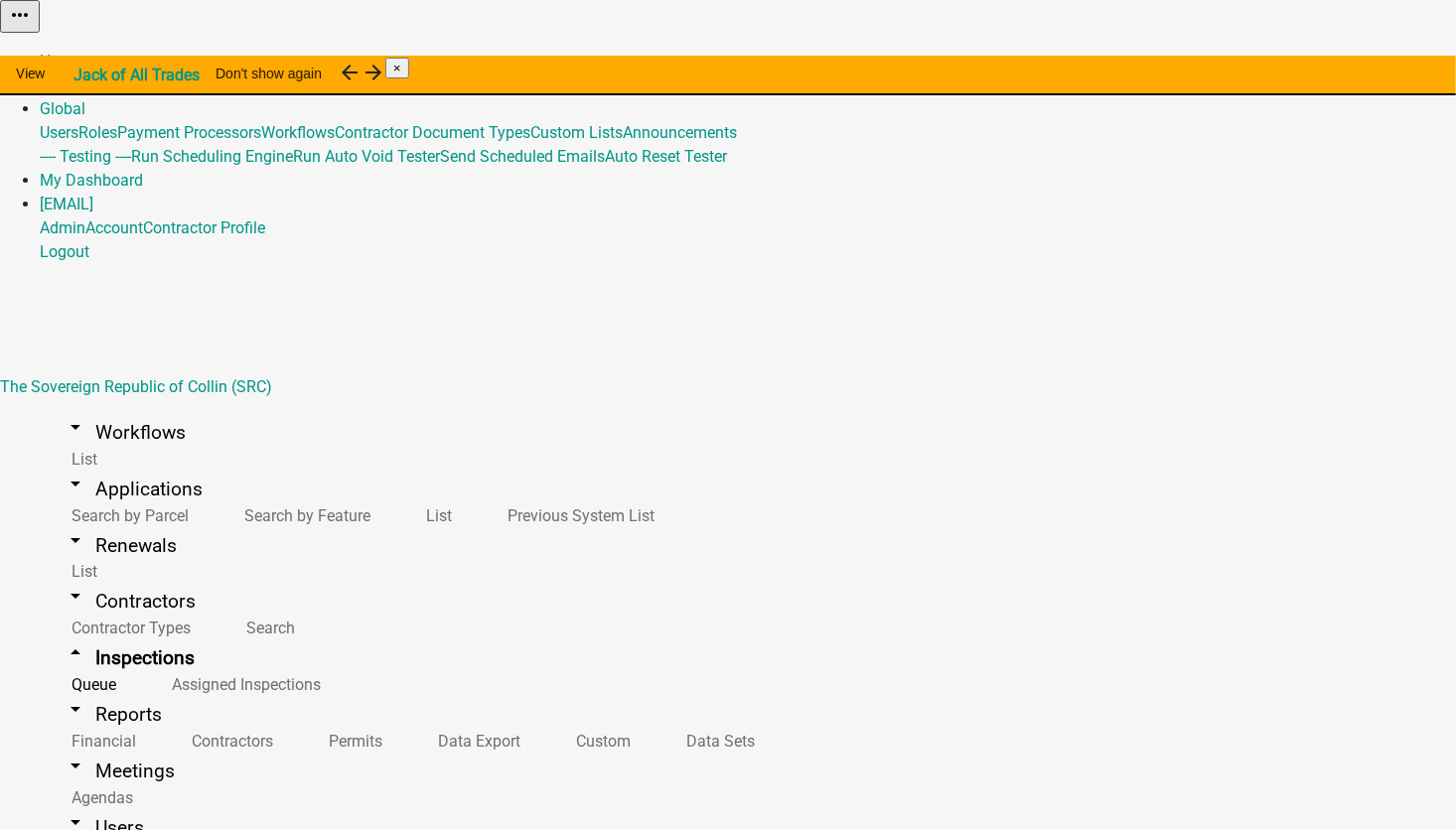 click at bounding box center [112, 1257] 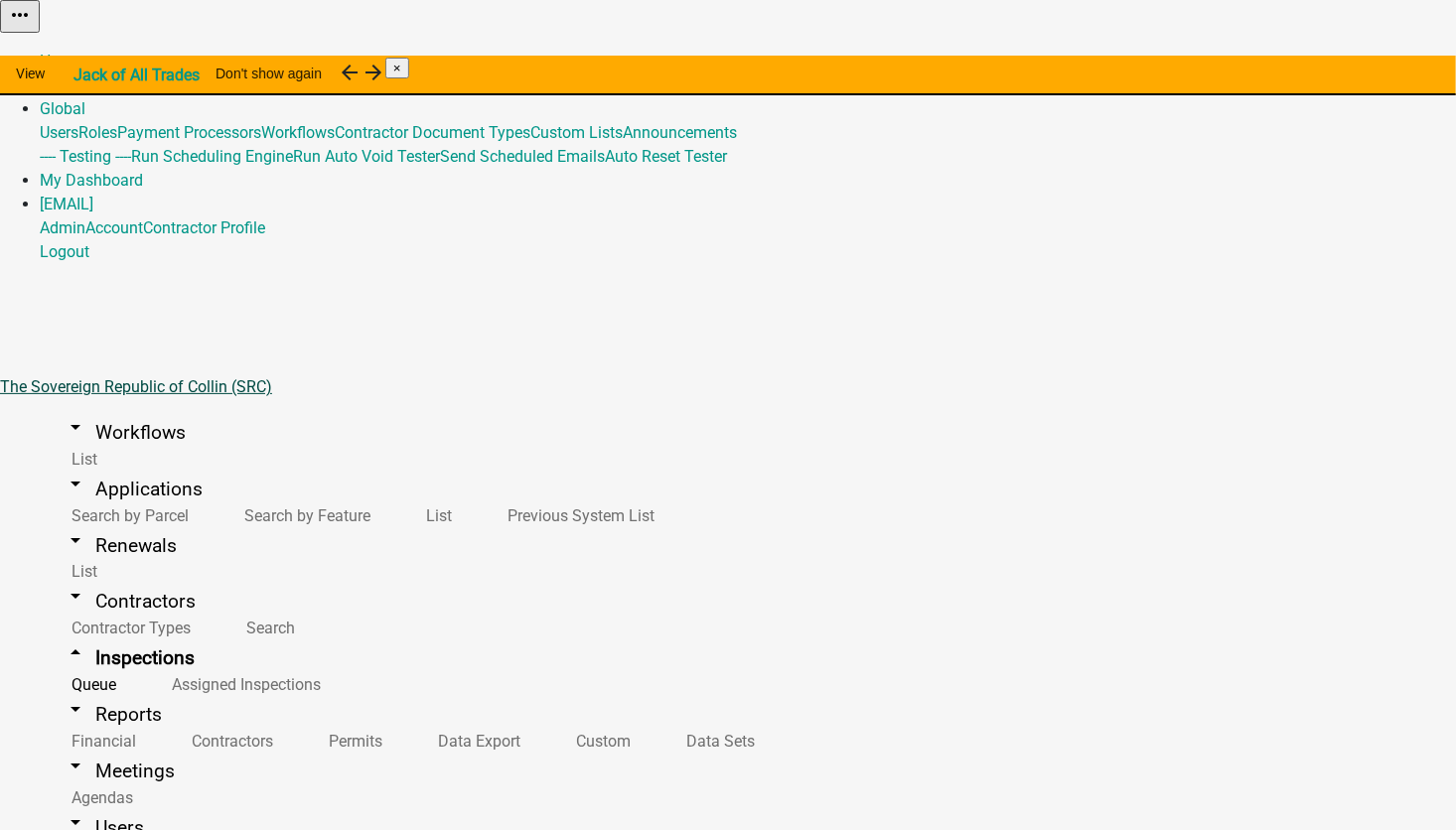 type on "21046" 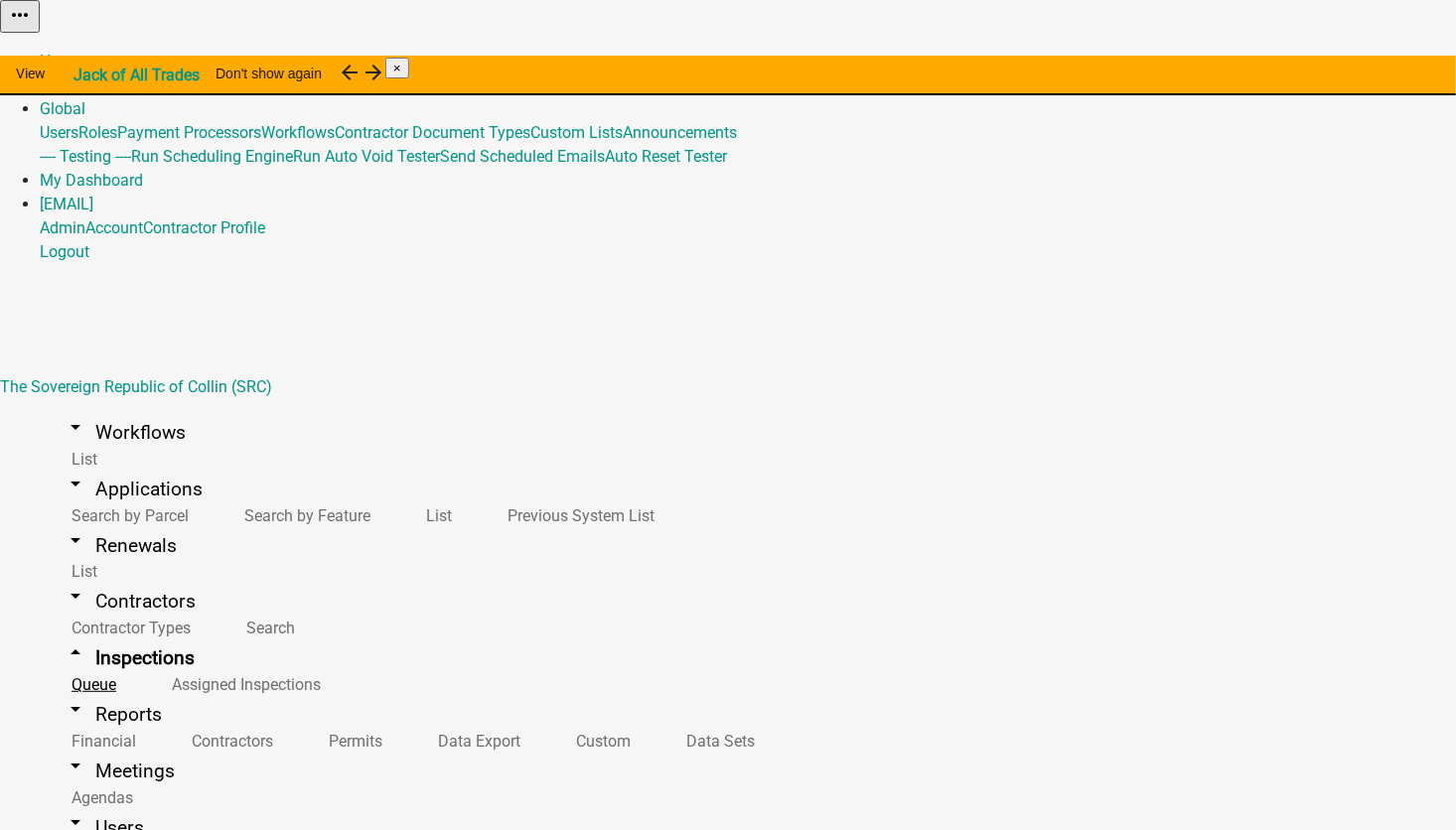 click on "Queue" at bounding box center [89, 684] 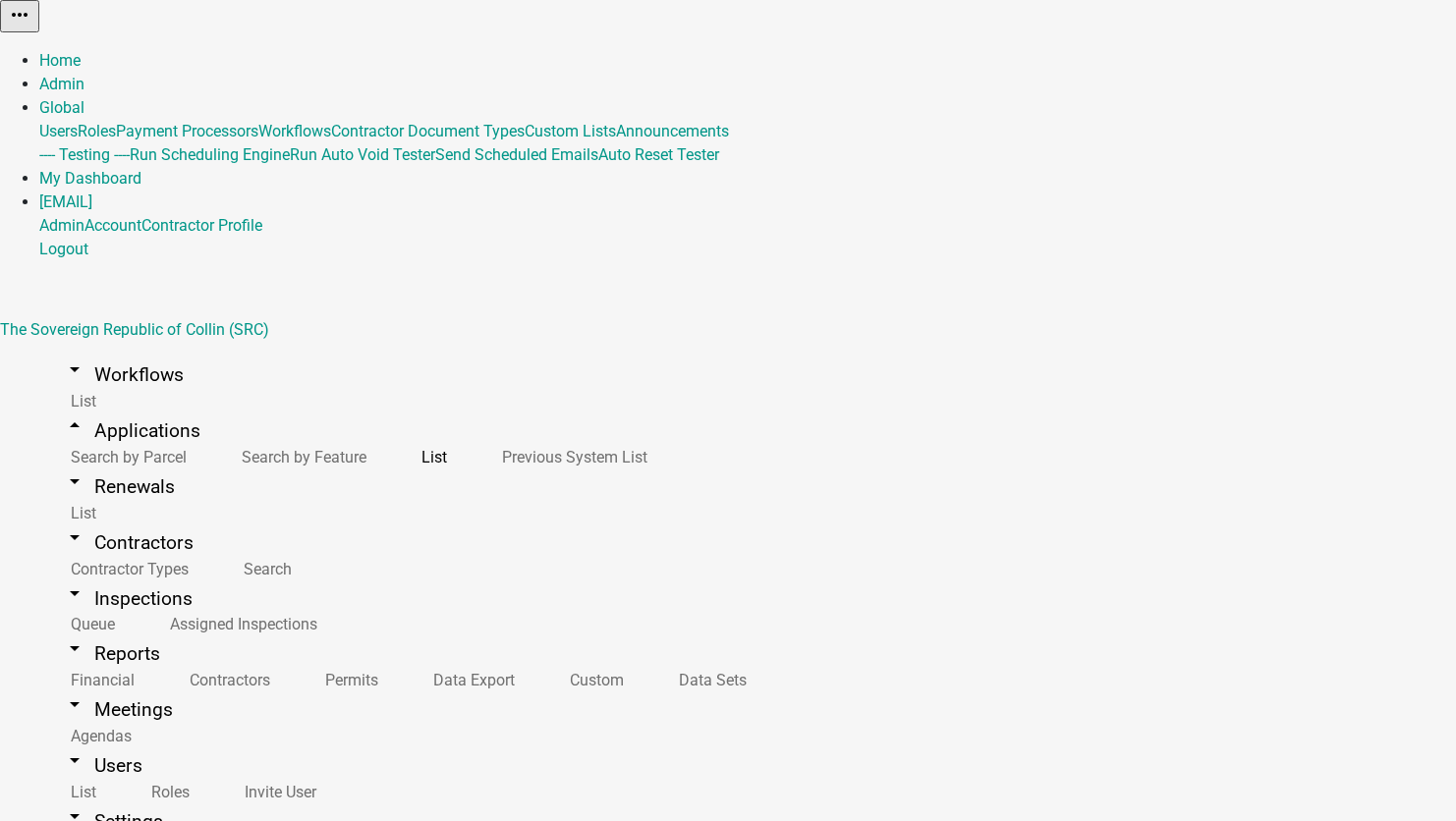 scroll, scrollTop: 0, scrollLeft: 0, axis: both 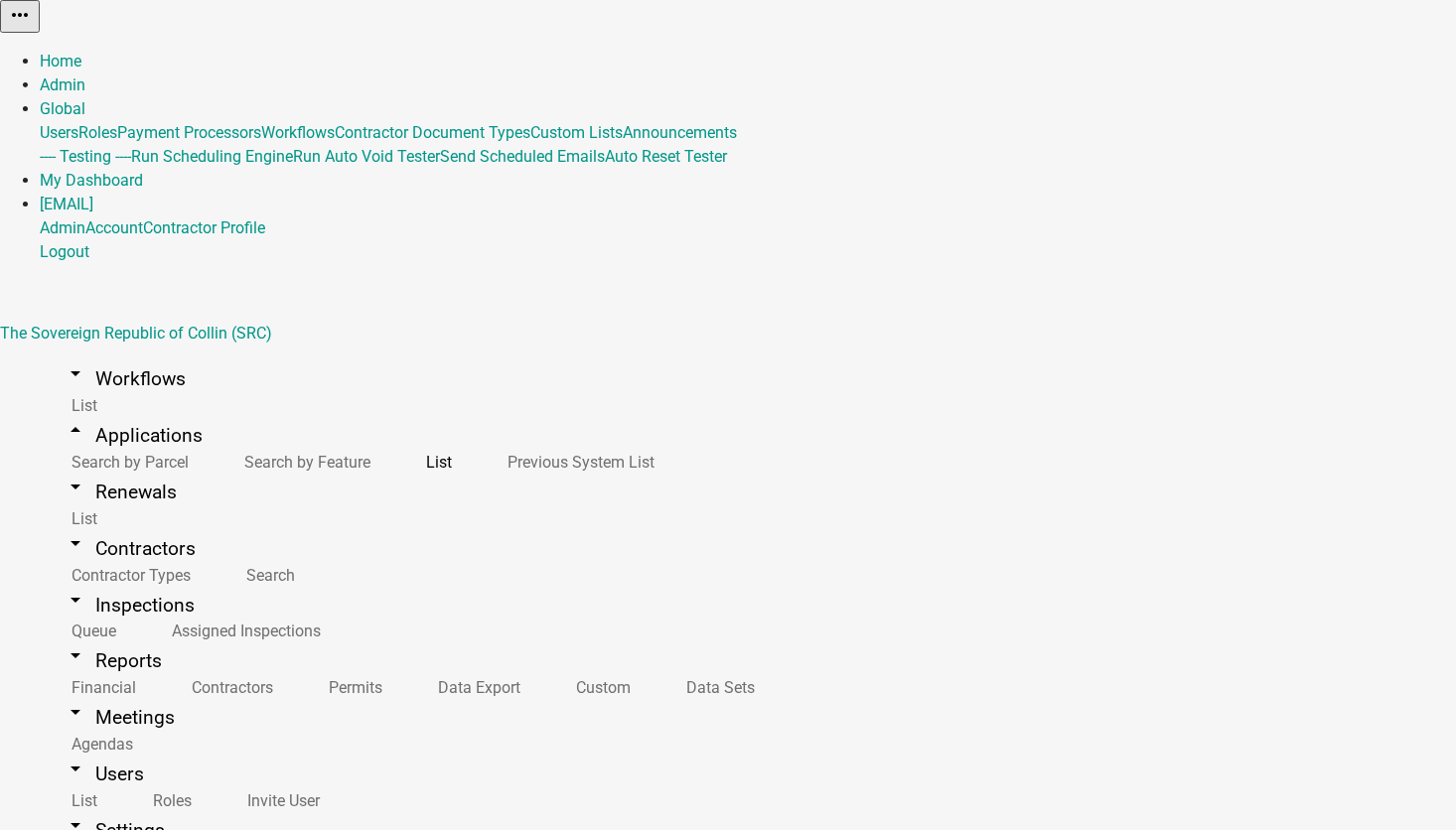 select on "1: 25" 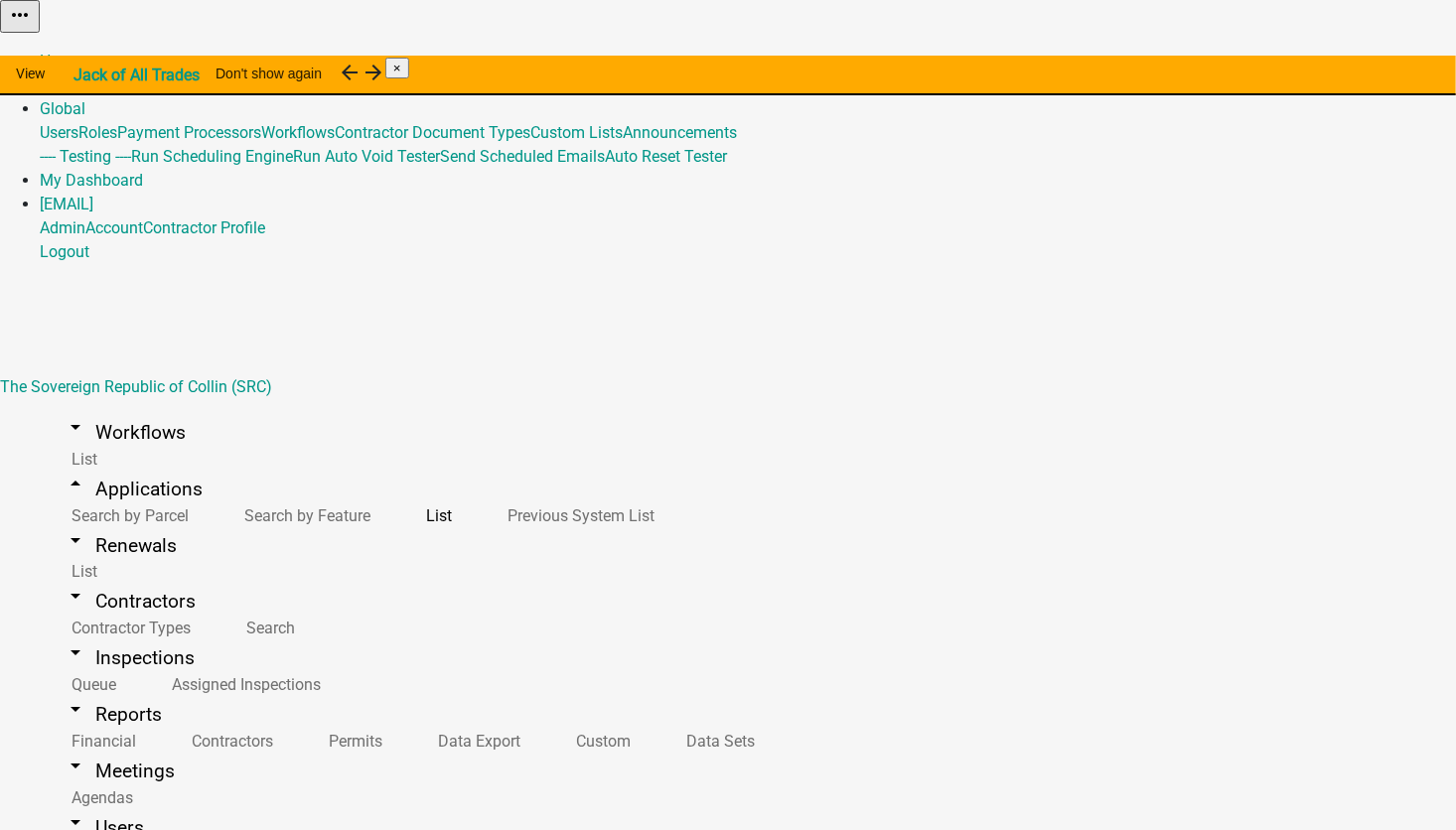 click on "21046" 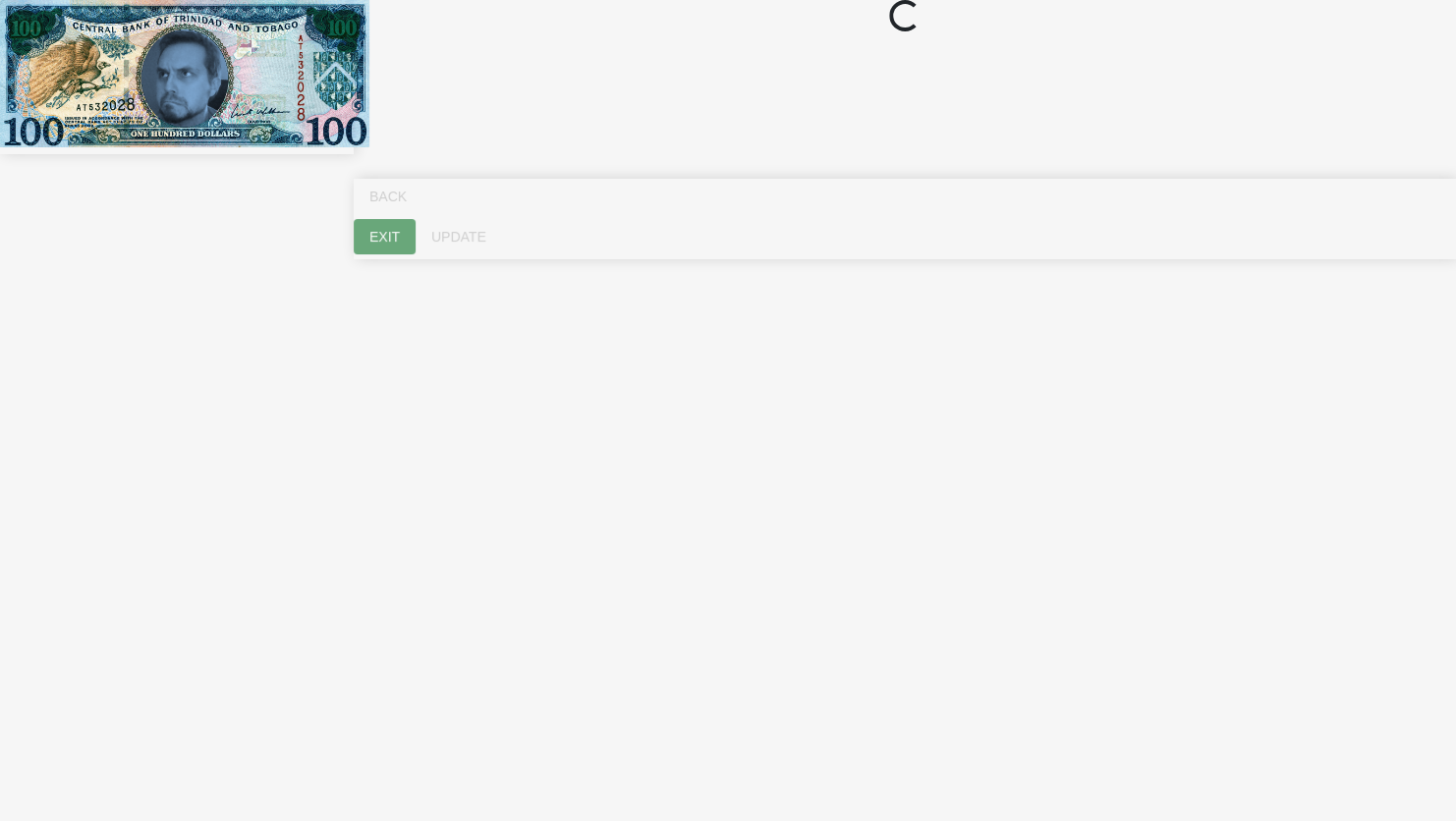 select on "bb416f24-52b1-464e-a2e3-9f2fa419497f" 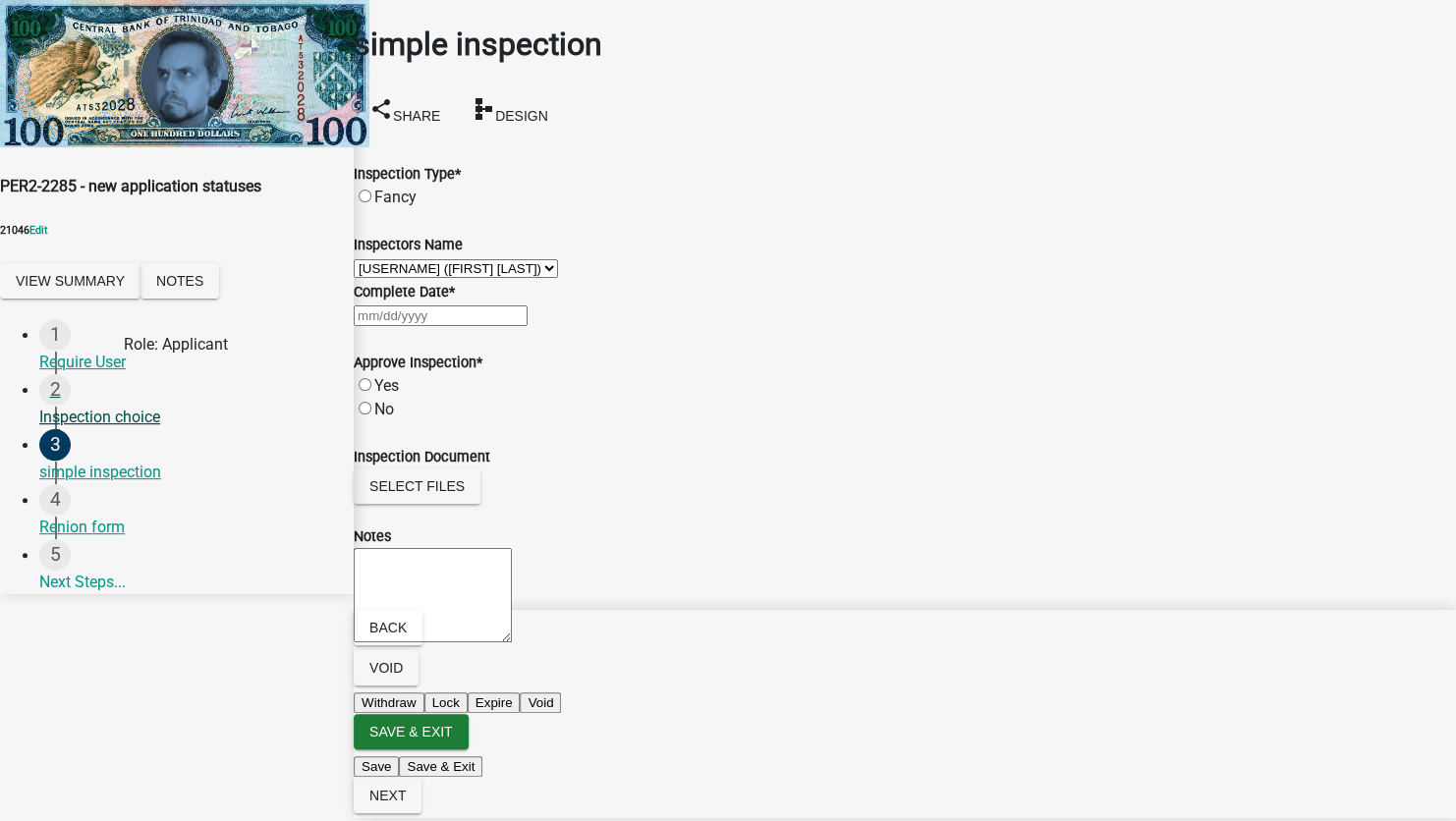 click on "Inspection choice" at bounding box center [189, 417] 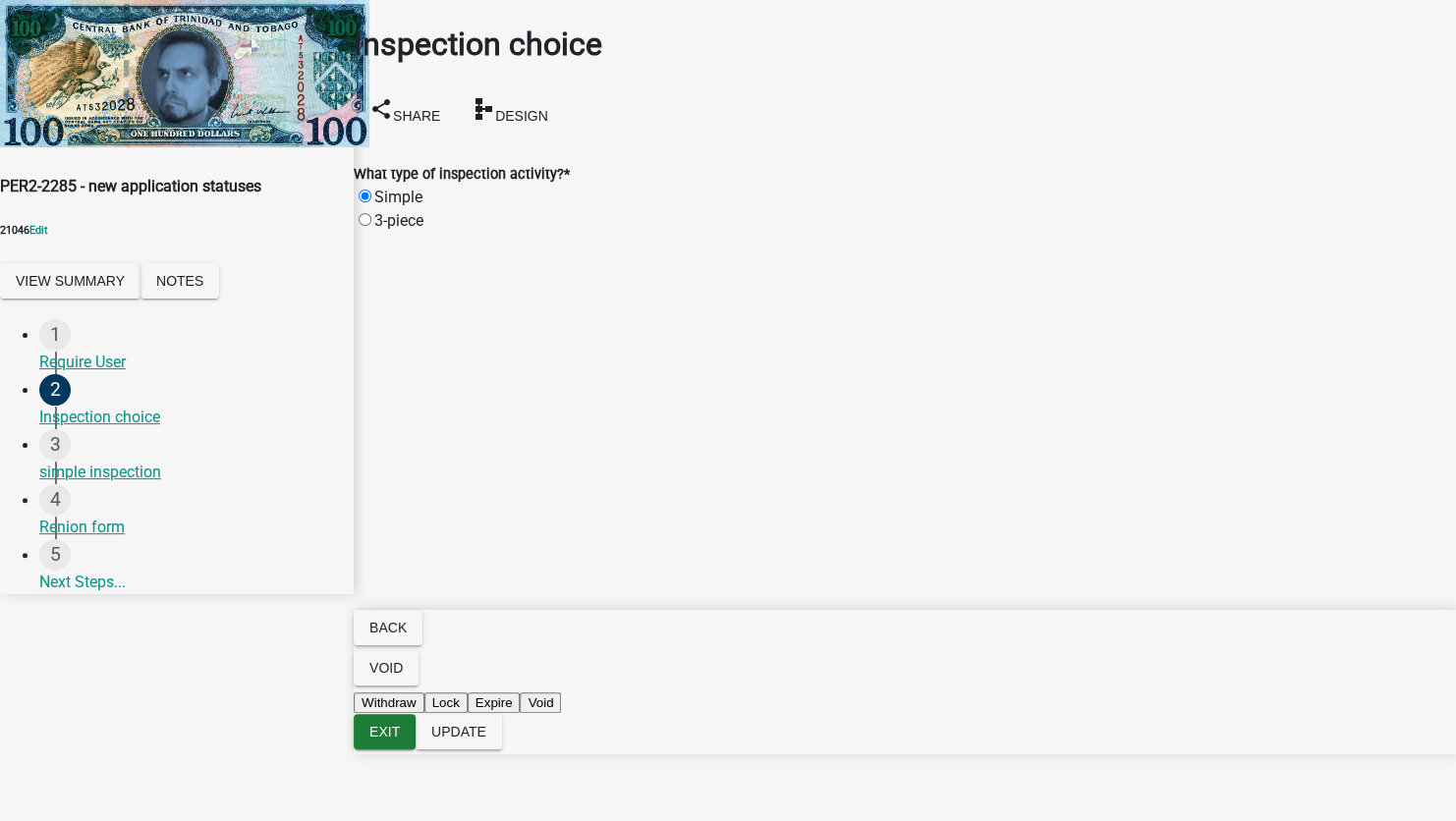 click on "3-piece" 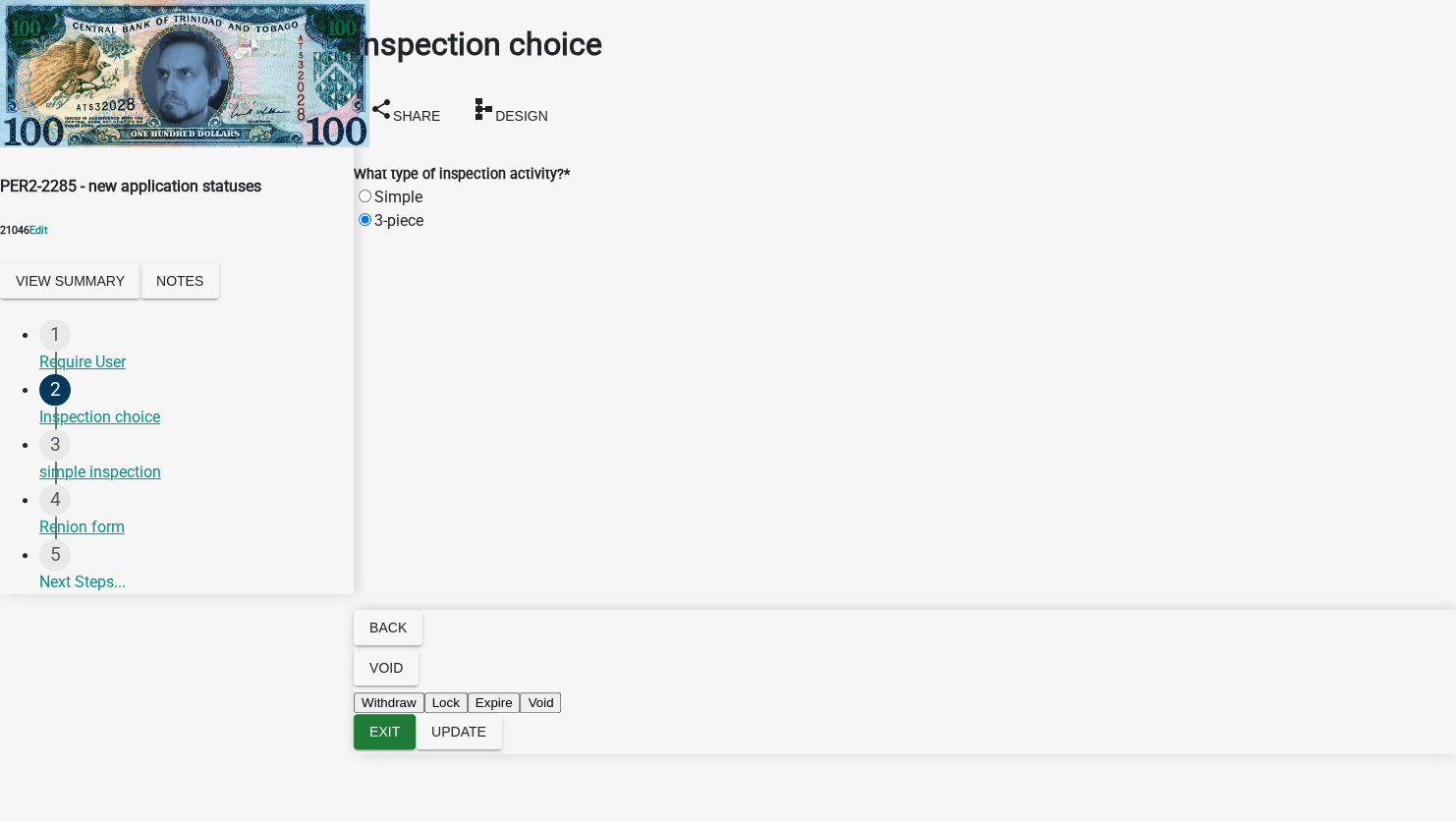 radio on "true" 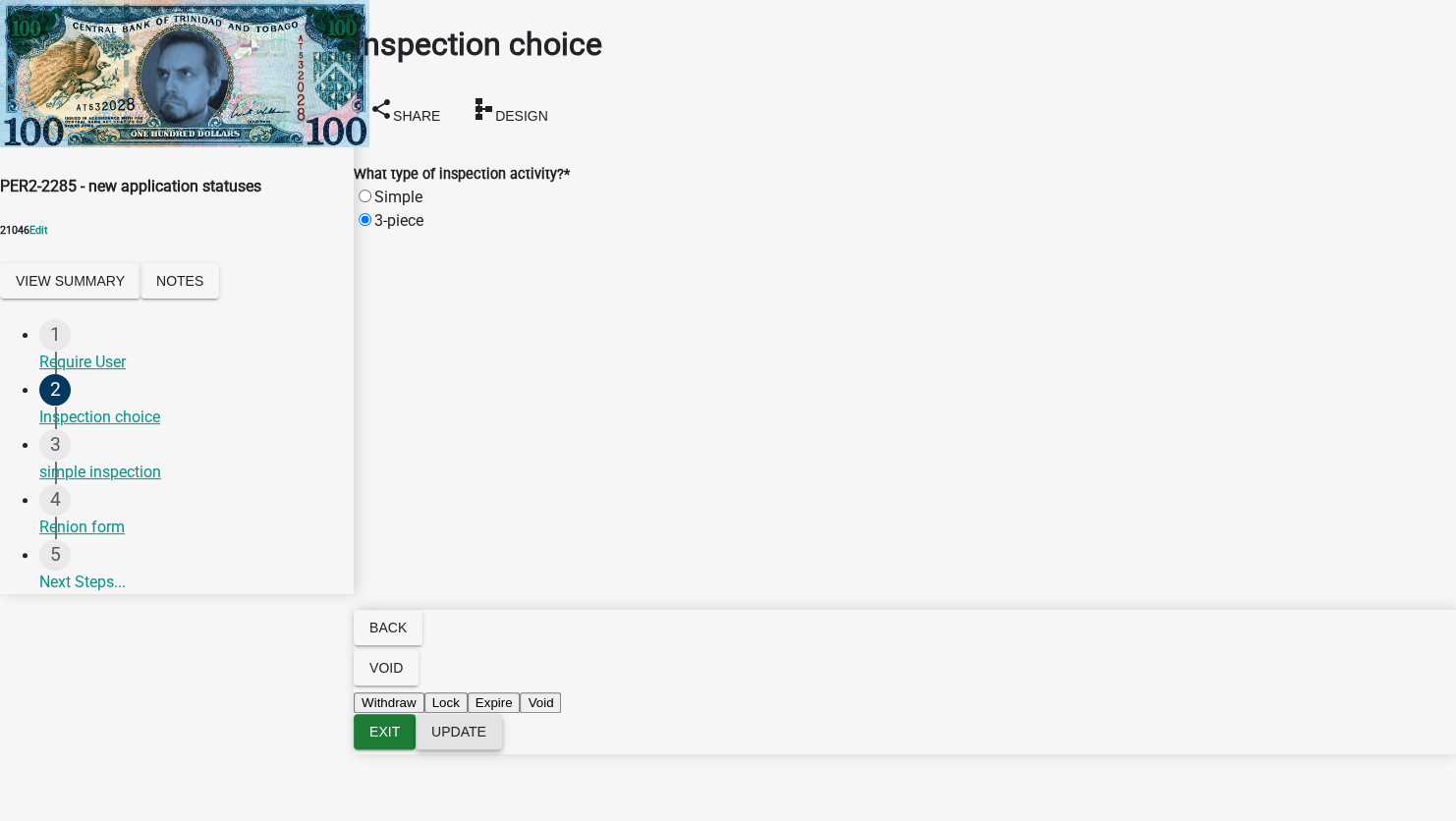 click on "Update" at bounding box center (459, 732) 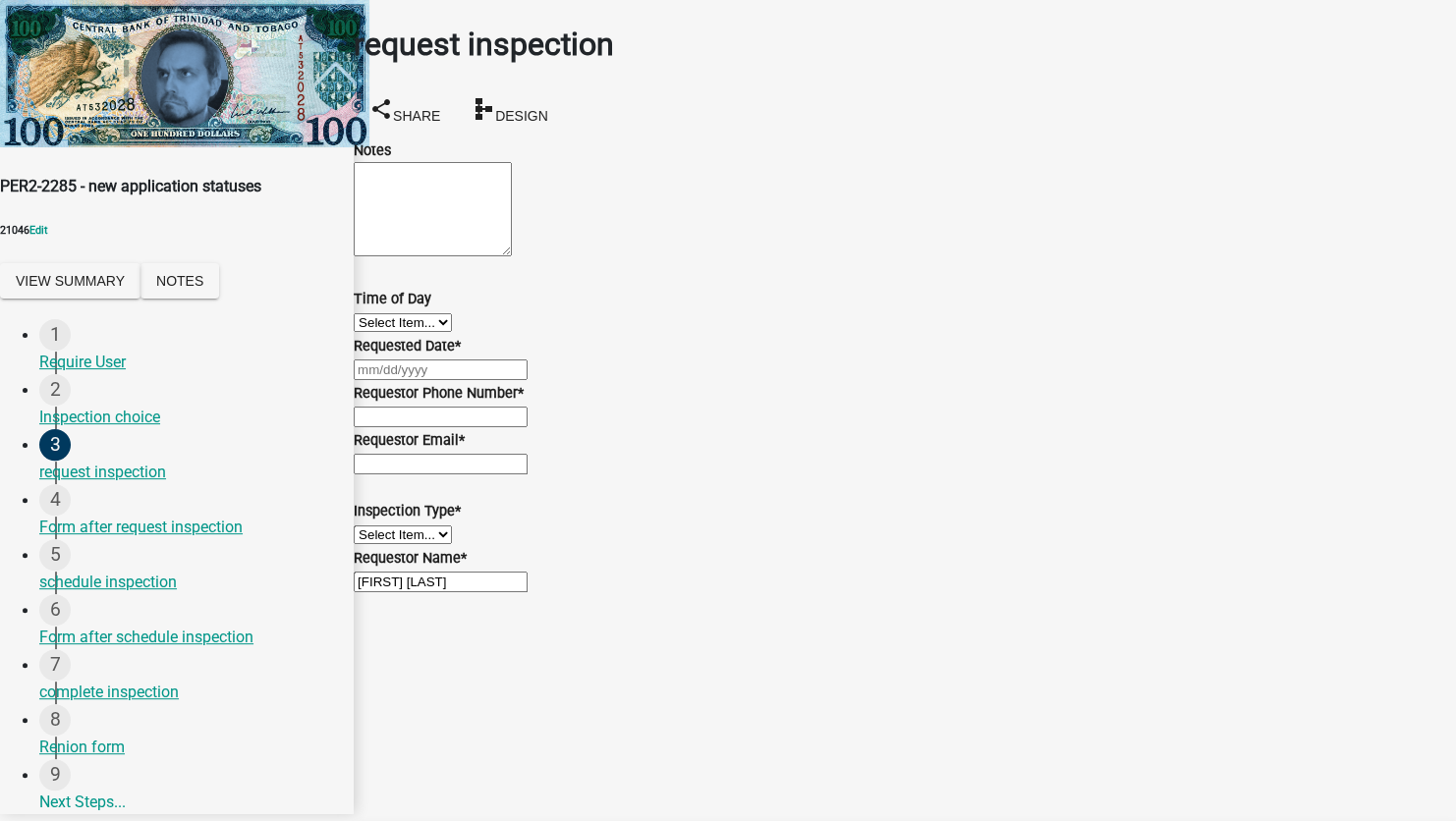 click 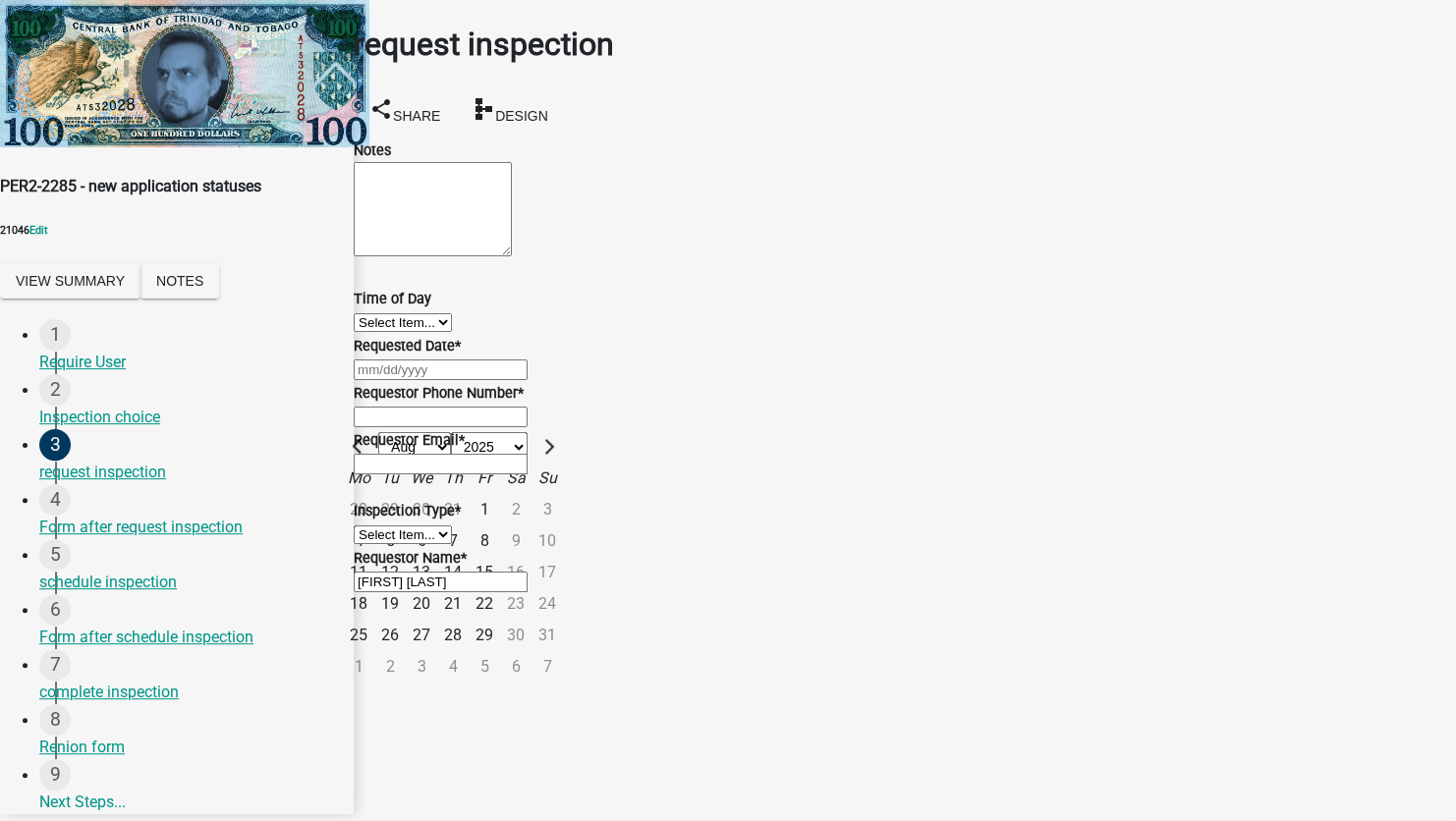 click on "7" 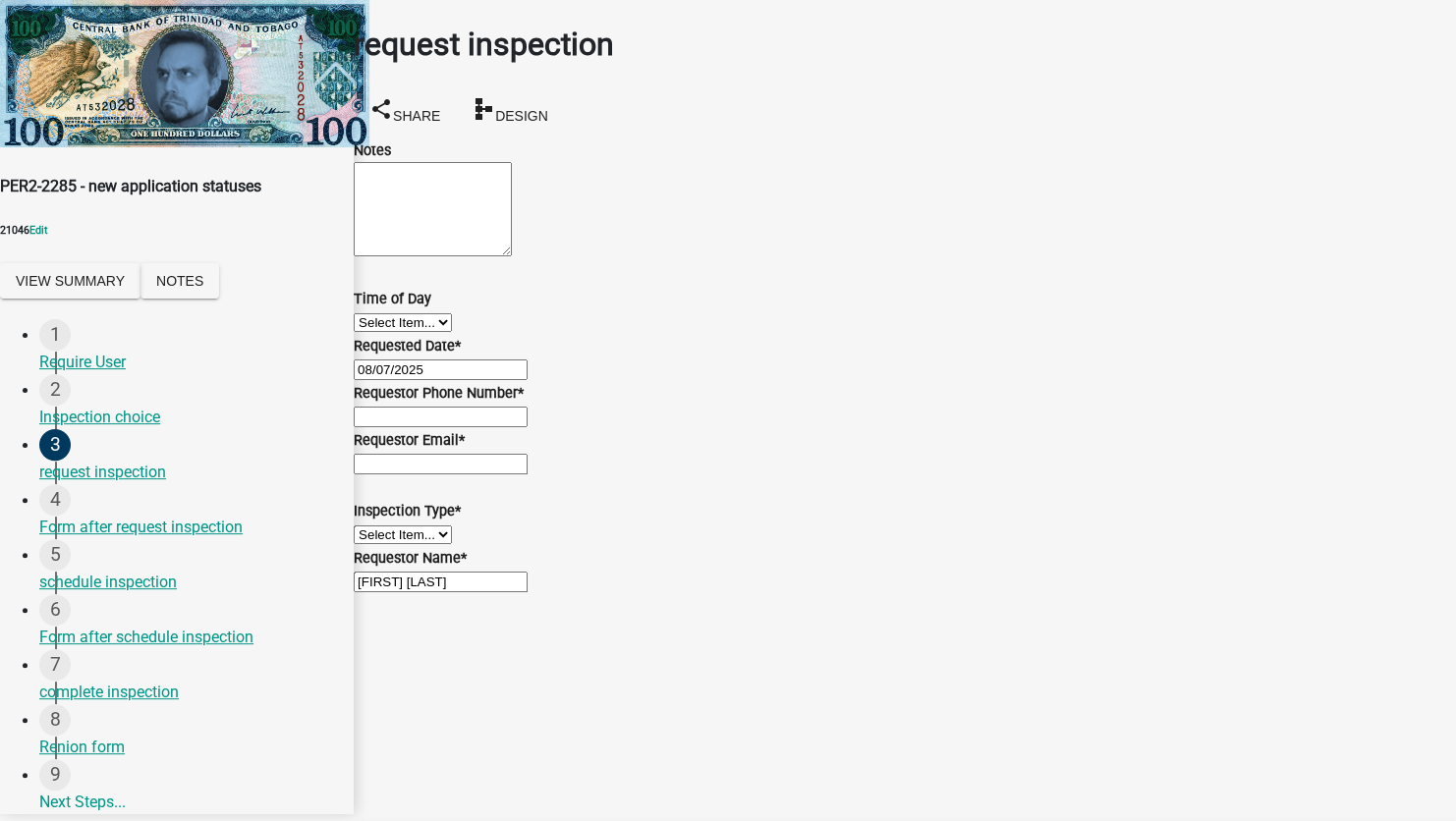 click on "Requestor Phone Number  *" at bounding box center (440, 416) 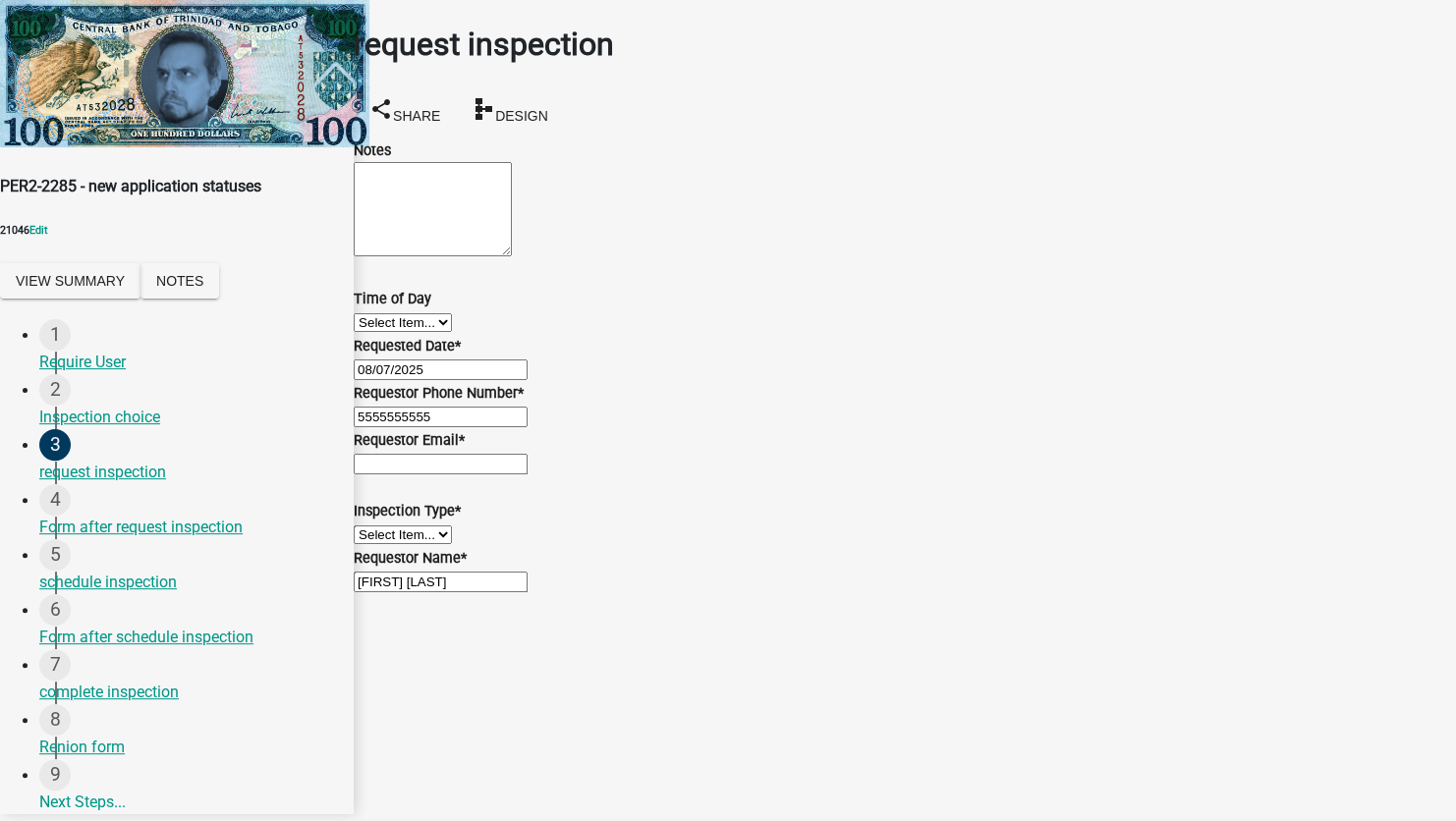 type on "test@test.com" 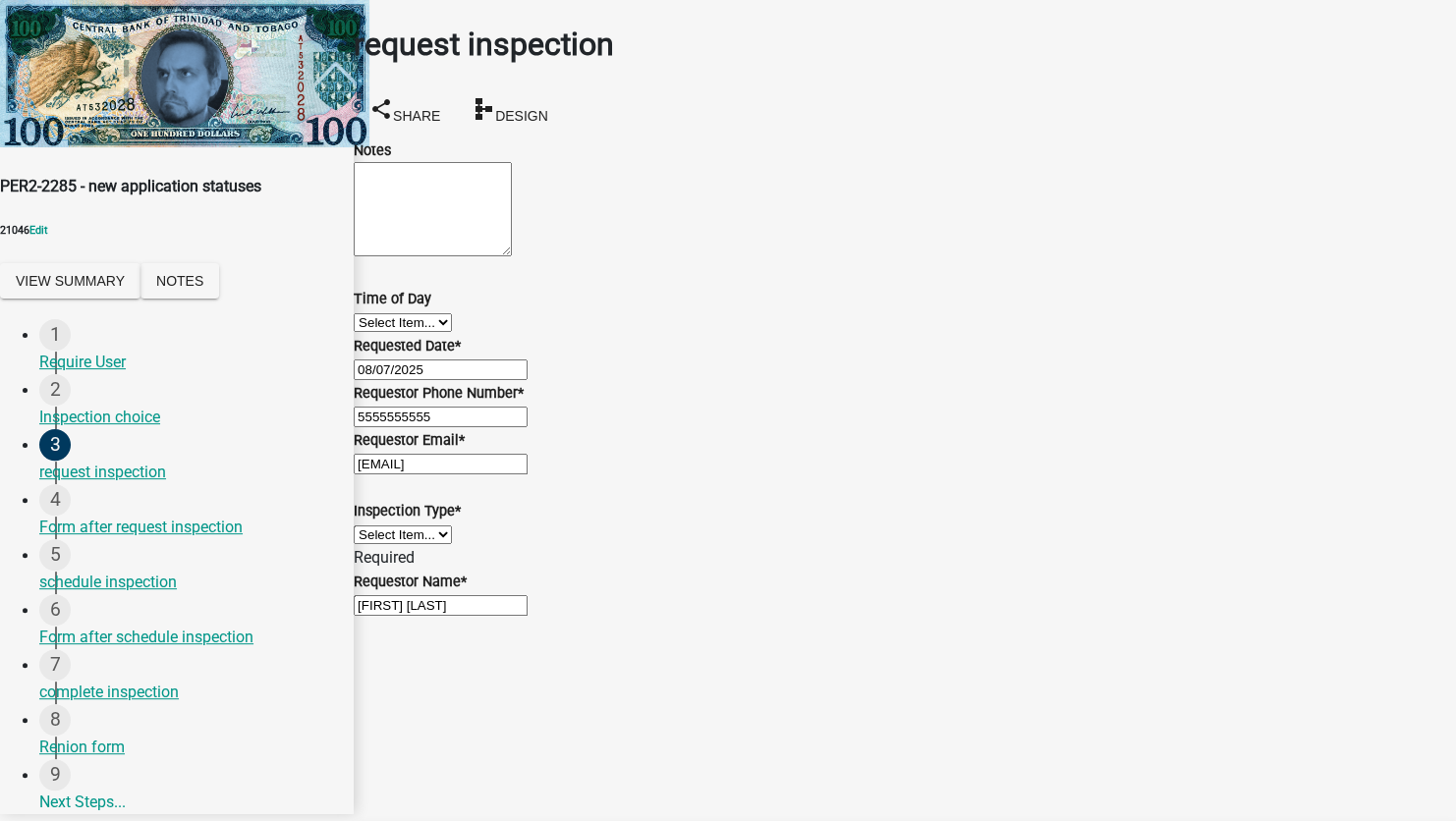 scroll, scrollTop: 318, scrollLeft: 0, axis: vertical 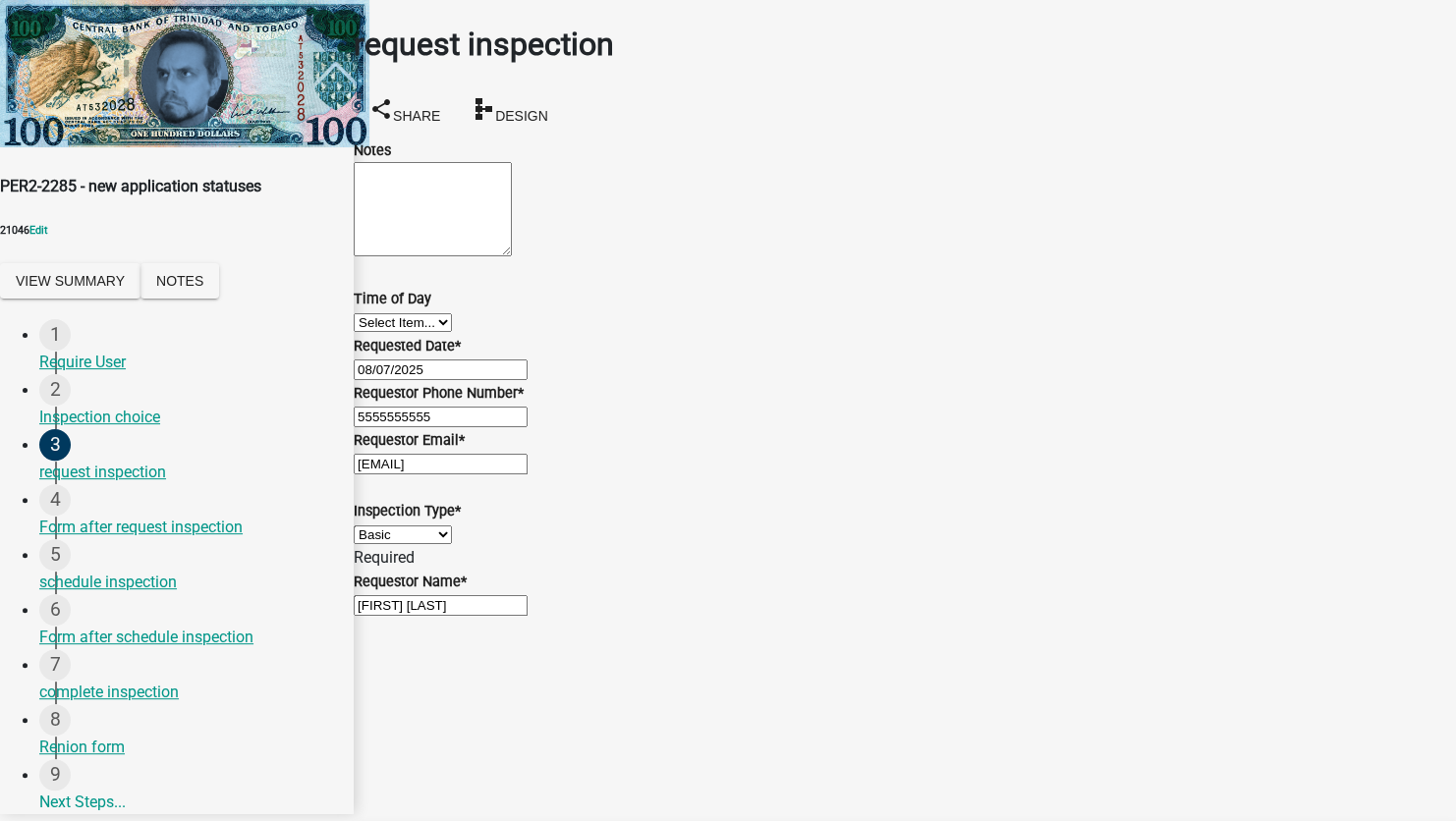 click on "Select Item...   Basic" at bounding box center [403, 534] 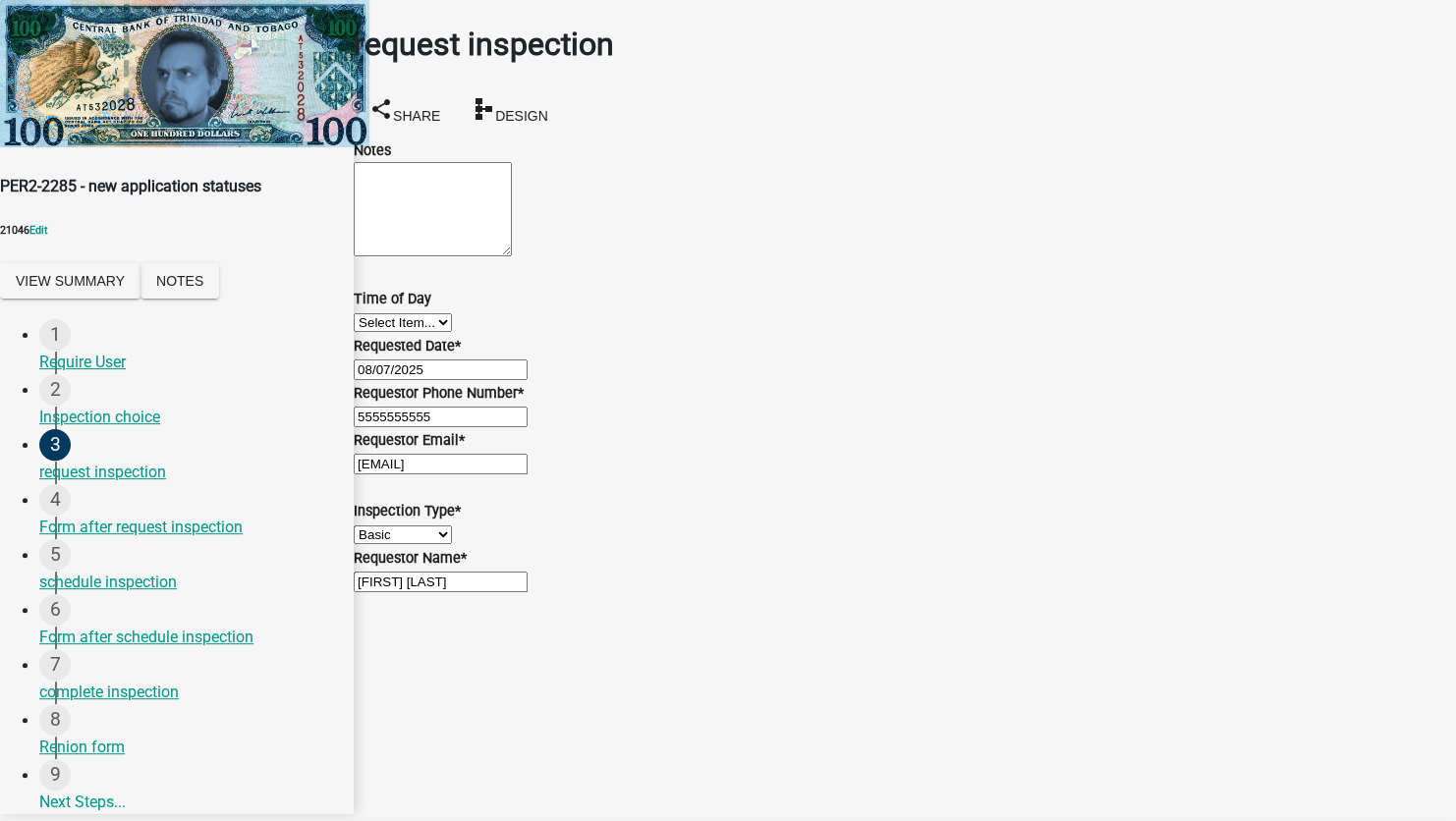 click on "Next" at bounding box center (387, 1015) 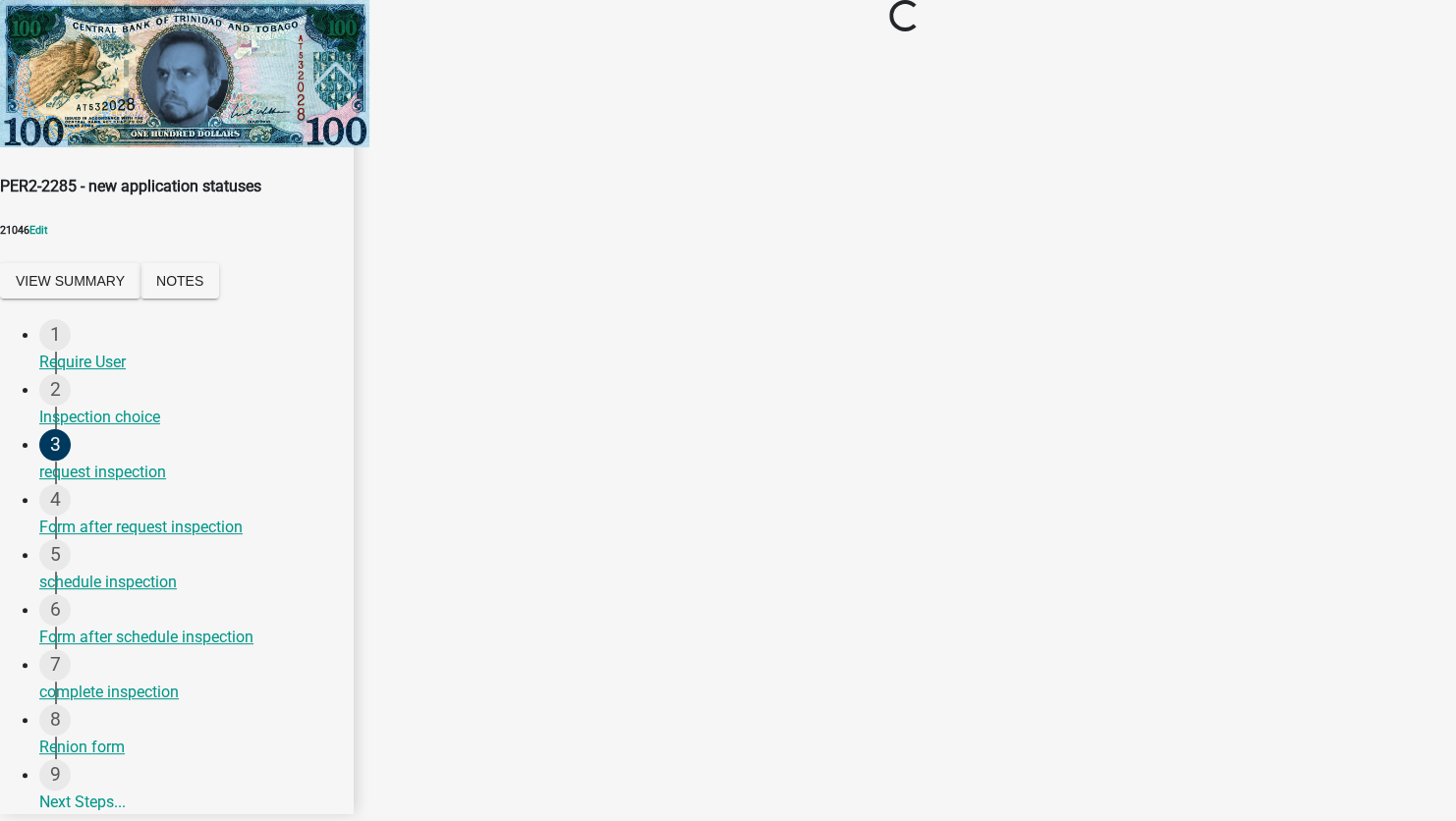 scroll, scrollTop: 0, scrollLeft: 0, axis: both 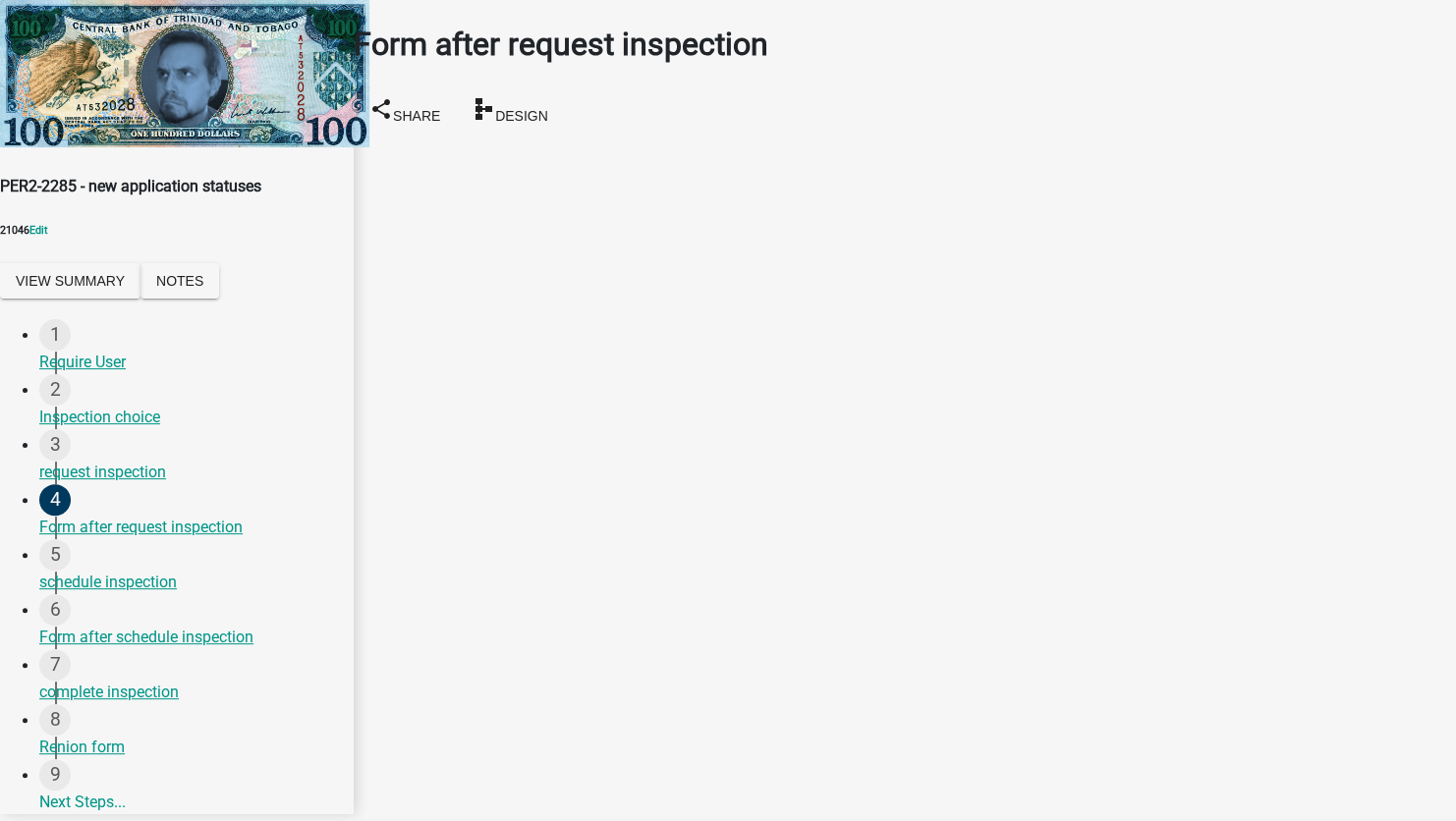 click on "Next" at bounding box center (387, 1015) 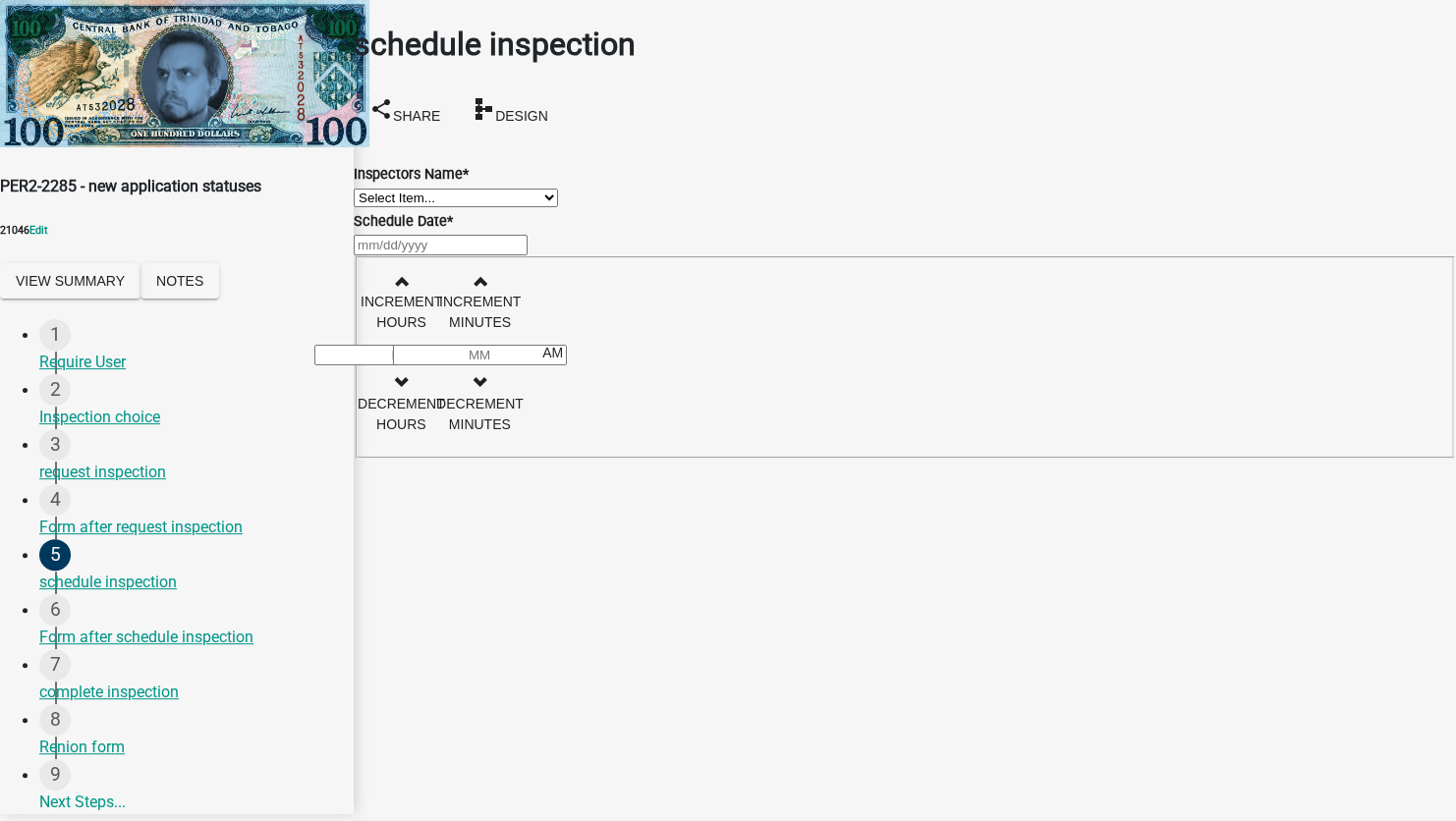 click on "Void" at bounding box center [386, 888] 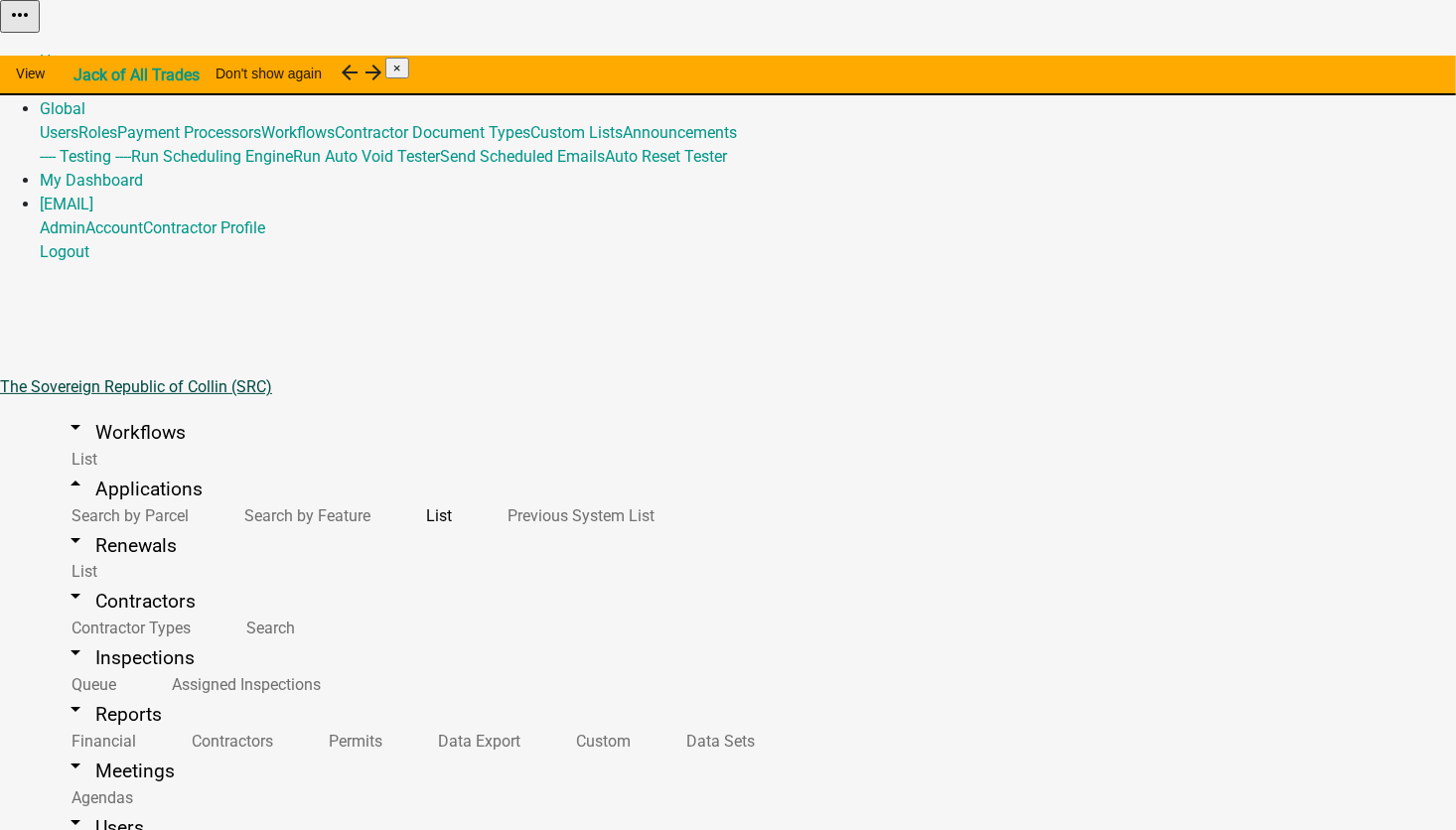 select on "1: 25" 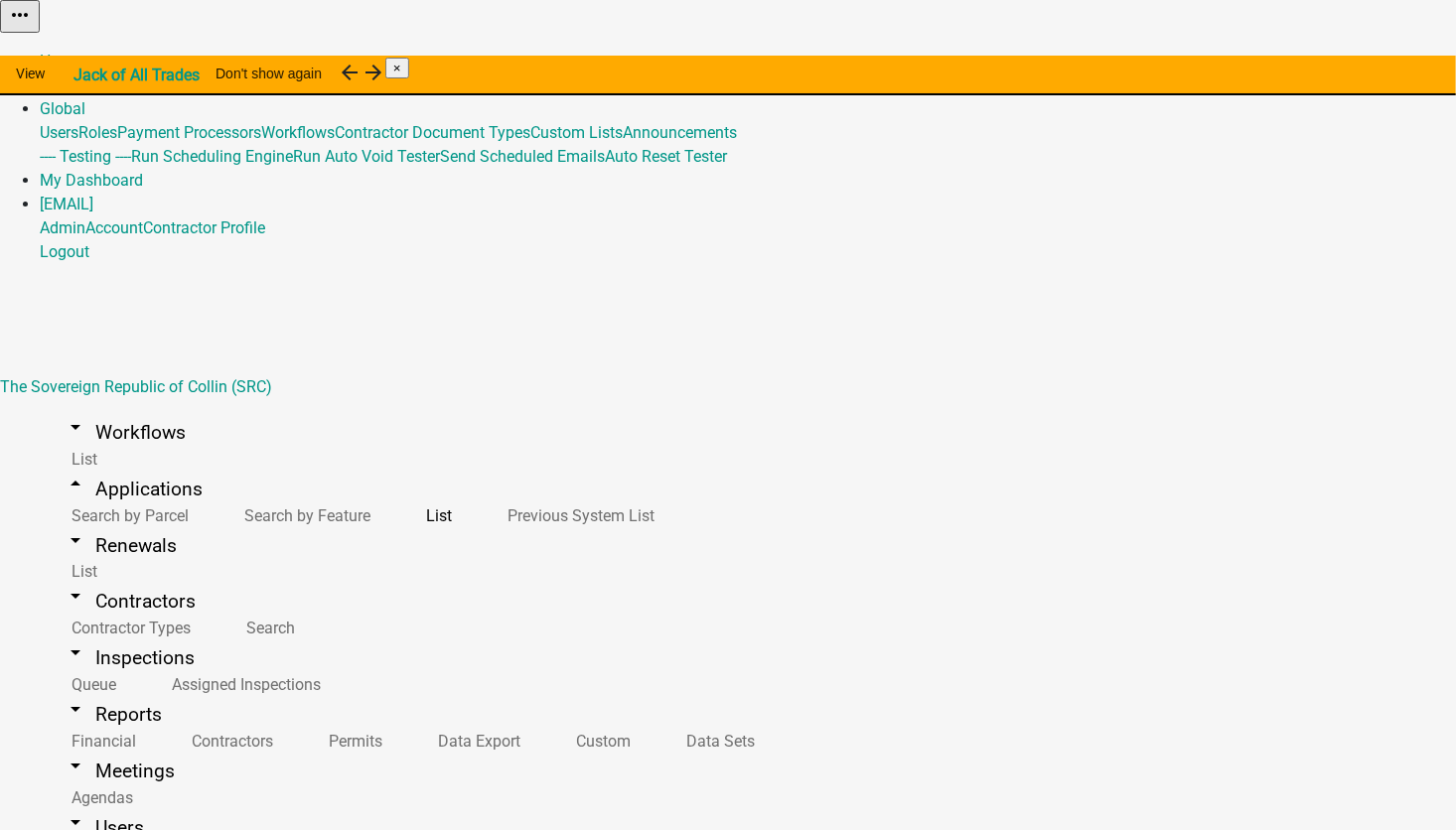 click on "21046" 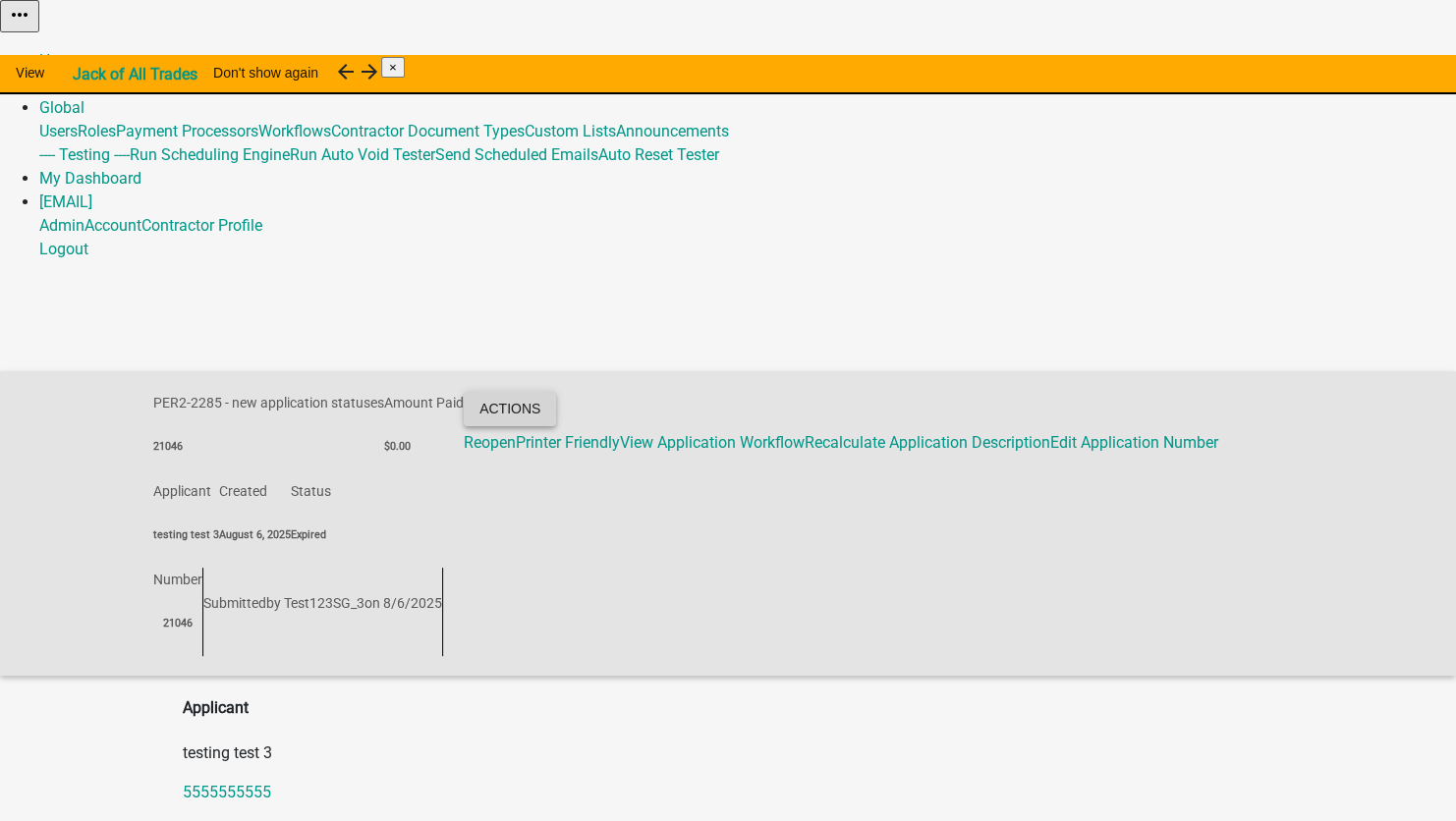 click on "Actions" at bounding box center (510, 409) 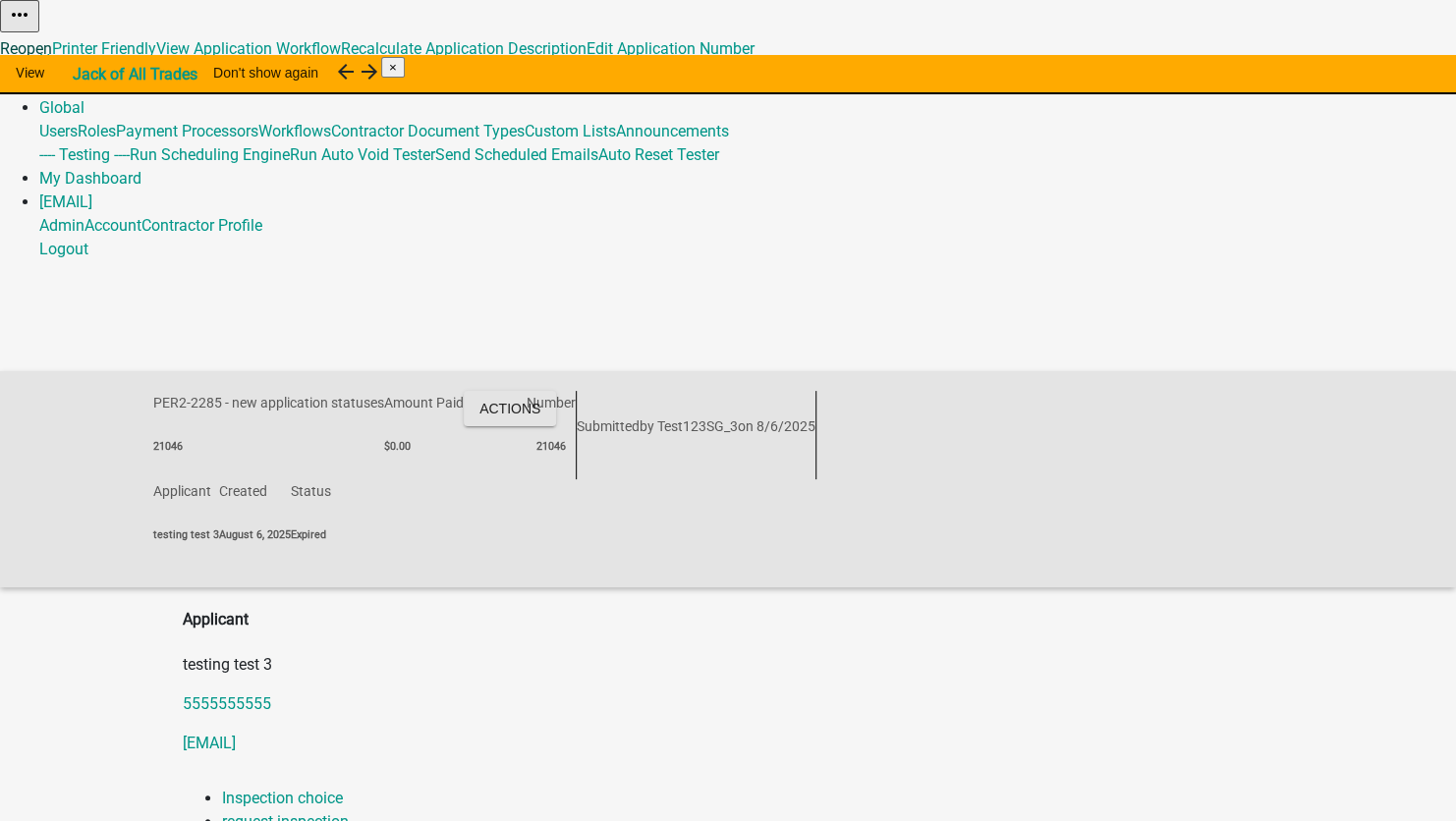 click on "Reopen" 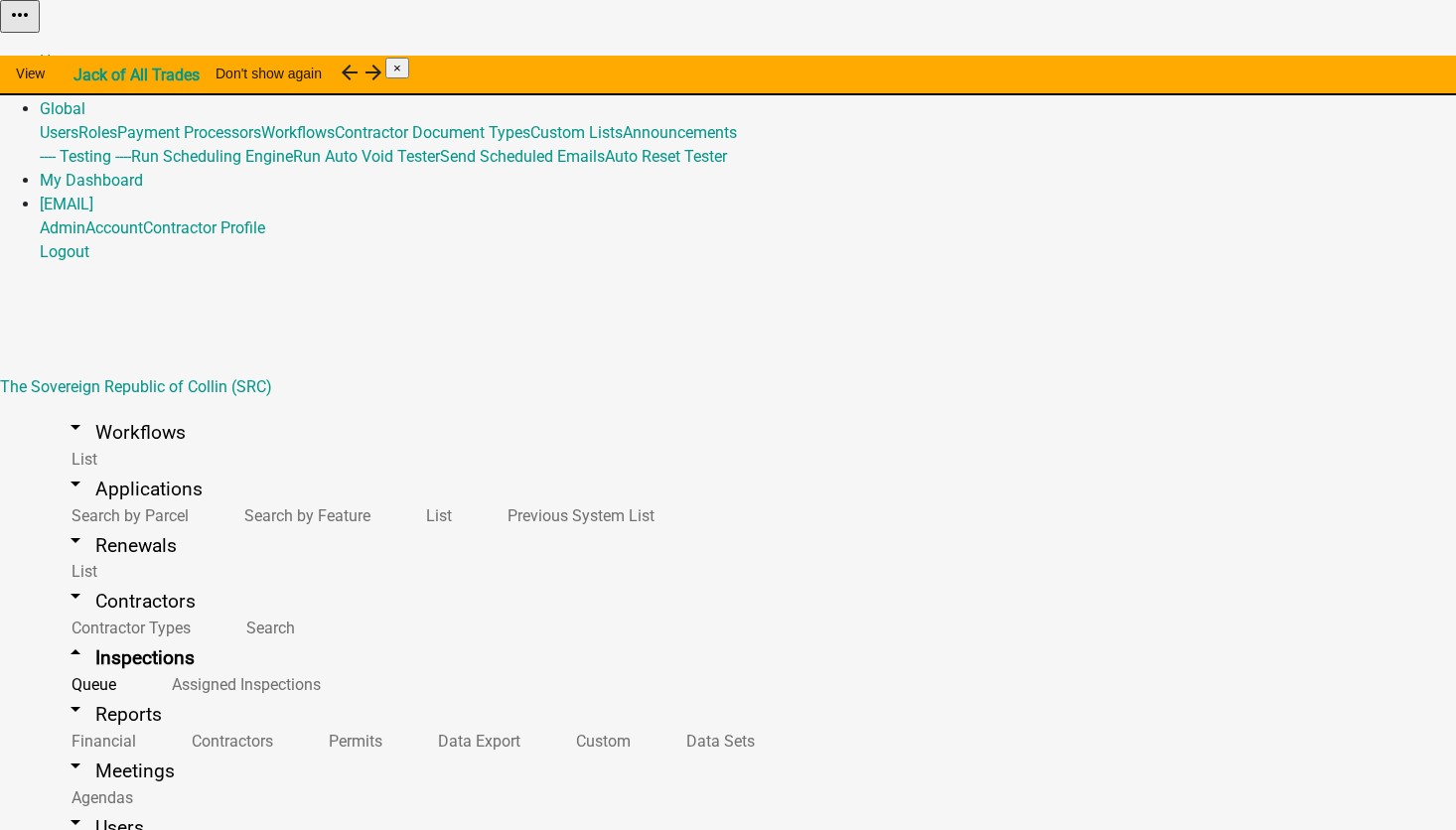 scroll, scrollTop: 0, scrollLeft: 0, axis: both 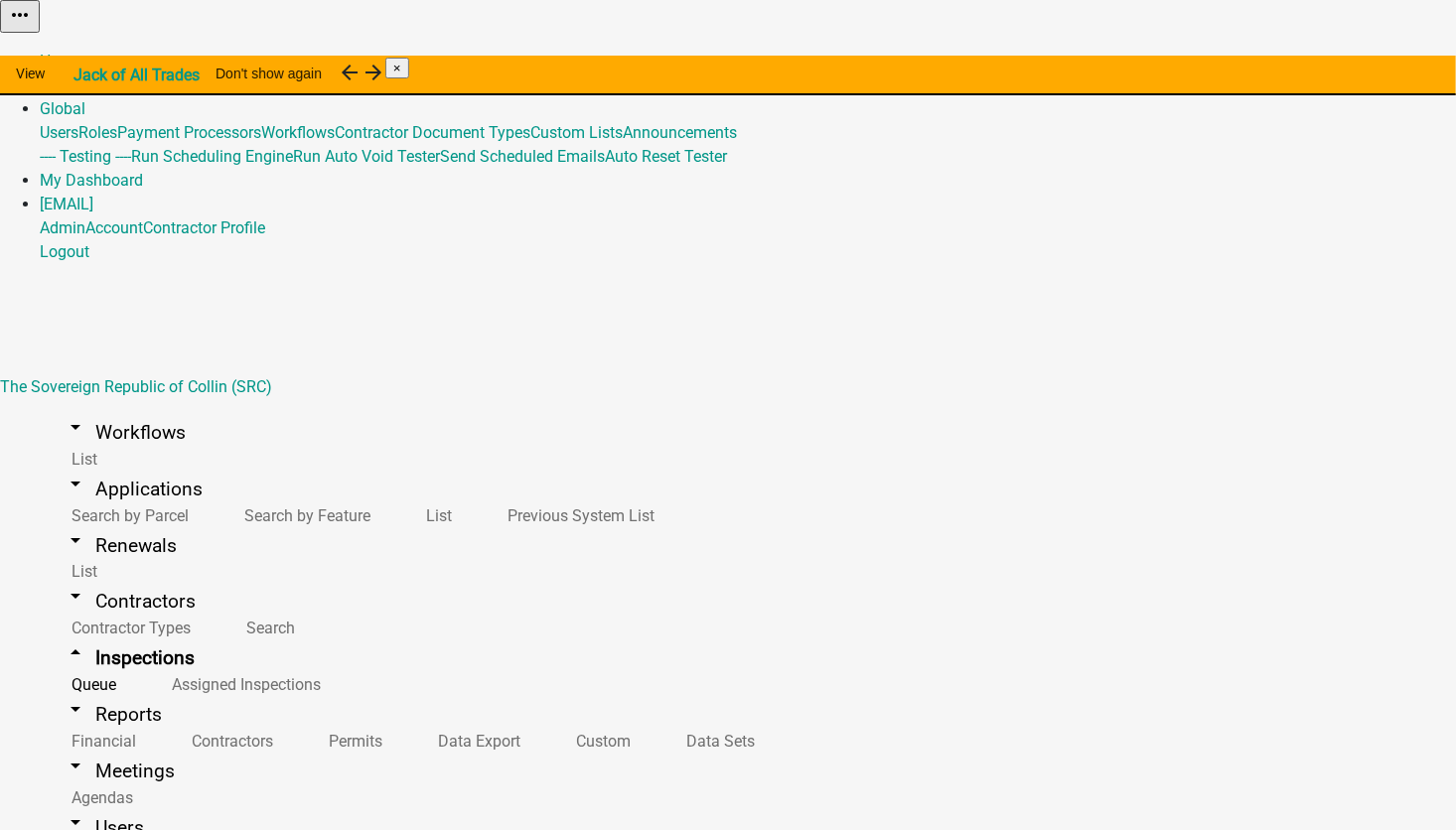 click at bounding box center (112, 1257) 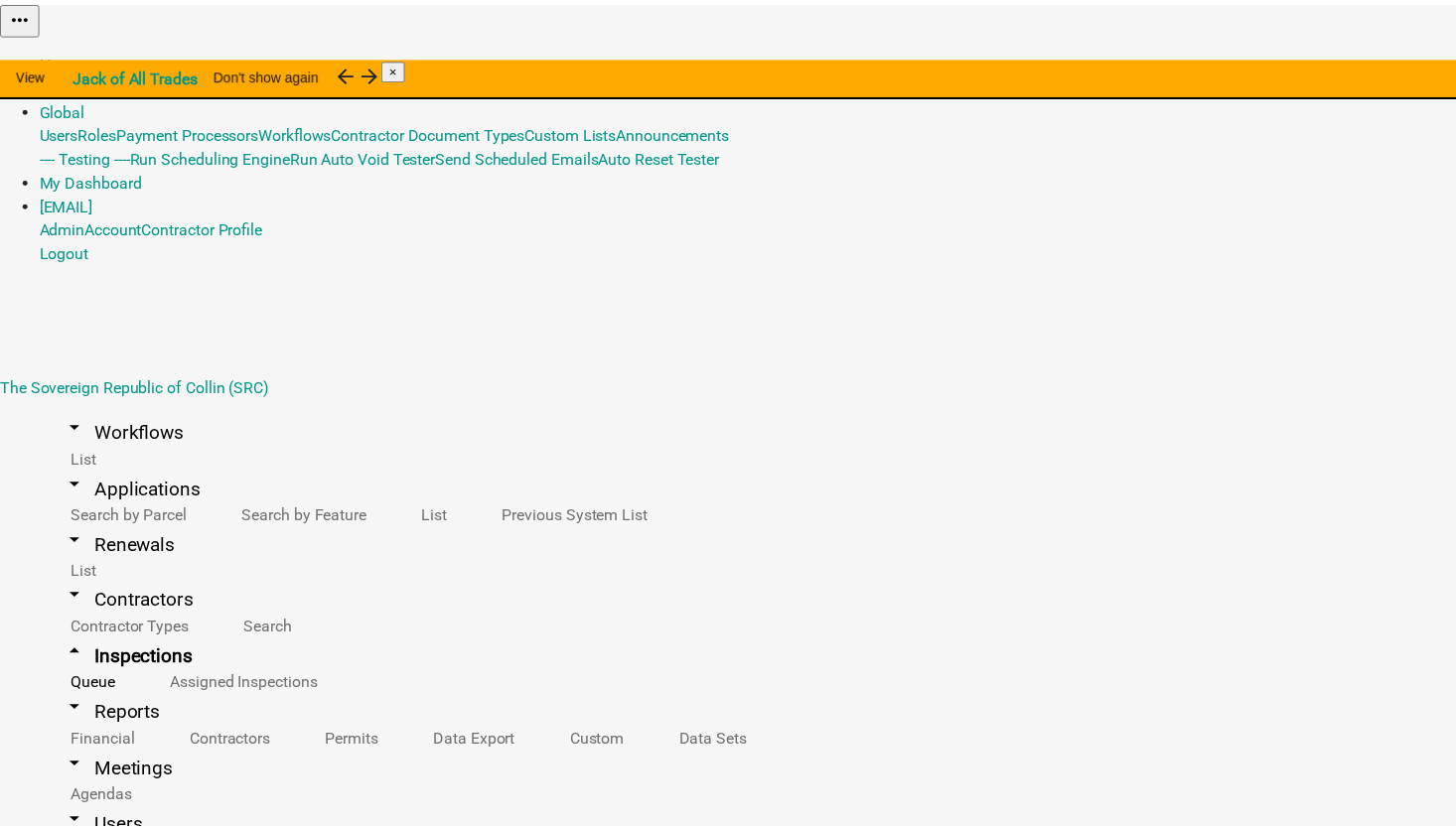 scroll, scrollTop: 0, scrollLeft: 0, axis: both 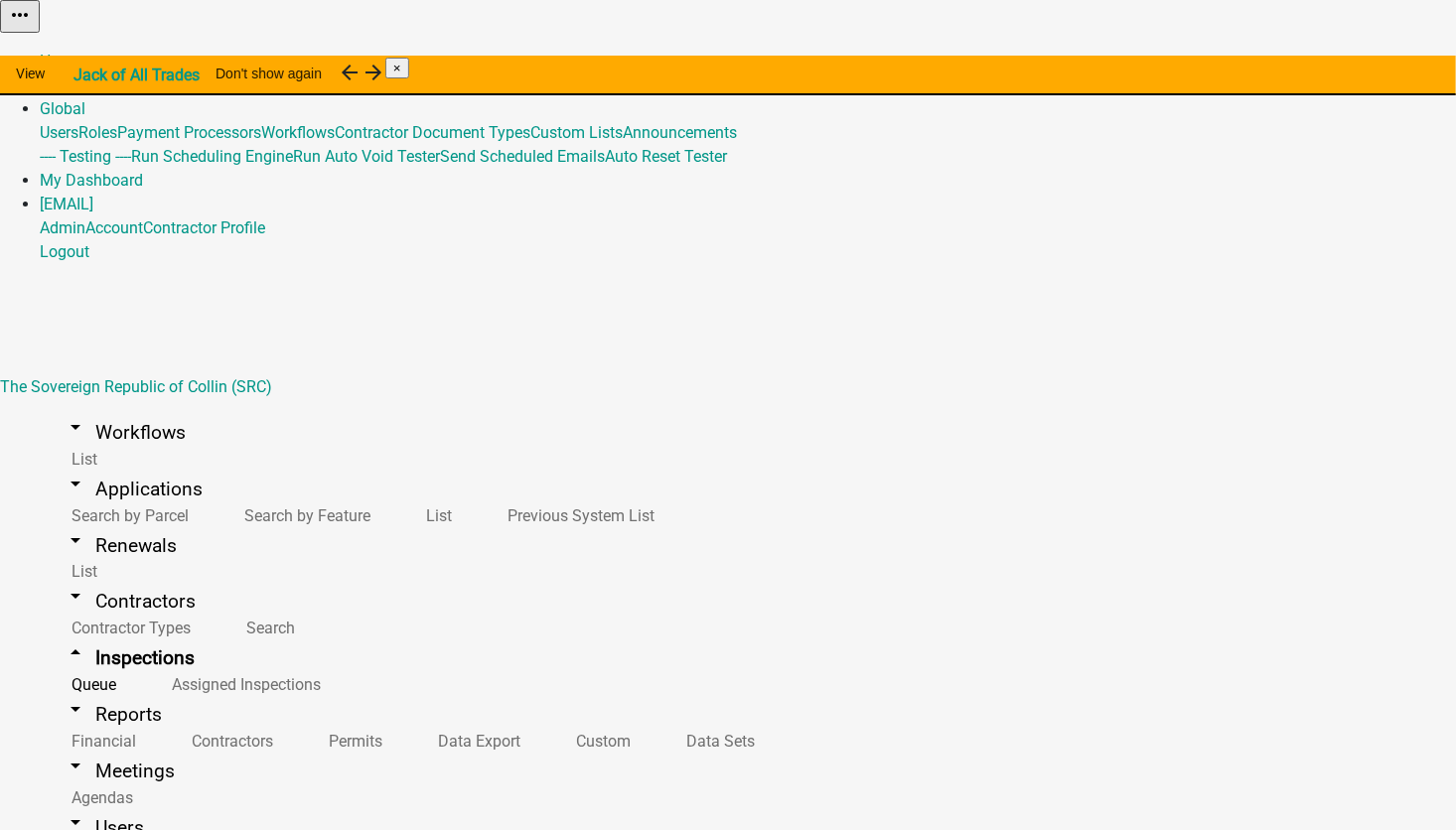 click at bounding box center (112, 1257) 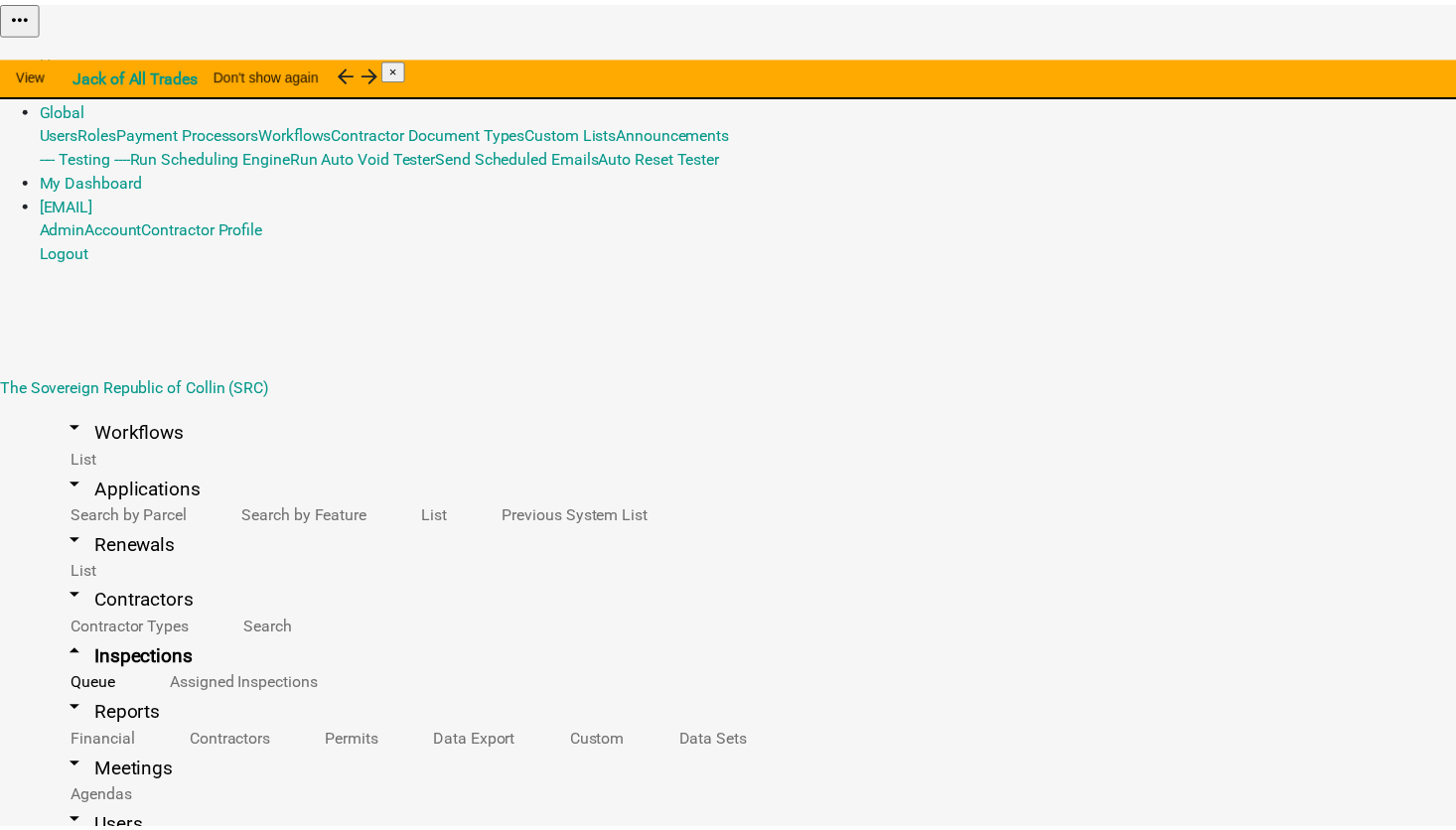 scroll, scrollTop: 0, scrollLeft: 0, axis: both 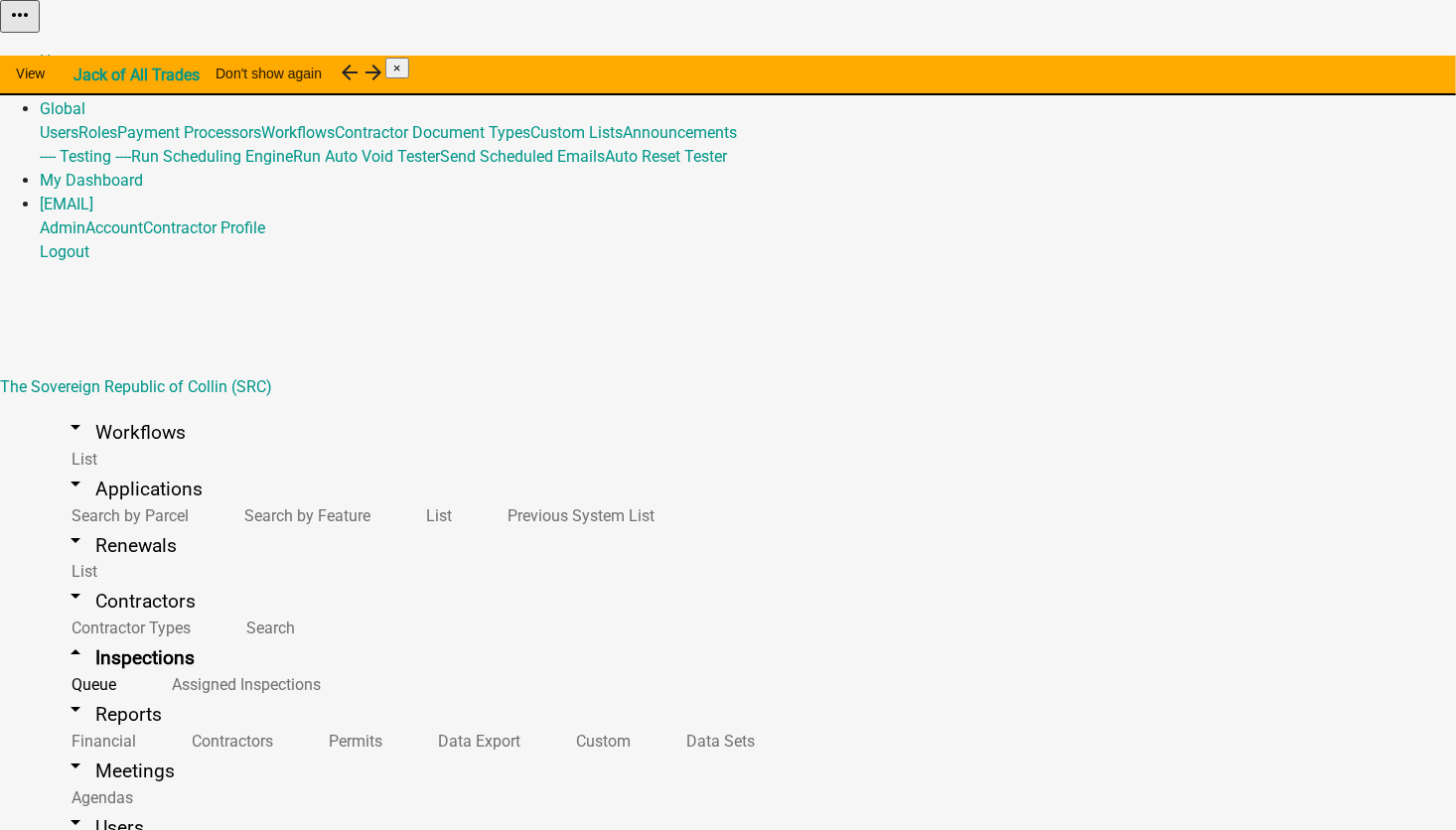 click at bounding box center (112, 1257) 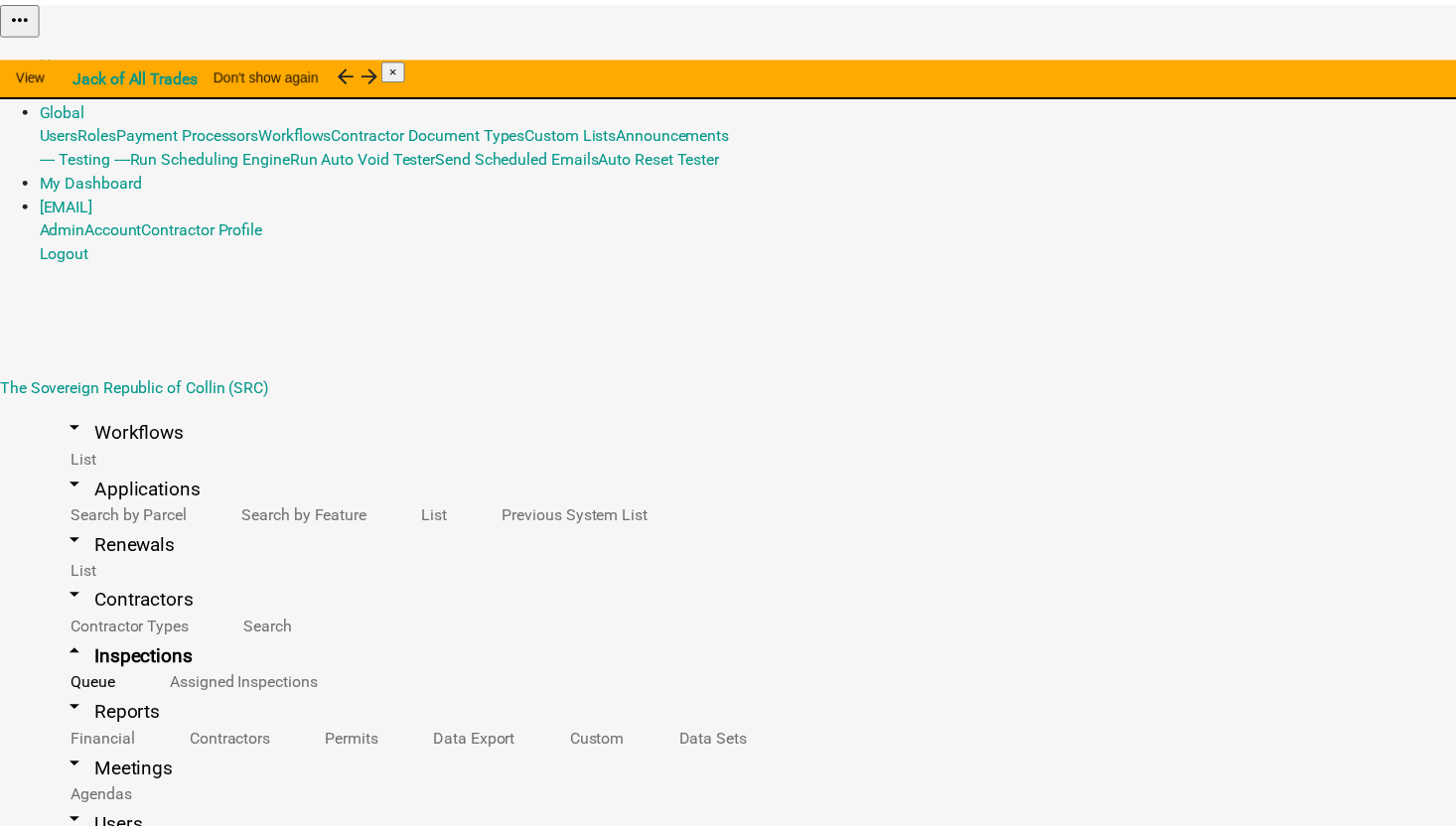scroll, scrollTop: 0, scrollLeft: 0, axis: both 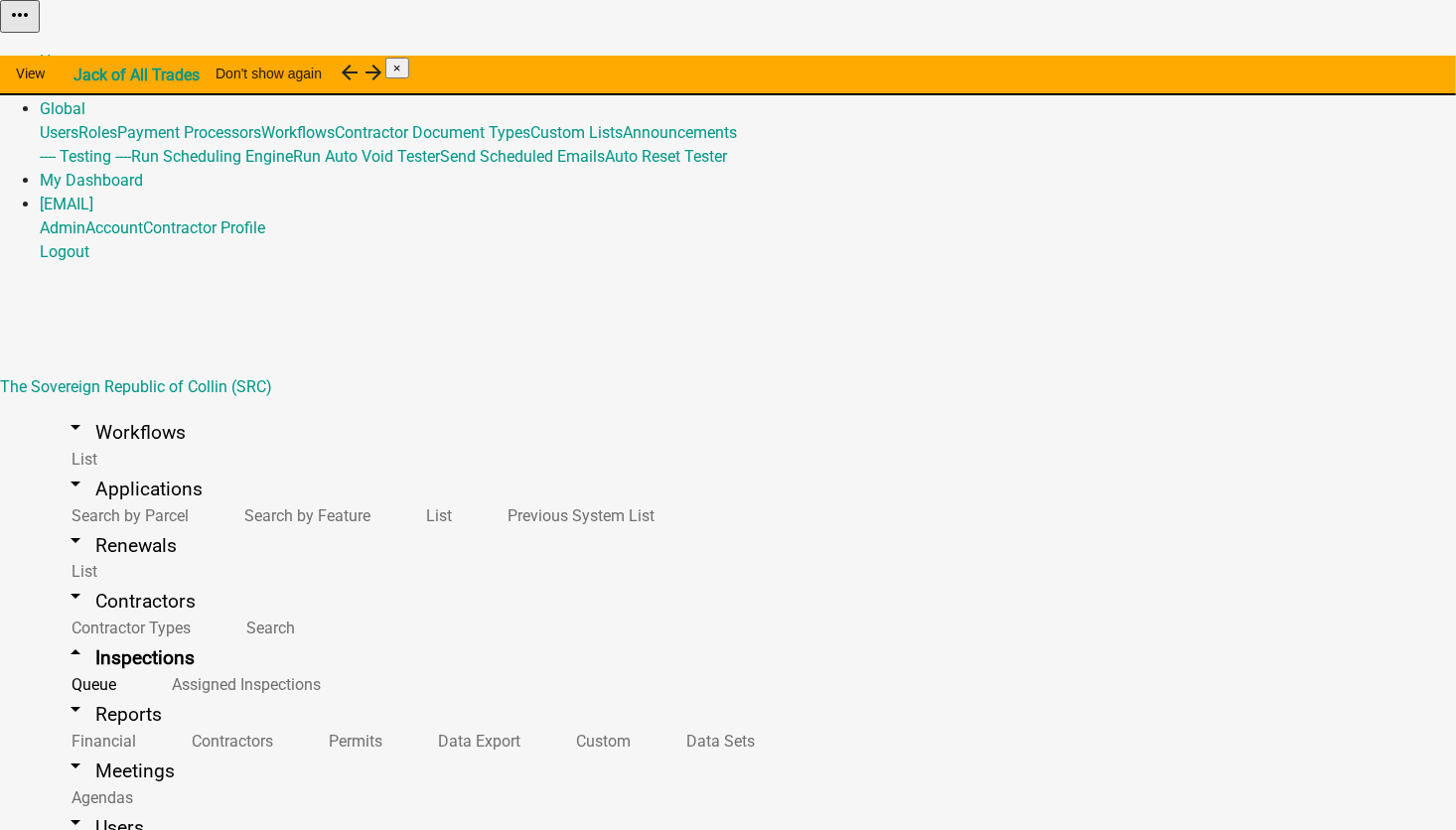 click at bounding box center (112, 1257) 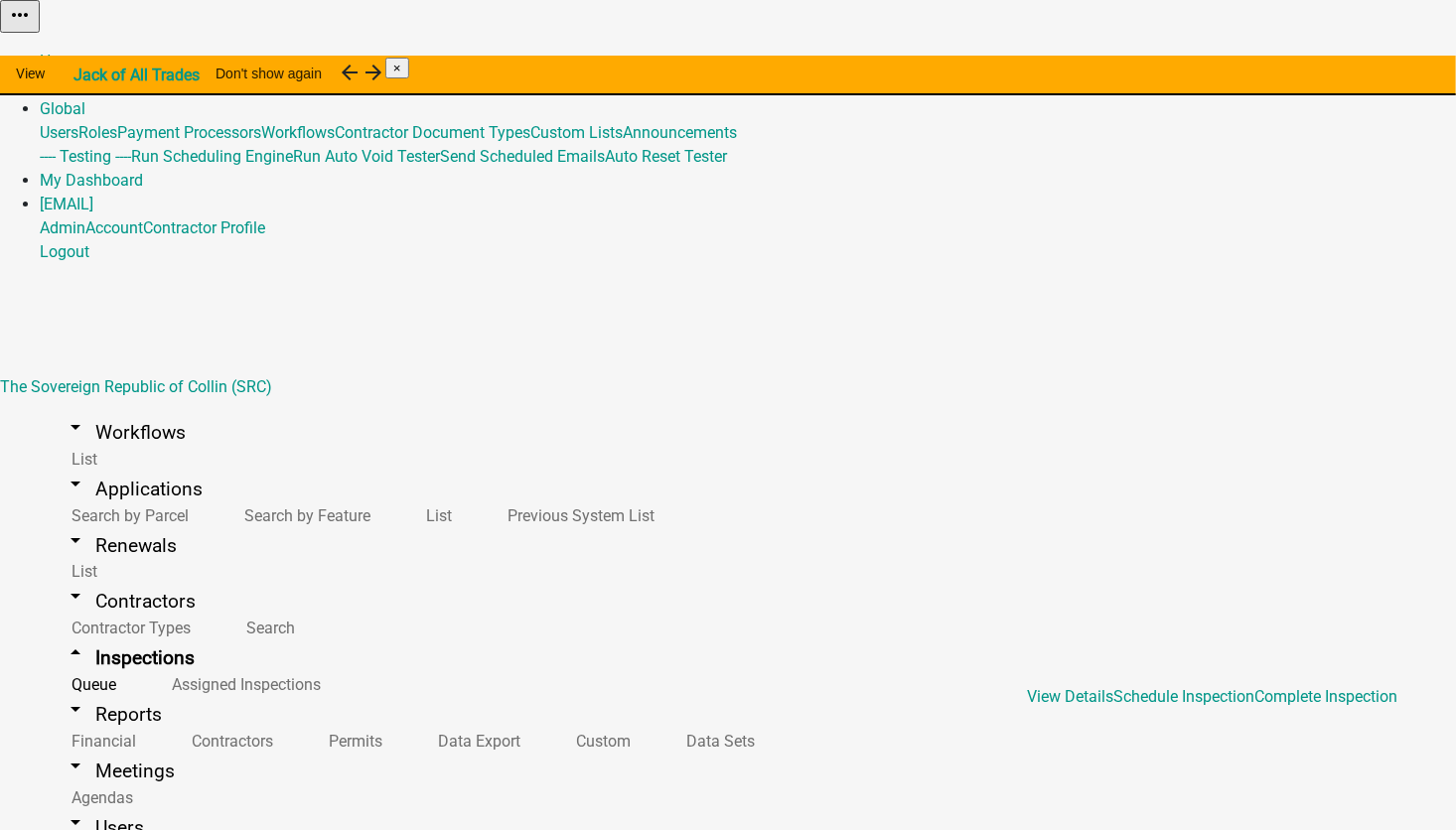 click on "View Details   Schedule Inspection   Complete Inspection" at bounding box center [1213, 697] 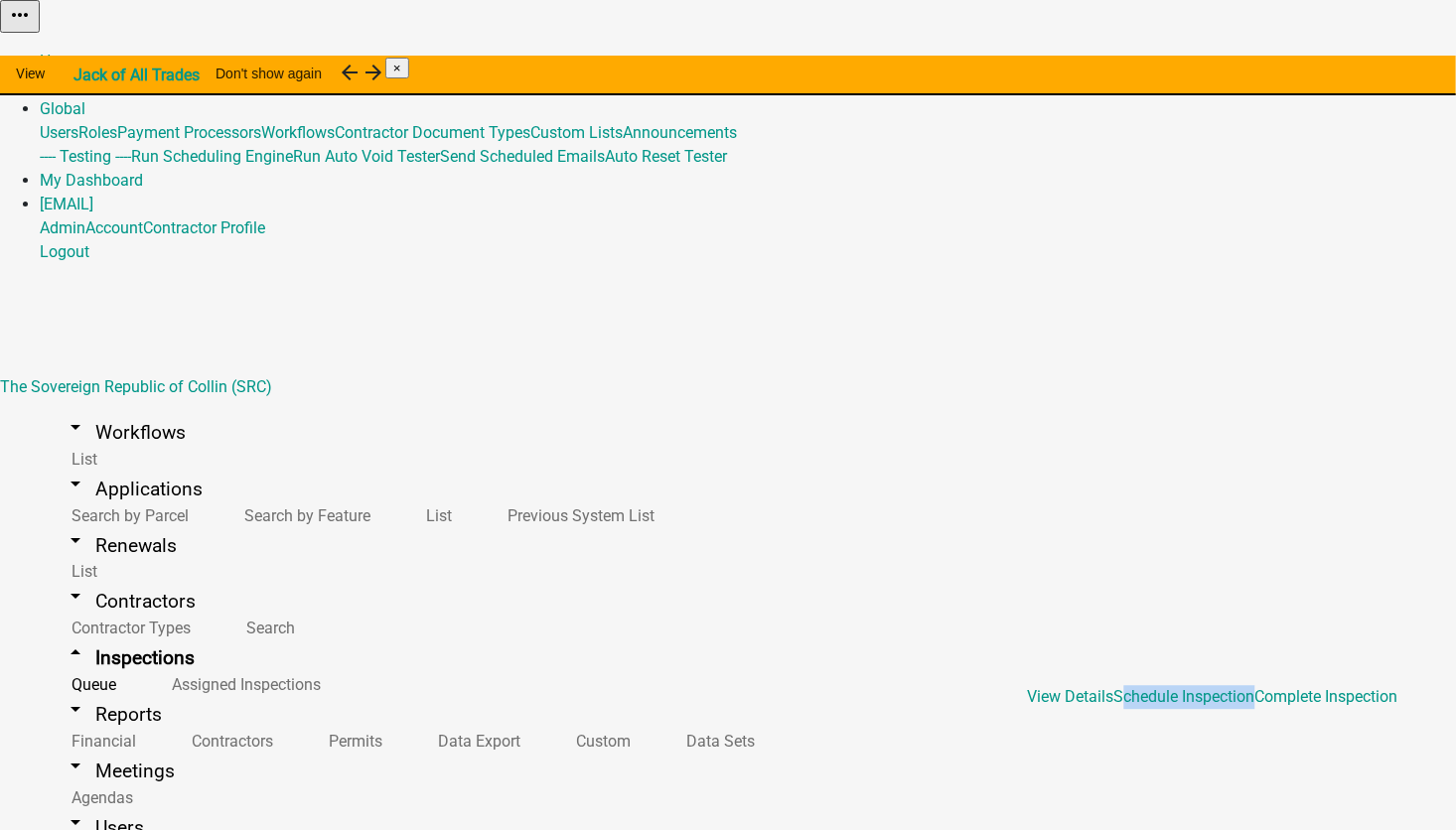 click on "View Details   Schedule Inspection   Complete Inspection" at bounding box center (1213, 697) 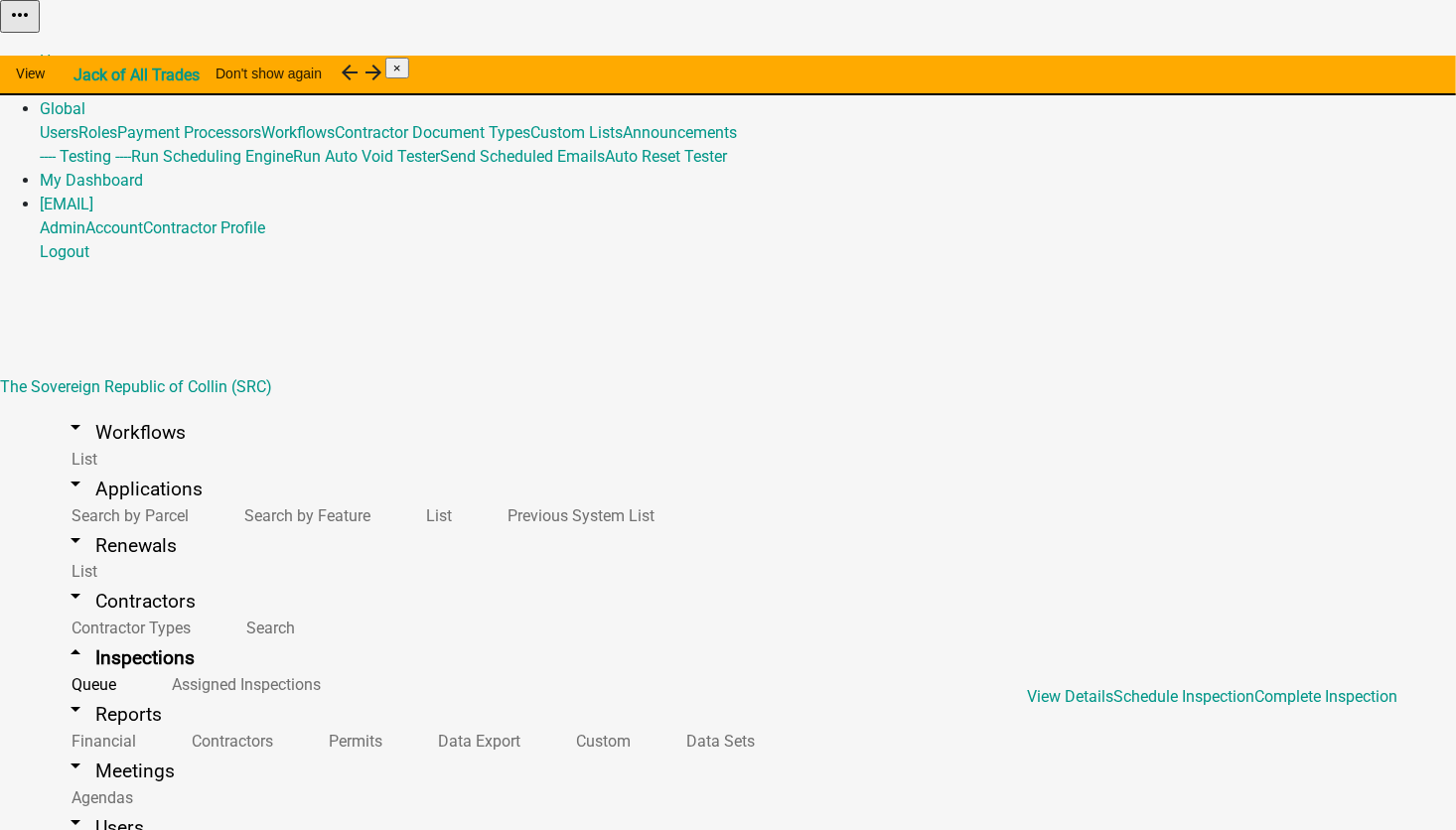 drag, startPoint x: 1358, startPoint y: 629, endPoint x: 1354, endPoint y: 682, distance: 53.15073 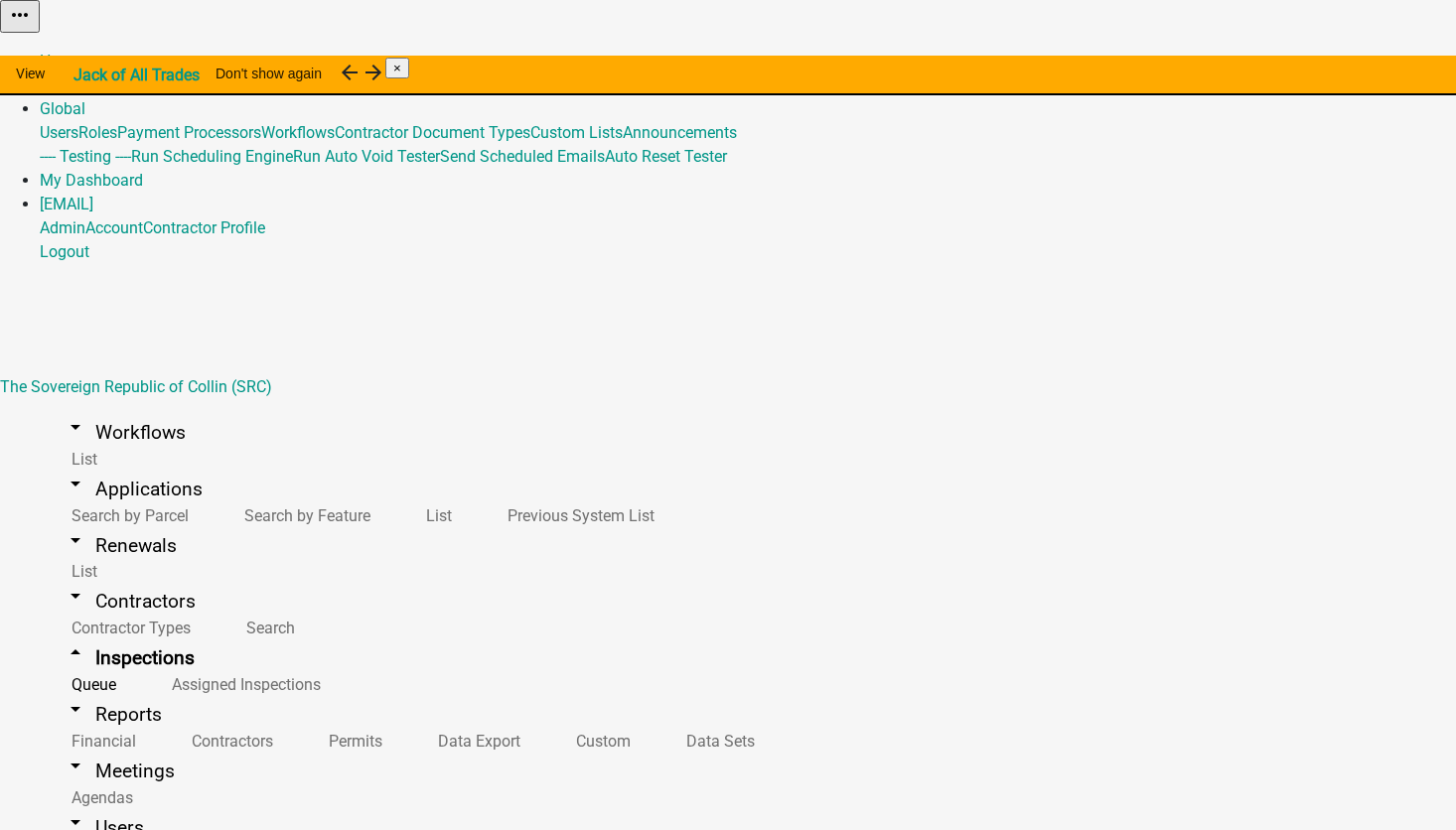 scroll, scrollTop: 0, scrollLeft: 0, axis: both 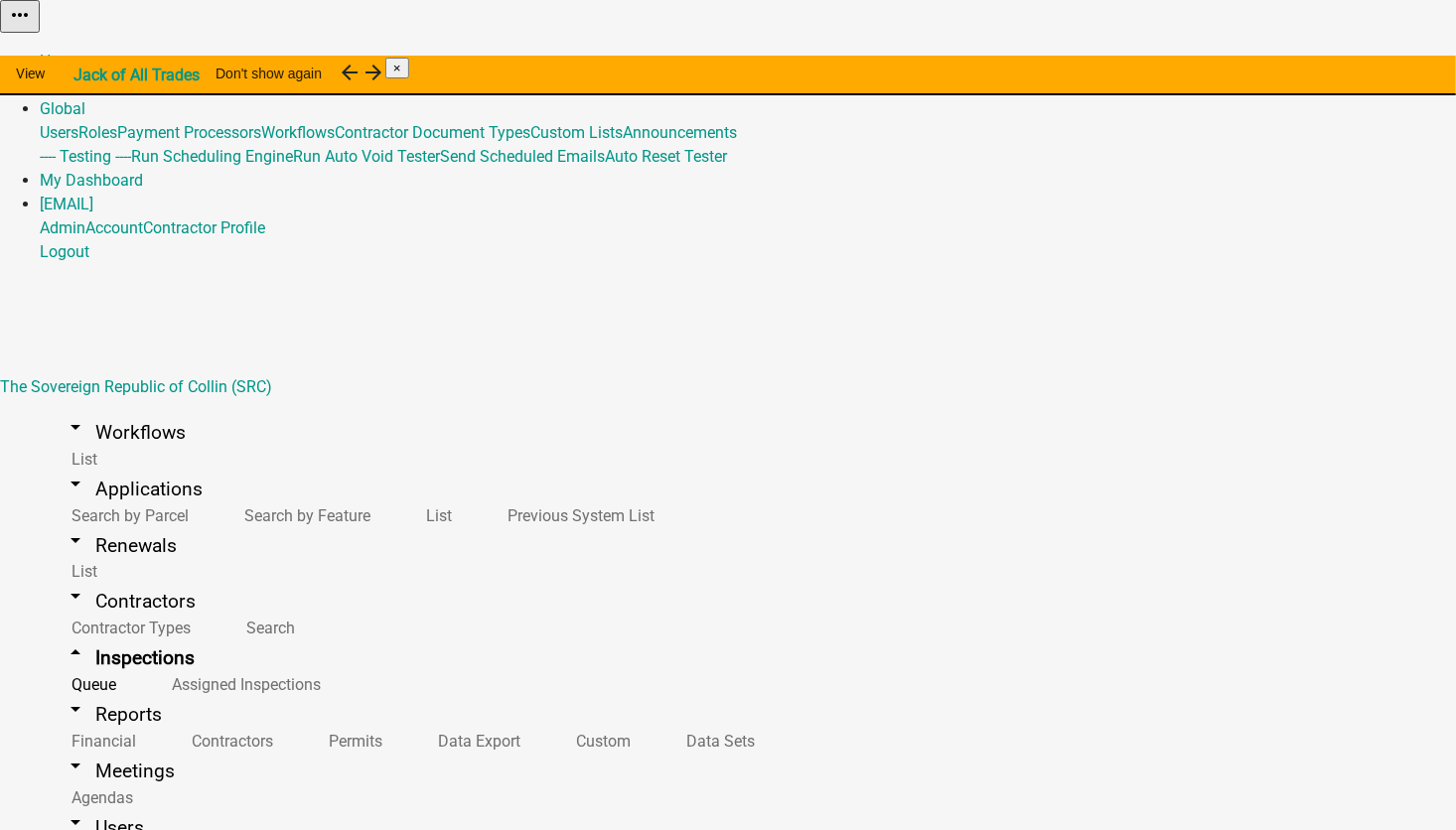 click at bounding box center [112, 1257] 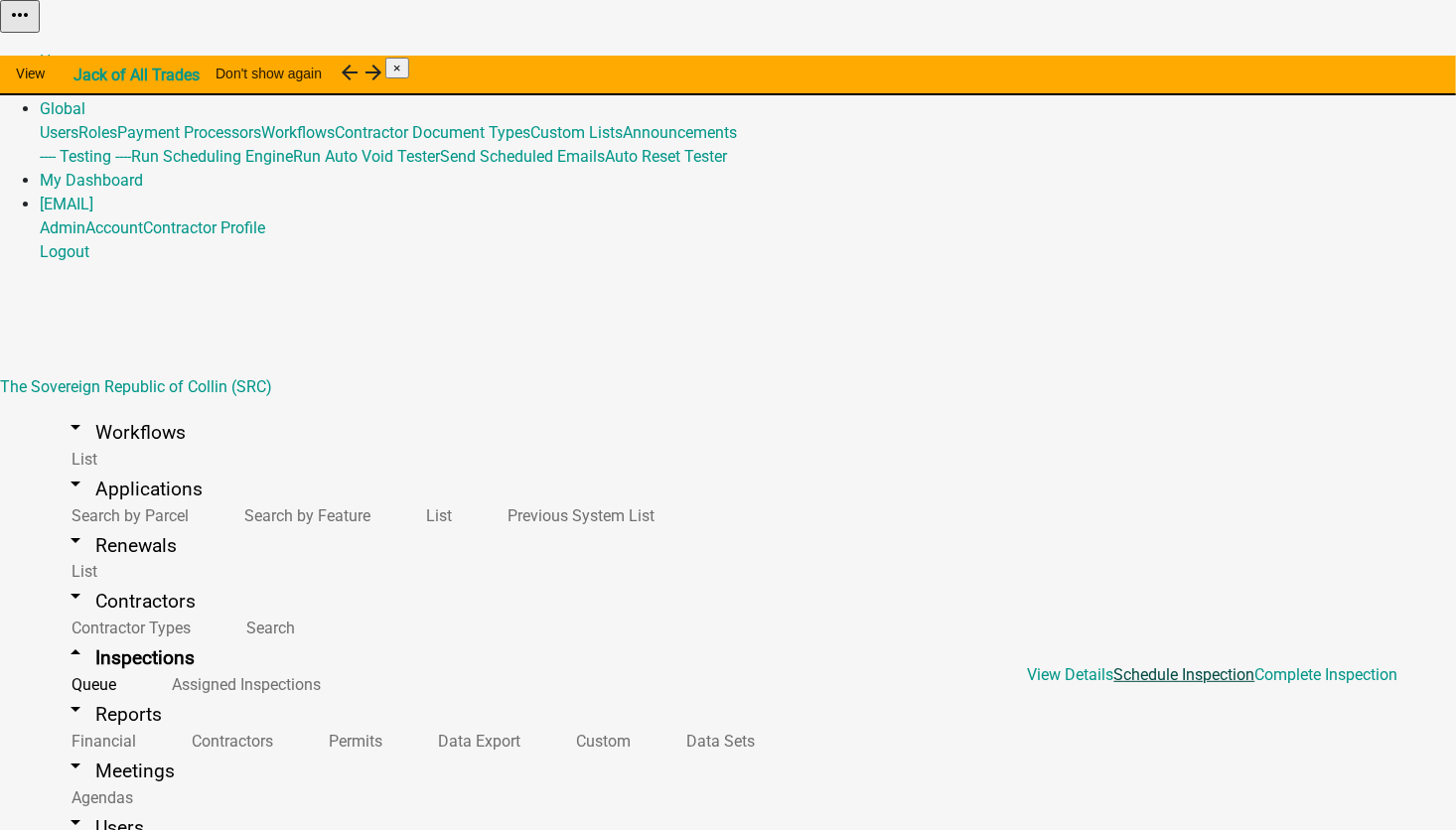 click on "Schedule Inspection" at bounding box center (1185, 674) 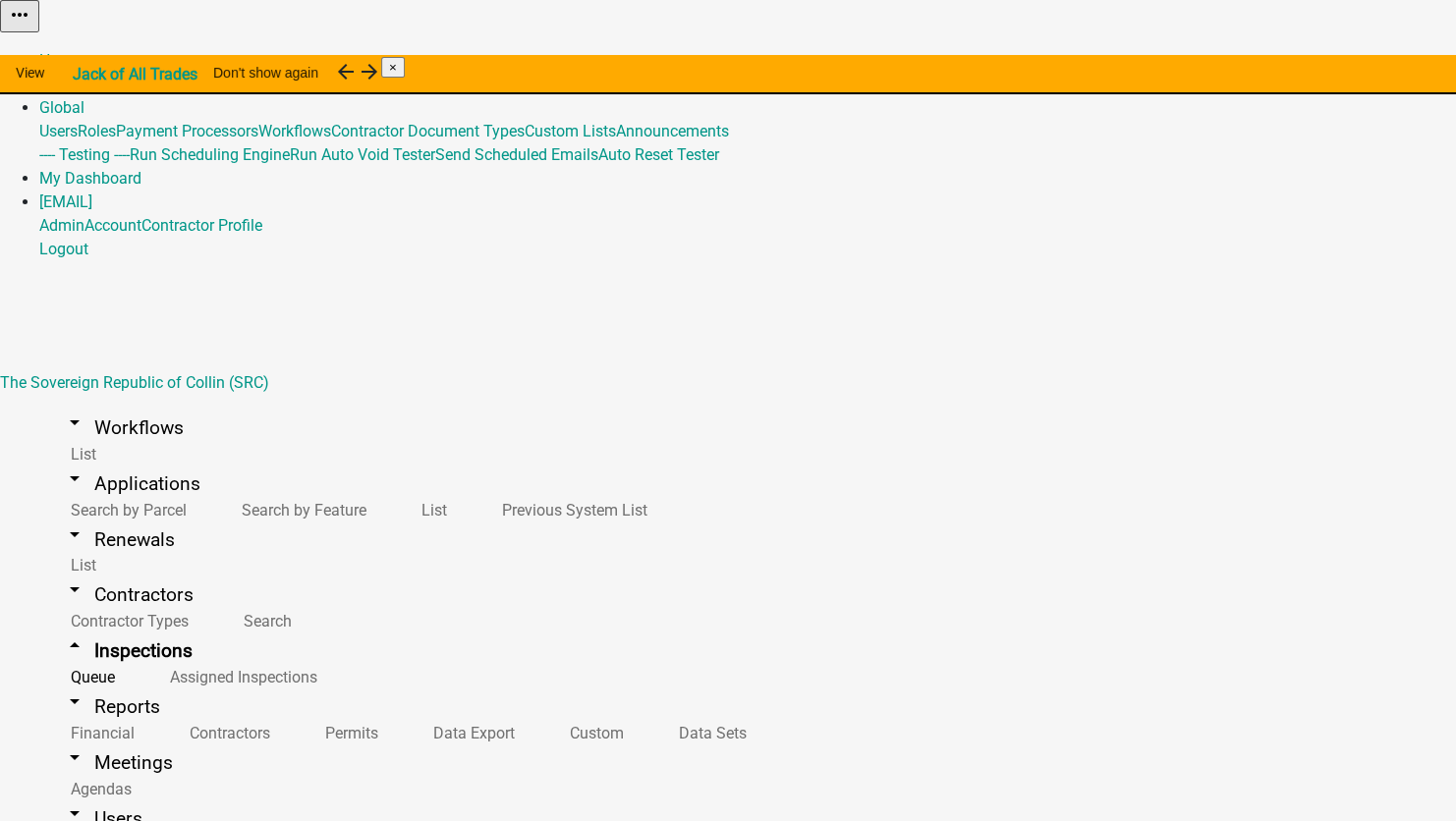 click on "Select Item...   [USERNAME] ([ROLE])   [USERNAME] ([FIRST] [LAST] [ROLE])   [USERNAME] ([FIRST] [LAST])" at bounding box center (126, 1922) 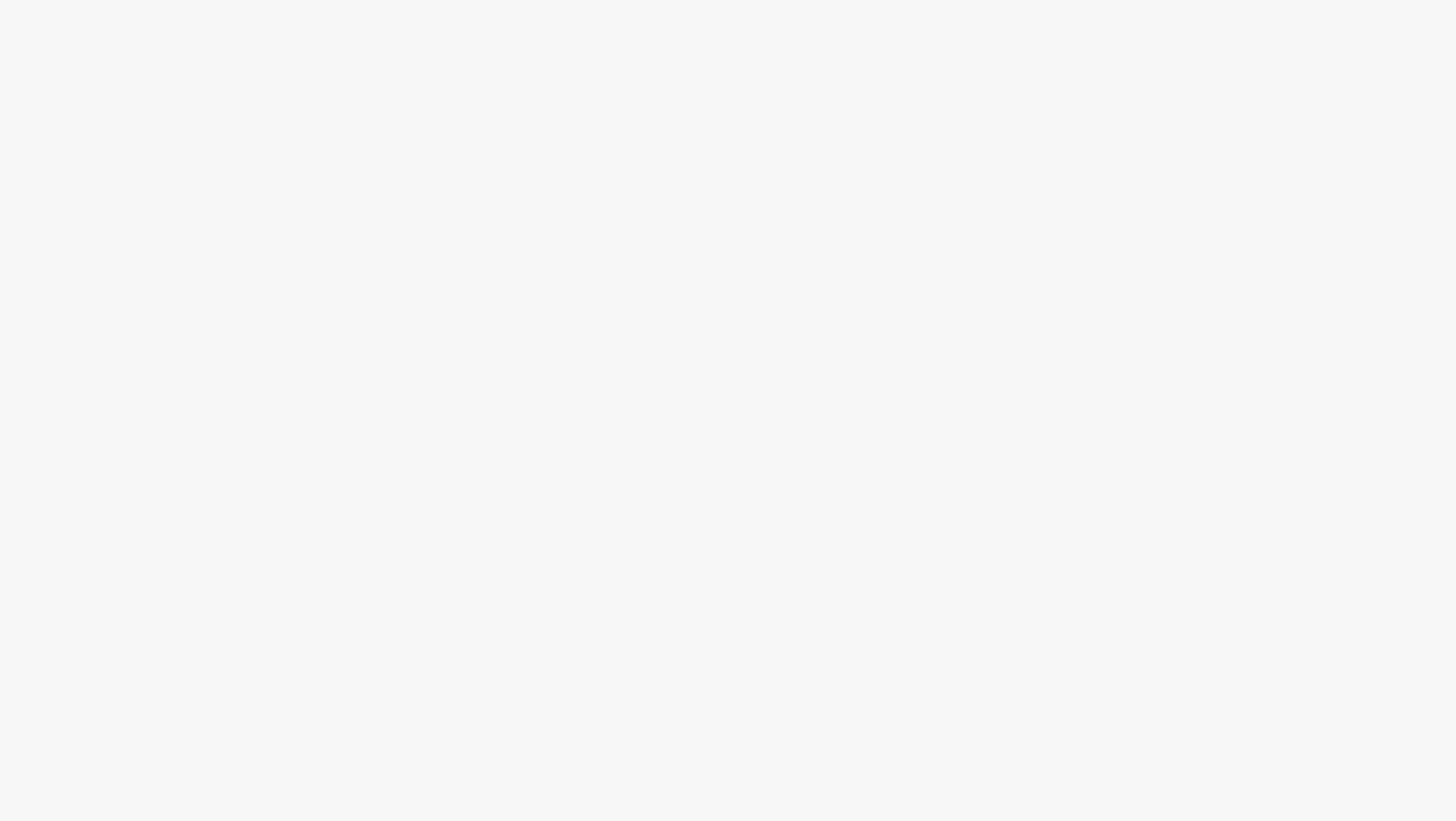 scroll, scrollTop: 0, scrollLeft: 0, axis: both 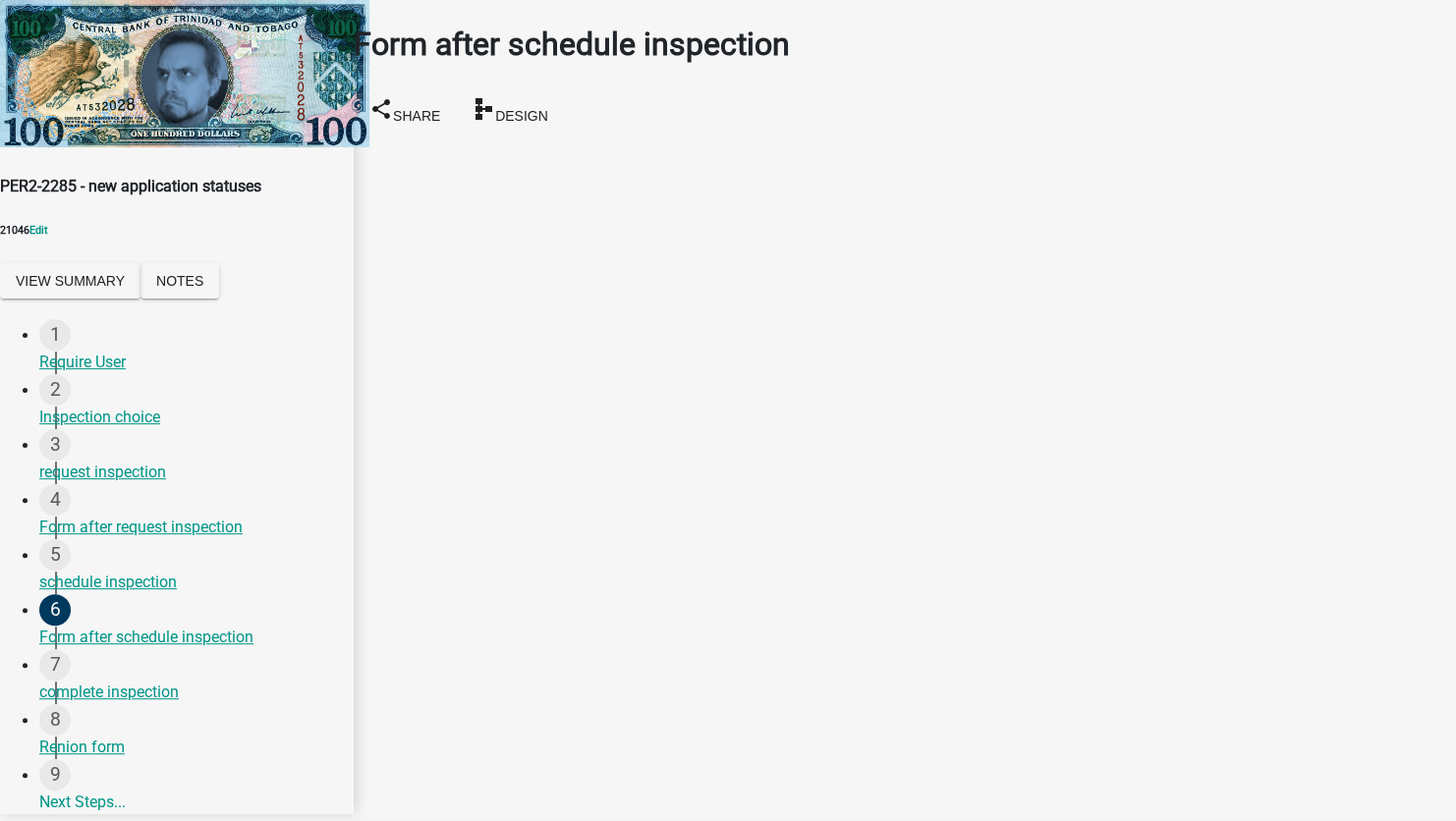click on "Next" at bounding box center (387, 1015) 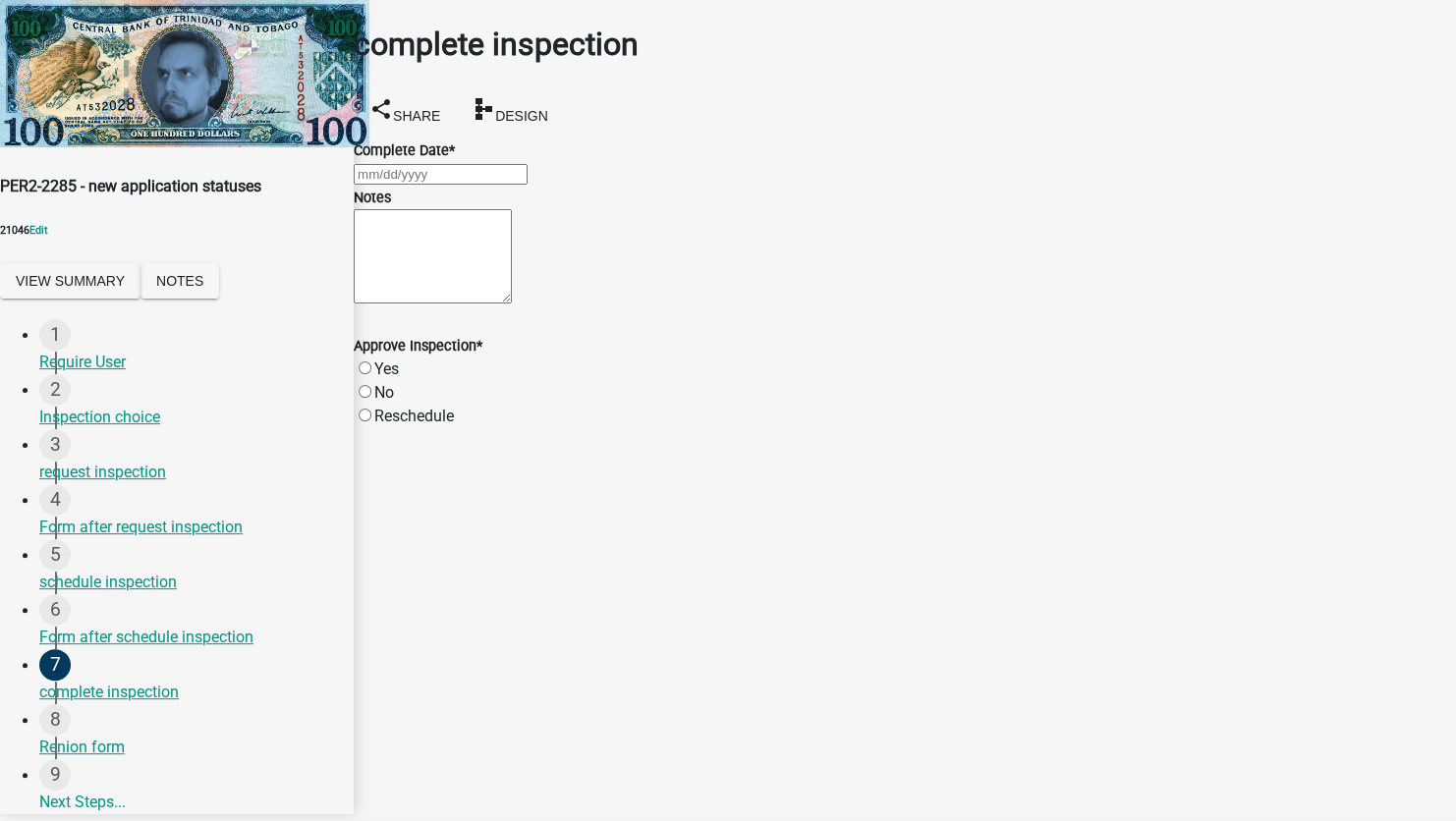 click 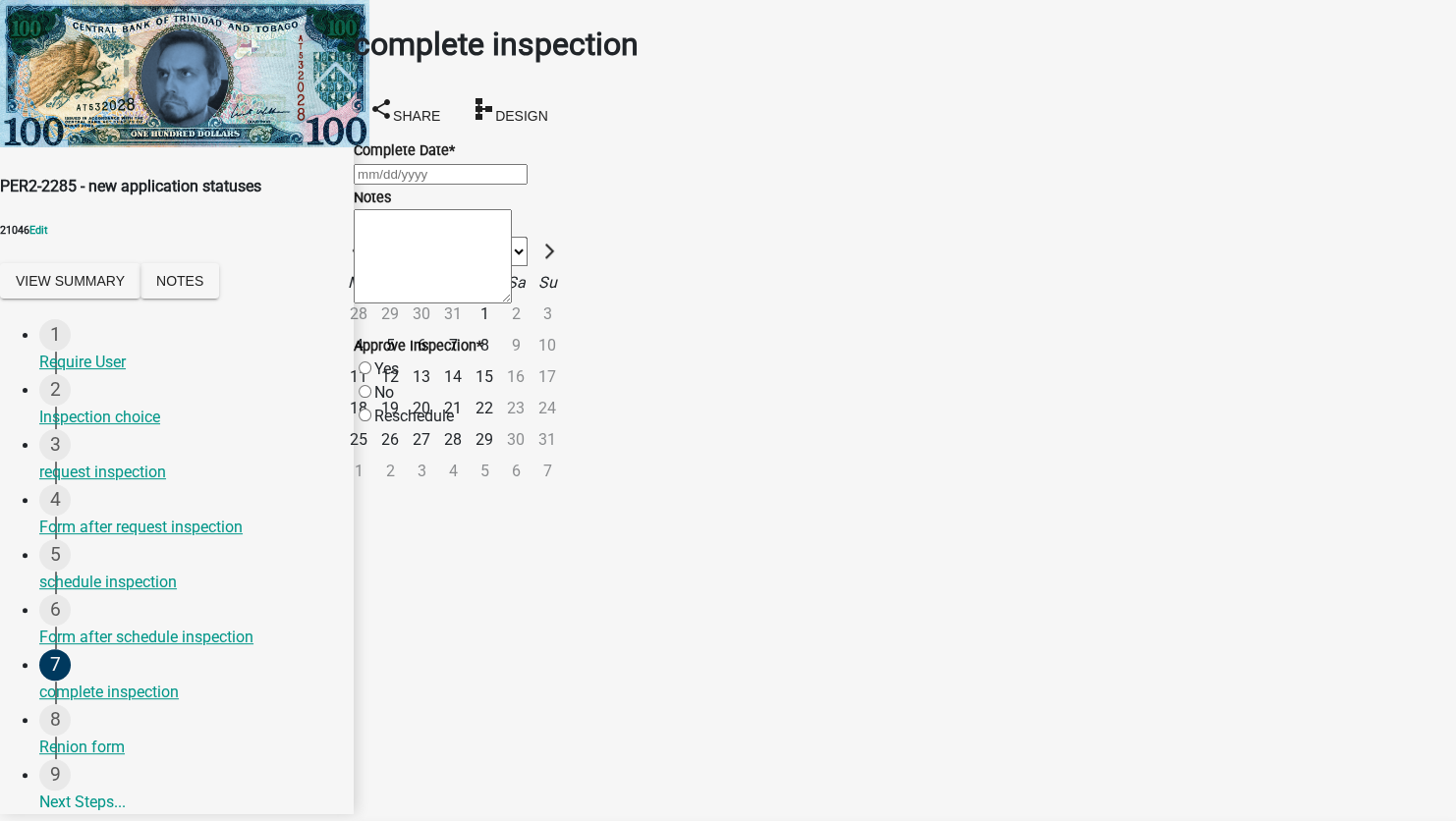 click on "6" 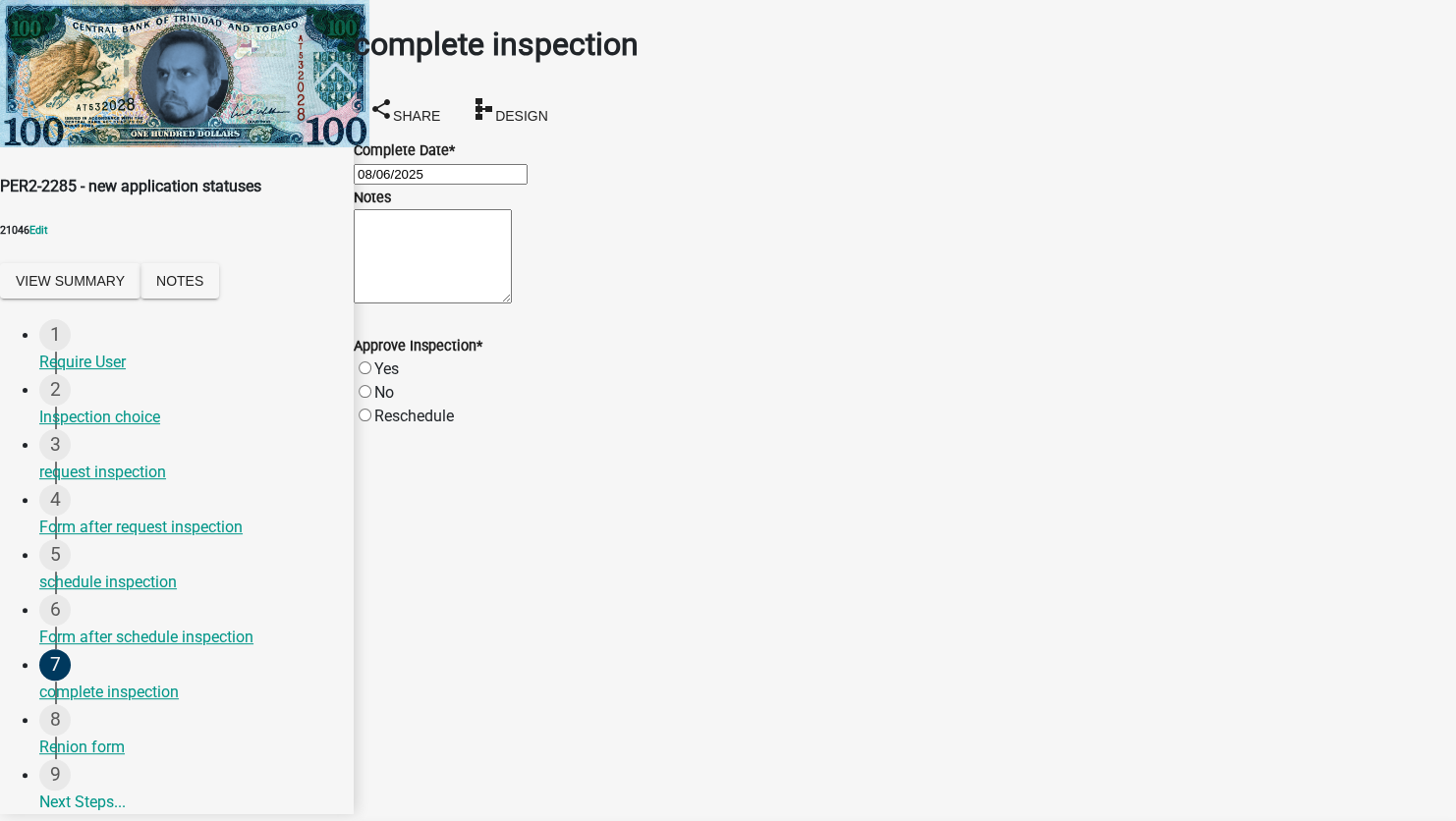 click on "Yes" 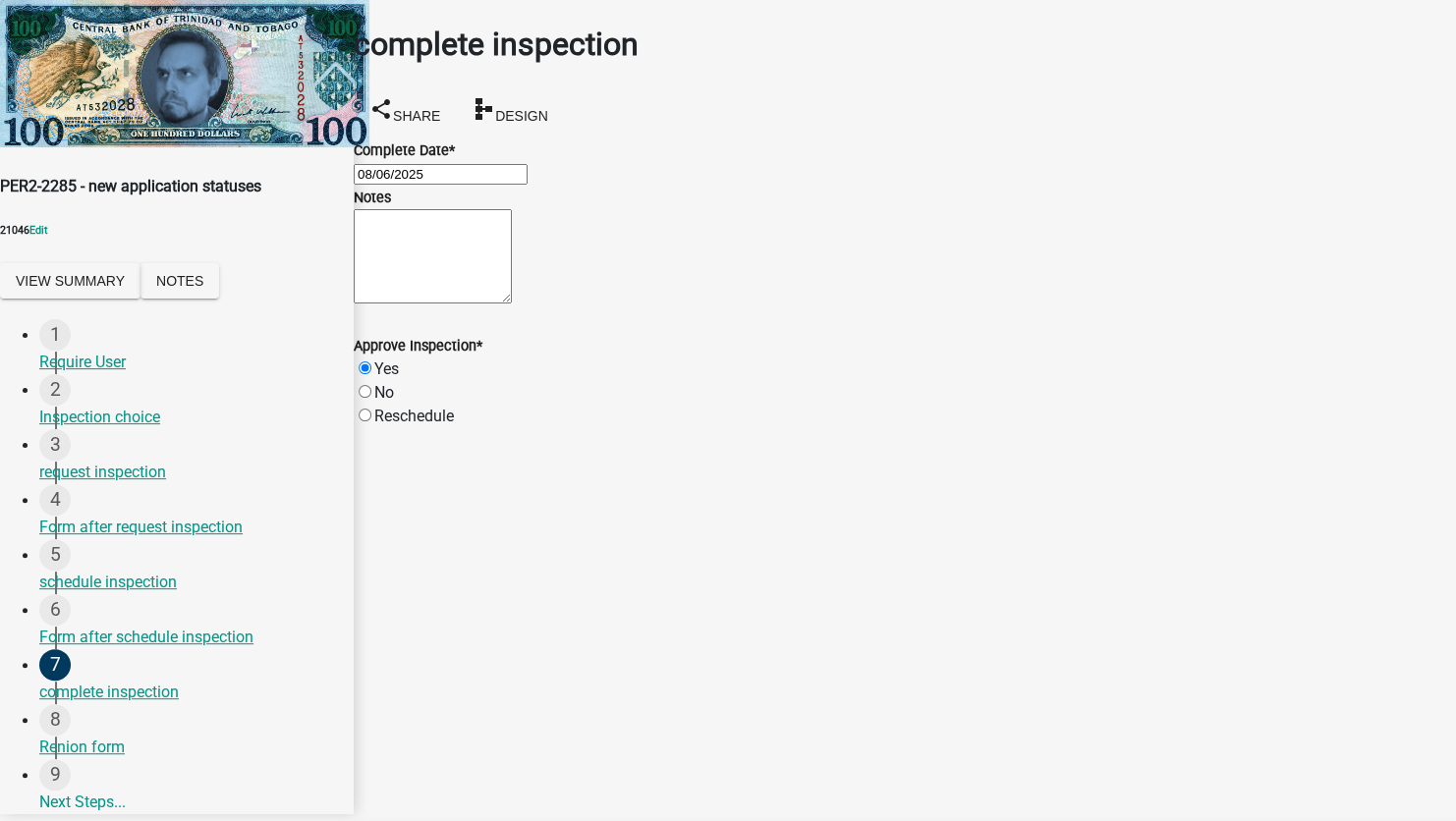 radio on "true" 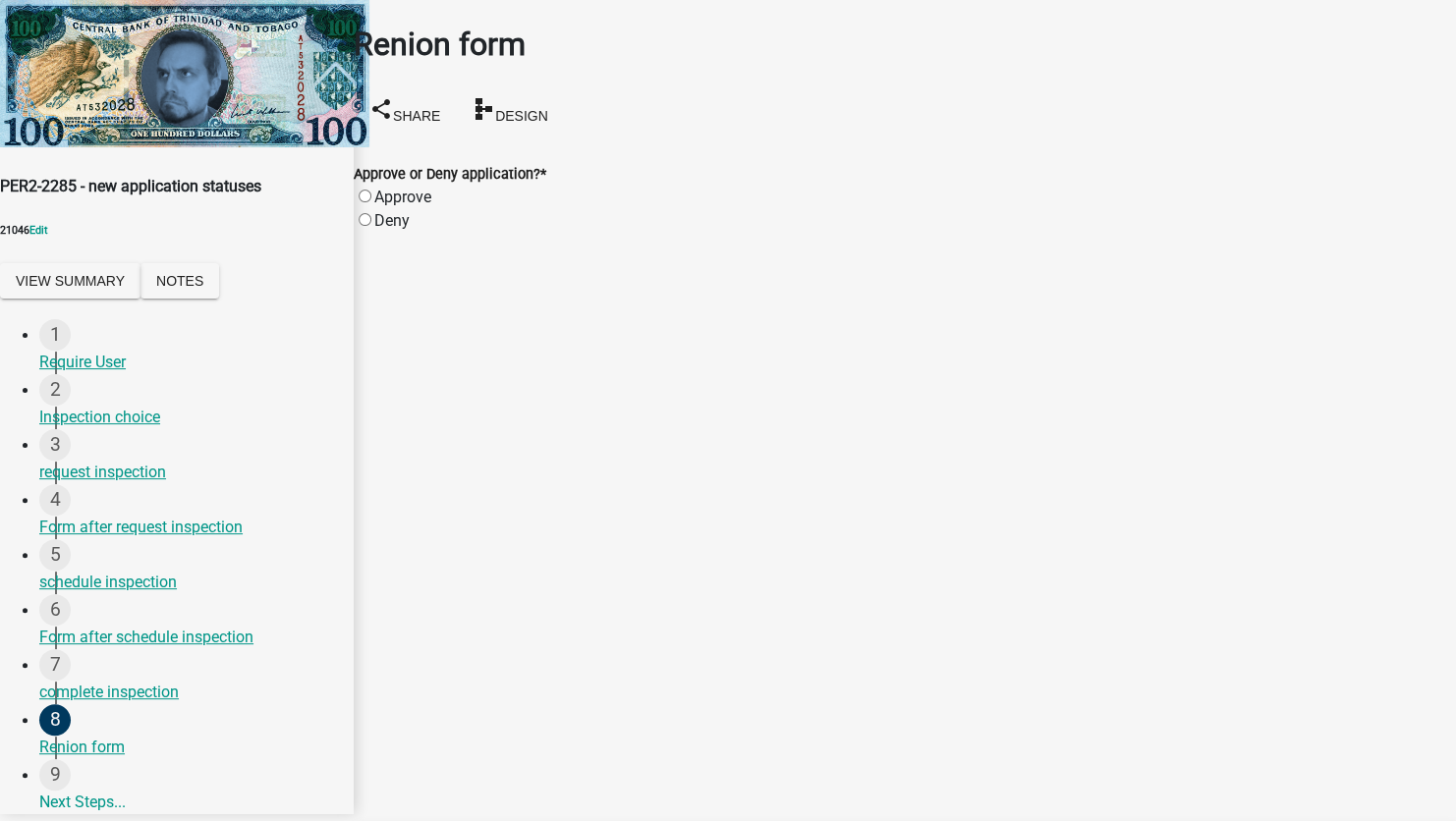 click on "Void" at bounding box center (386, 888) 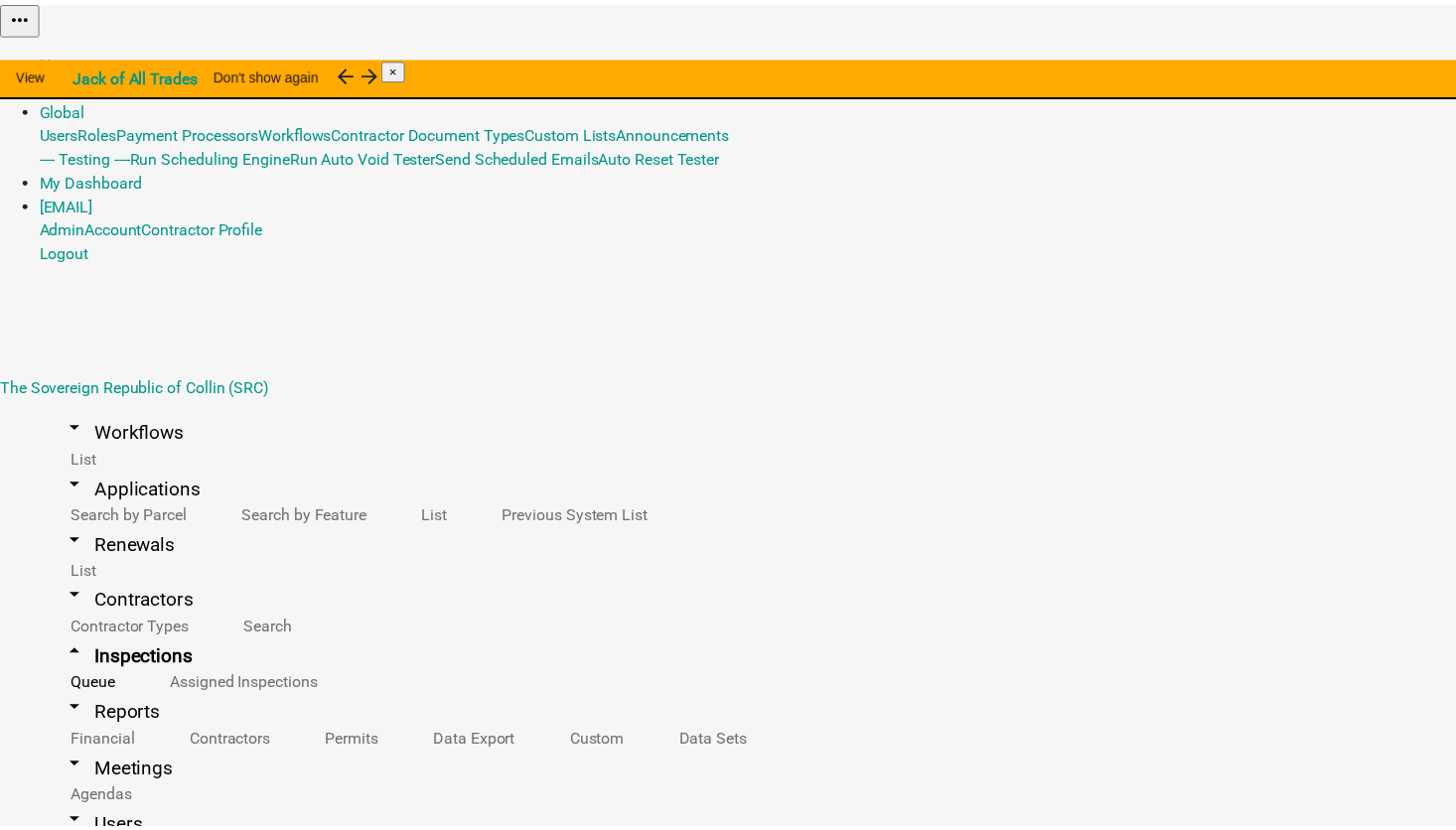 scroll, scrollTop: 0, scrollLeft: 0, axis: both 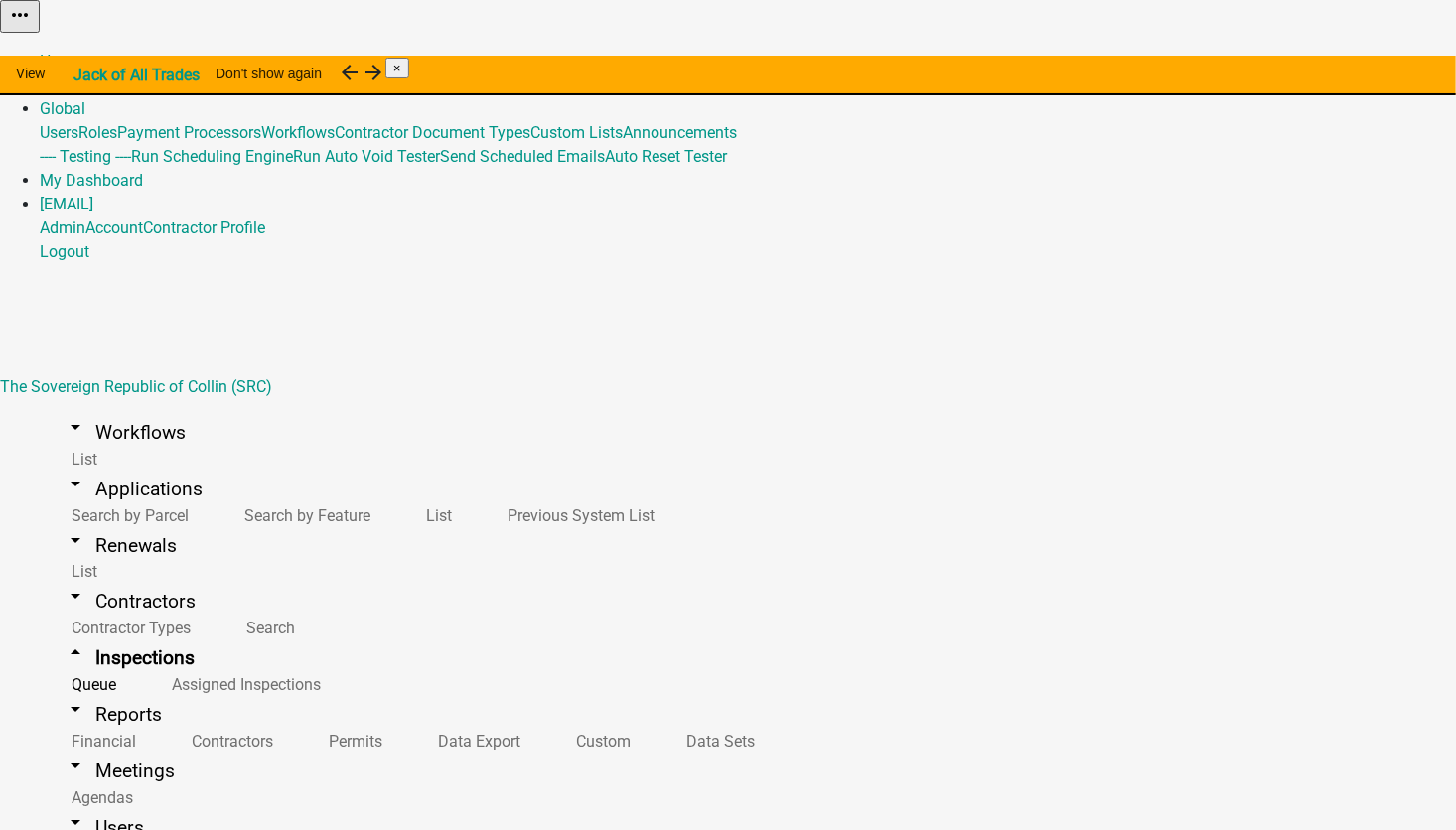 click at bounding box center (112, 1257) 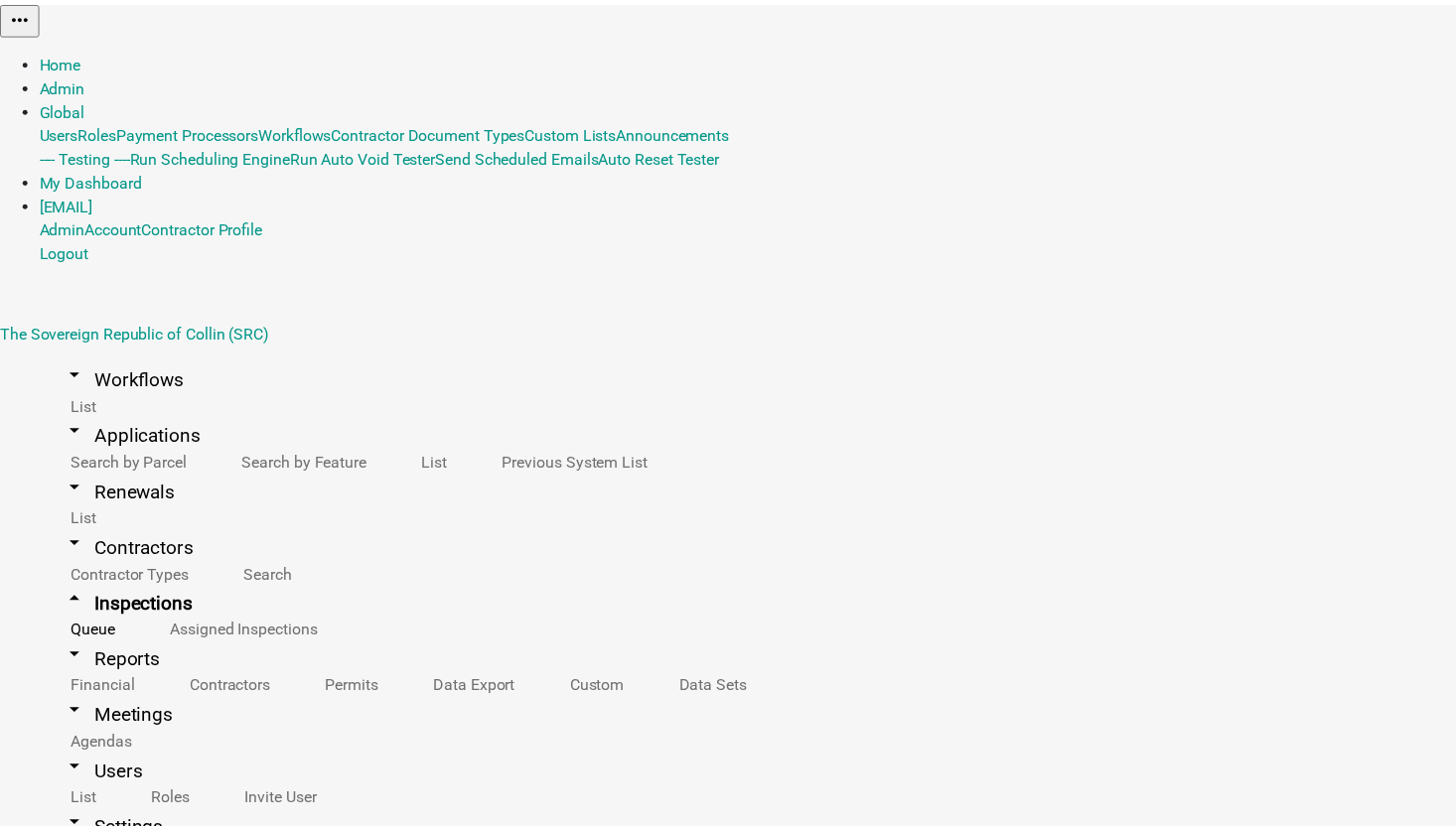 scroll, scrollTop: 0, scrollLeft: 0, axis: both 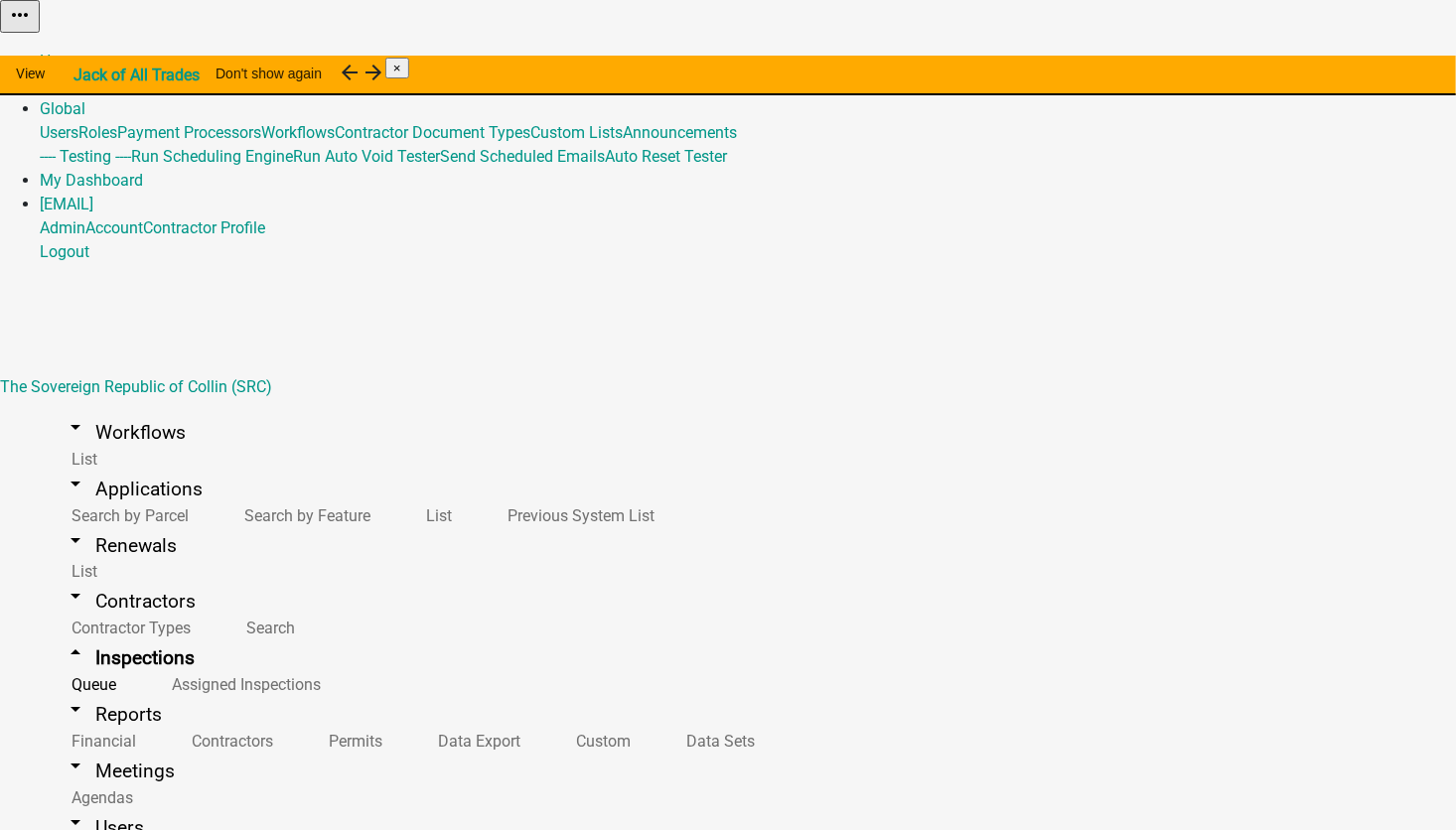 click at bounding box center (112, 1257) 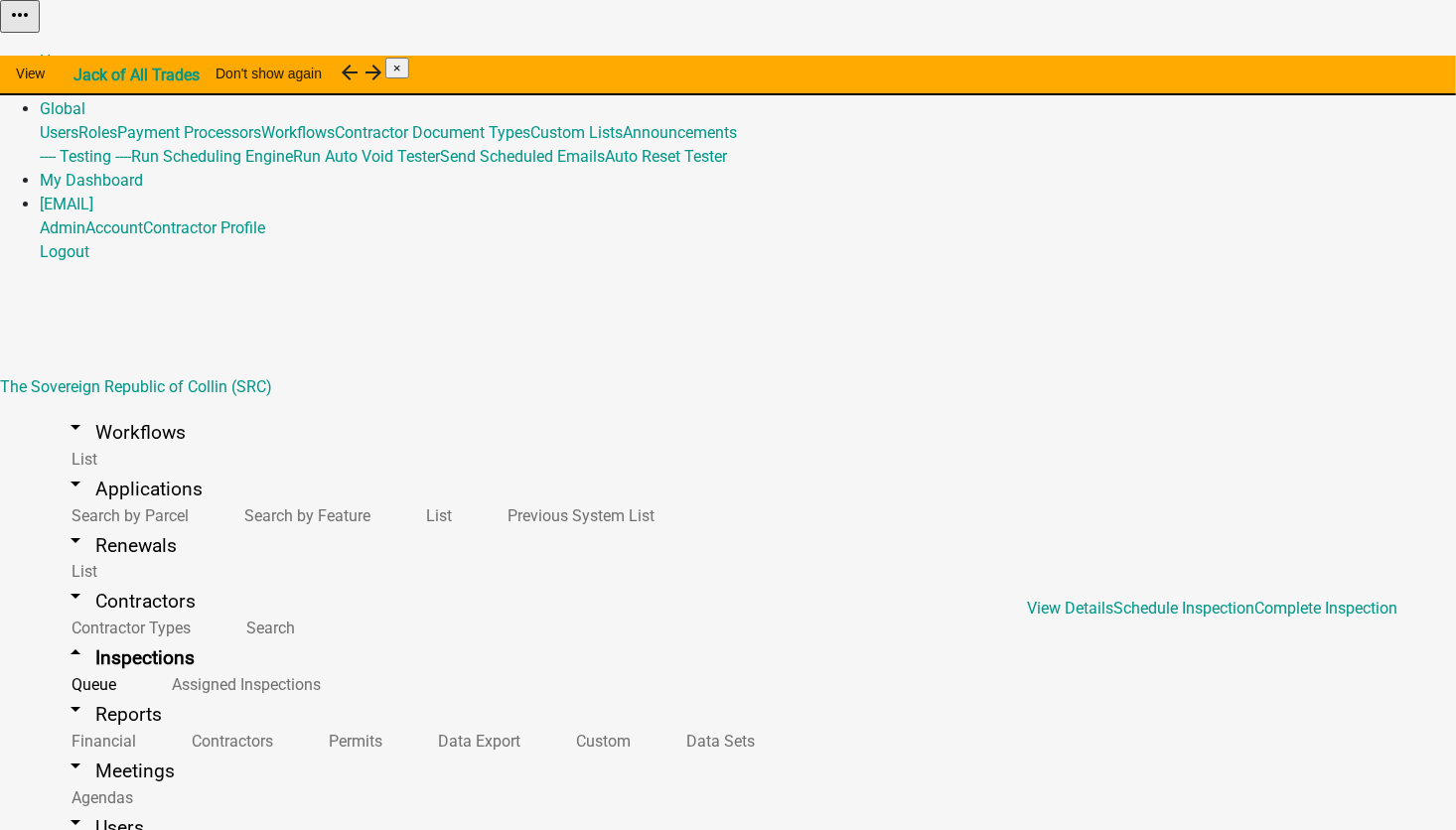 click on "21046" at bounding box center [112, 1257] 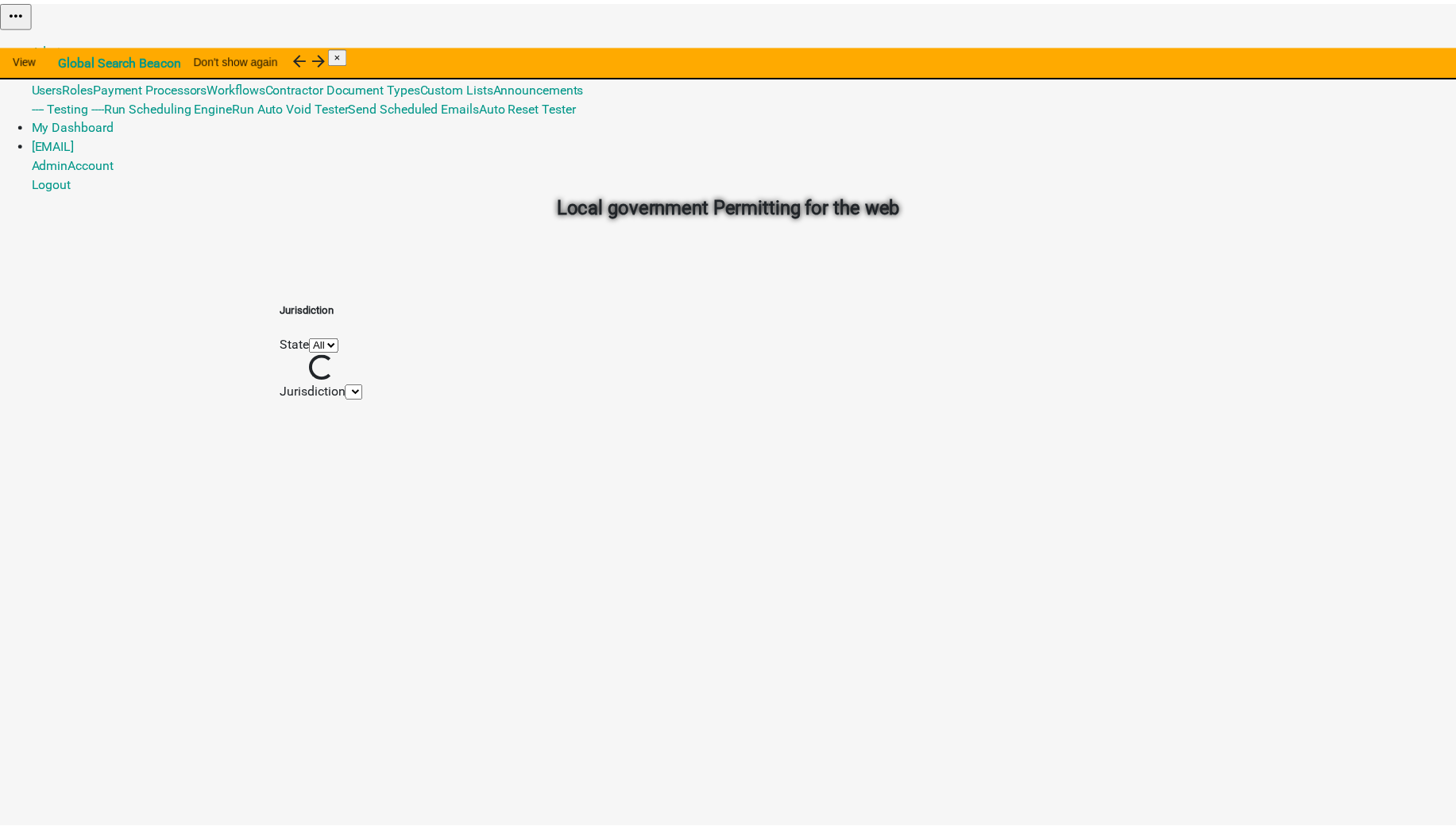 scroll, scrollTop: 0, scrollLeft: 0, axis: both 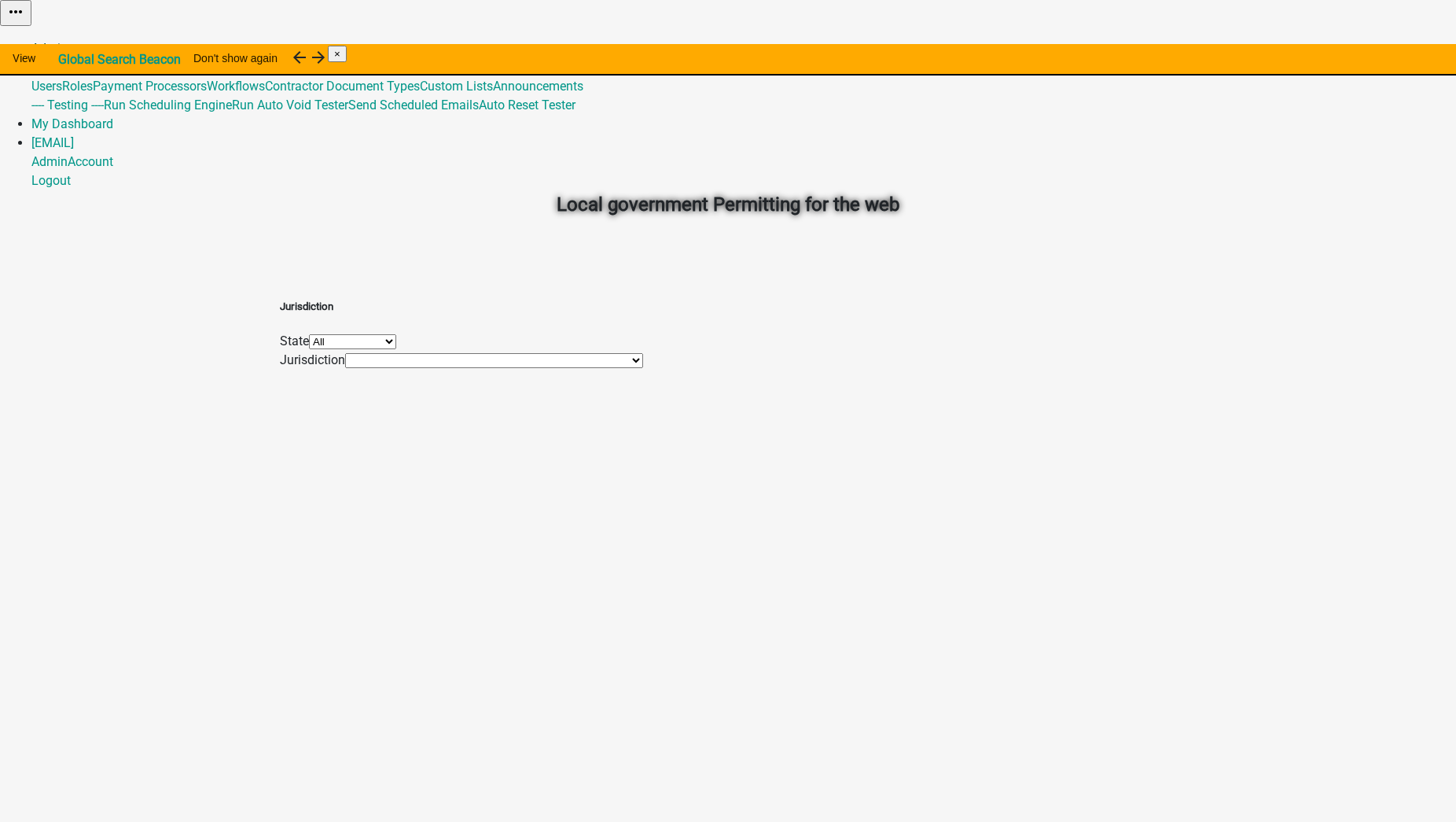 click on "Admin" at bounding box center (50, 48) 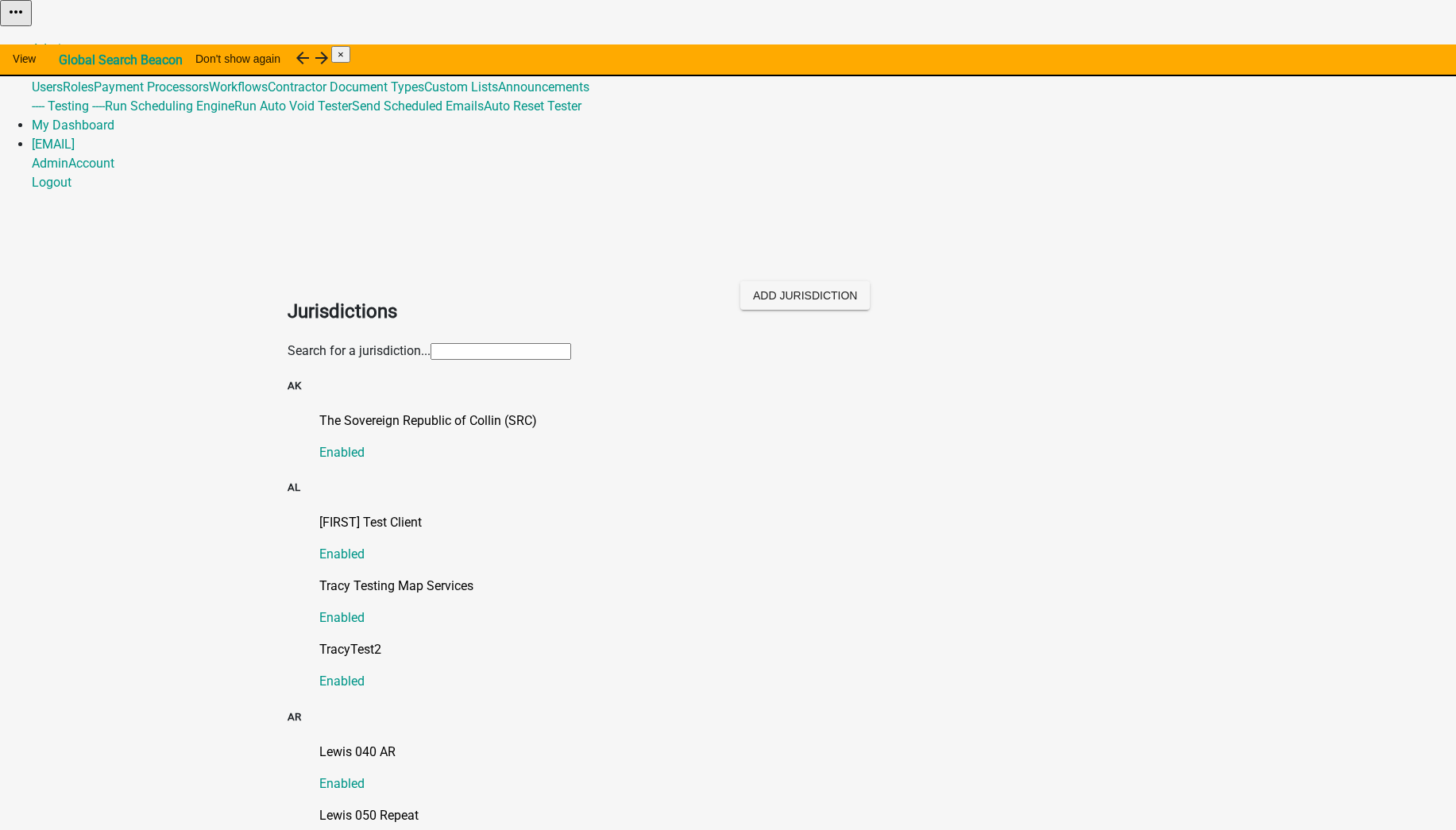 click 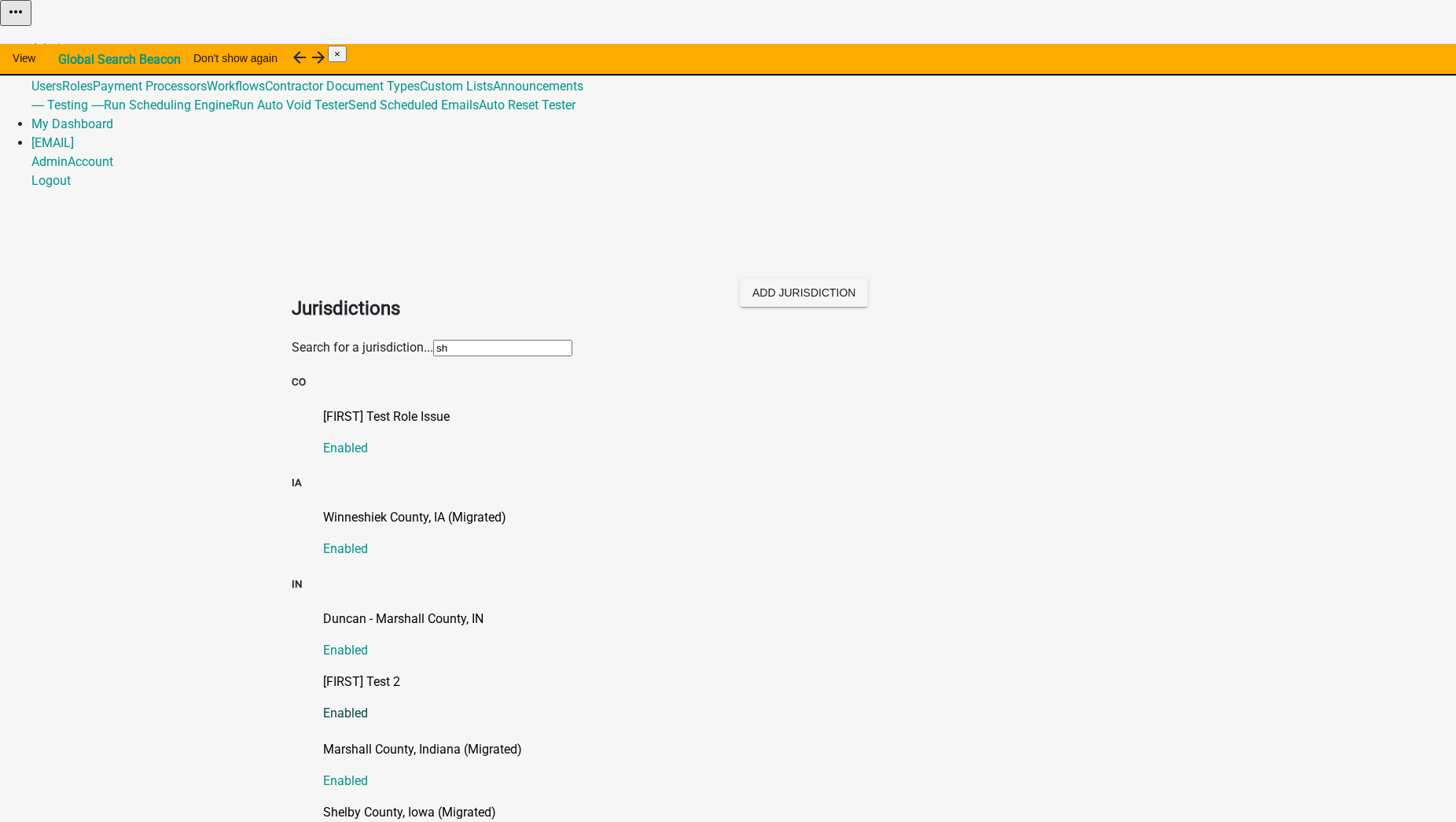 type on "sh" 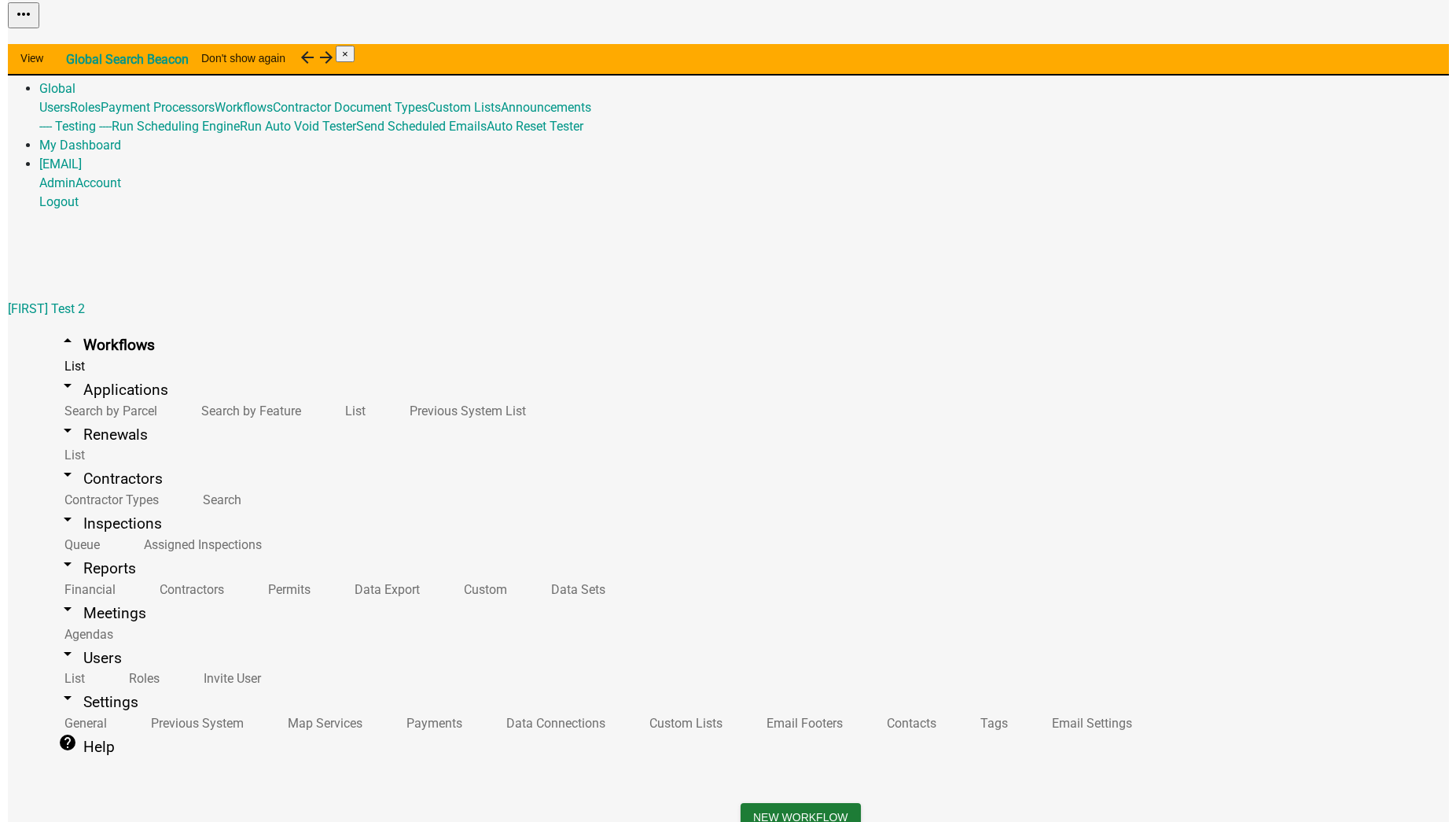 scroll, scrollTop: 2110, scrollLeft: 0, axis: vertical 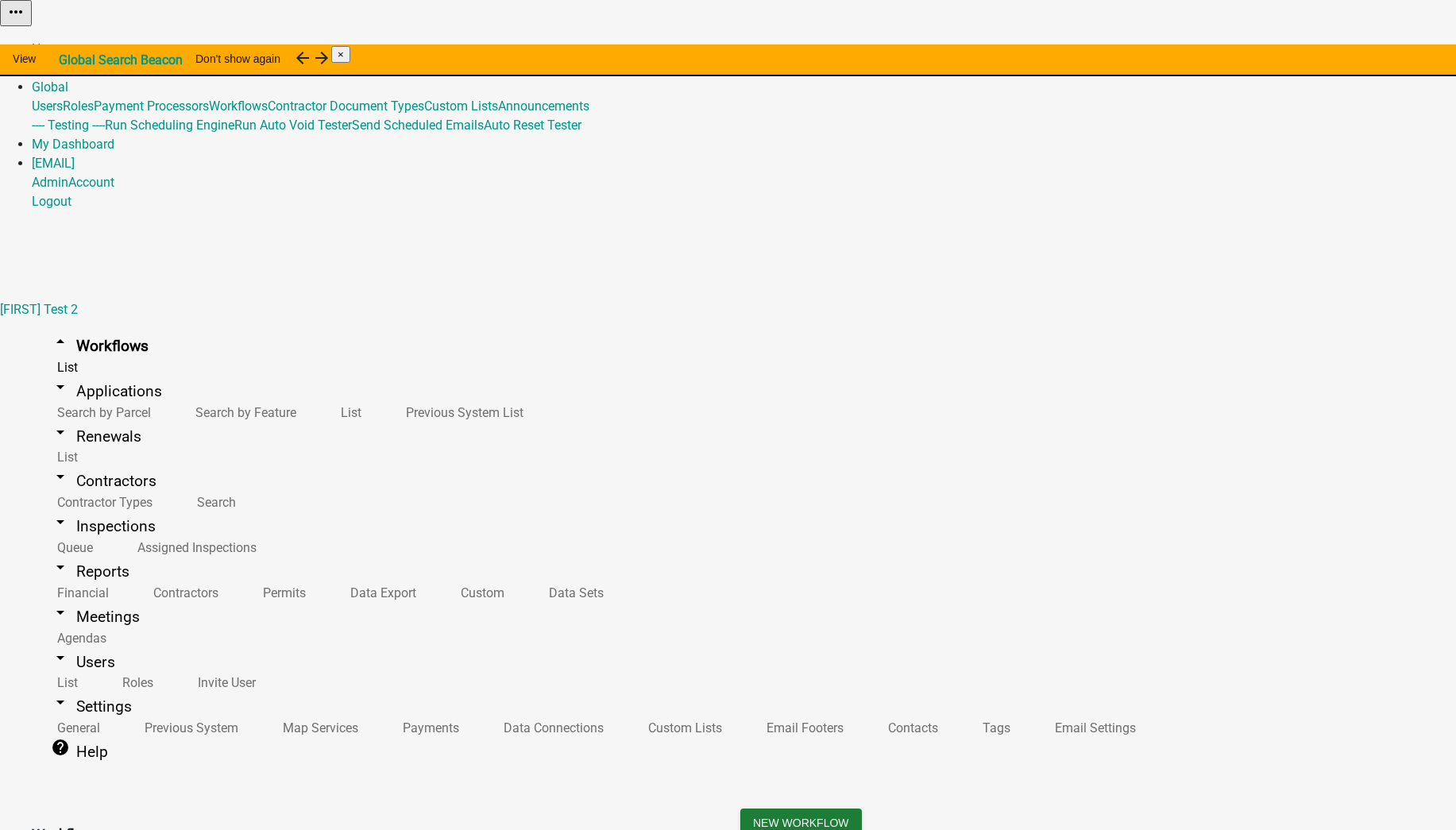 click at bounding box center [933, 2826] 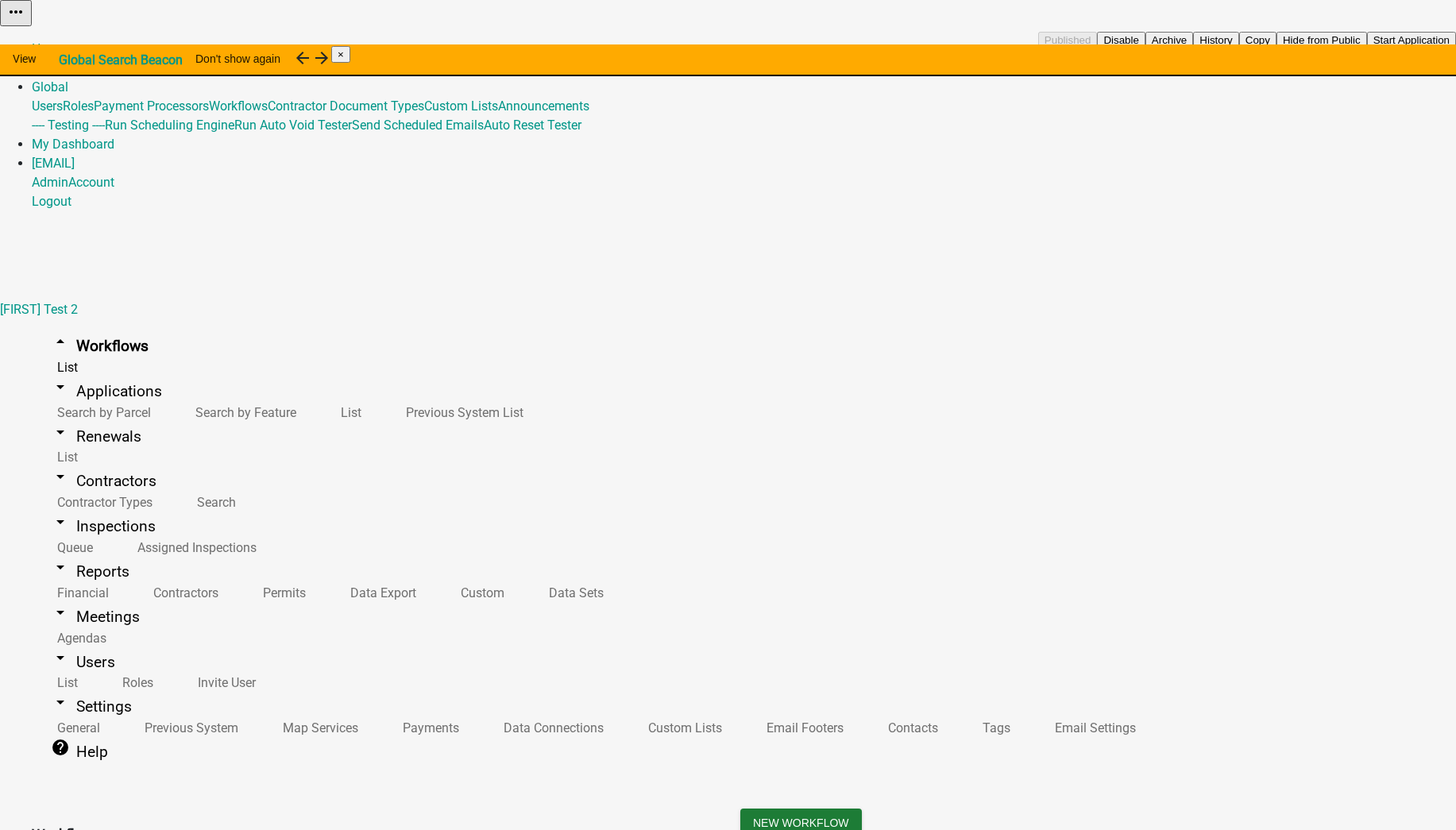 click on "Start Application" at bounding box center [1412, 40] 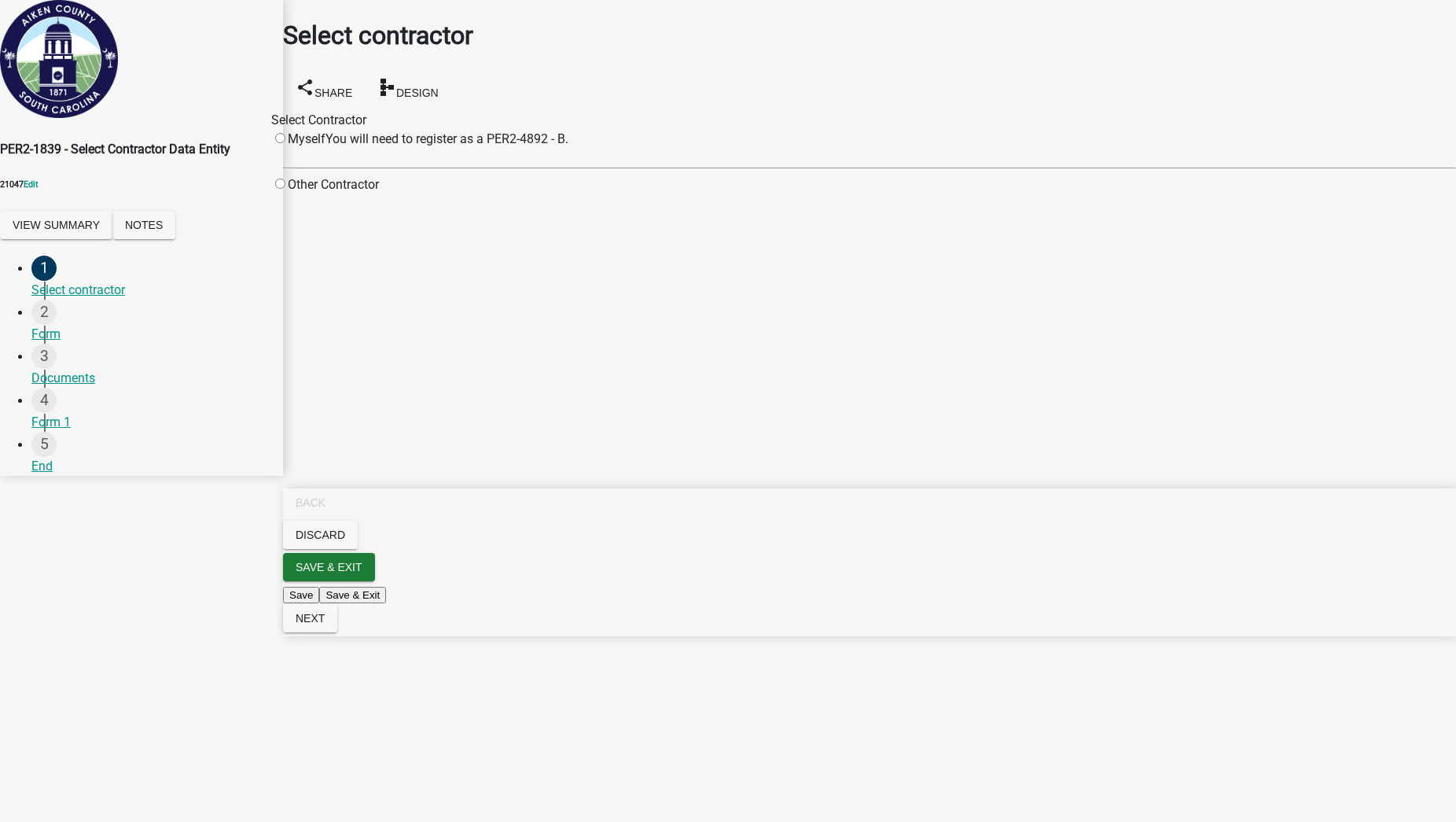 click on "You will need to register as a PER2-4892 - B." 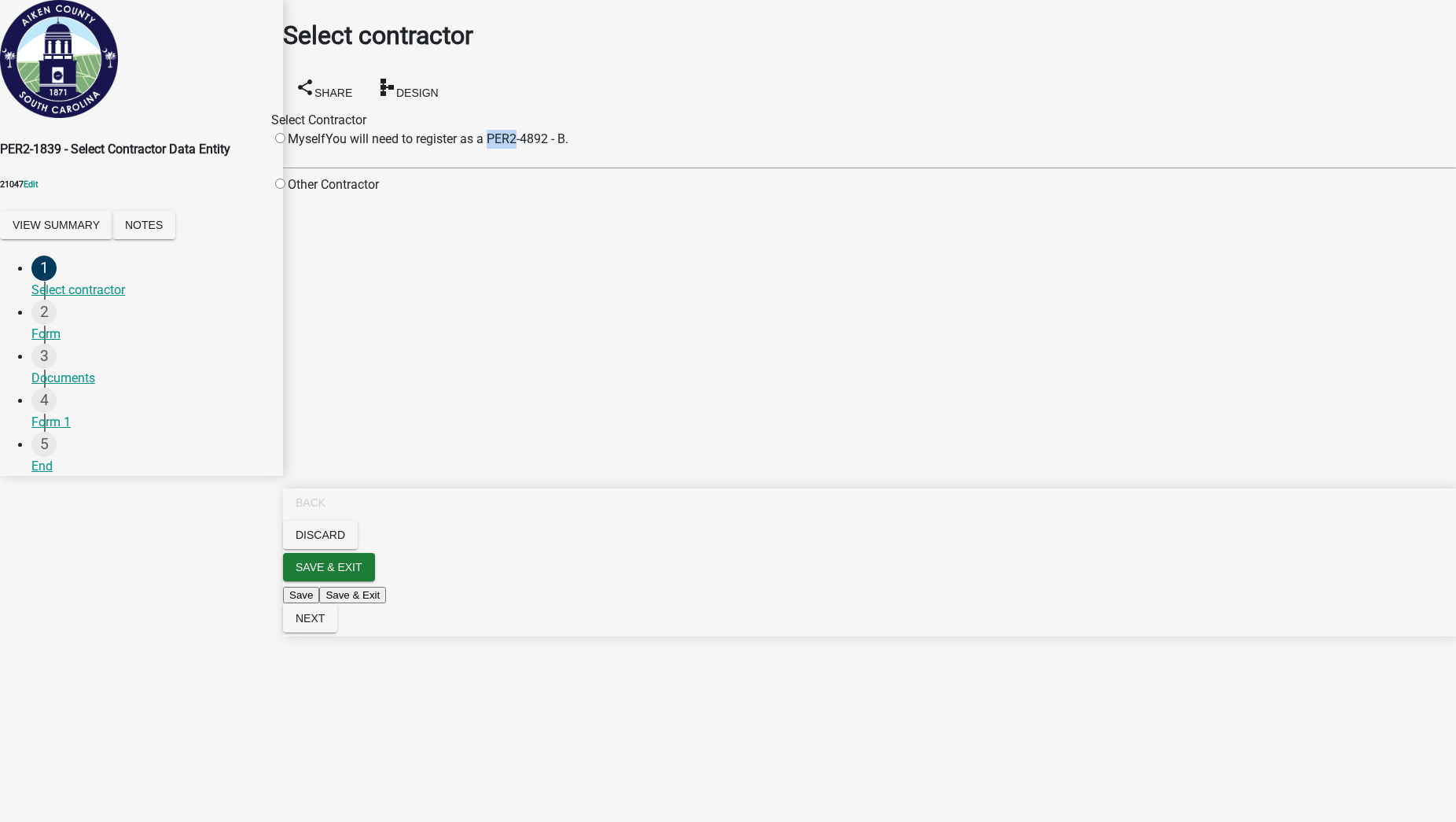 click on "You will need to register as a PER2-4892 - B." 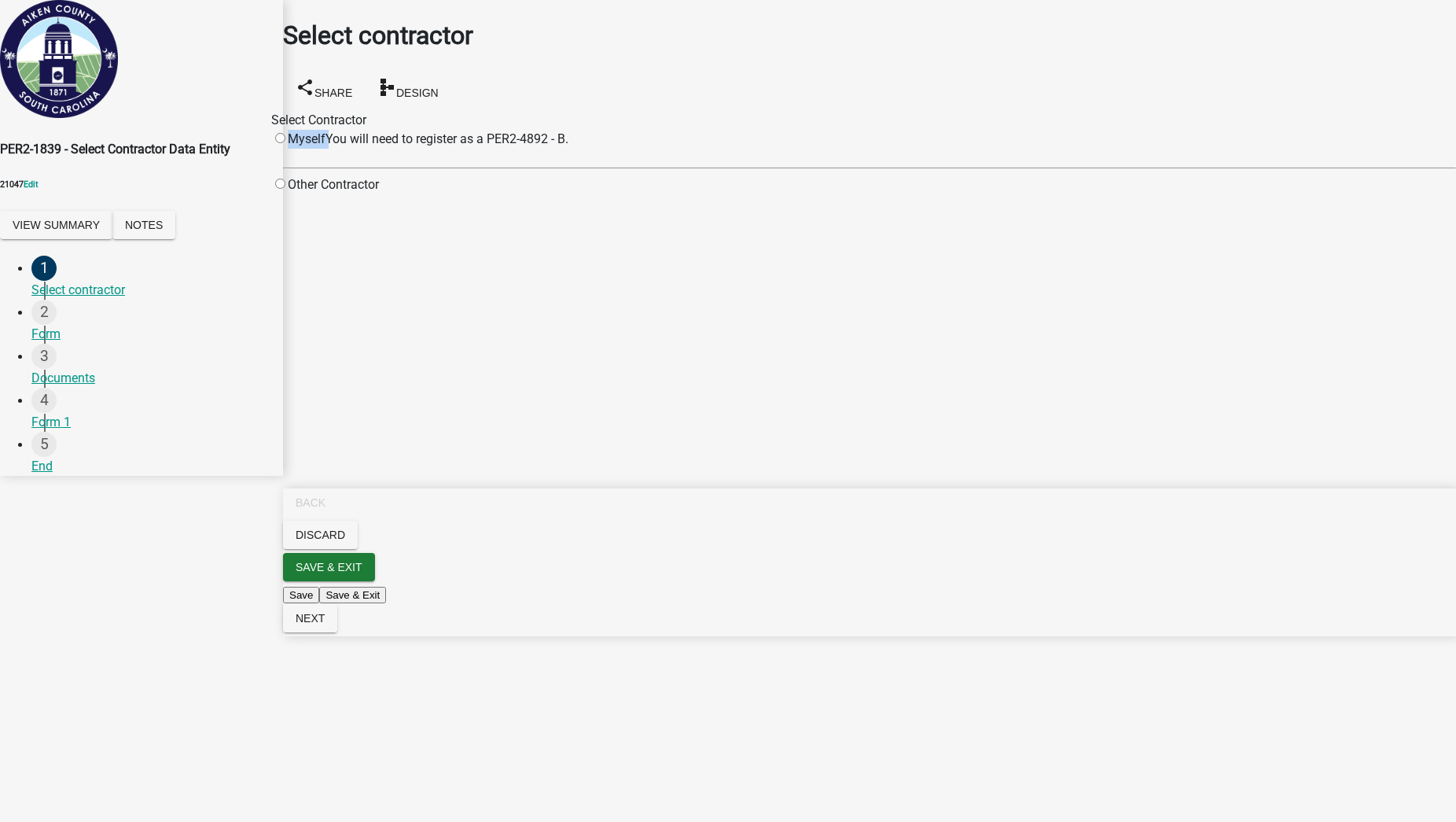 click on "You will need to register as a PER2-4892 - B." 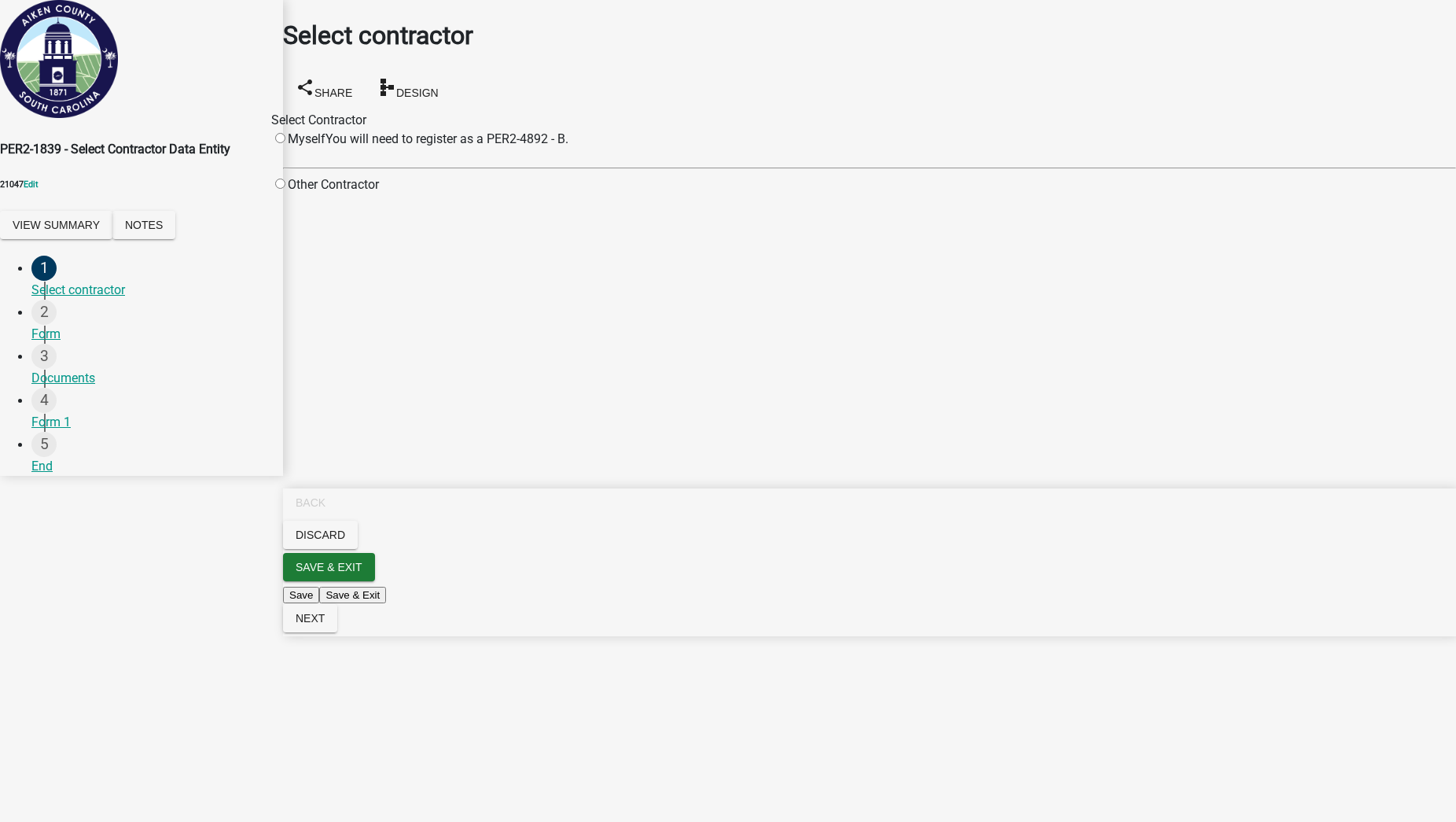 click on "Myself" 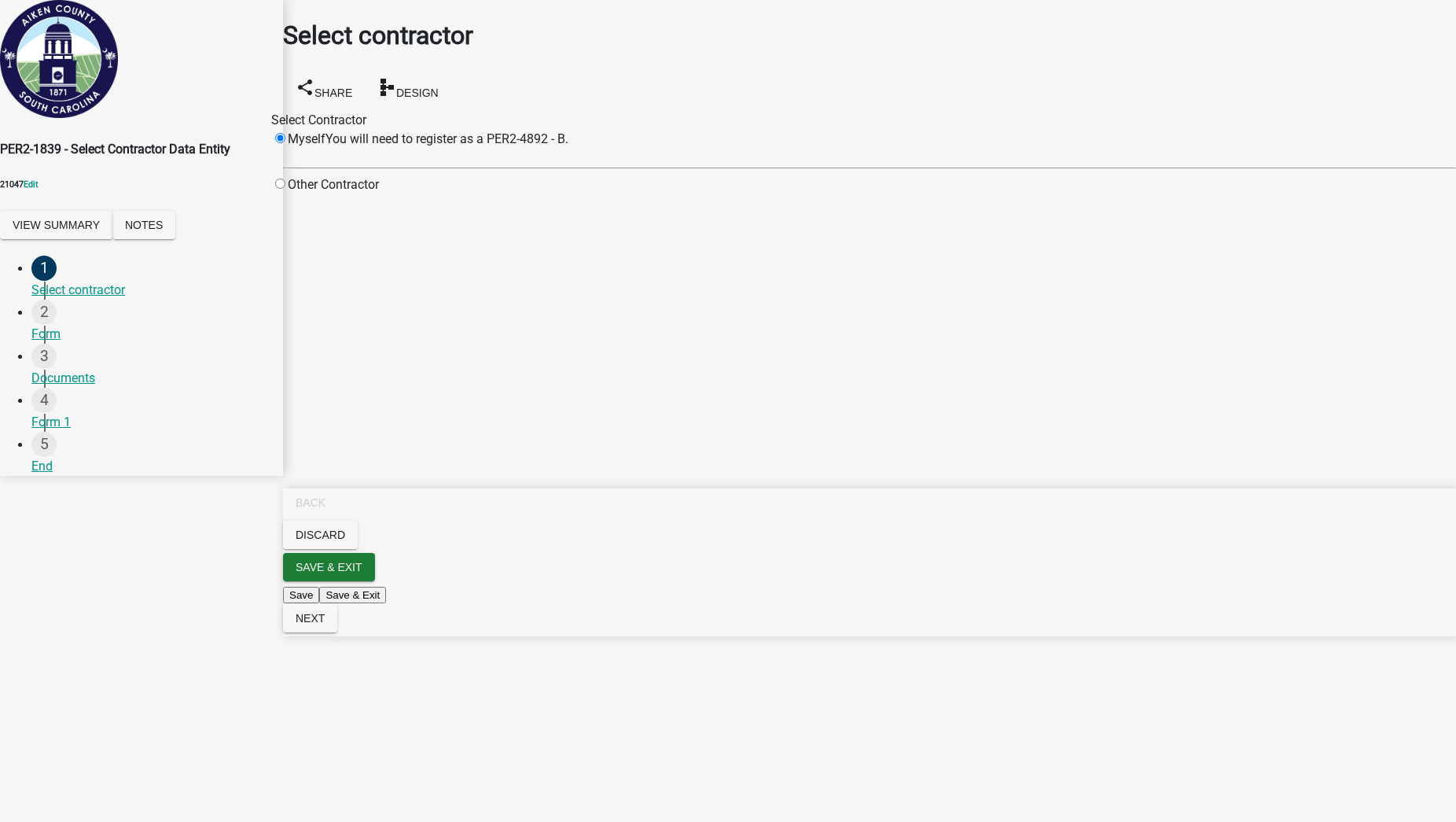click on "You will need to register as a PER2-4892 - B." 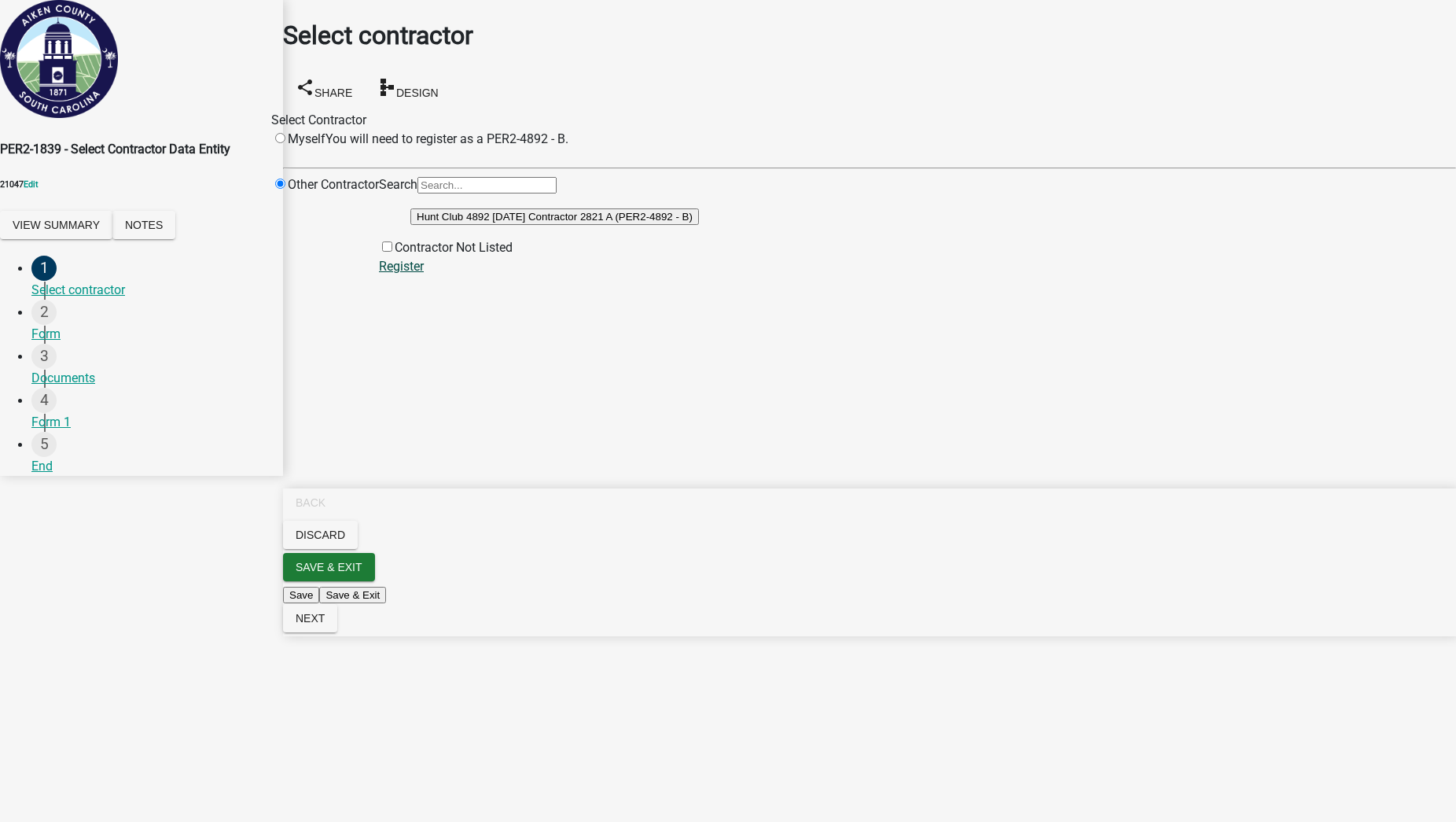 click on "Register" at bounding box center (401, 266) 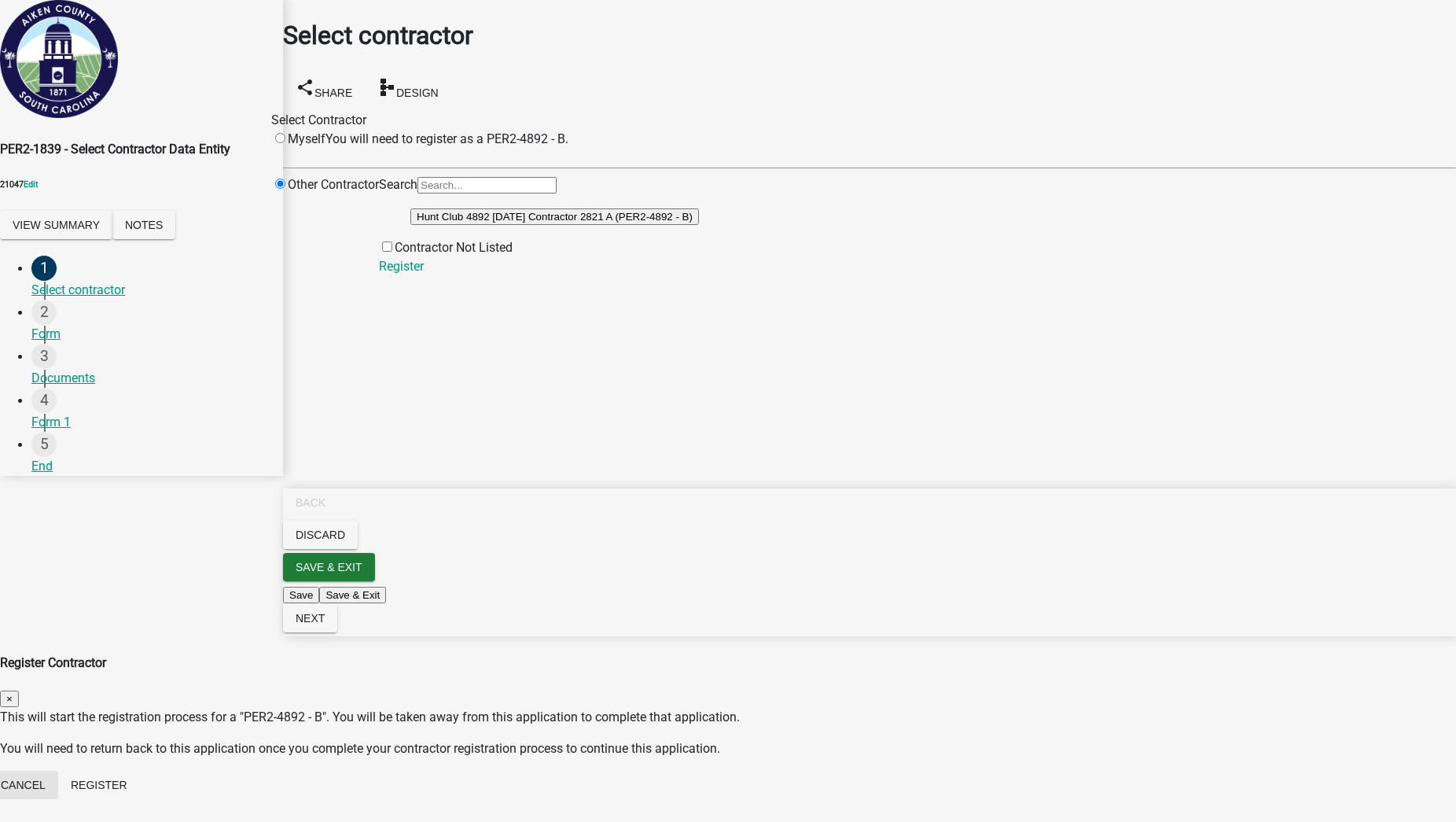 click on "Cancel" 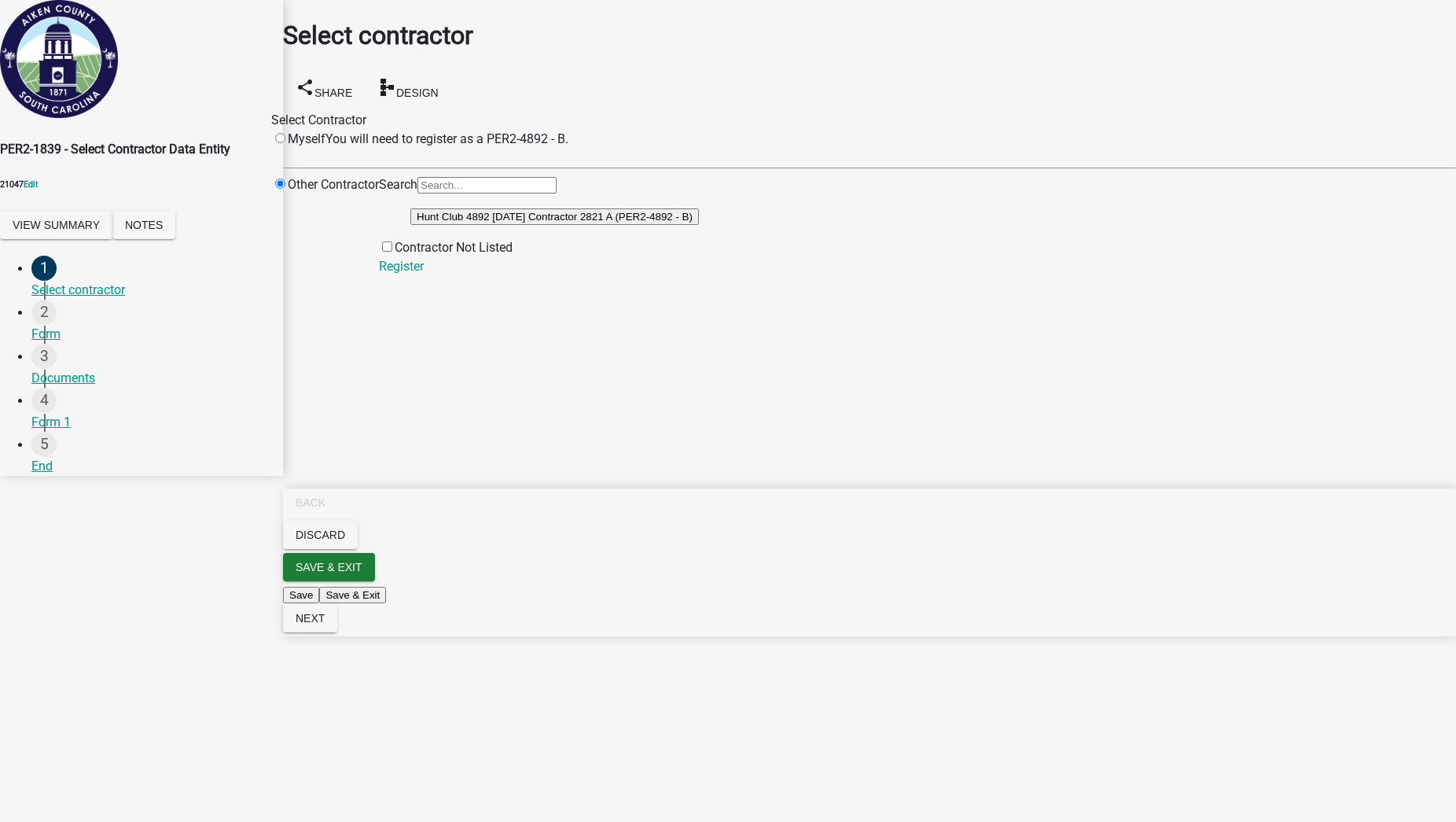 click 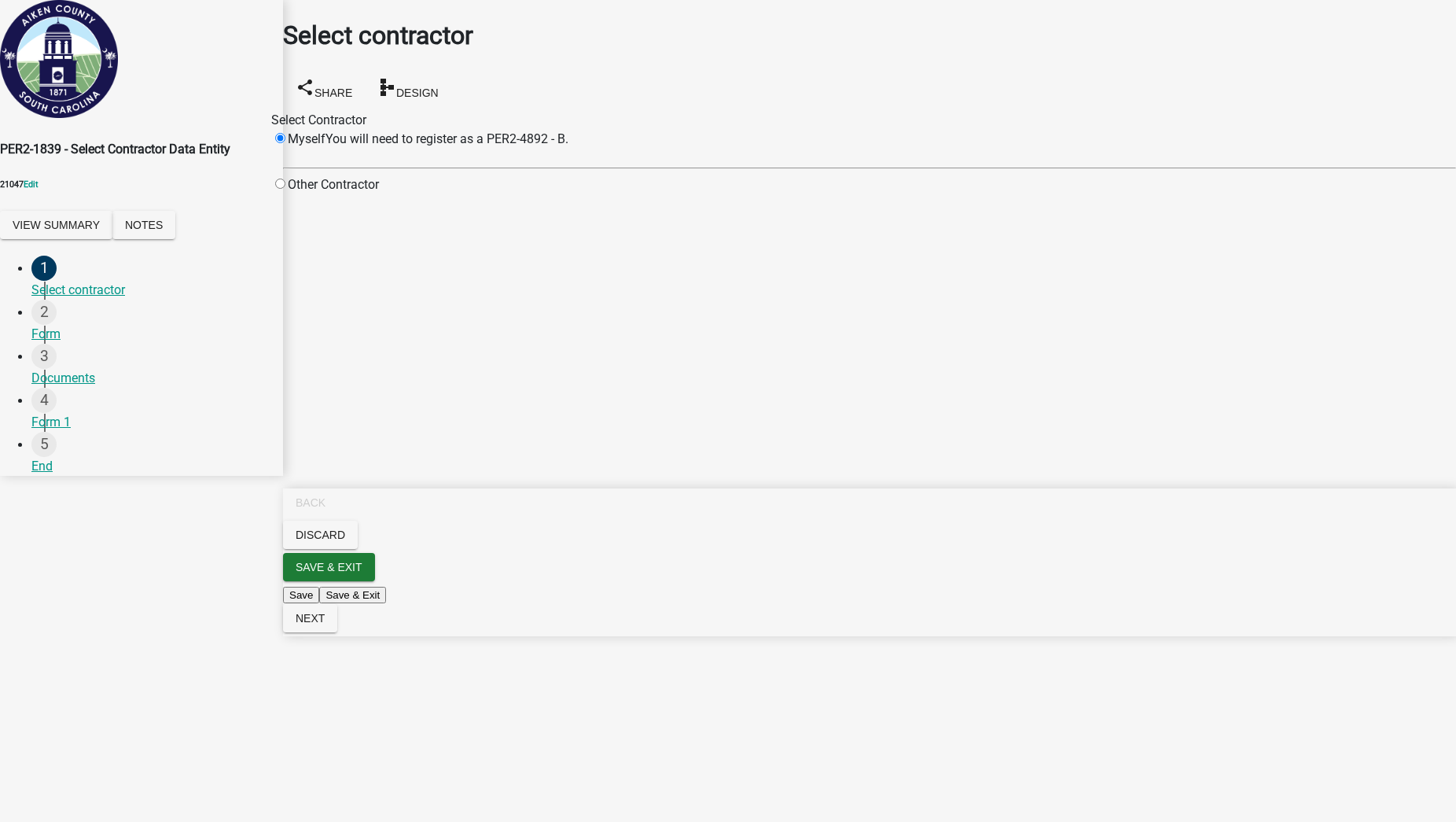 click 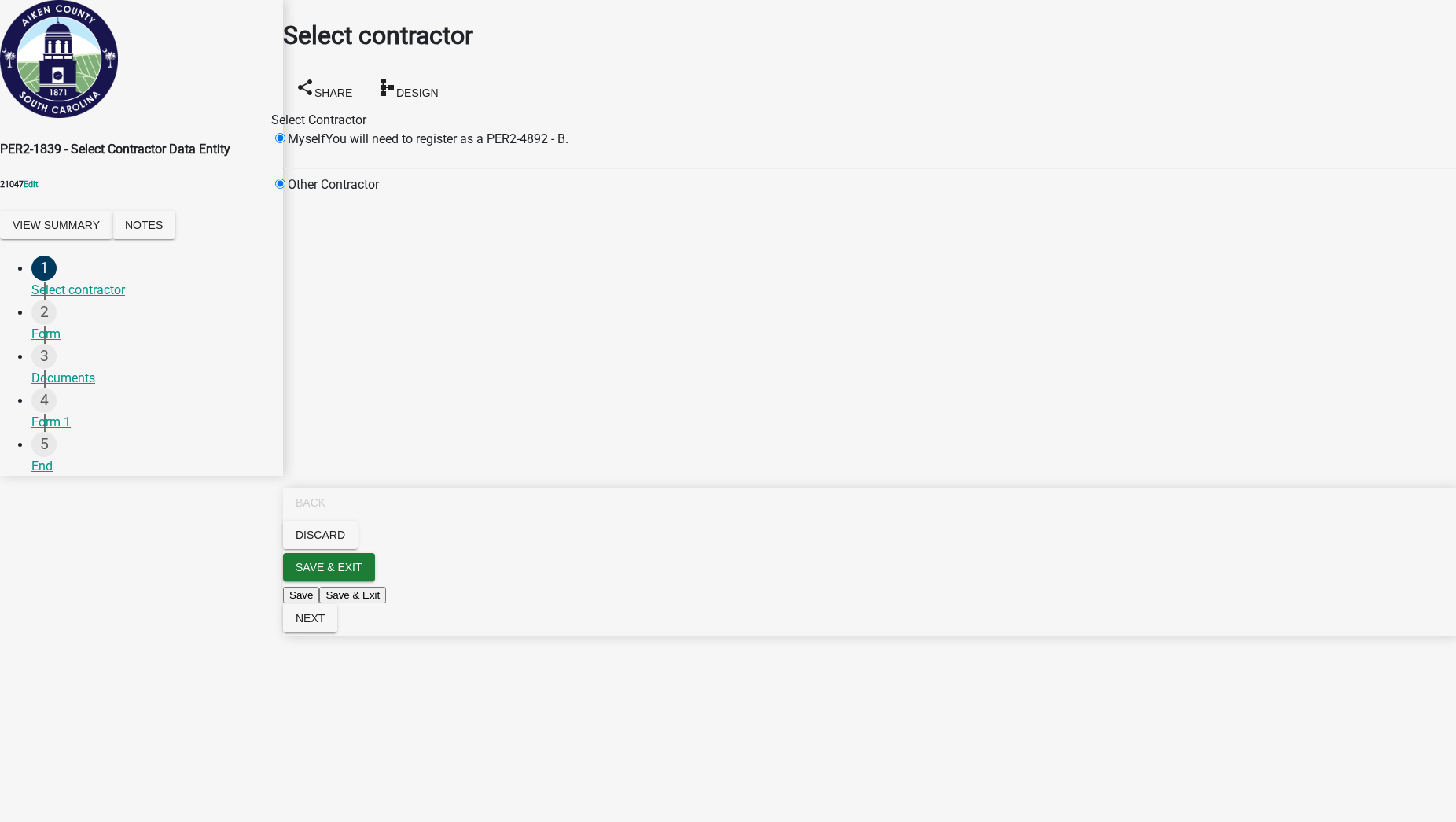 radio on "false" 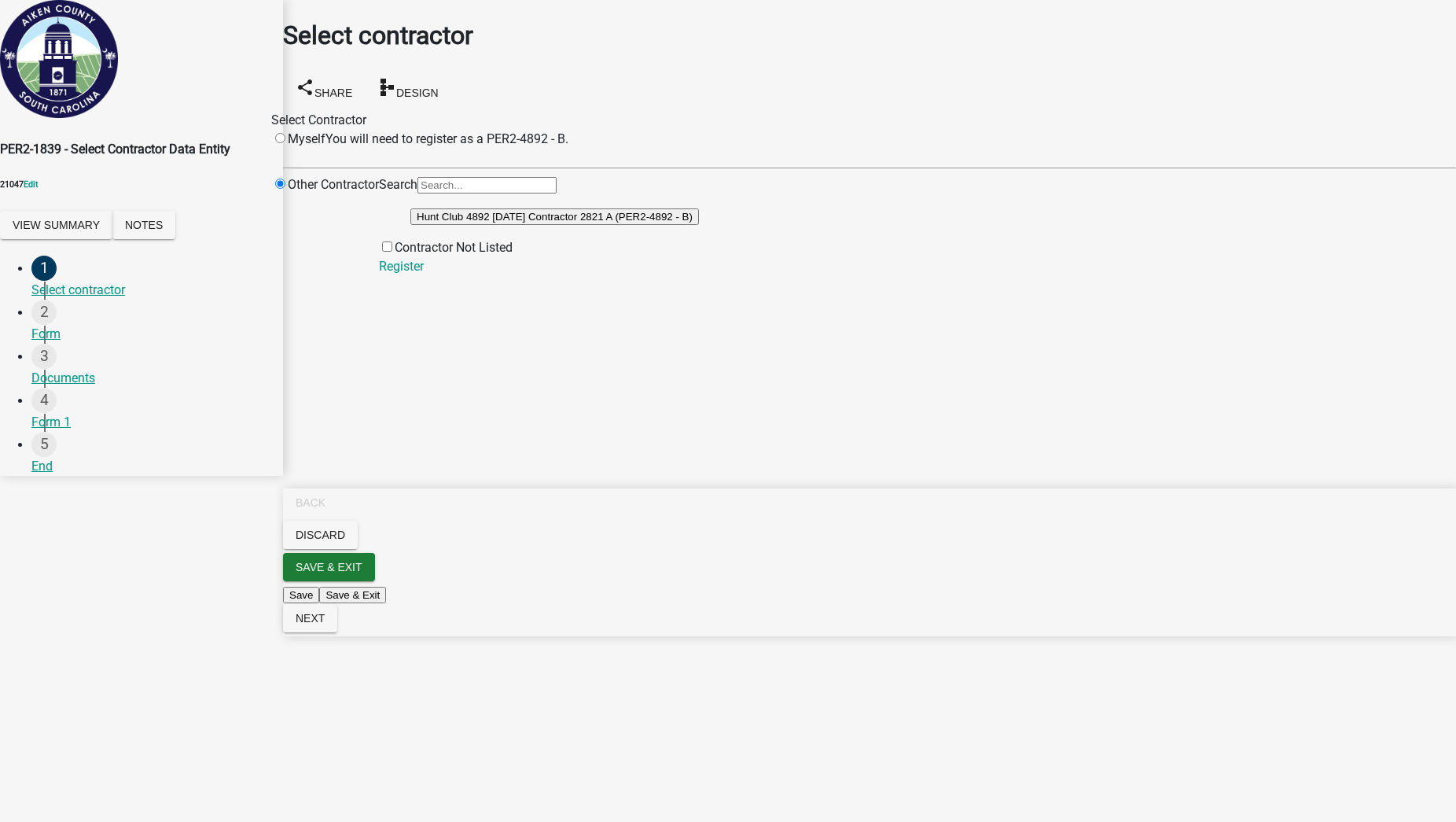 drag, startPoint x: 667, startPoint y: 286, endPoint x: 671, endPoint y: 301, distance: 15.524175 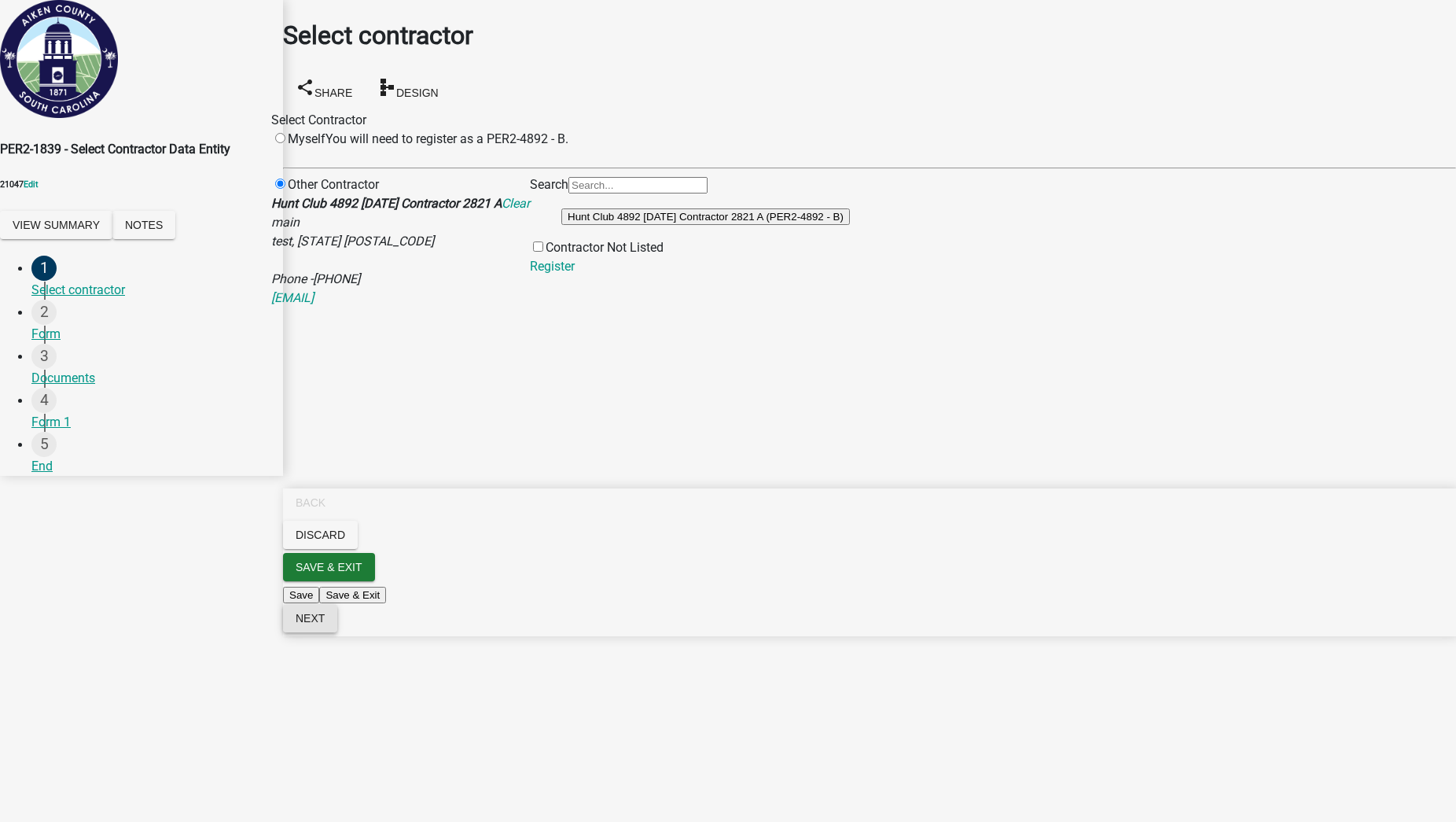 click on "Next" at bounding box center [310, 618] 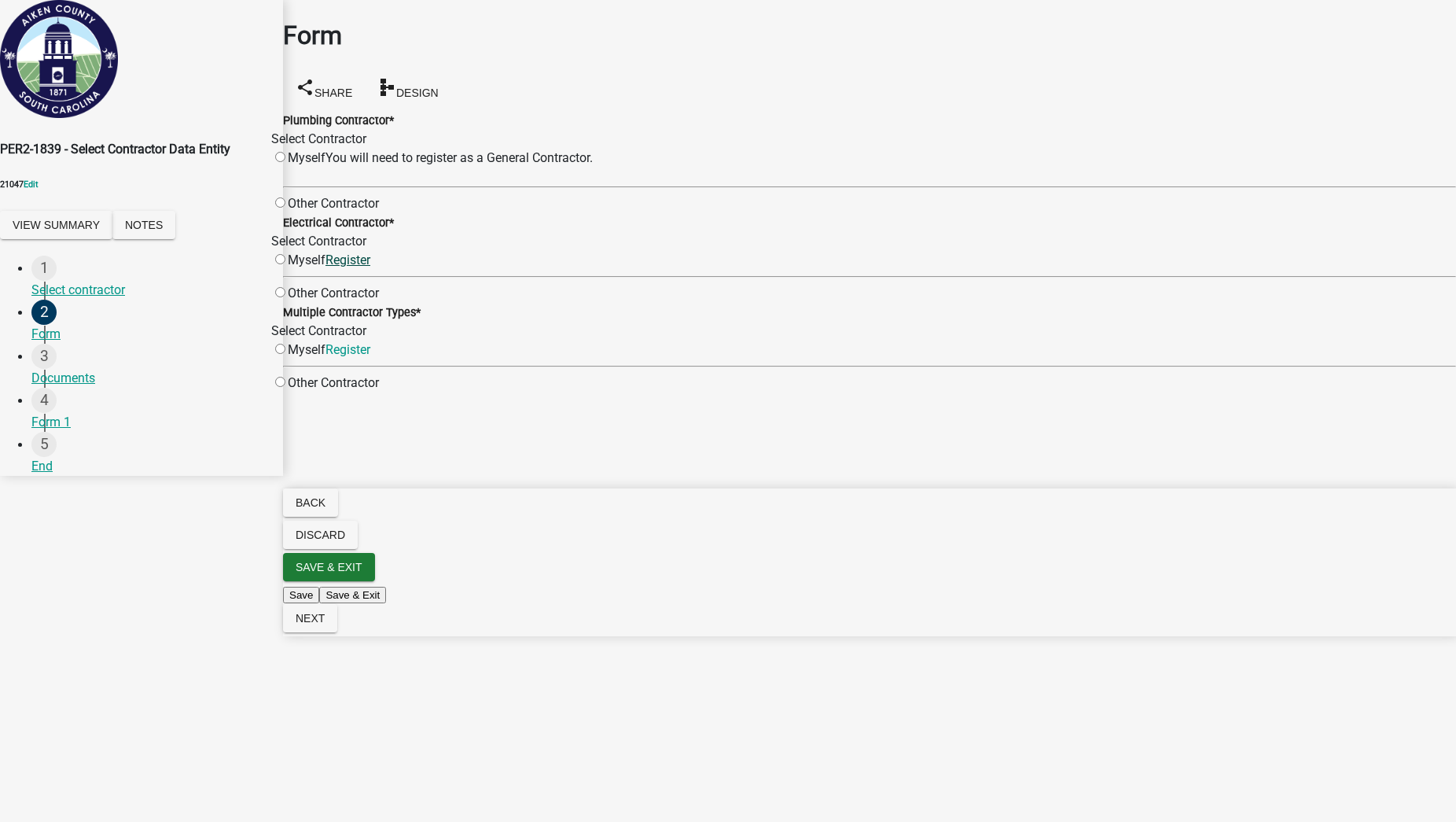 click on "Register" at bounding box center [347, 260] 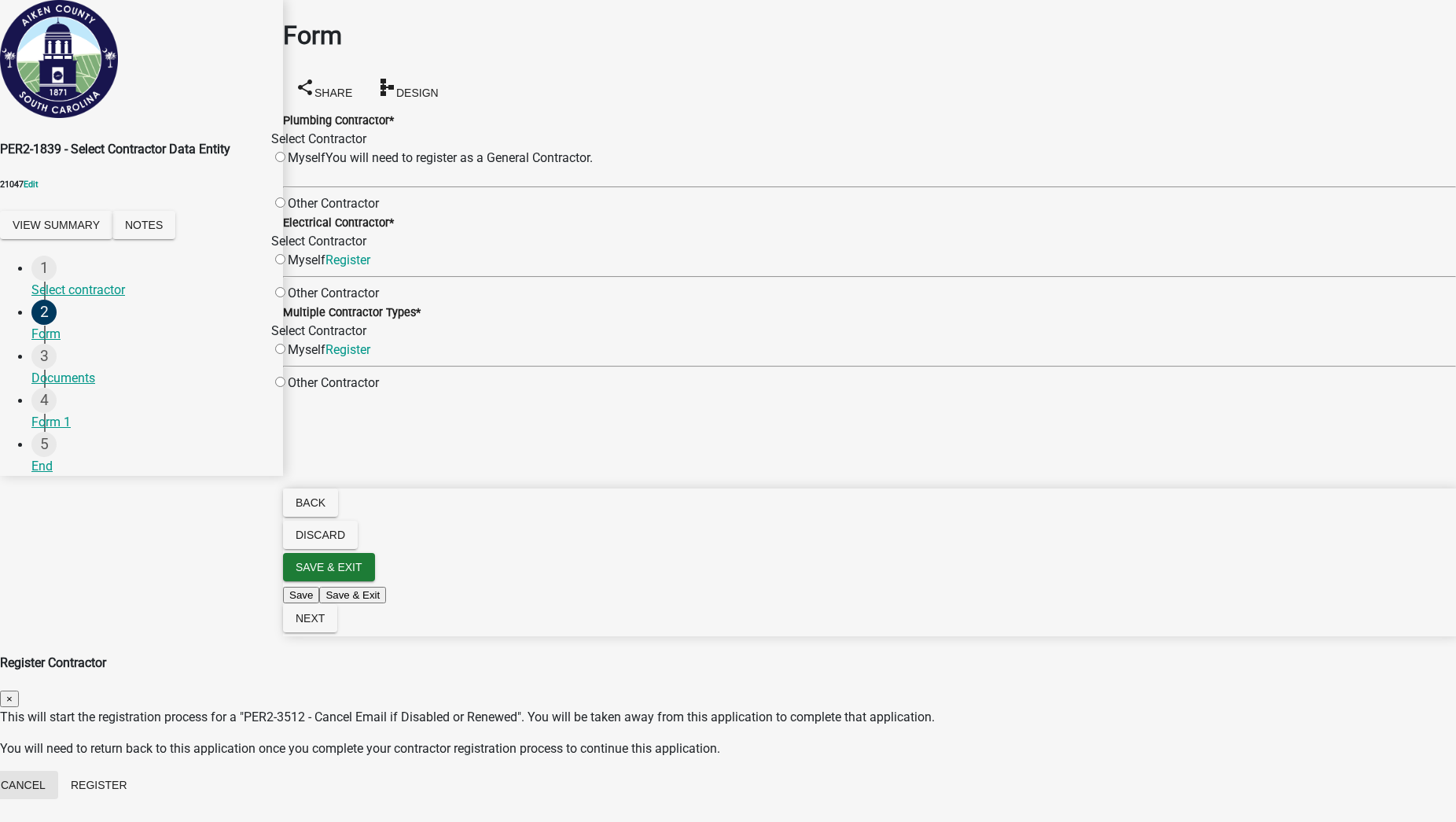 click on "Cancel" 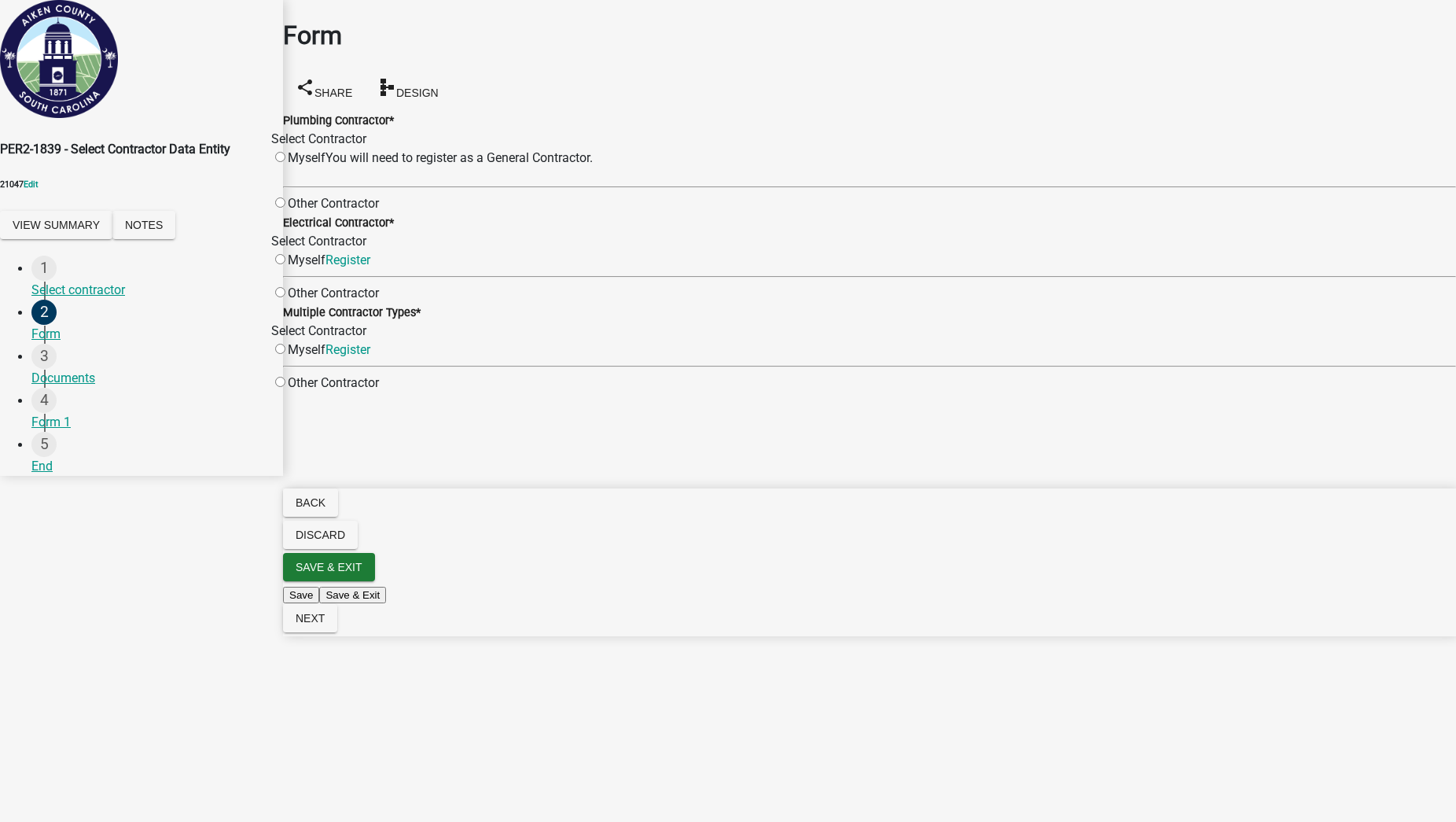 click 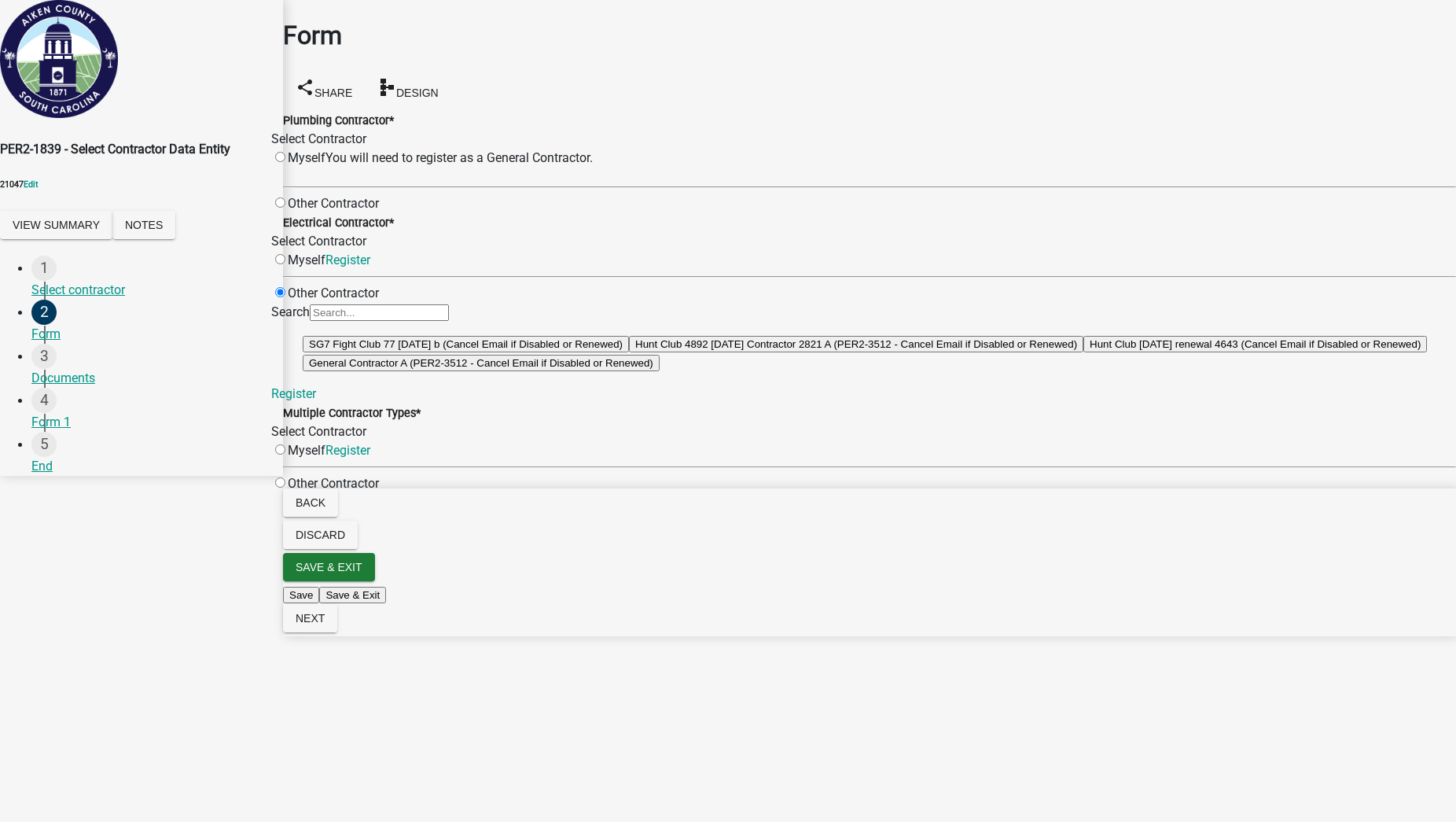 click on "SG7 Fight Club 77 [DATE] b (PER2-3512 - Cancel Email if Disabled or Renewed)" 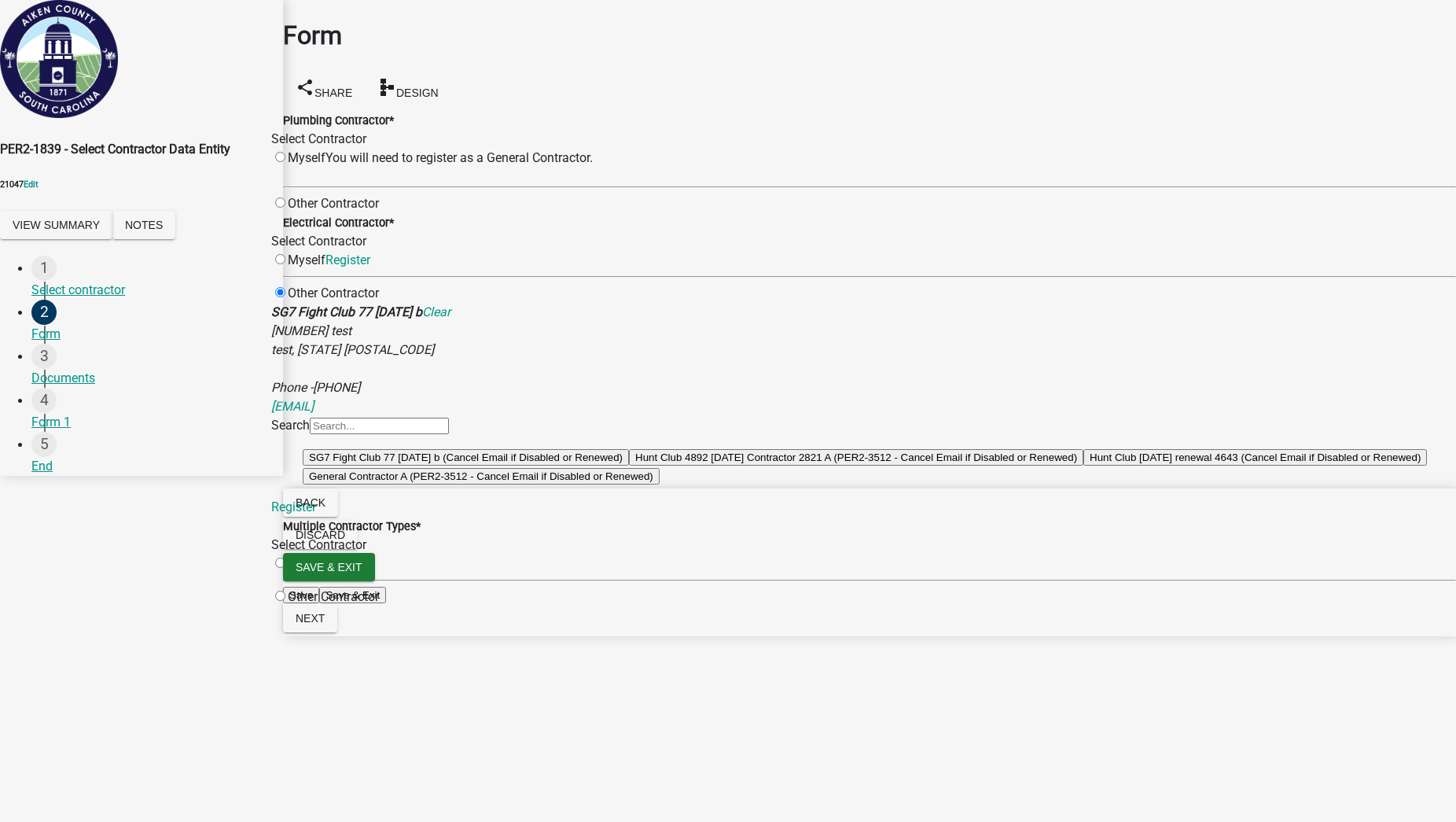 click 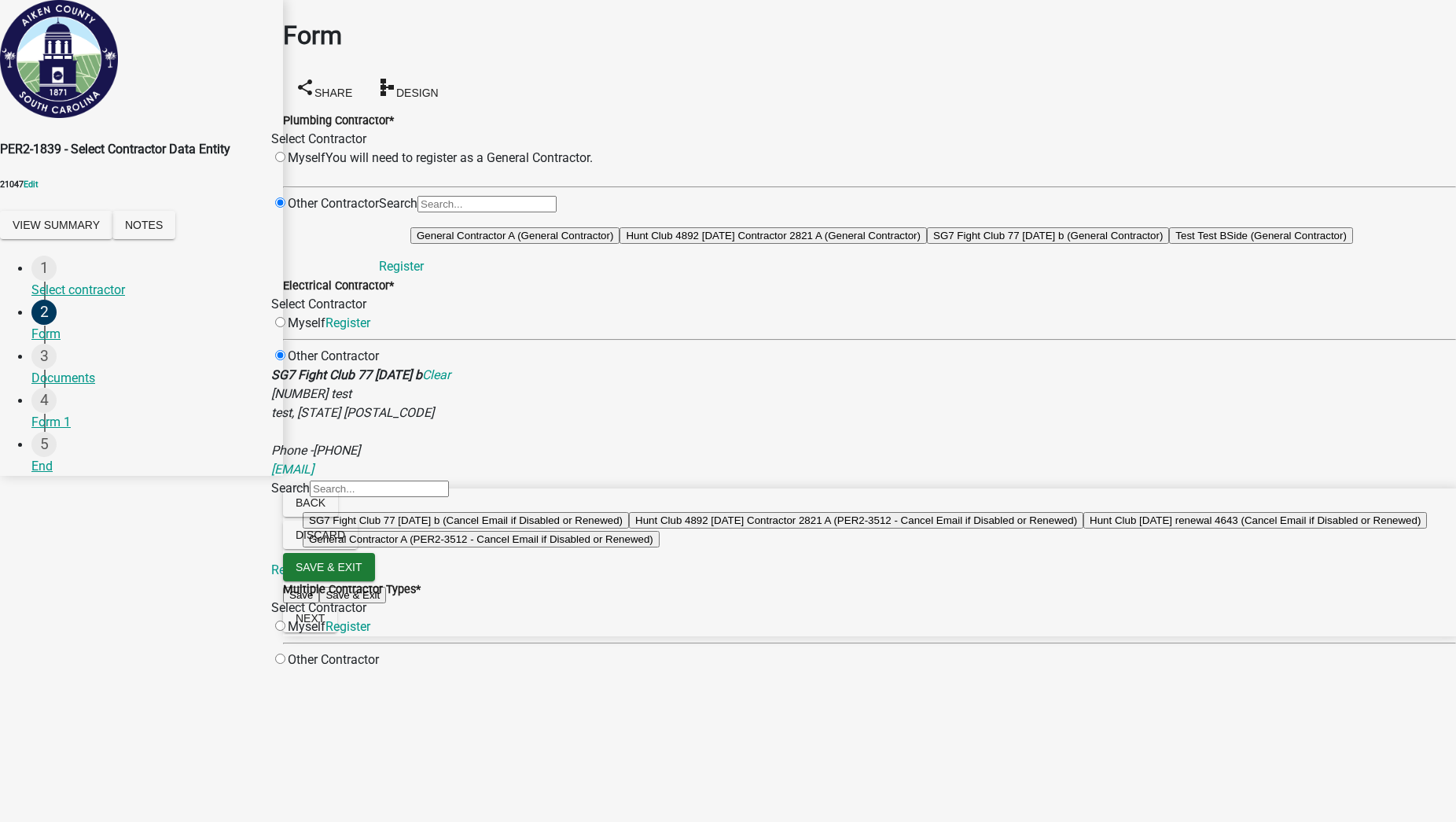 click on "General Contractor A (General Contractor)" 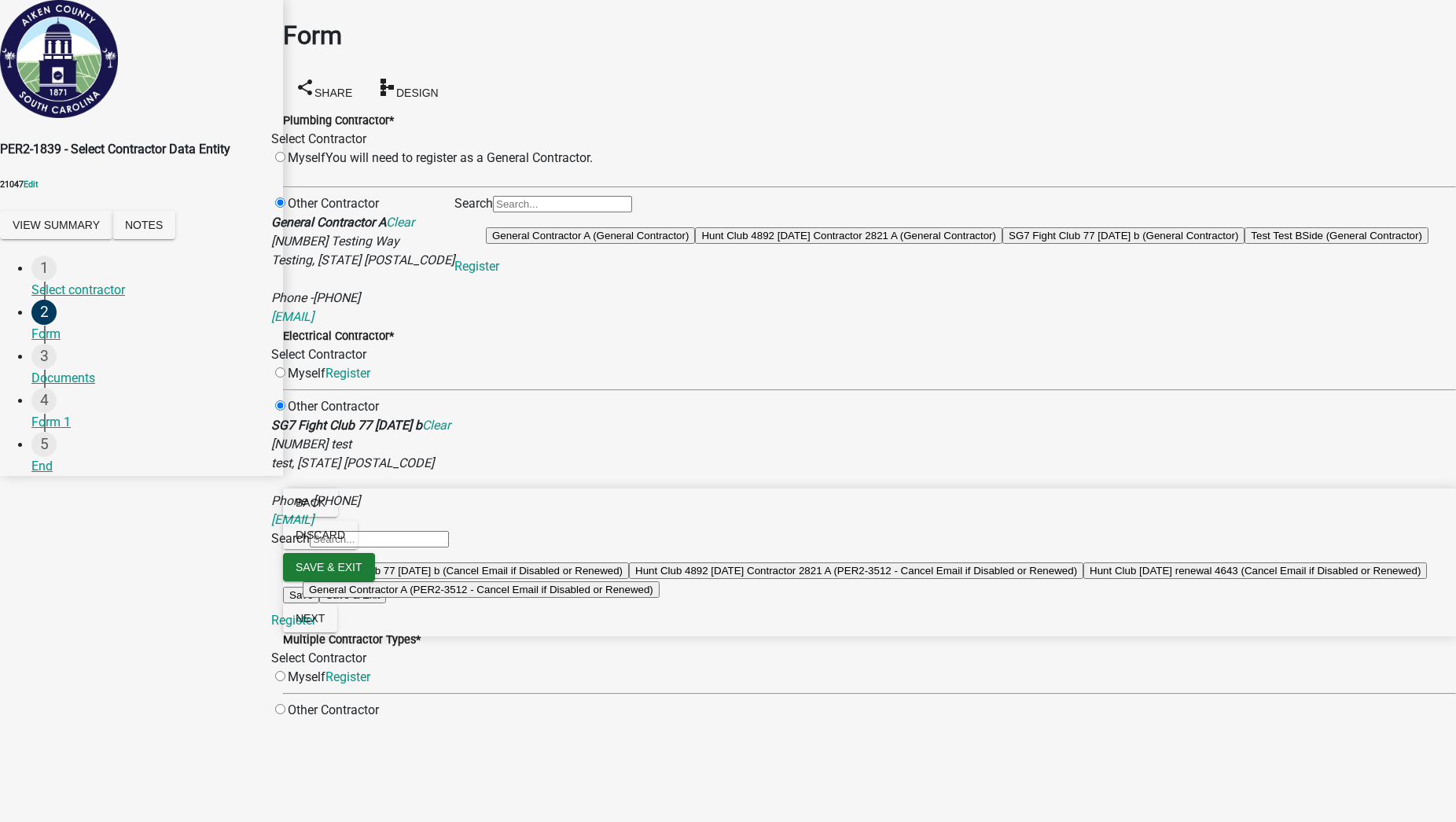 scroll, scrollTop: 197, scrollLeft: 0, axis: vertical 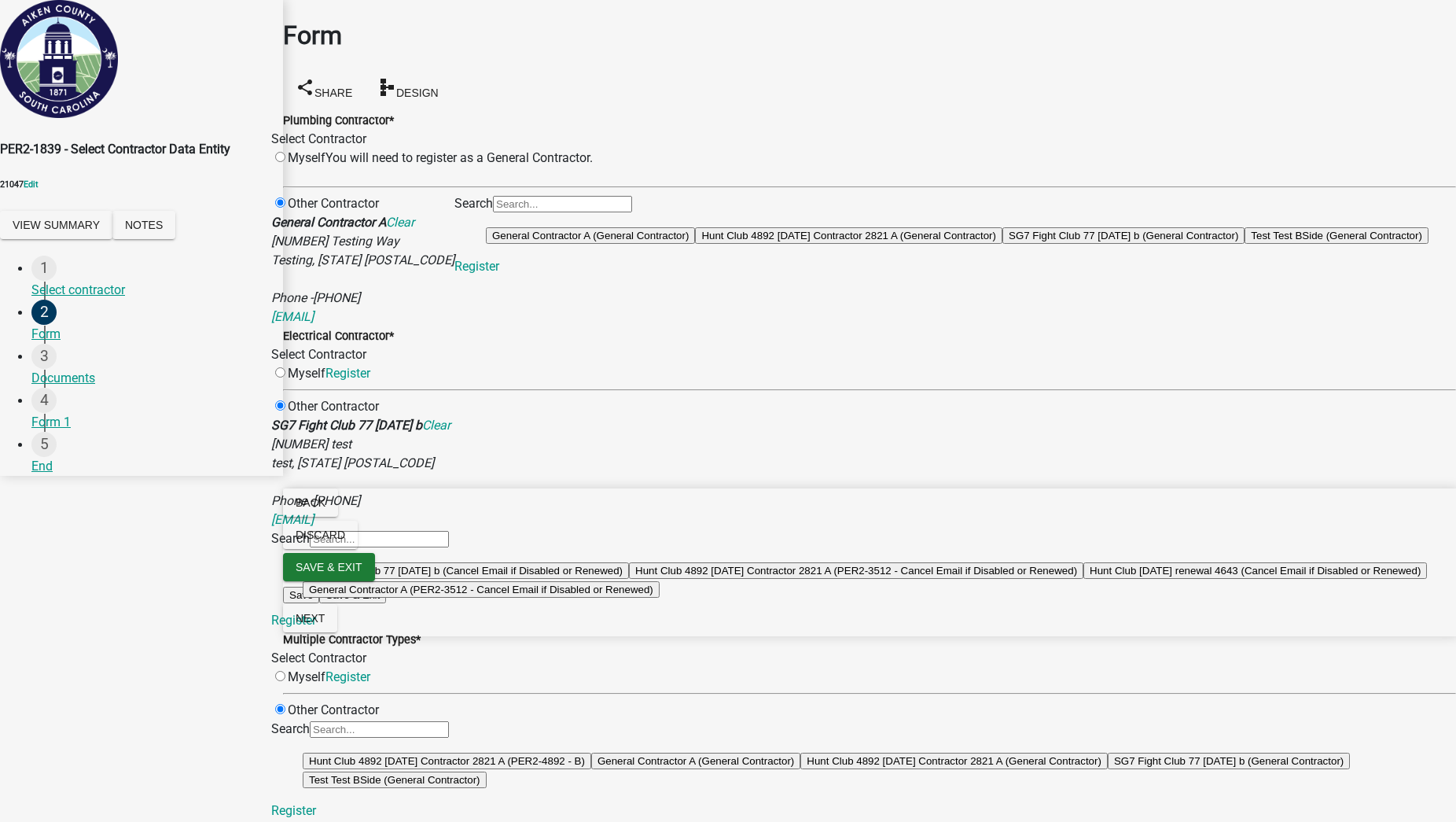 click on "Hunt Club 4892 12/09/2024 Contractor 2821 A (PER2-4892 - B)" 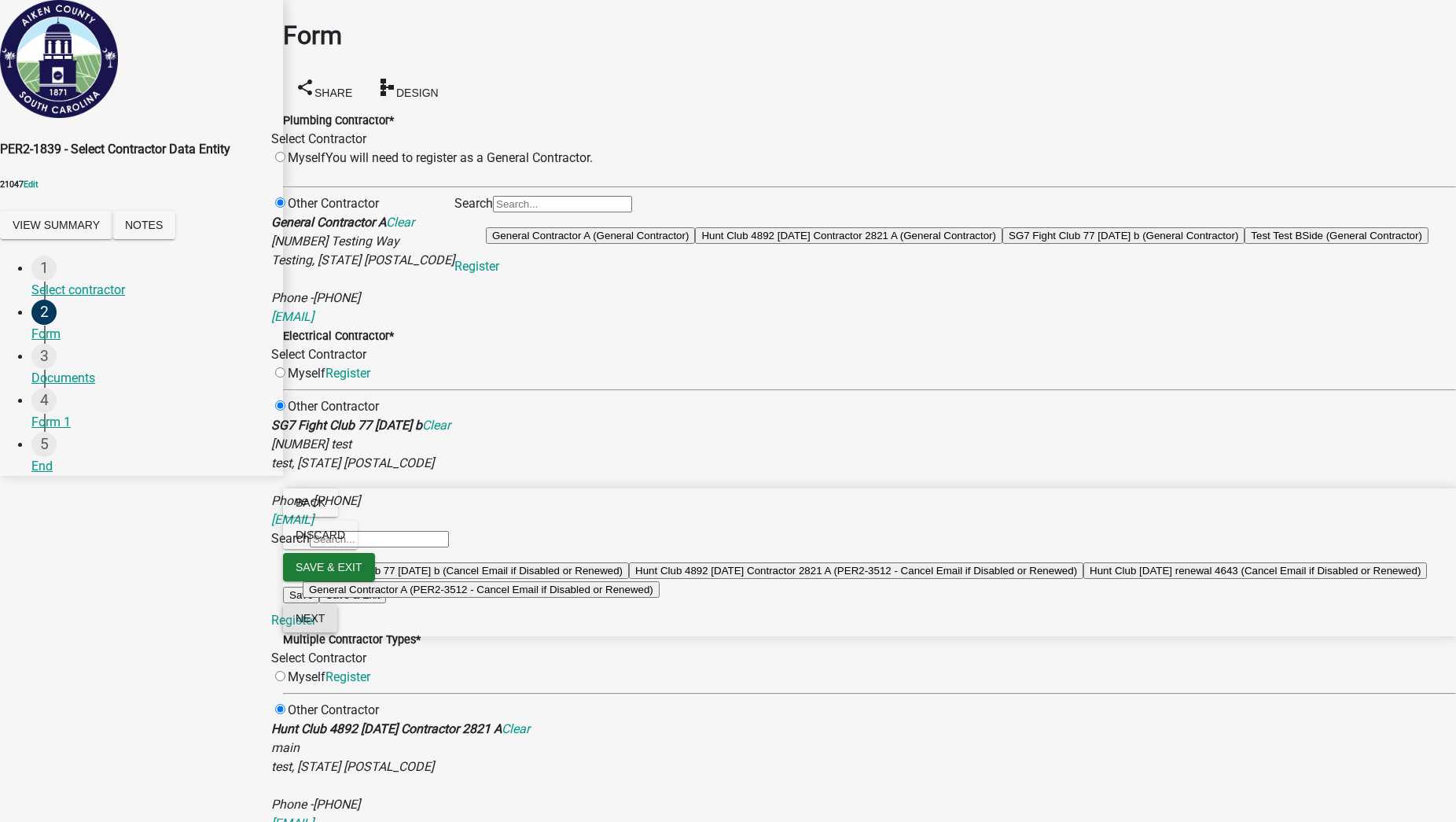 click on "Next" at bounding box center (310, 618) 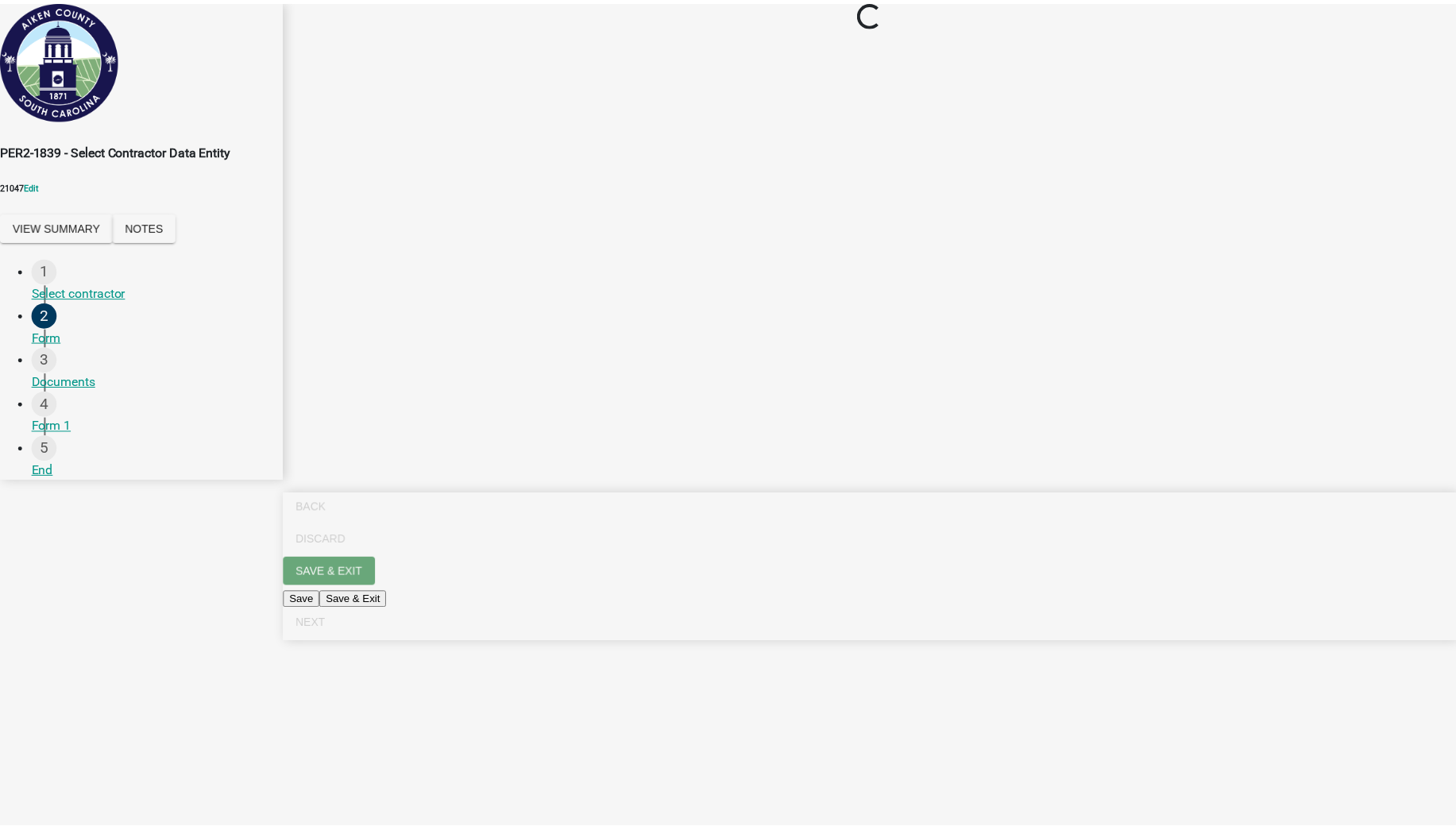 scroll, scrollTop: 0, scrollLeft: 0, axis: both 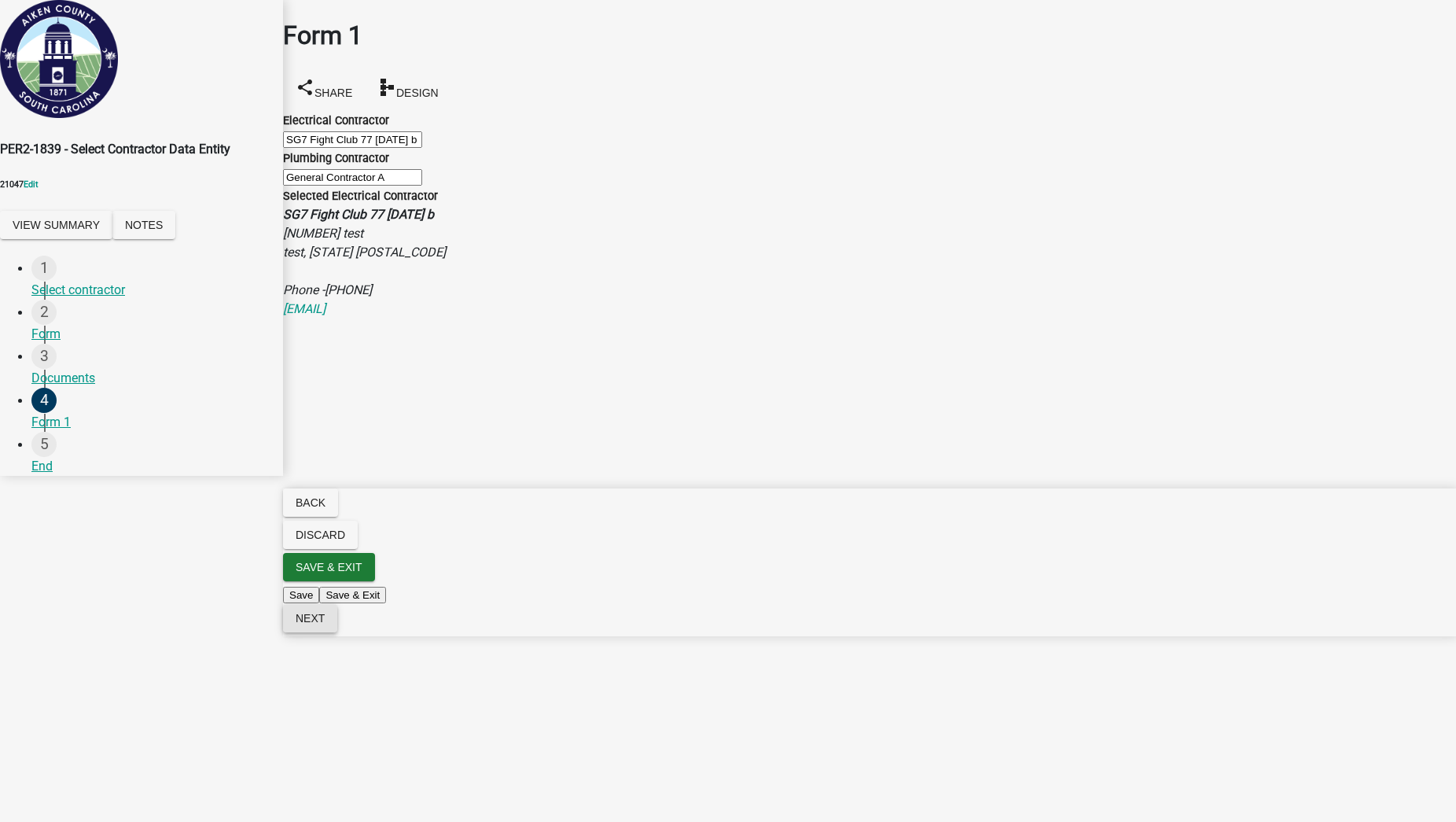 click on "Next" at bounding box center [310, 618] 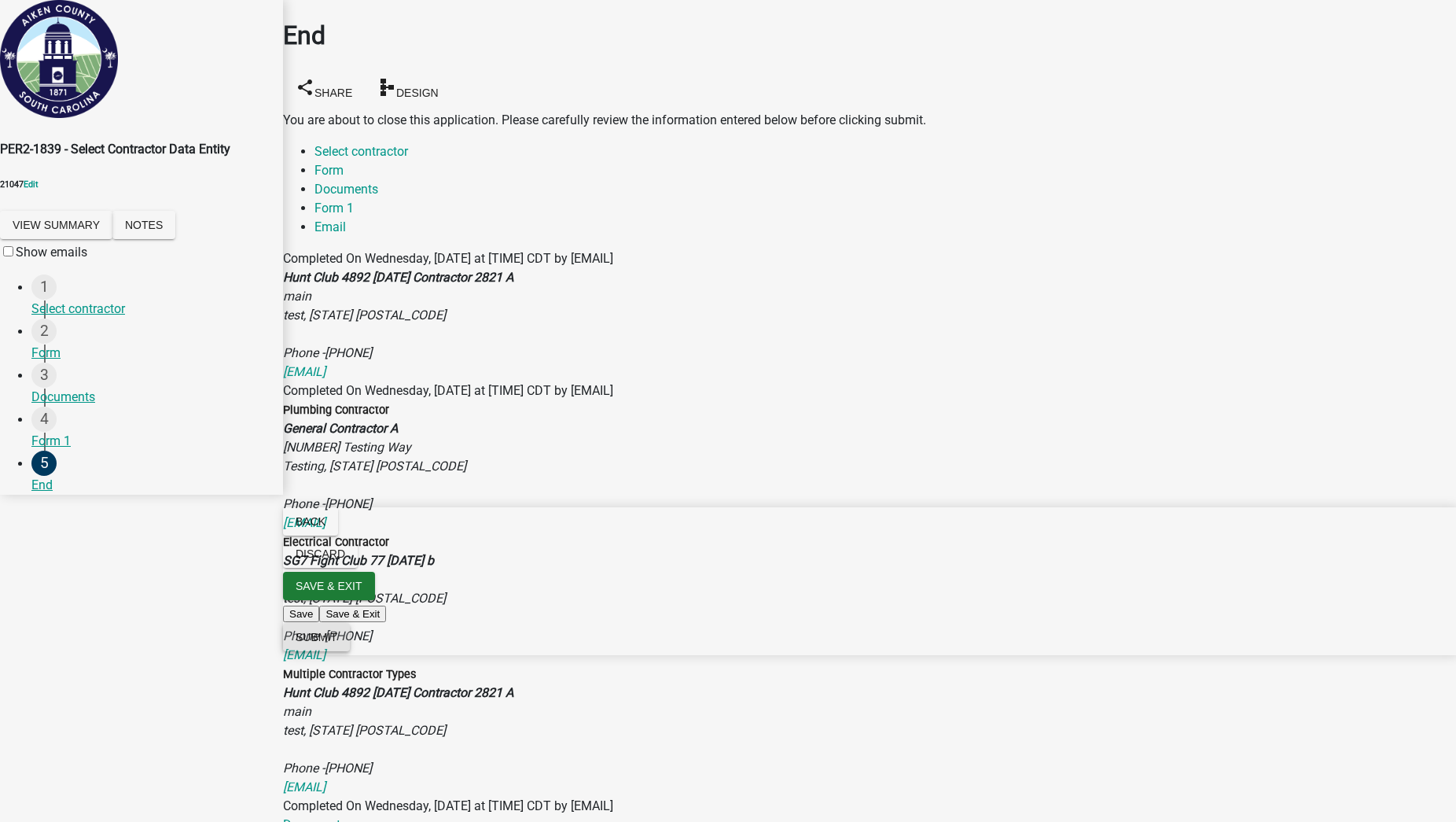 click on "Submit" at bounding box center [316, 637] 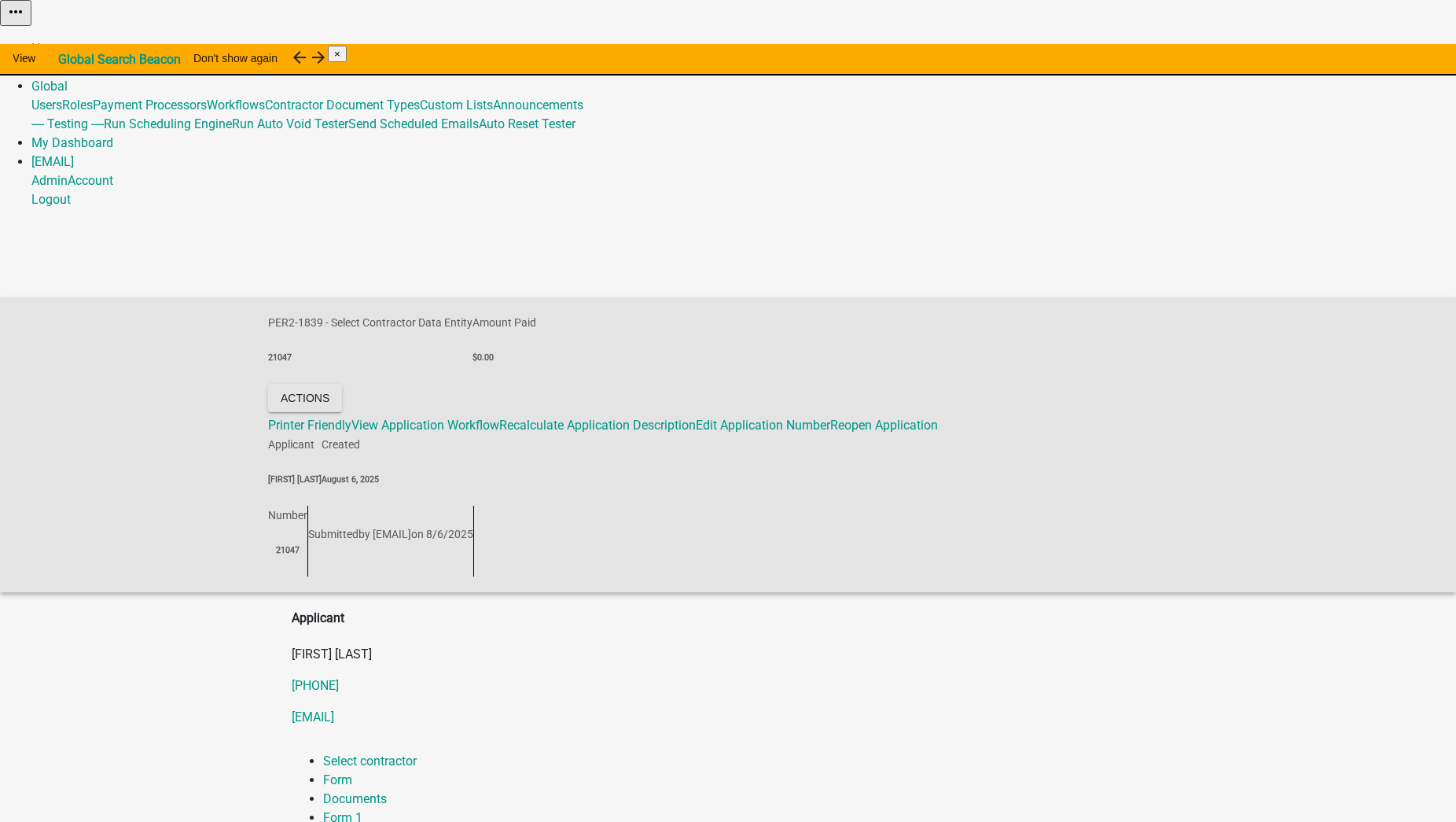 click on "Admin" at bounding box center [50, 67] 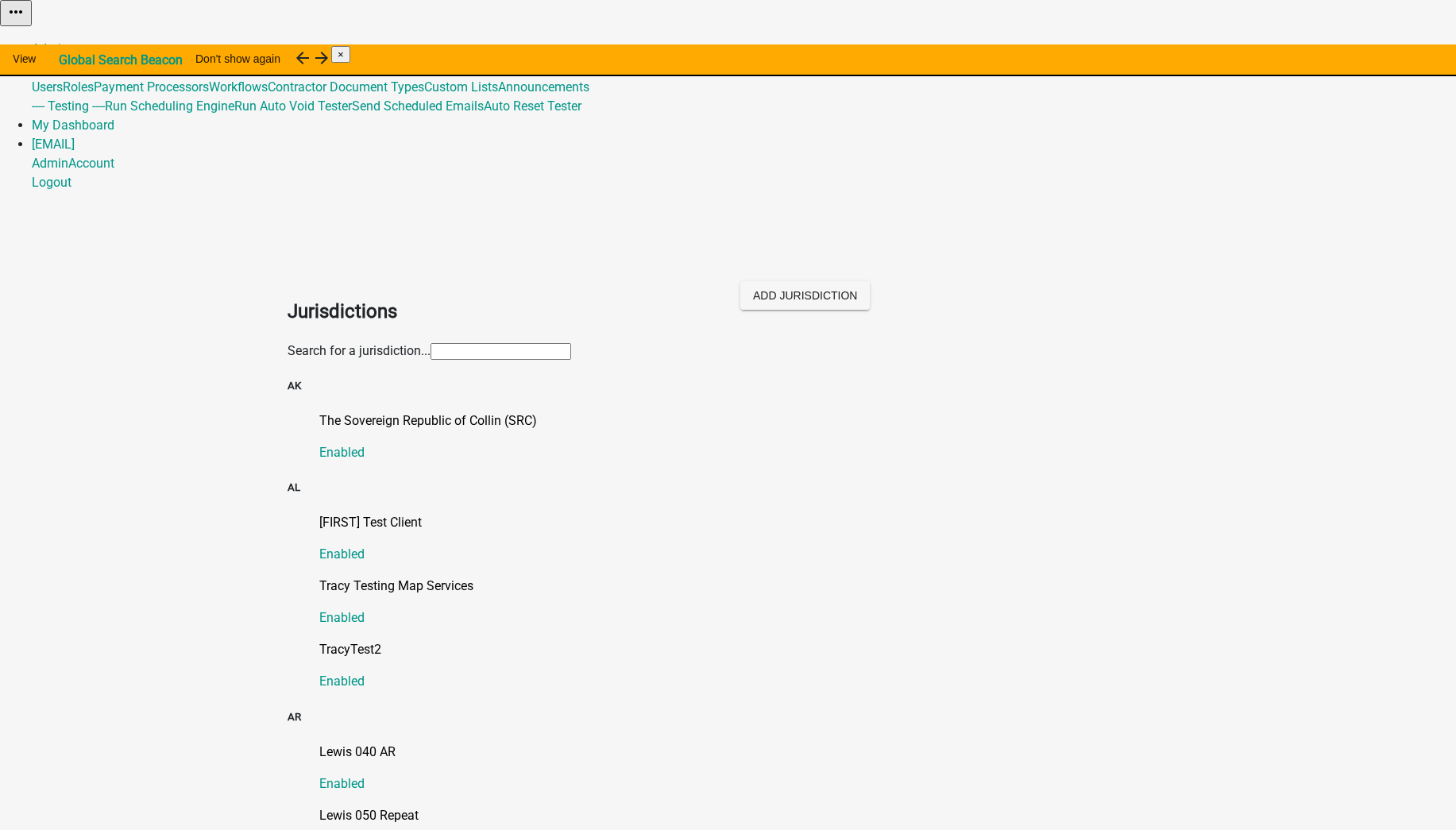 click 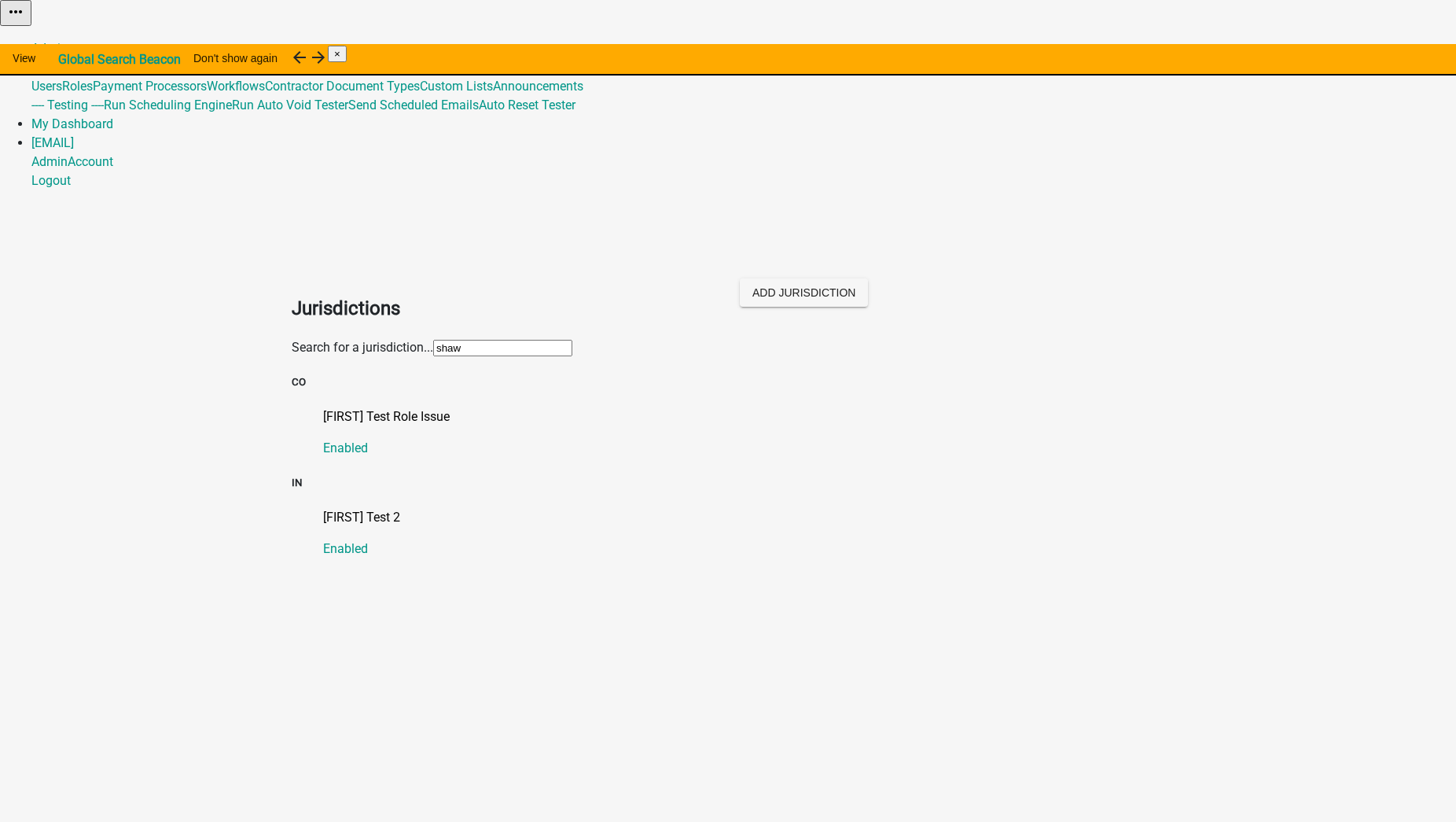 type on "shawn" 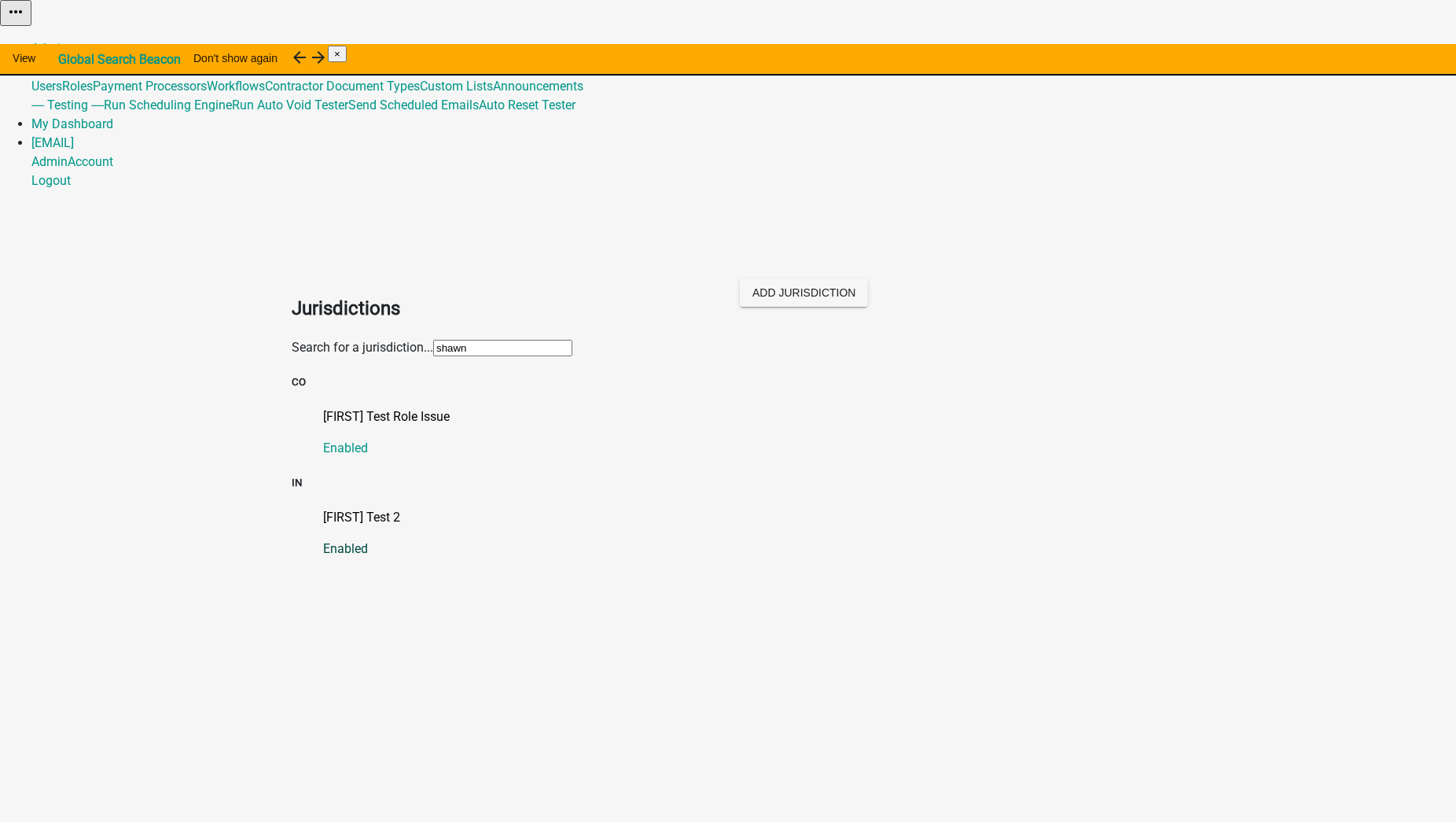 click on "[PERSON] Test 2 Enabled" 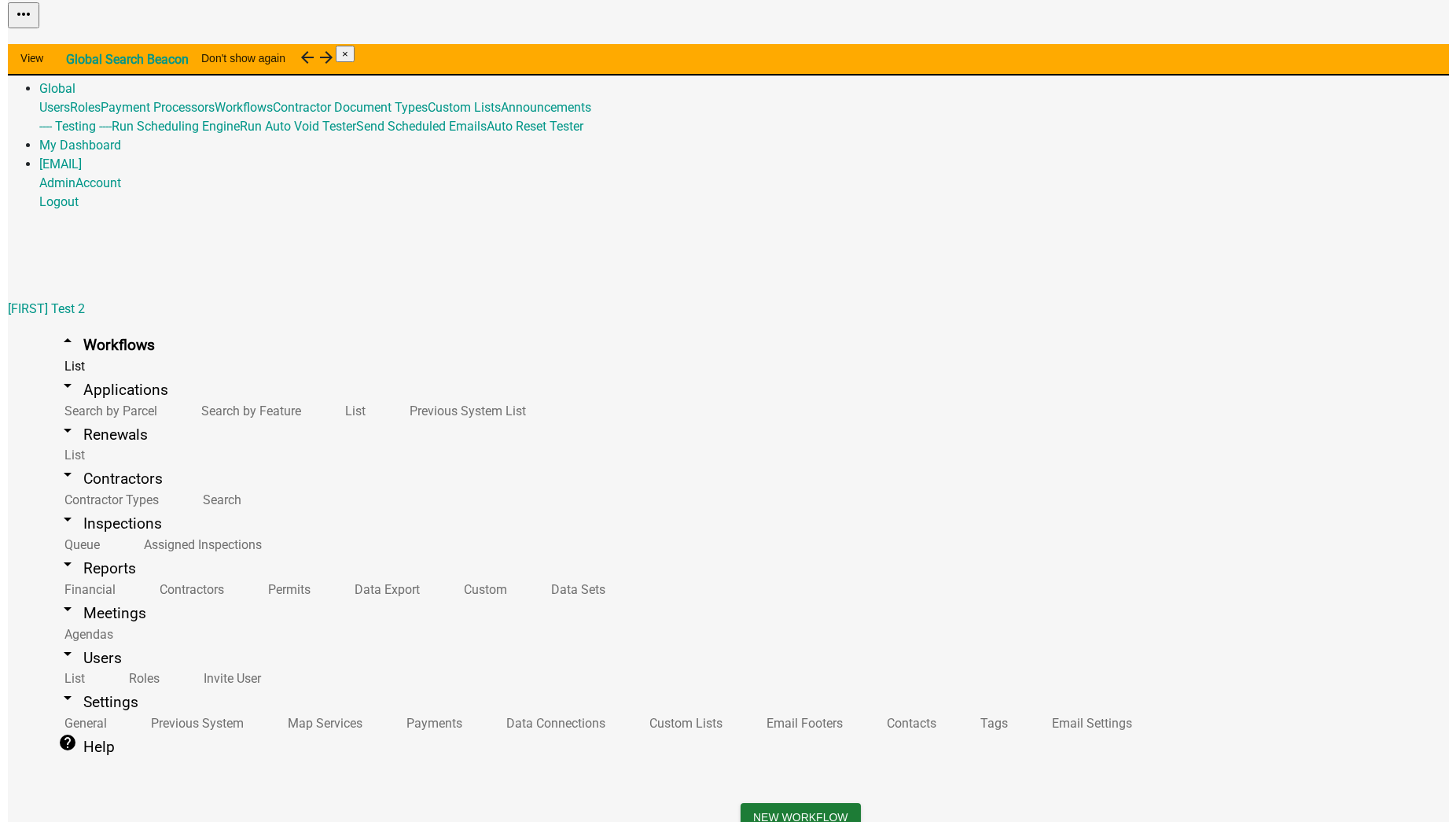 scroll, scrollTop: 2110, scrollLeft: 0, axis: vertical 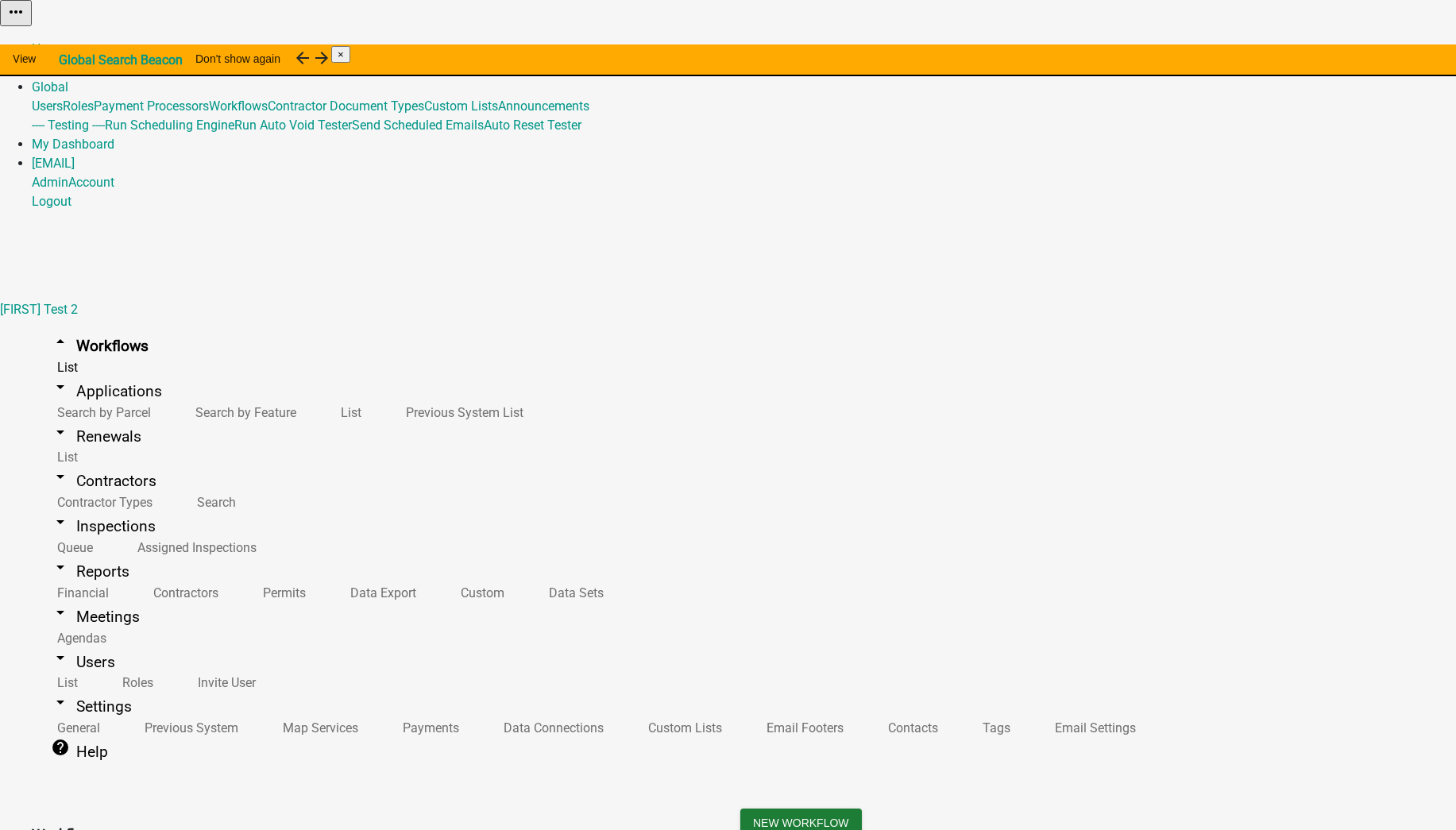 click on "Builder" at bounding box center (883, 2826) 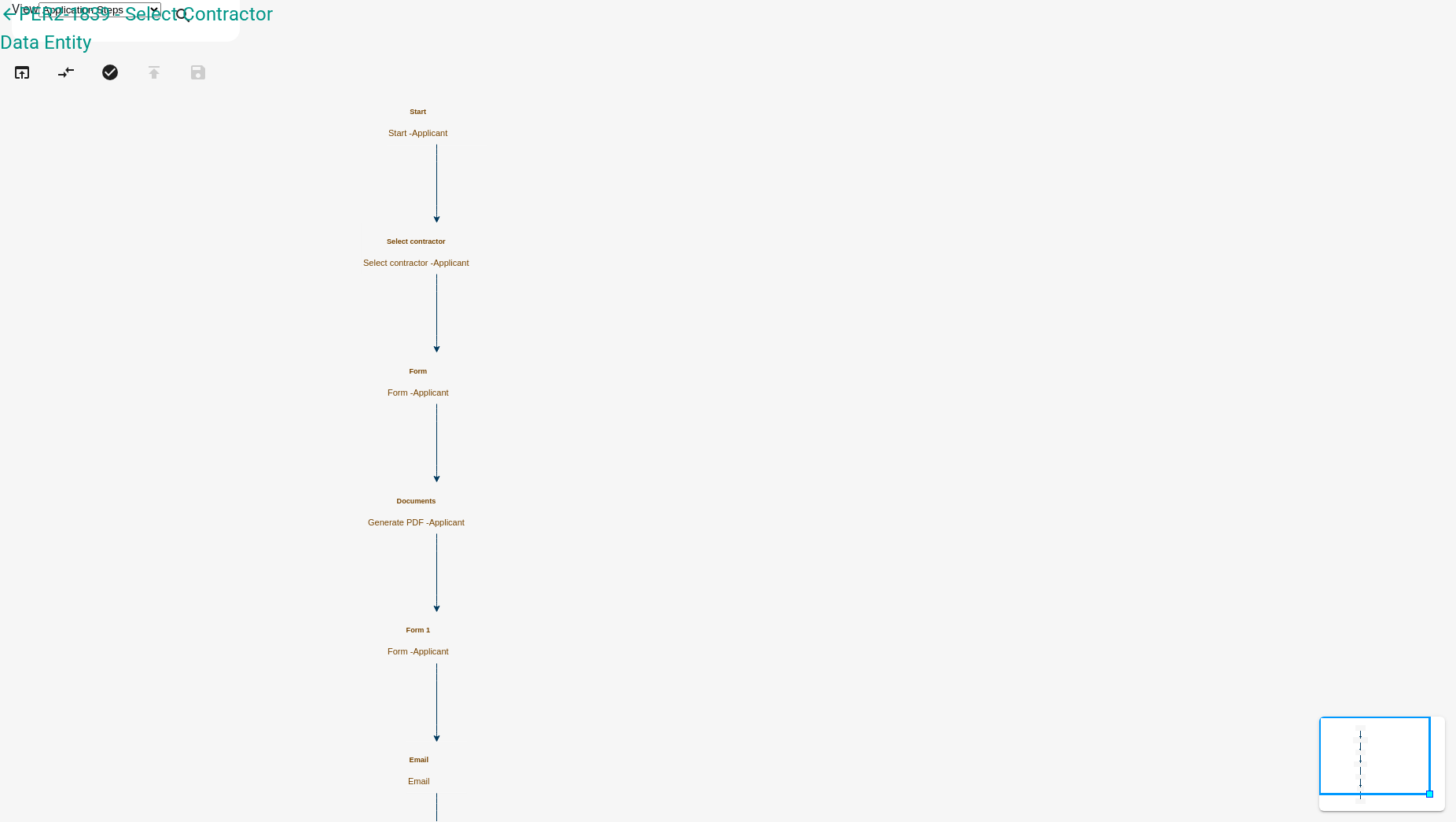 click on "Select contractor" at bounding box center (416, 241) 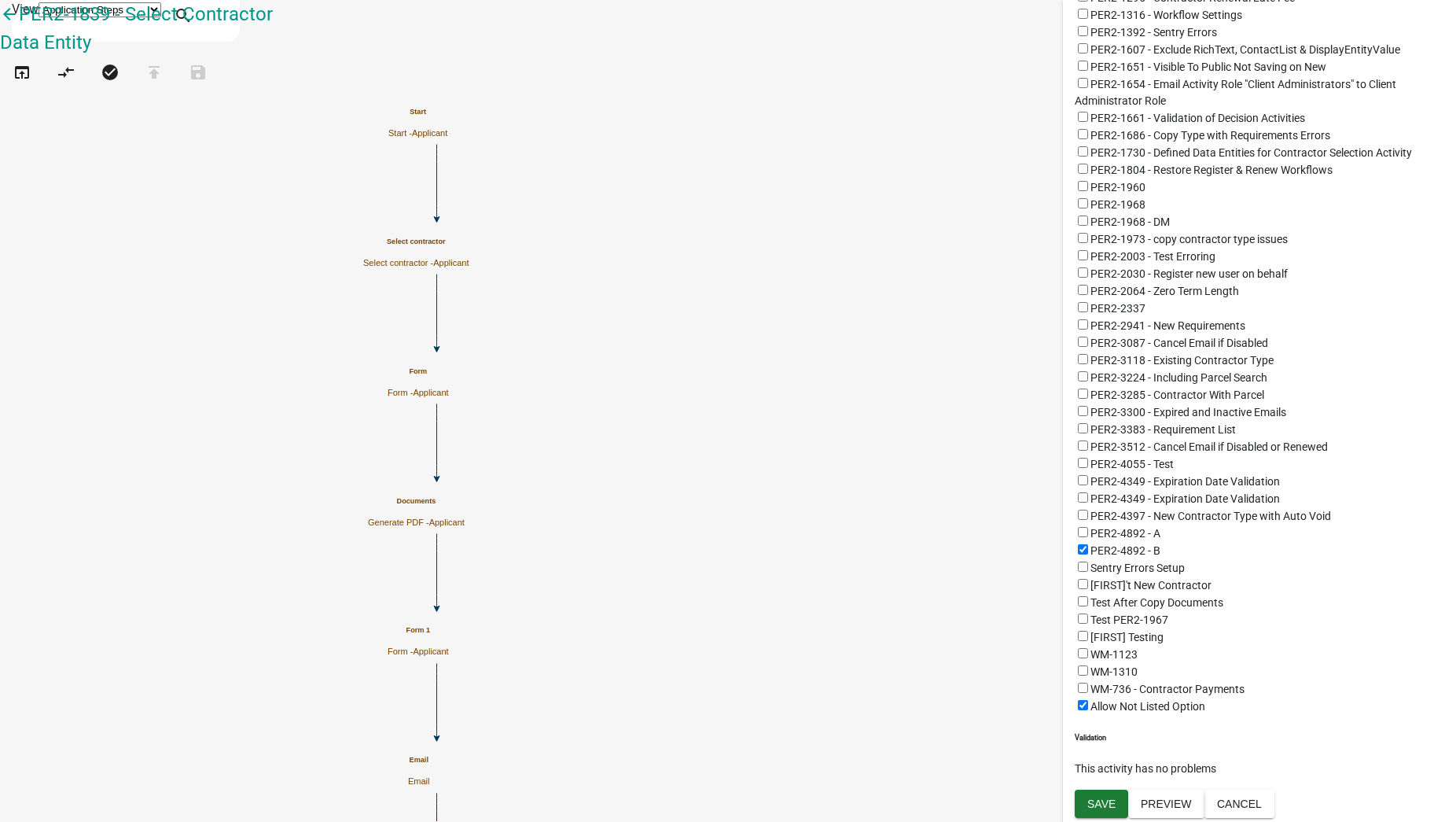 scroll, scrollTop: 885, scrollLeft: 0, axis: vertical 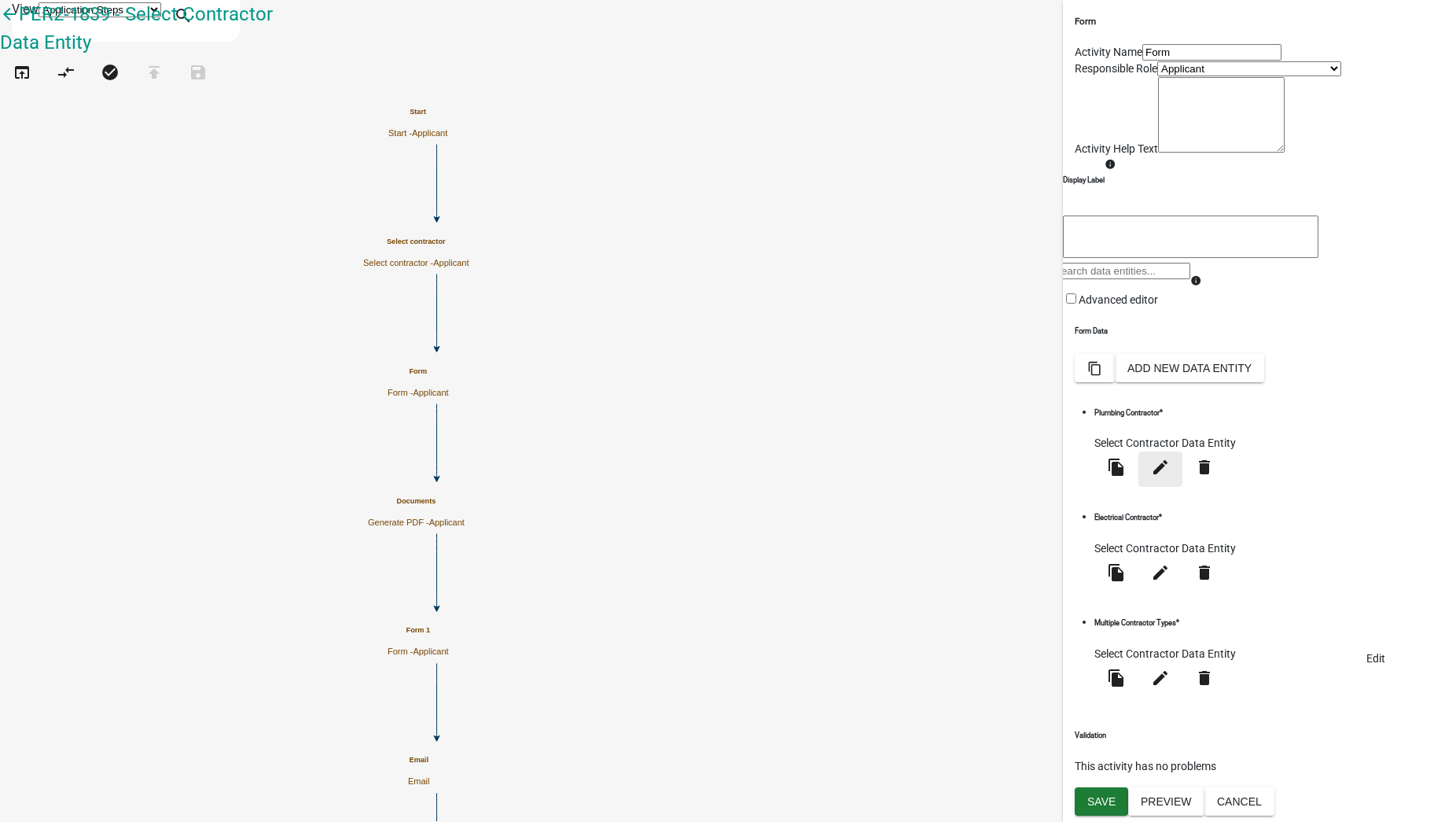 click on "edit" 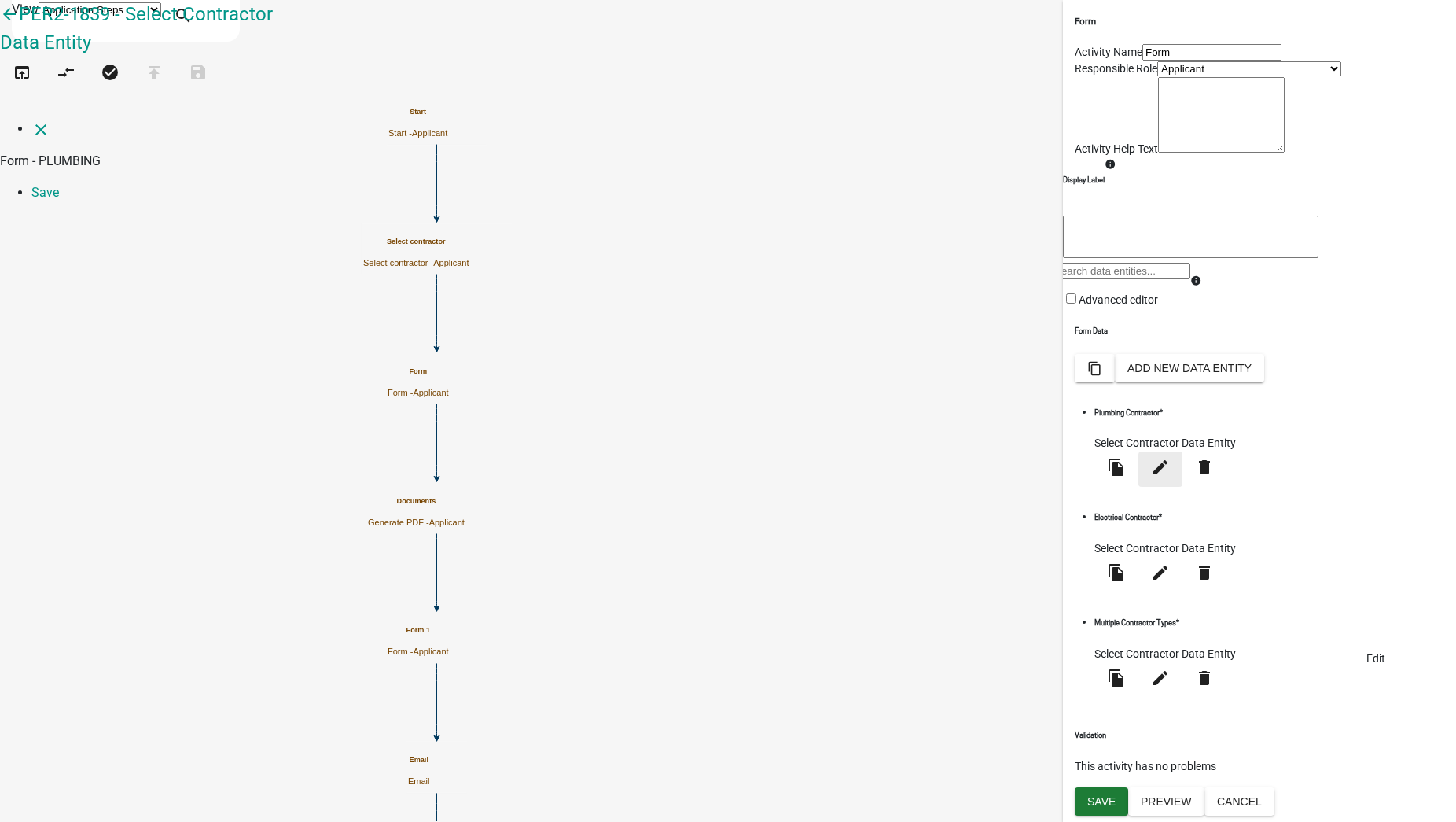 select on "select-contractor" 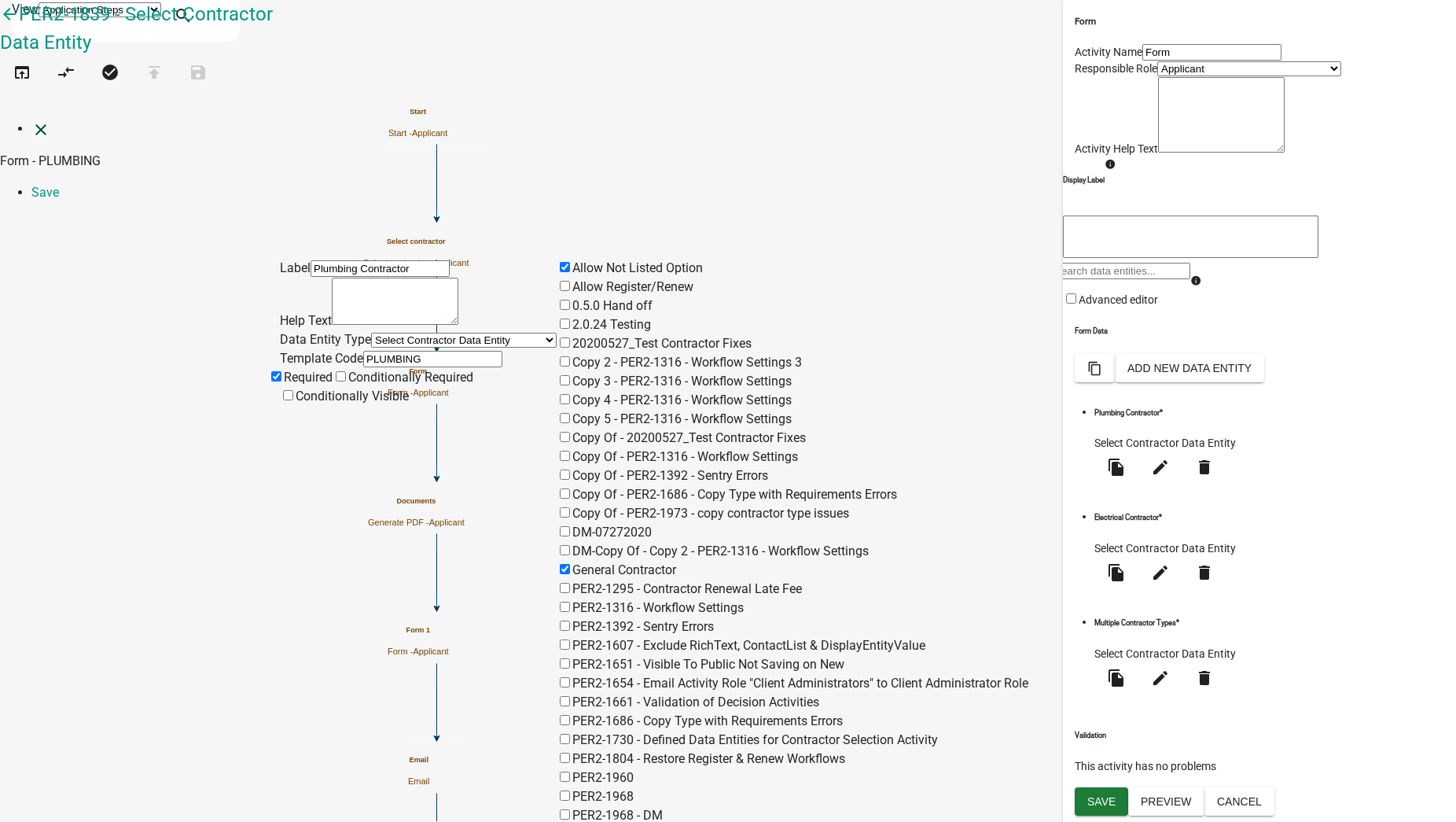 click on "close" 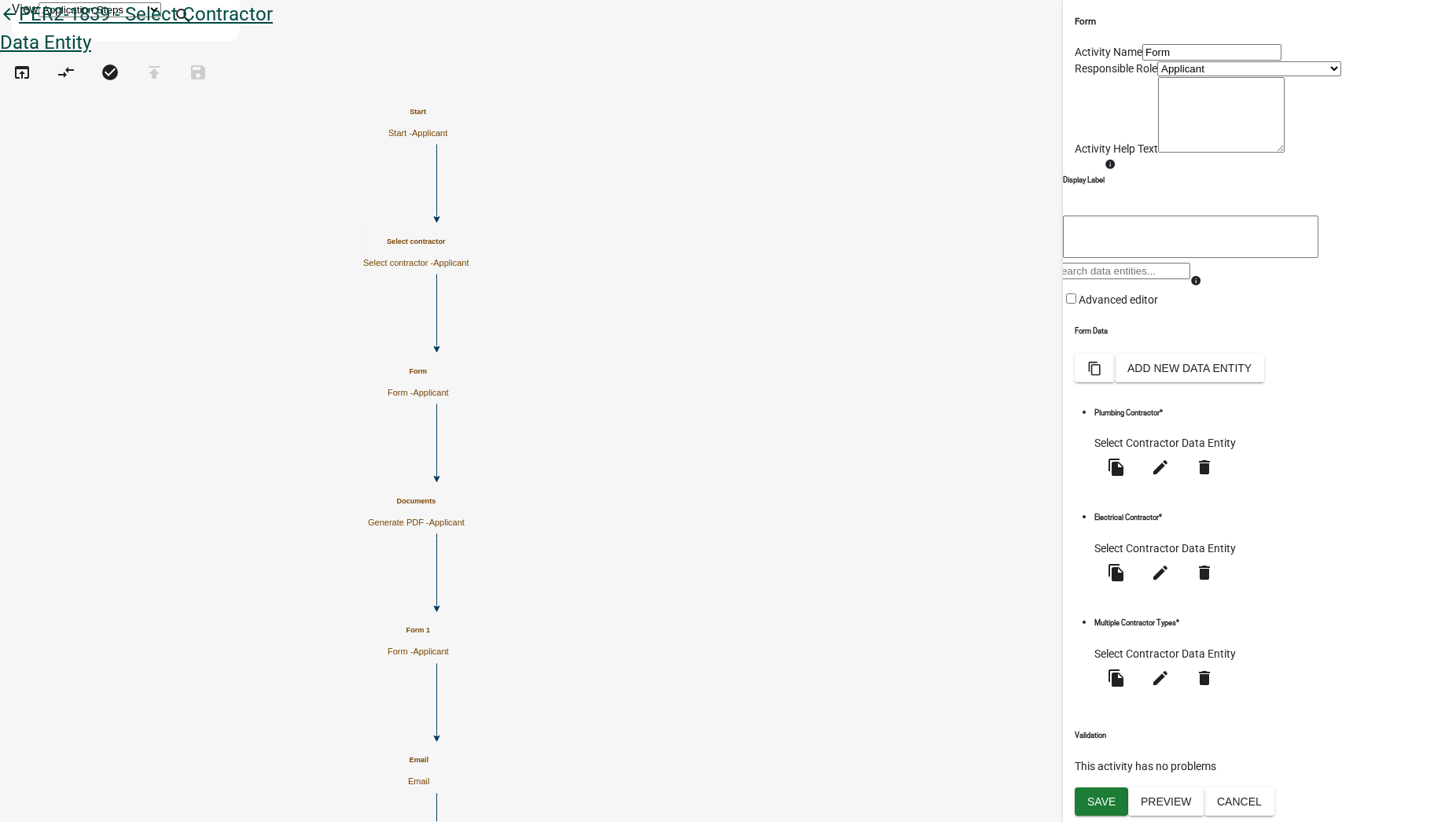 click on "arrow_back   PER2-1839 - Select Contractor Data Entity" at bounding box center (136, 28) 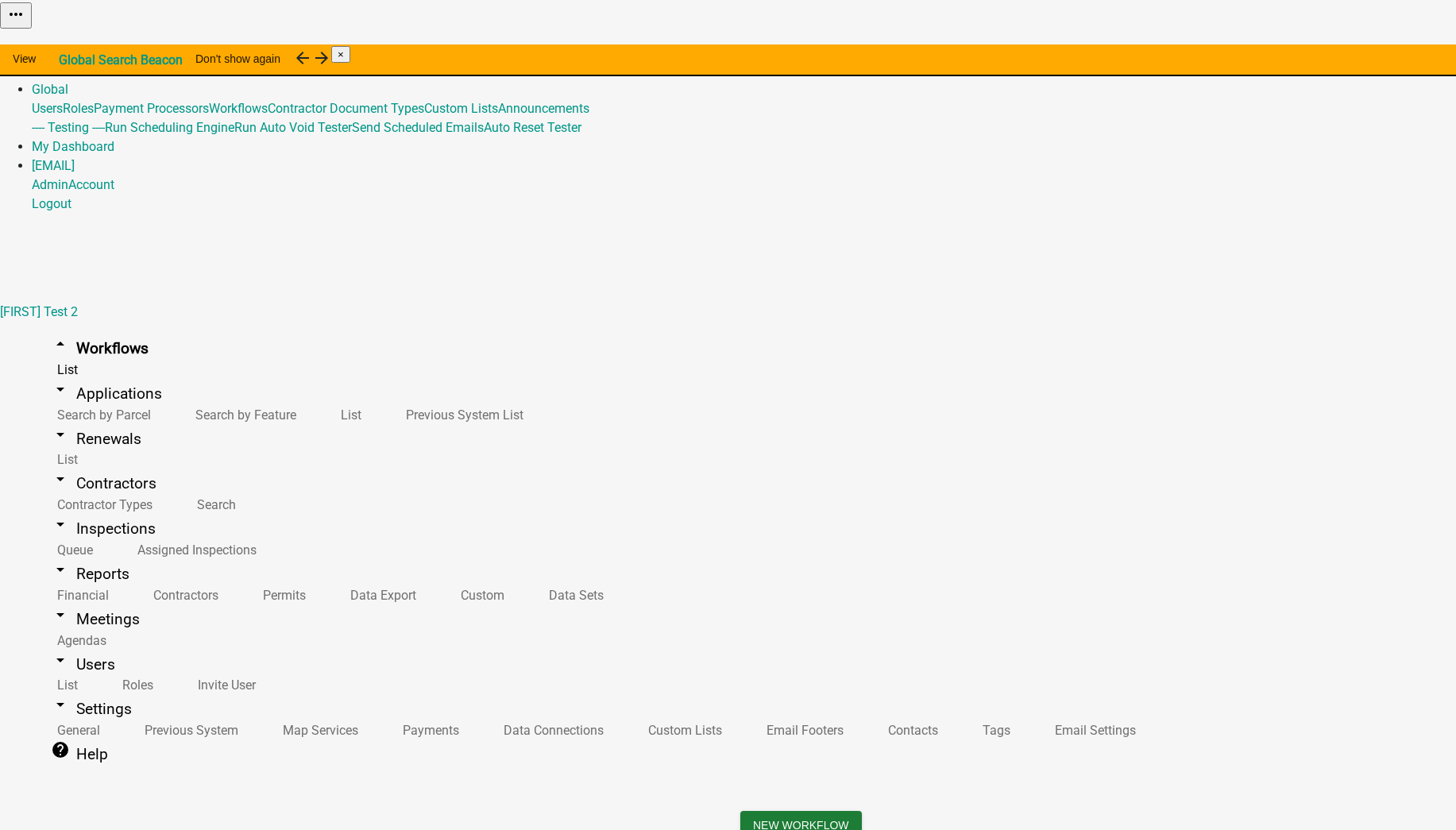 scroll, scrollTop: 2131, scrollLeft: 0, axis: vertical 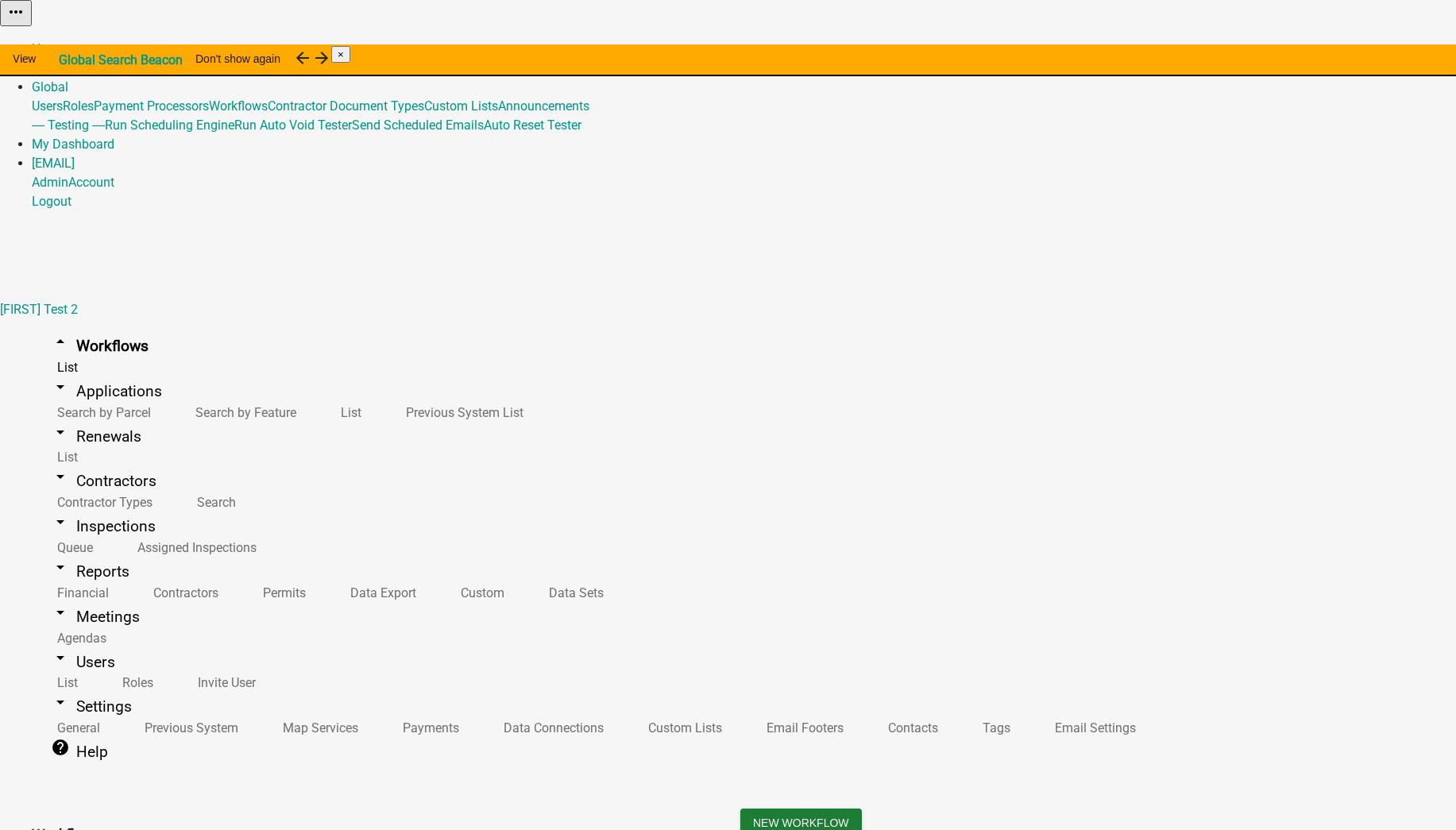click on "Builder" at bounding box center [883, 2826] 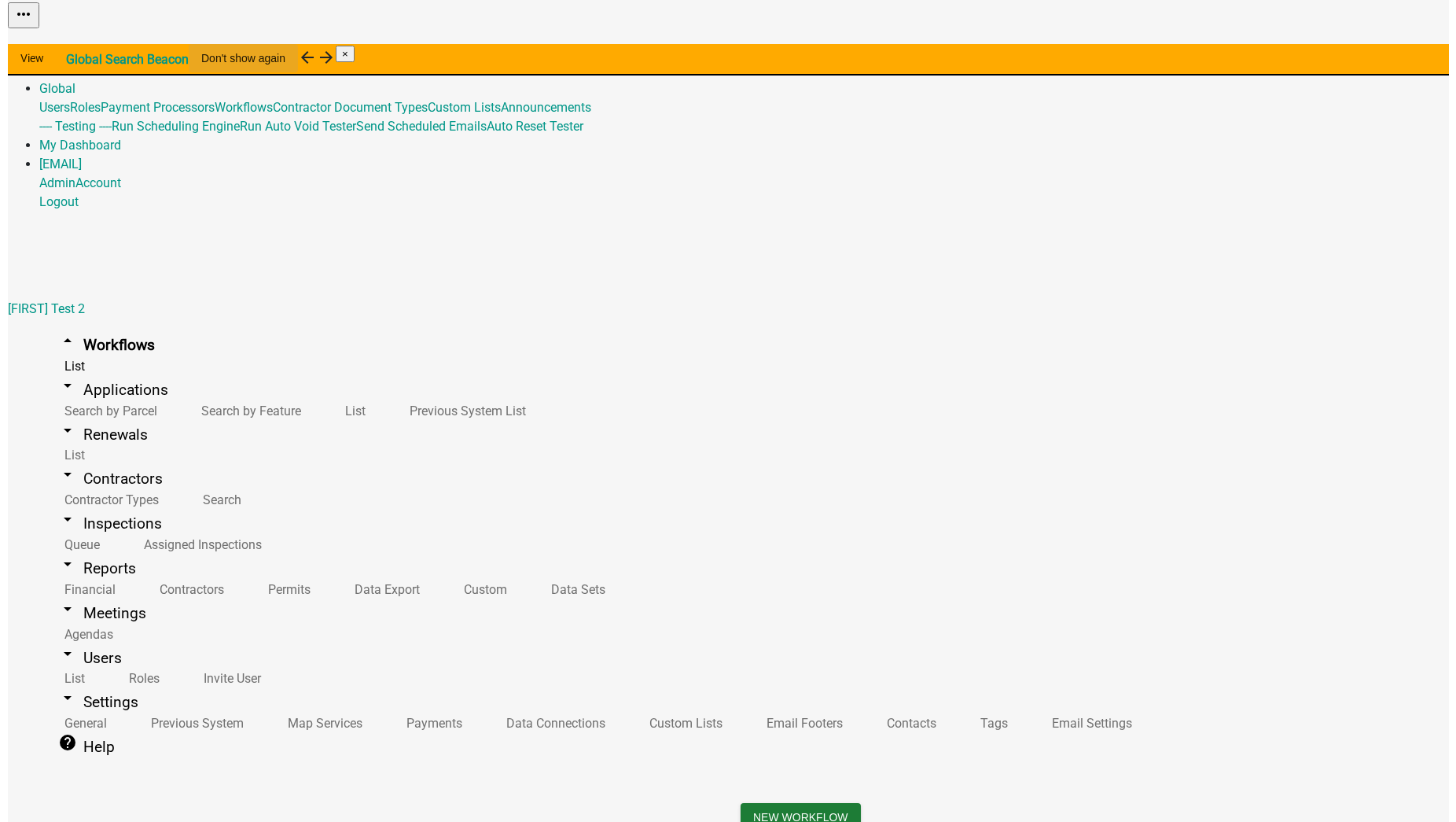 scroll, scrollTop: 2110, scrollLeft: 0, axis: vertical 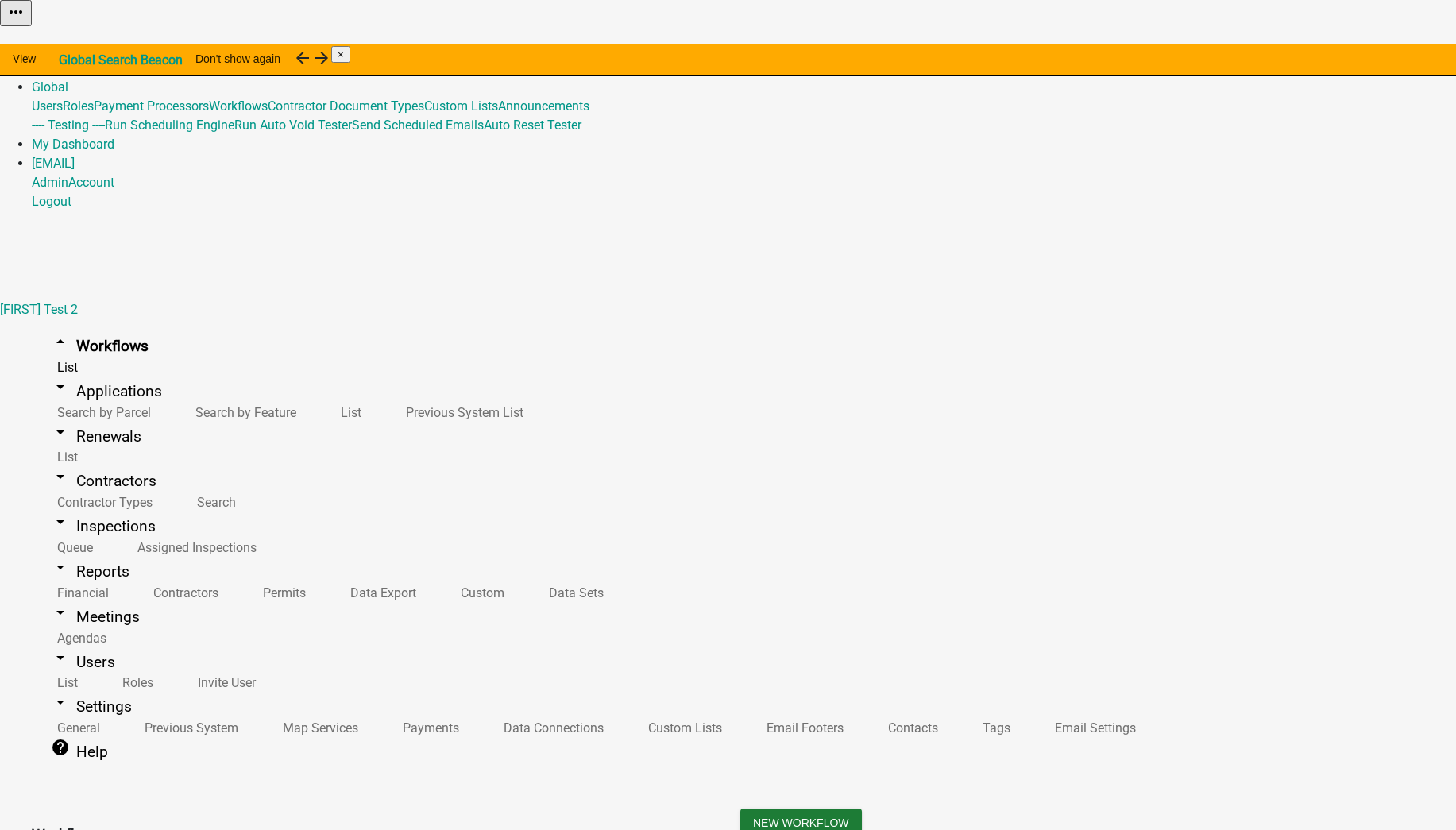 click at bounding box center (933, 2826) 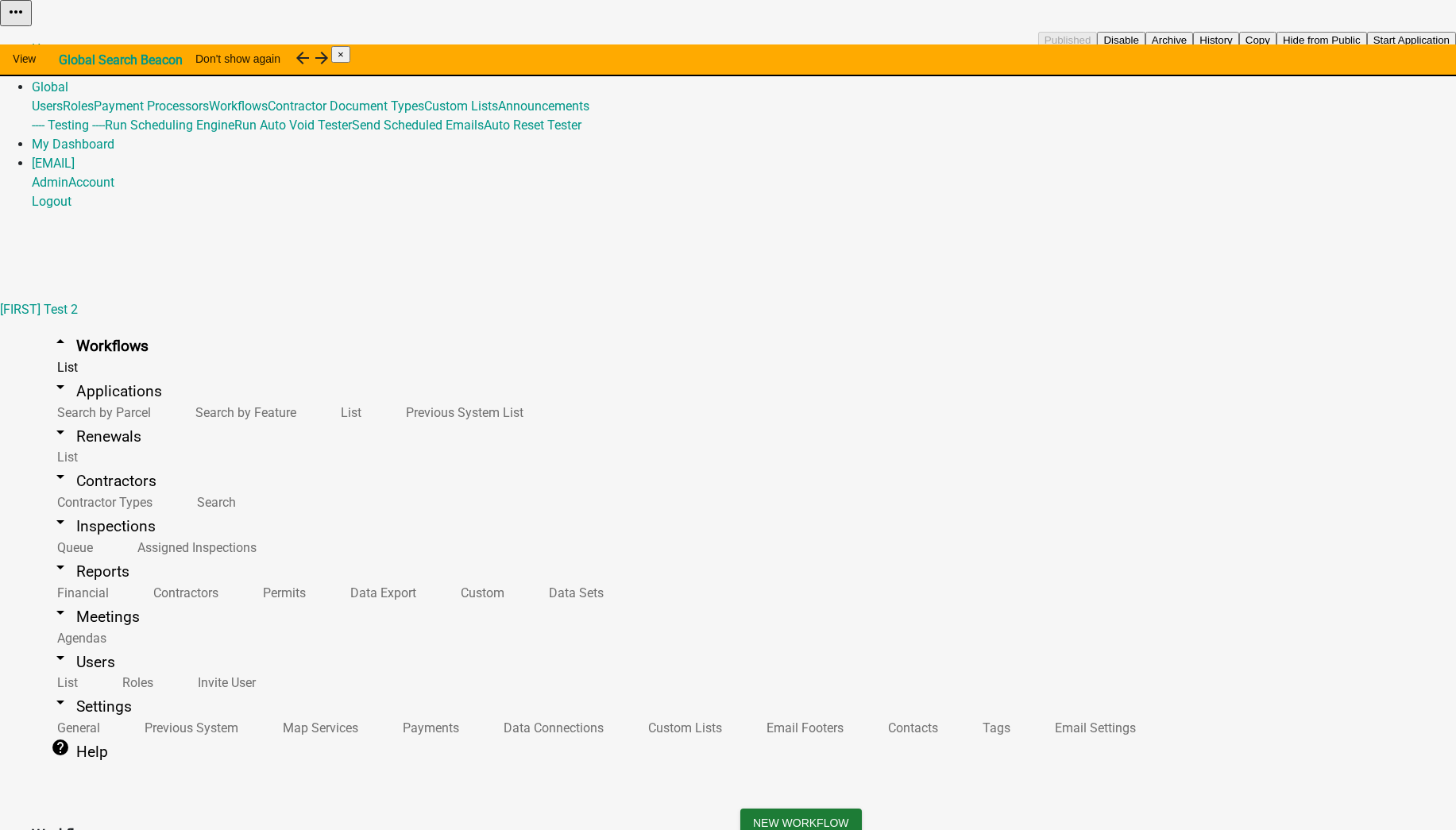 click on "Start Application" at bounding box center [1412, 40] 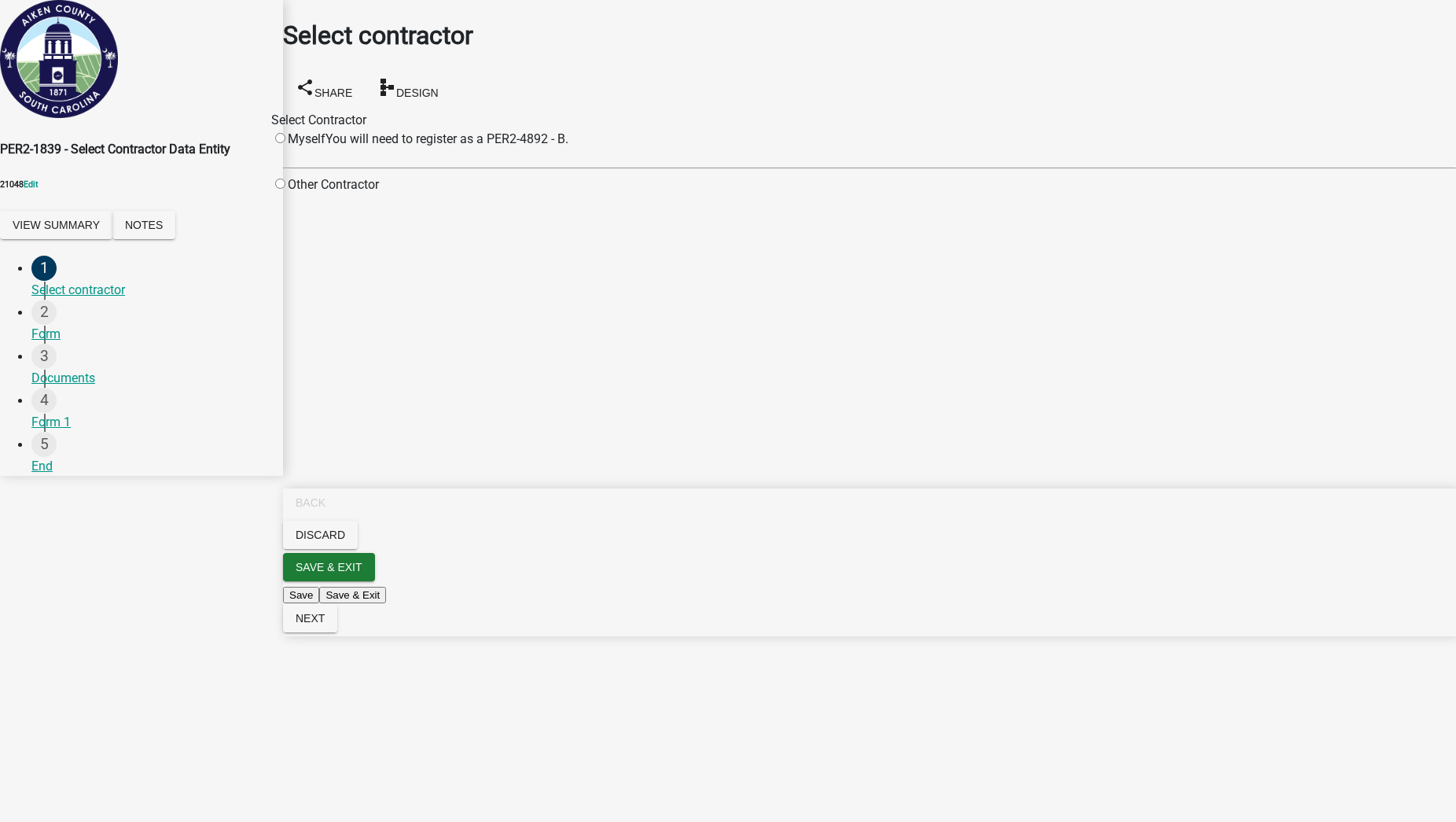 click 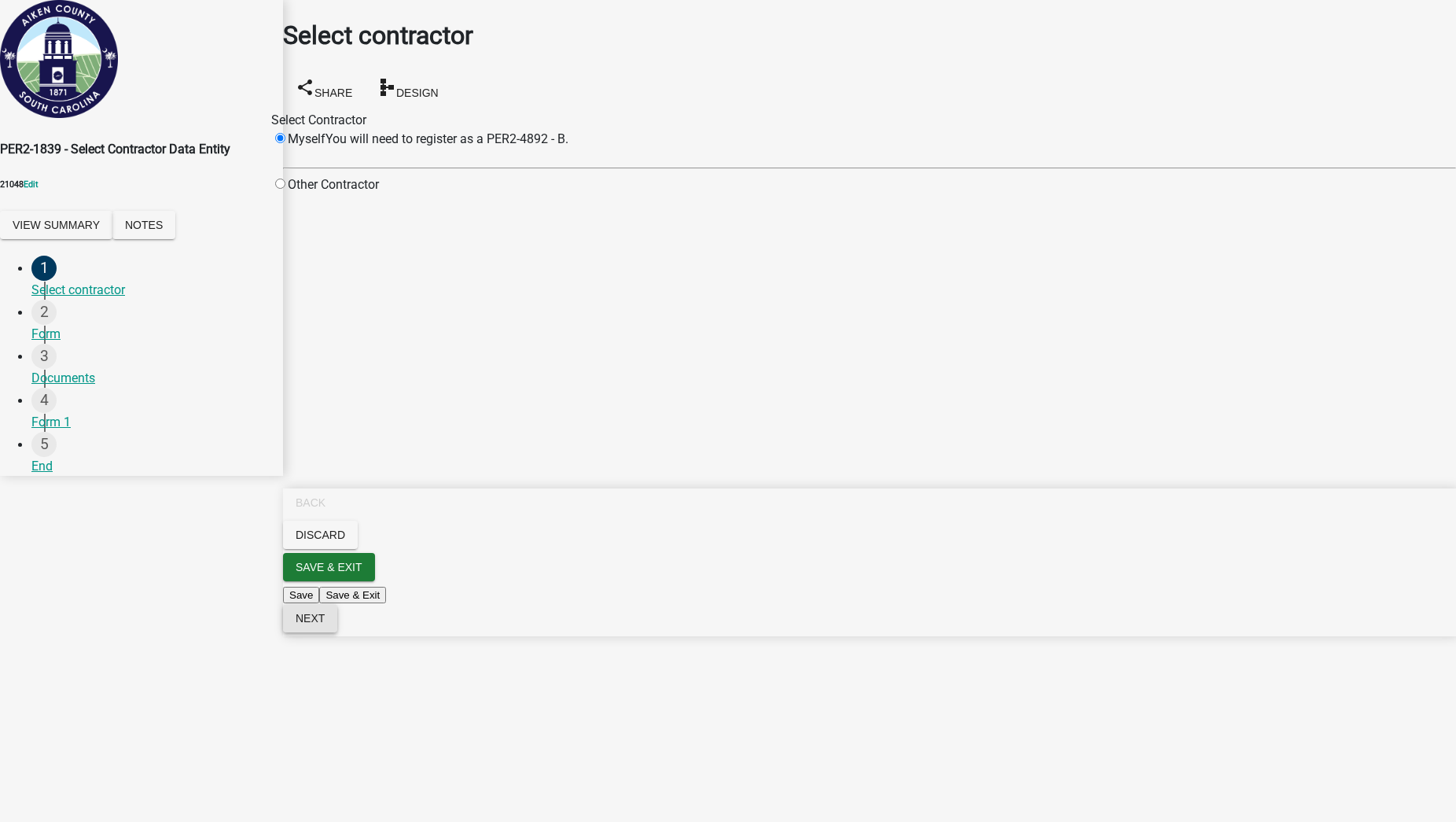 click on "Next" at bounding box center [310, 618] 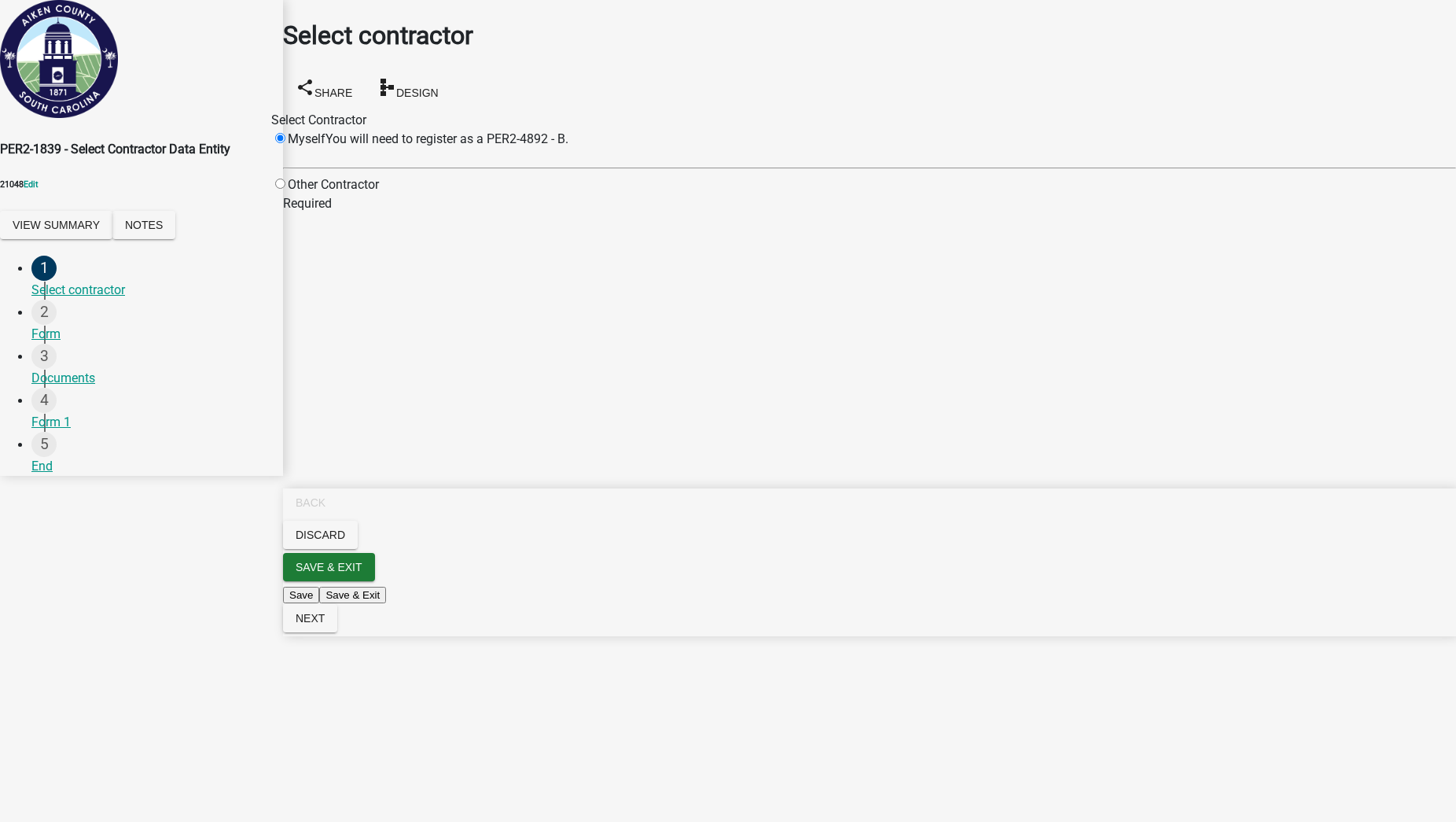 click 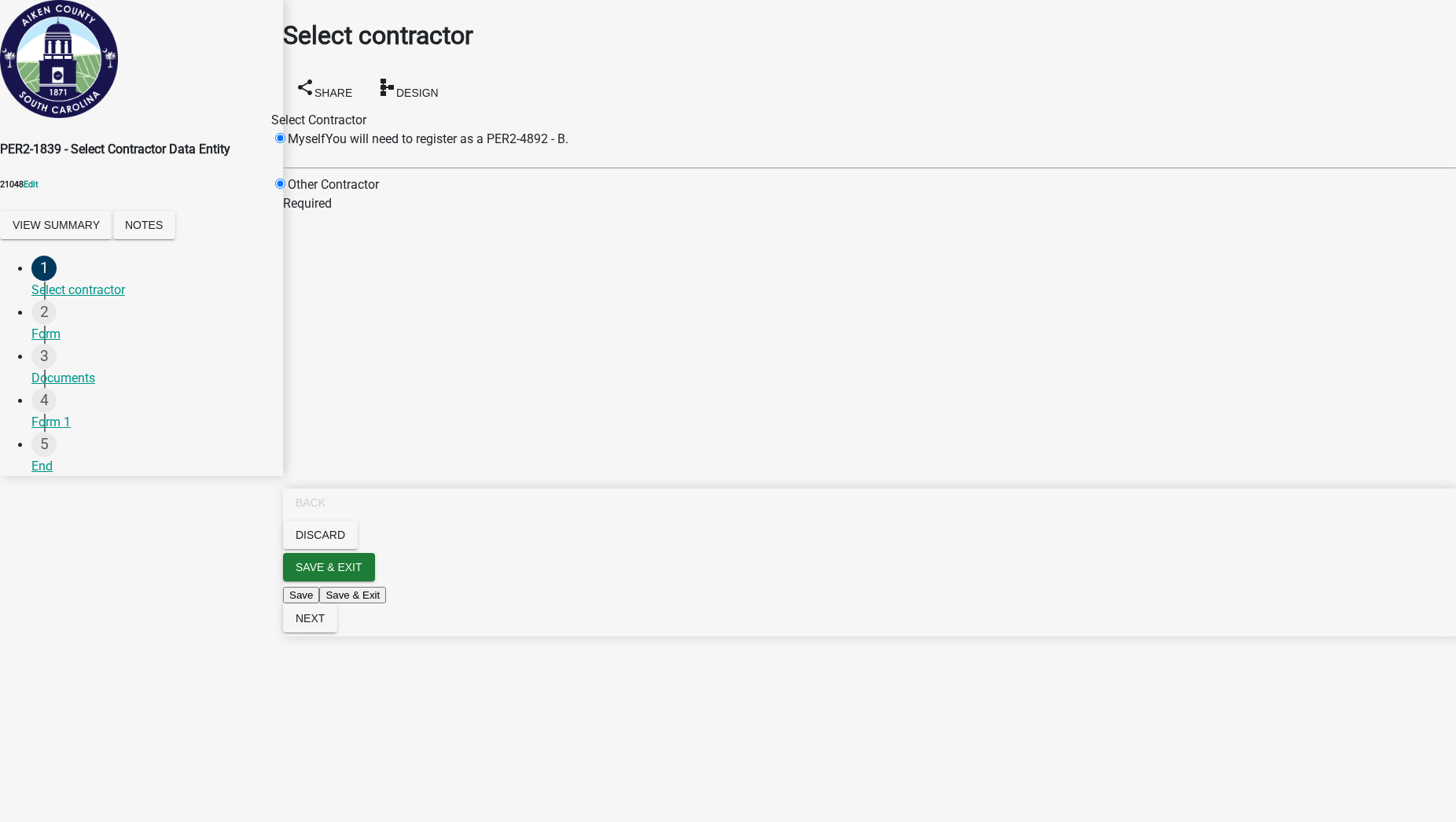 radio on "false" 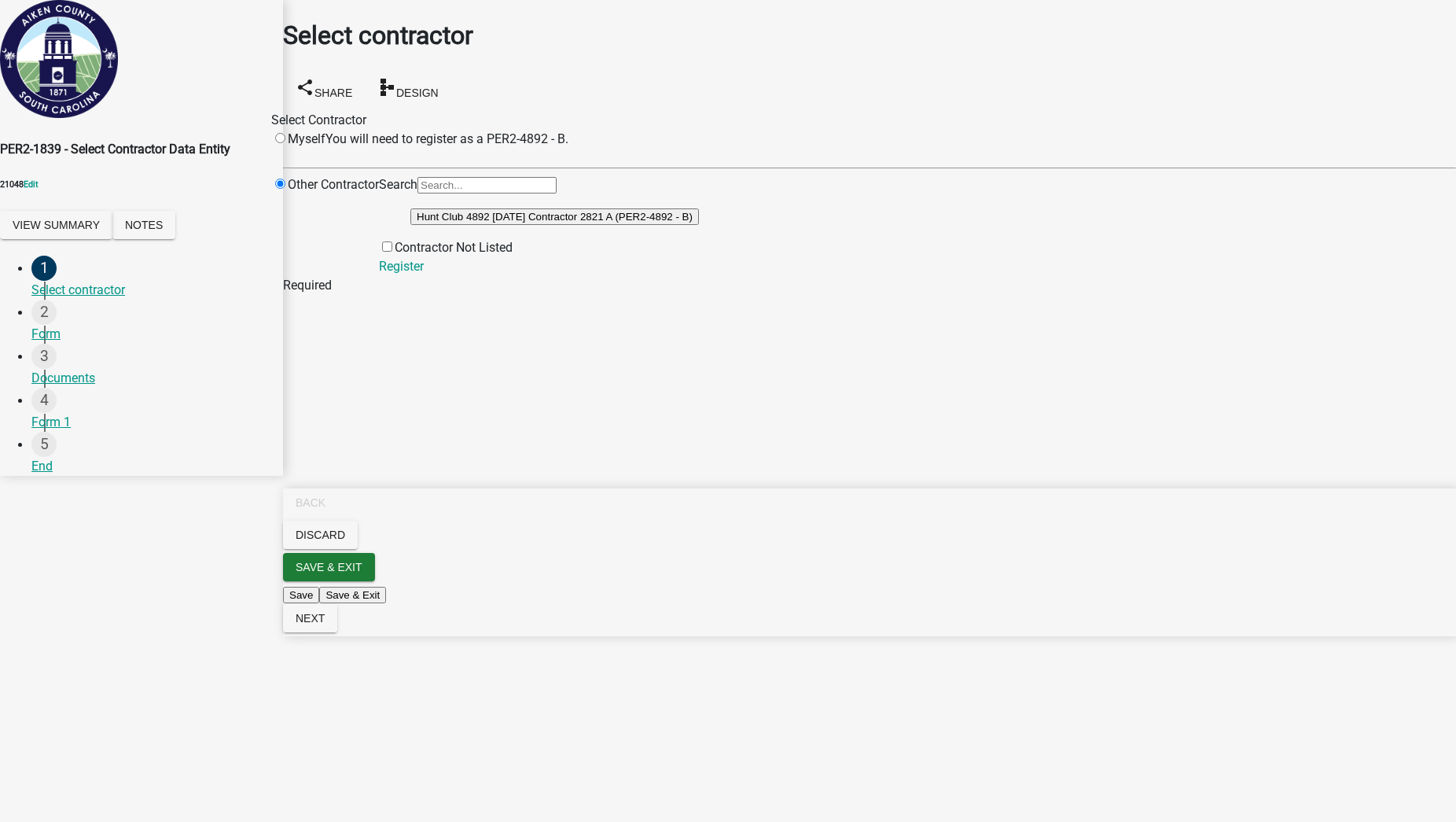 click on "Hunt Club 4892 12/09/2024 Contractor 2821 A (PER2-4892 - B)" 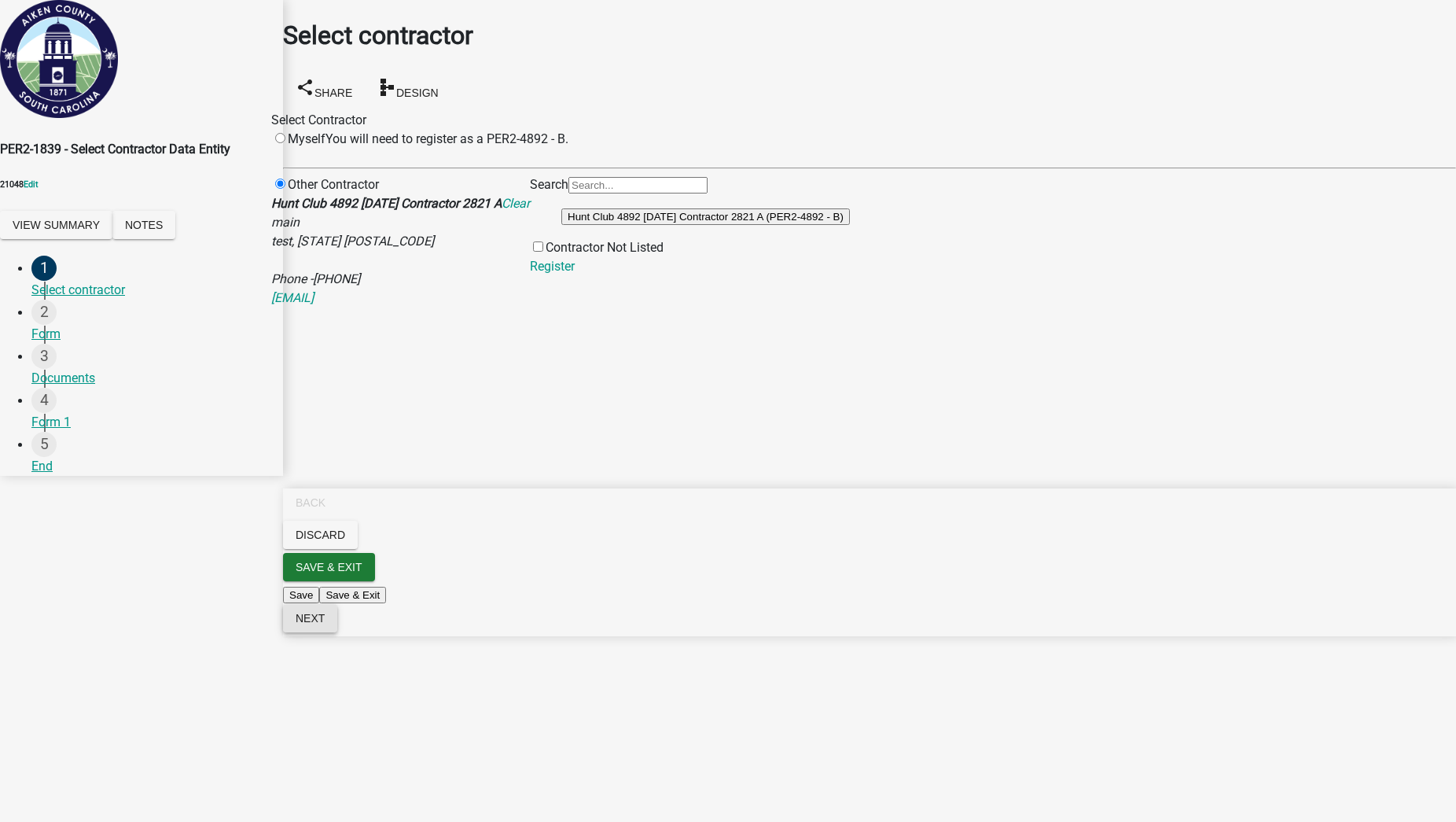 click on "Next" at bounding box center [310, 618] 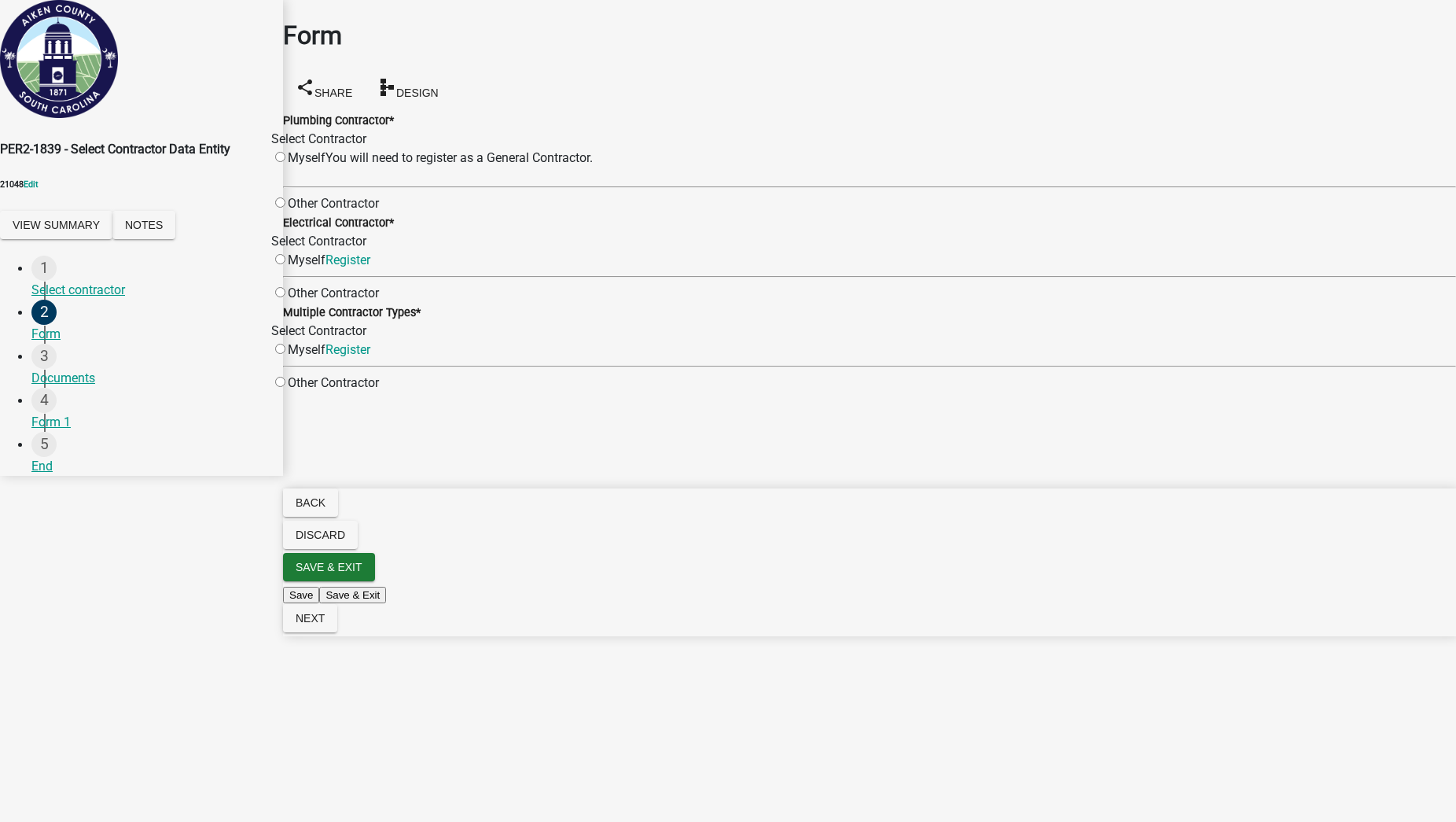 click 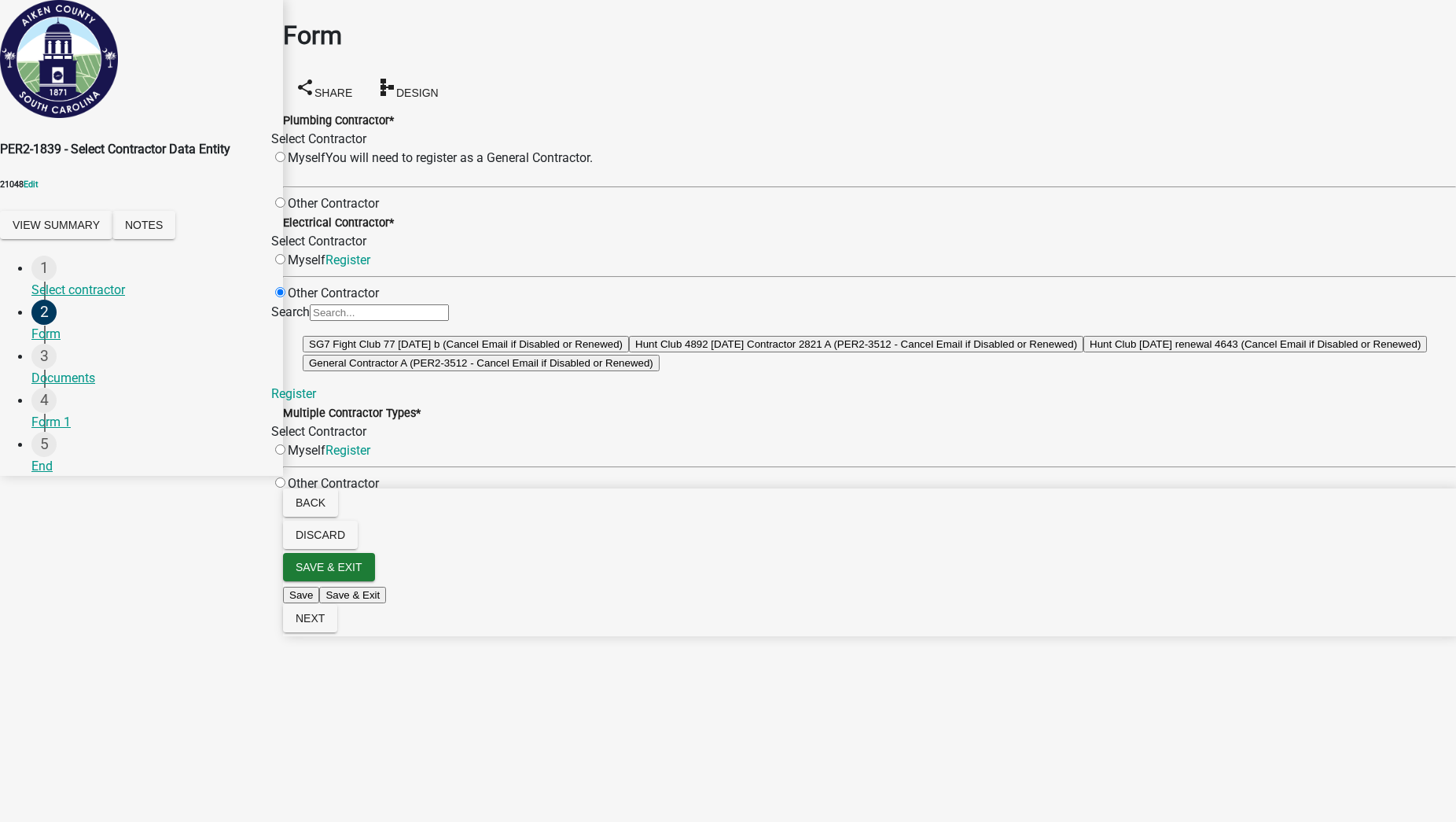 click on "SG7 Fight Club 77 2/26/2024 b (PER2-3512 - Cancel Email if Disabled or Renewed)" 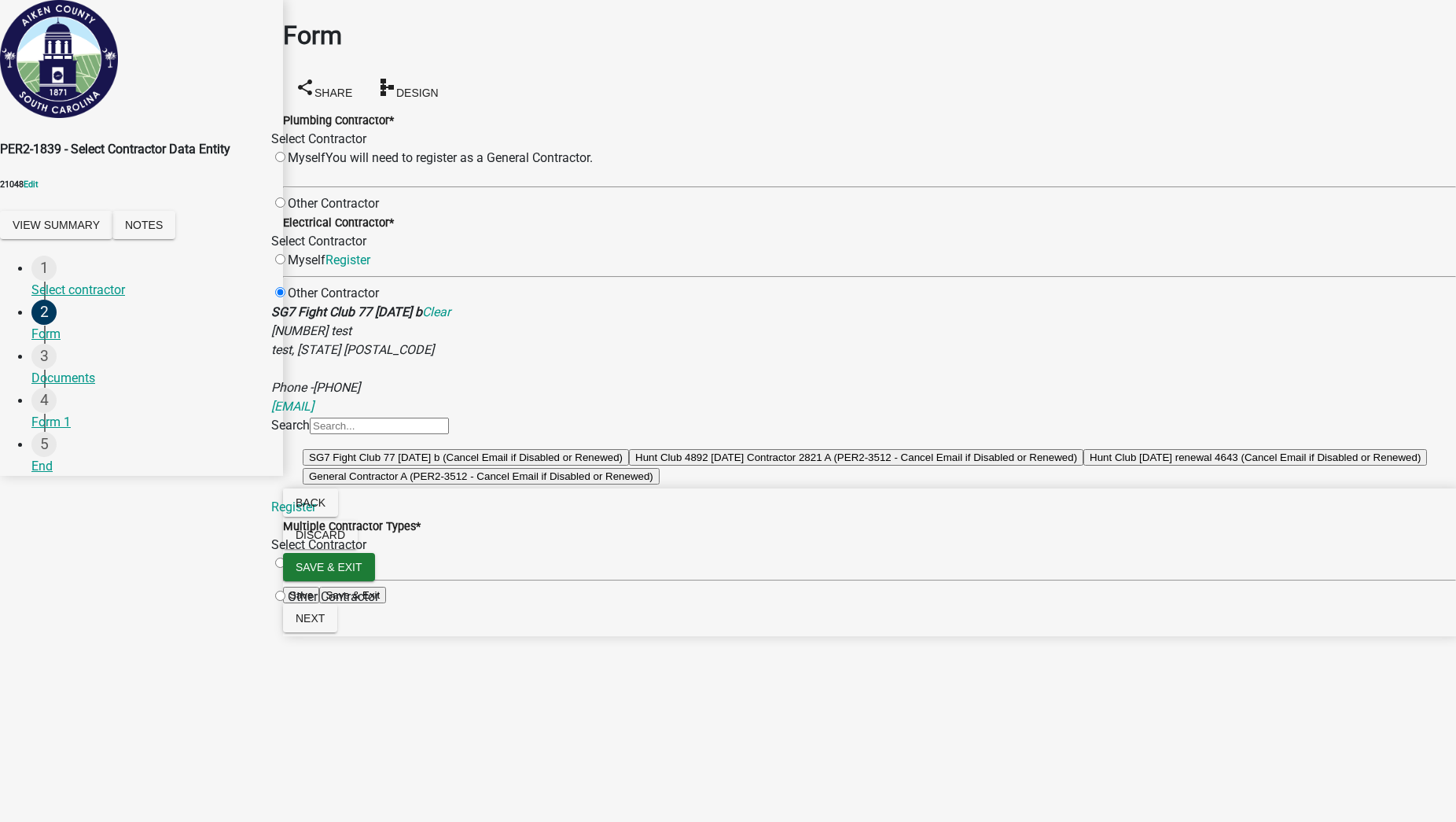 click 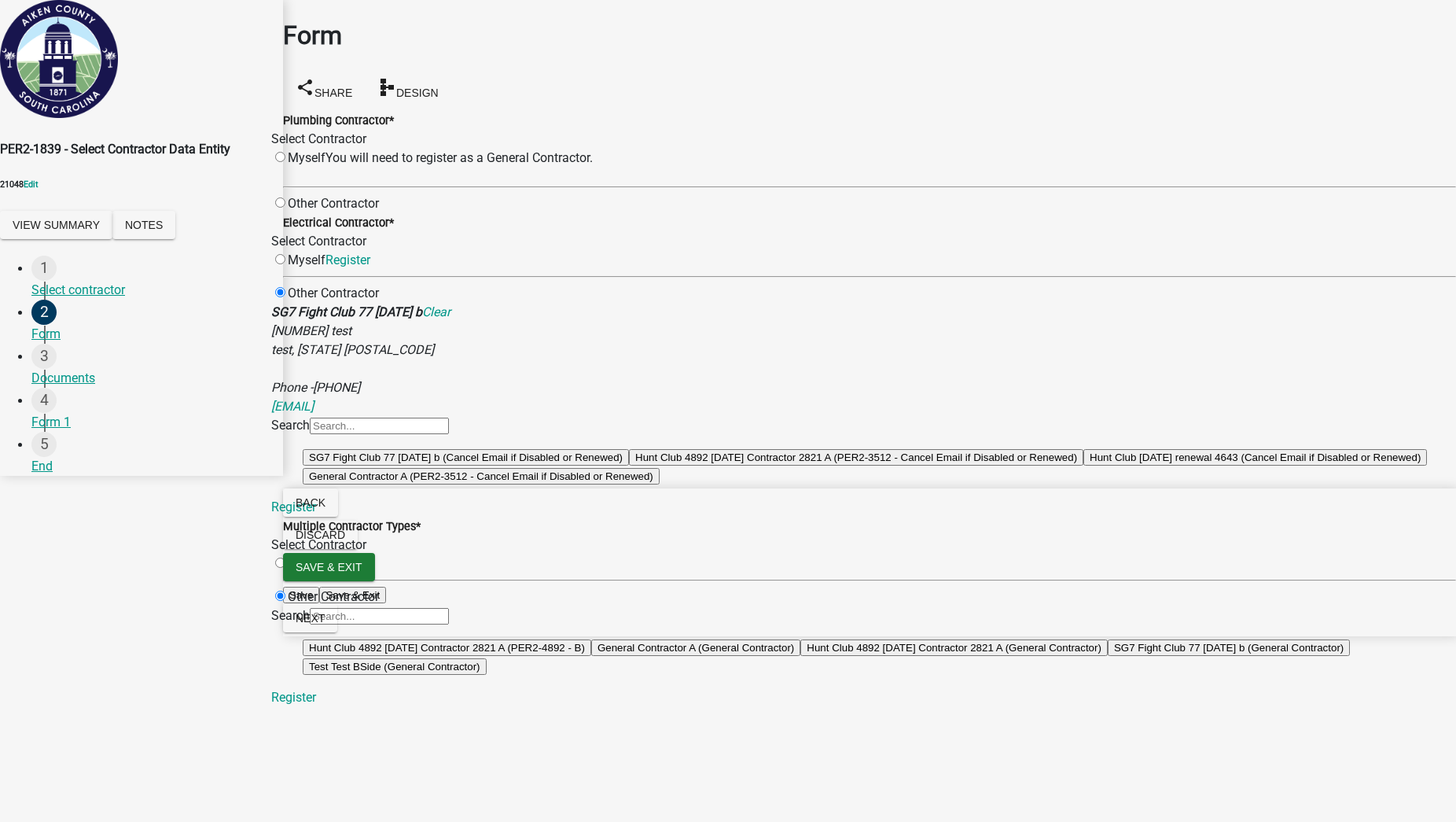 scroll, scrollTop: 98, scrollLeft: 0, axis: vertical 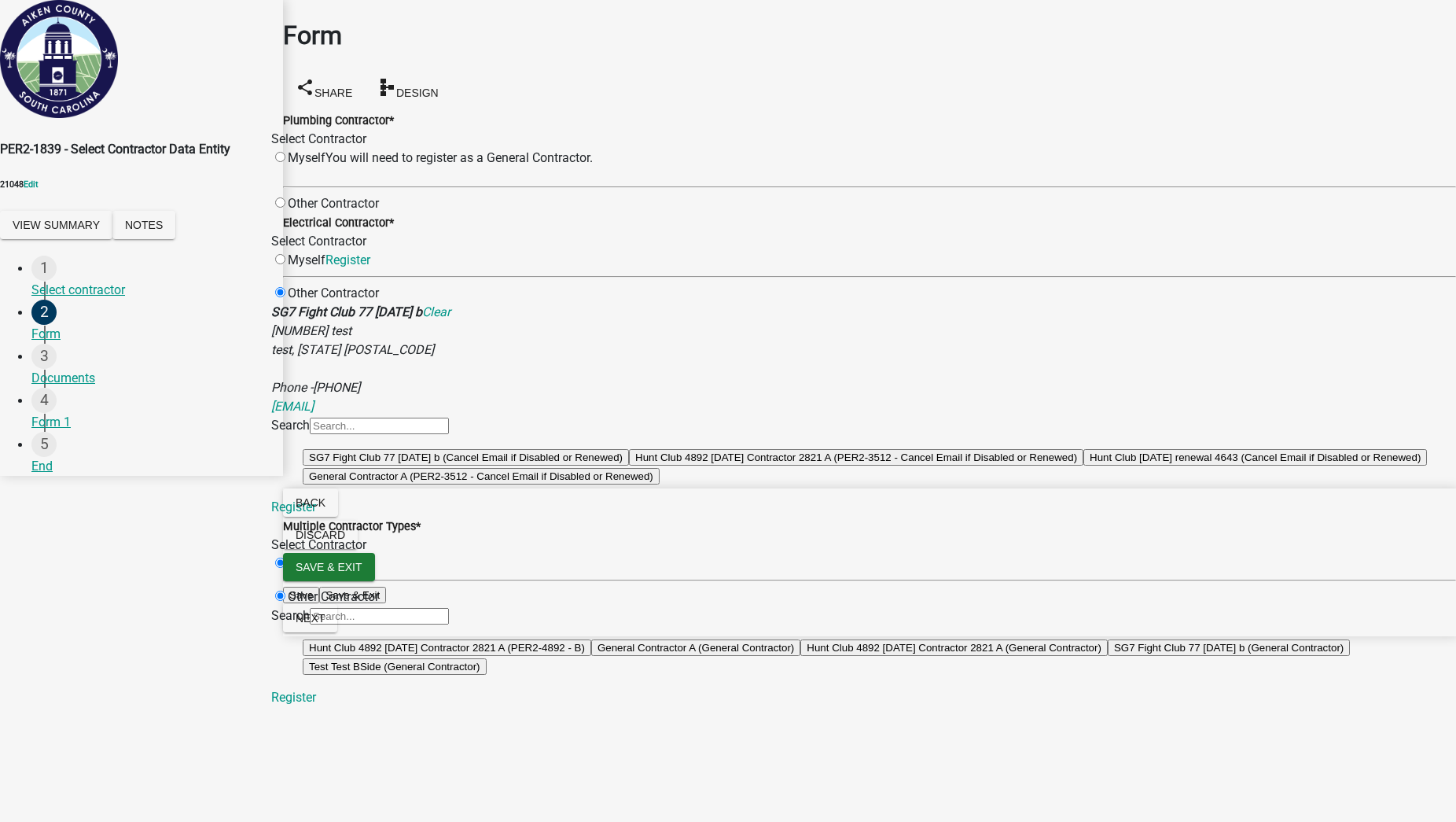 radio on "false" 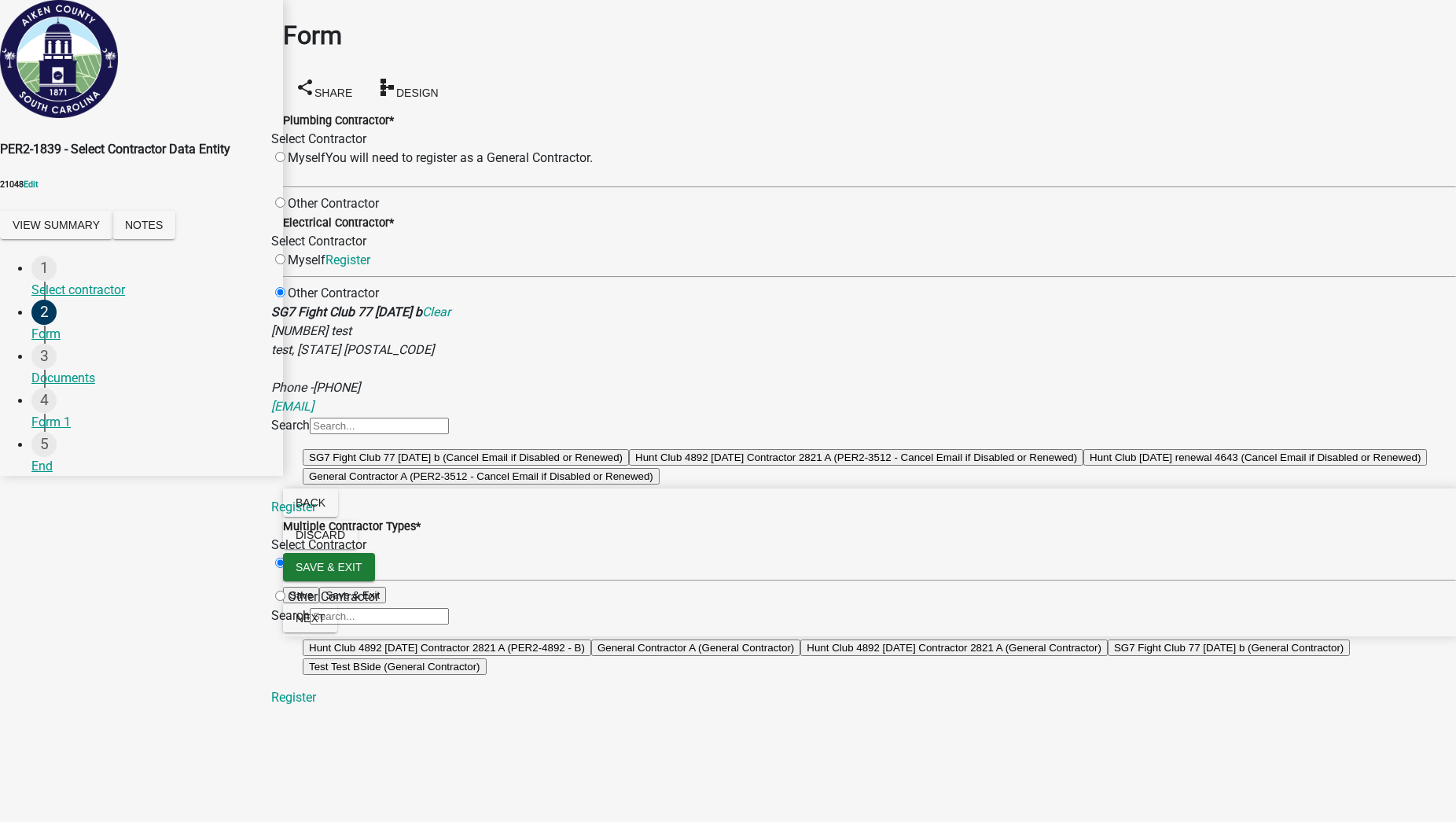 scroll, scrollTop: 46, scrollLeft: 0, axis: vertical 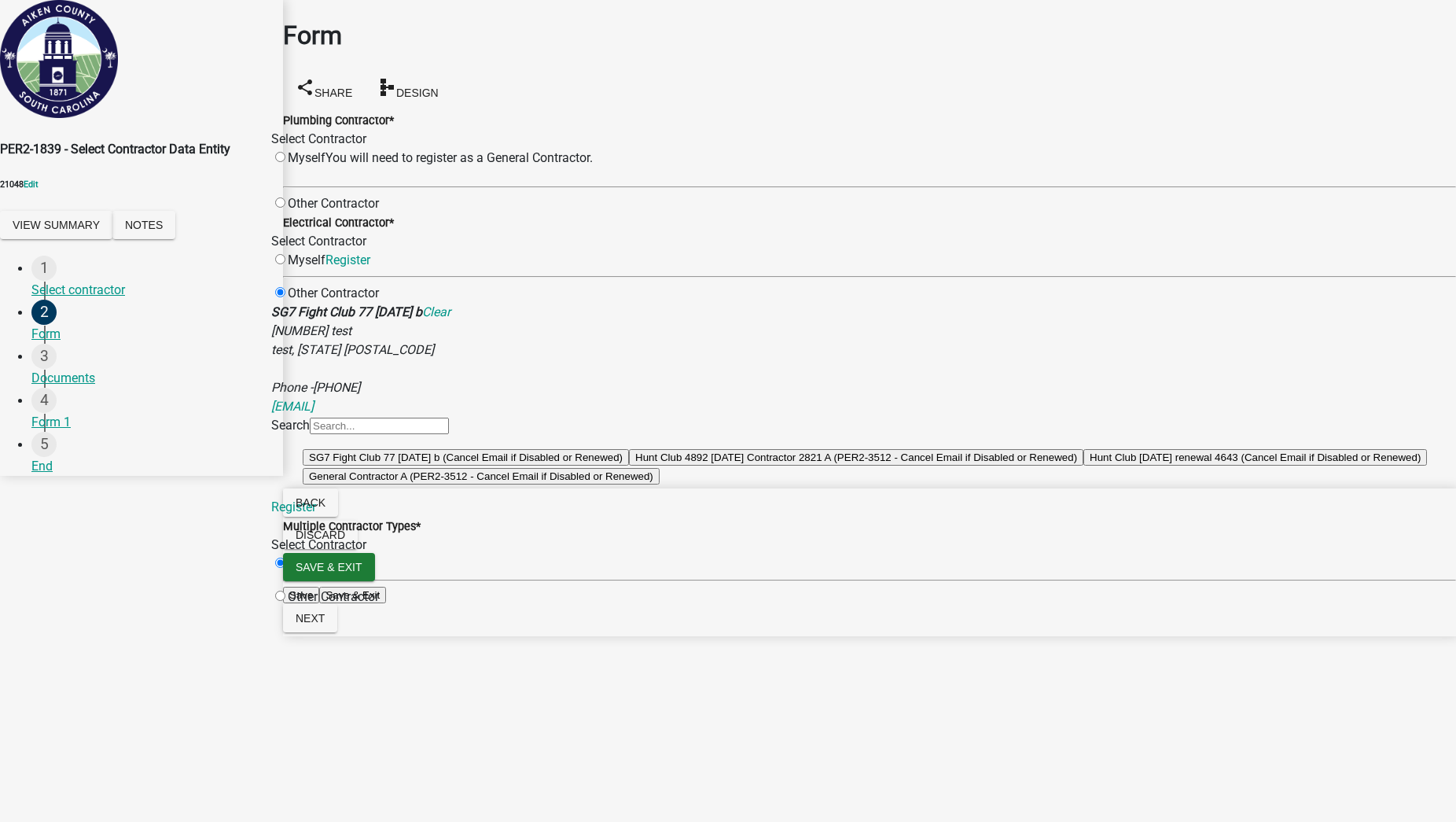 click on "Select Contractor   Myself   Register   Other Contractor" 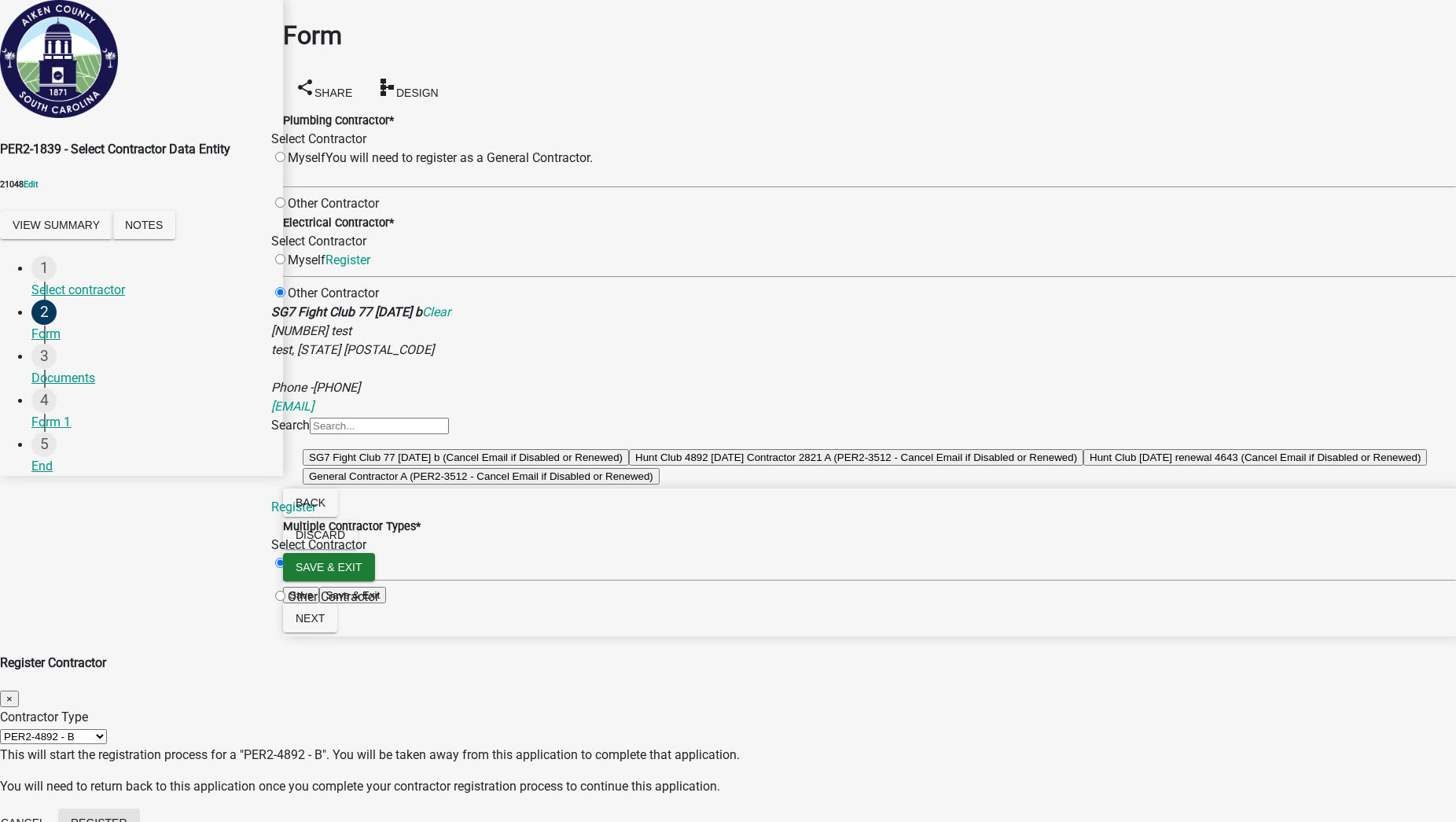 click on "Register" 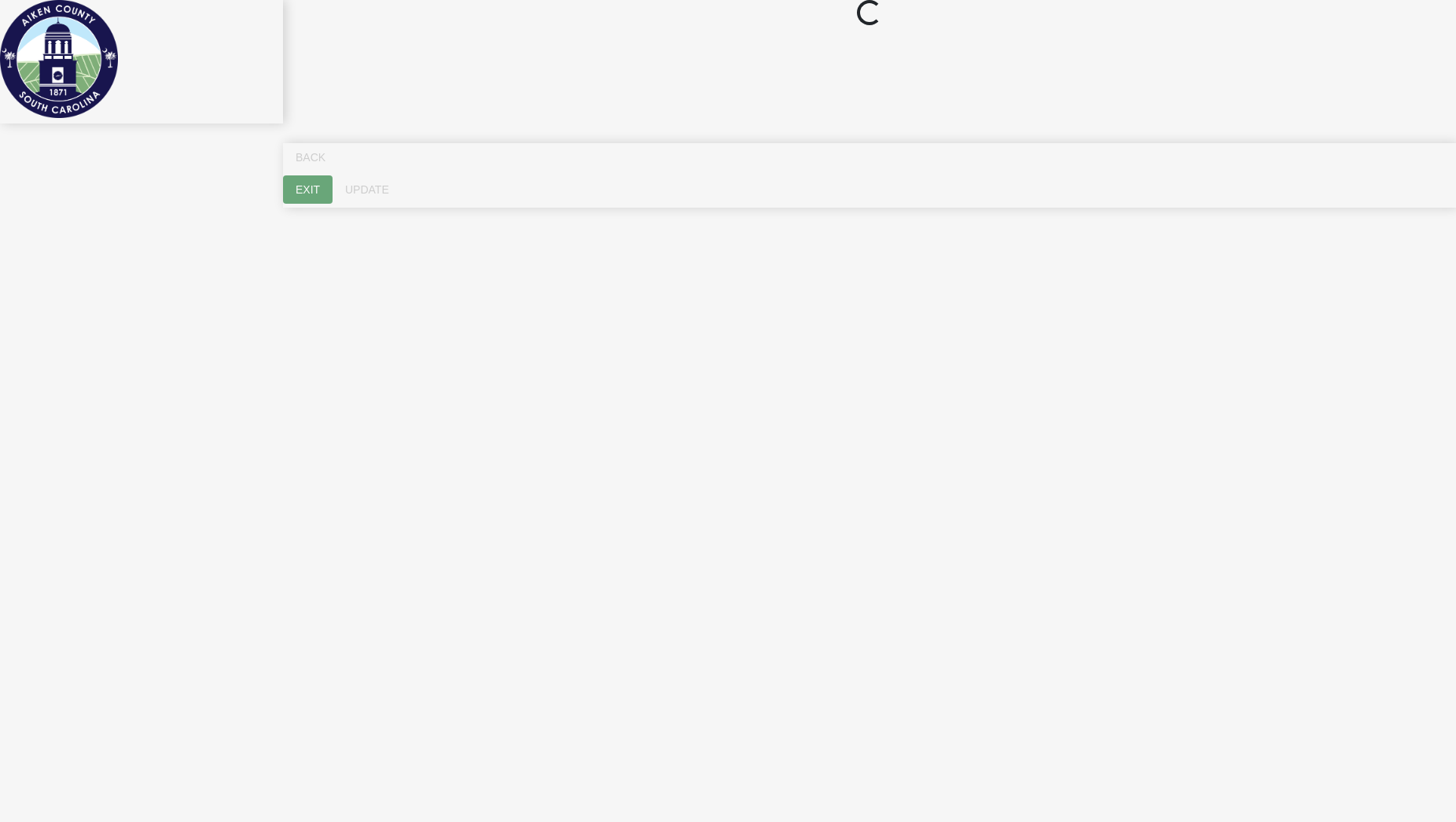 scroll, scrollTop: 0, scrollLeft: 0, axis: both 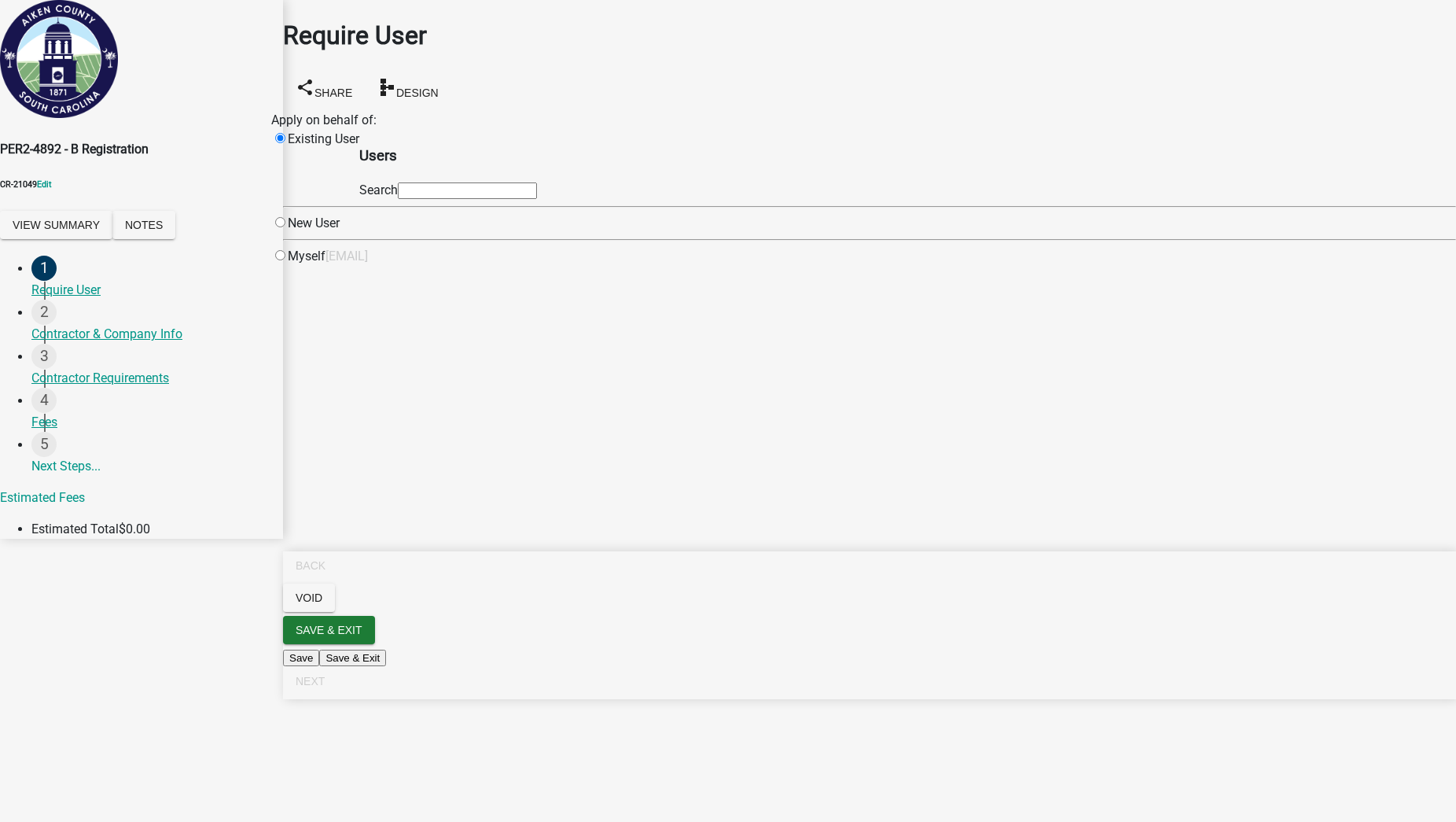 click 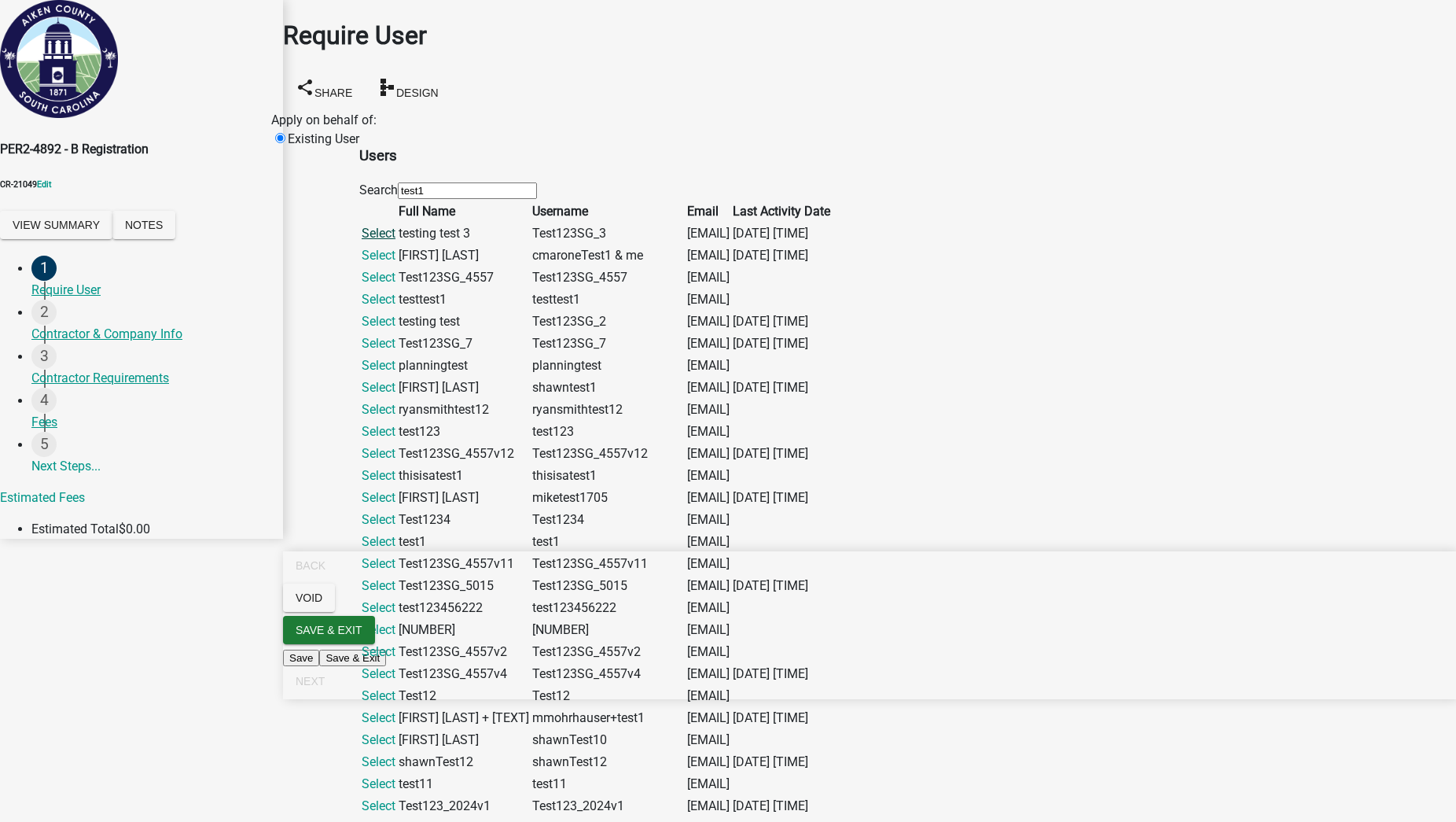 click on "Select" 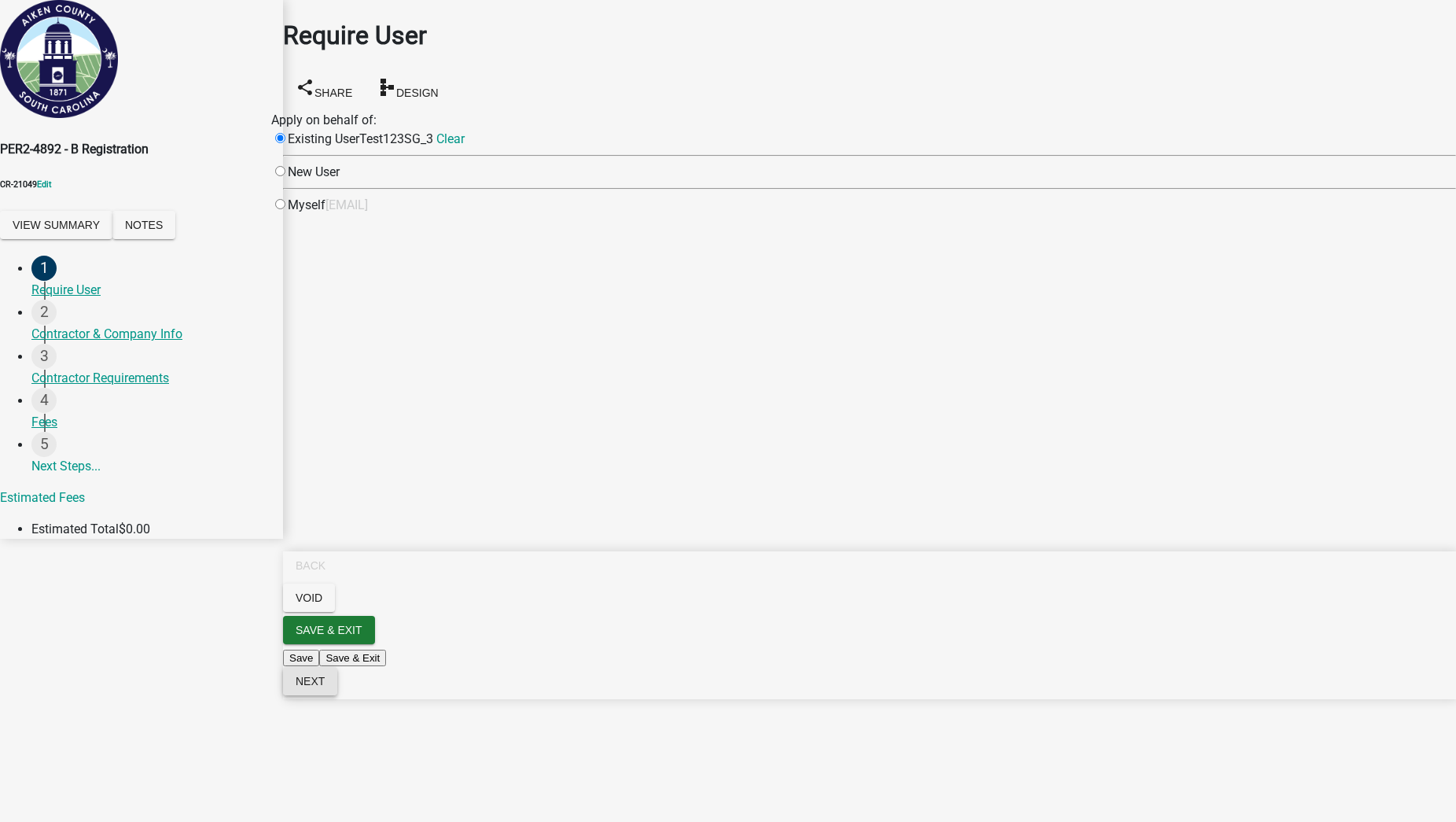 click on "Next" at bounding box center [310, 681] 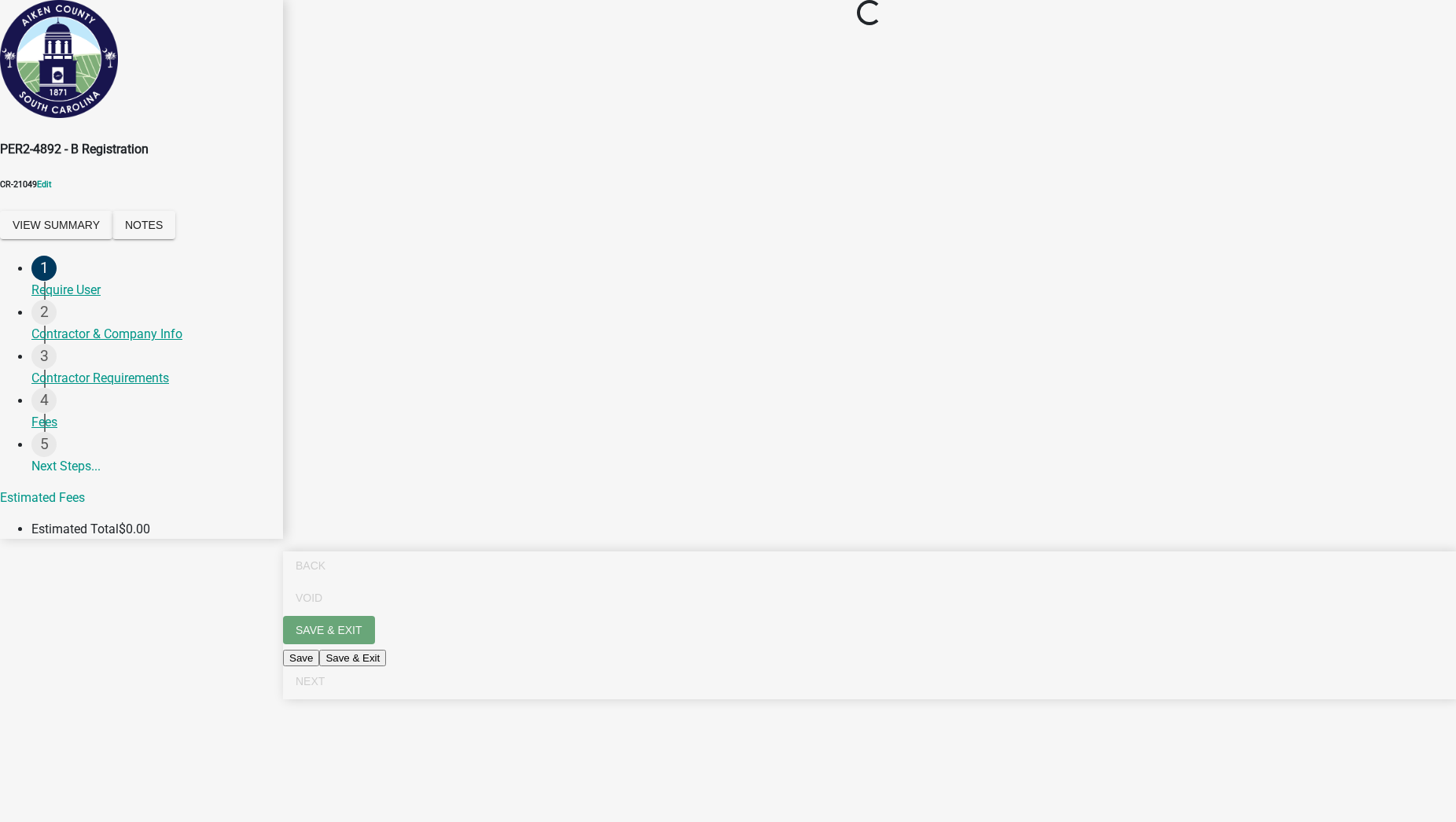 select on "ME" 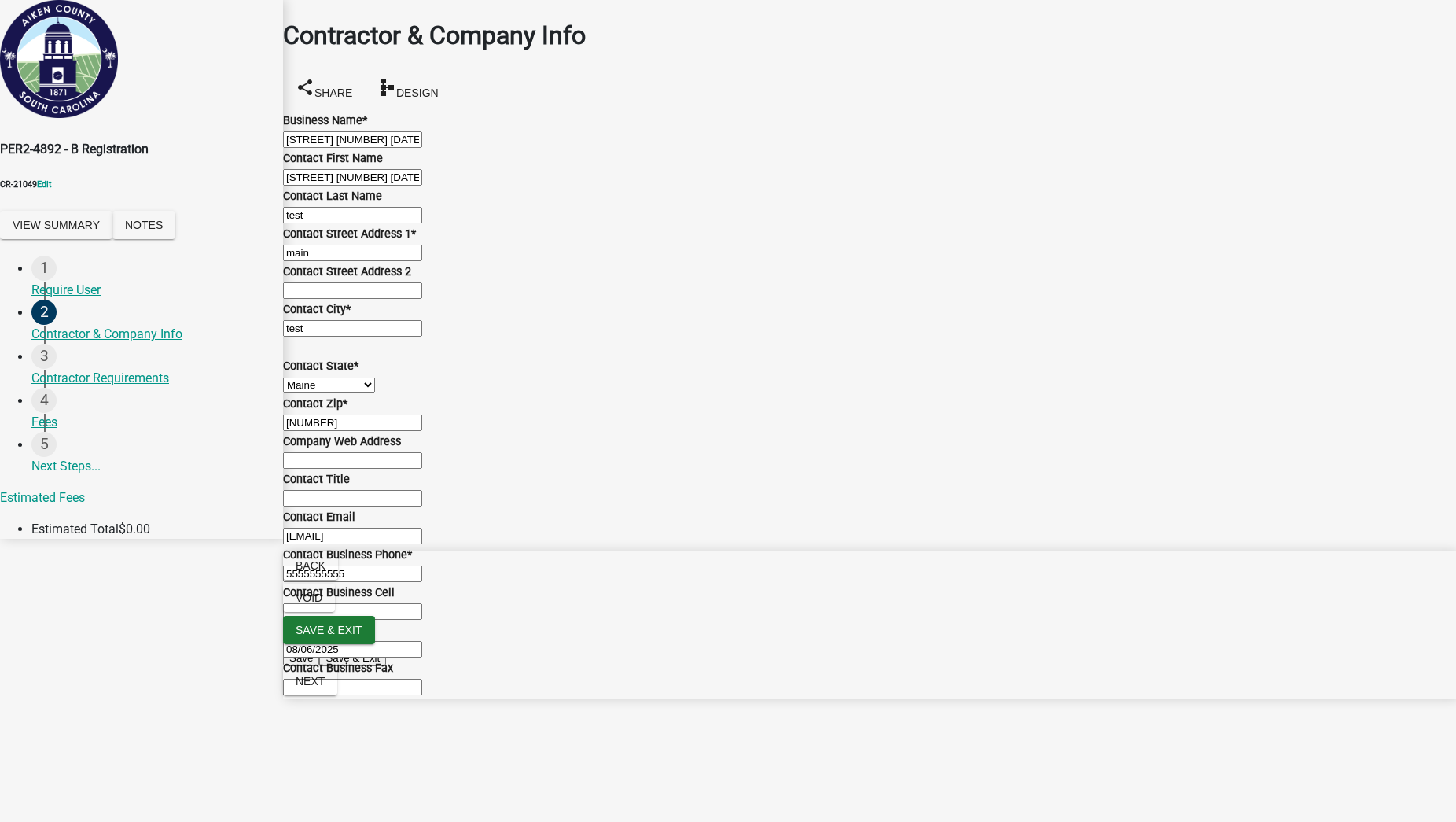 drag, startPoint x: 521, startPoint y: 143, endPoint x: 706, endPoint y: 150, distance: 185.13239 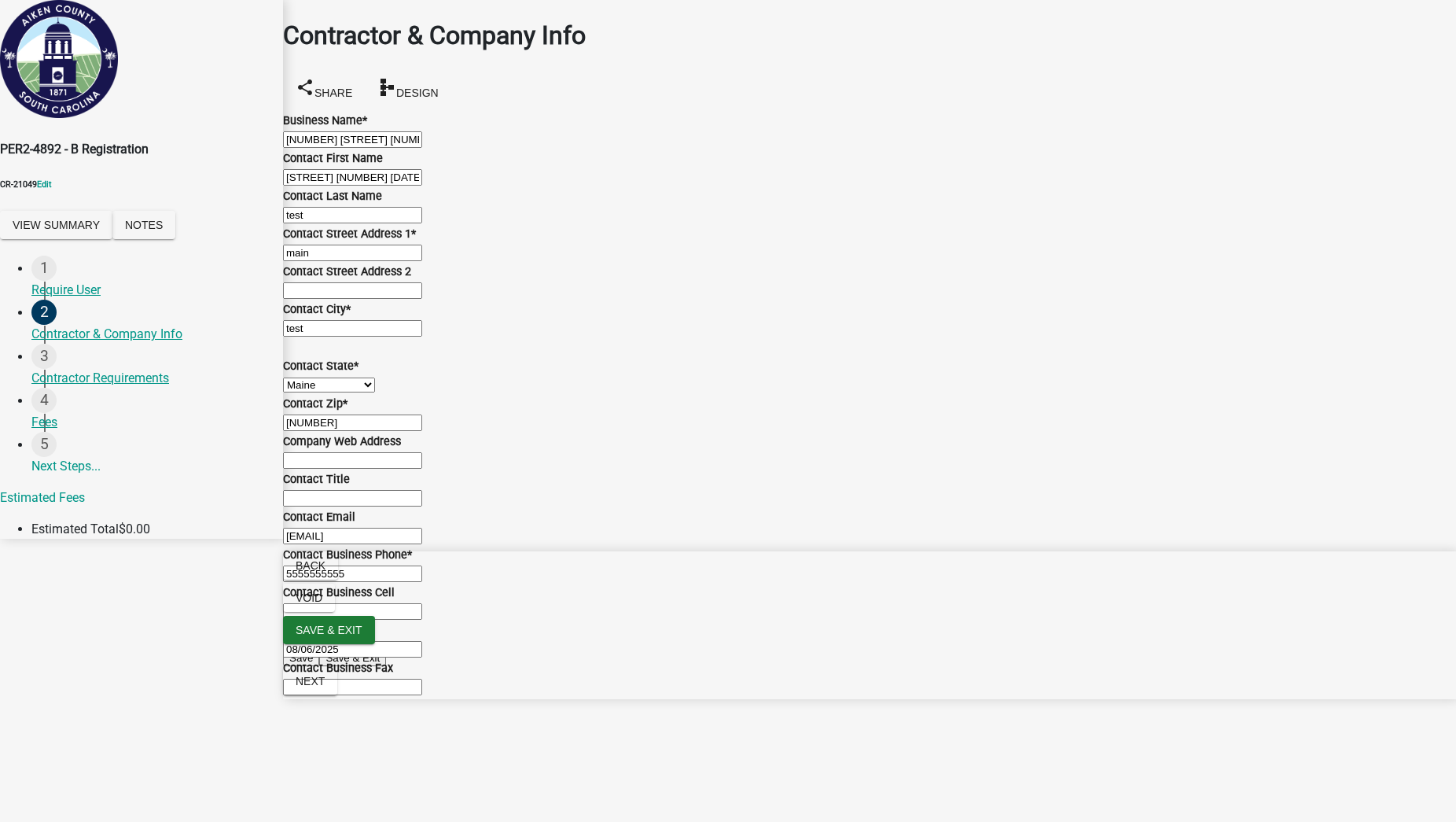 type on "[NUMBER] [STREET] [NUMBER] [DATE] Contractor" 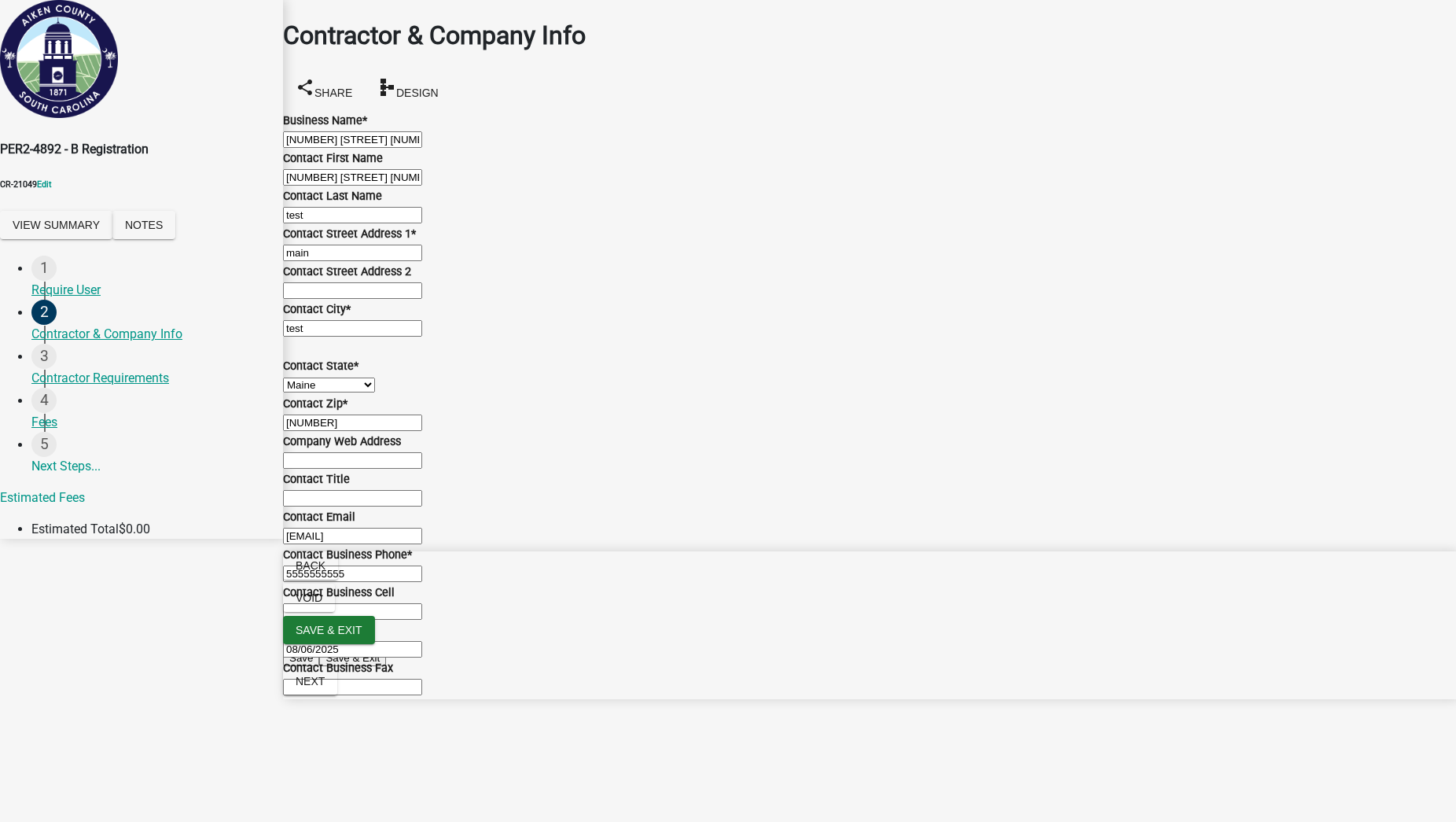 scroll, scrollTop: 680, scrollLeft: 0, axis: vertical 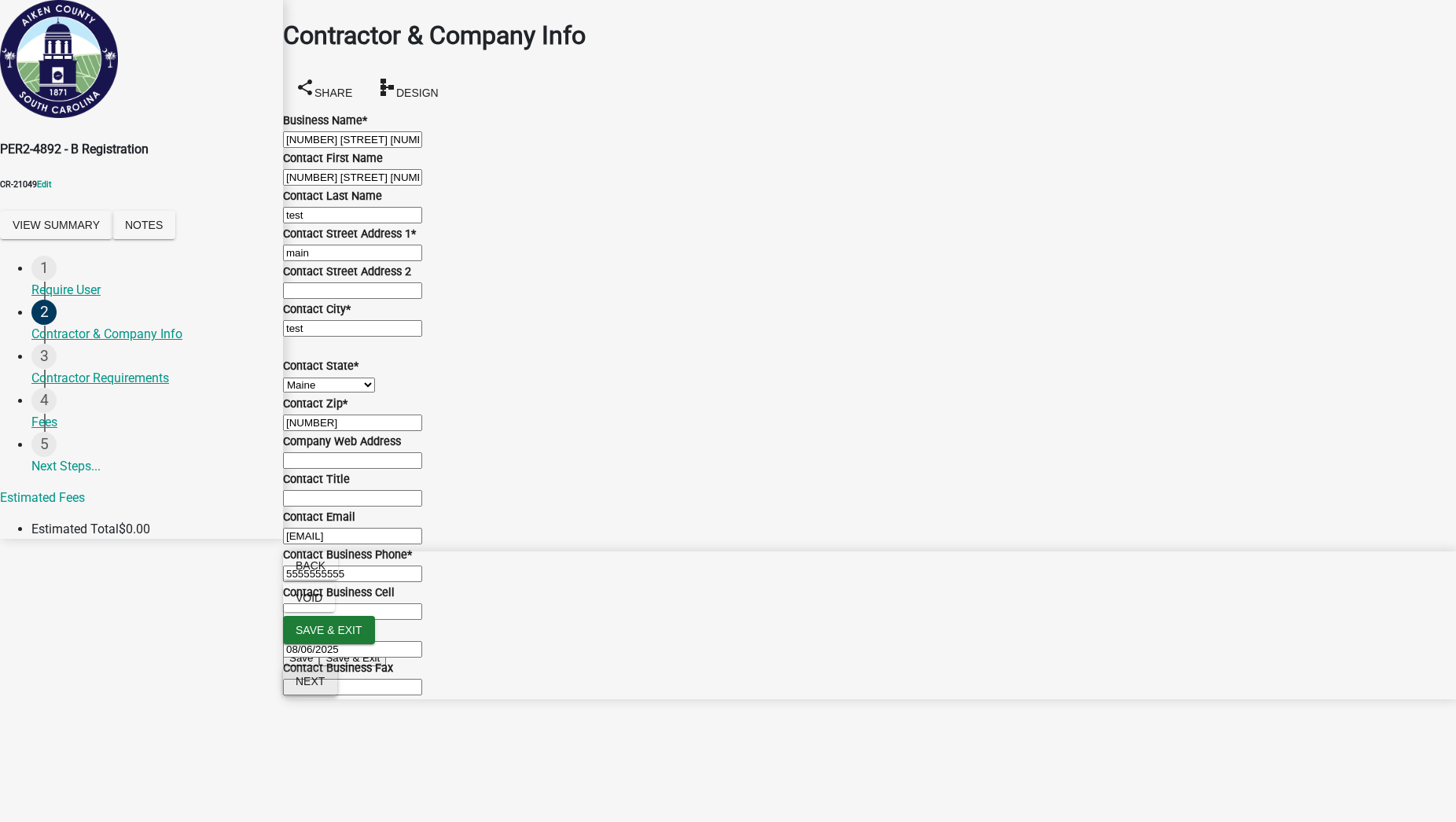 type on "[NUMBER] [STREET] [NUMBER] [DATE] Contractor [NUMBER] [LETTER]" 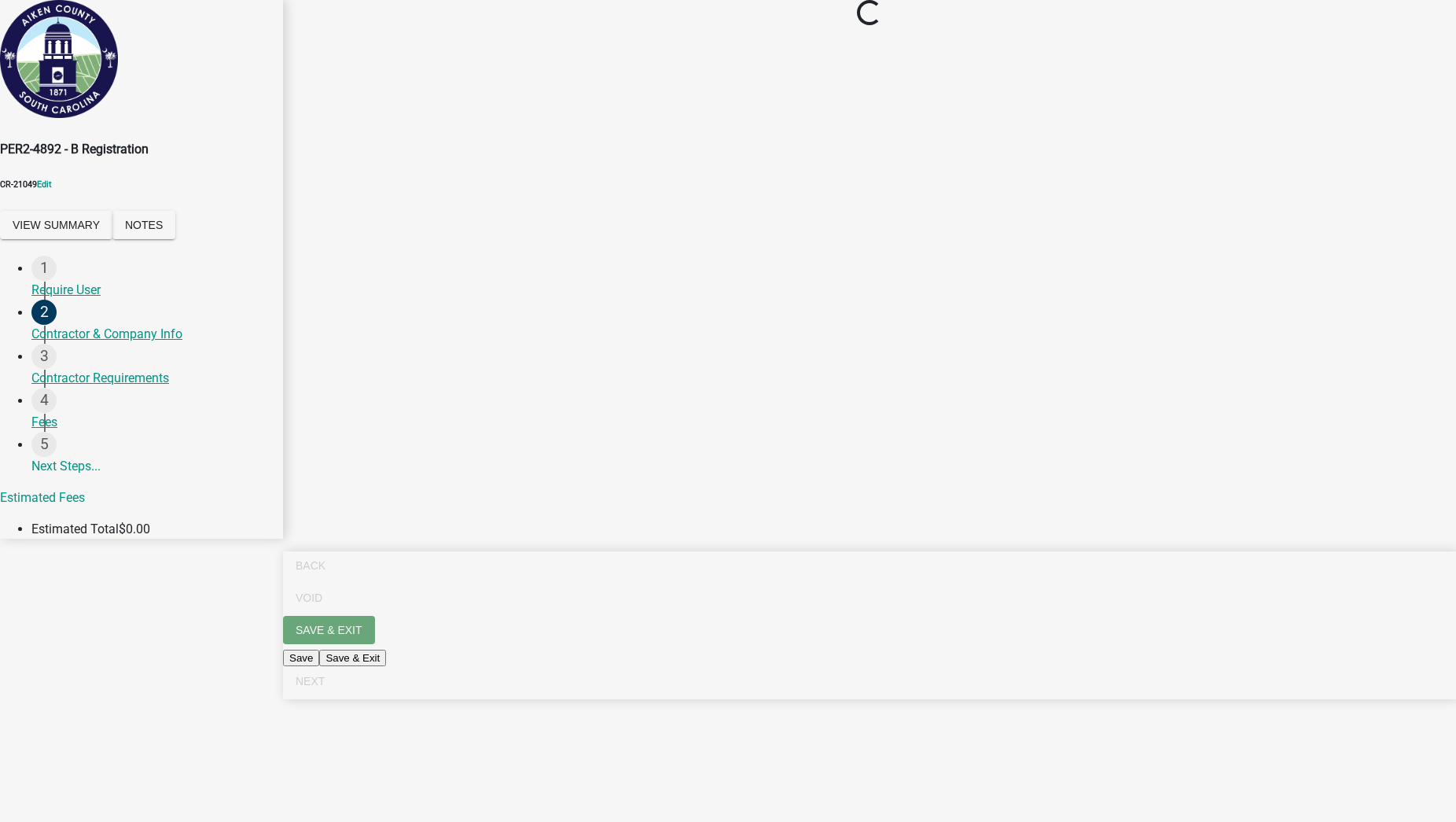 scroll, scrollTop: 0, scrollLeft: 0, axis: both 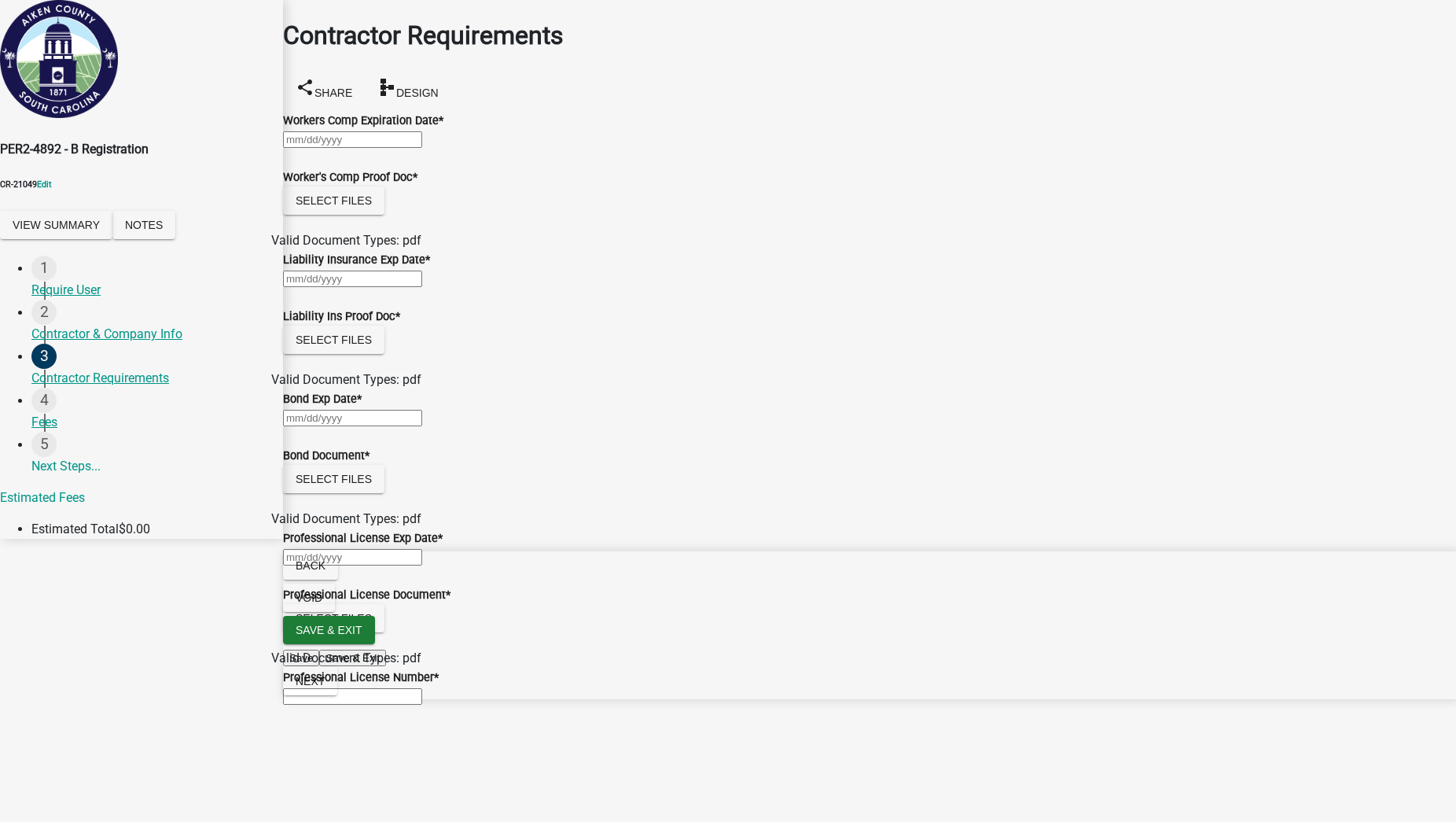 click 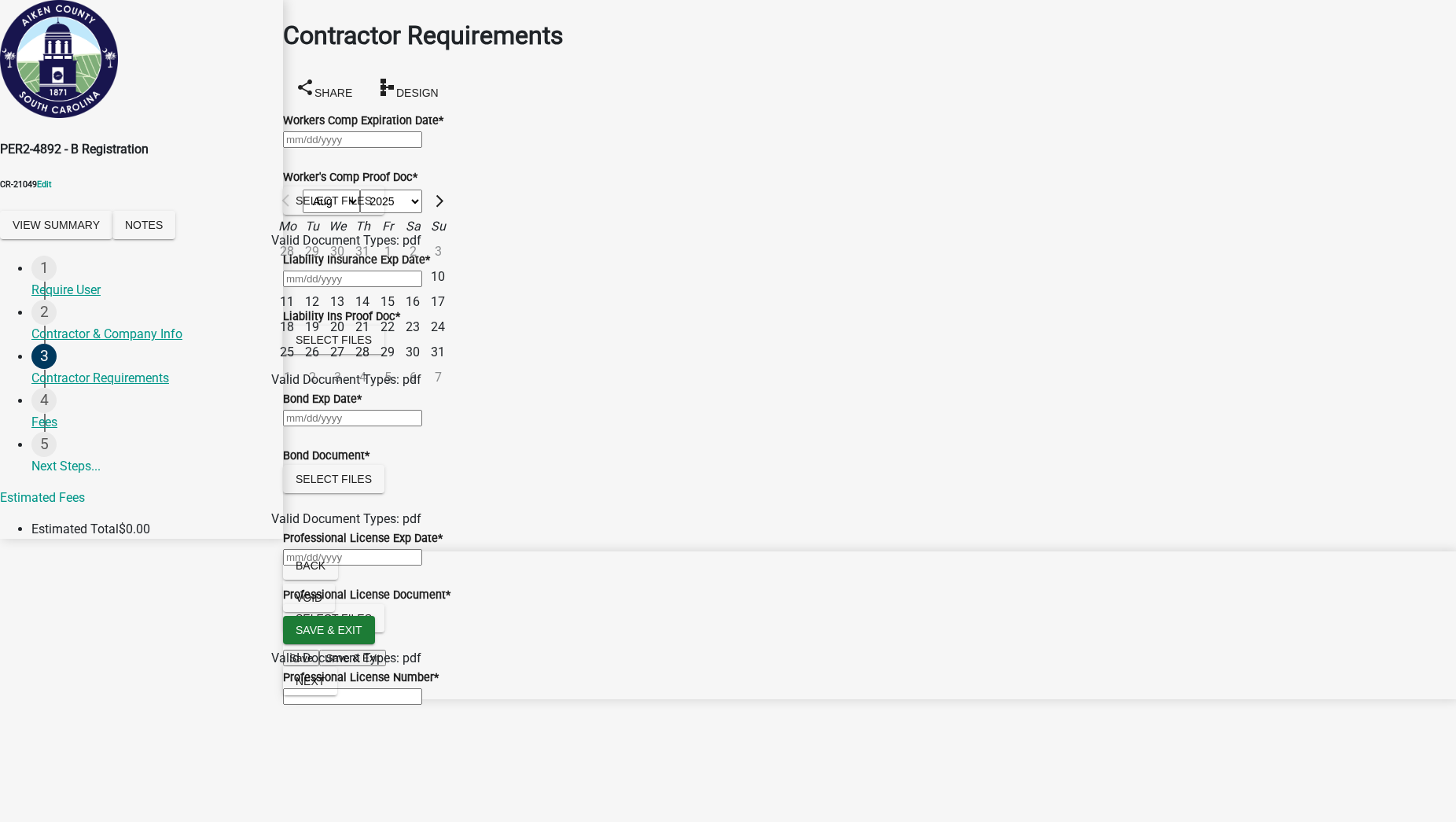 click on "31" 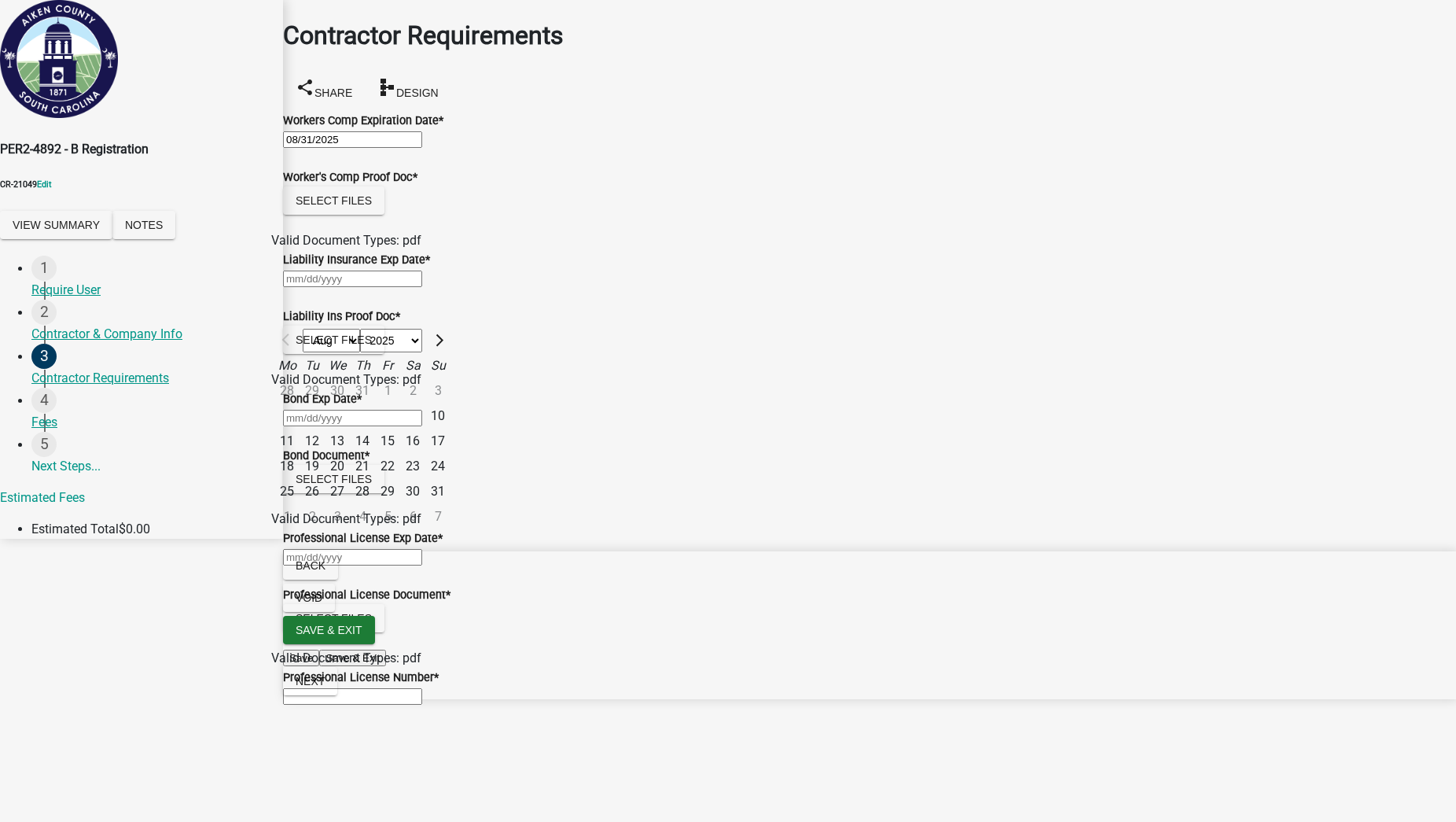 click on "Aug Sep Oct Nov Dec 2025 2026 2027 2028 2029 2030 2031 2032 2033 2034 2035 2036 2037 2038 2039 2040 2041 2042 2043 2044 2045 2046 2047 2048 2049 2050 2051 2052 2053 2054 2055 2056 2057 2058 2059 2060 2061 2062 2063 2064 2065 2066 2067 2068 2069 2070 2071 2072 2073 2074 2075 2076 2077 2078 2079 2080 2081 2082 2083 2084 2085 2086 2087 2088 2089 2090 2091 2092 2093 2094 2095 2096 2097 2098 2099 2100 2101 2102 2103 2104 2105 2106 2107 2108 2109 2110 2111 2112 2113 2114 2115 2116 2117 2118 2119 2120 2121 2122 2123 2124 2125 2126 2127 2128 2129 2130 2131 2132 2133 2134 2135 2136 2137 2138 2139 2140 2141 2142 2143 2144 2145 2146 2147 2148 2149 2150 2151 2152 2153 2154 2155 2156 2157 2158 2159 2160 2161 2162 2163 2164 2165 2166 2167 2168 2169 2170 2171 2172 2173 2174 2175 2176 2177 2178 2179 2180 2181 2182 2183 2184 2185 2186 2187 2188 2189 2190 2191 2192 2193 2194 2195 2196 2197 2198 2199 2200 2201 2202 2203 2204 2205 2206 2207 2208 2209 2210 2211 2212 2213 2214 2215 2216 2217 2218 2219 2220 2221 2222 2223 2224 2225" 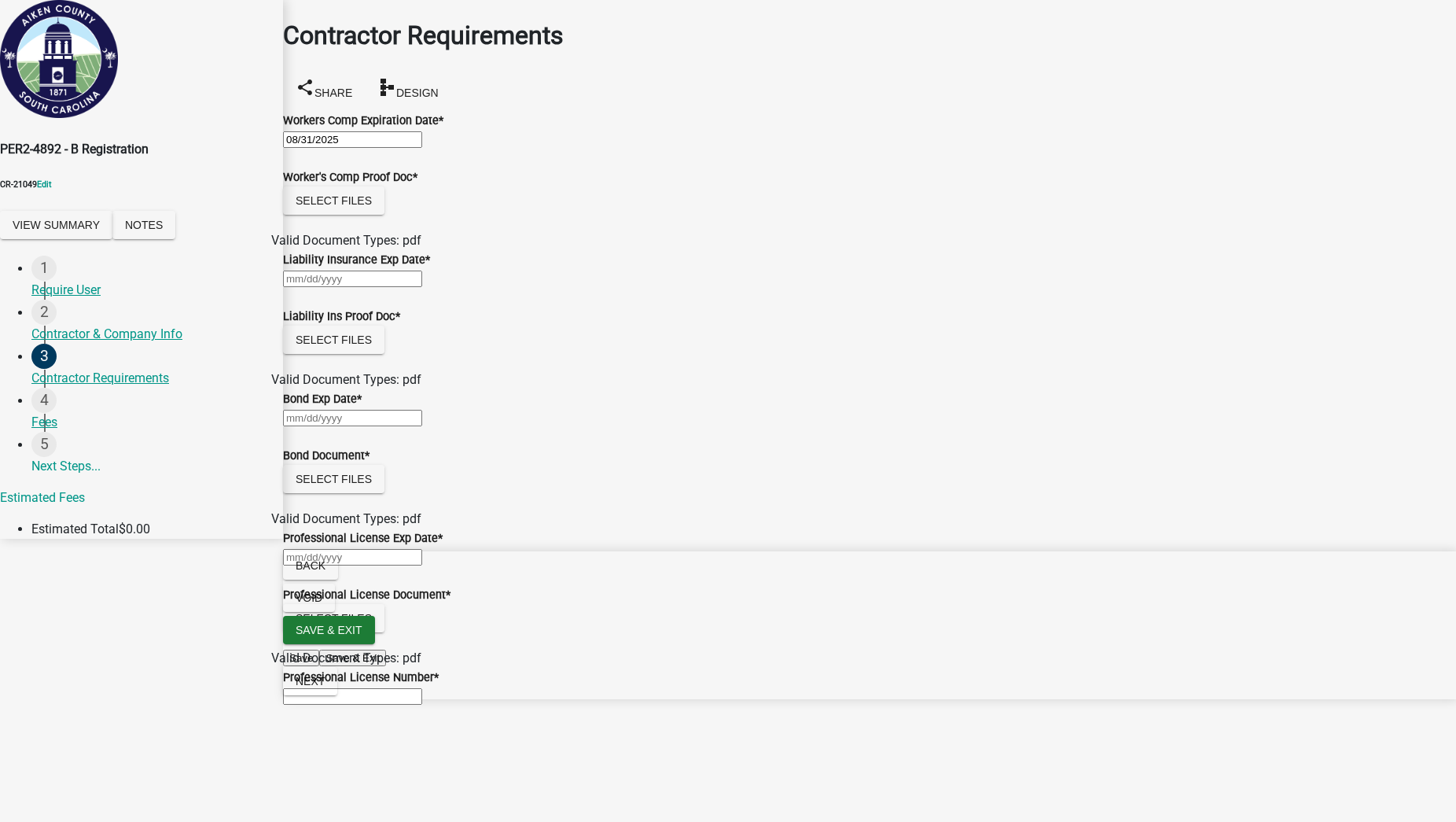 type on "08/31/2025" 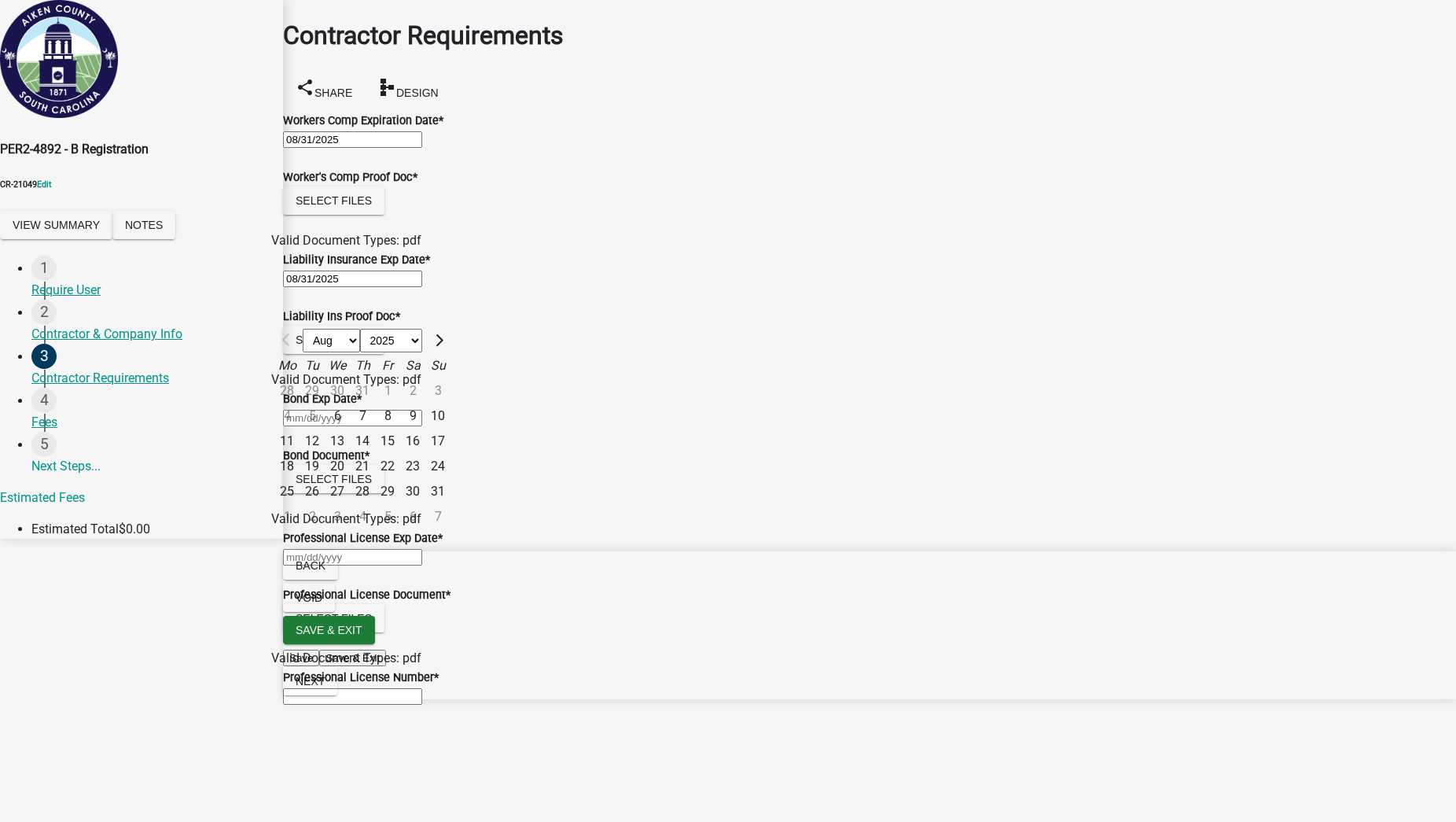 drag, startPoint x: 350, startPoint y: 749, endPoint x: 397, endPoint y: 749, distance: 47 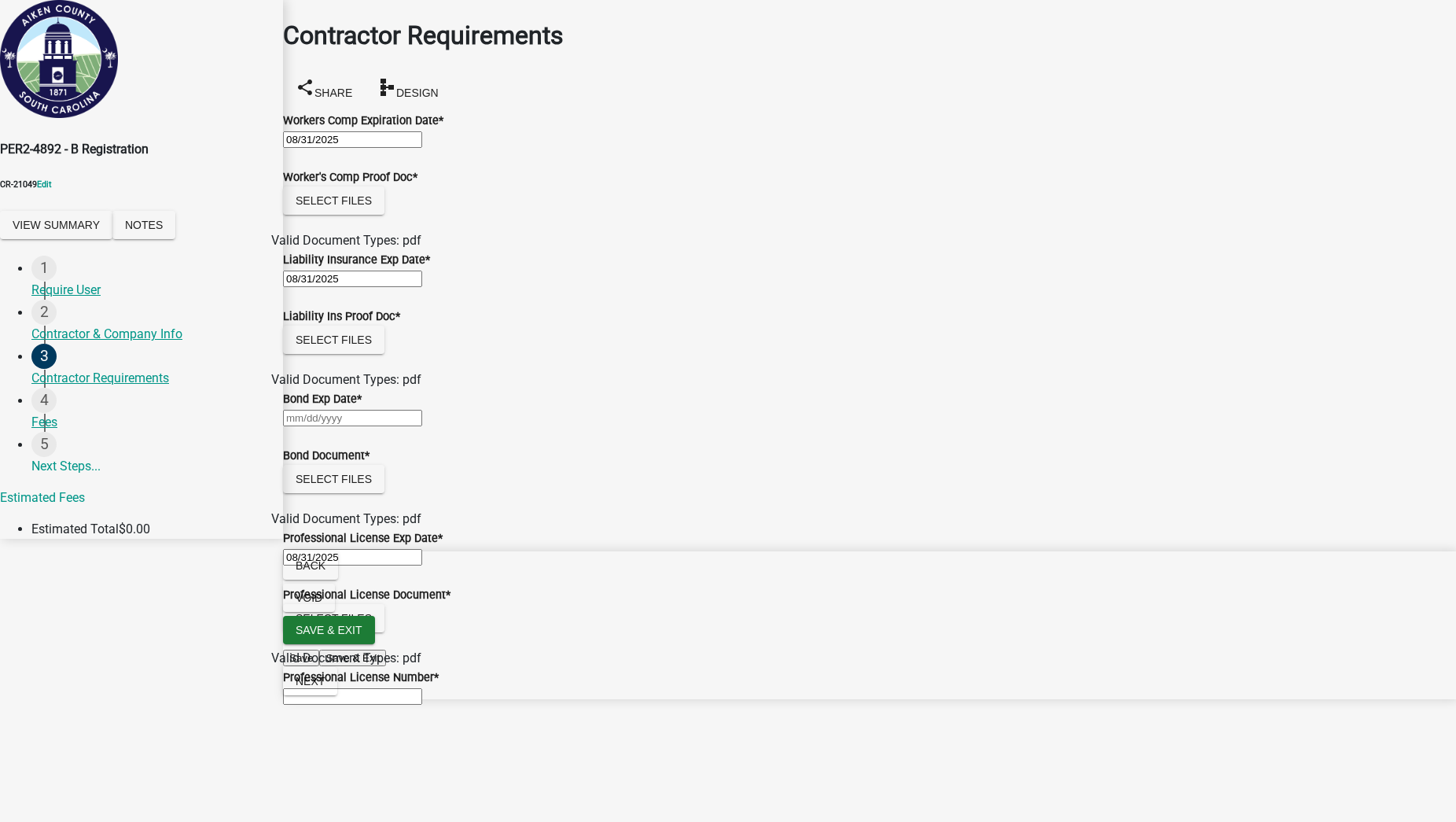 scroll, scrollTop: 272, scrollLeft: 0, axis: vertical 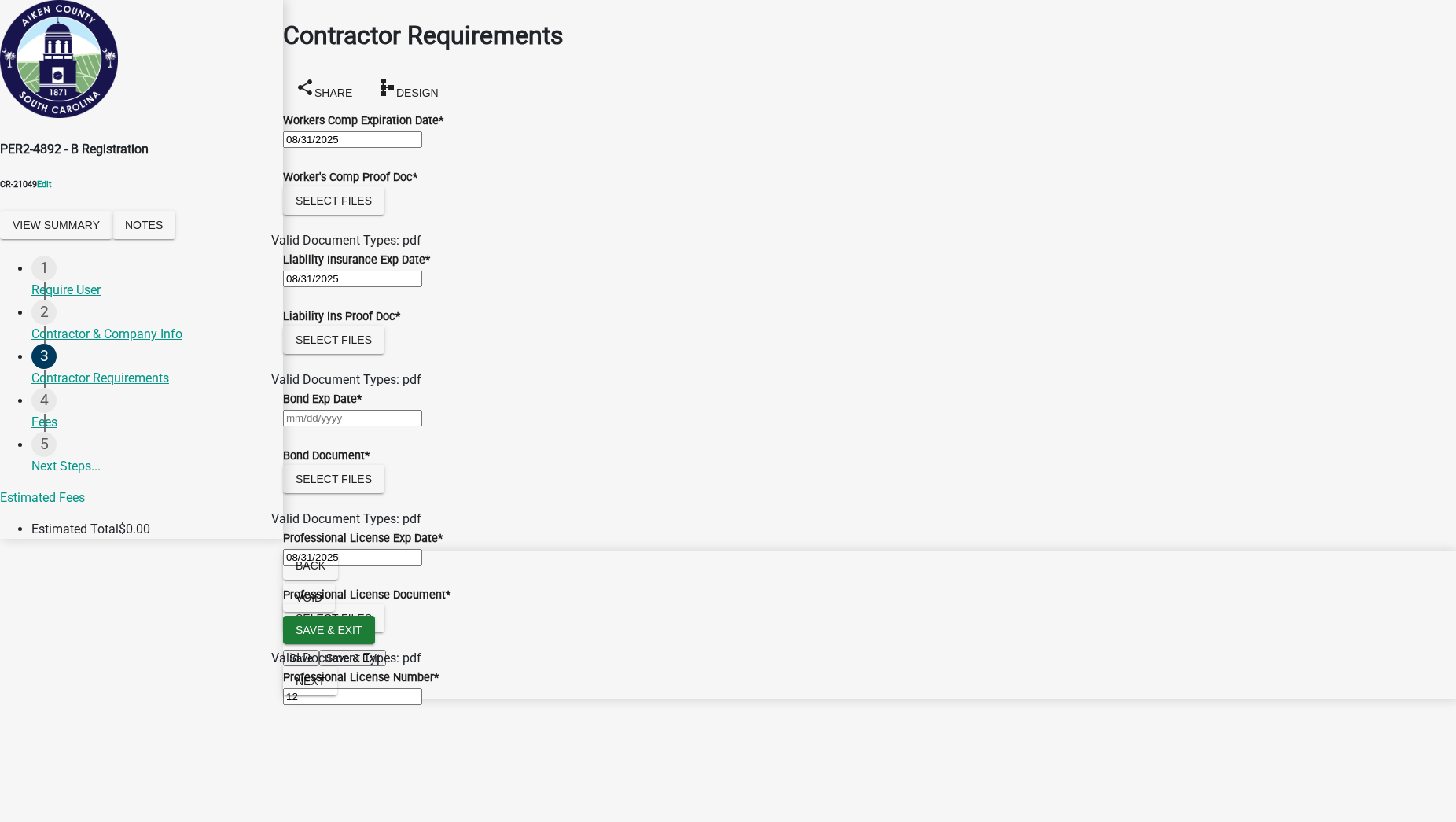 type on "12" 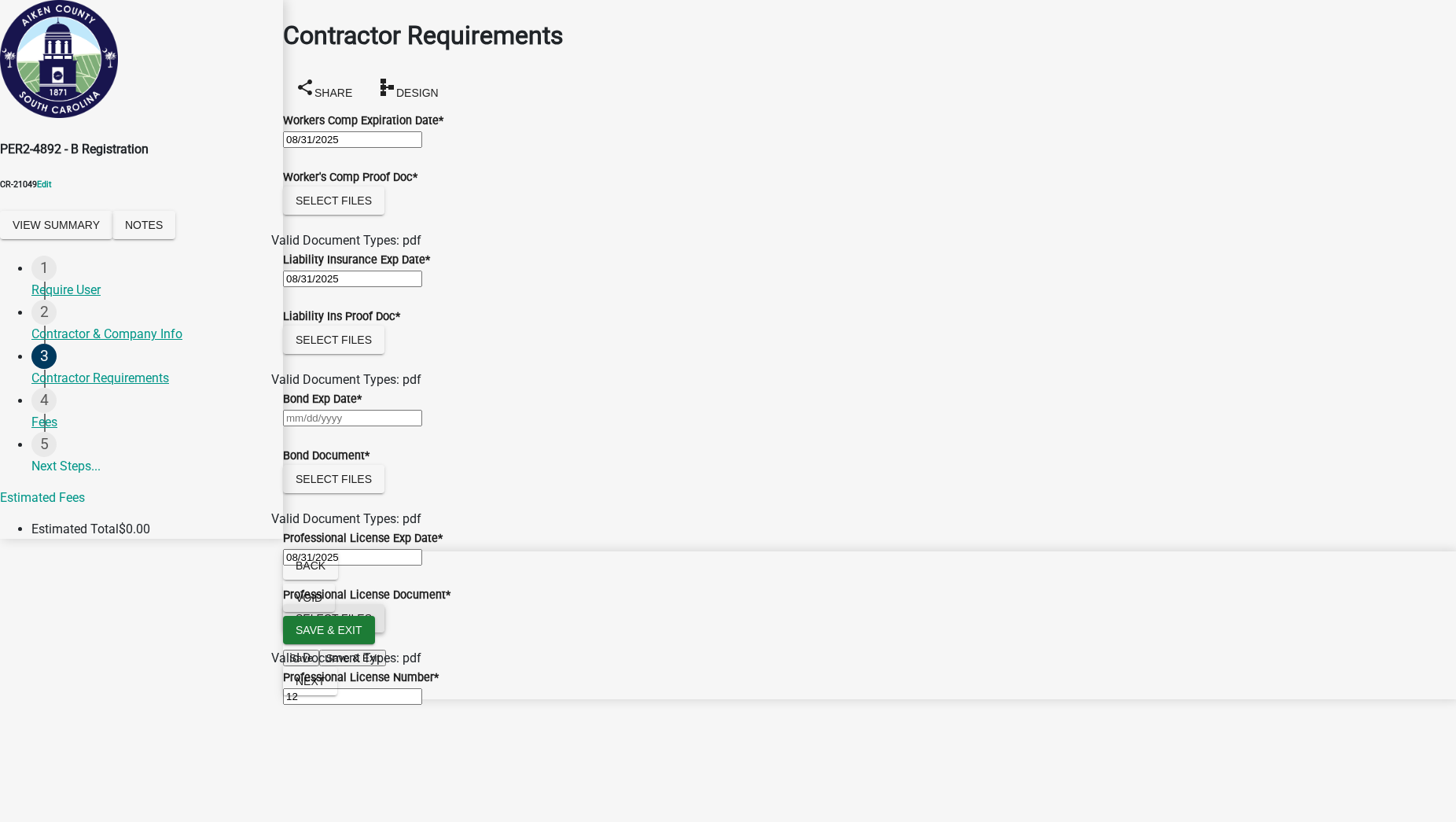 click on "Select files" 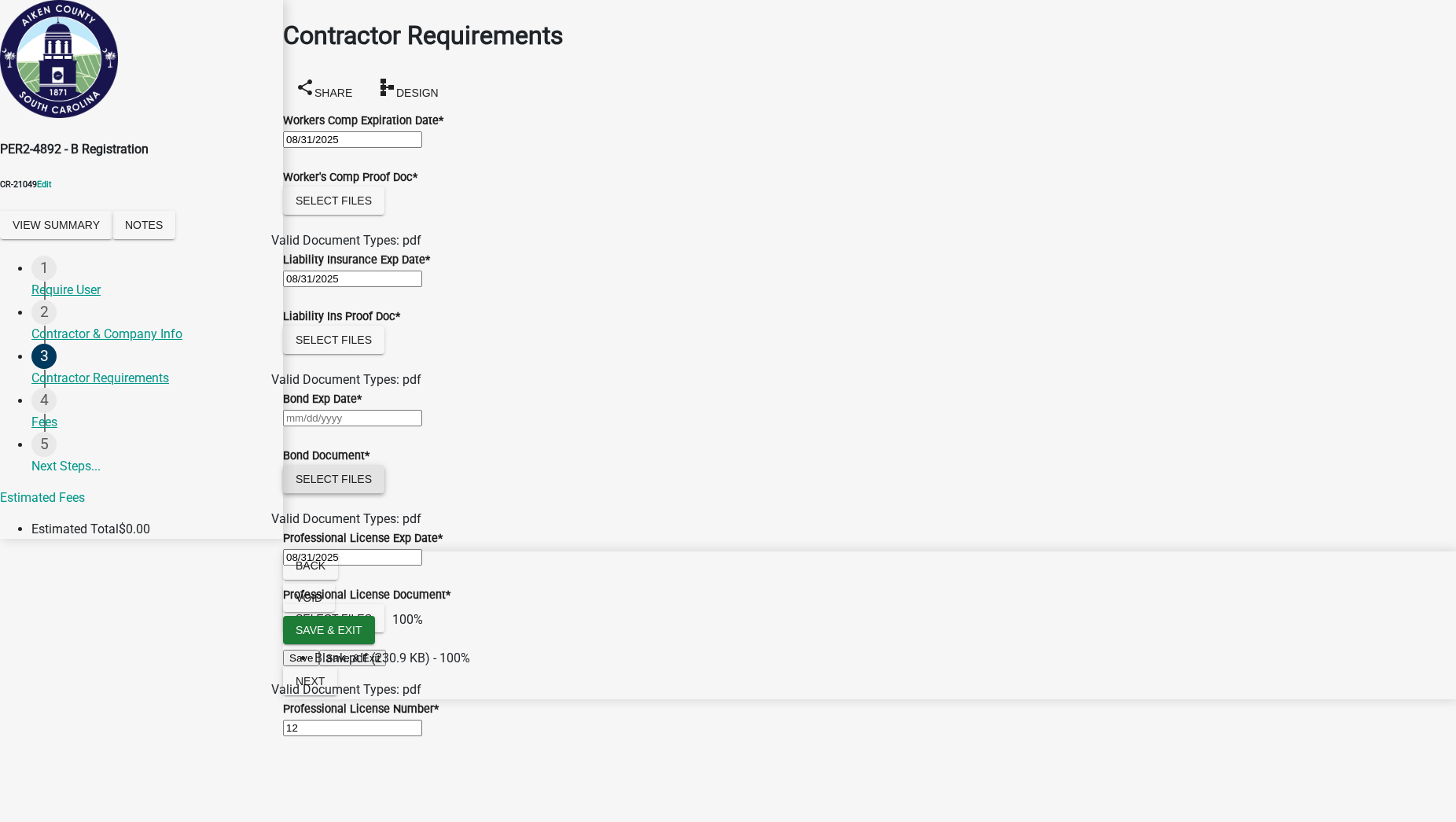 click on "Select files" 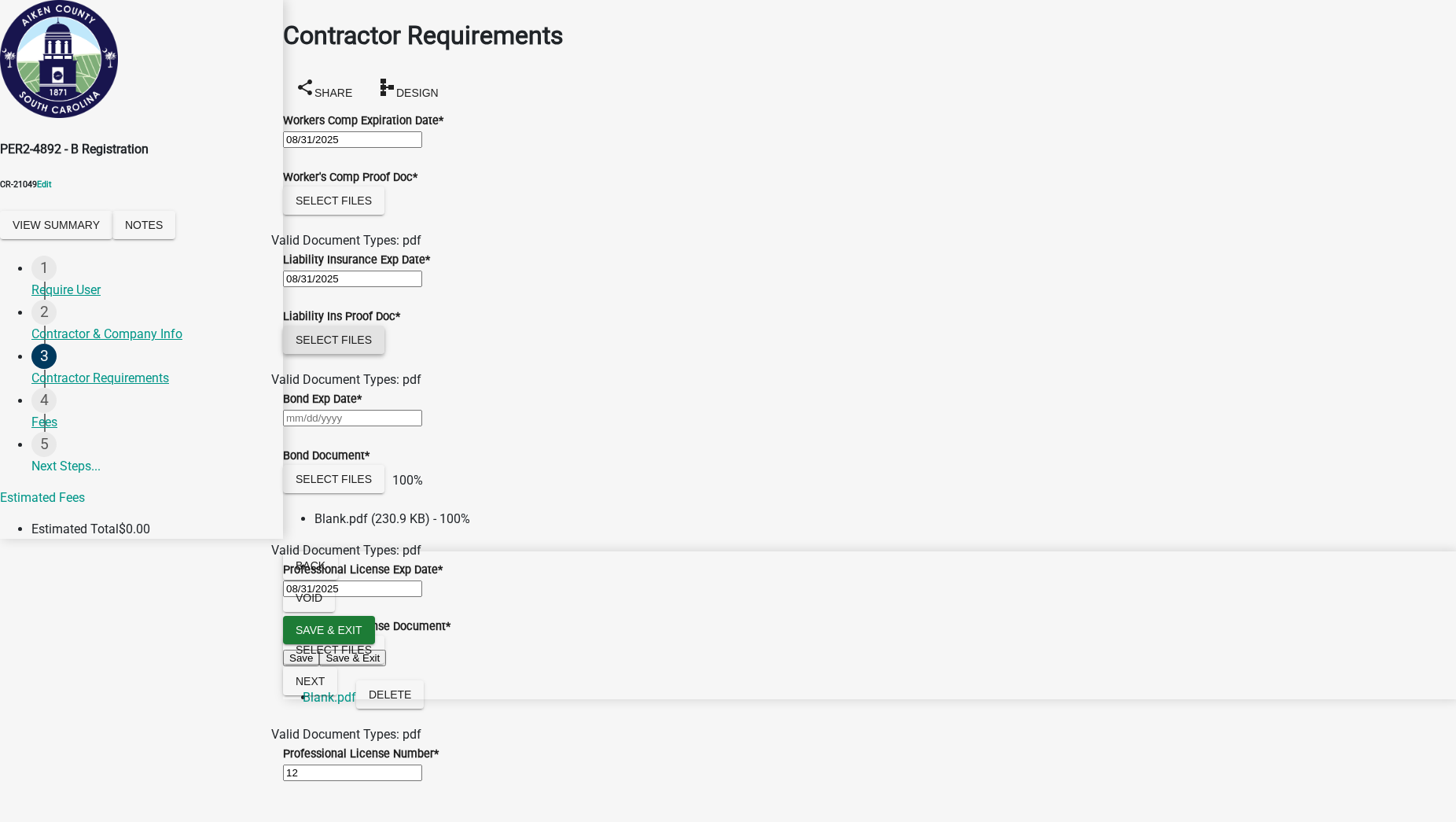 click on "Select files" 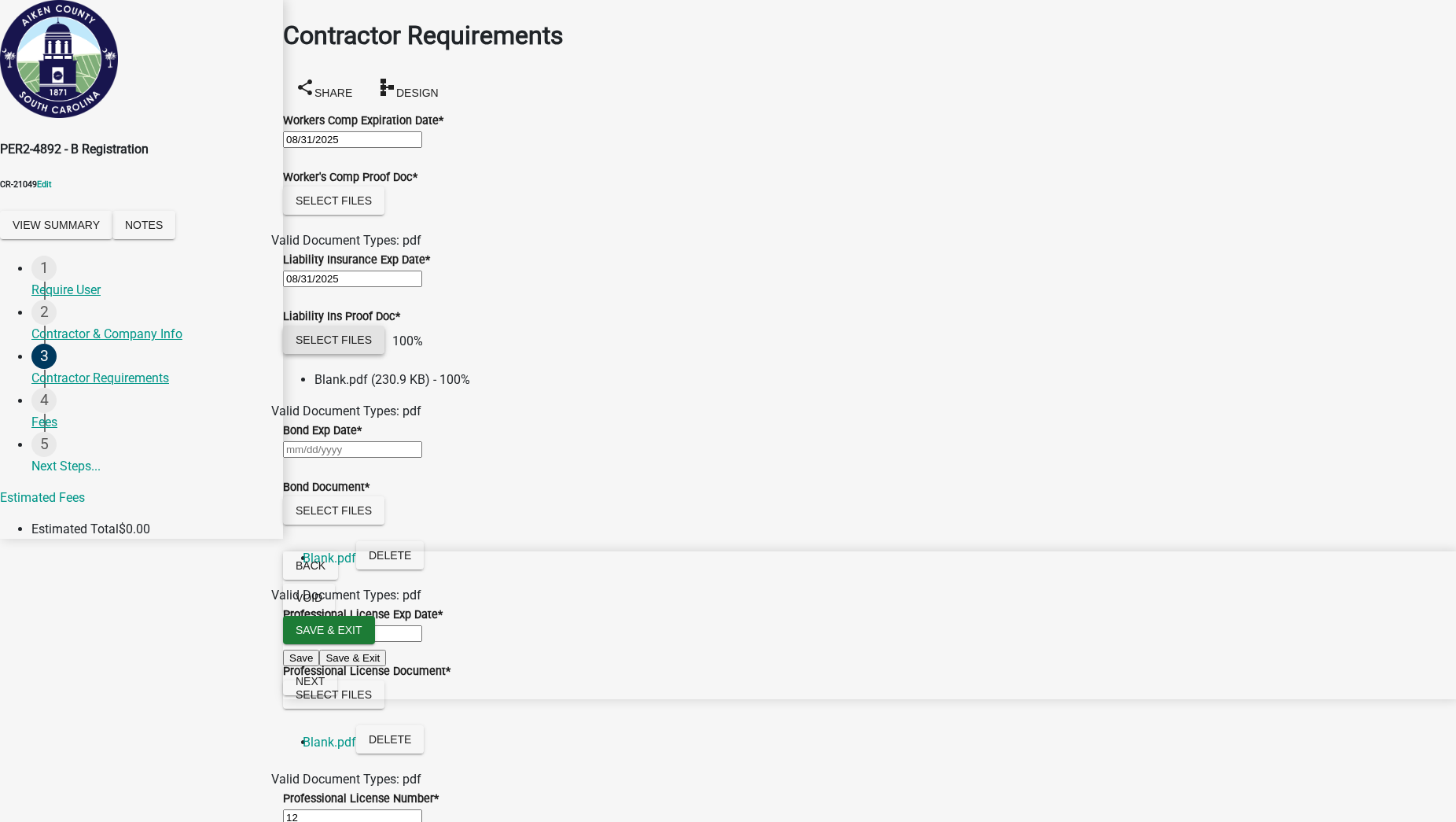 scroll, scrollTop: 76, scrollLeft: 0, axis: vertical 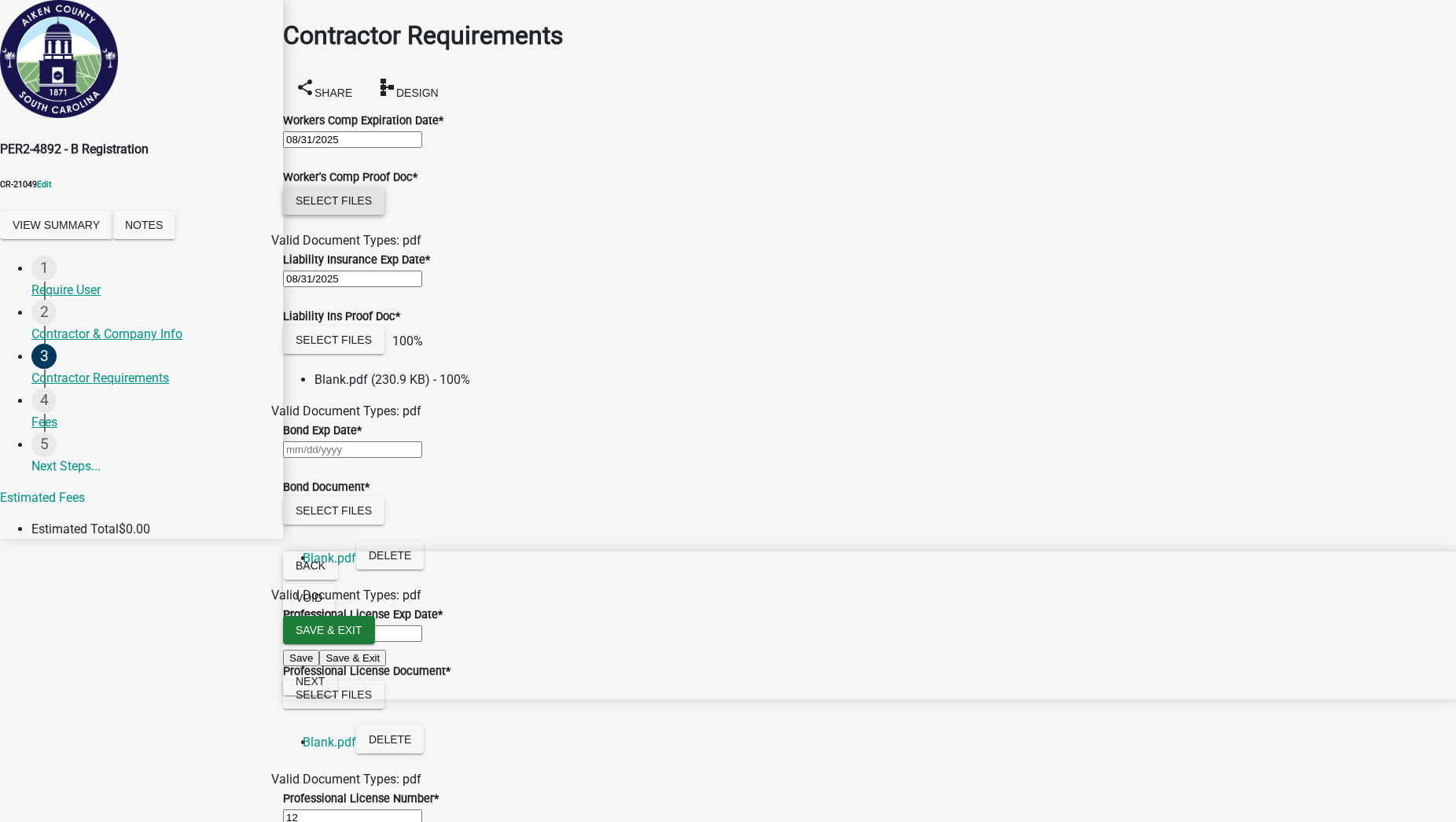 click on "Select files" 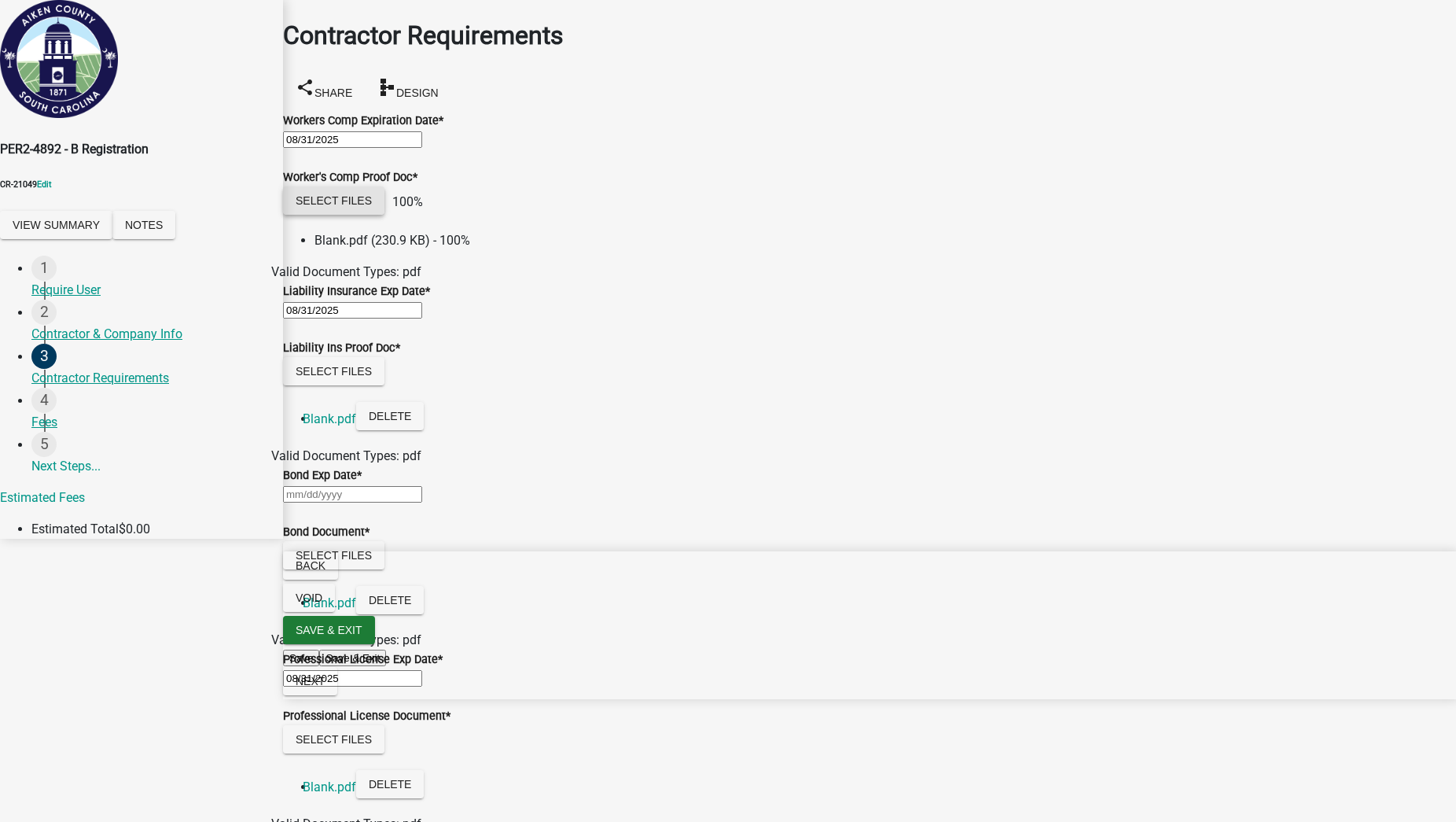scroll, scrollTop: 502, scrollLeft: 0, axis: vertical 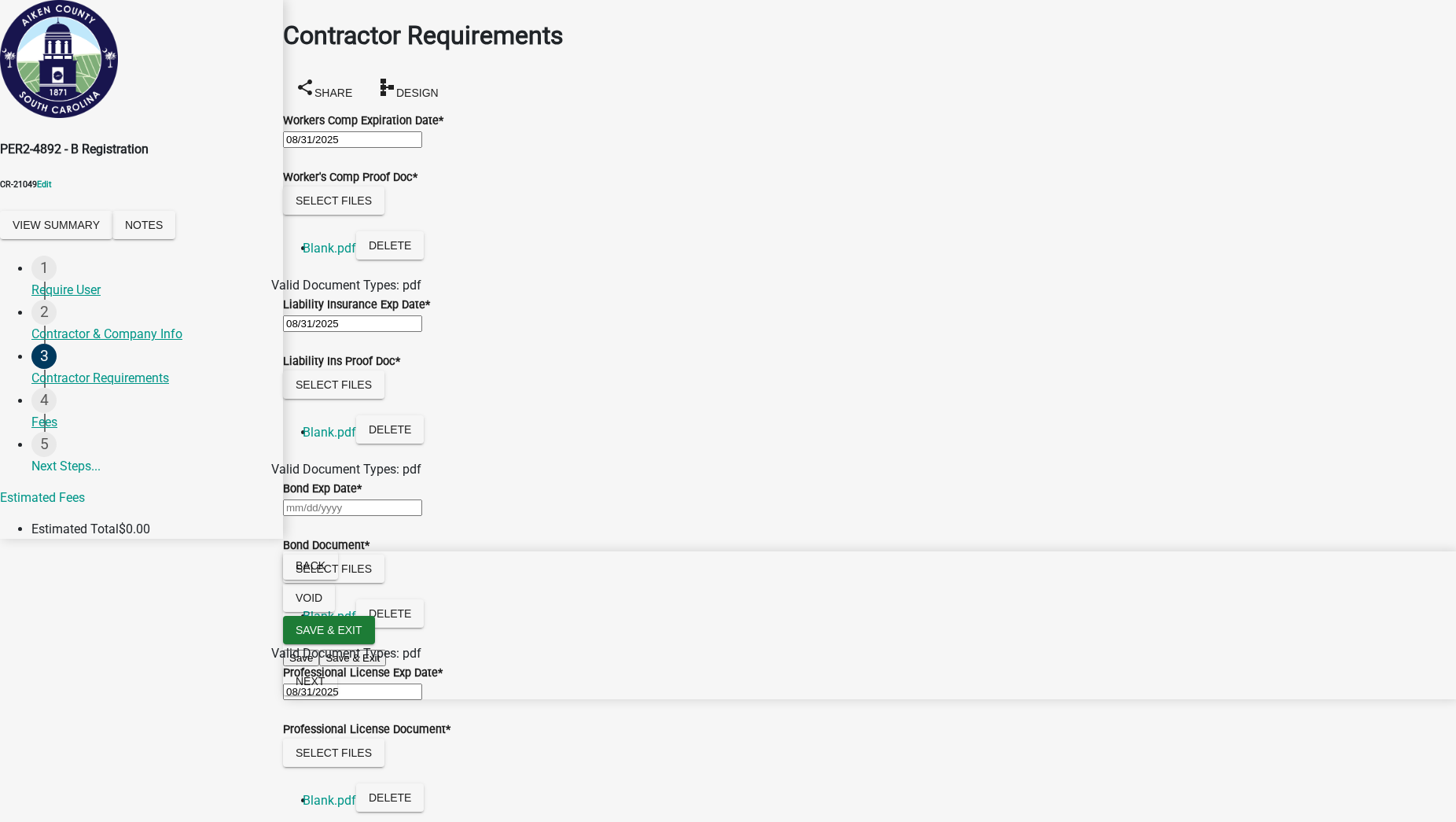 click 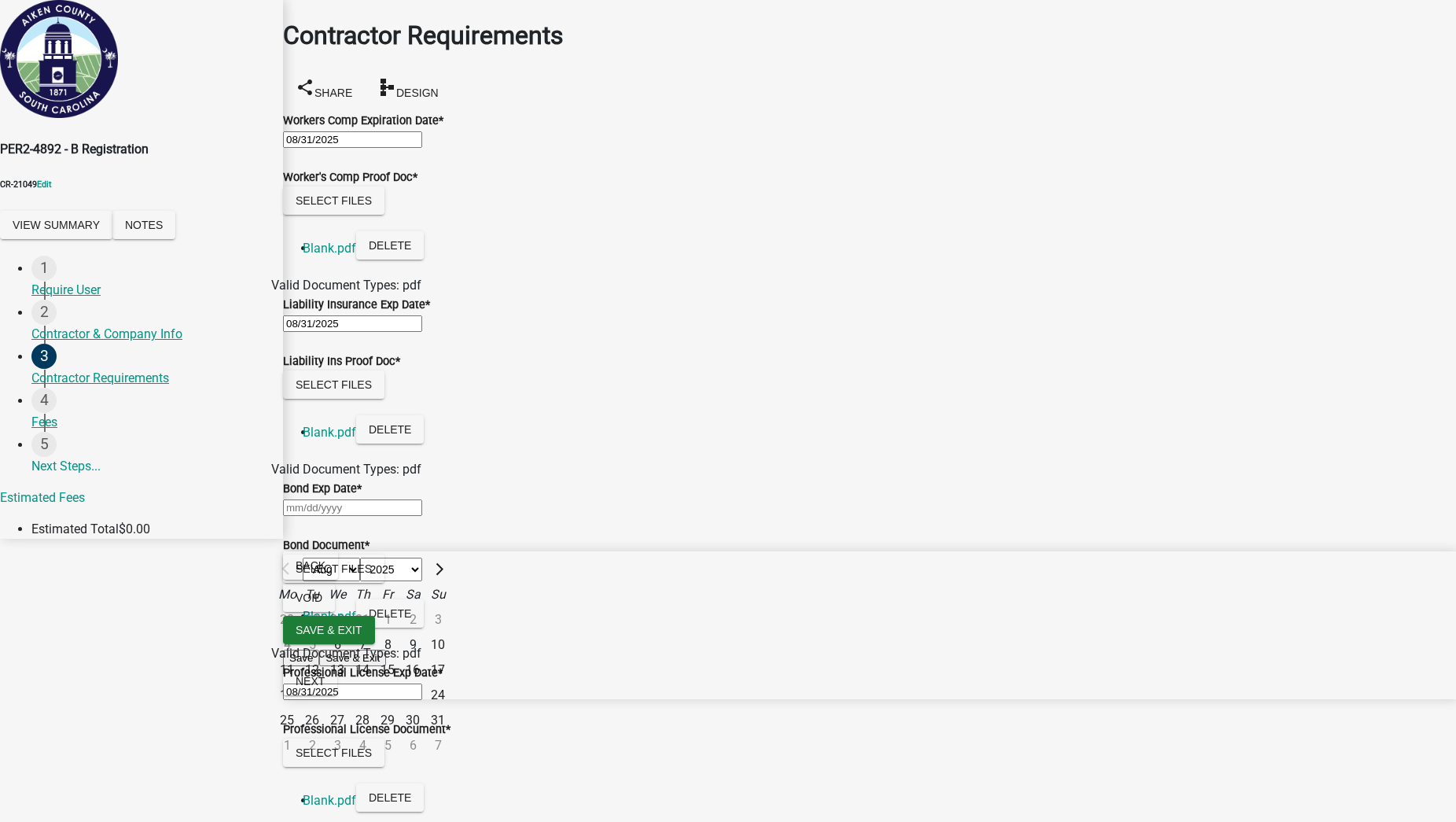 click on "1" 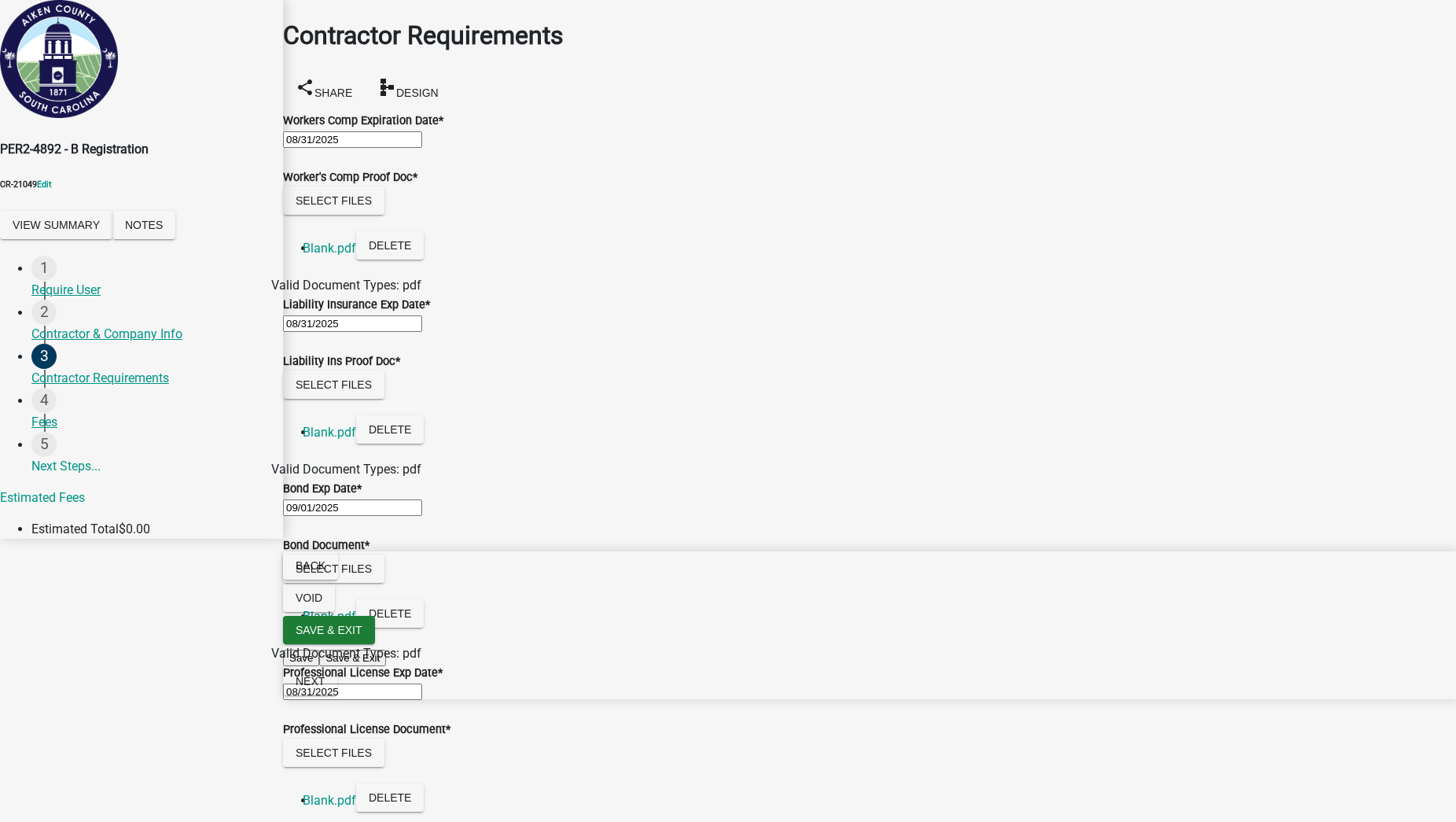 click on "Back  Void   Save & Exit  Save  Save & Exit   Next" at bounding box center (870, 625) 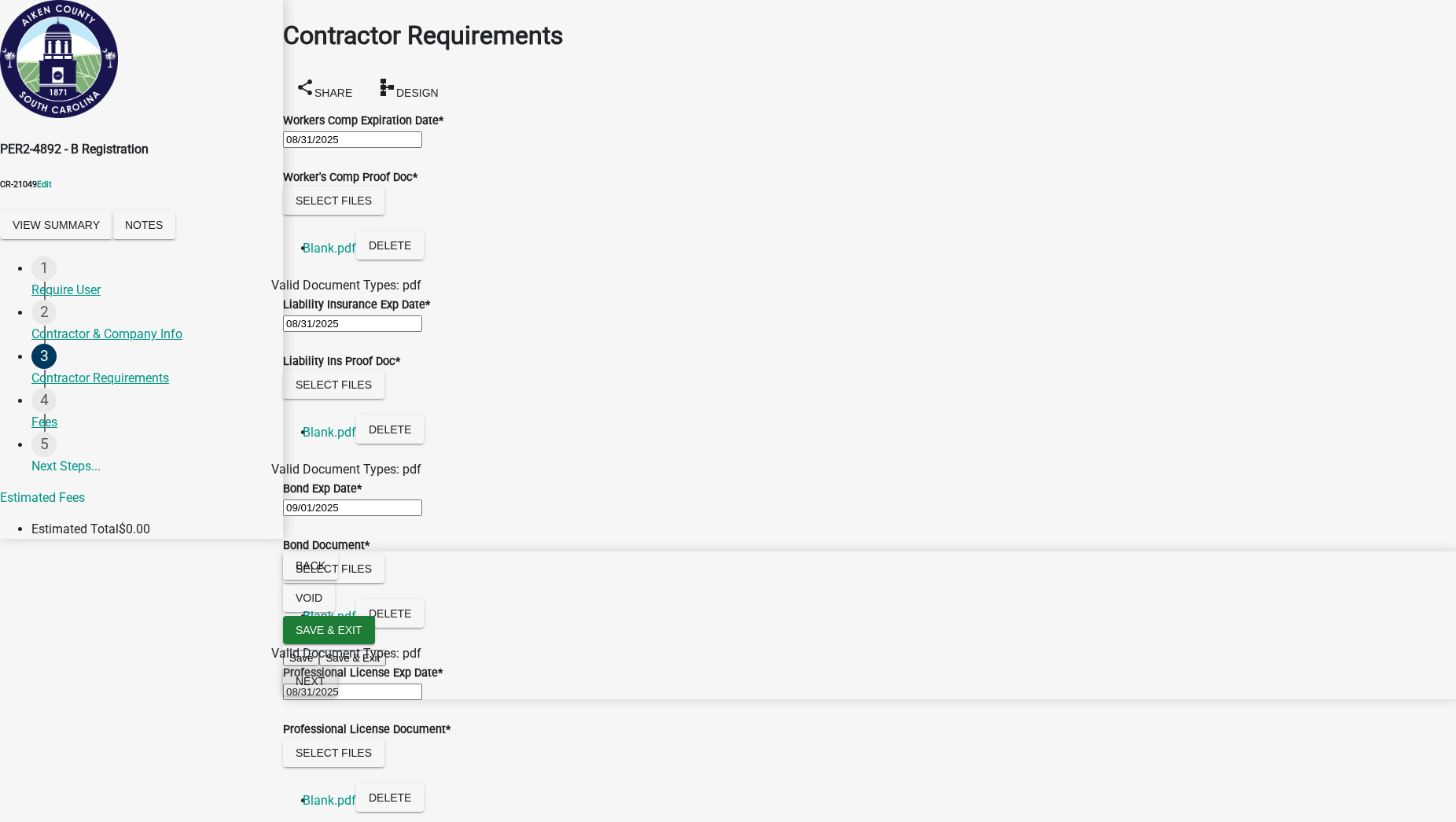 click on "Next" at bounding box center (310, 681) 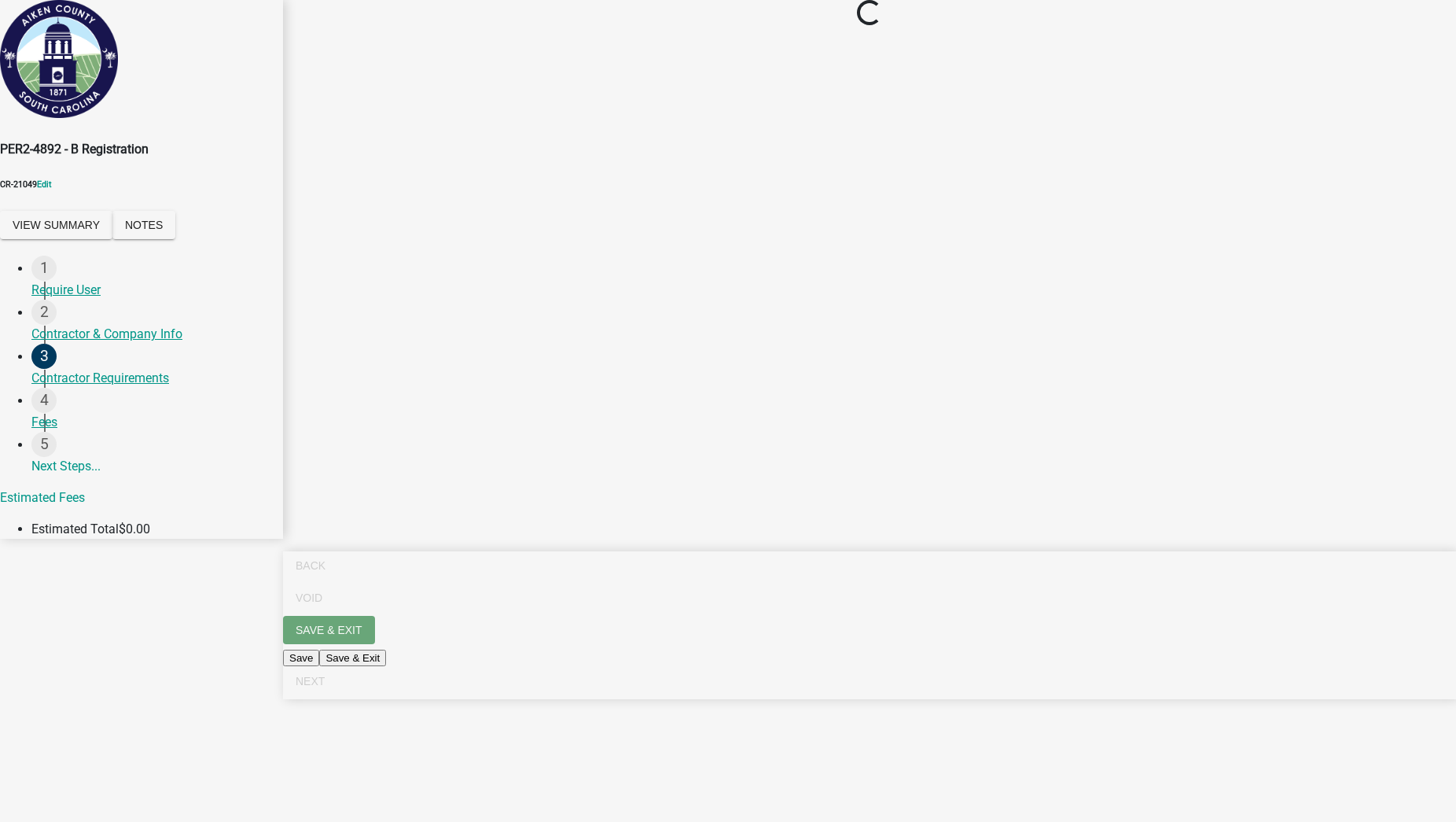 scroll, scrollTop: 0, scrollLeft: 0, axis: both 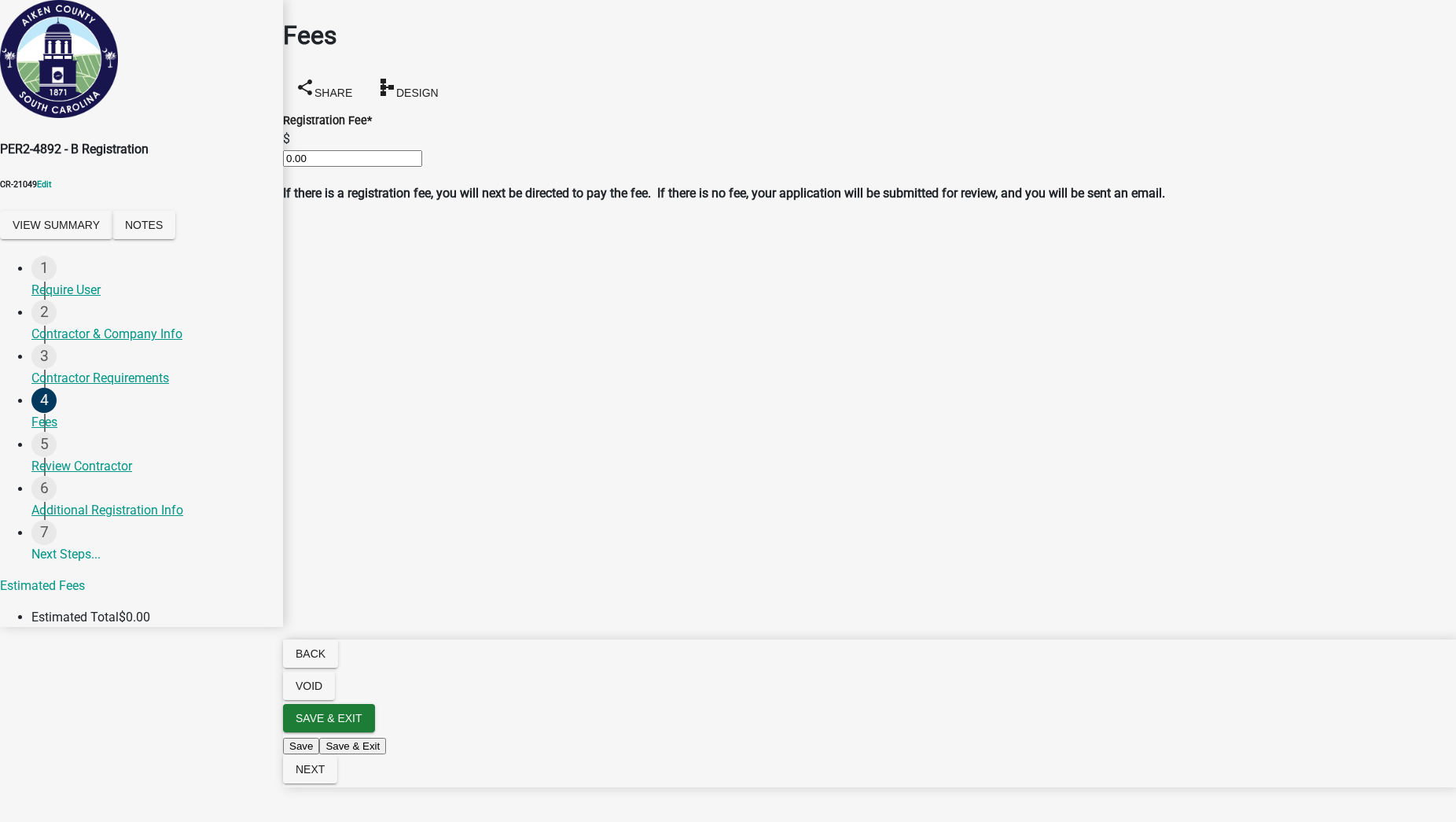 drag, startPoint x: 351, startPoint y: 147, endPoint x: 233, endPoint y: 142, distance: 118.10588 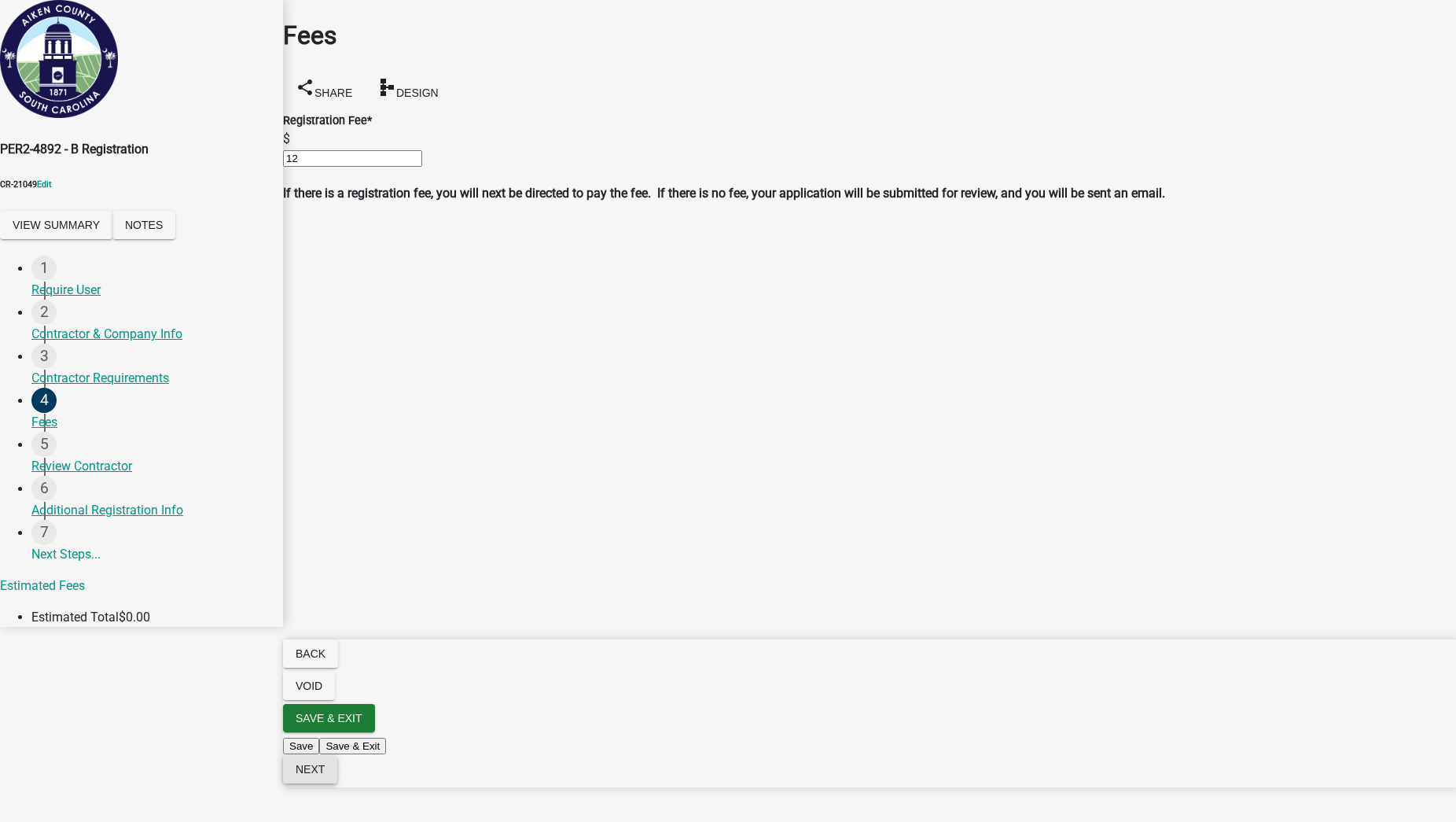 type on "12" 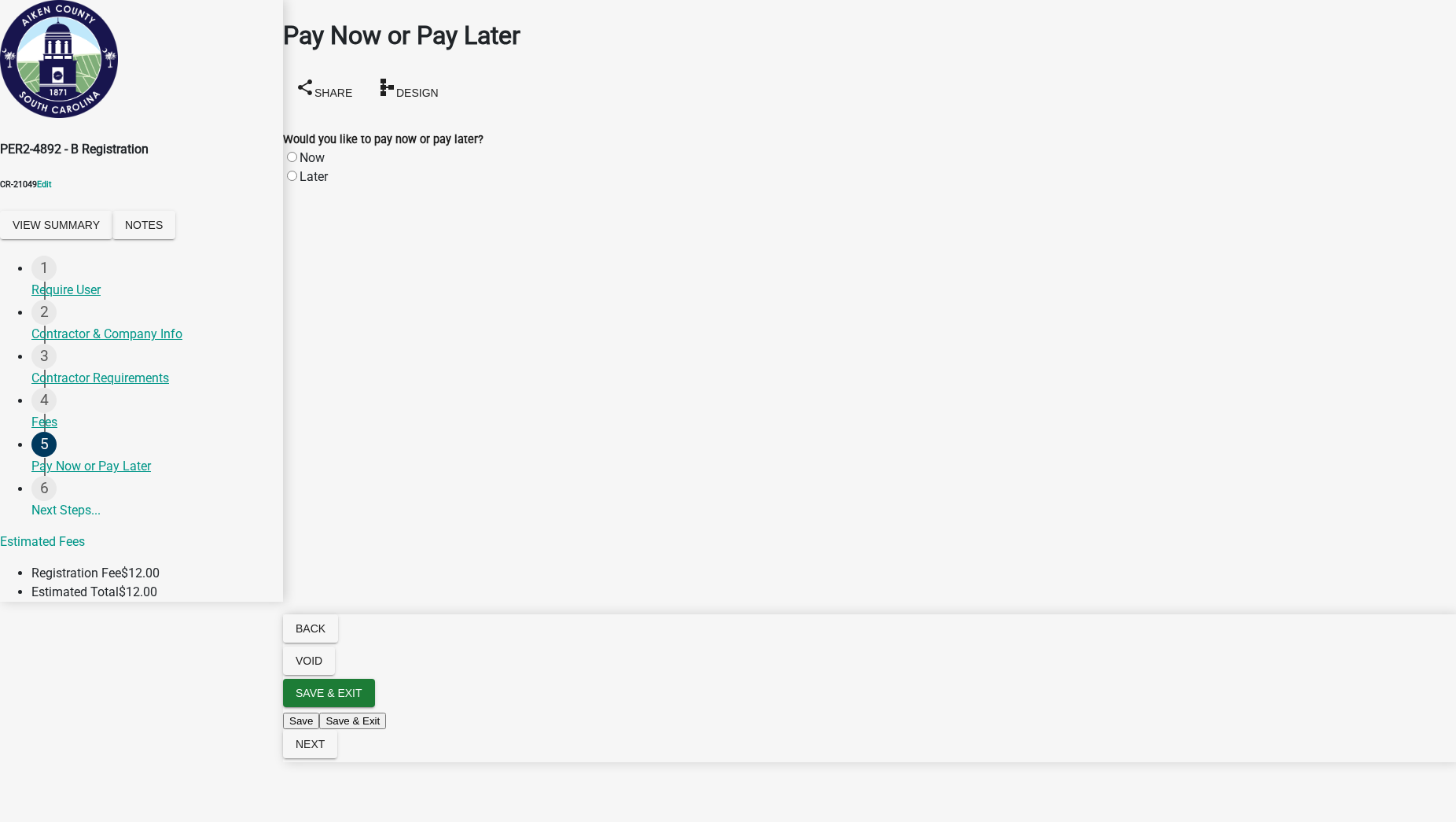 click on "Now" 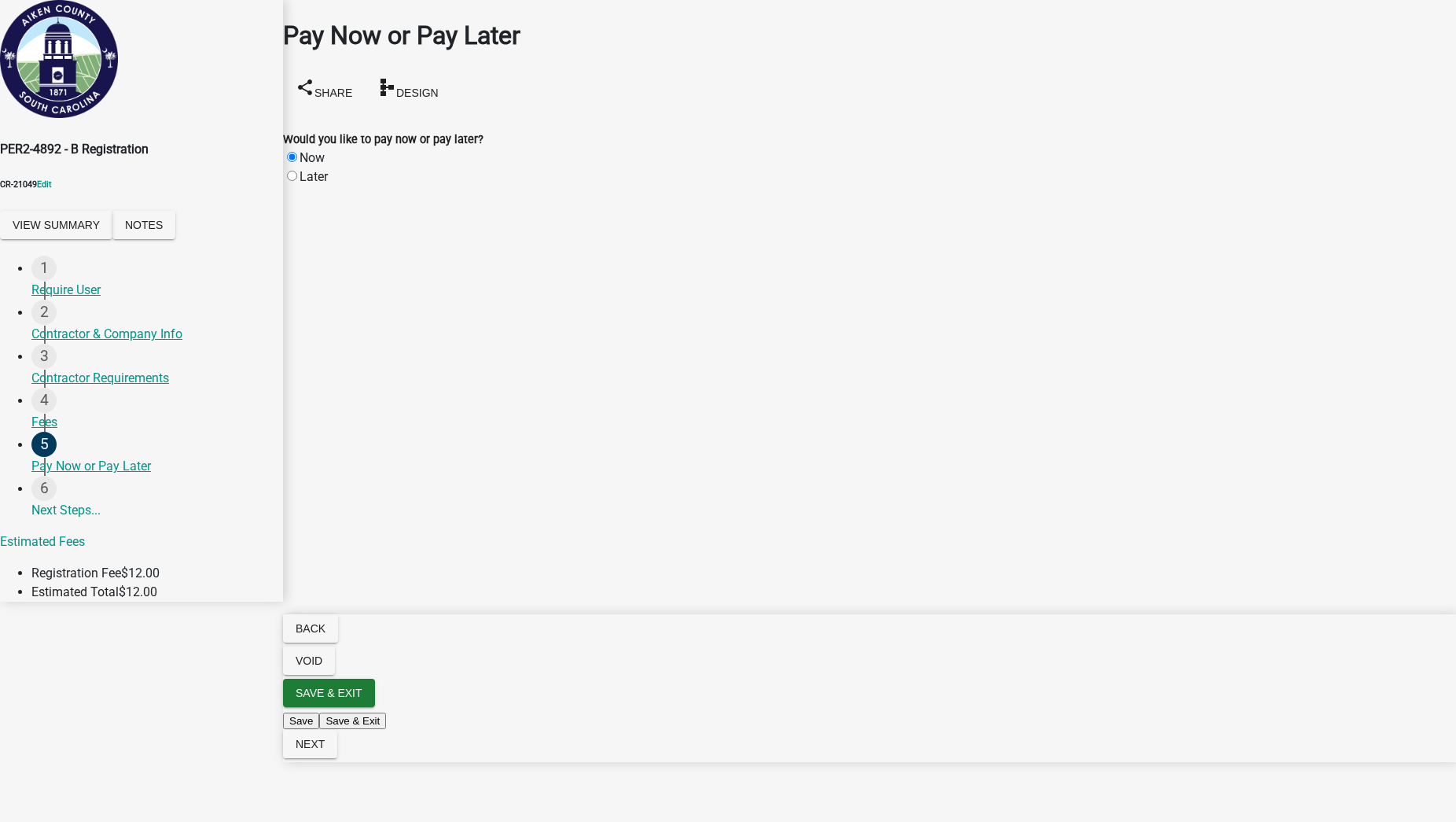 radio on "true" 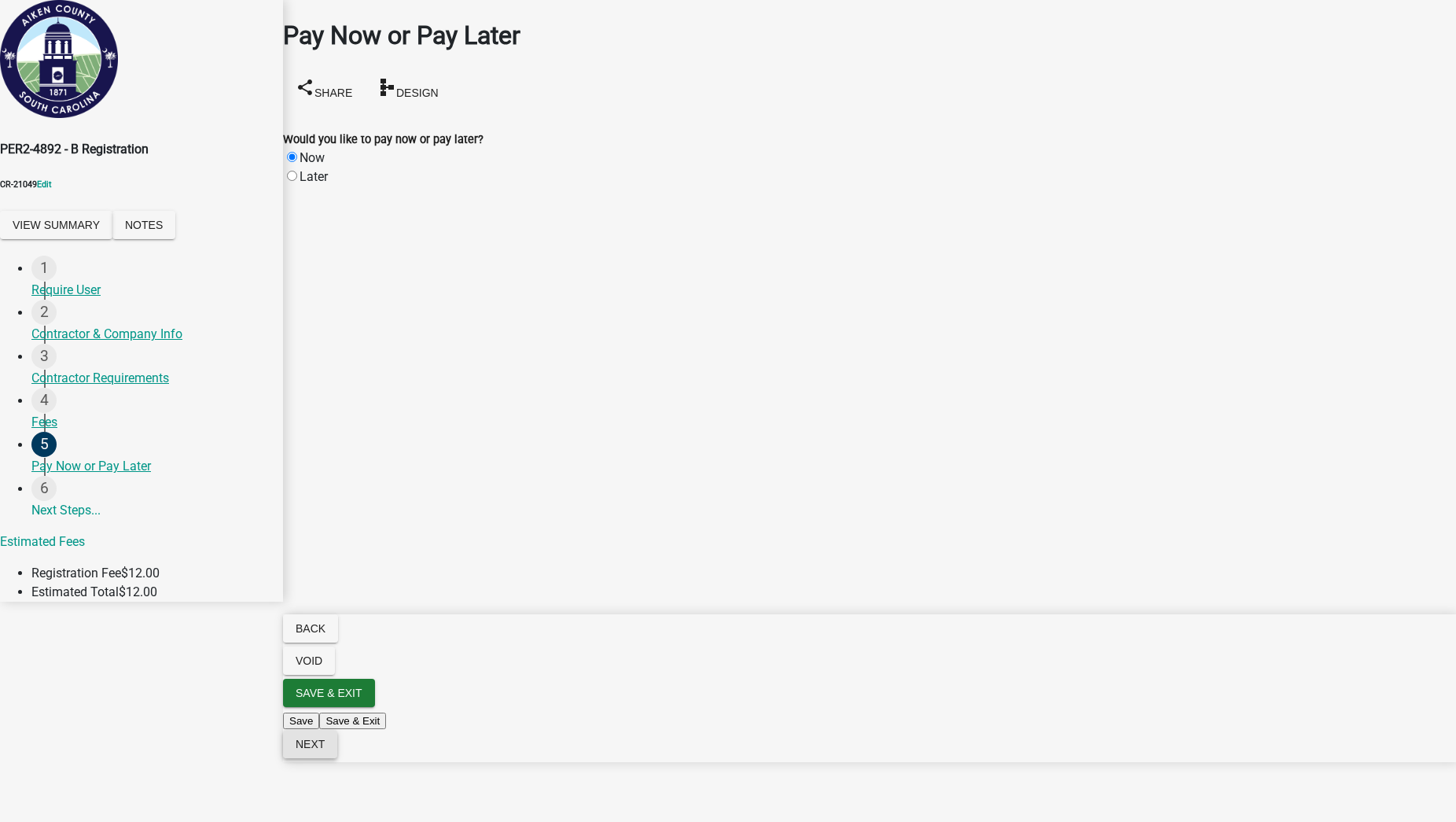 click on "Next" at bounding box center [310, 744] 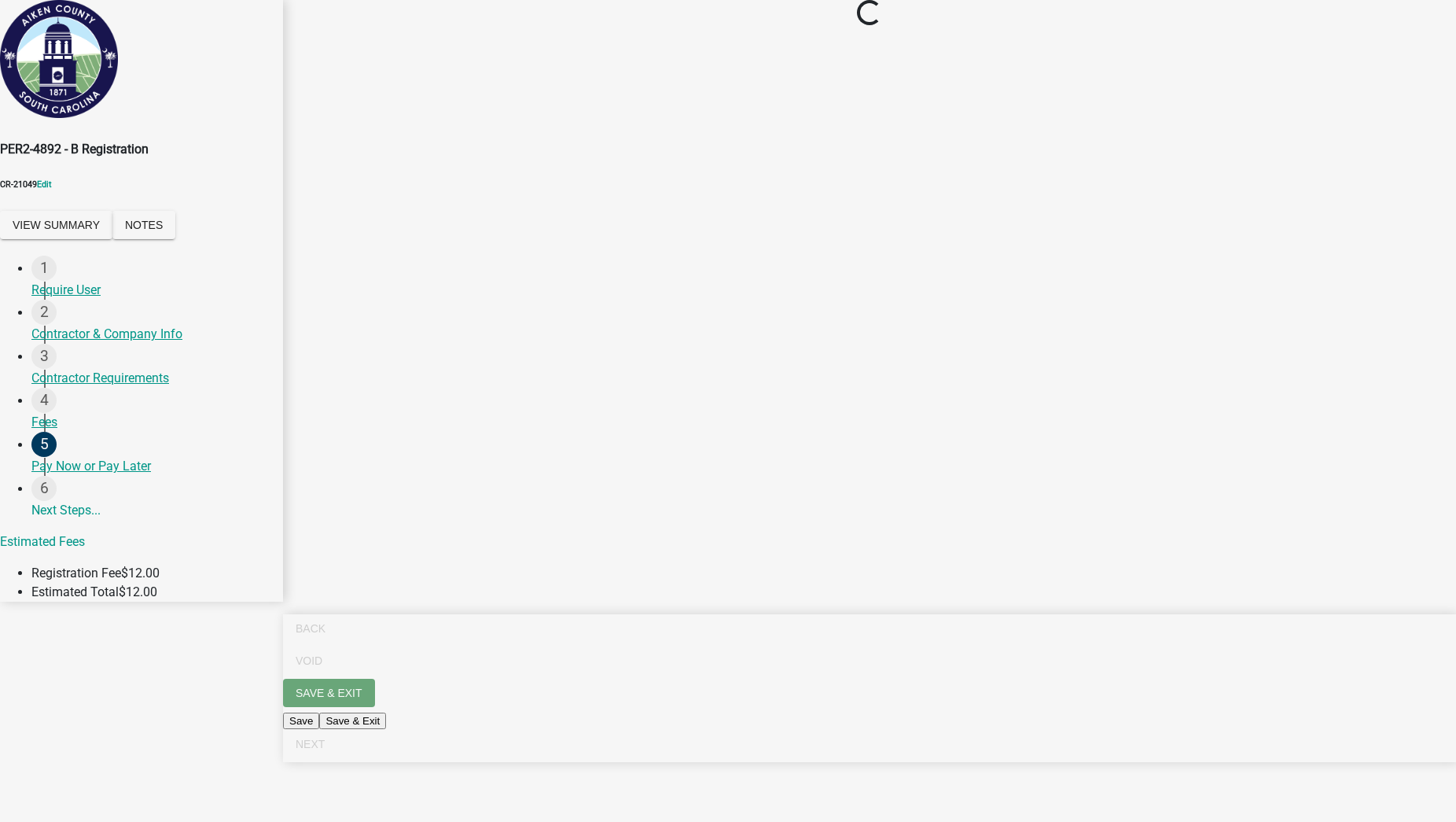 select on "2: 1" 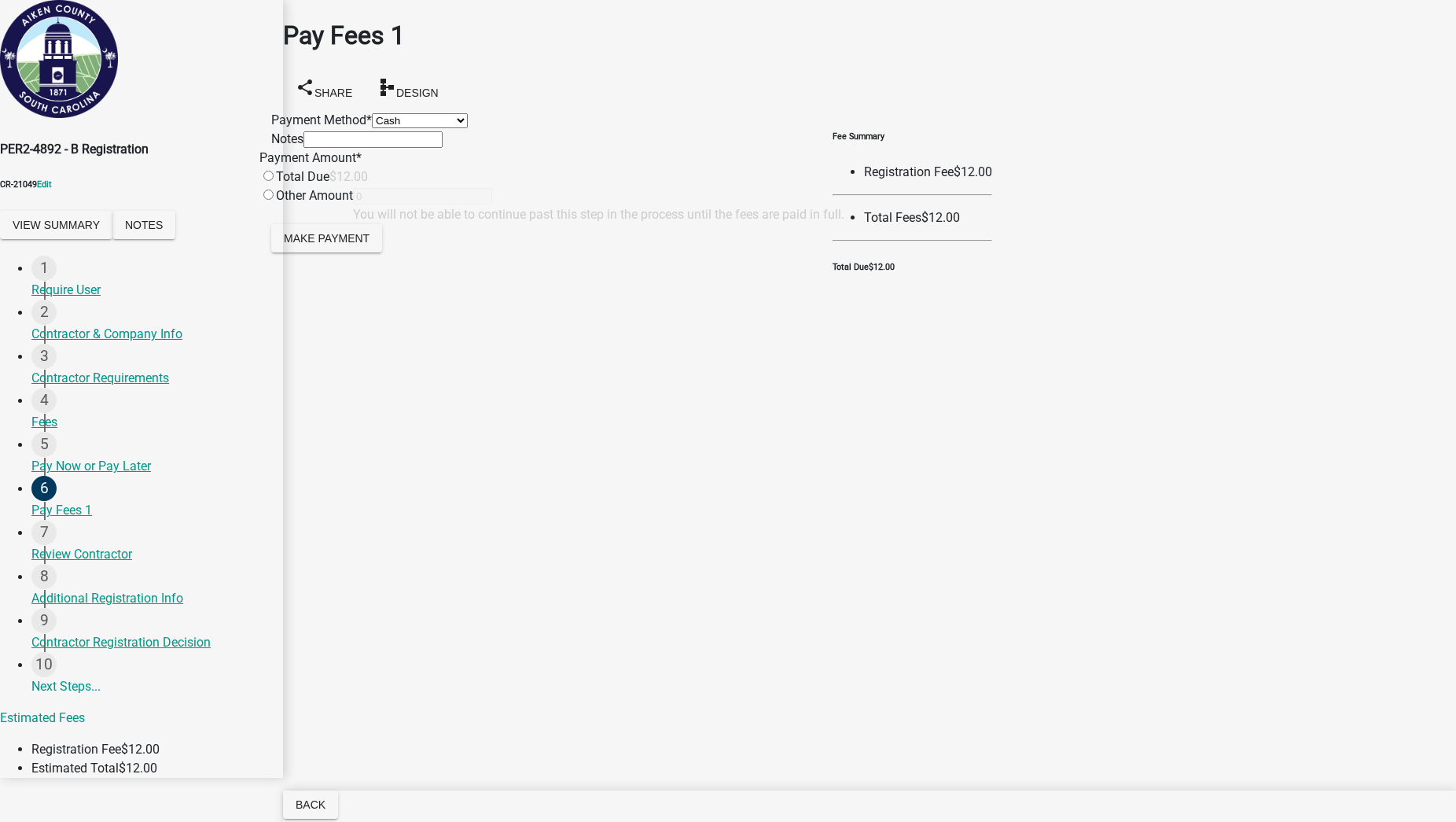 click 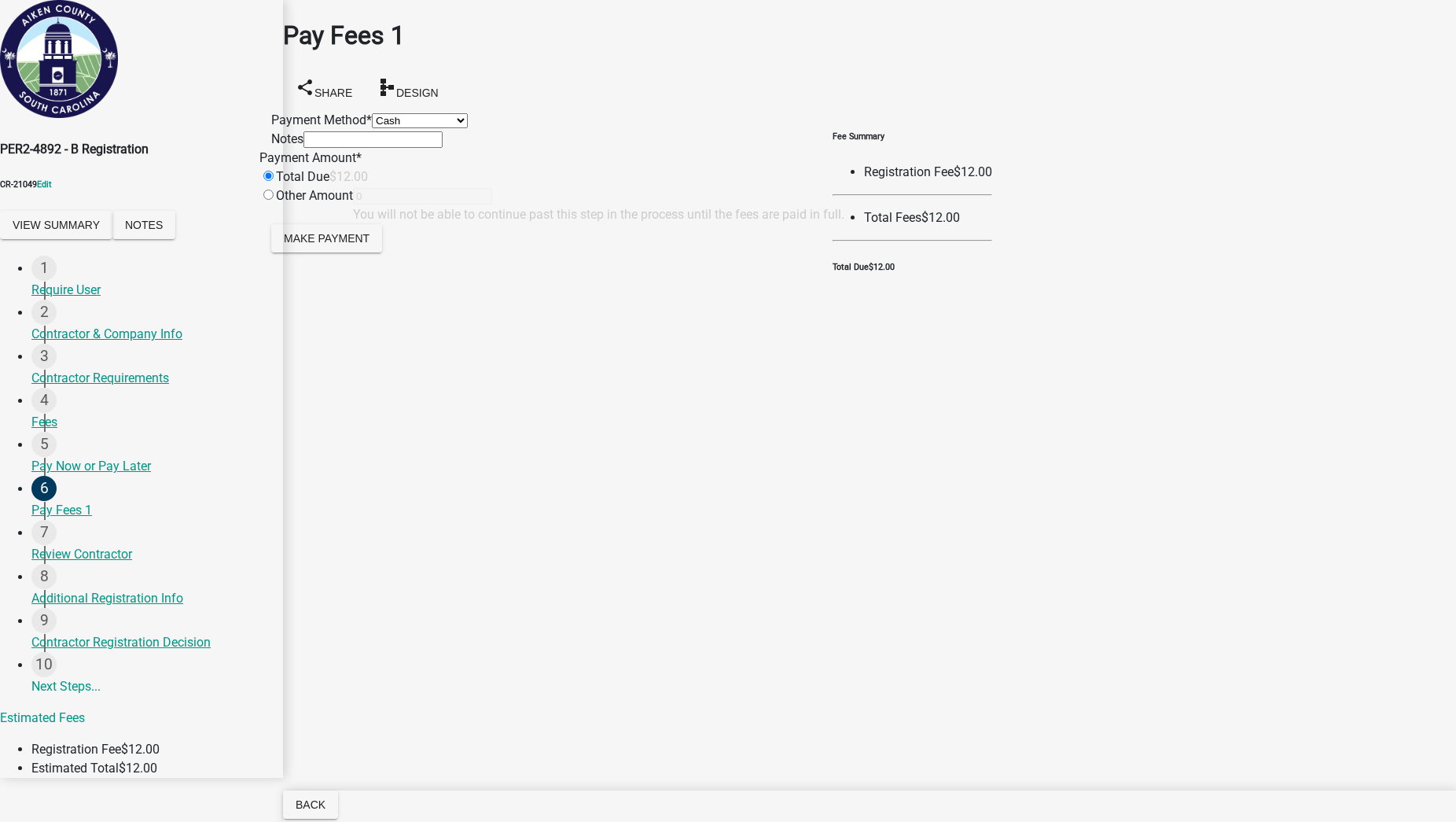 type on "12" 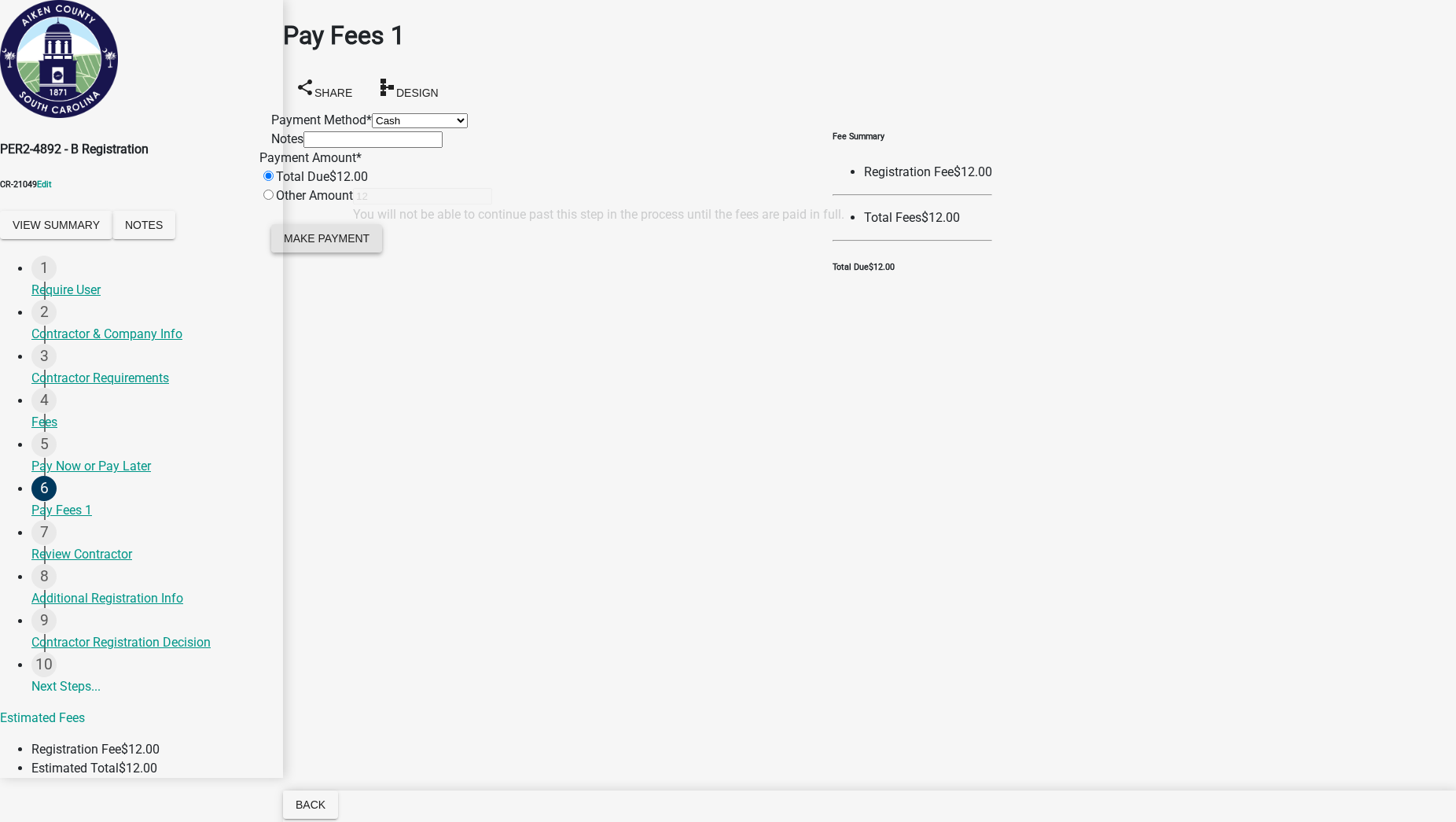 click on "Make Payment" 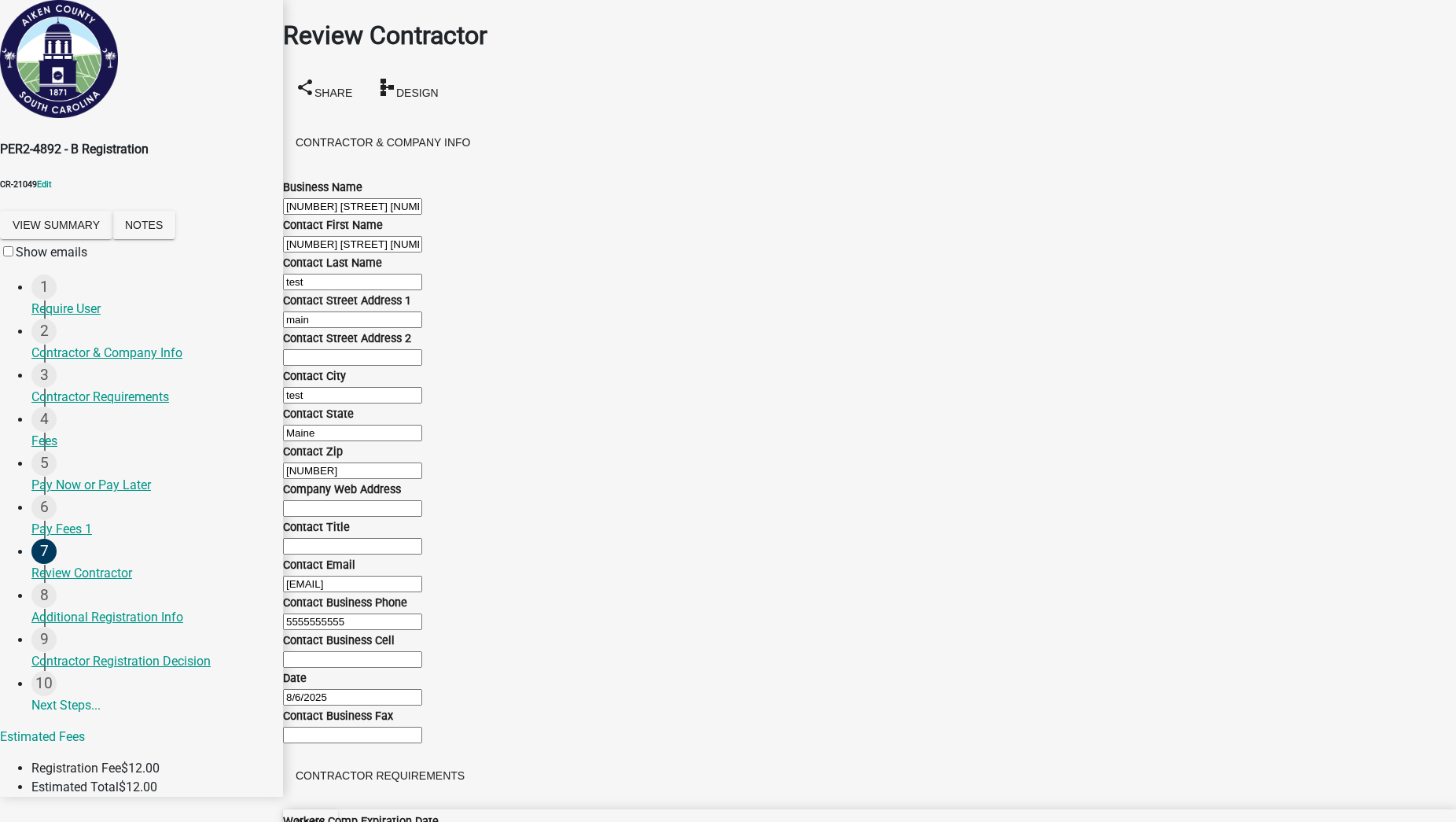 scroll, scrollTop: 2362, scrollLeft: 0, axis: vertical 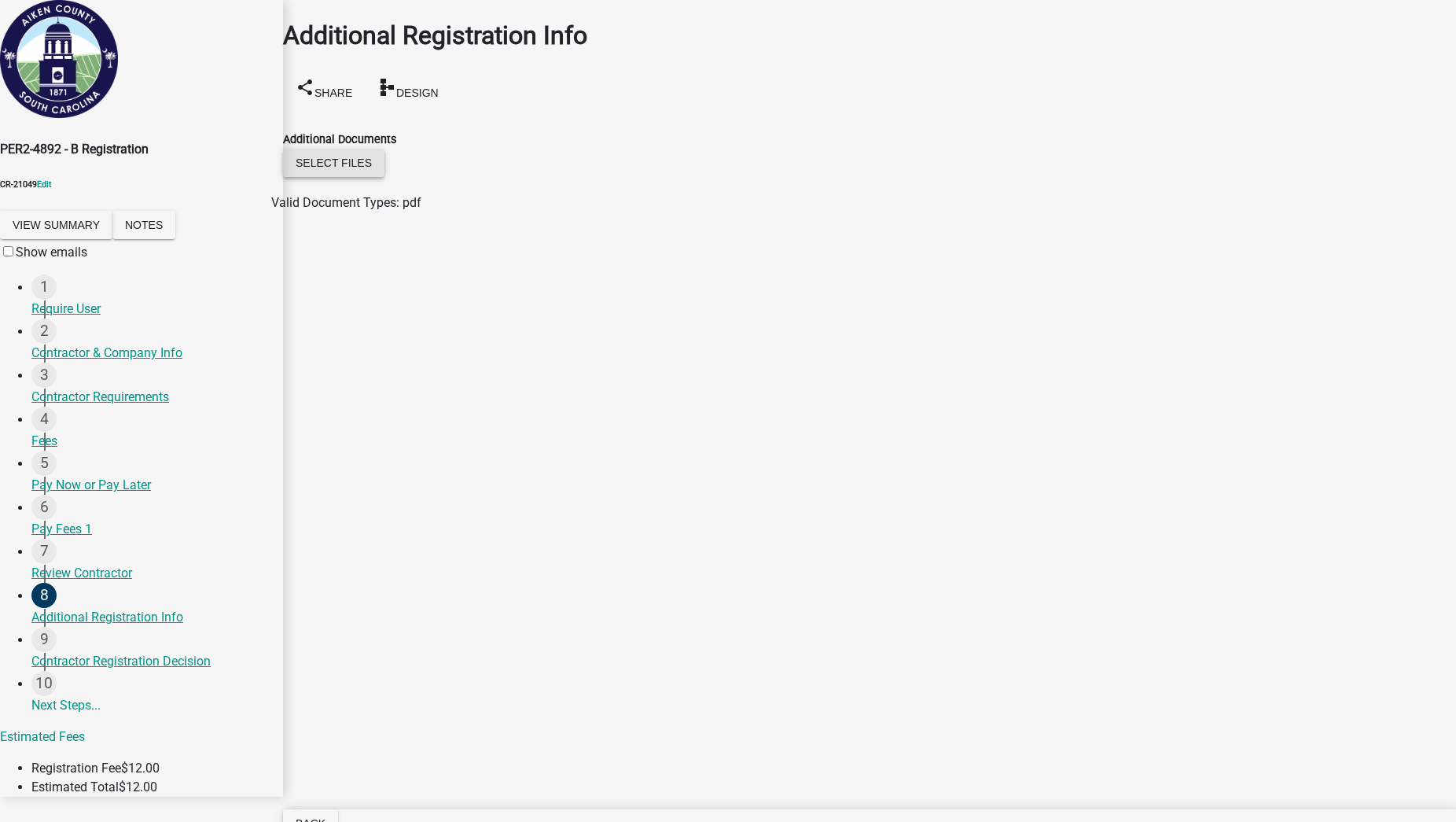 click on "Select files" 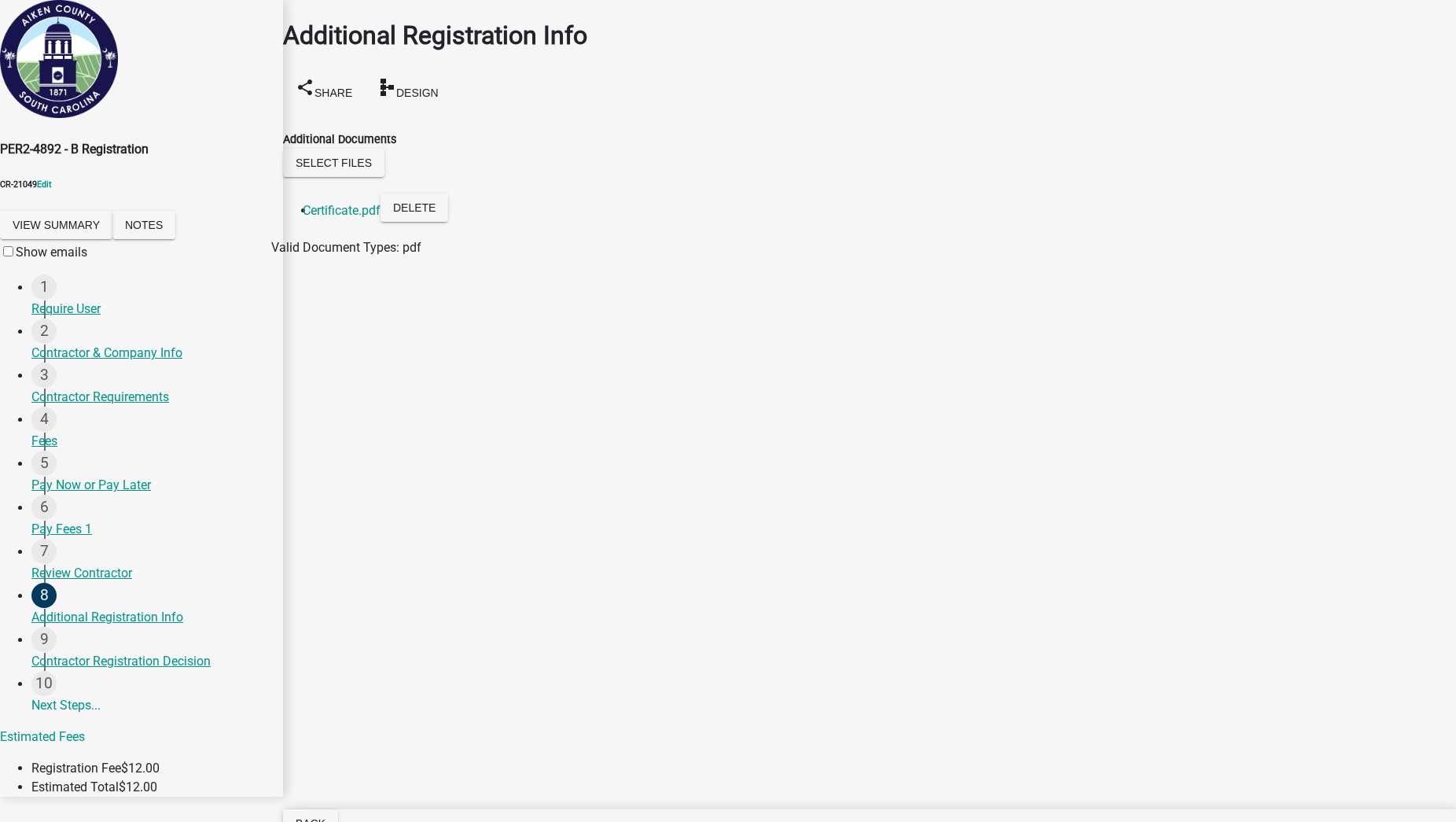 click on "Next" at bounding box center (310, 939) 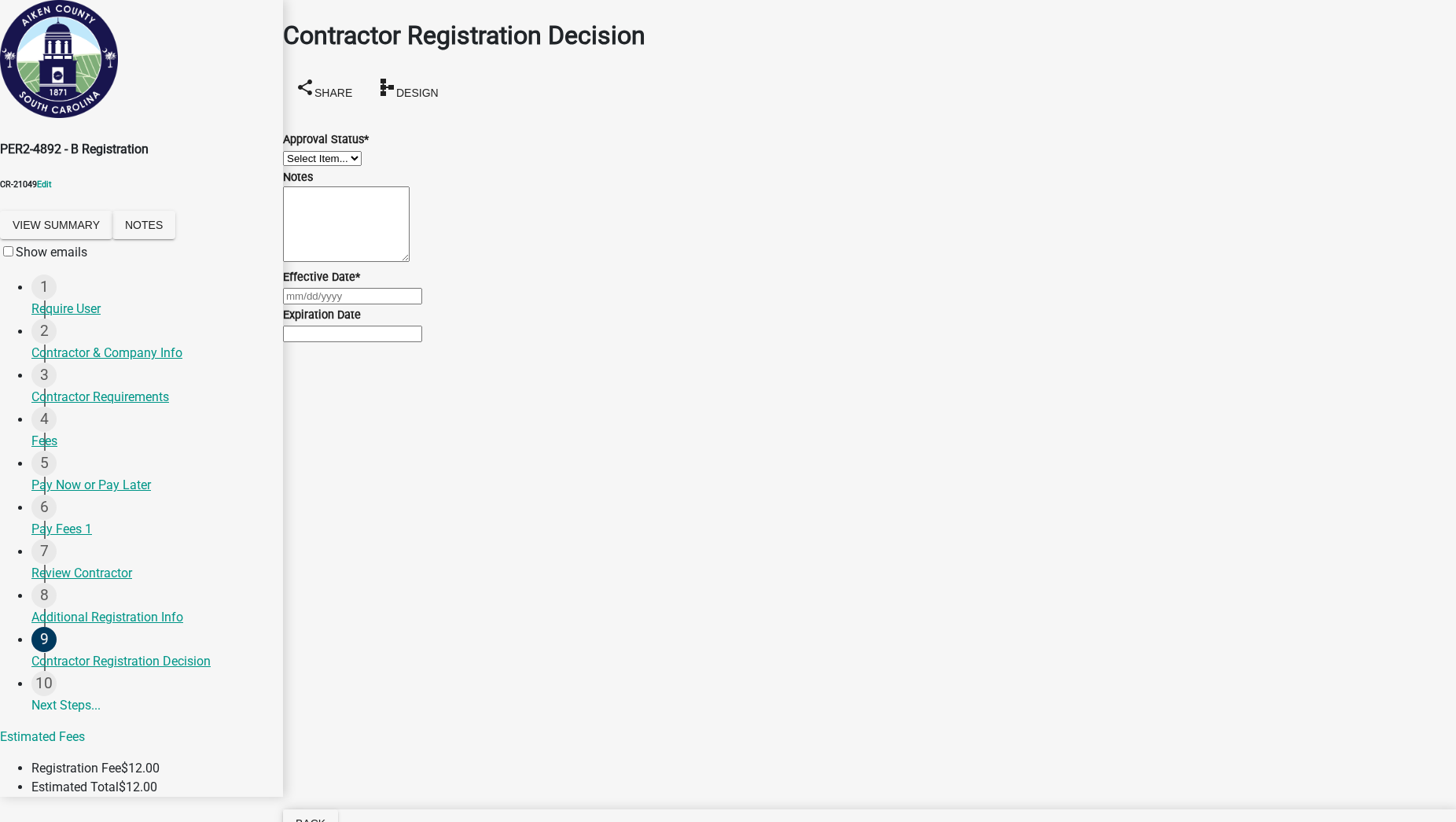 click on "Select Item...   Approved   Denied" at bounding box center (322, 158) 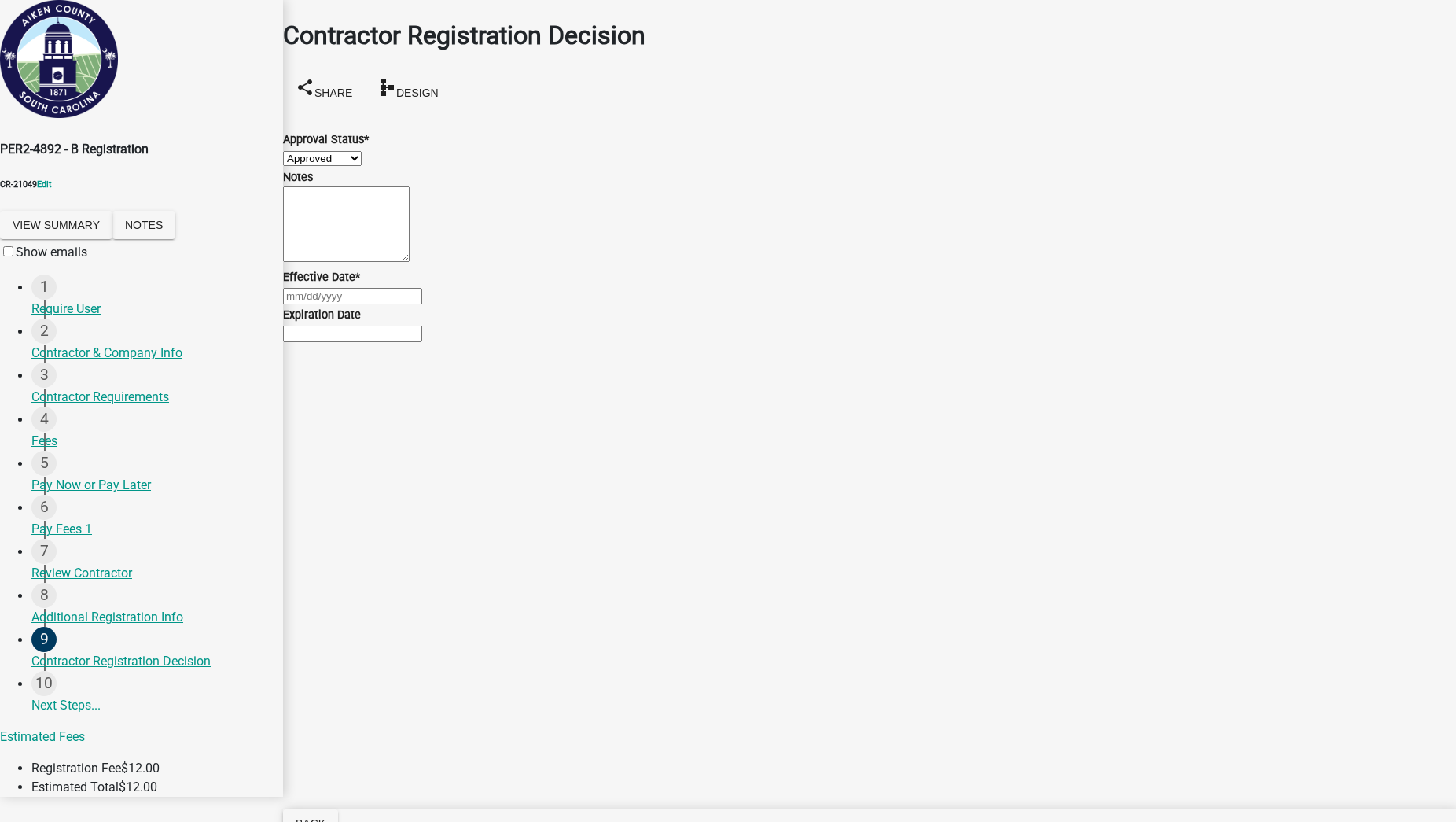 click on "Select Item...   Approved   Denied" at bounding box center (322, 158) 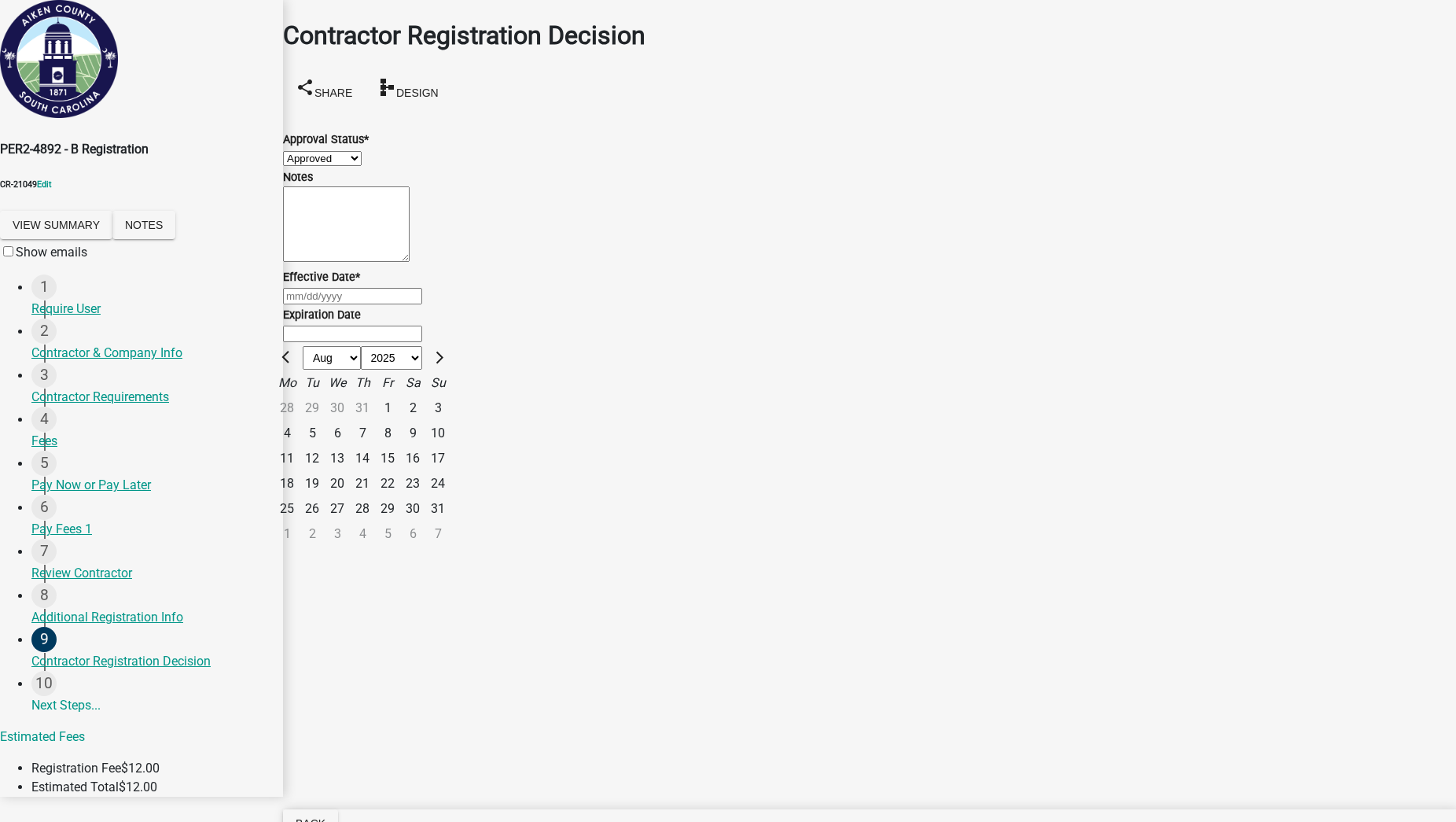 click on "1" 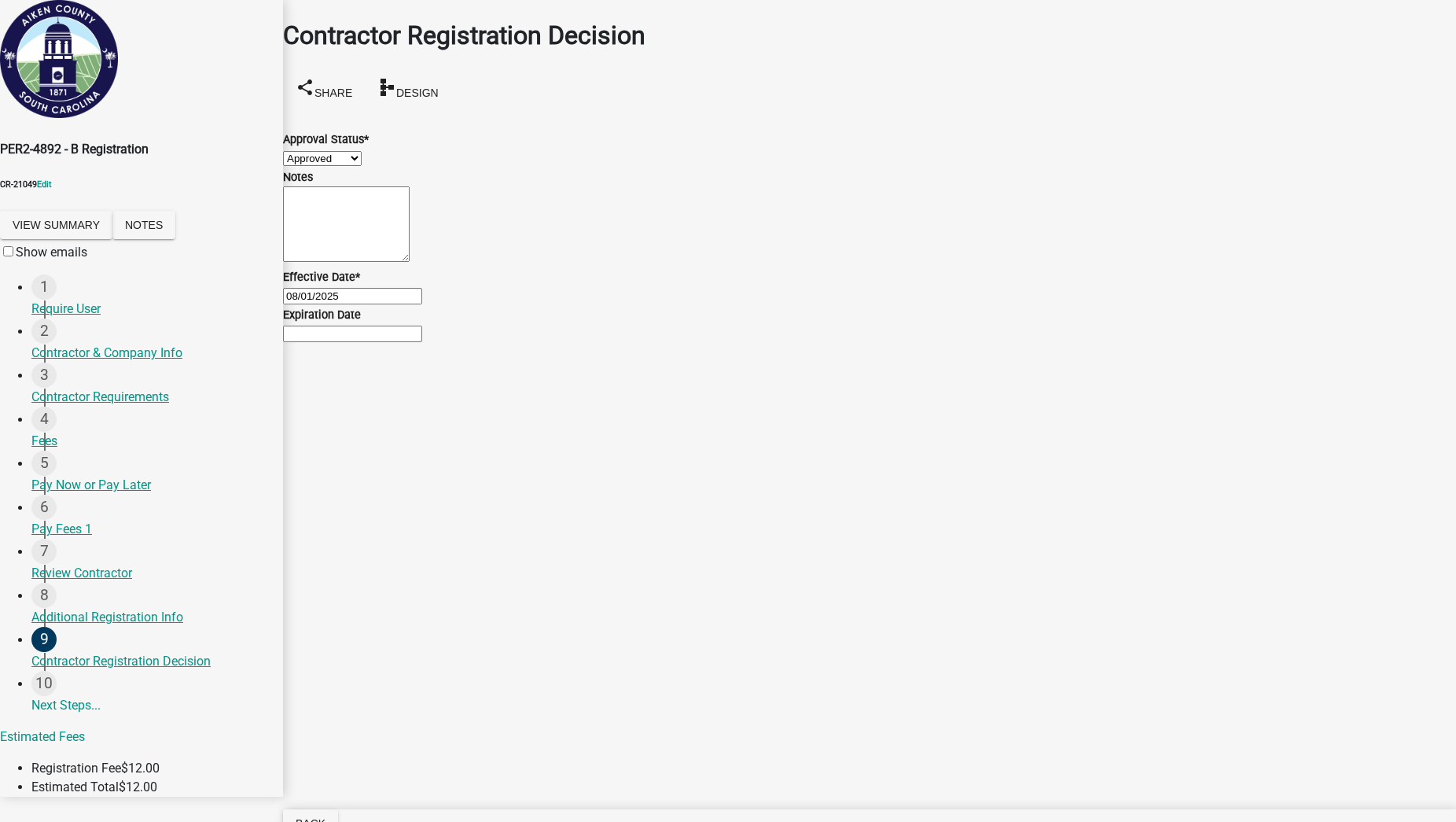 click on "Contractor Registration Decision share Share schema Design  Approval Status  *  Select Item...   Approved   Denied   Notes   Effective Date  * 08/01/2025  Expiration Date" 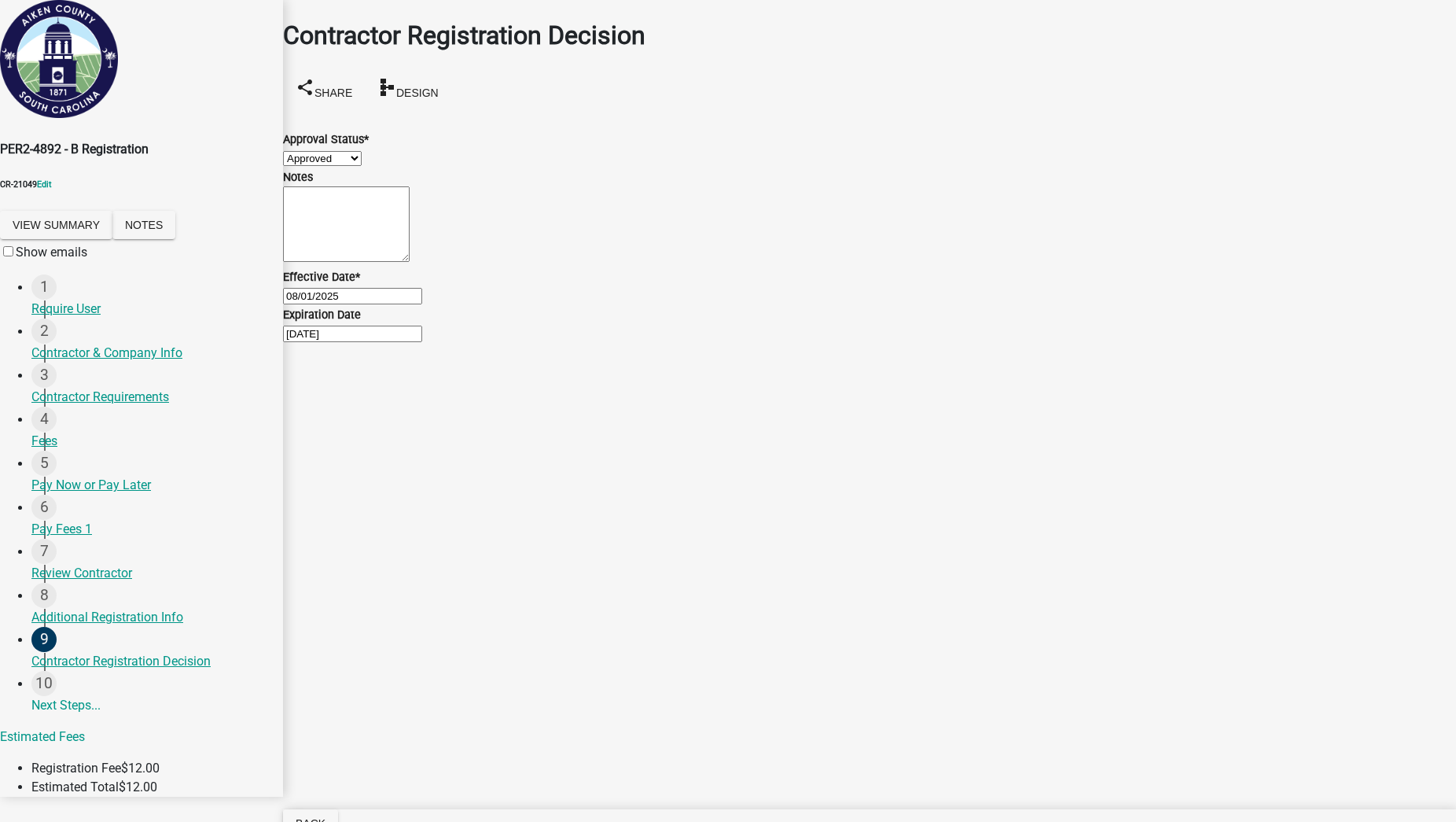 type on "8/31/2025" 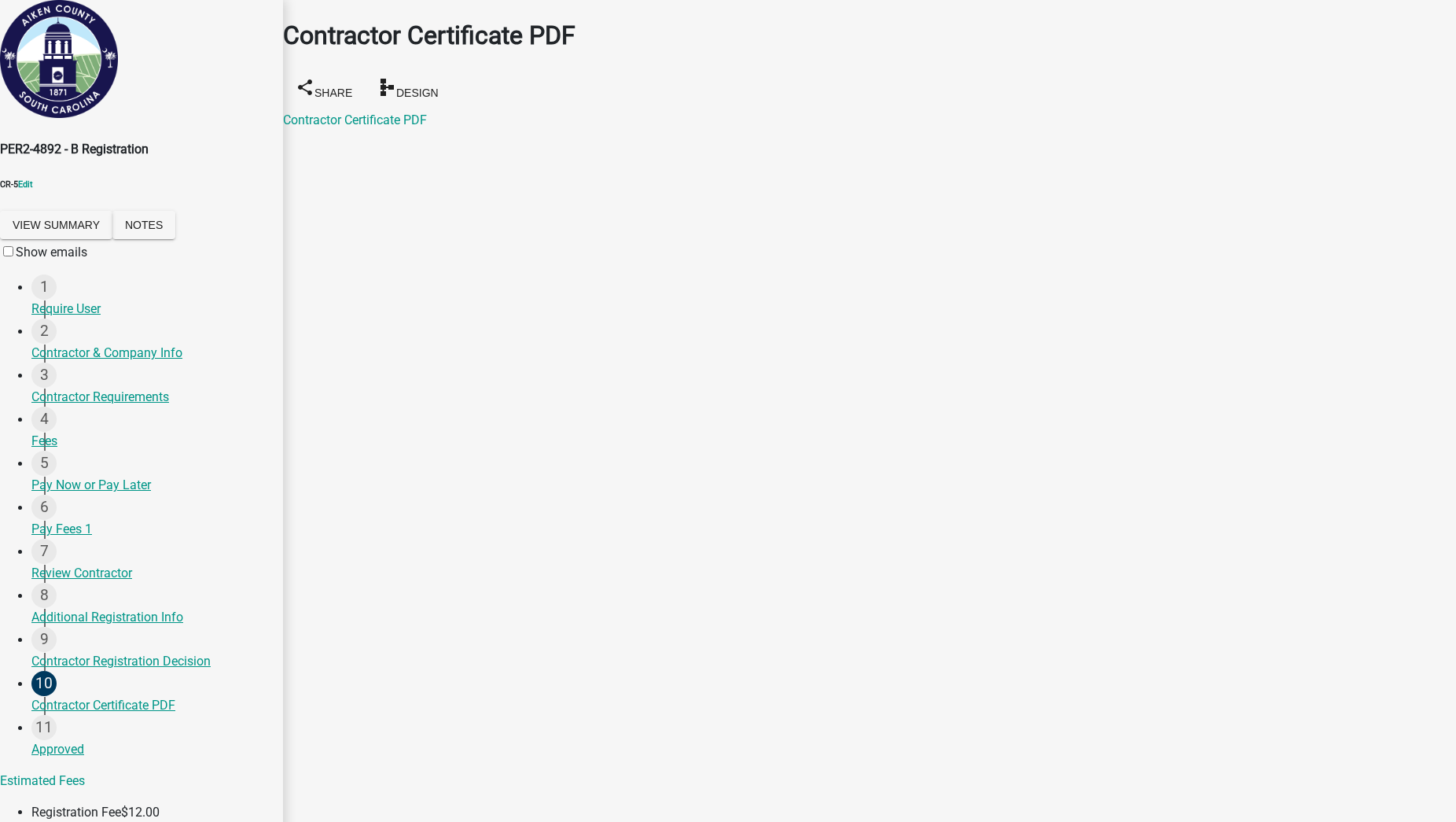 click on "Next" at bounding box center [310, 983] 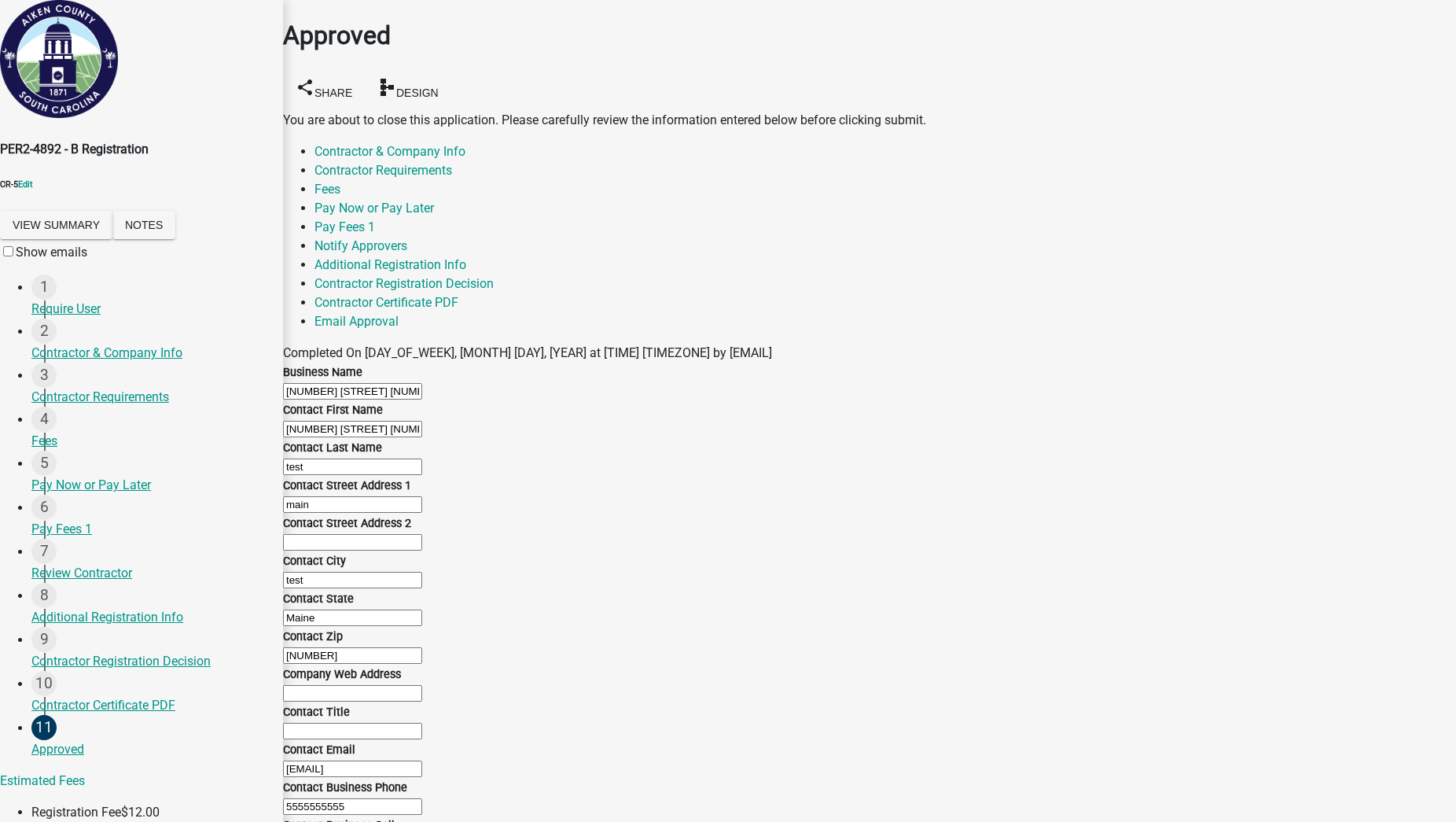 click on "Submit" at bounding box center [316, 983] 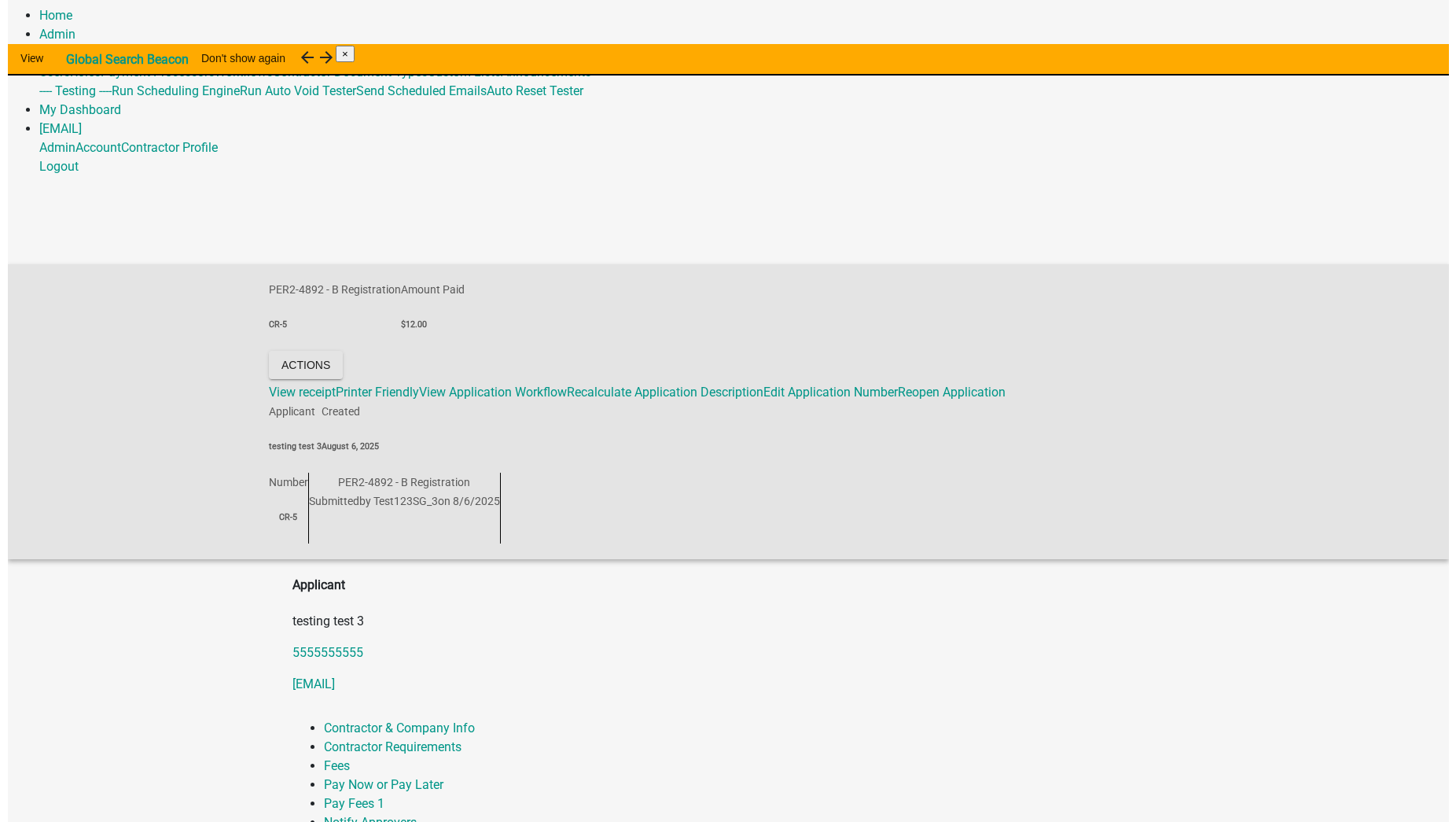 scroll, scrollTop: 0, scrollLeft: 0, axis: both 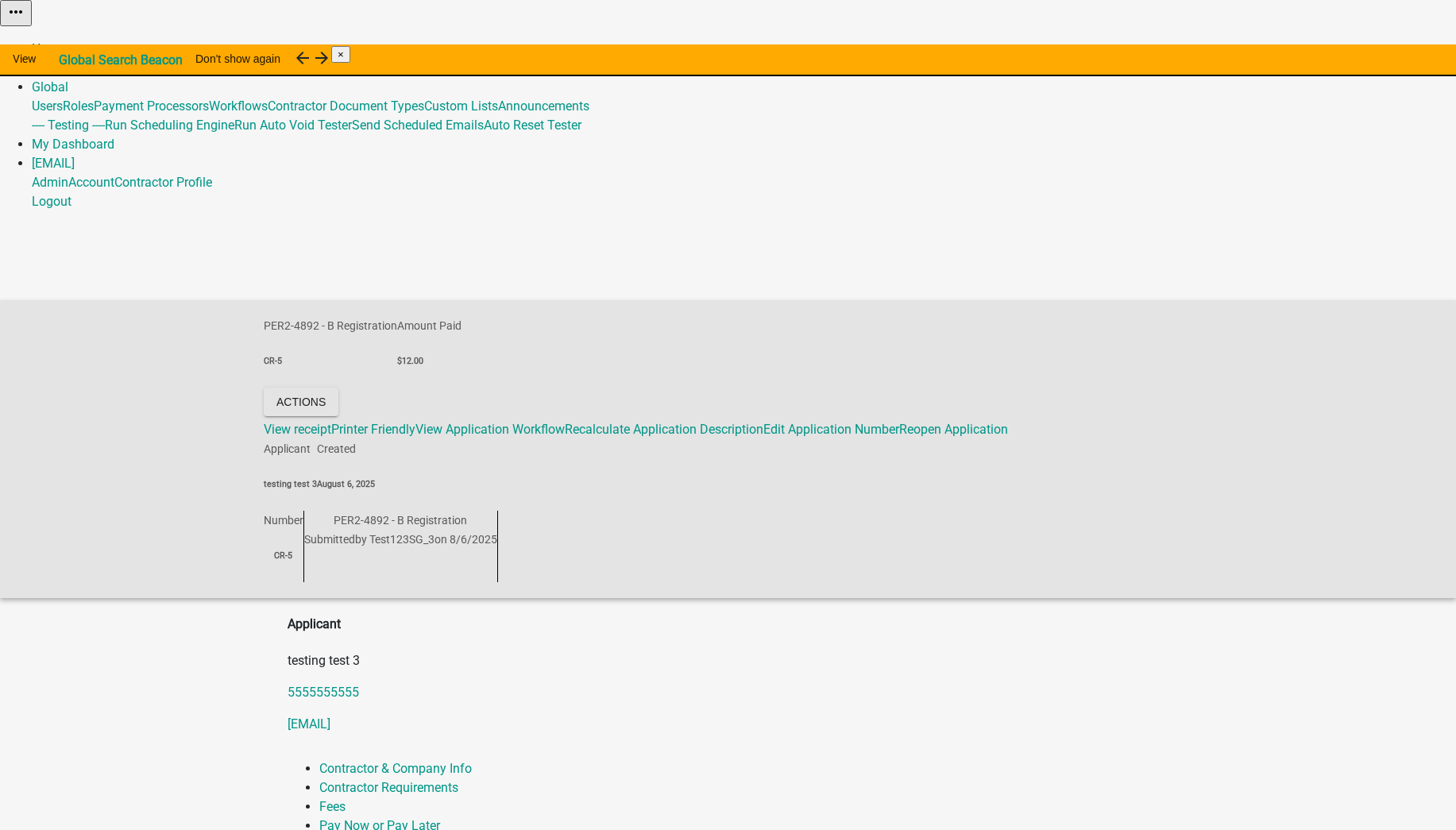 click on "Home" at bounding box center (48, 48) 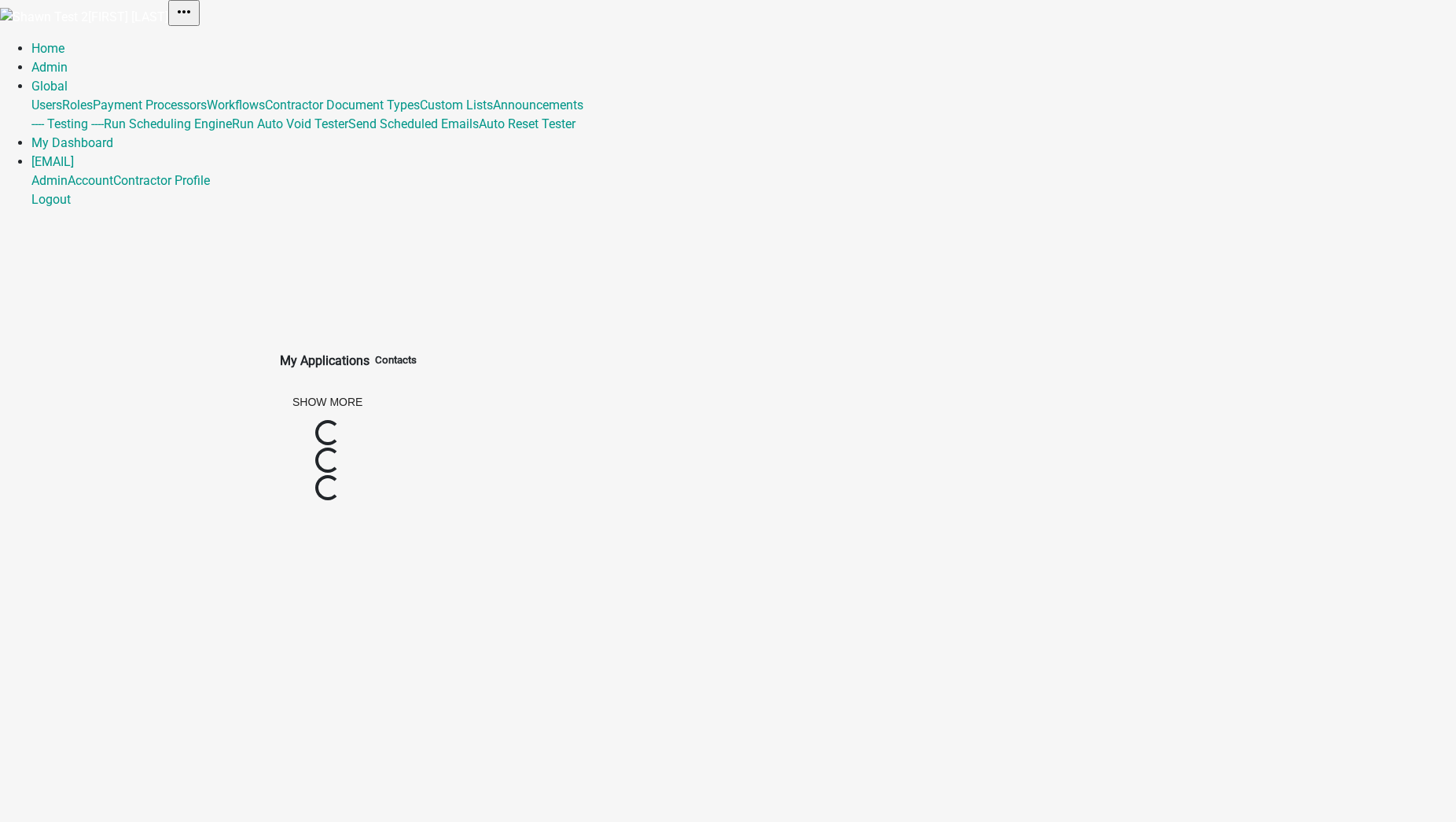 click on "Home  Admin  Global   Users   Roles   Payment Processors   Workflows   Contractor Document Types   Custom Lists   Announcements  ---- Testing ----  Run Scheduling Engine   Run Auto Void Tester   Send Scheduled Emails   Auto Reset Tester   My Dashboard   nhutchins@schneidergis.com  Admin Account Contractor Profile Logout" at bounding box center (728, 124) 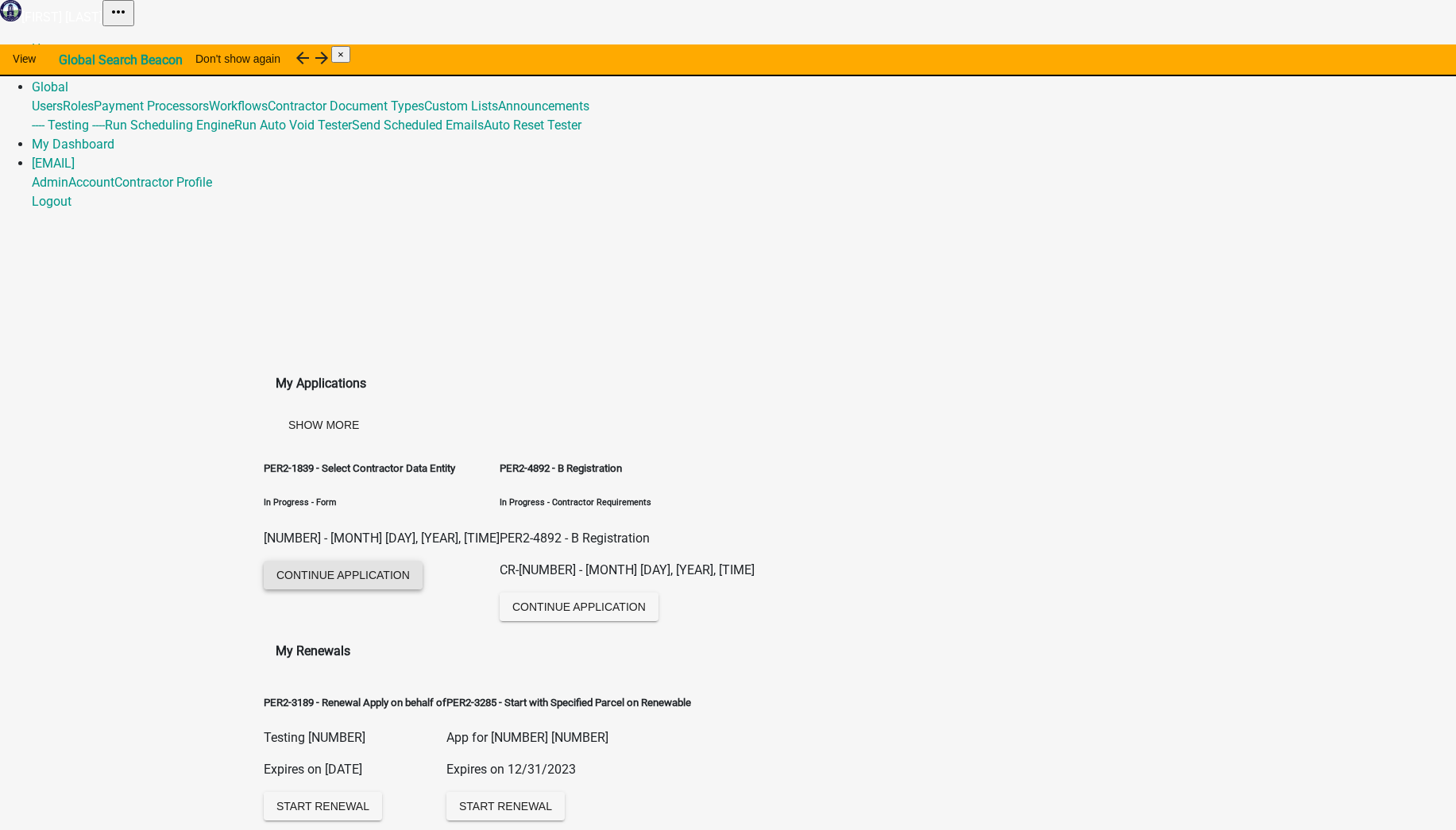 click on "Continue Application" 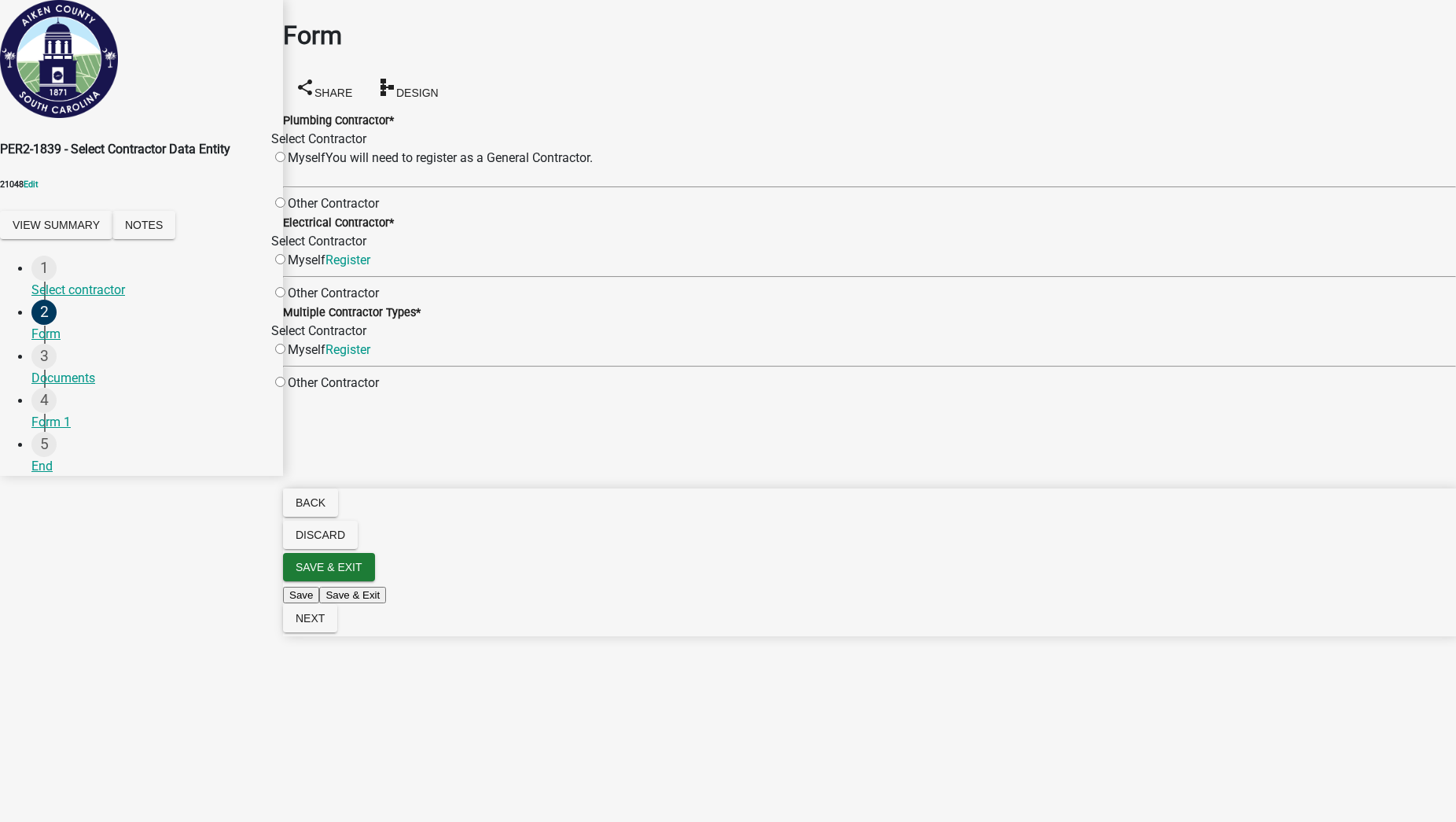click 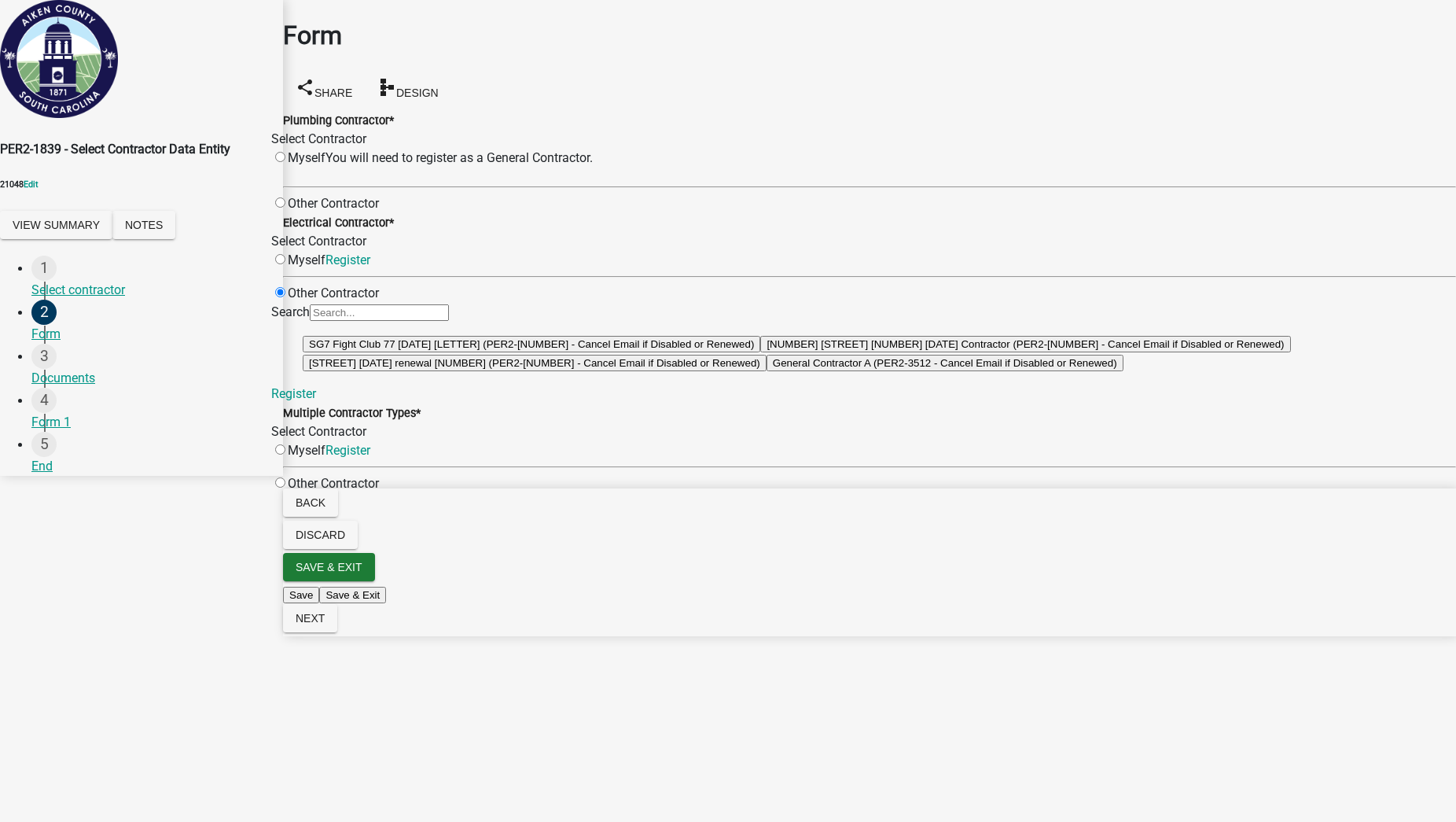 click on "1839 Hunt Club 4892 12/09/2024 Contractor  (PER2-3512 - Cancel Email if Disabled or Renewed)" 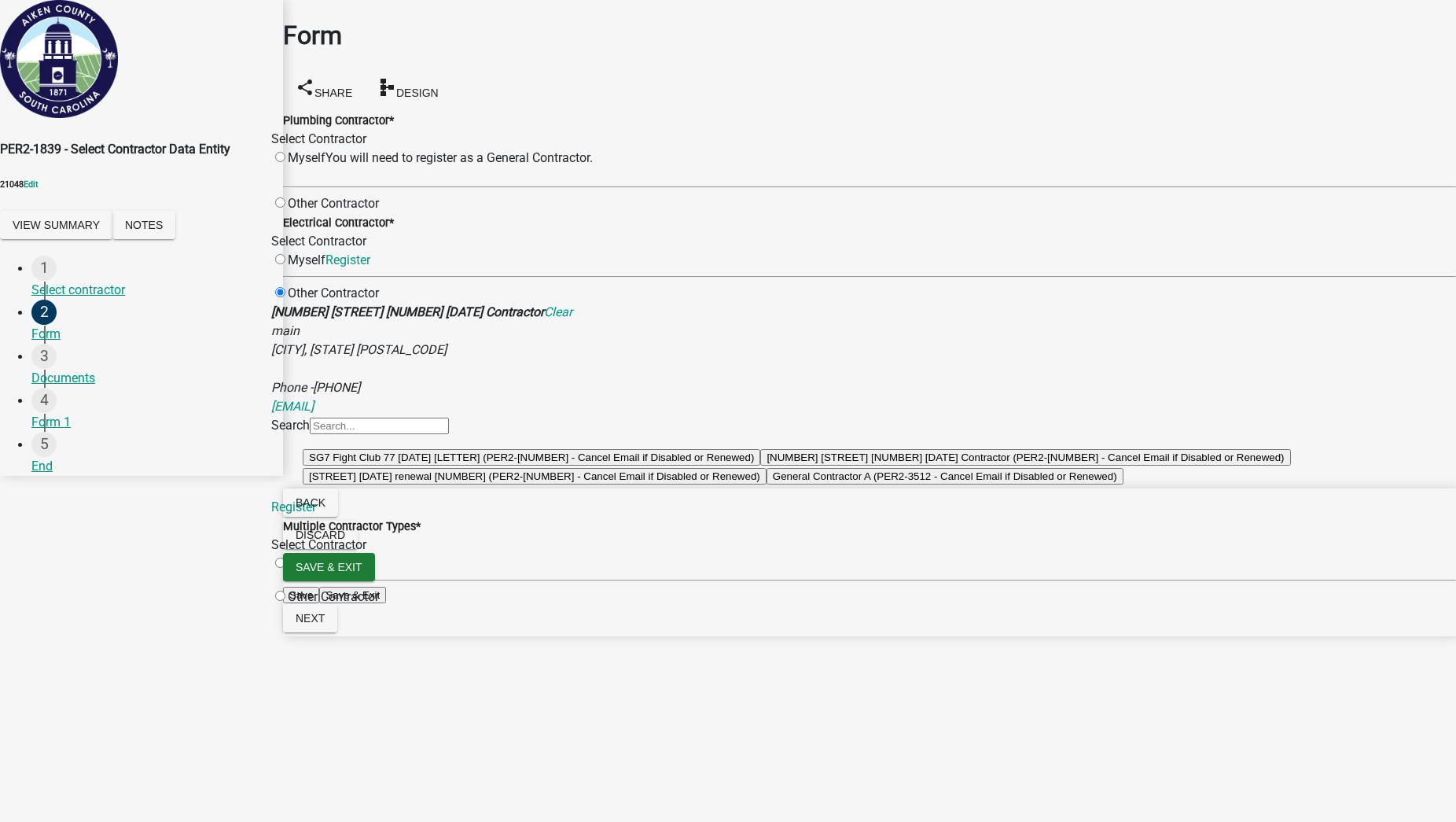 drag, startPoint x: 345, startPoint y: 723, endPoint x: 342, endPoint y: 733, distance: 10.440307 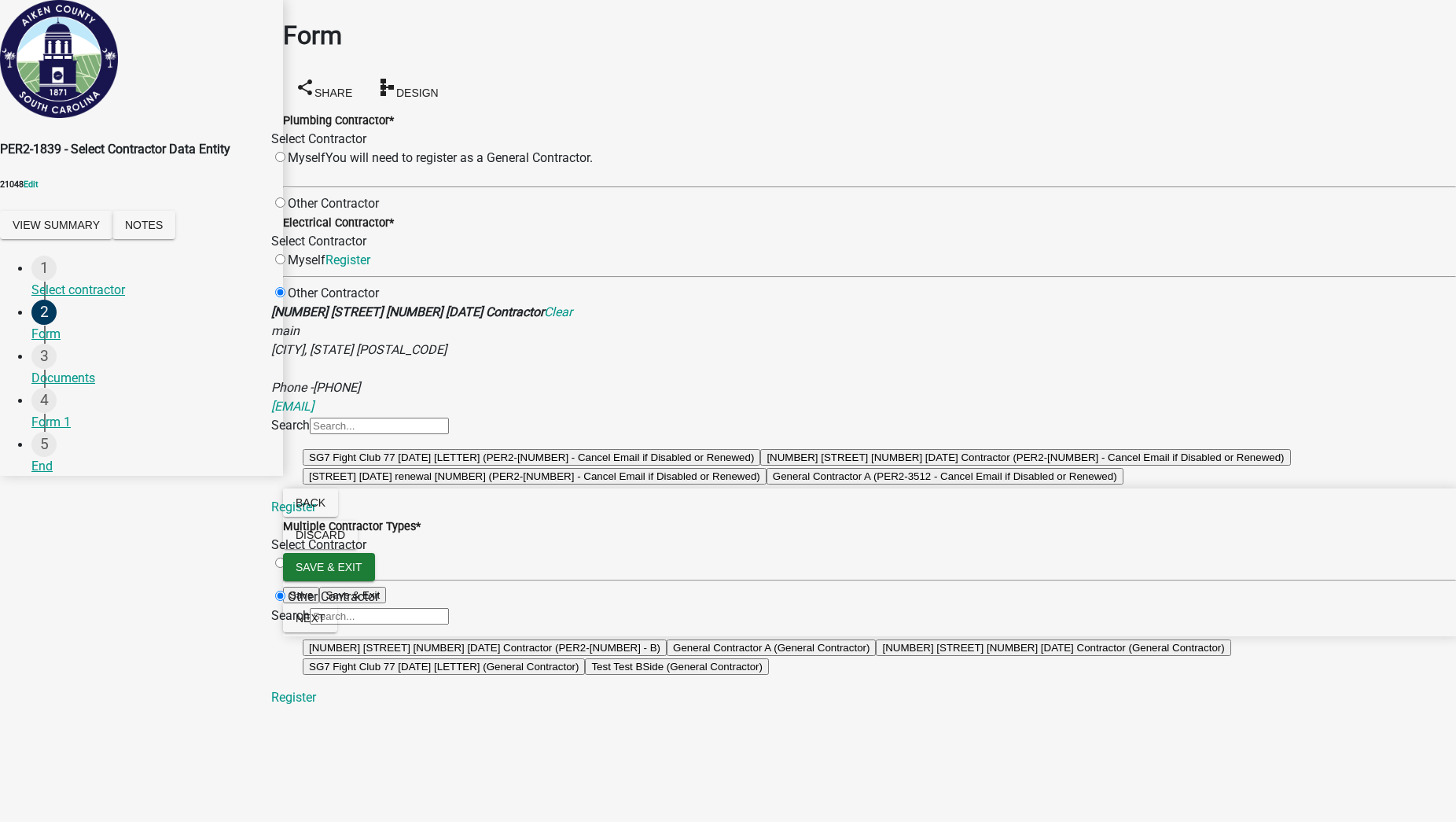scroll, scrollTop: 98, scrollLeft: 0, axis: vertical 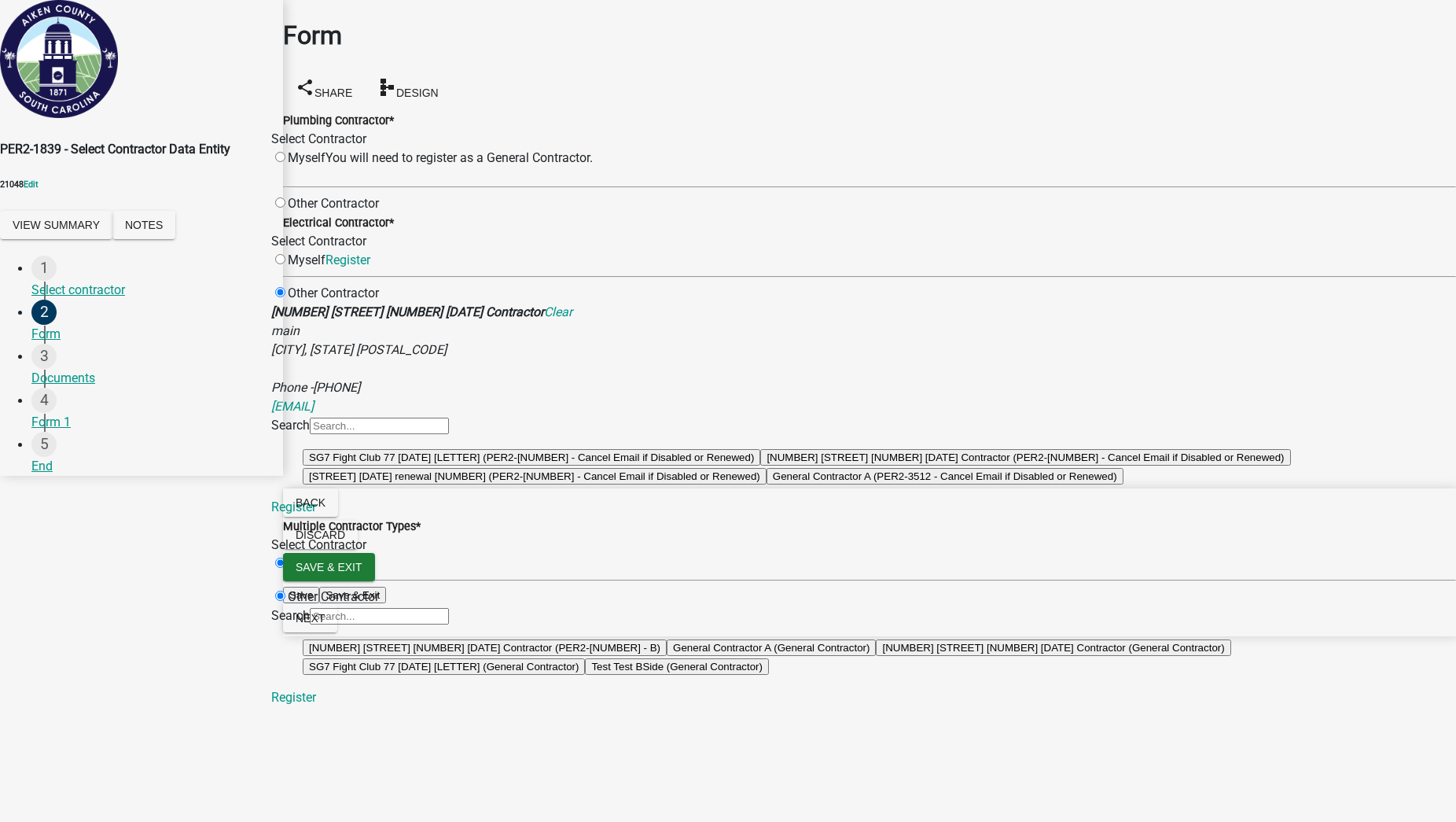 radio on "false" 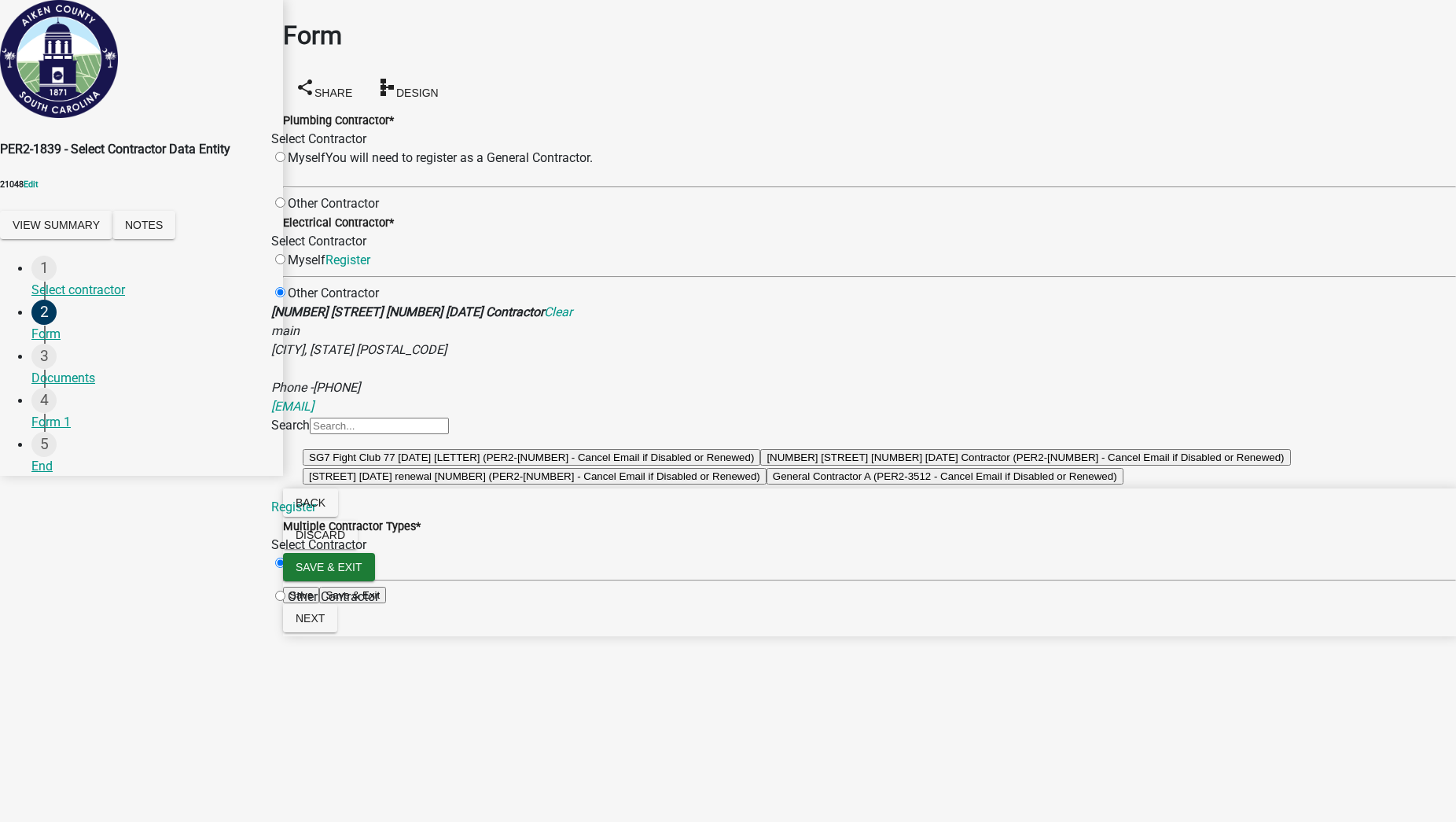 scroll, scrollTop: 46, scrollLeft: 0, axis: vertical 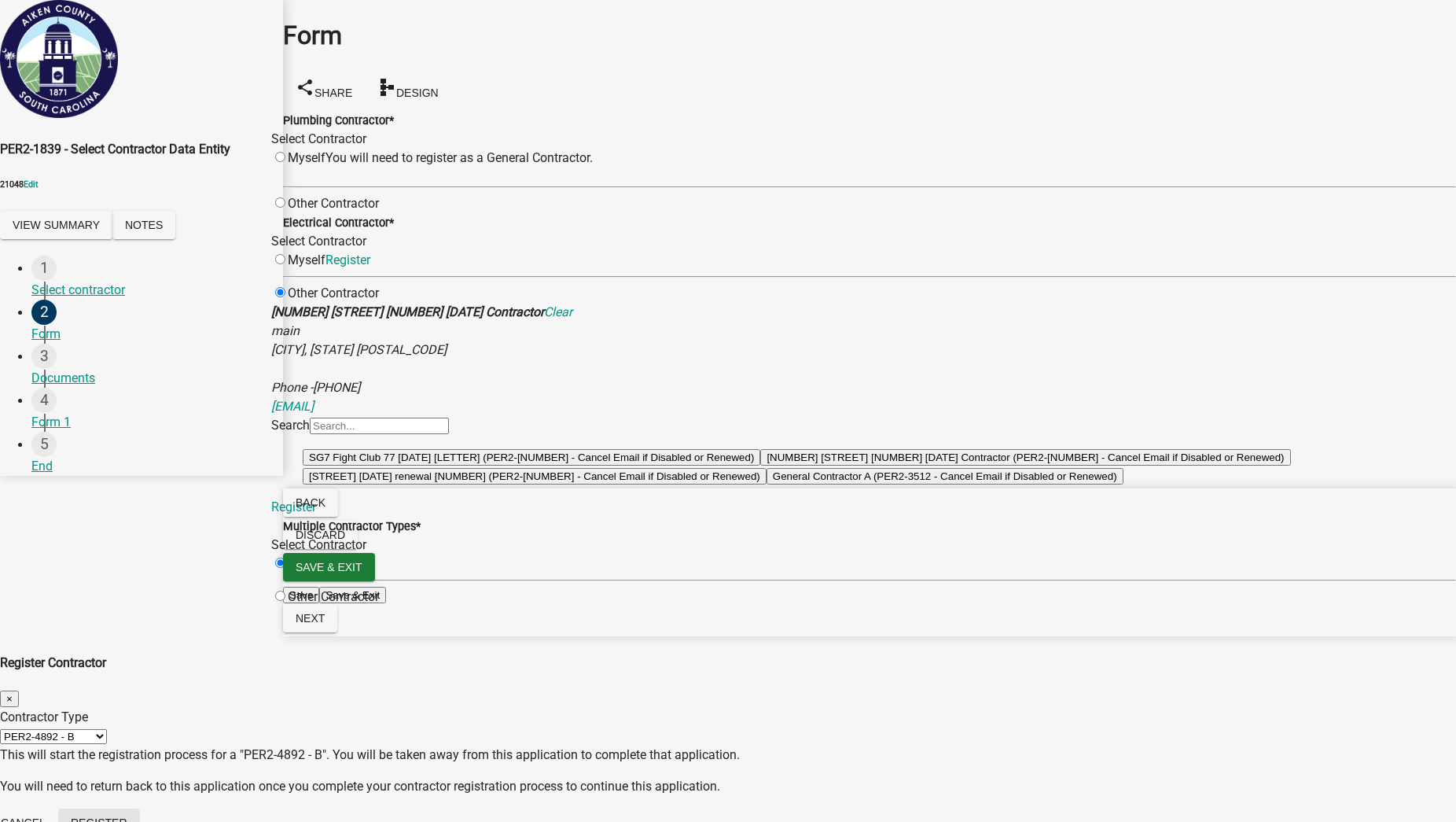 click on "Register" 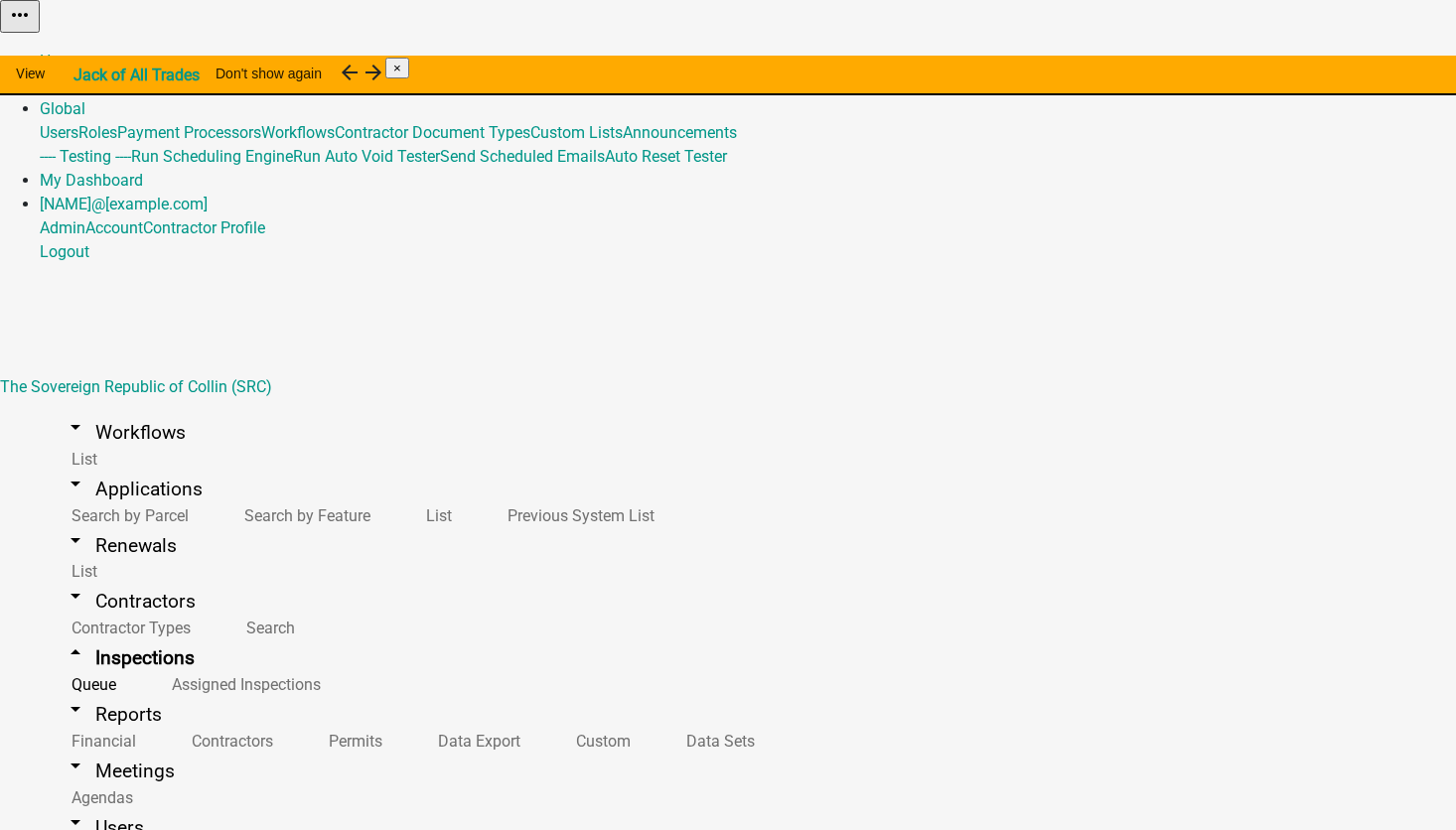 scroll, scrollTop: 0, scrollLeft: 0, axis: both 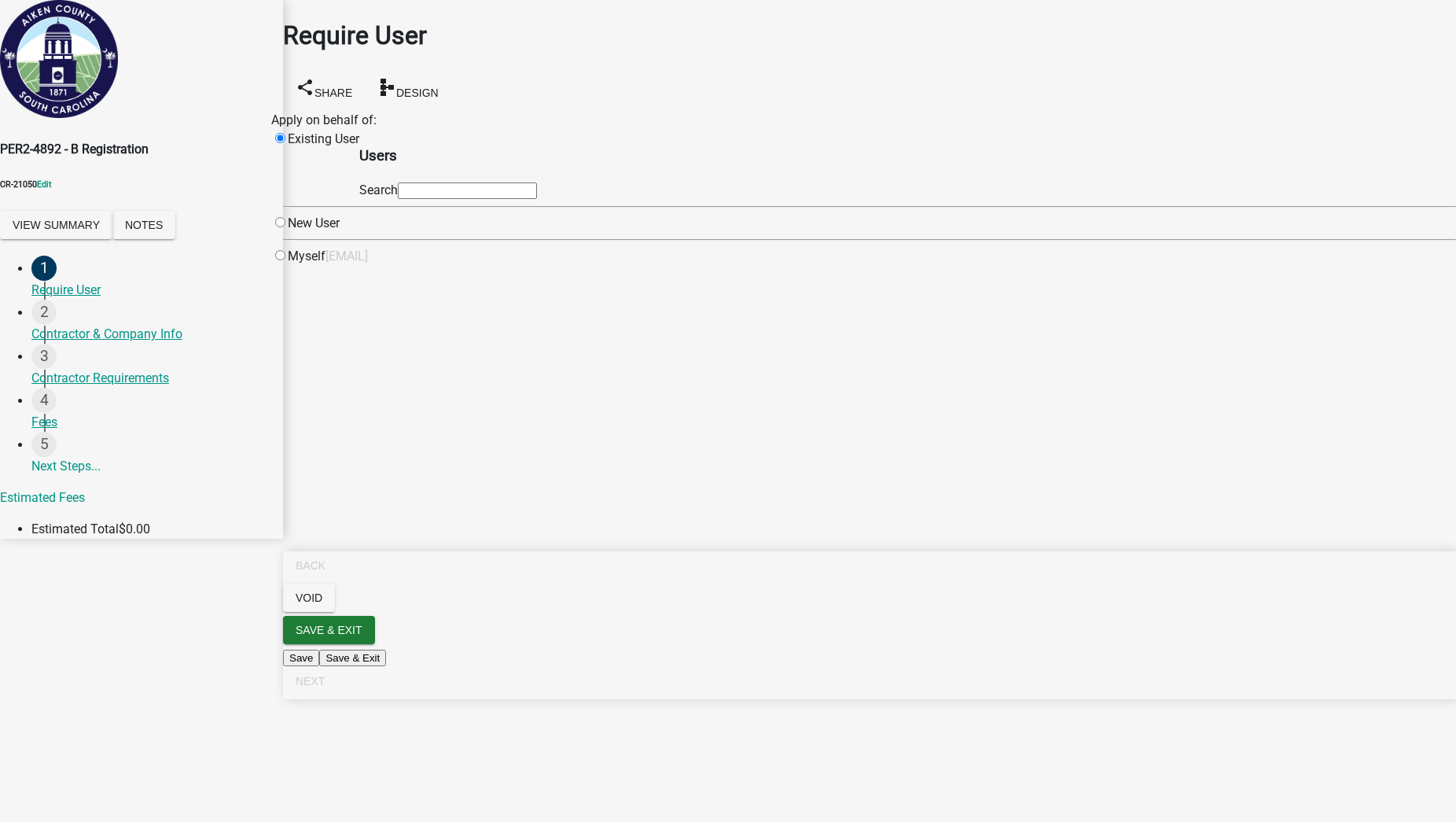 click 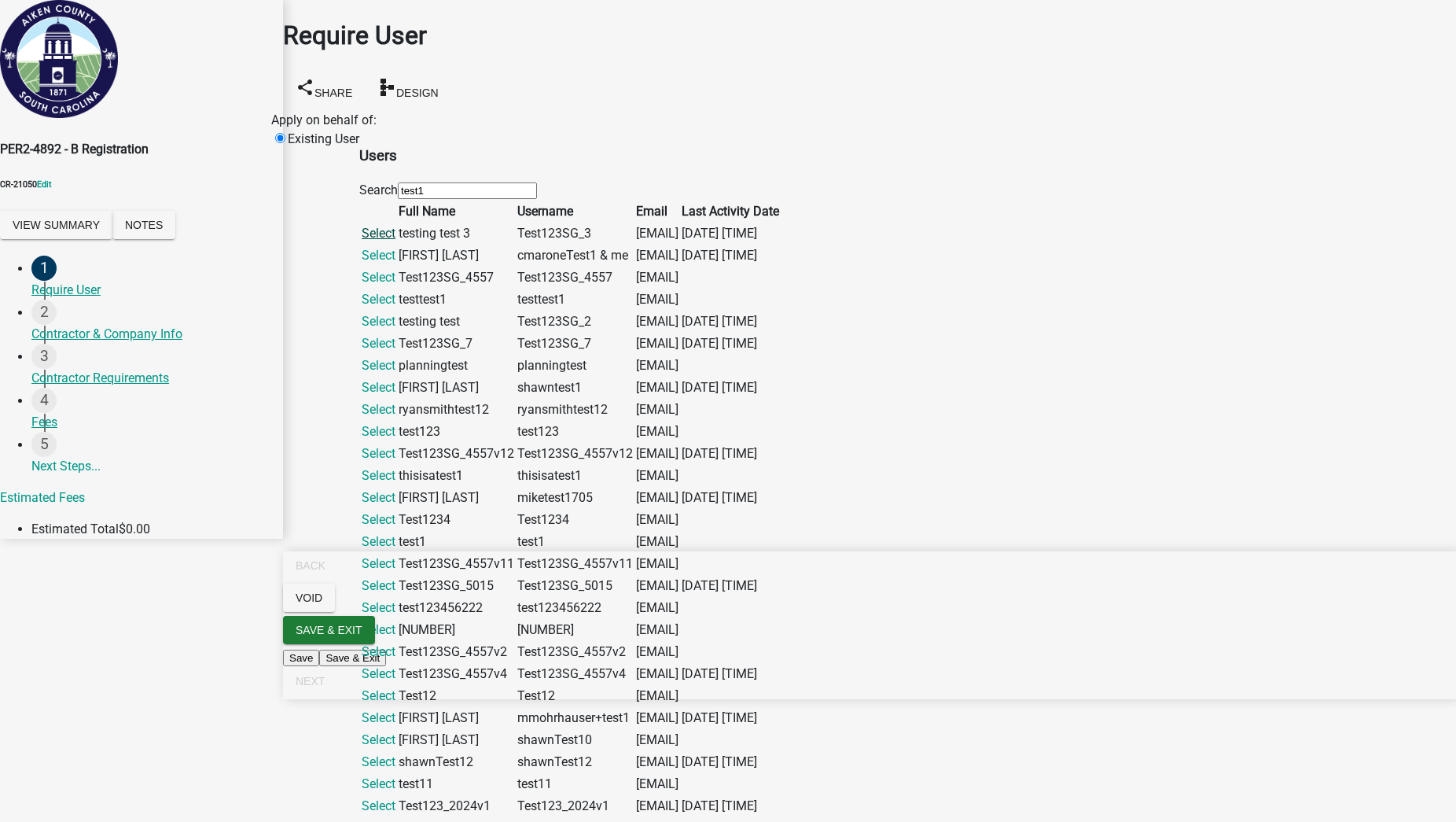 click on "Select" 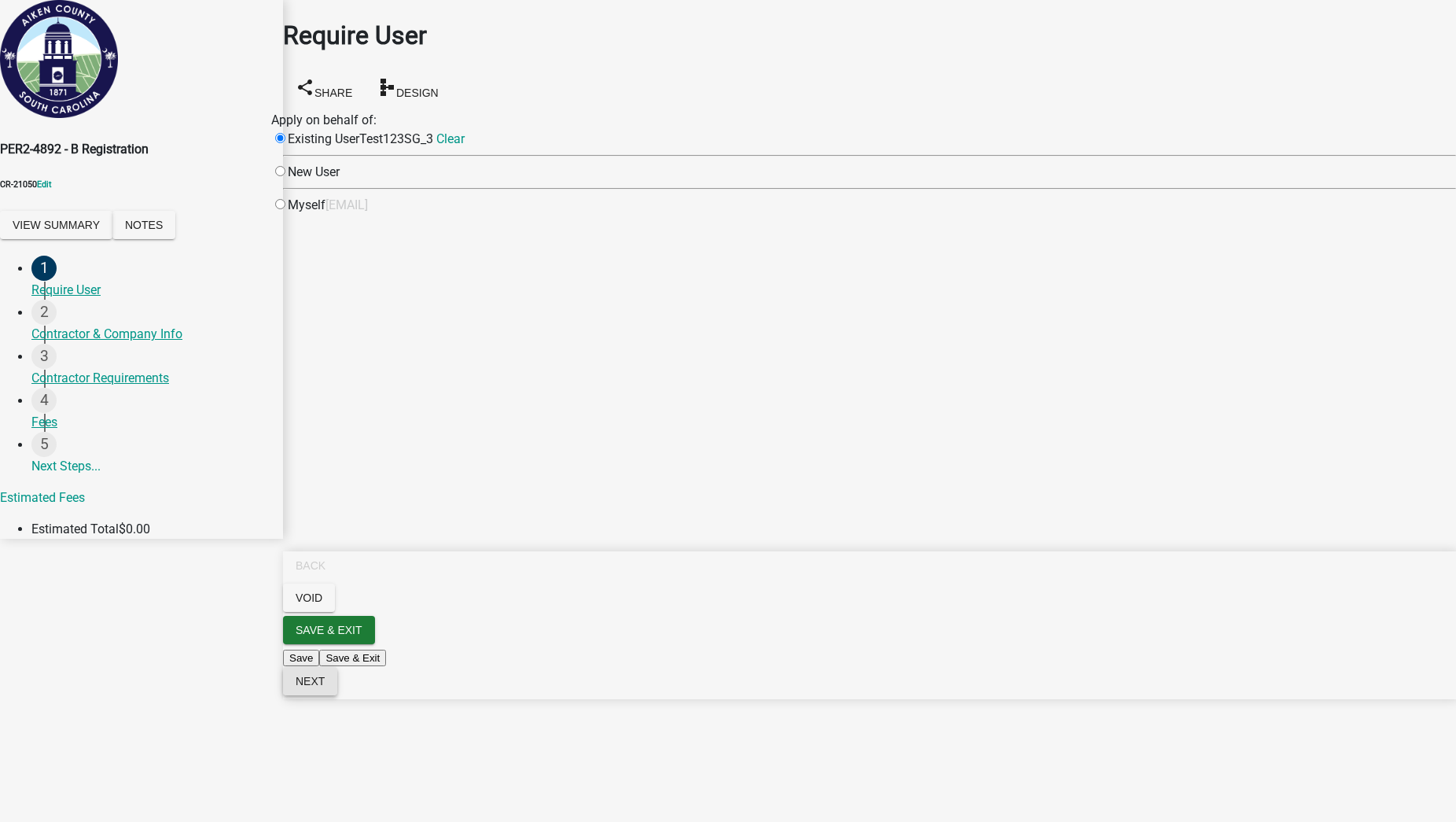 click on "Next" at bounding box center (310, 681) 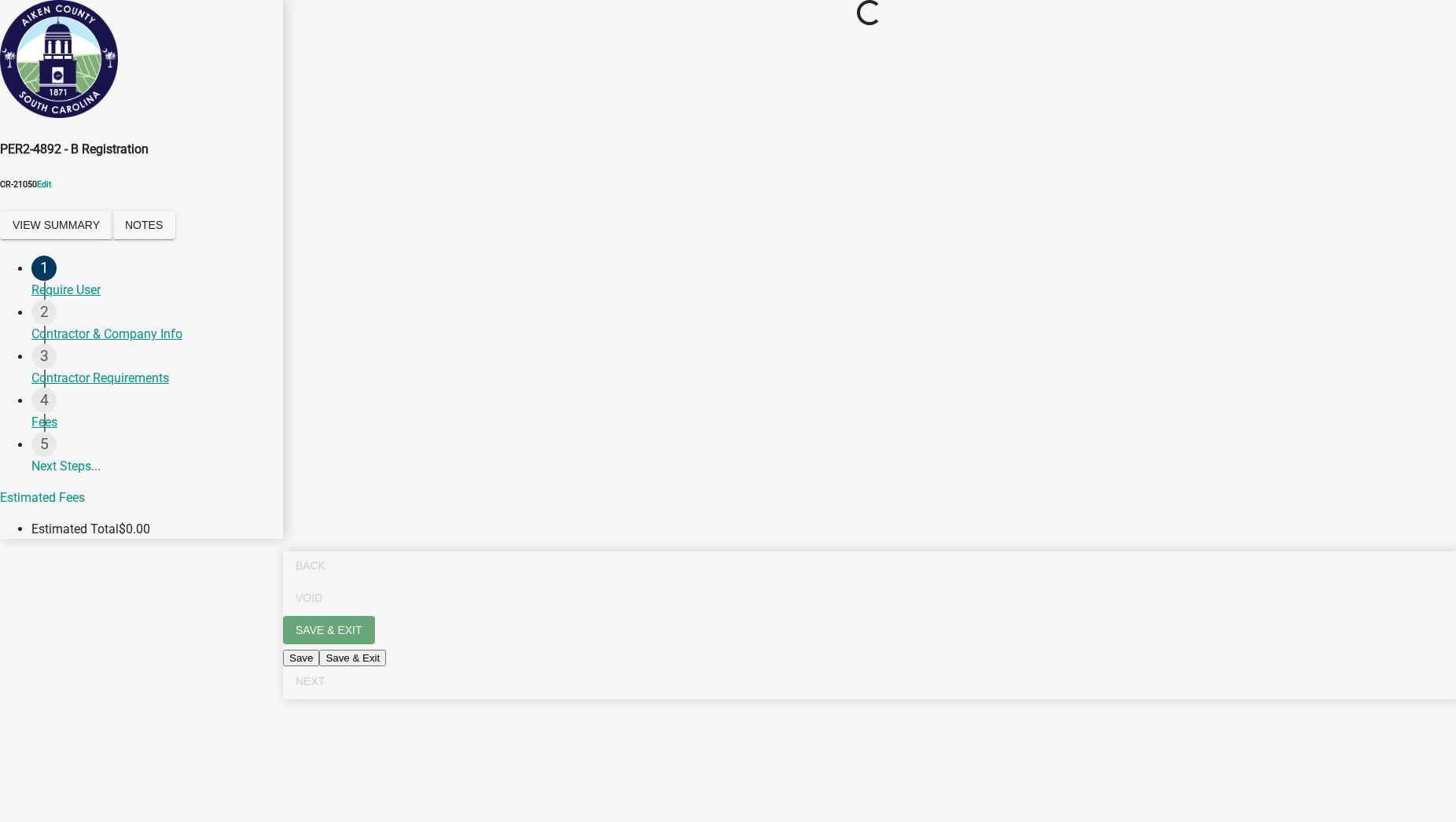 select on "ME" 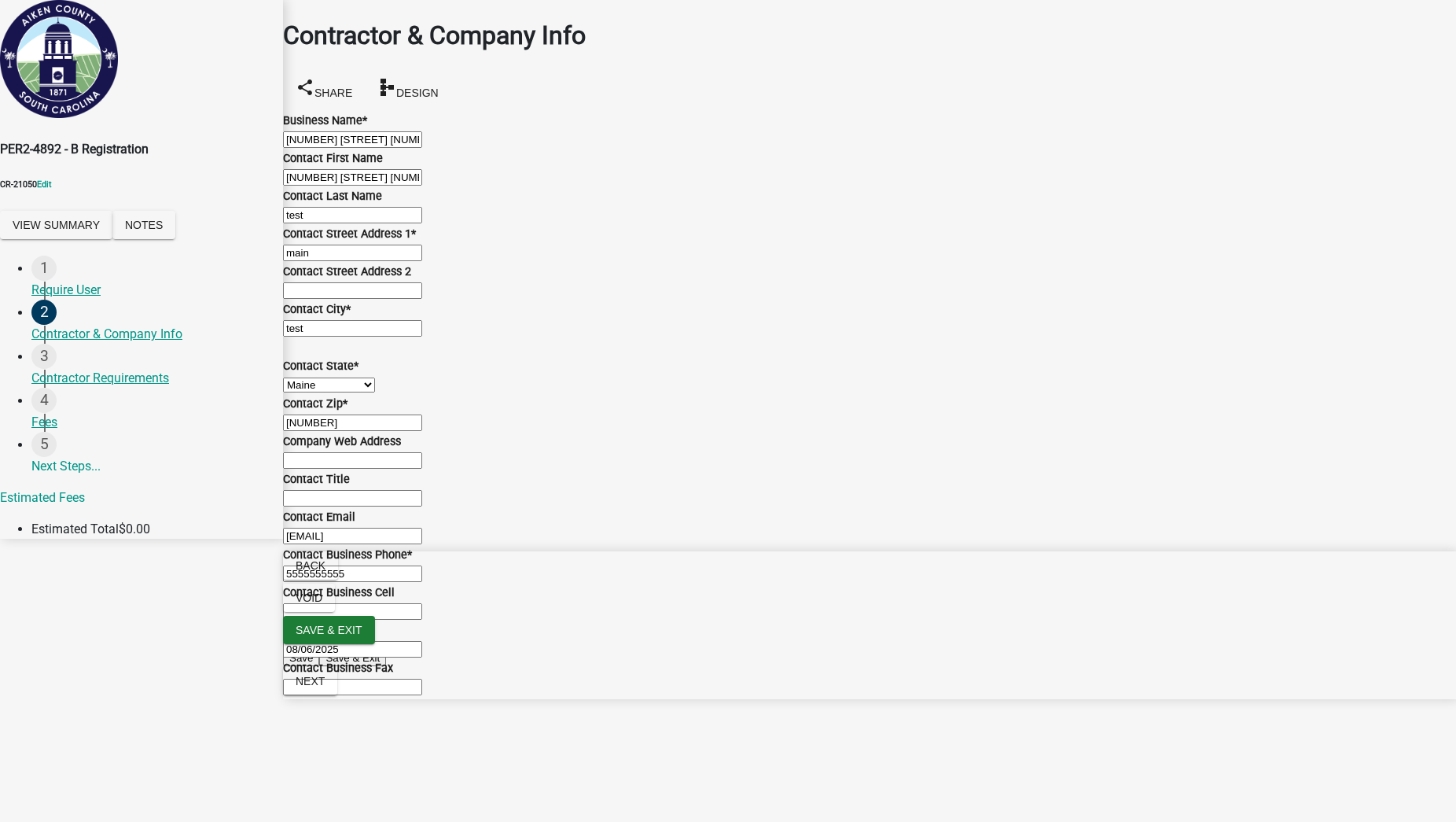 scroll, scrollTop: 680, scrollLeft: 0, axis: vertical 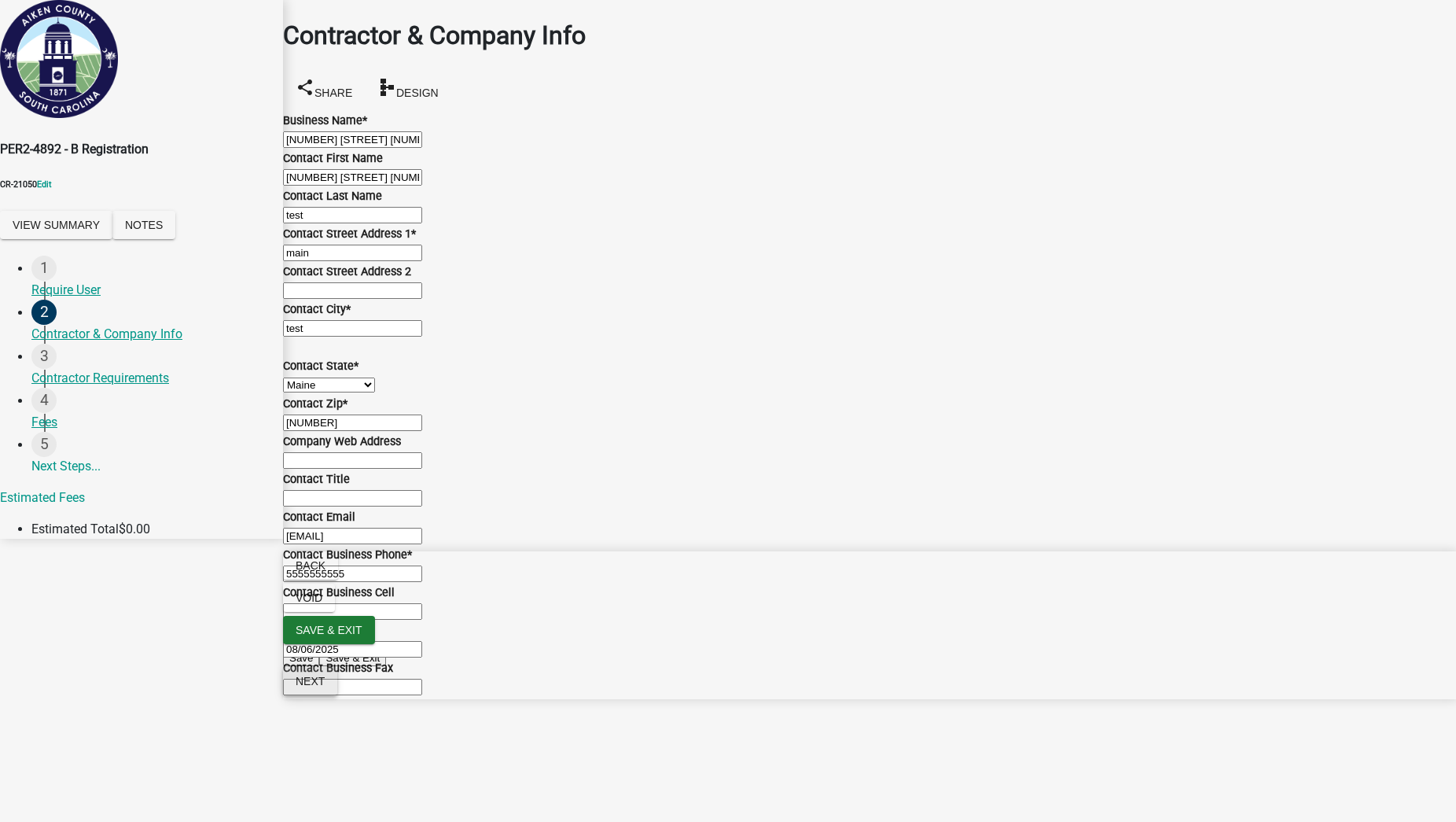 click on "Next" at bounding box center [310, 681] 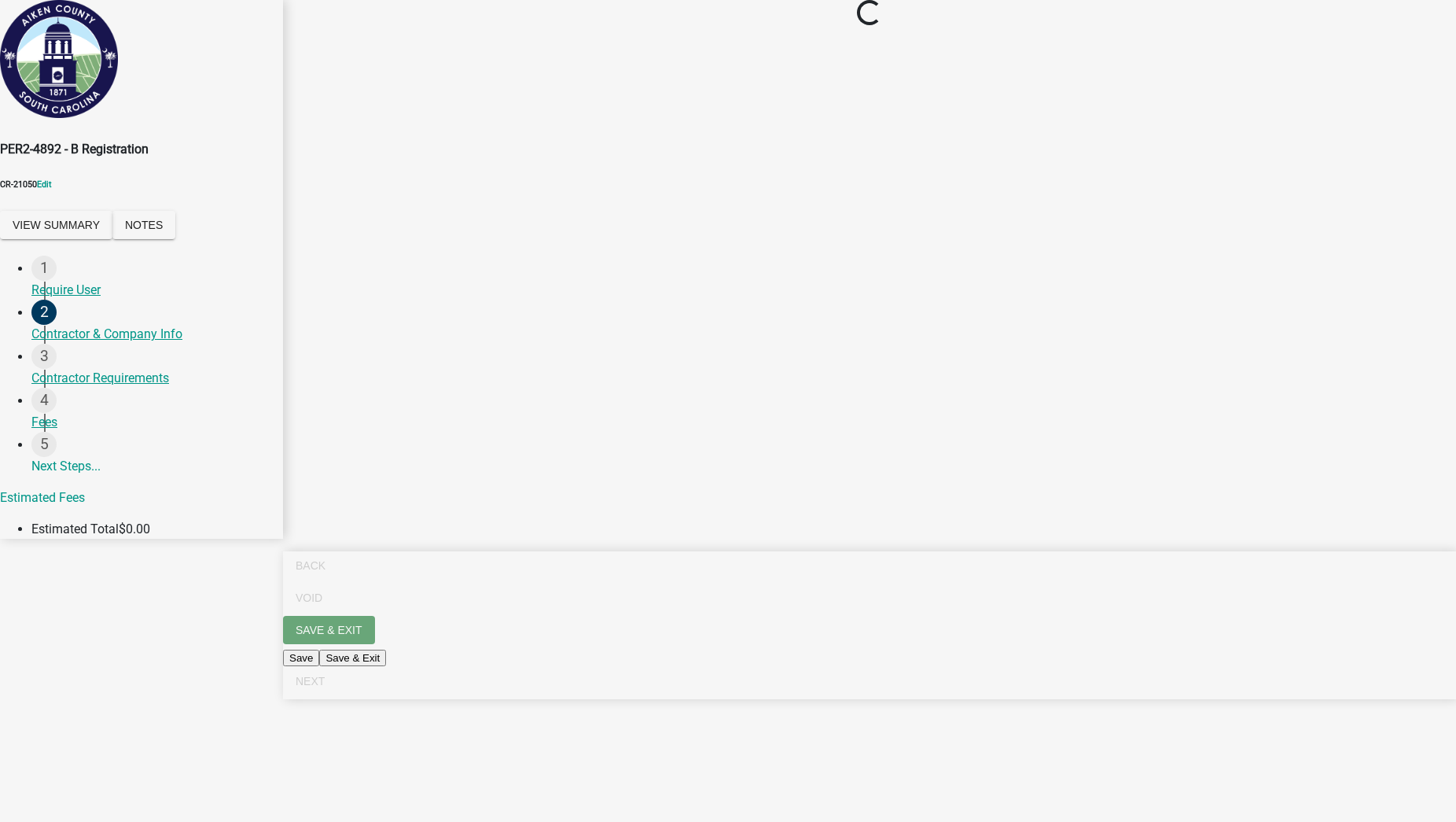 scroll, scrollTop: 0, scrollLeft: 0, axis: both 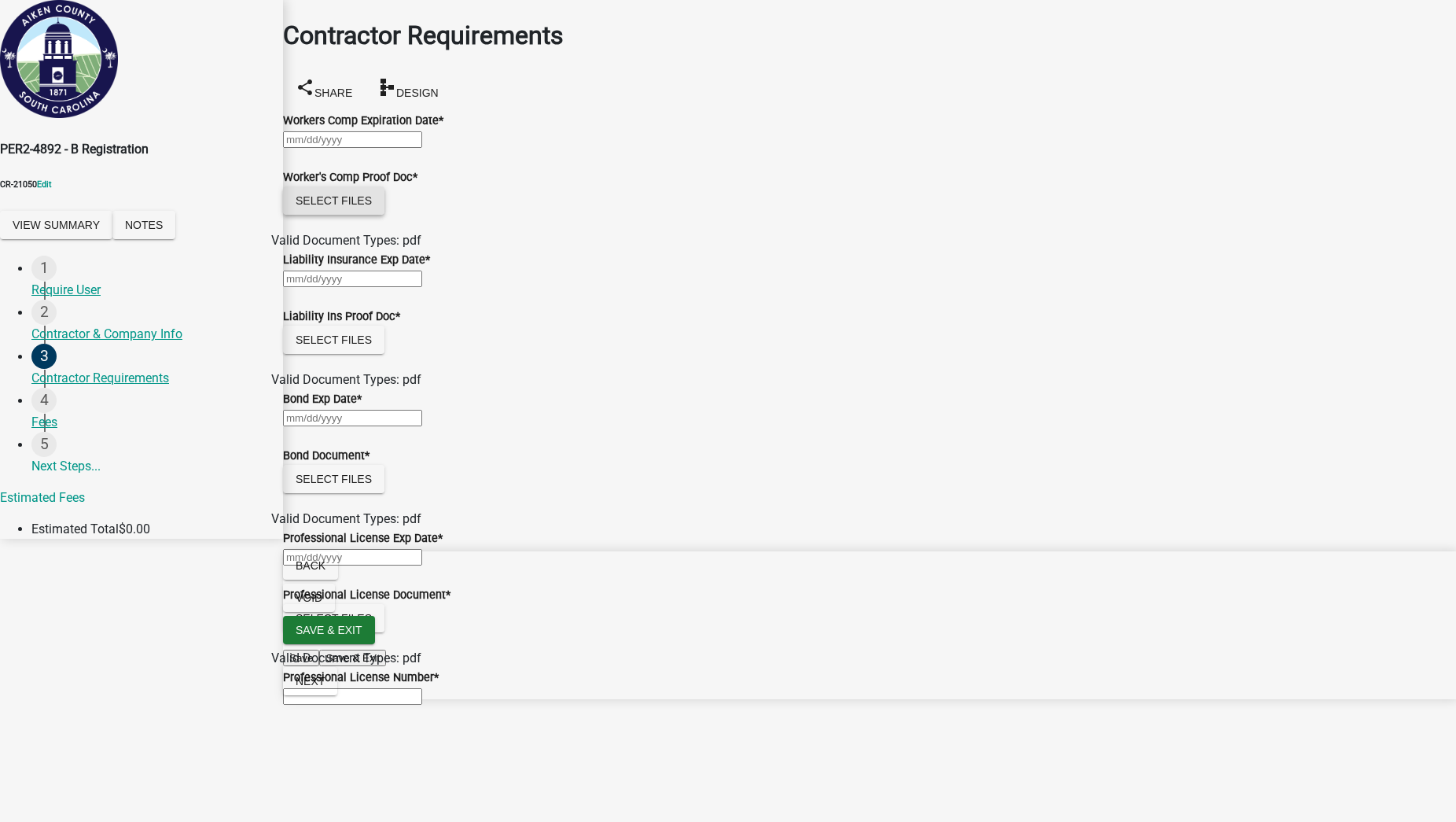click on "Select files" 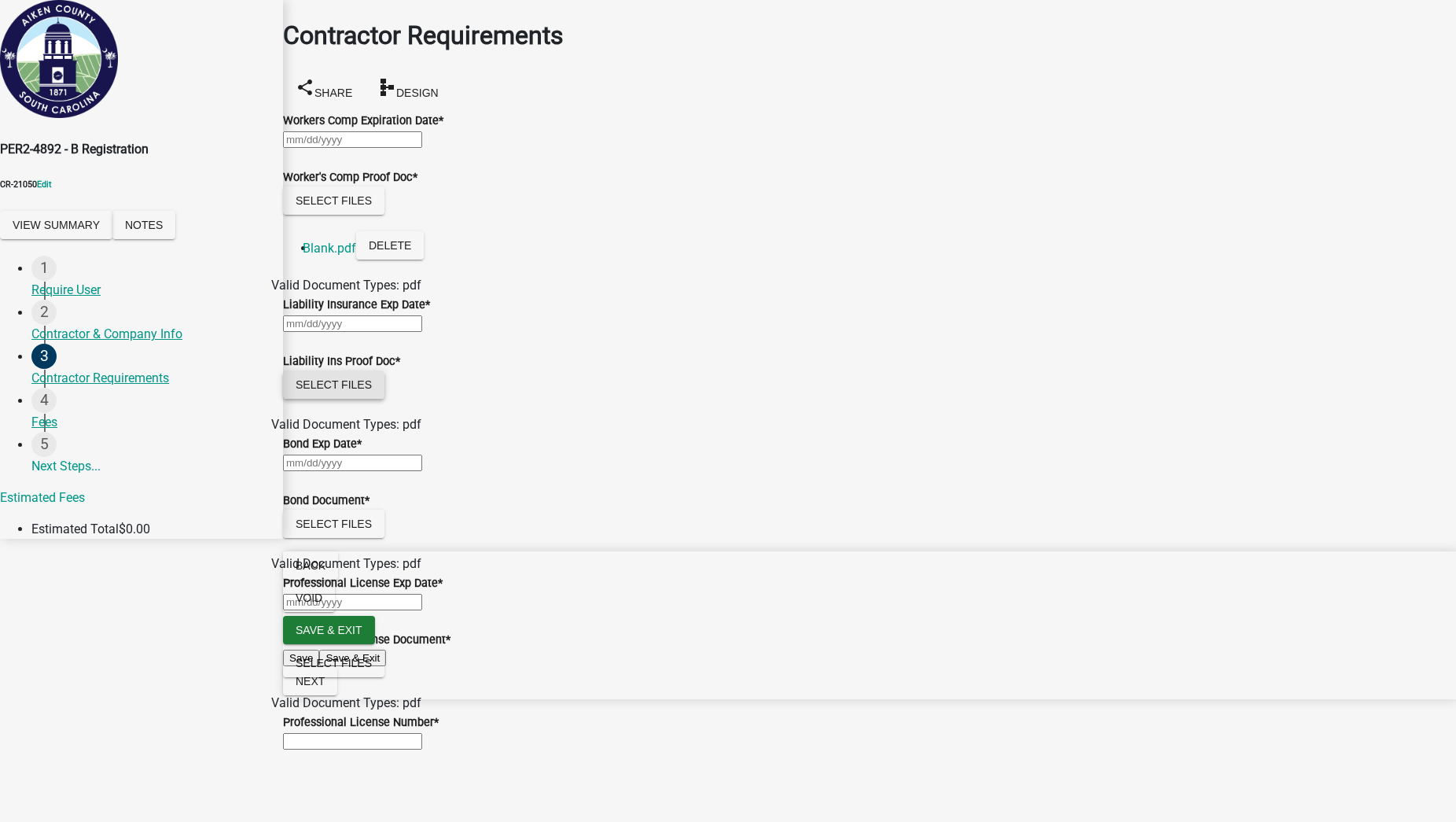 click on "Select files" 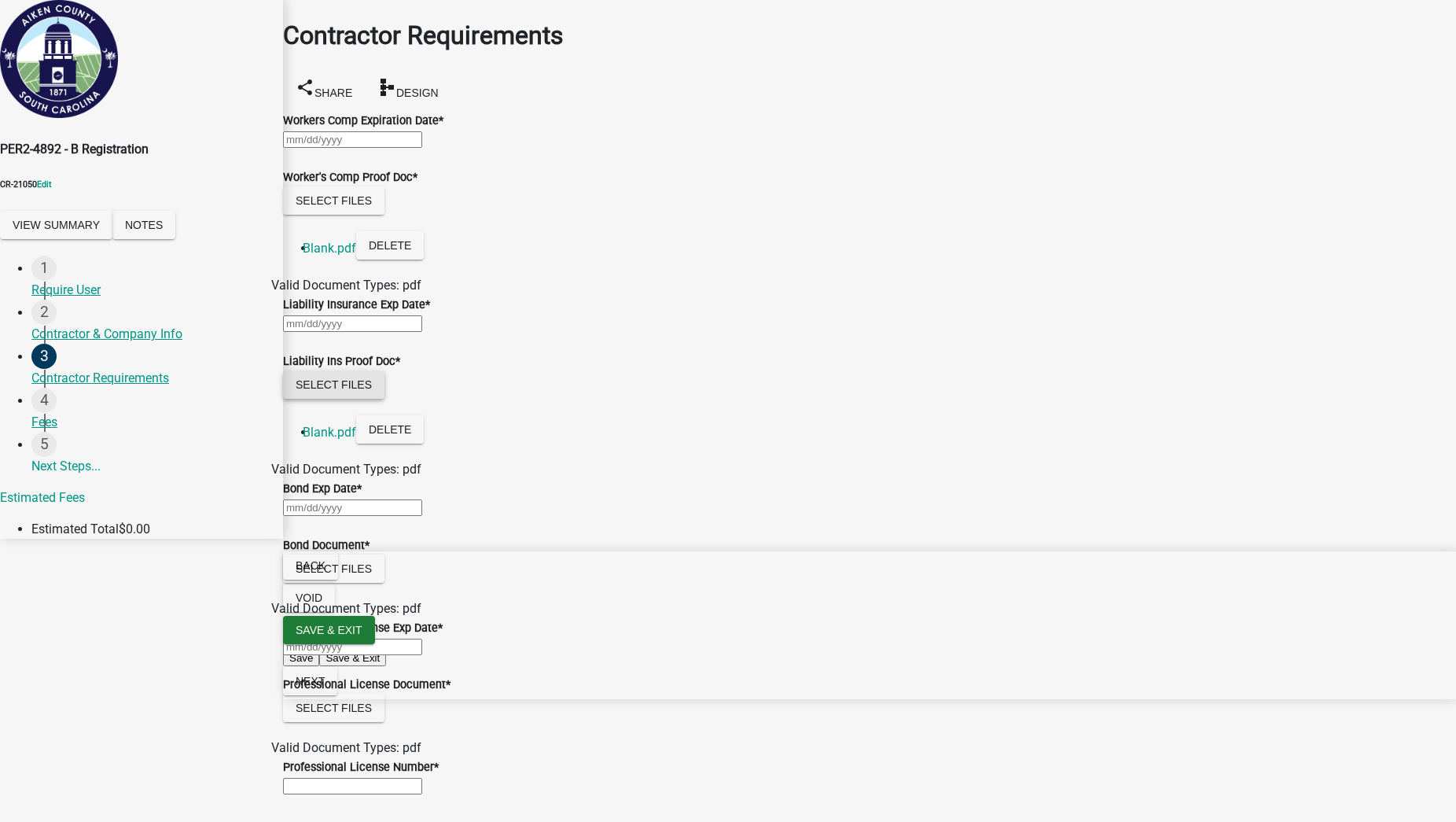 scroll, scrollTop: 197, scrollLeft: 0, axis: vertical 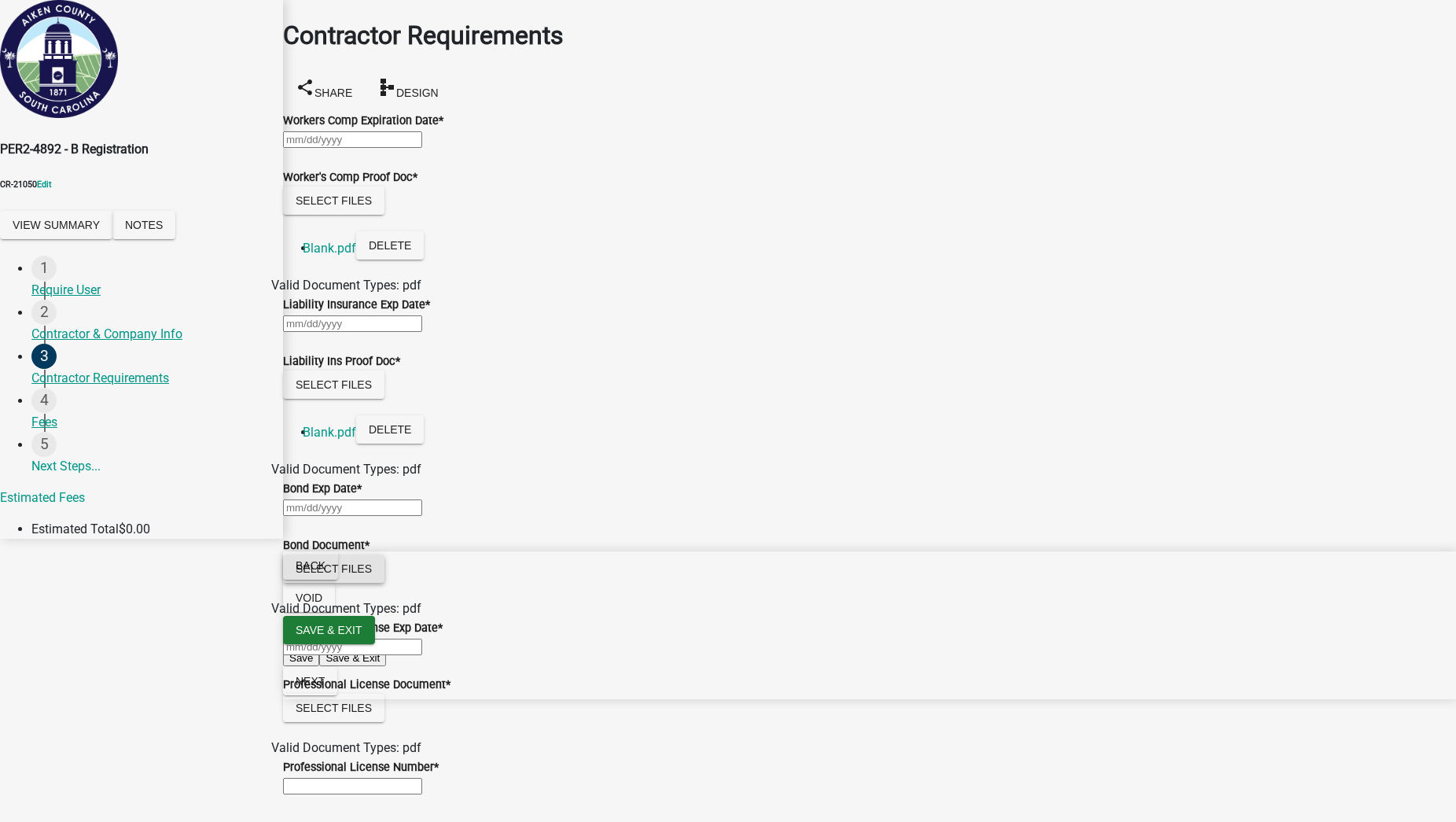 click on "Select files" 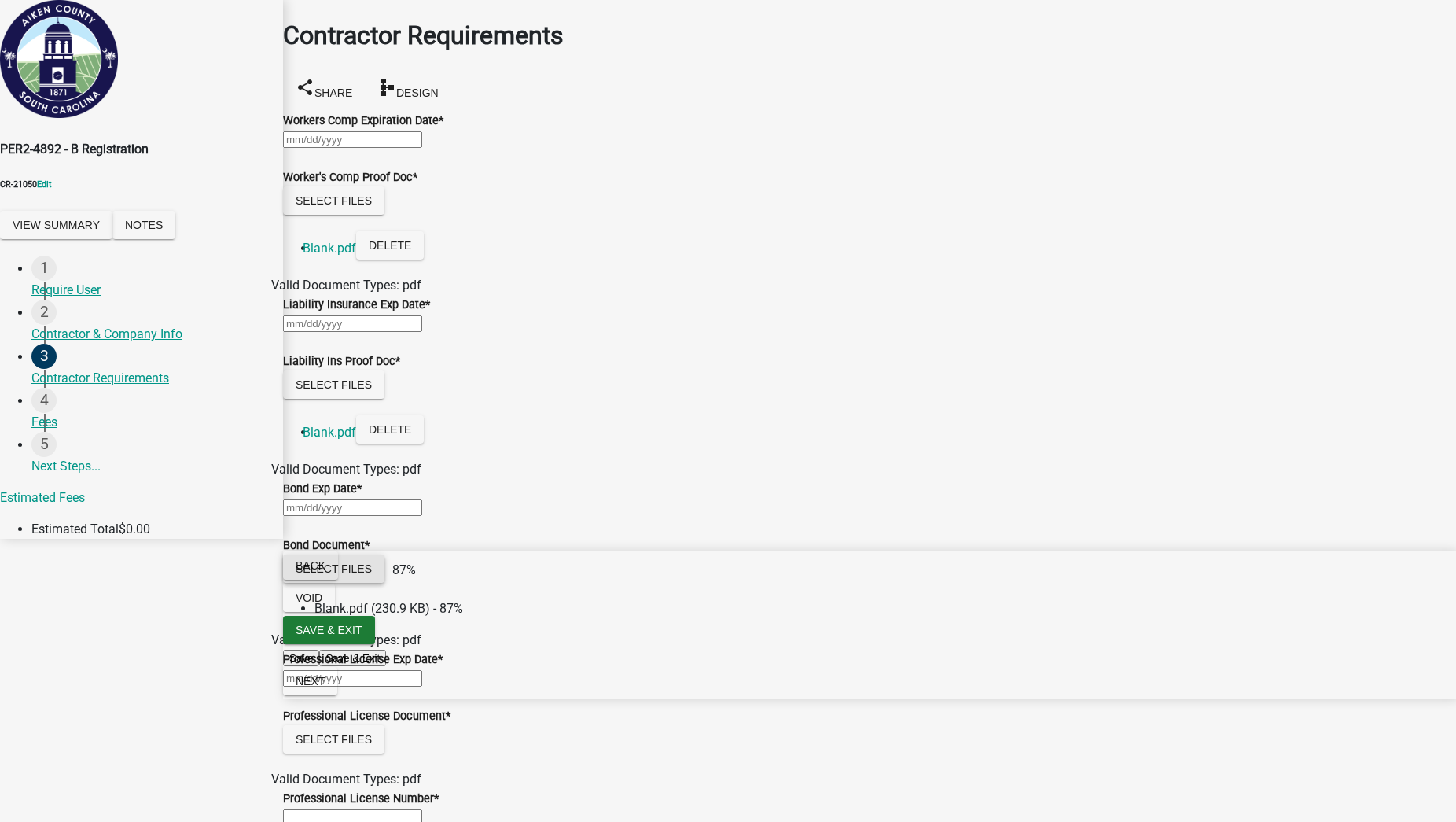 scroll, scrollTop: 418, scrollLeft: 0, axis: vertical 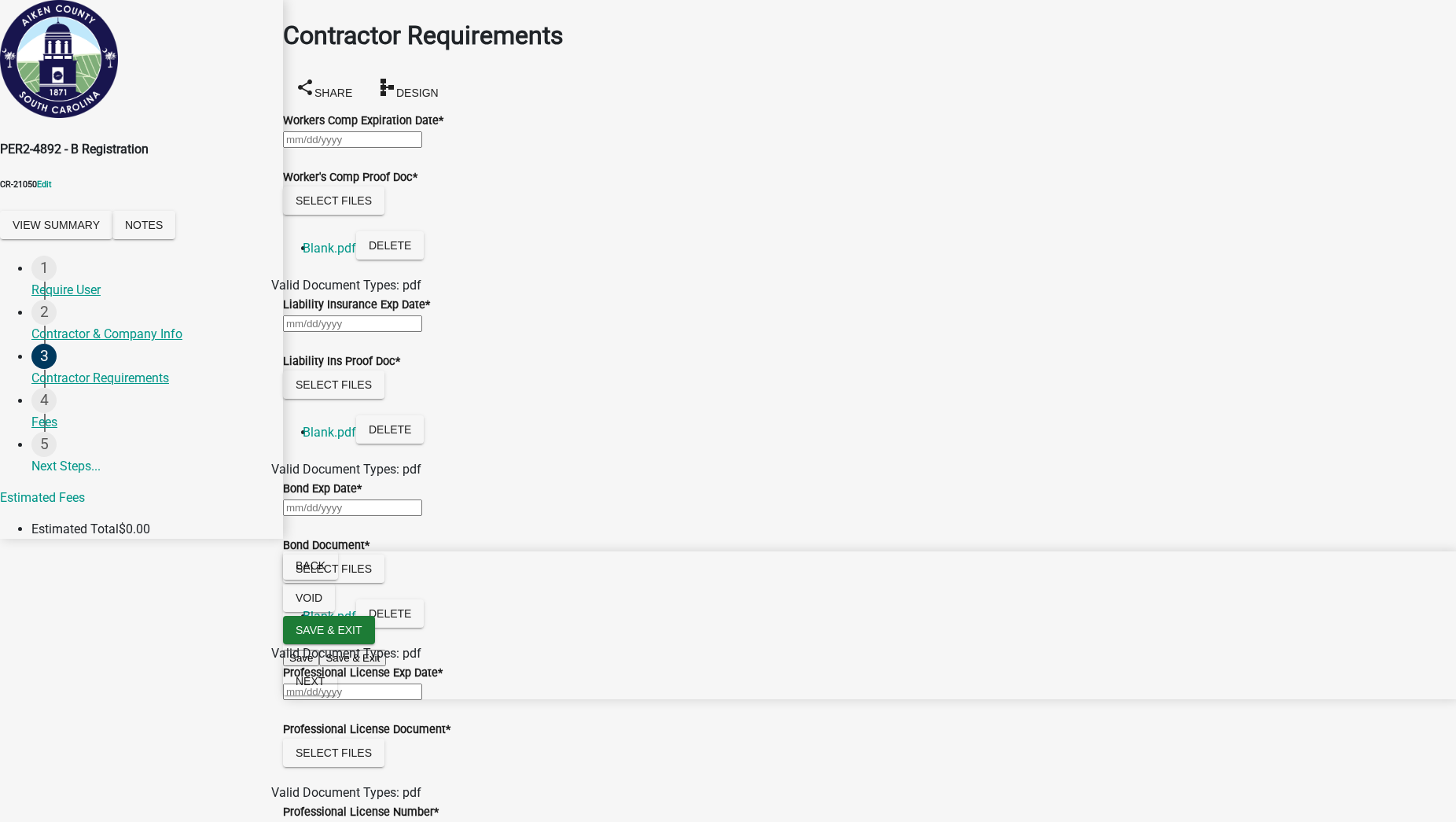 click 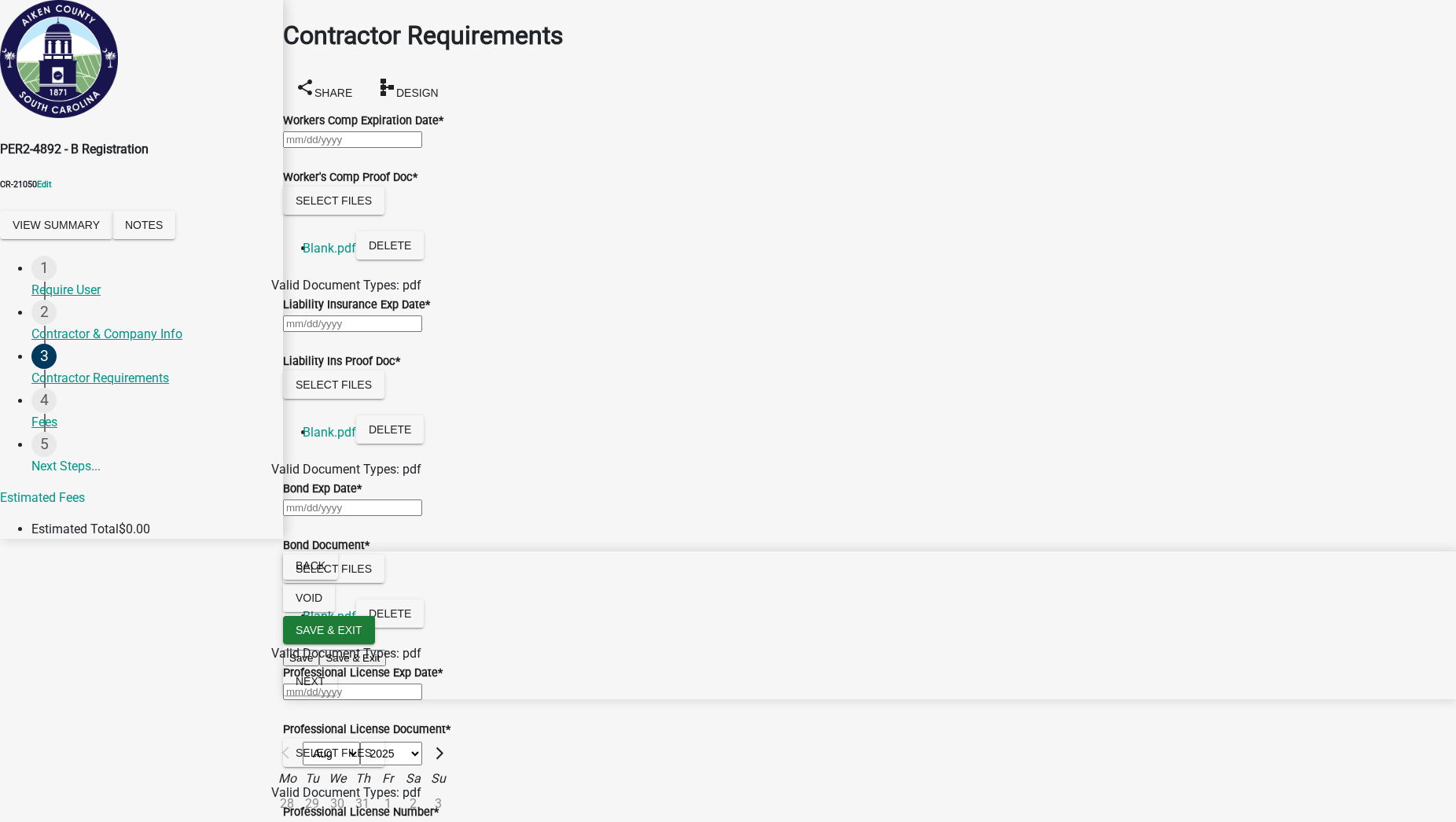 click on "7" 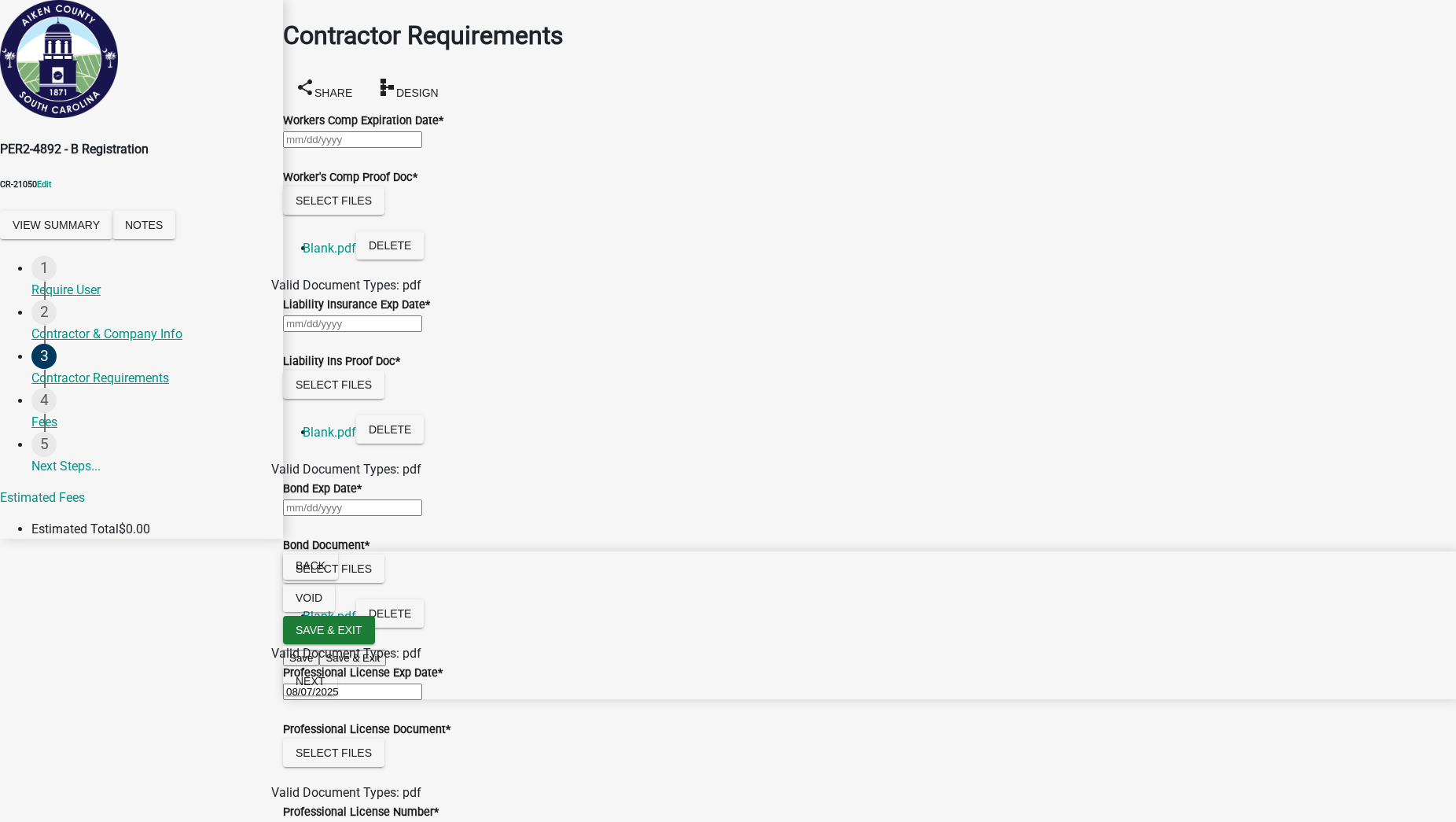 click 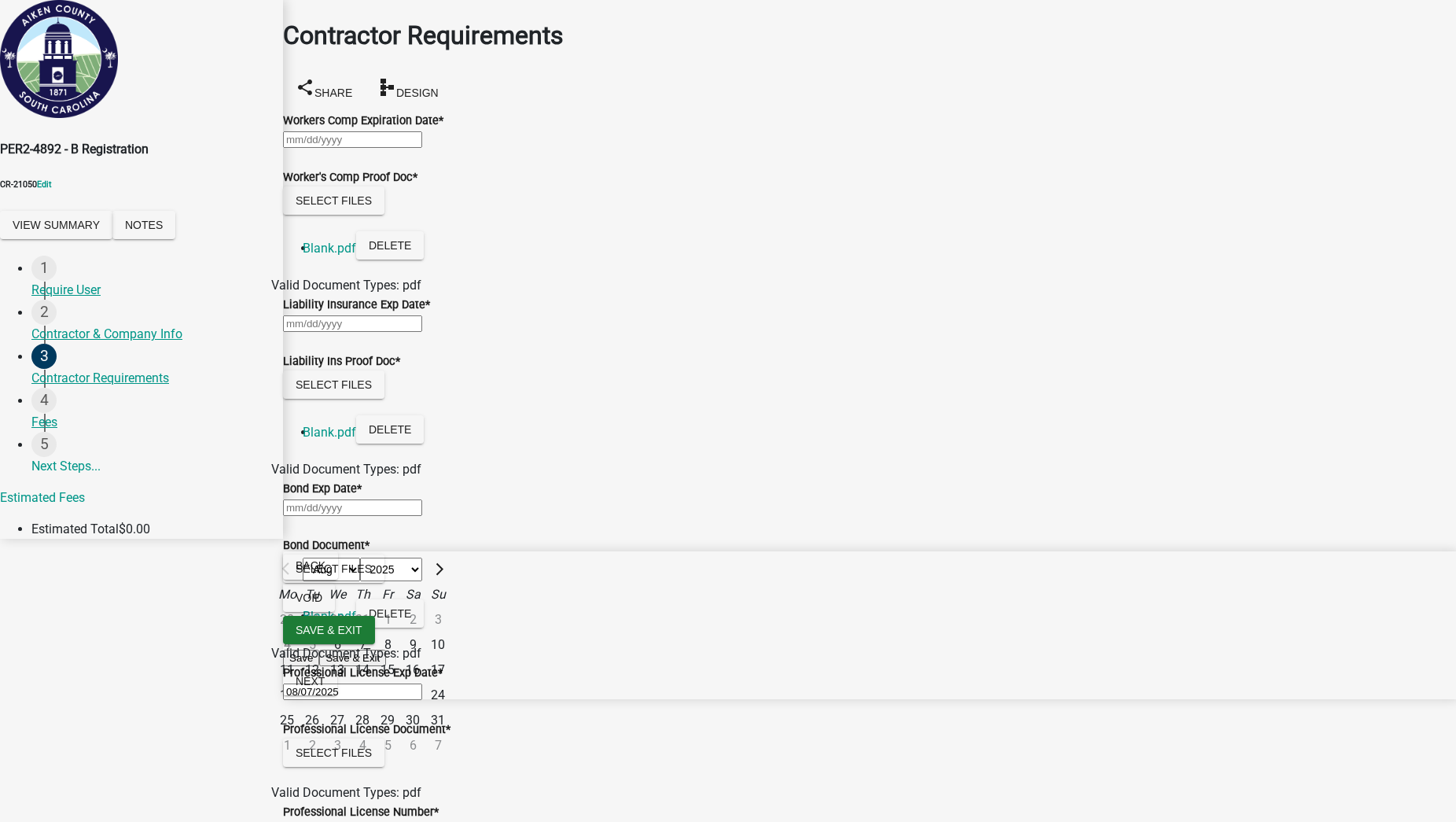 click on "31" 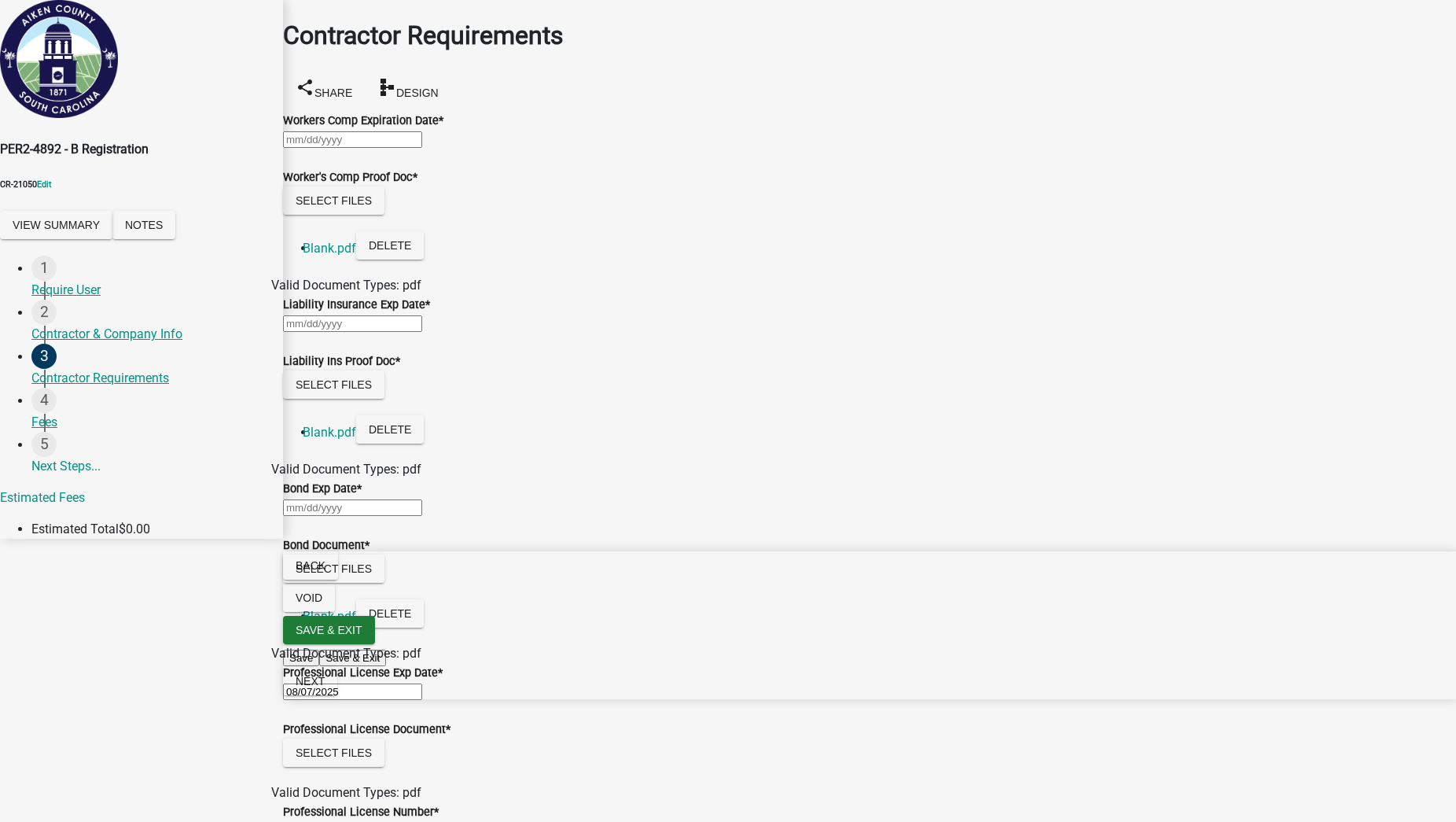 type on "08/31/2025" 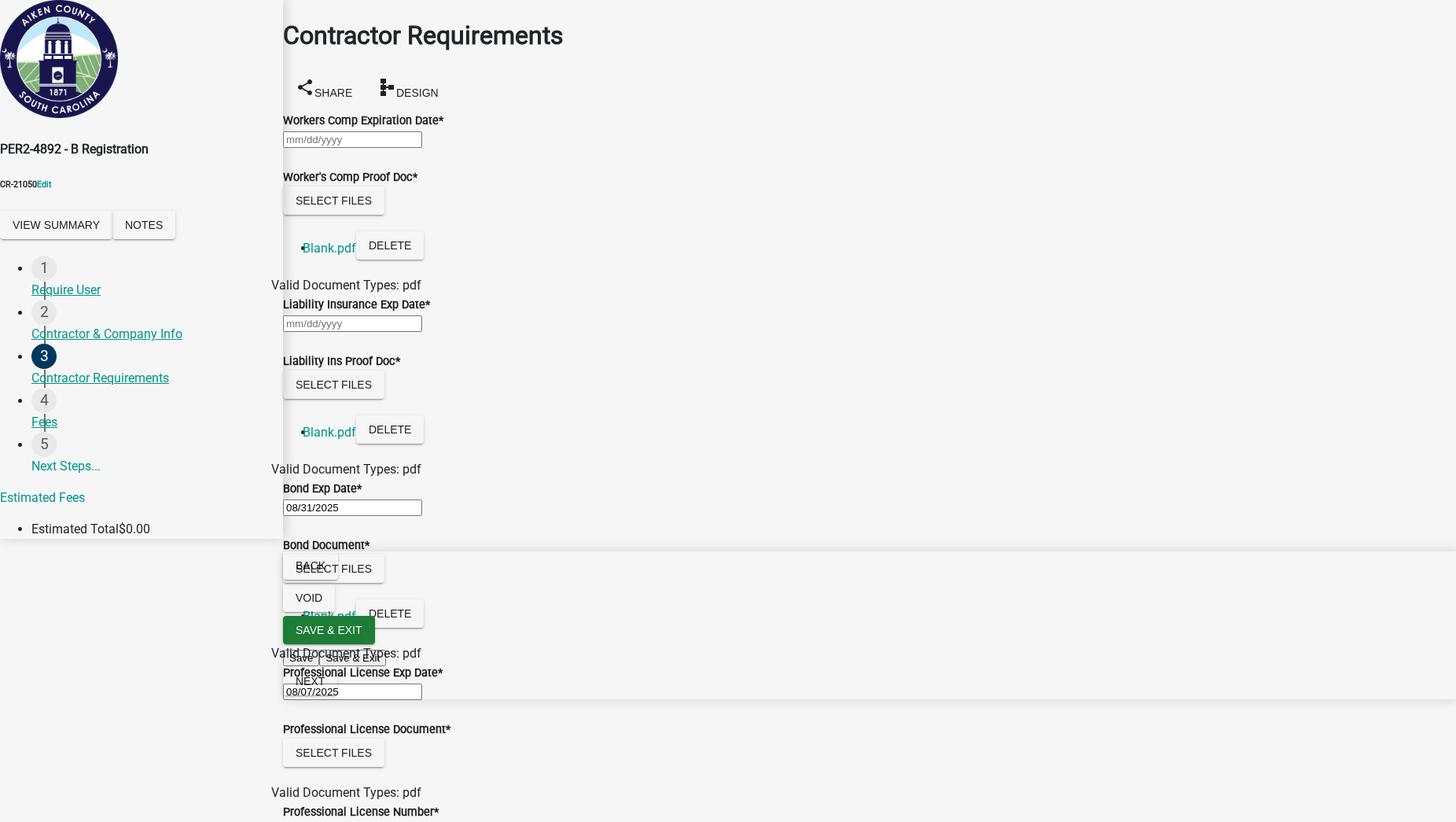 click on "08/07/2025" 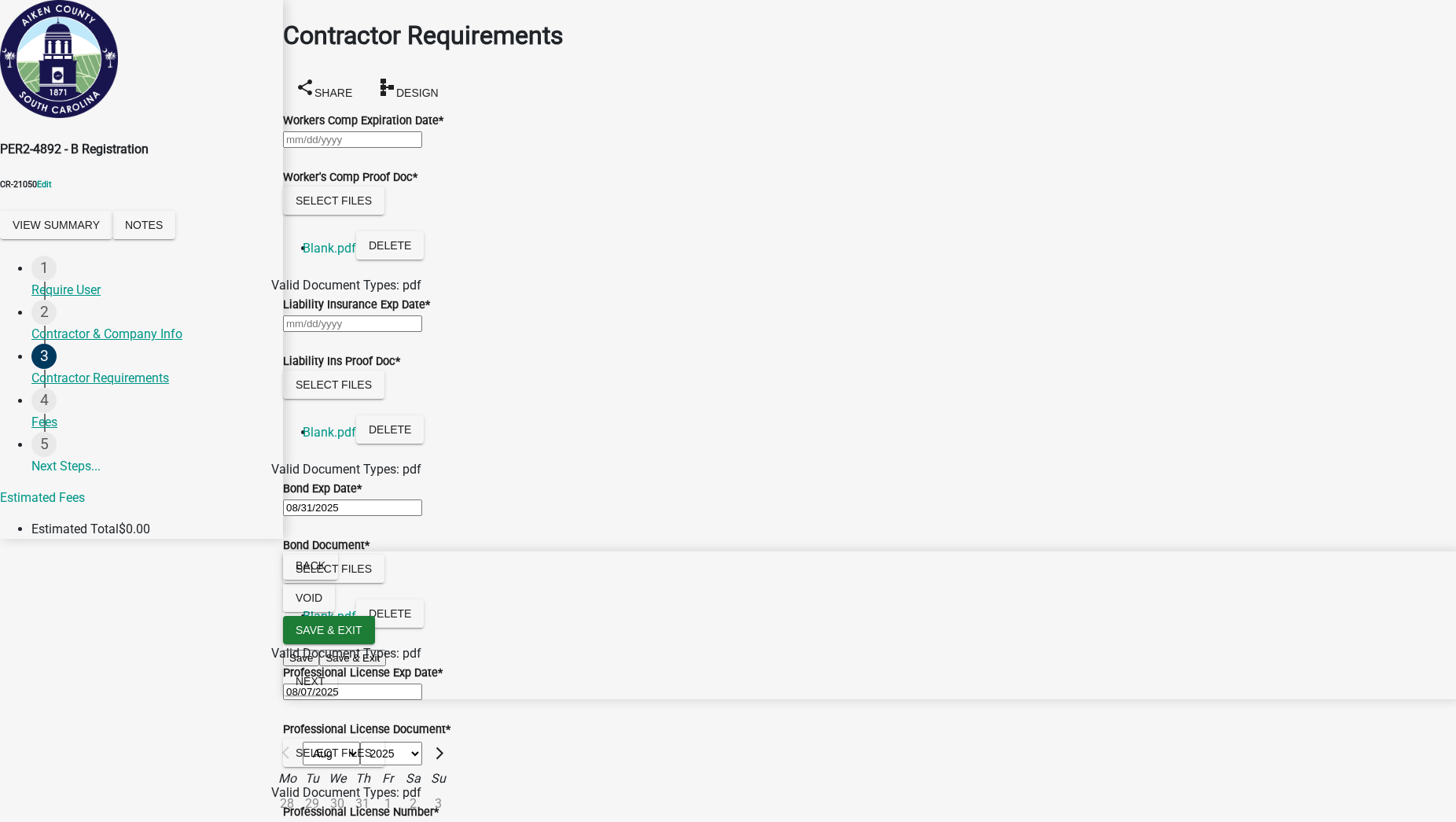 click on "1" 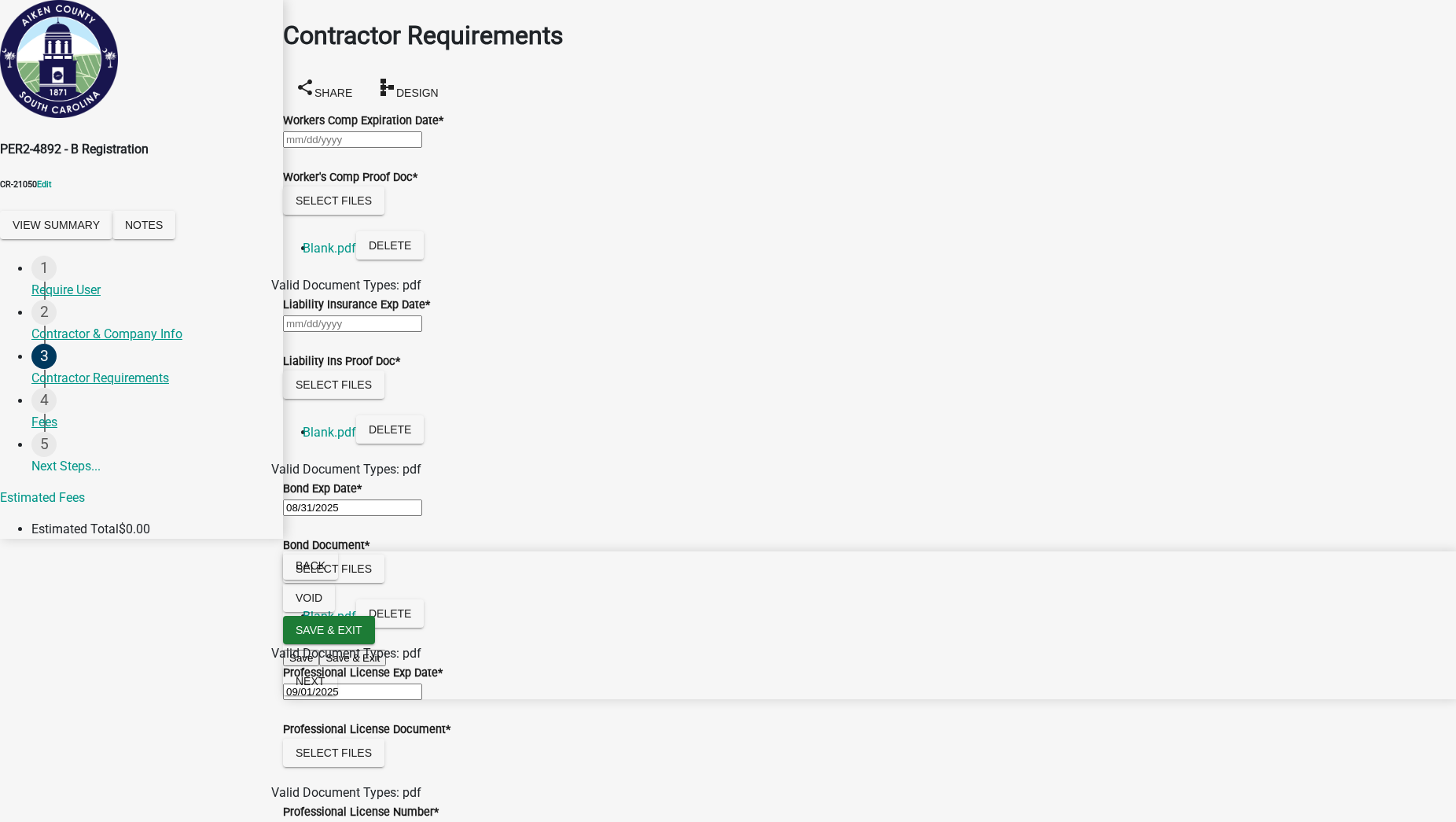 click on "08/31/2025" 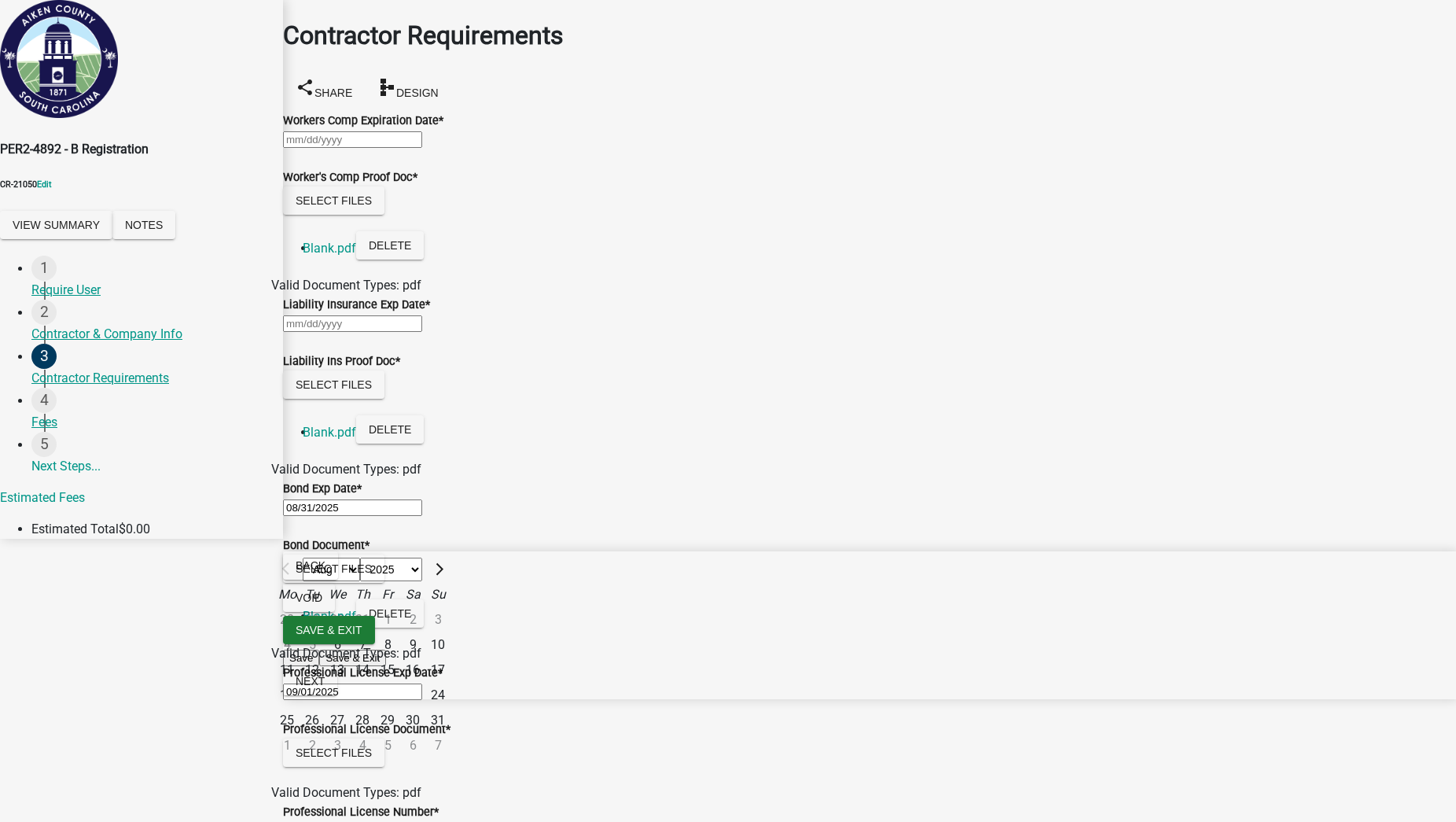 click on "1" 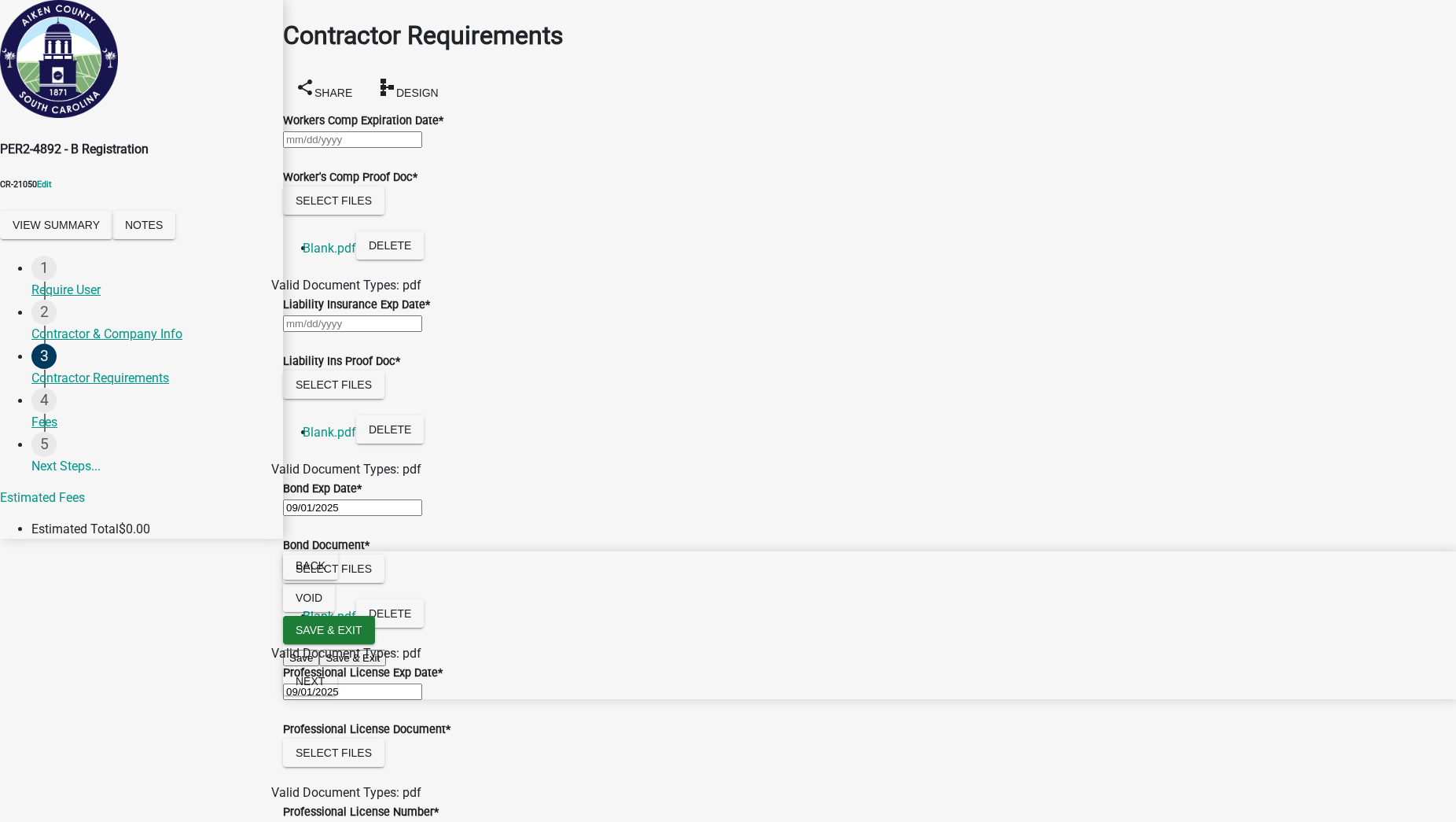 scroll, scrollTop: 222, scrollLeft: 0, axis: vertical 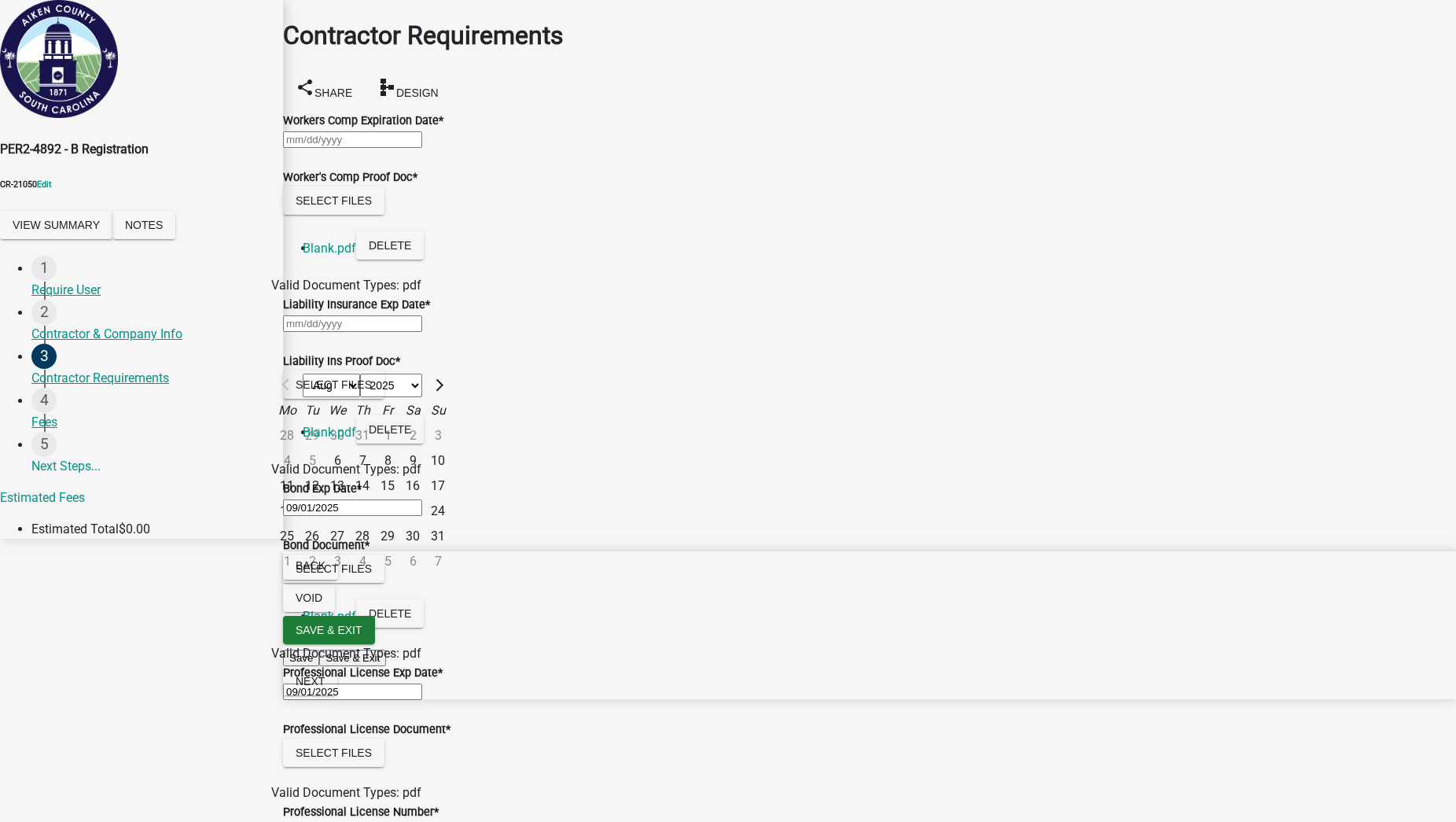 click on "1" 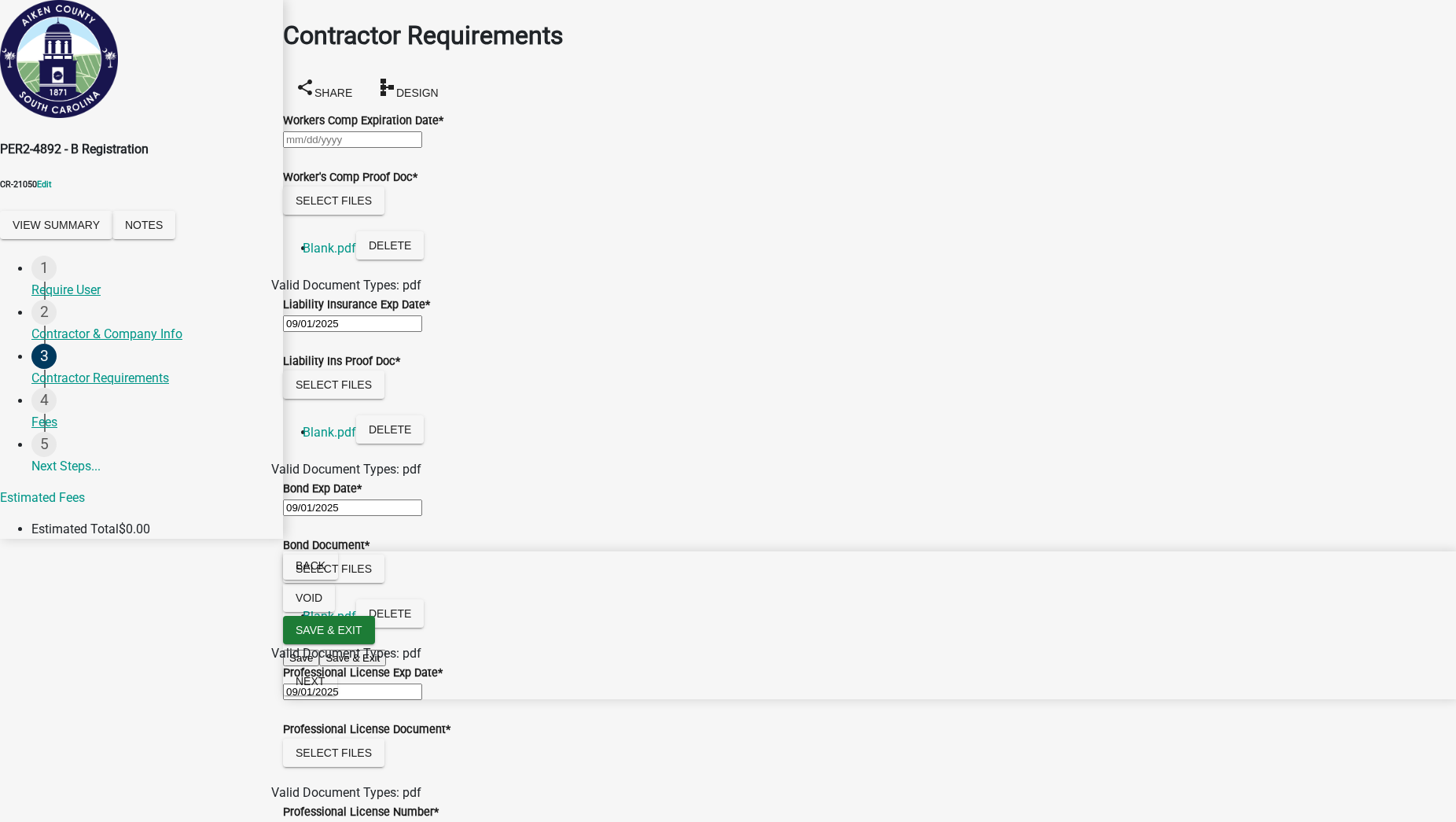 scroll, scrollTop: 25, scrollLeft: 0, axis: vertical 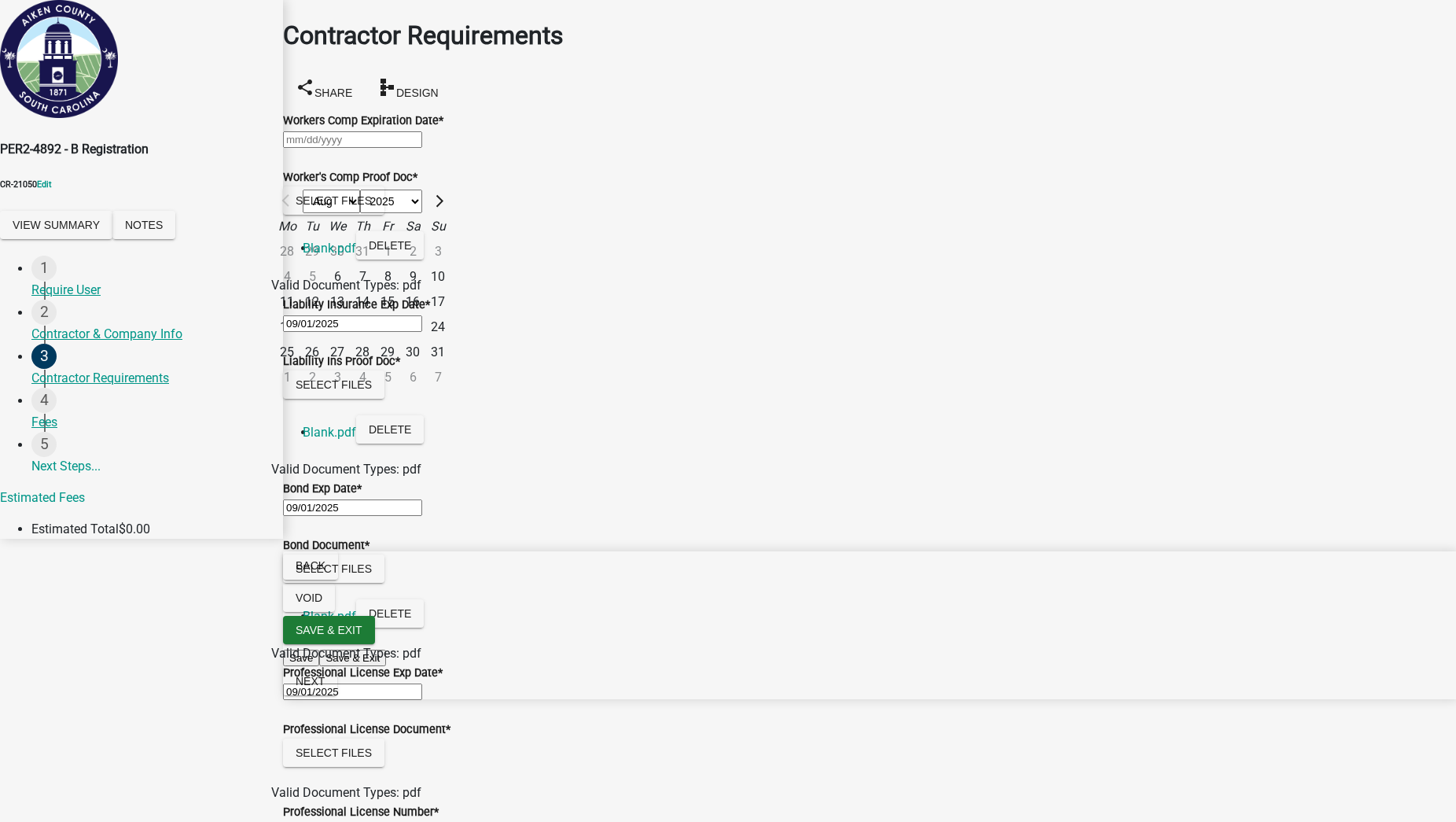 drag, startPoint x: 373, startPoint y: 127, endPoint x: 344, endPoint y: 220, distance: 97.41663 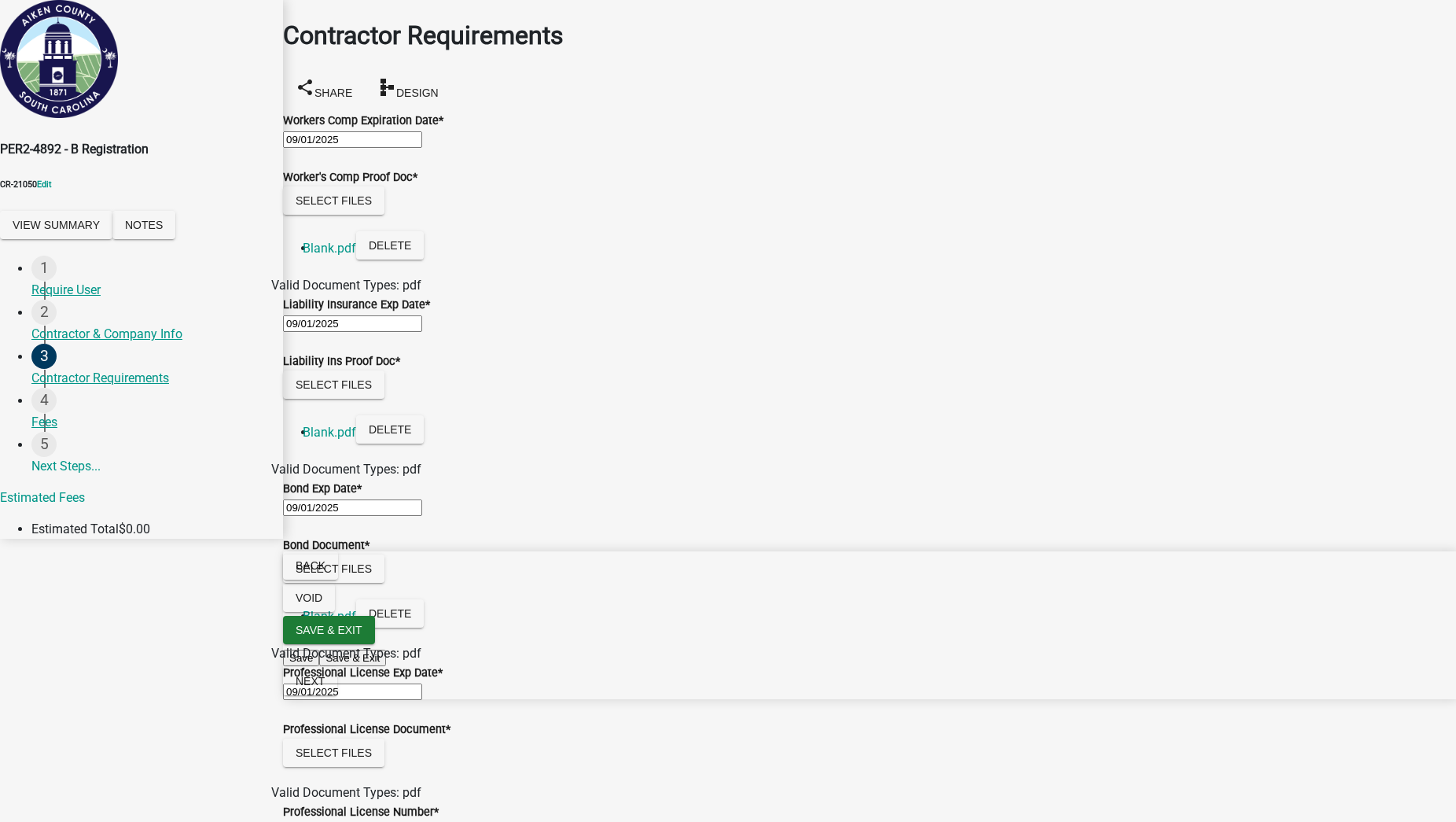 scroll, scrollTop: 444, scrollLeft: 0, axis: vertical 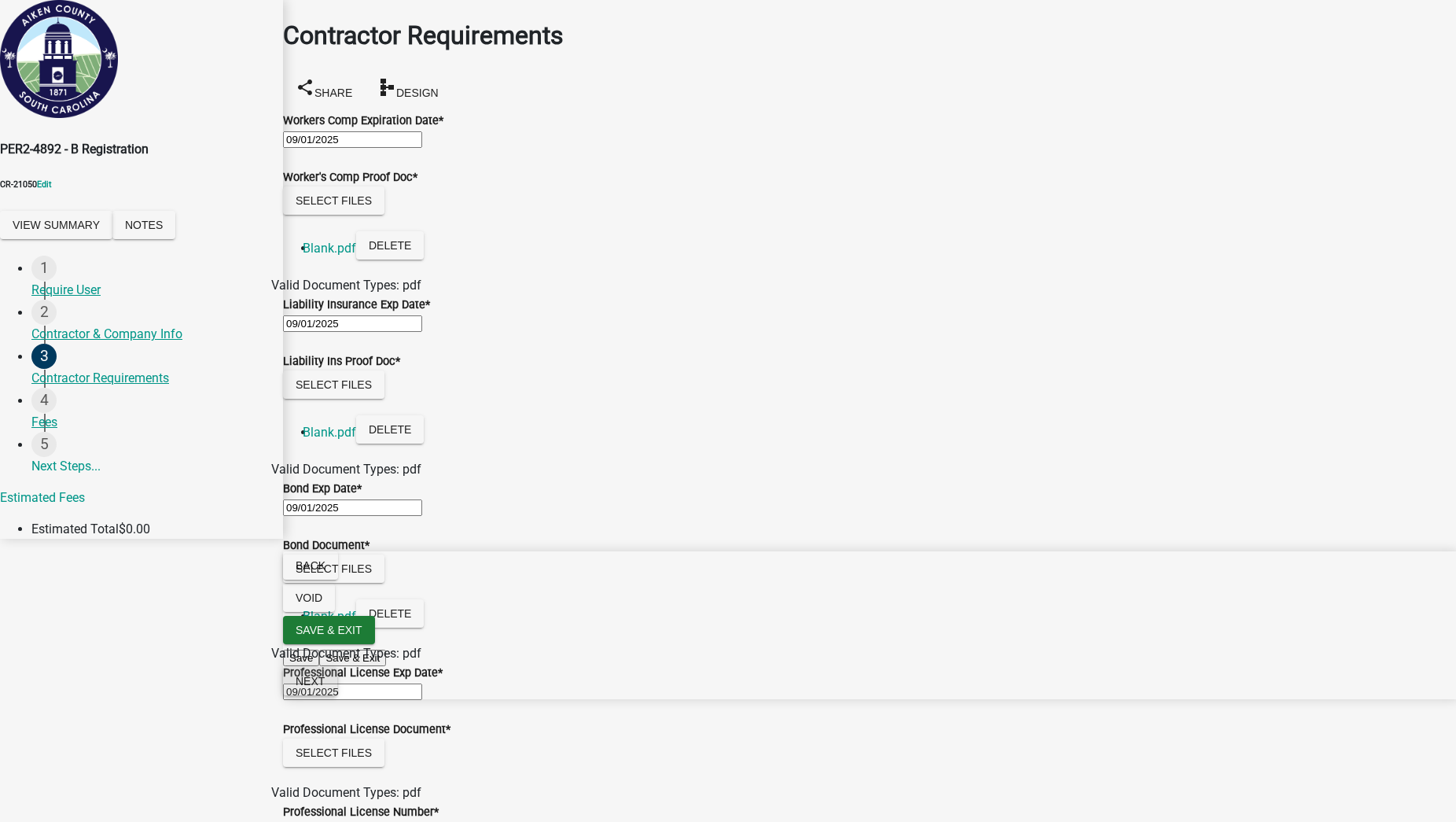 type on "333" 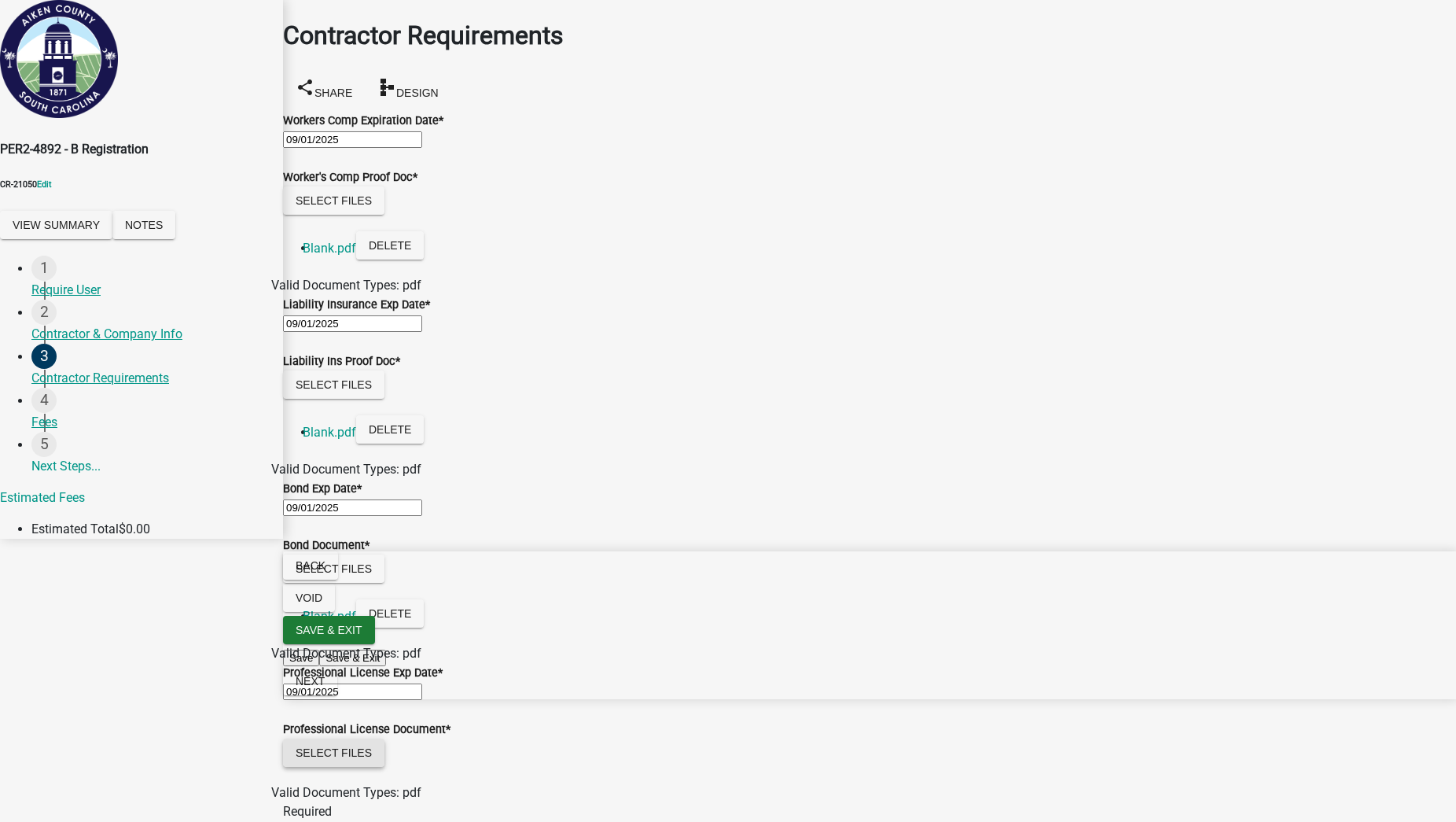 click on "Select files" 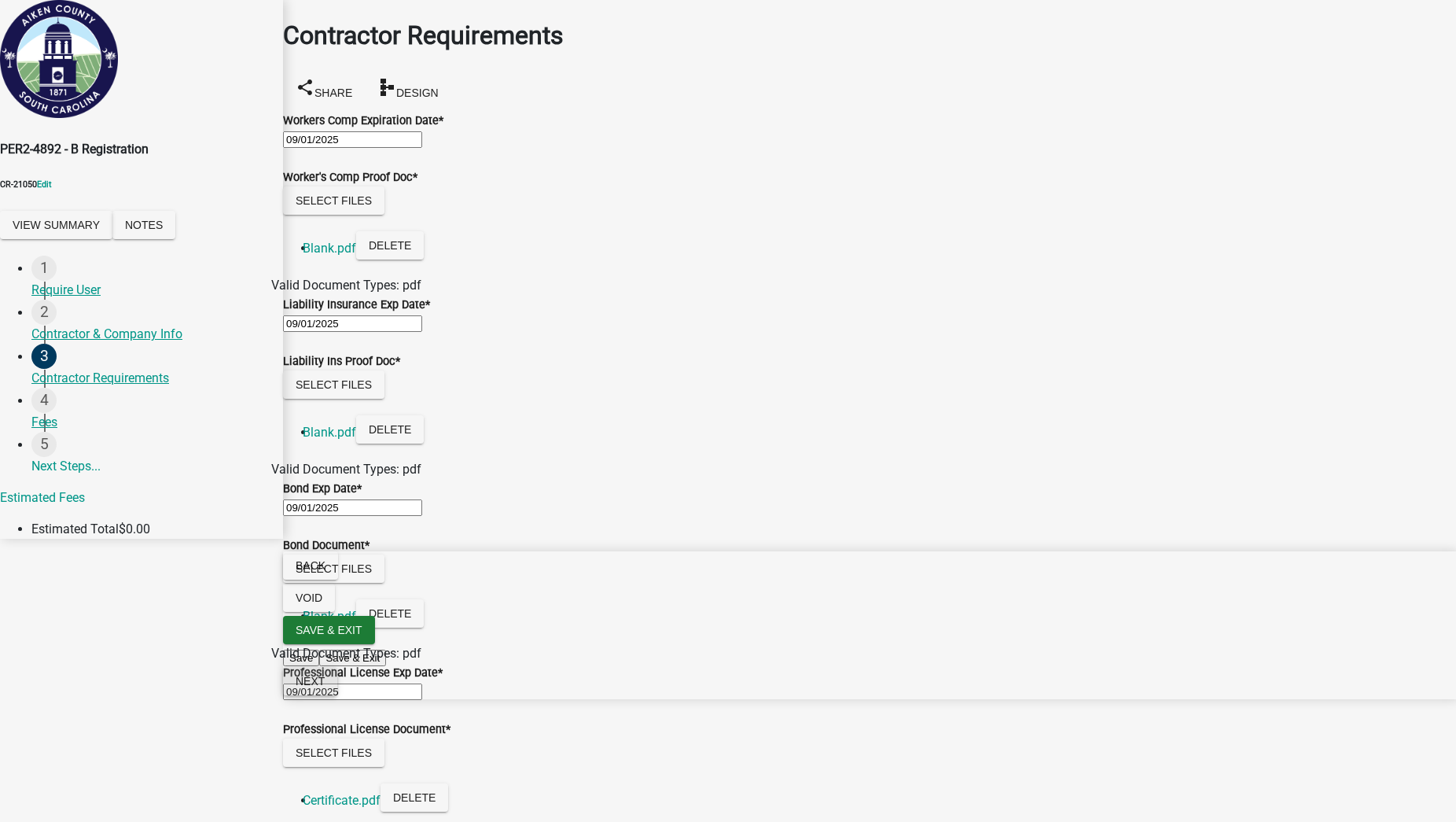 click on "Next" at bounding box center [310, 681] 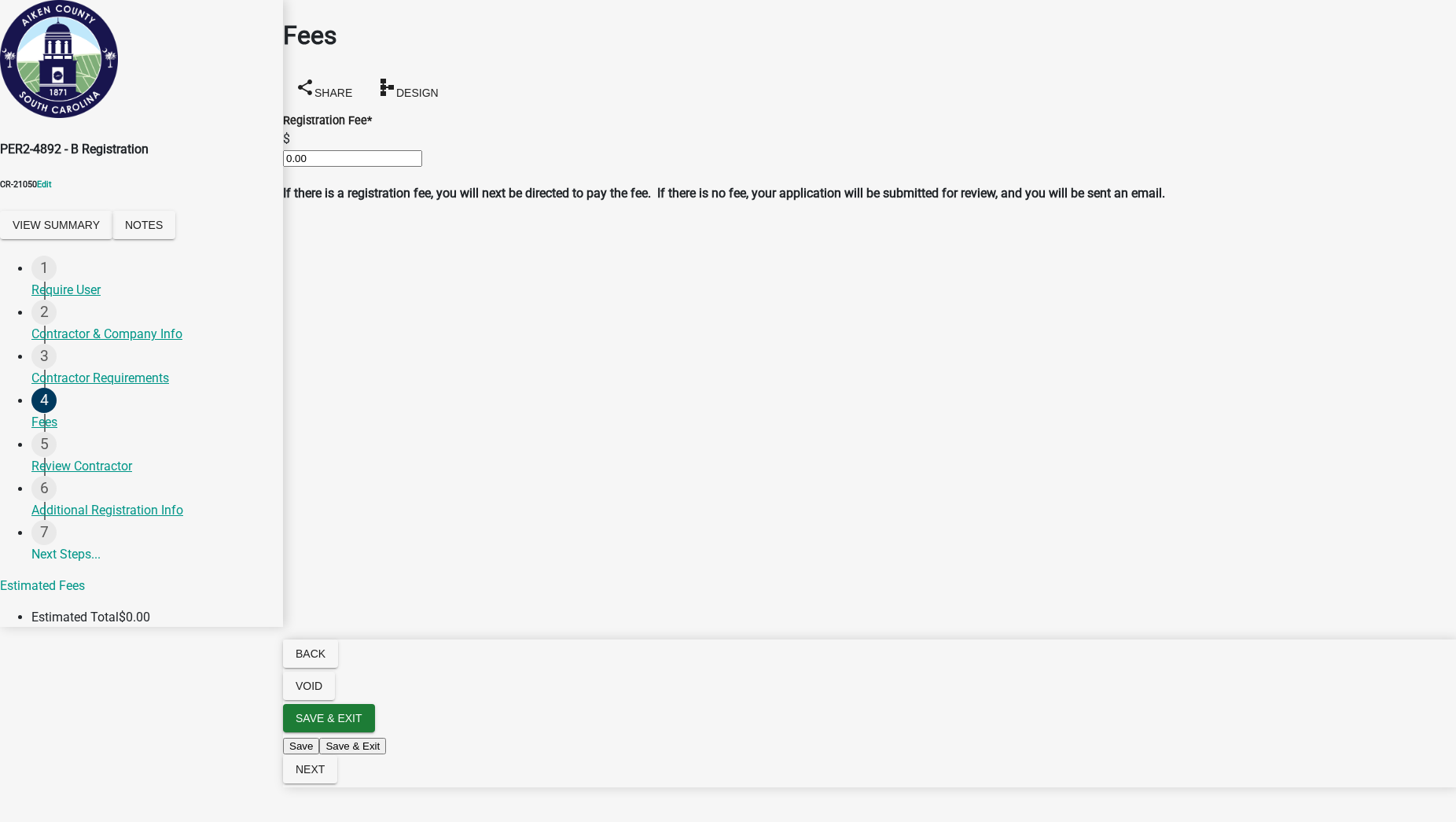 click on "0.00" at bounding box center (352, 158) 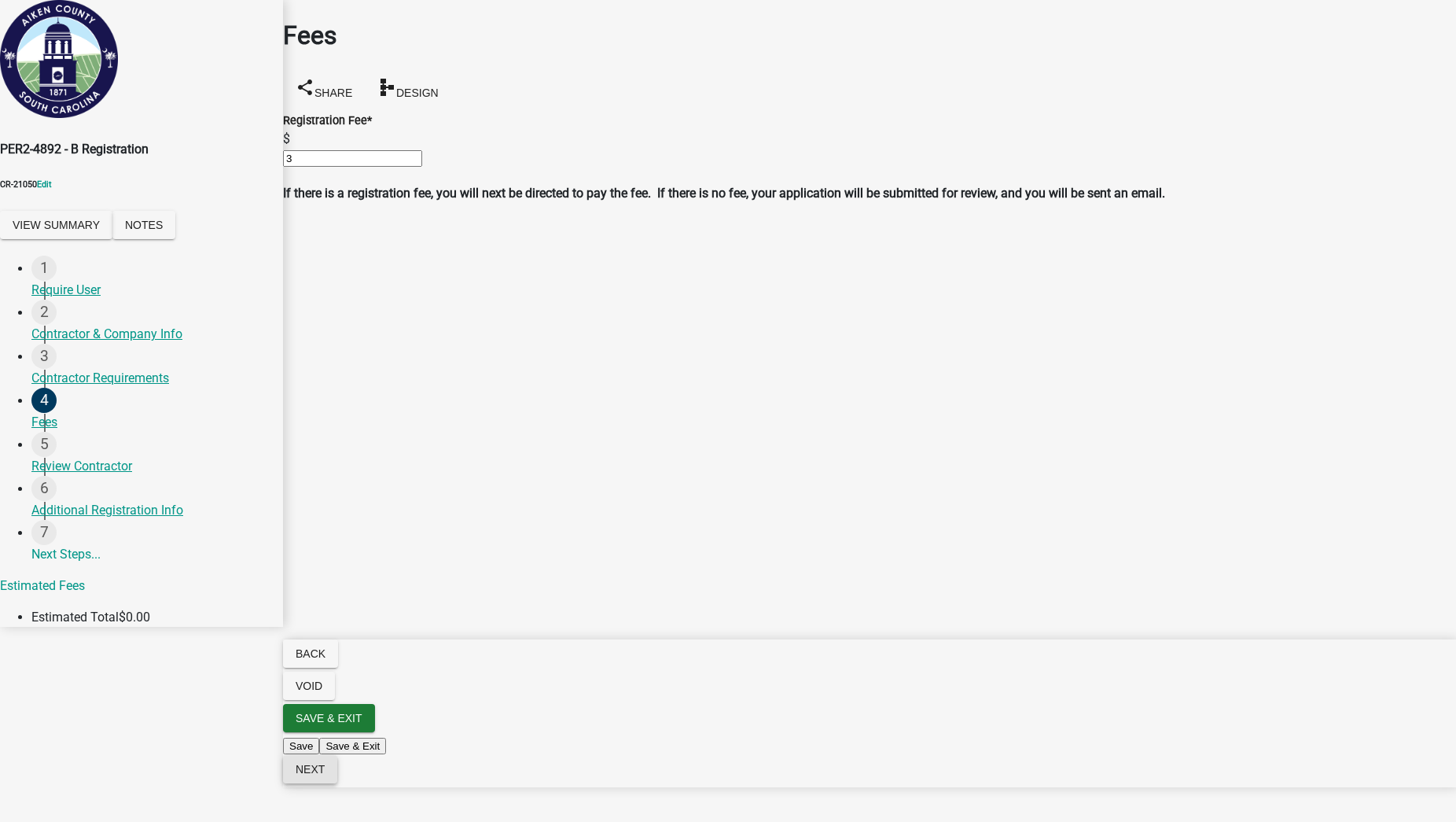 type on "3" 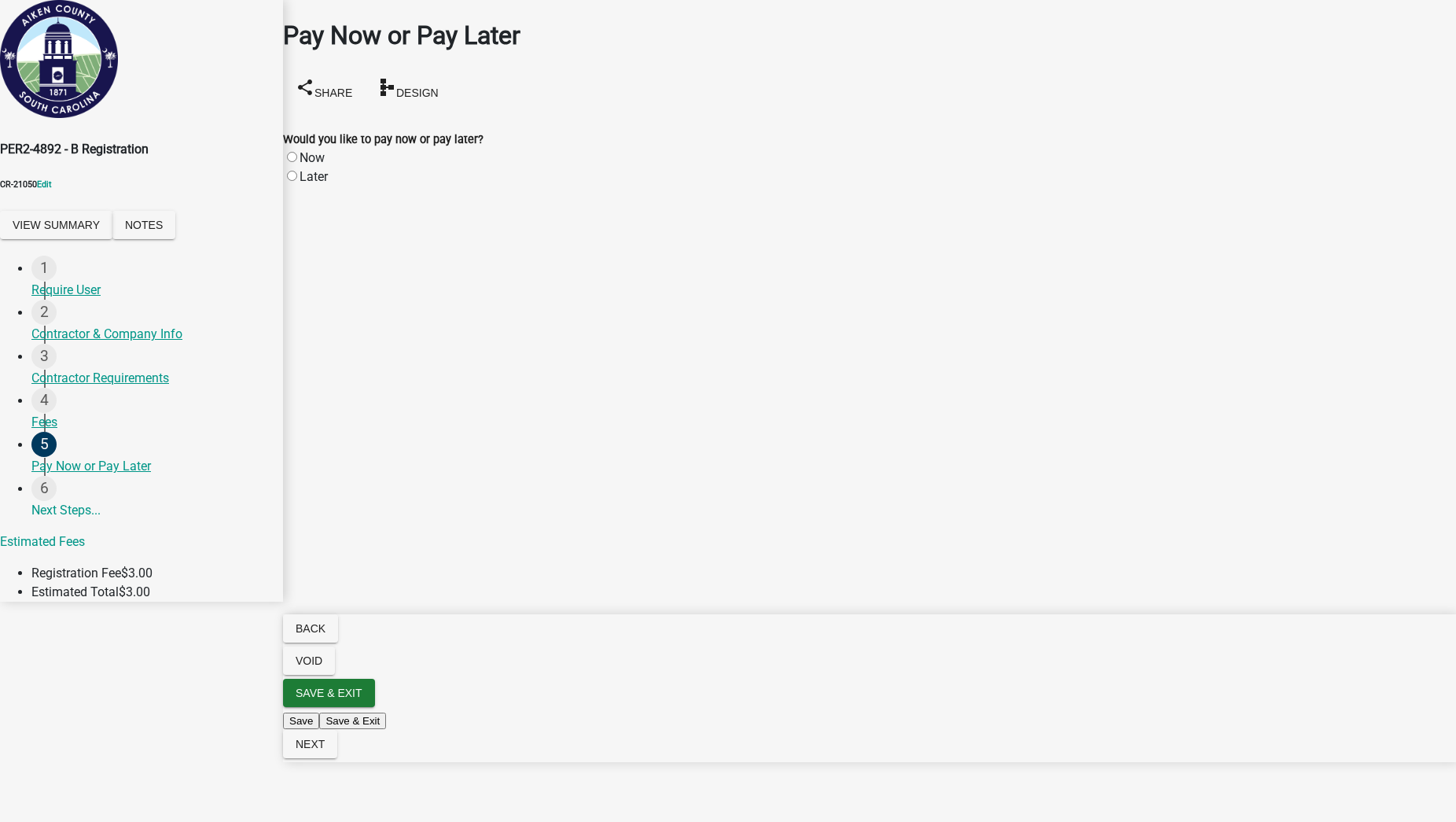 click on "Now" 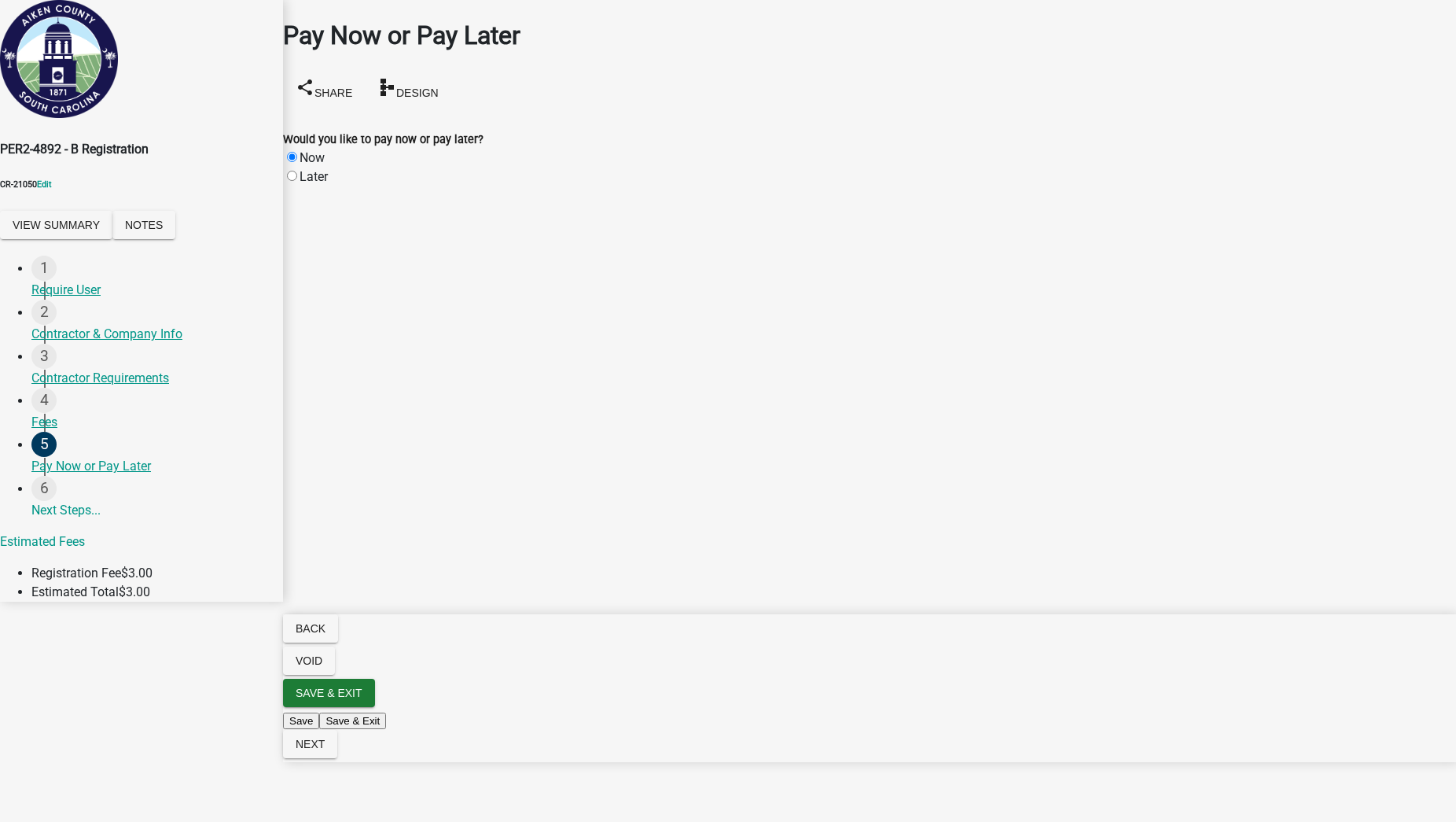 radio on "true" 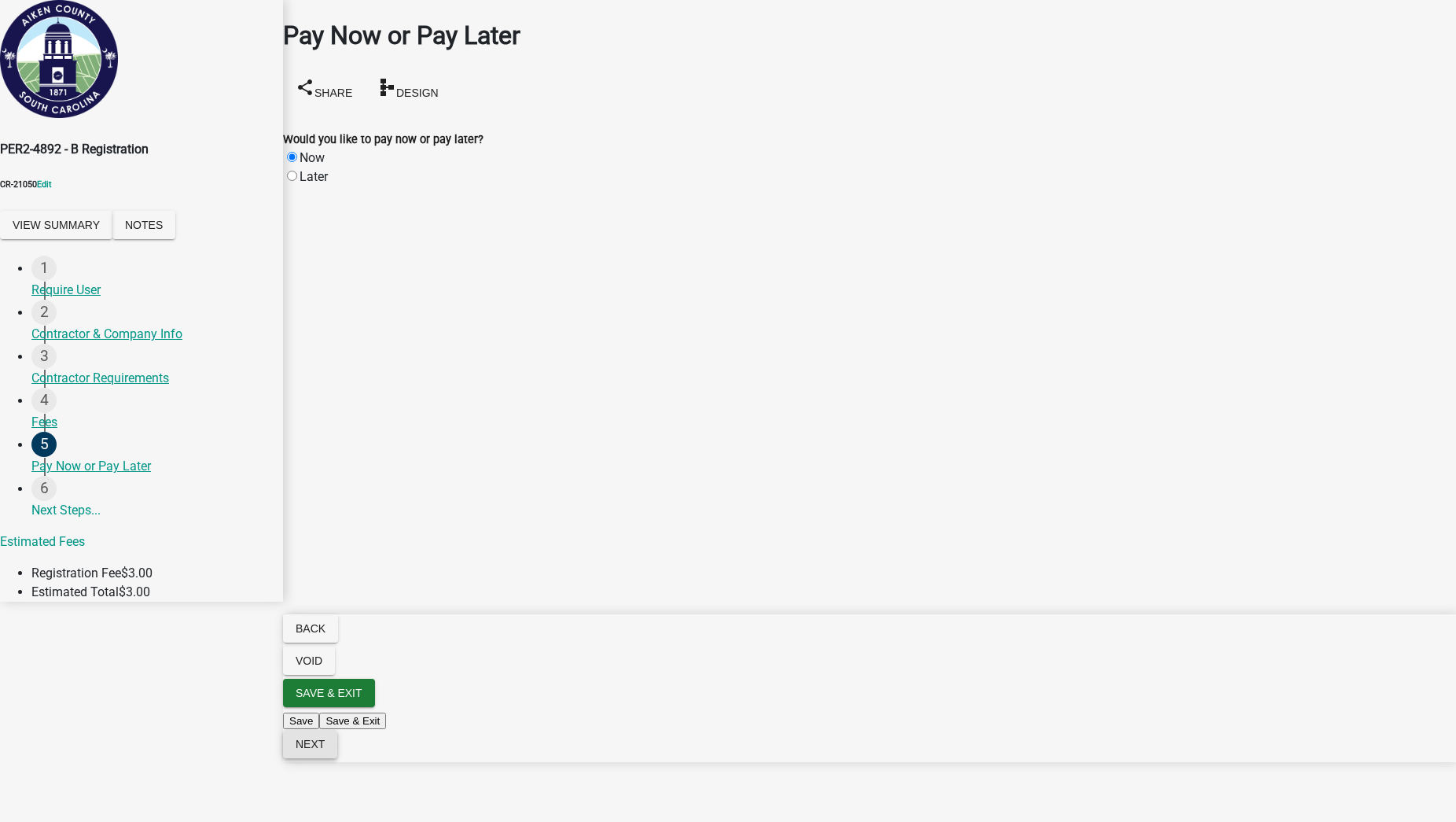 click on "Next" at bounding box center (310, 744) 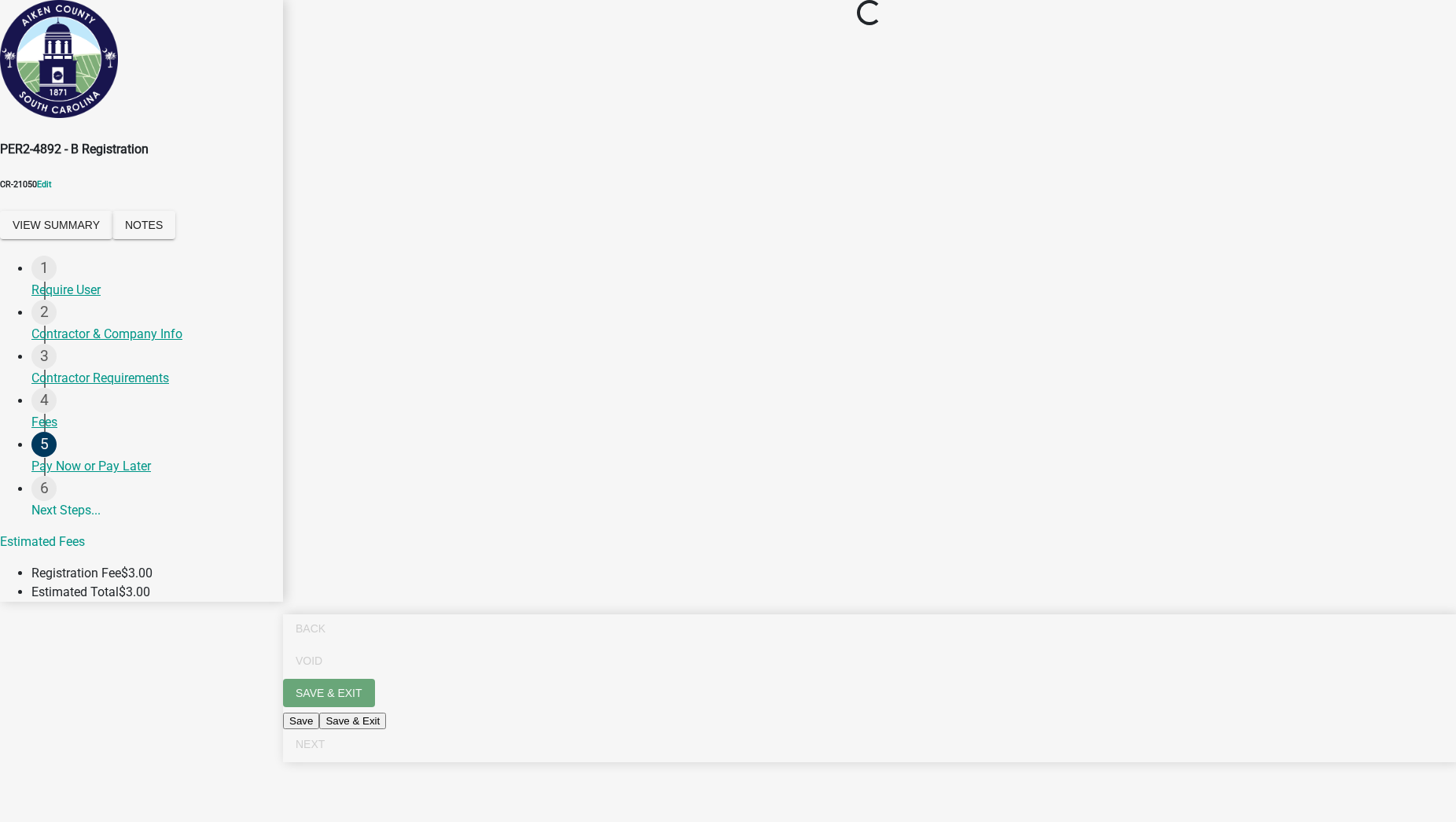 select on "2: 1" 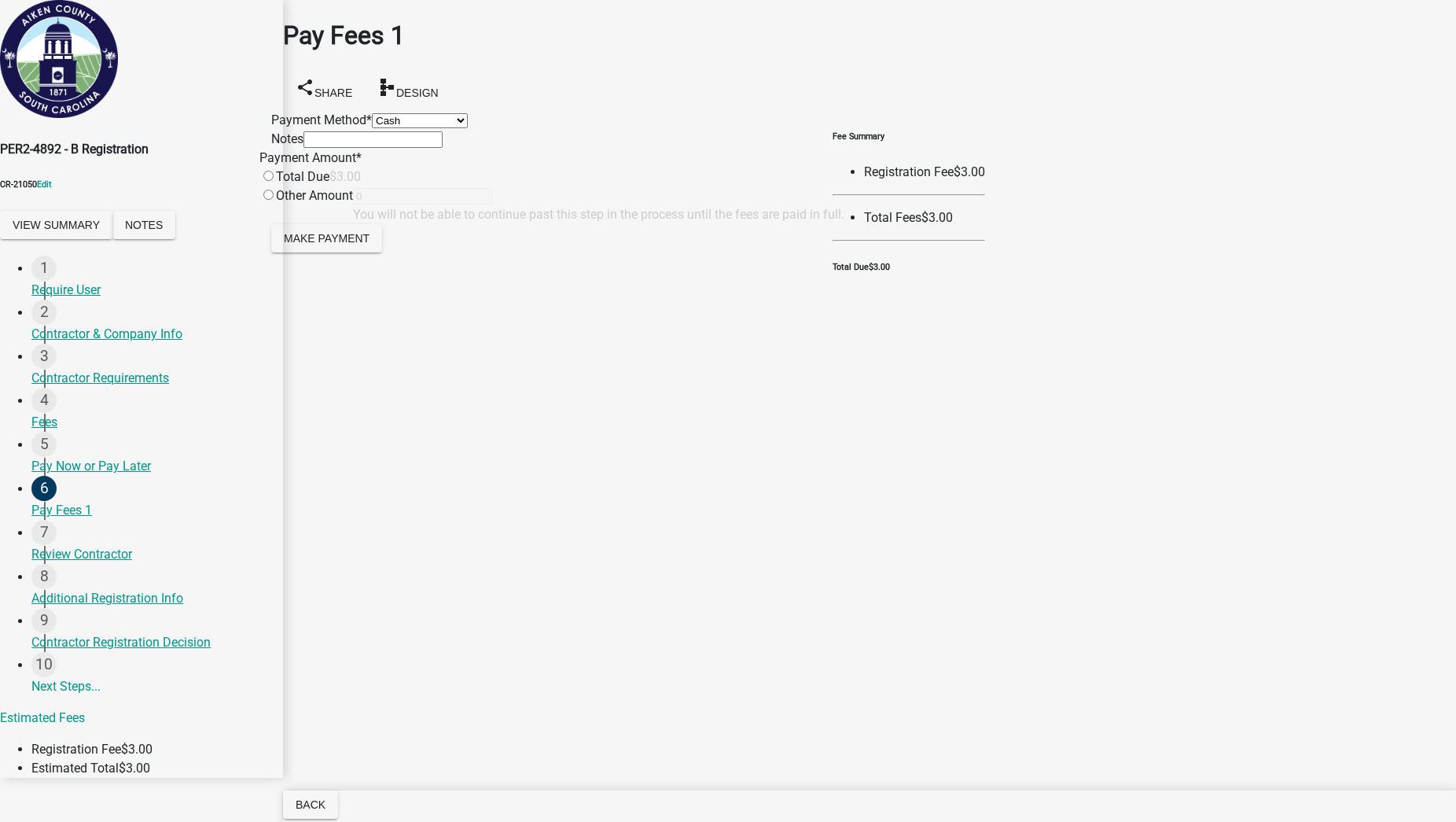 click on "Total Due" 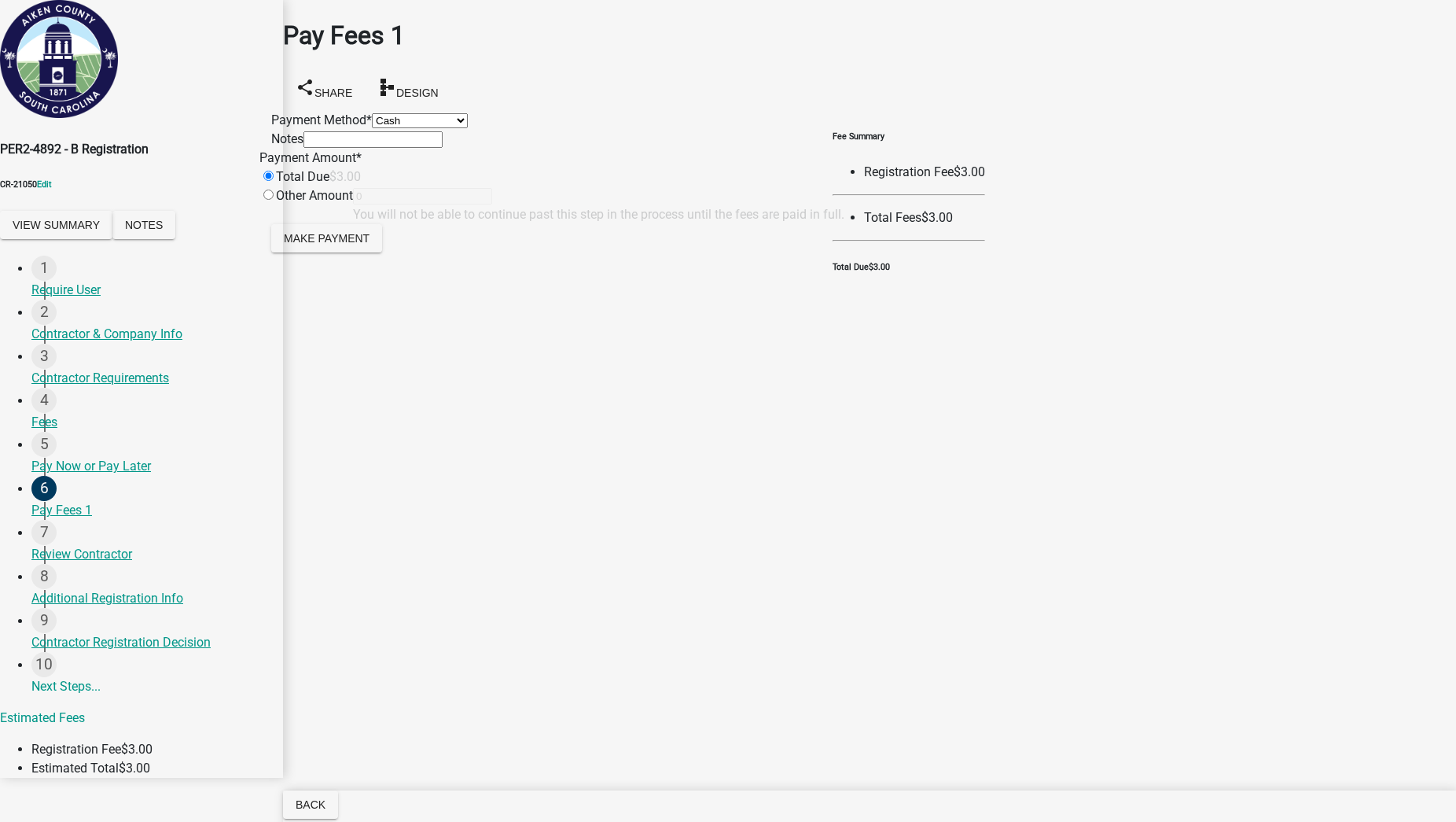 type on "3" 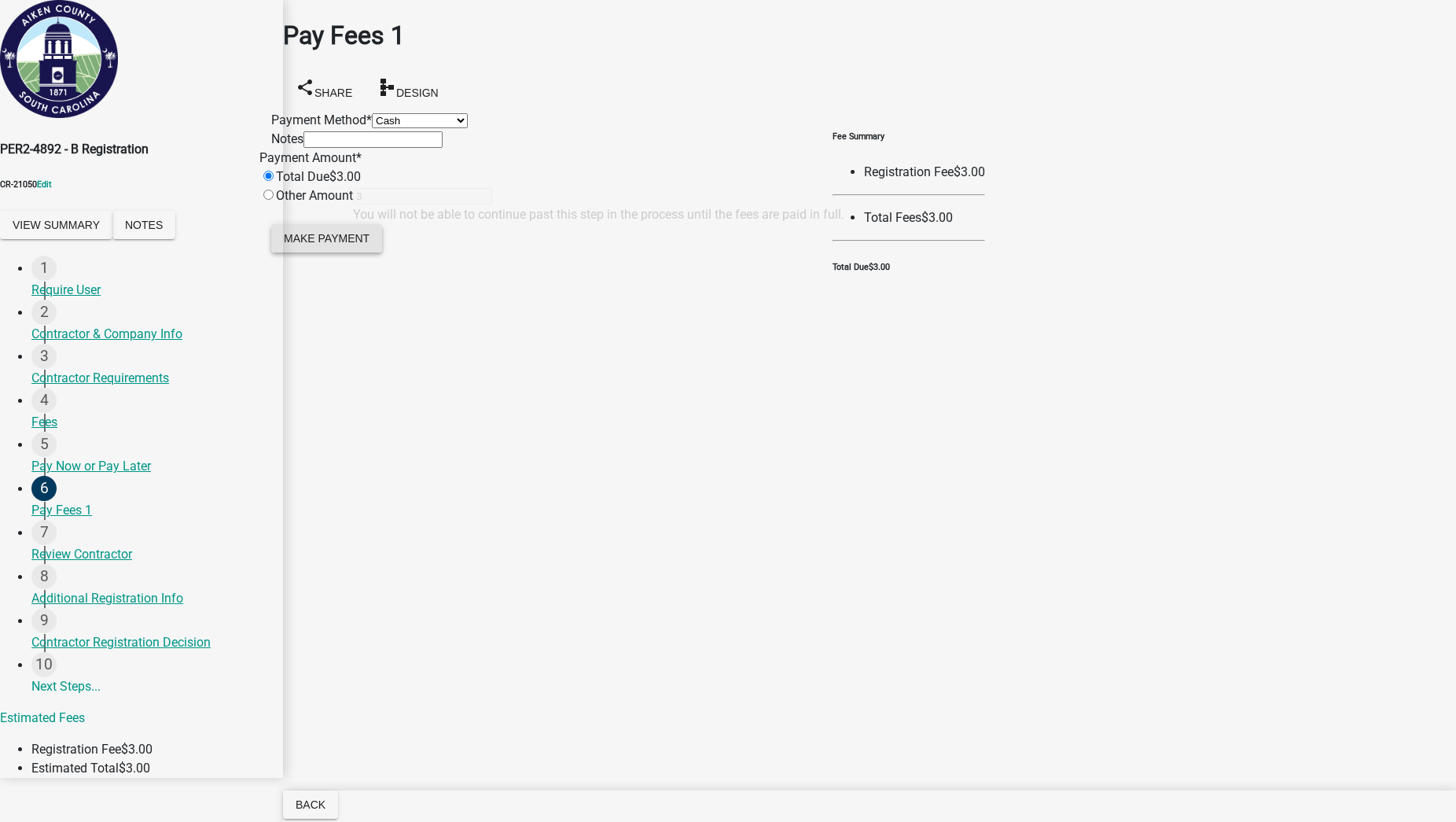 click on "Make Payment" 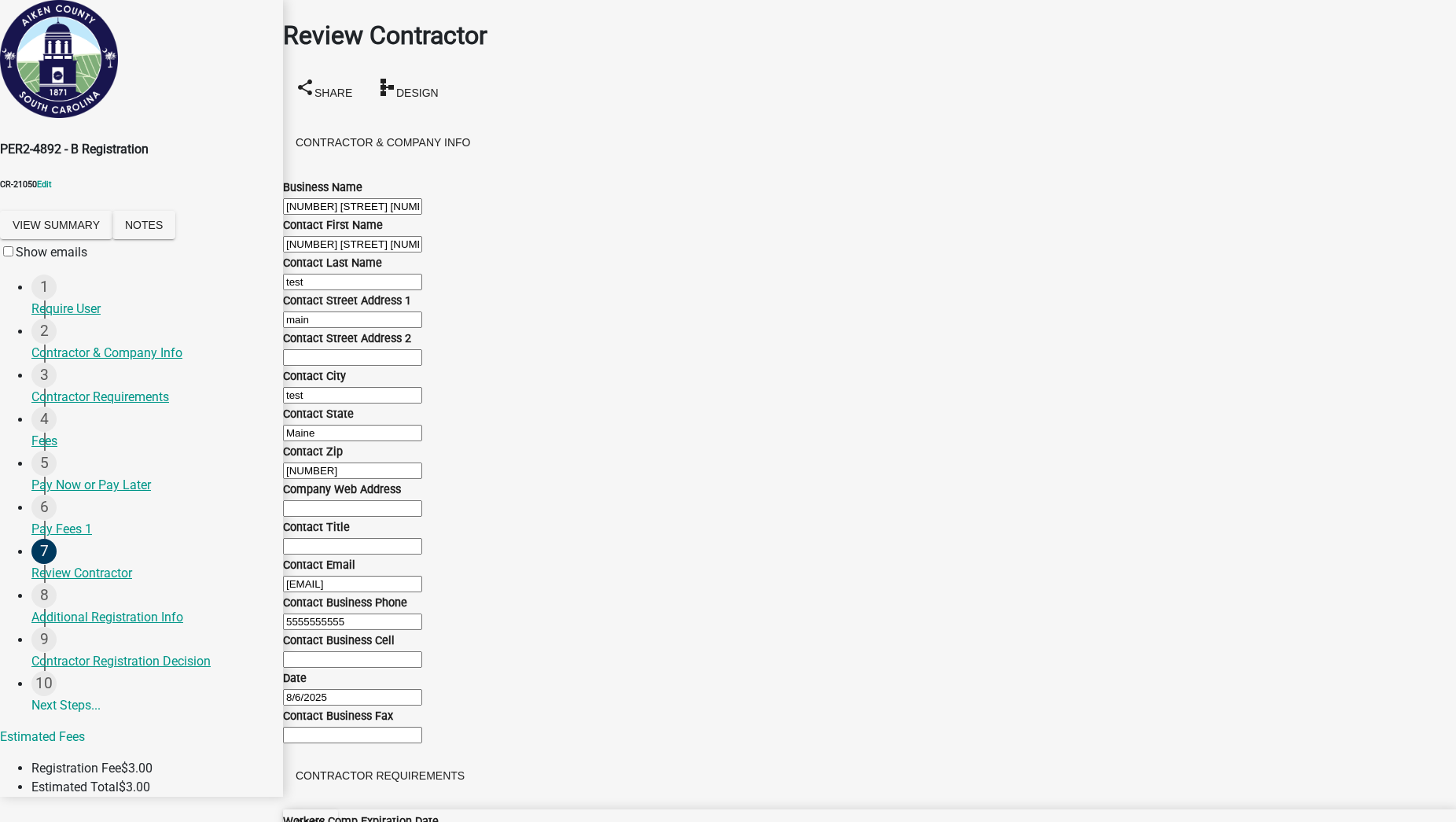 click on "Next" at bounding box center (310, 939) 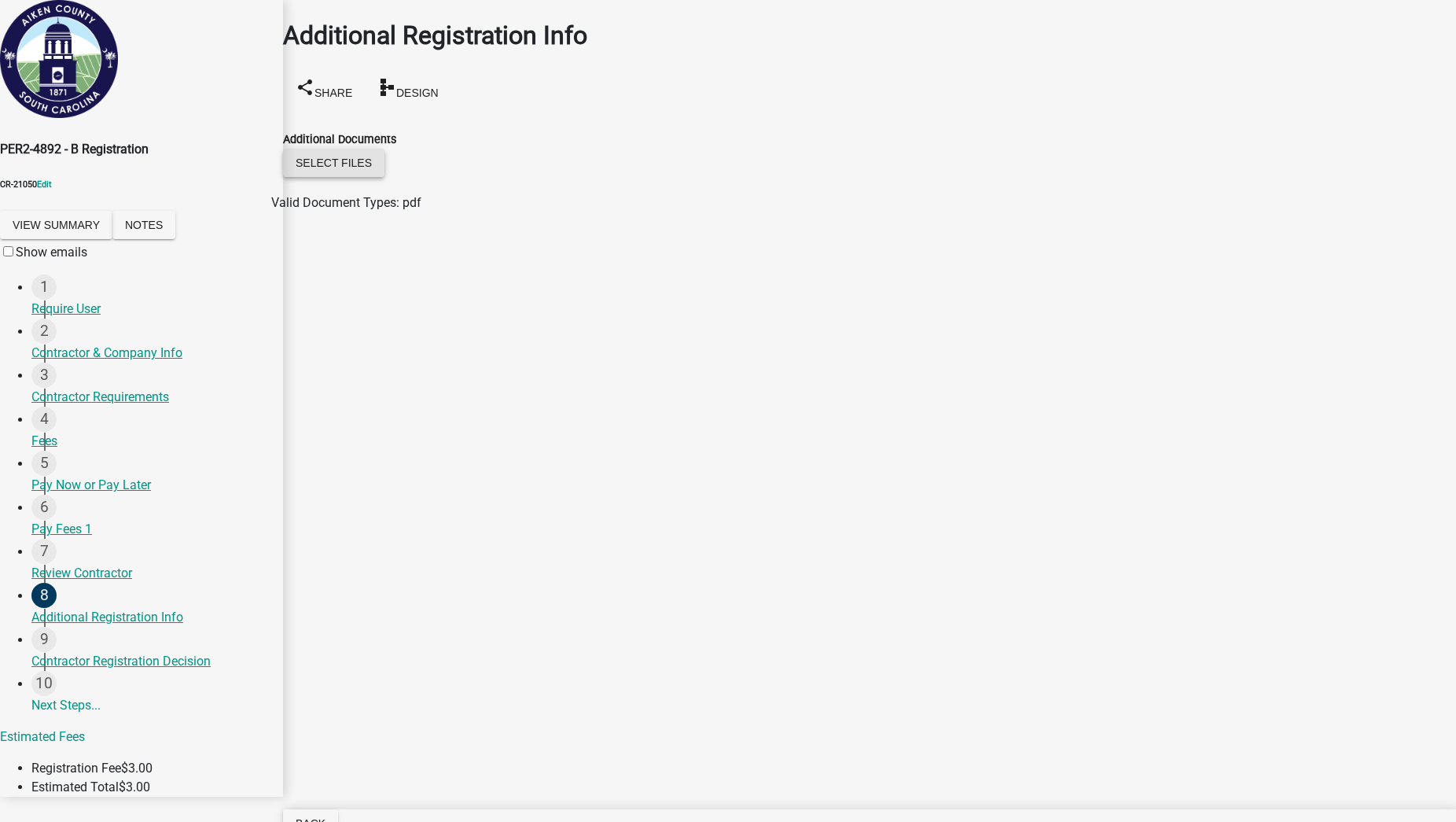 click on "Select files" 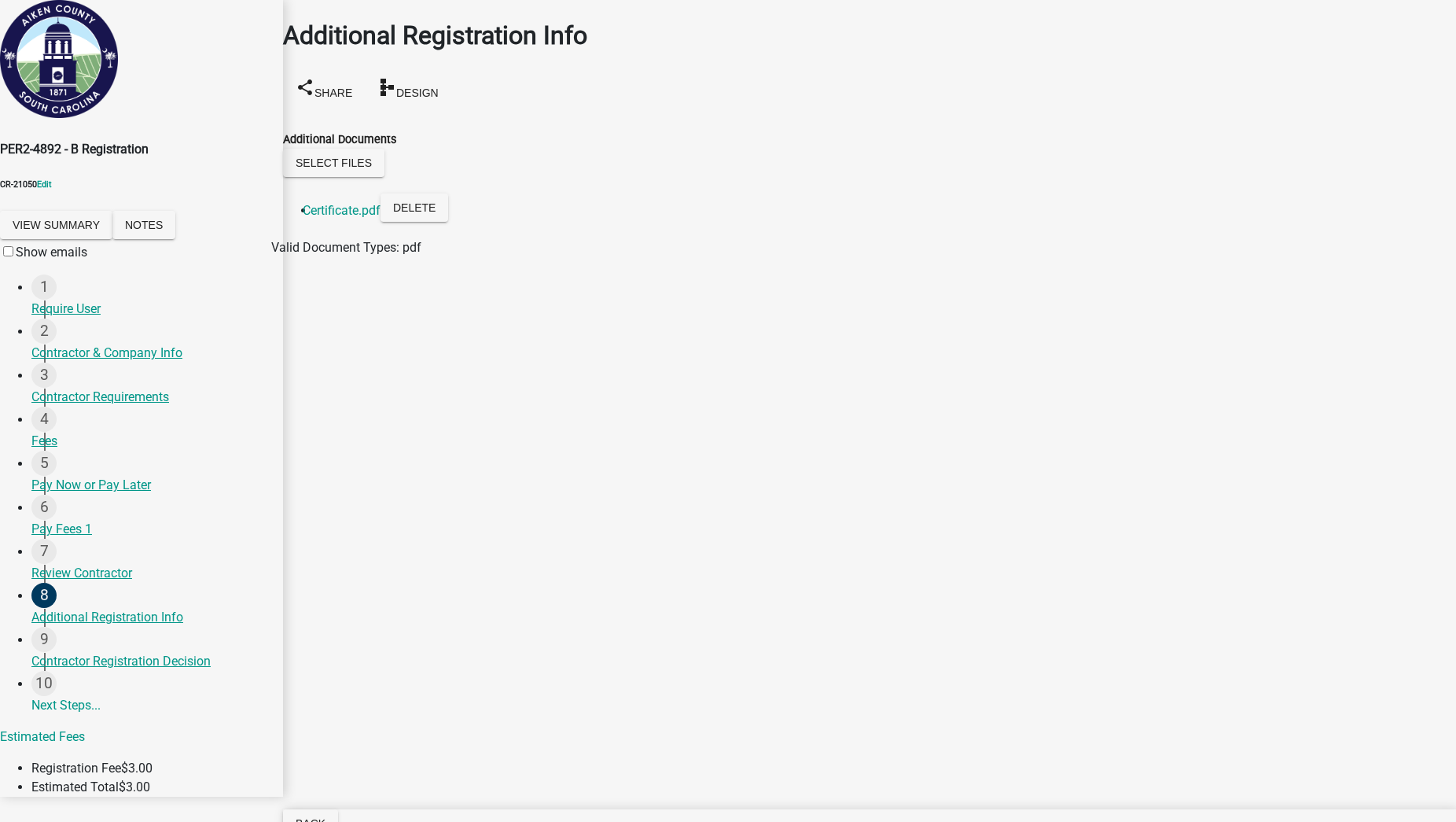 click on "Next" at bounding box center [310, 939] 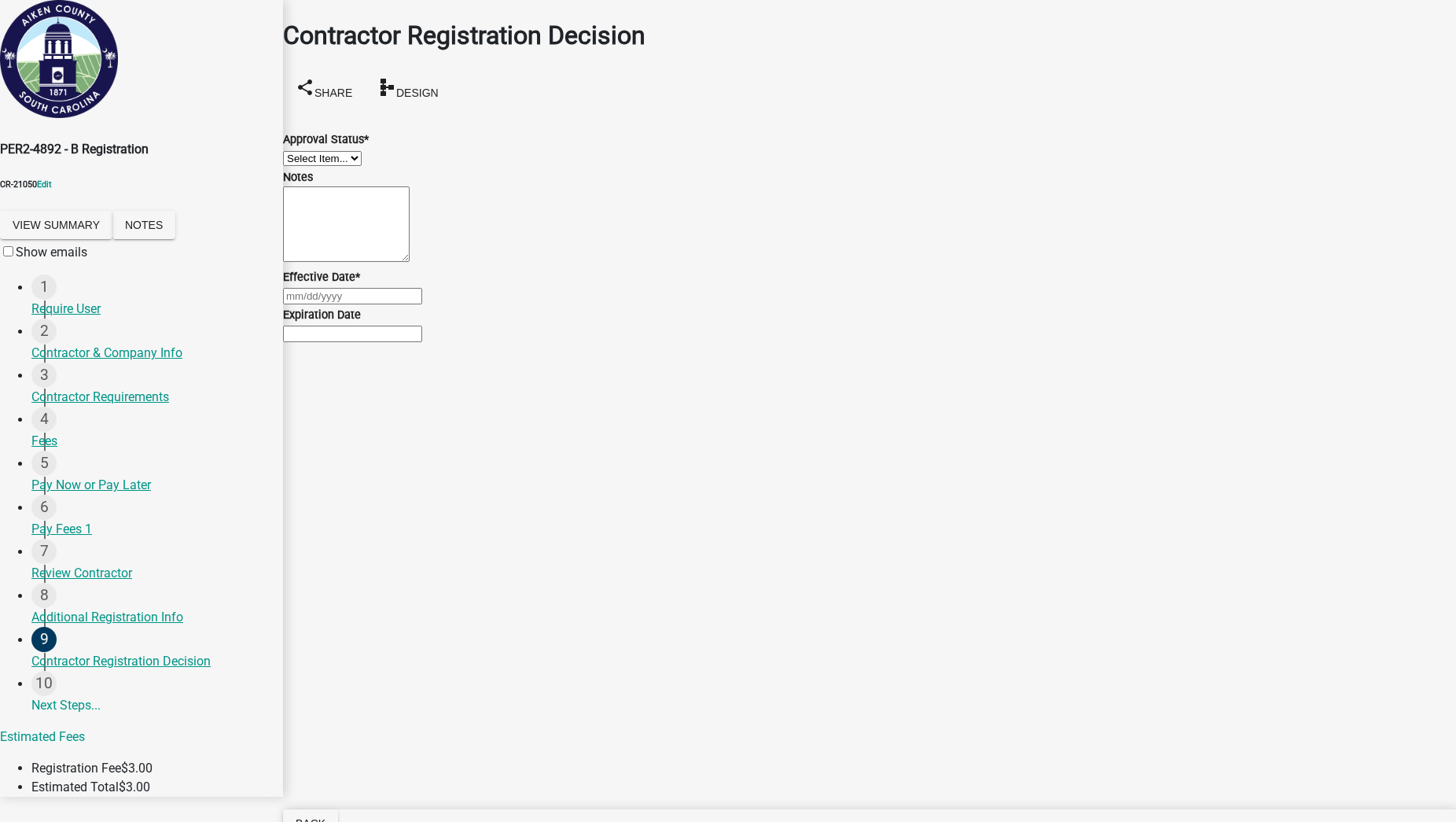 click on "Select Item...   Approved   Denied" at bounding box center (322, 158) 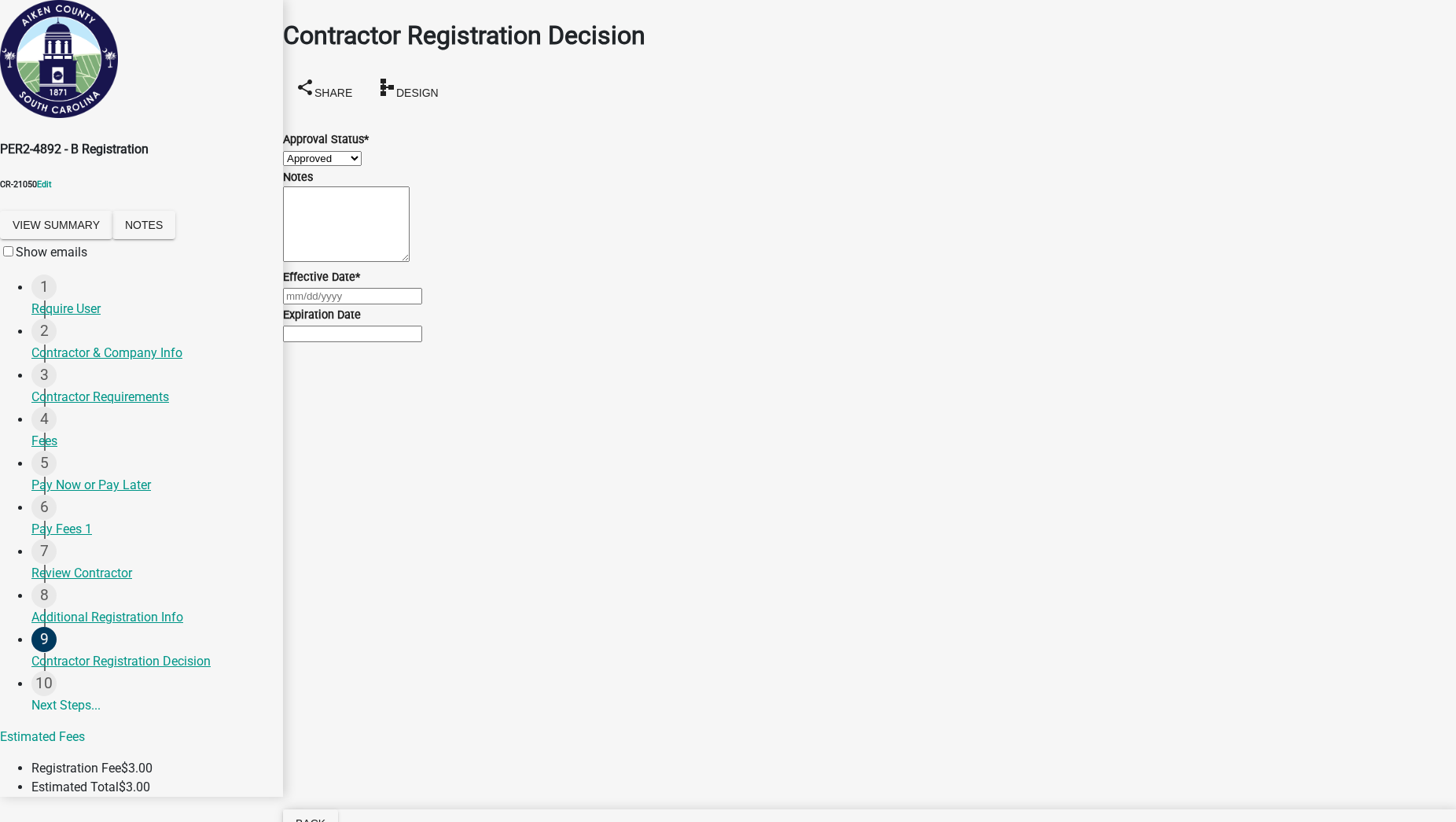 click on "Select Item...   Approved   Denied" at bounding box center (322, 158) 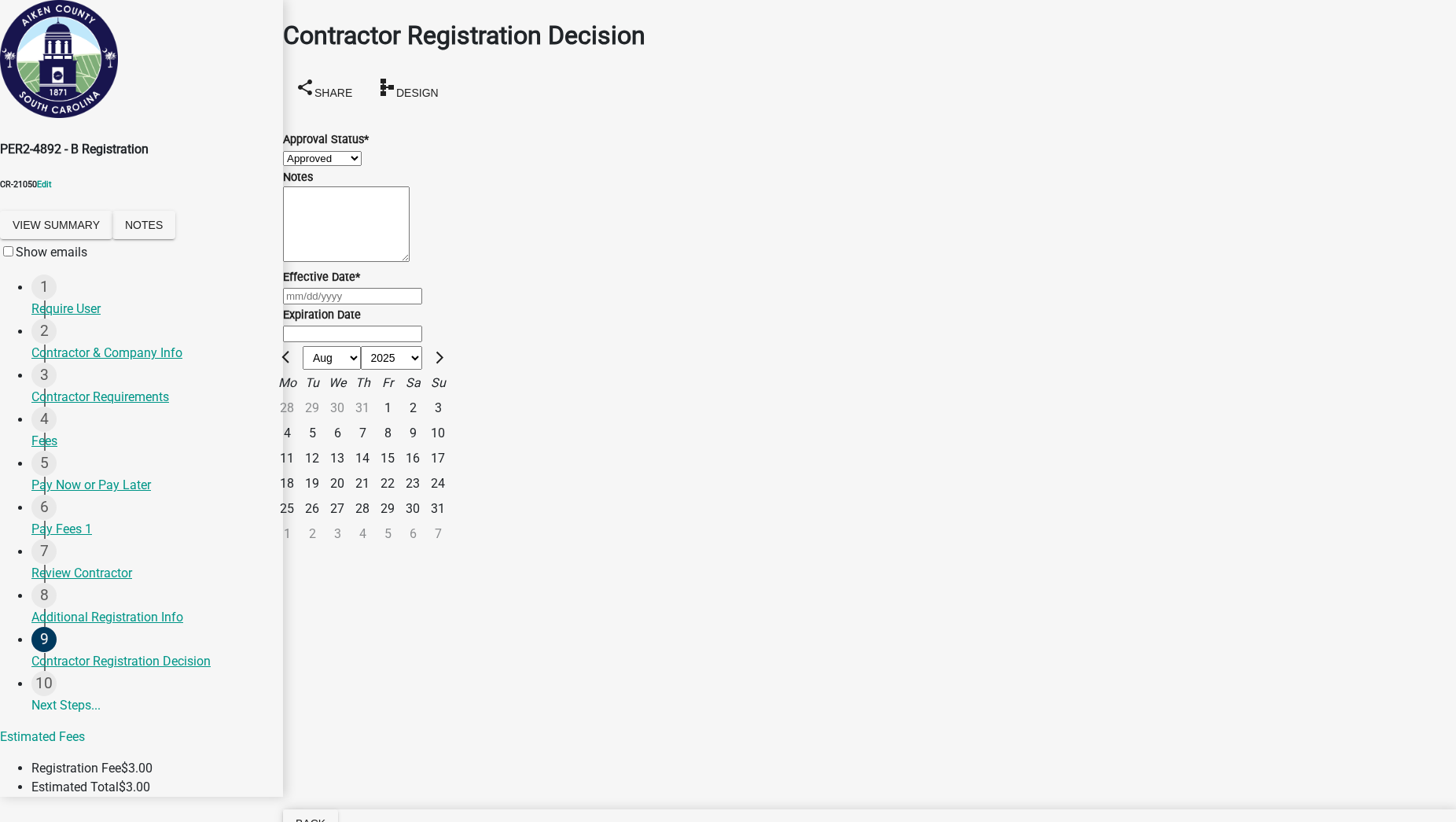 click on "1" 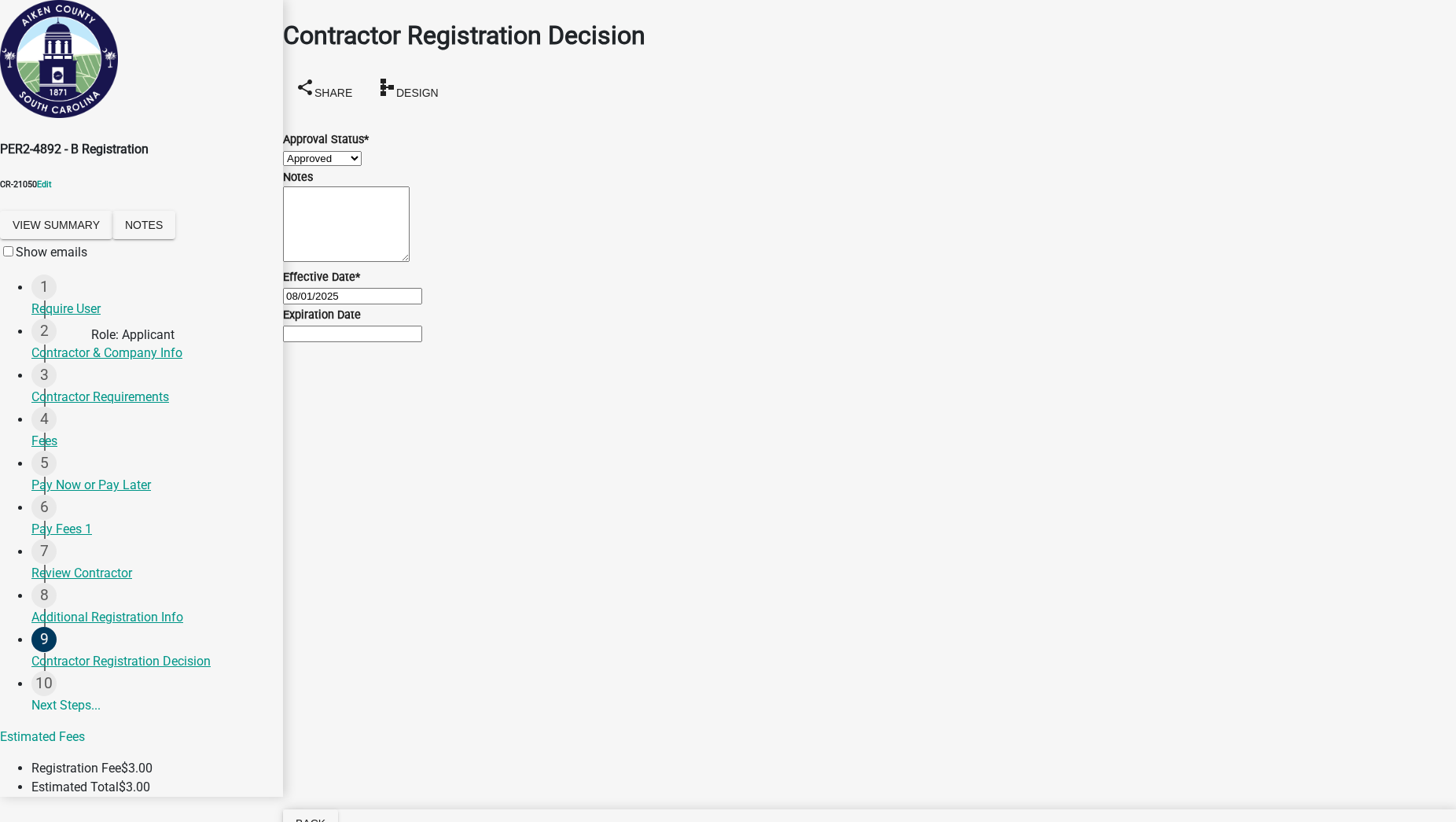 click on "Expiration Date" at bounding box center (352, 334) 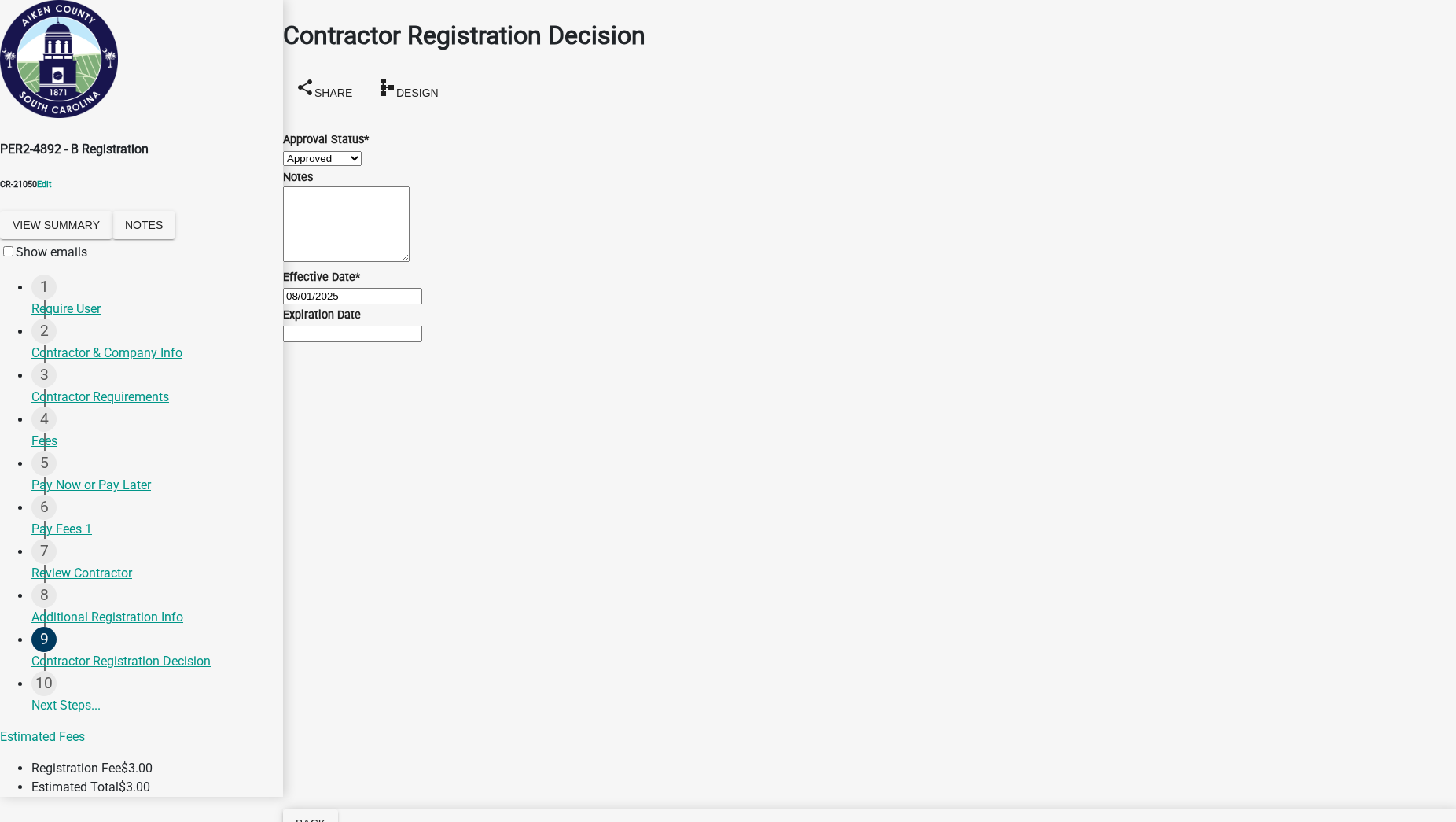 click on "Contractor Registration Decision share Share schema Design  Approval Status  *  Select Item...   Approved   Denied   Notes   Effective Date  * 08/01/2025  Expiration Date" 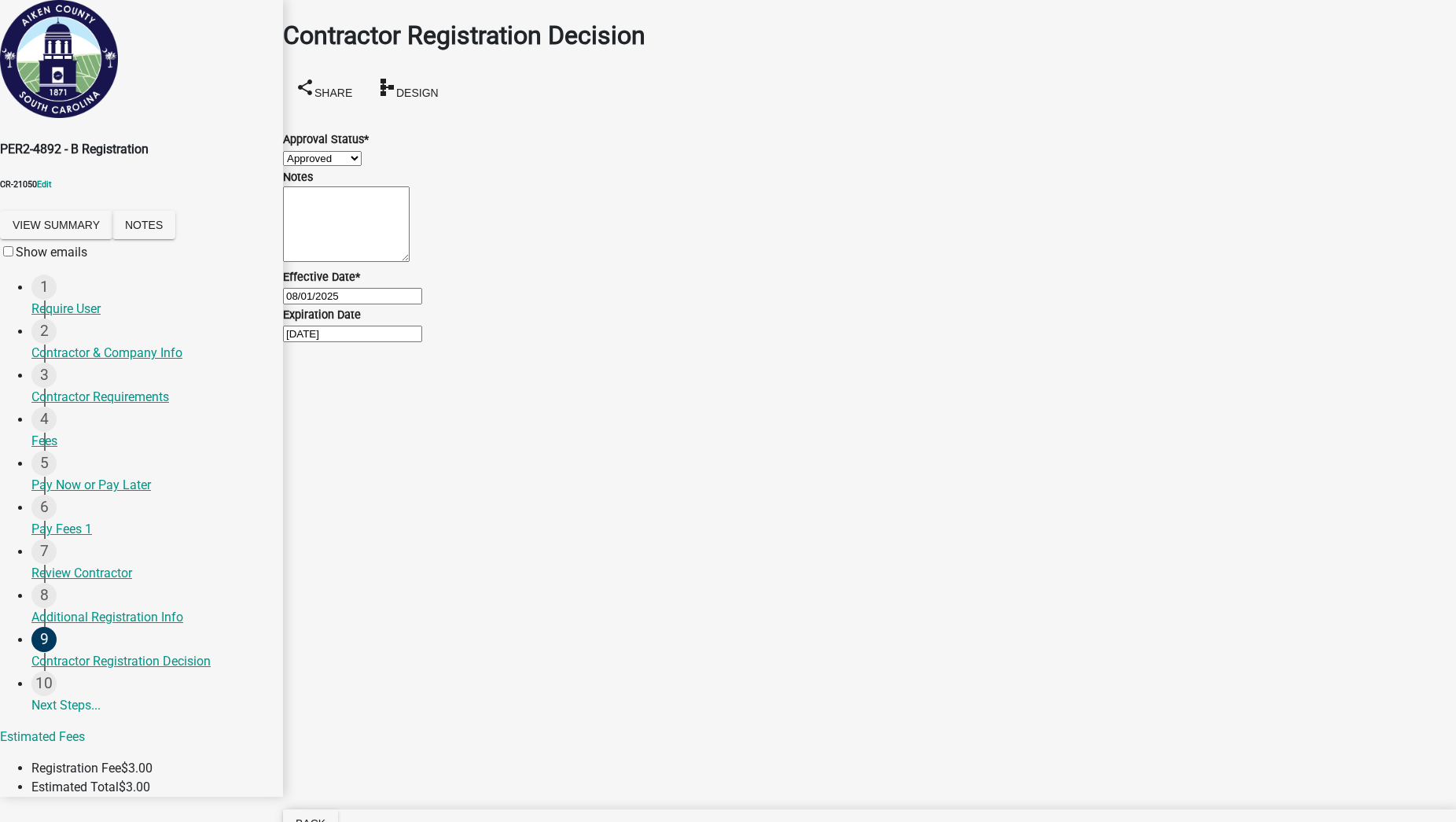 click on "Next" at bounding box center (310, 939) 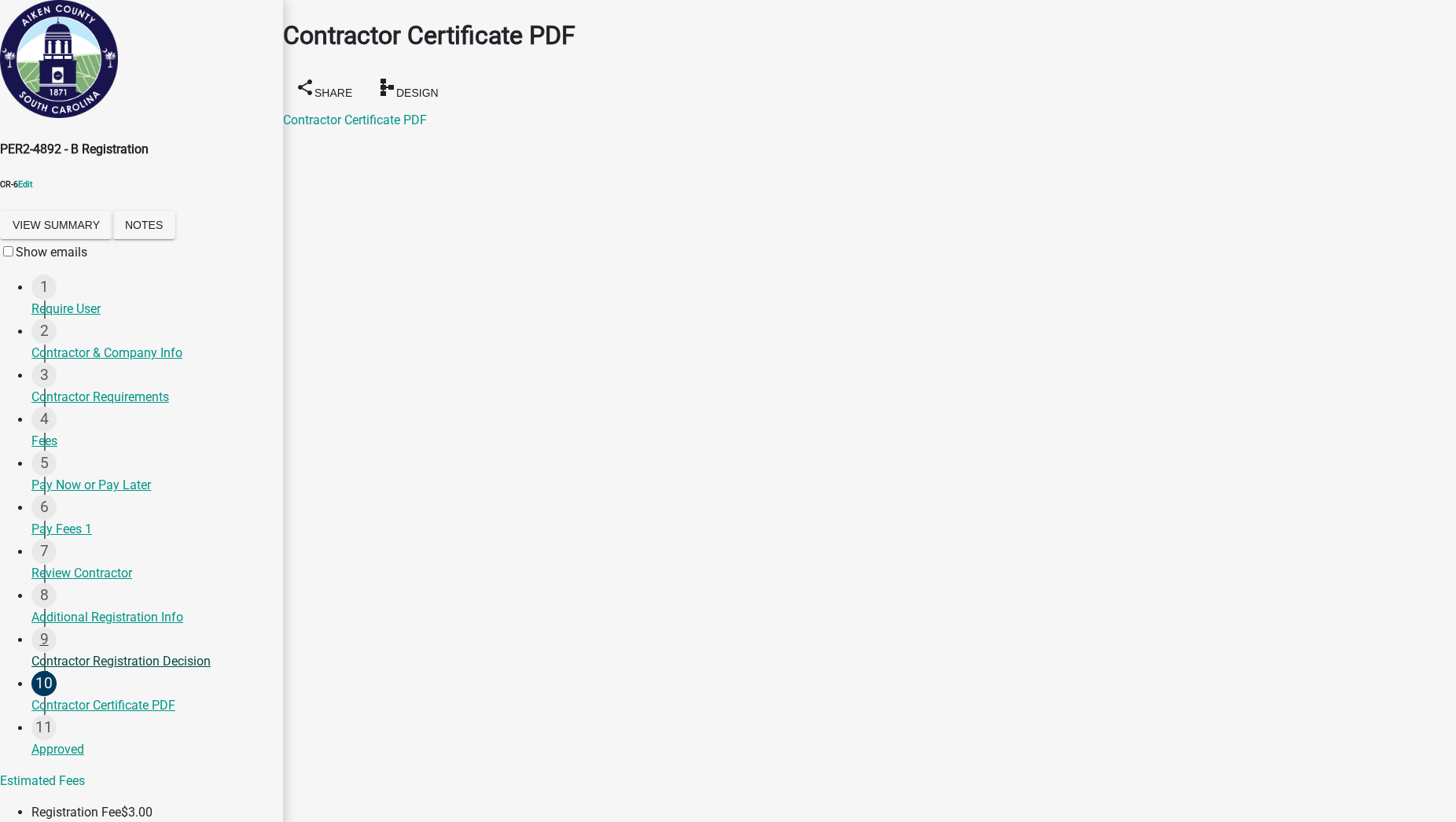 click on "Contractor Registration Decision" at bounding box center (151, 662) 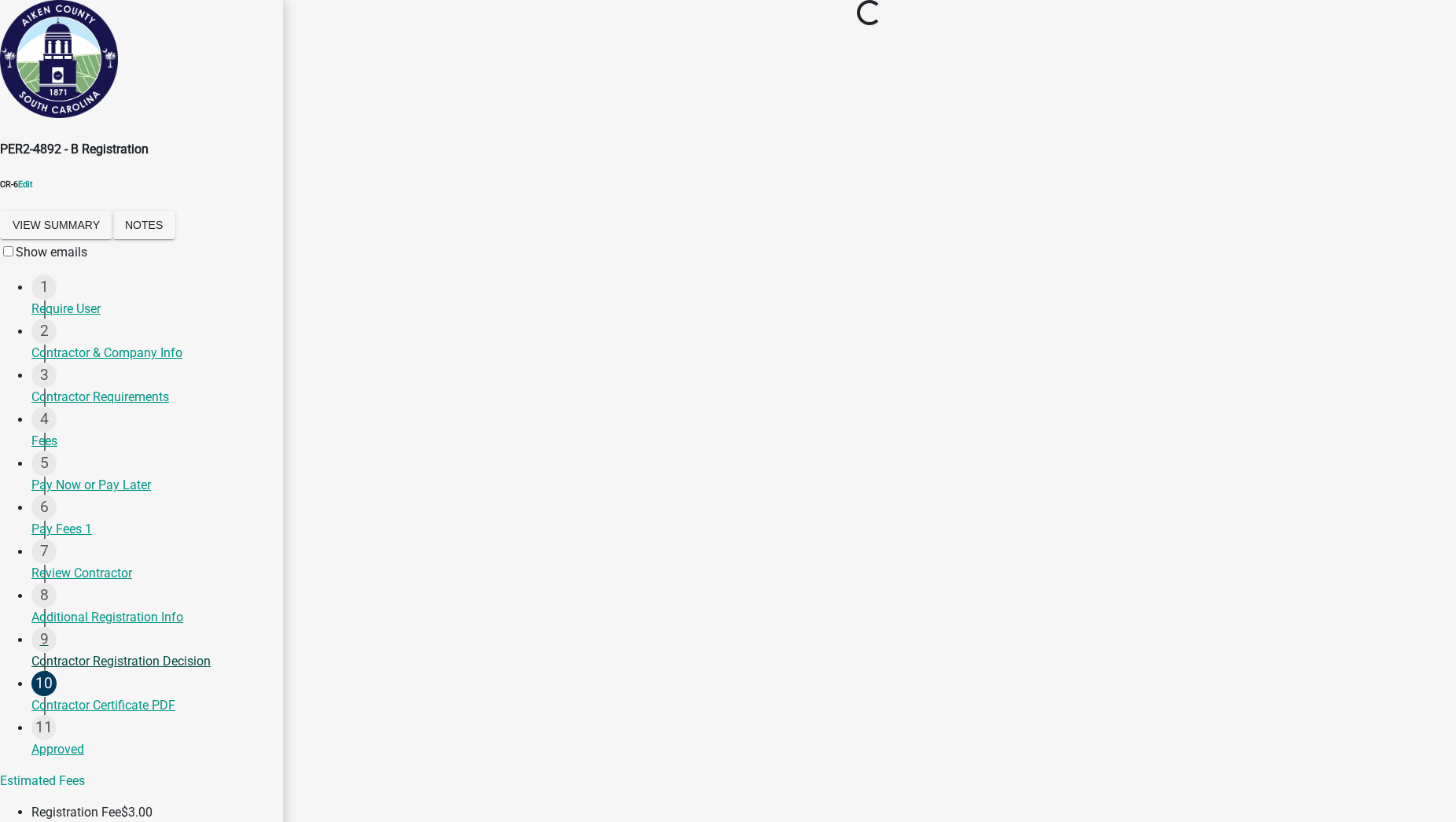 select on "4b86b809-39dd-4c68-9f3d-fdb3e7050482" 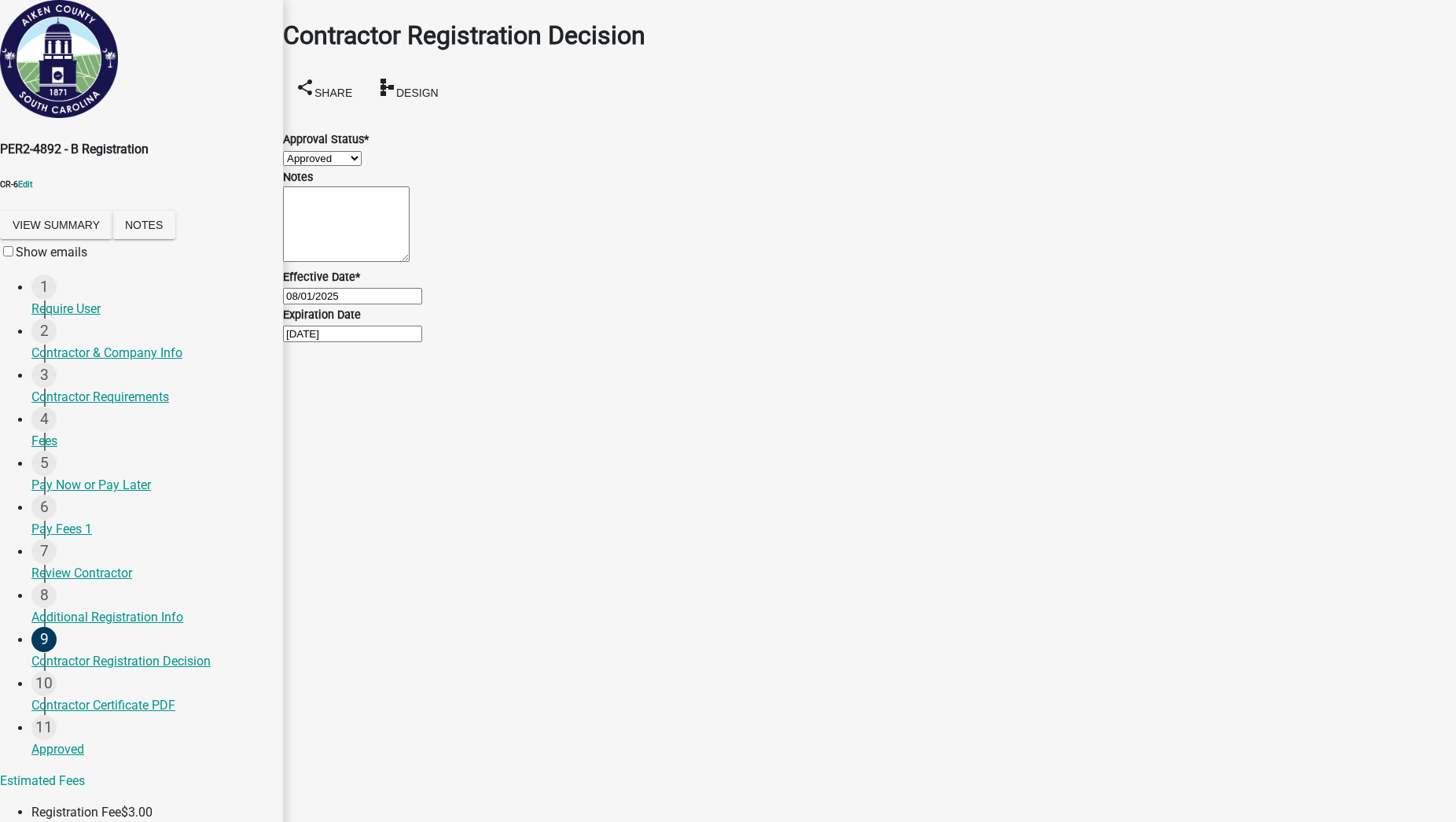 click on "8/31/2025" at bounding box center (352, 334) 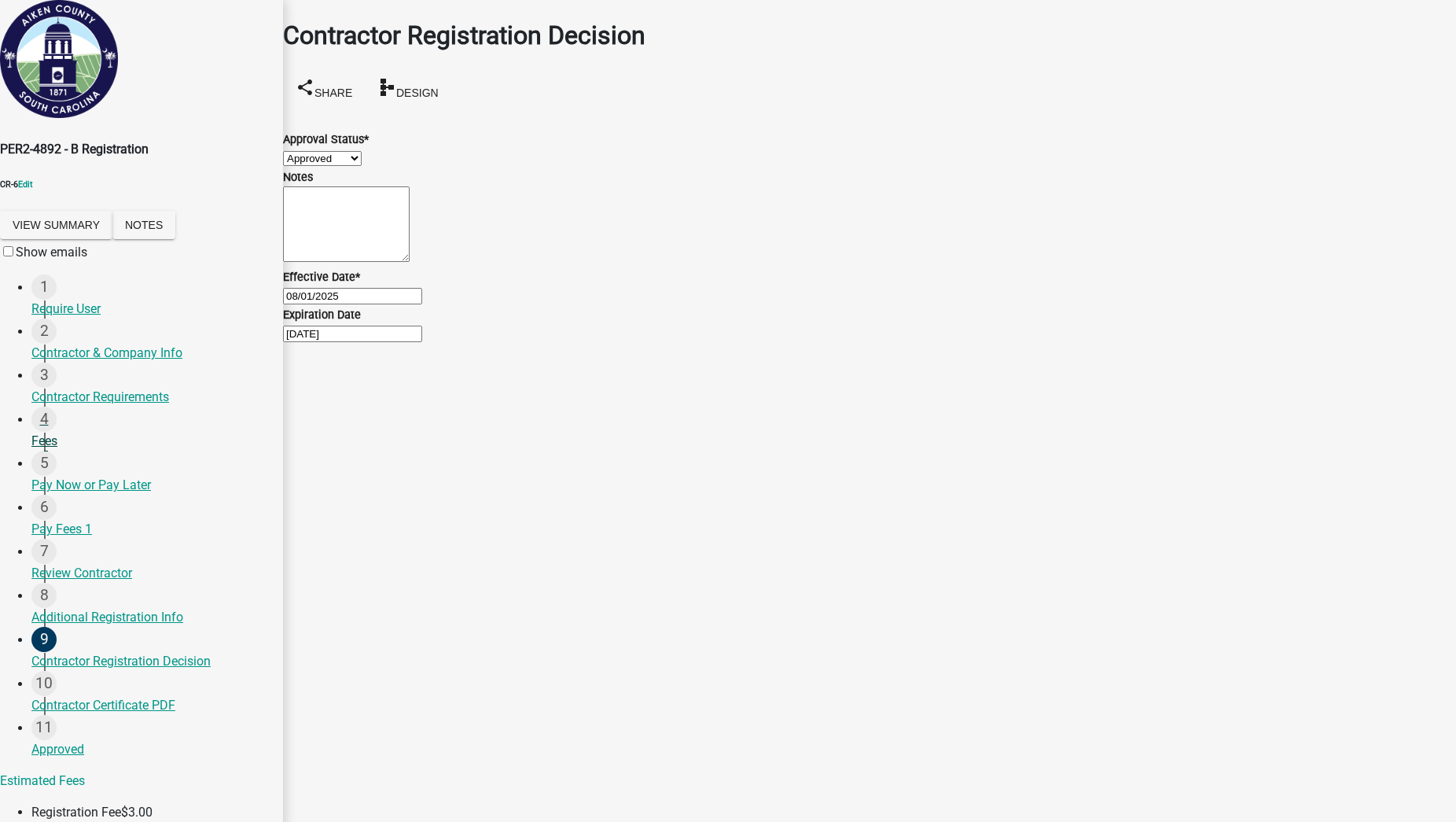 drag, startPoint x: 372, startPoint y: 466, endPoint x: 105, endPoint y: 470, distance: 267.02996 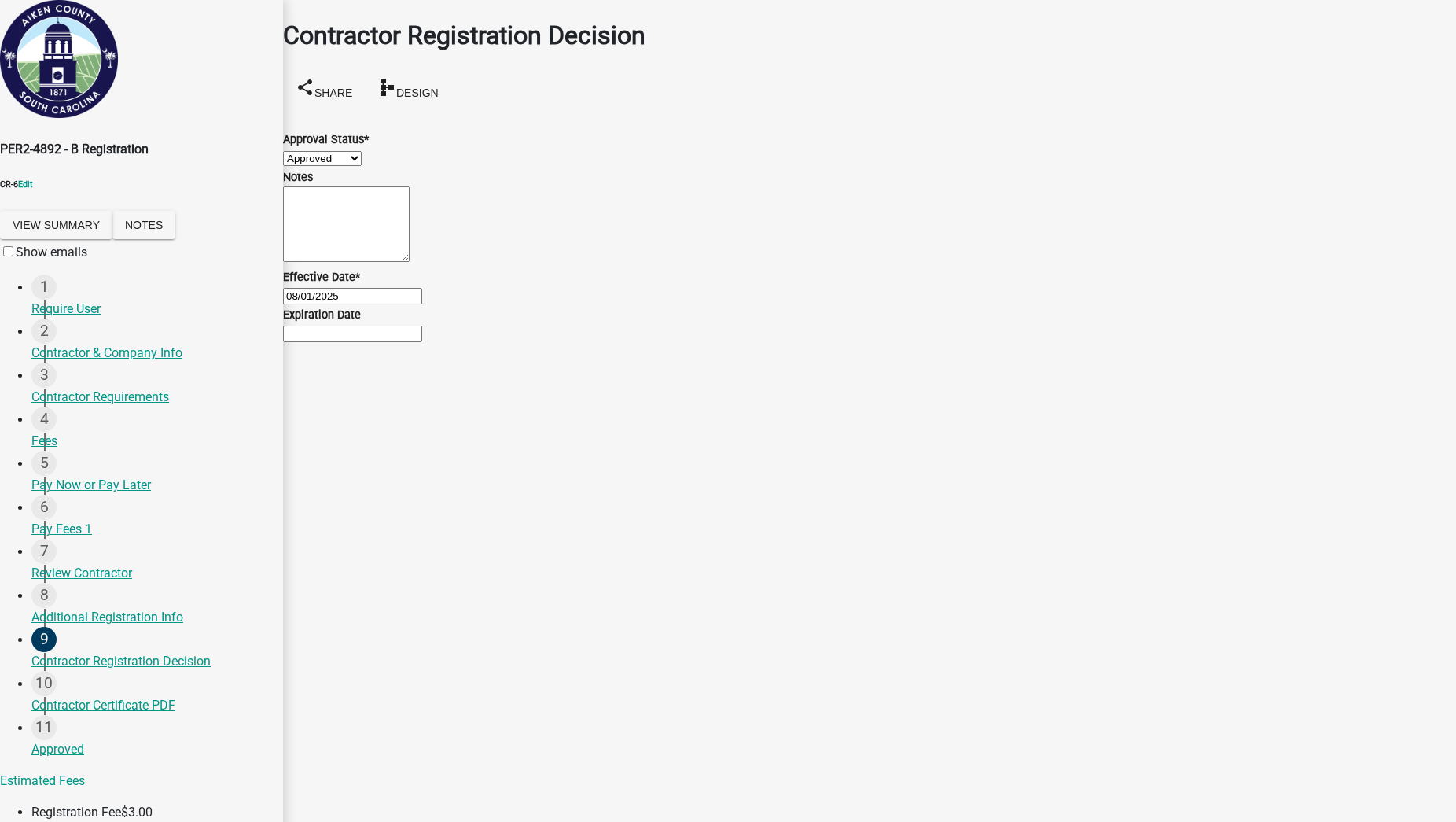 click on "Expiration Date" at bounding box center (352, 334) 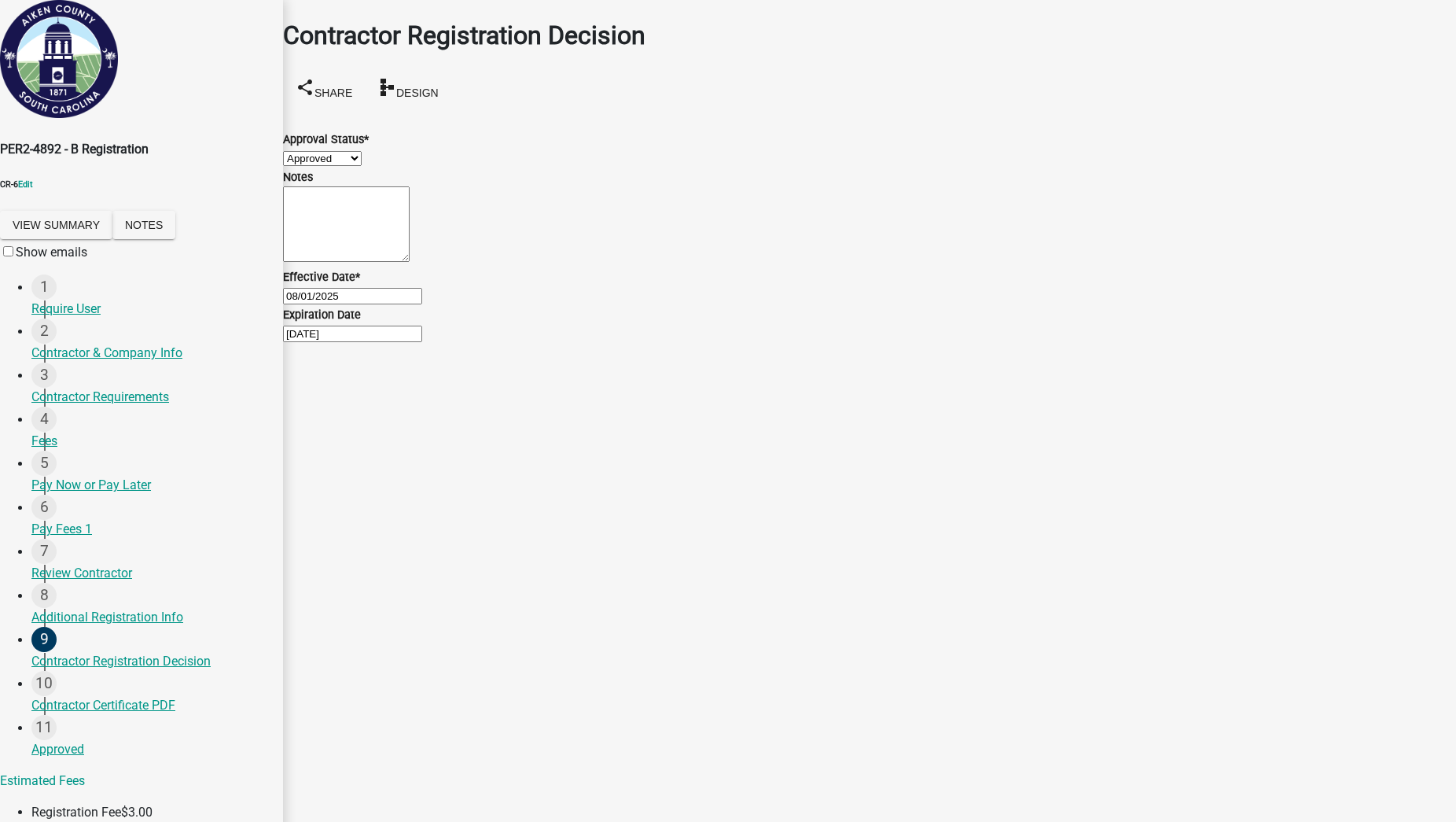 click on "8/31/2025" at bounding box center (352, 334) 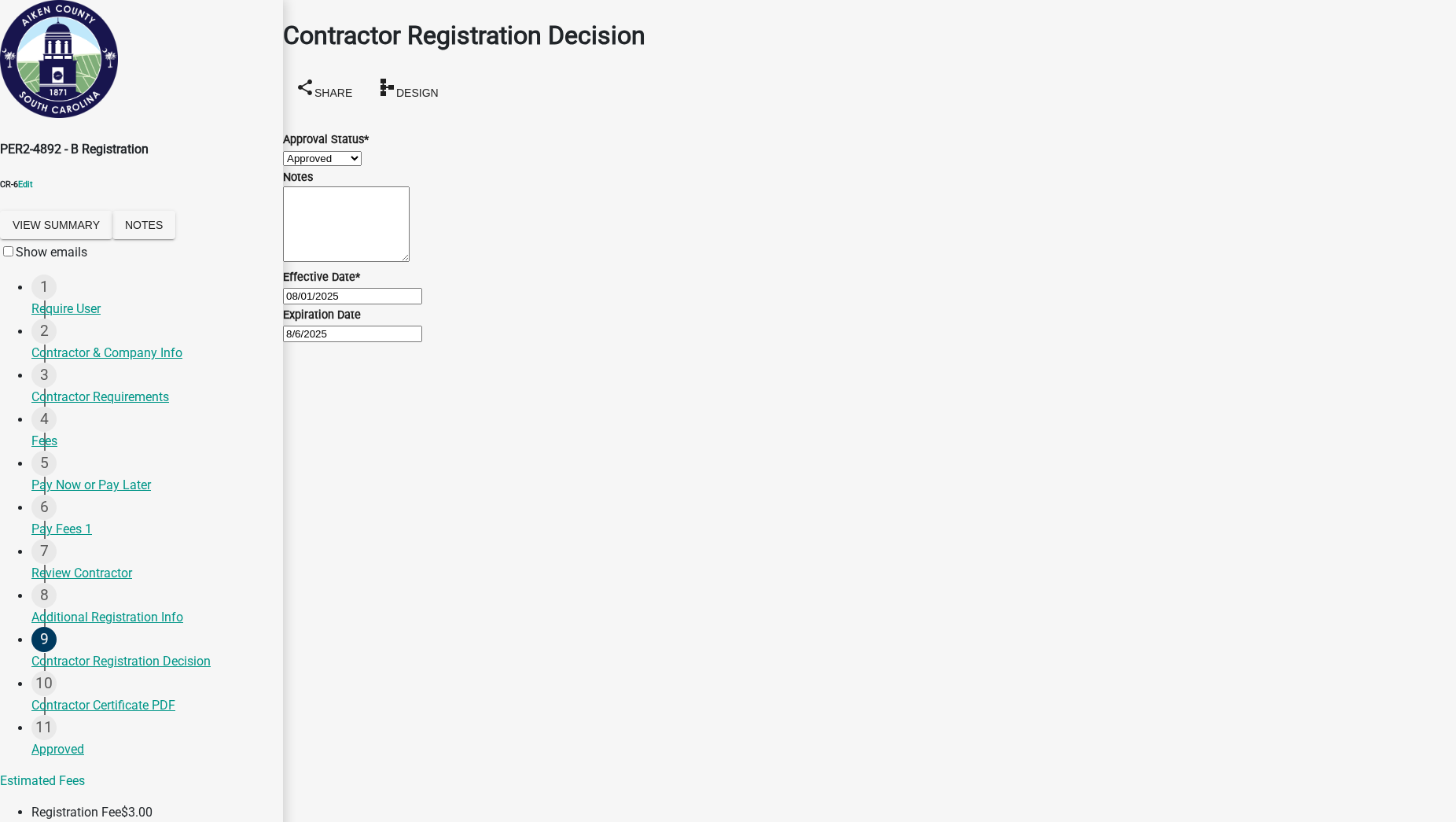 type on "8/6/2025" 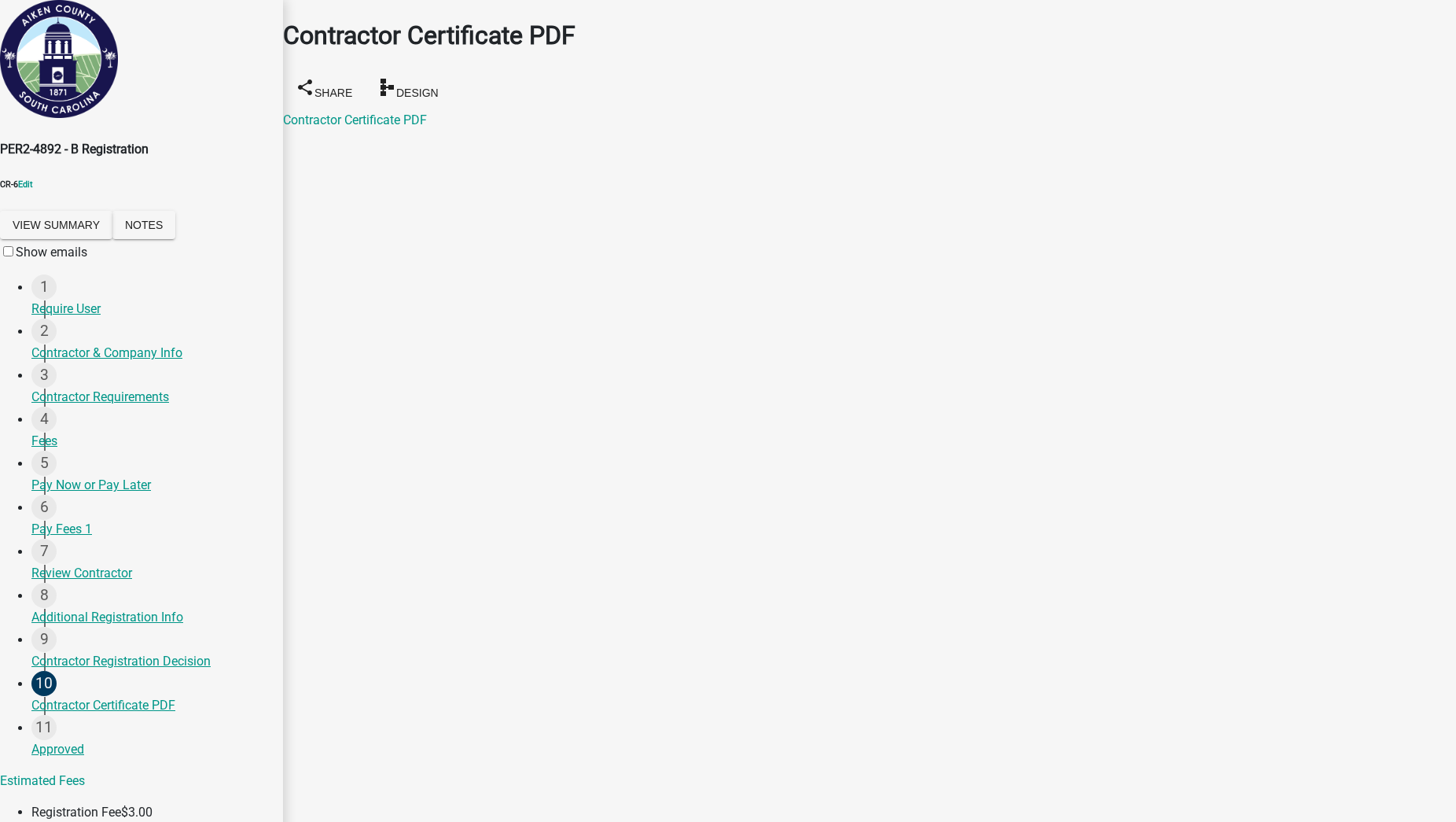 click on "Next" at bounding box center (310, 983) 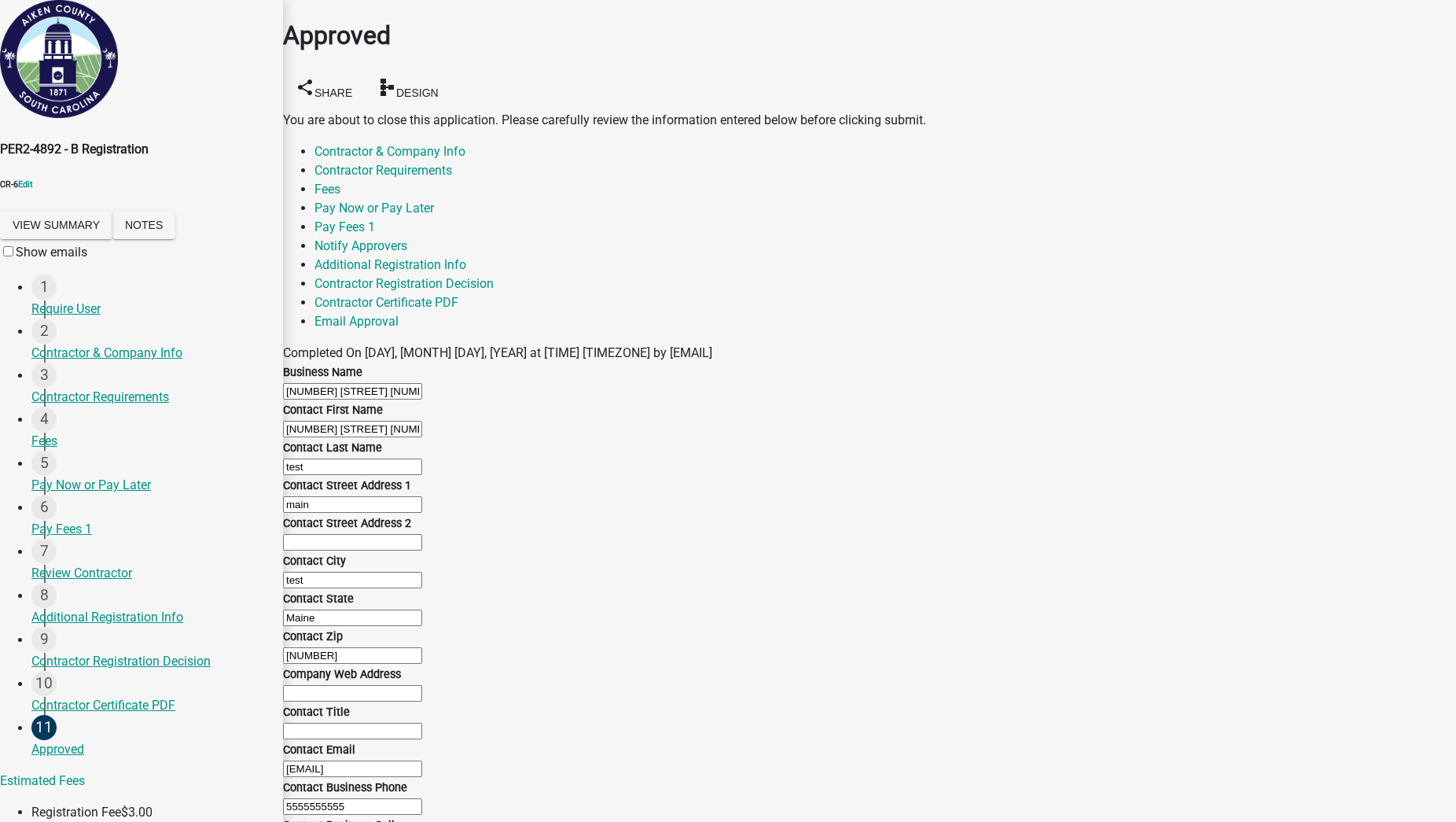 click on "Submit" at bounding box center (316, 983) 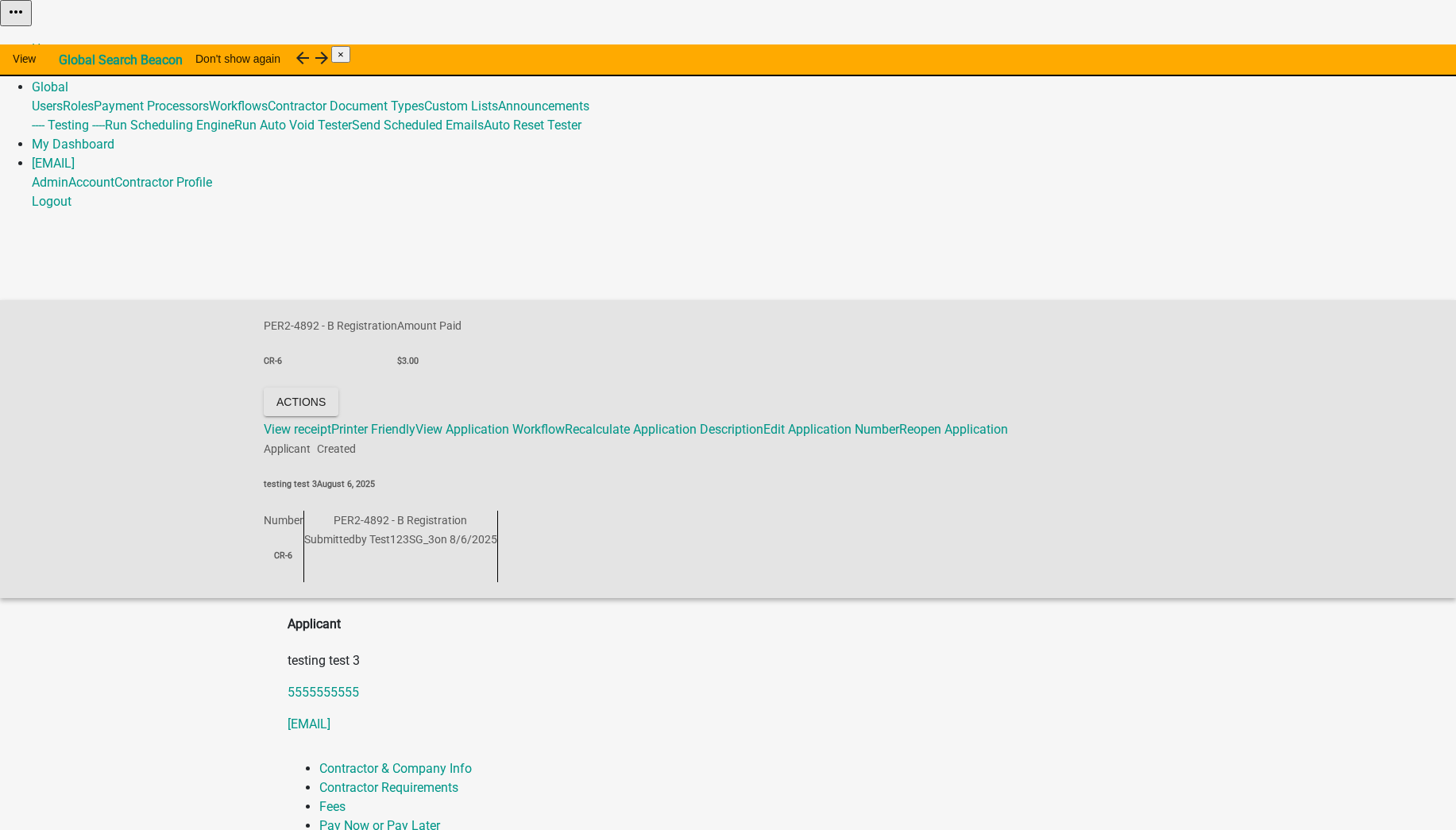 click on "Admin" at bounding box center [50, 68] 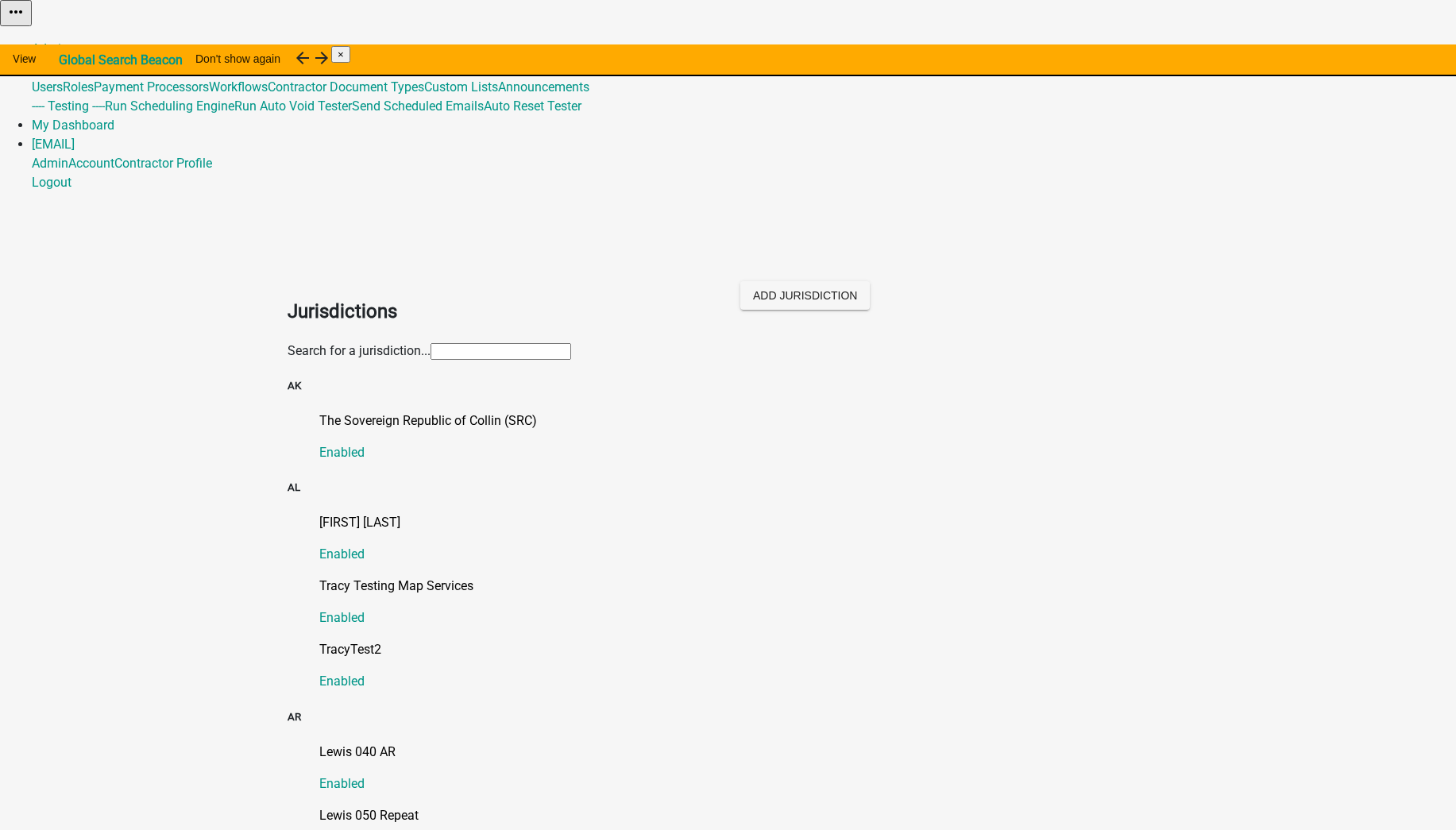 click 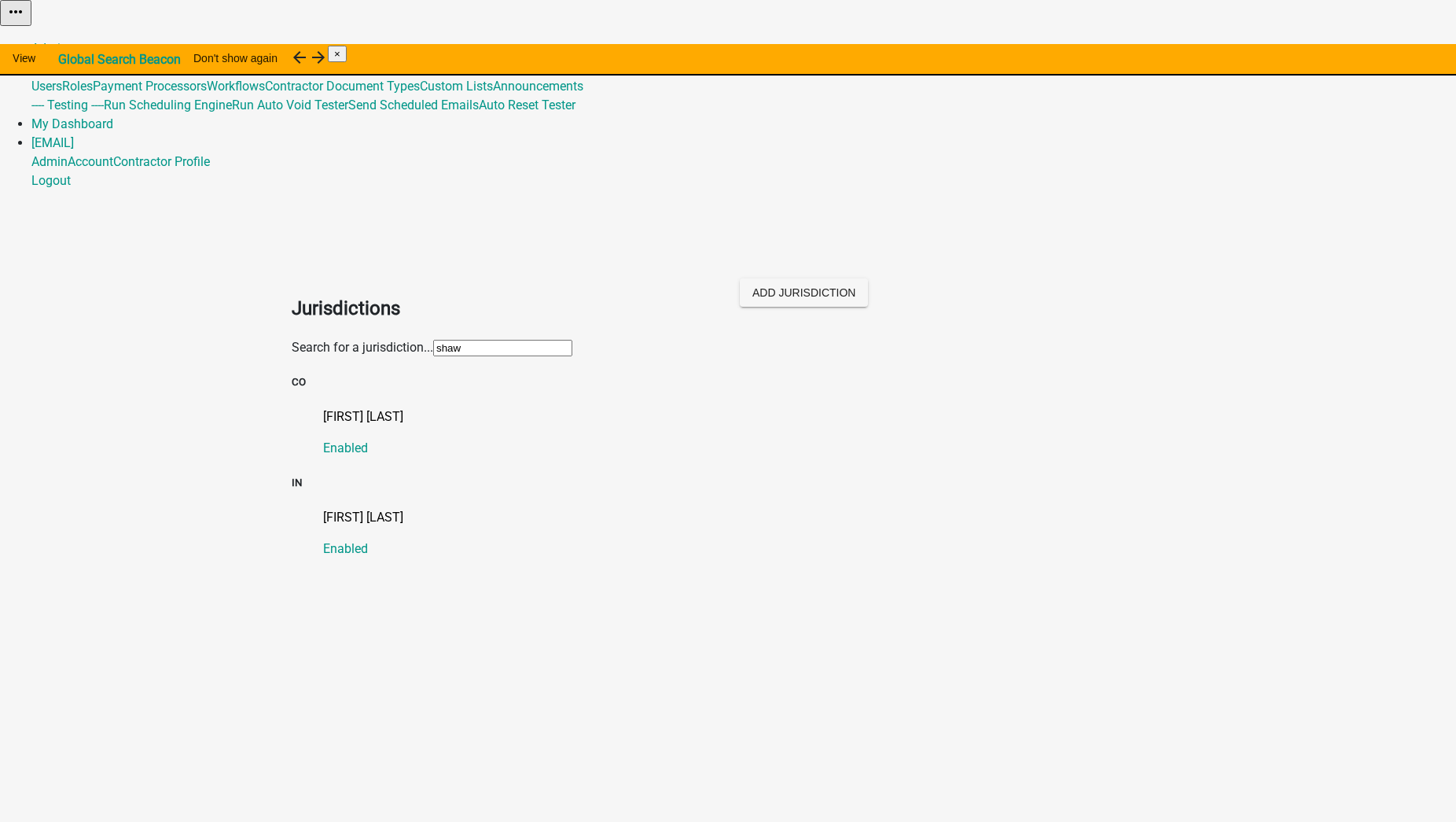 type on "shawn" 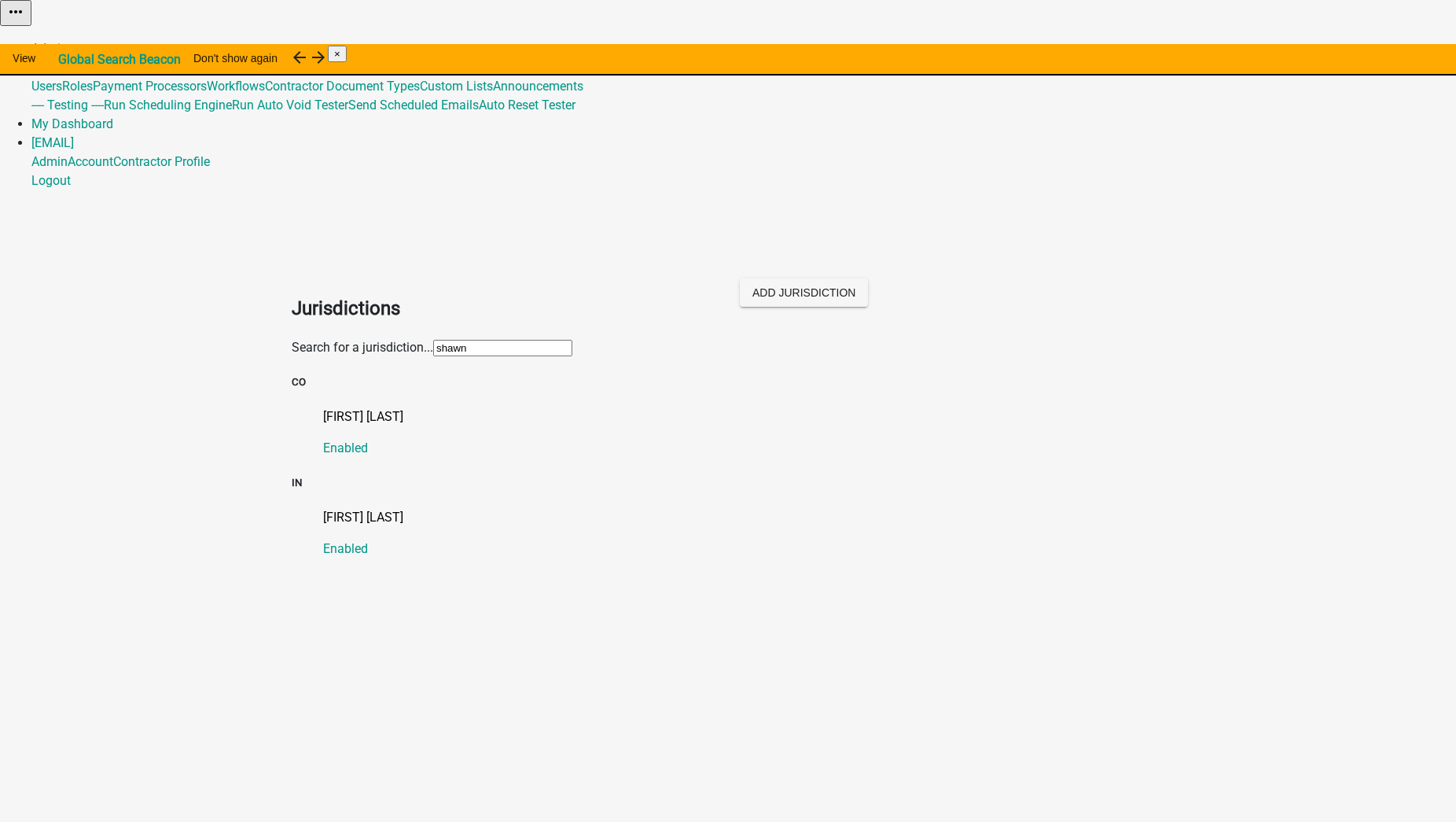 click on "[FIRST] Test 2 Enabled" 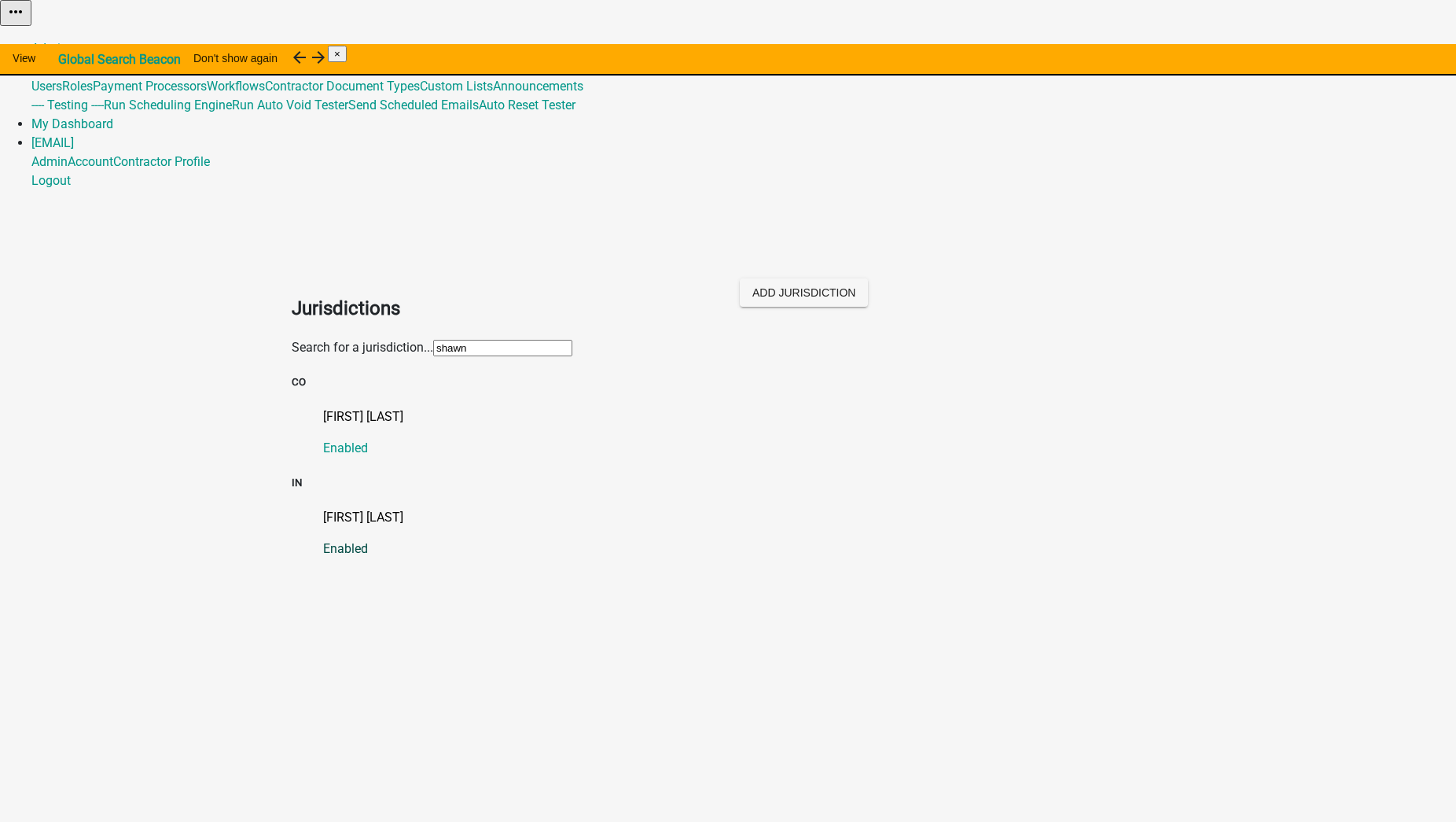 click on "[FIRST] Test 2" 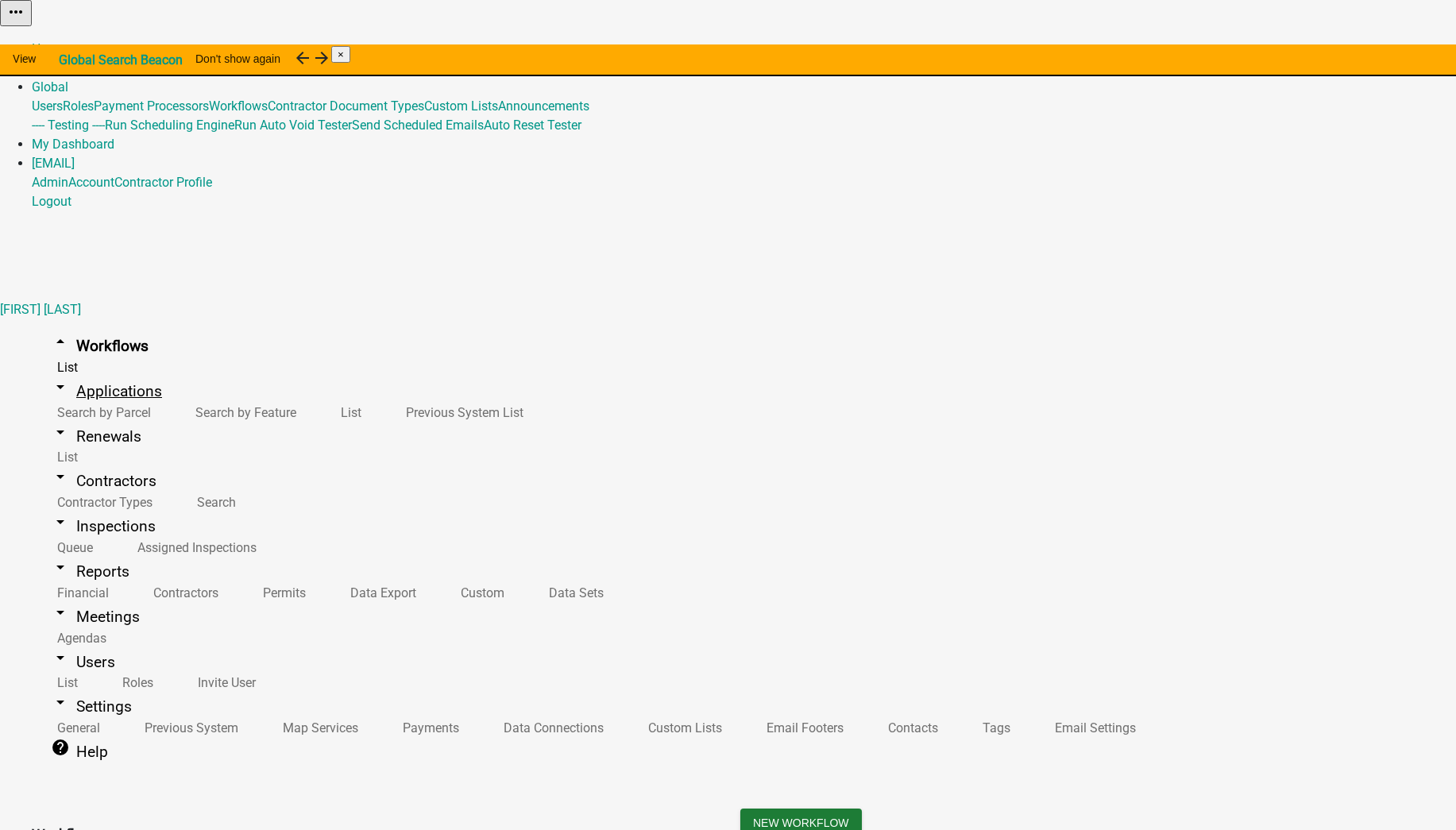 click on "arrow_drop_down   Applications" at bounding box center [106, 391] 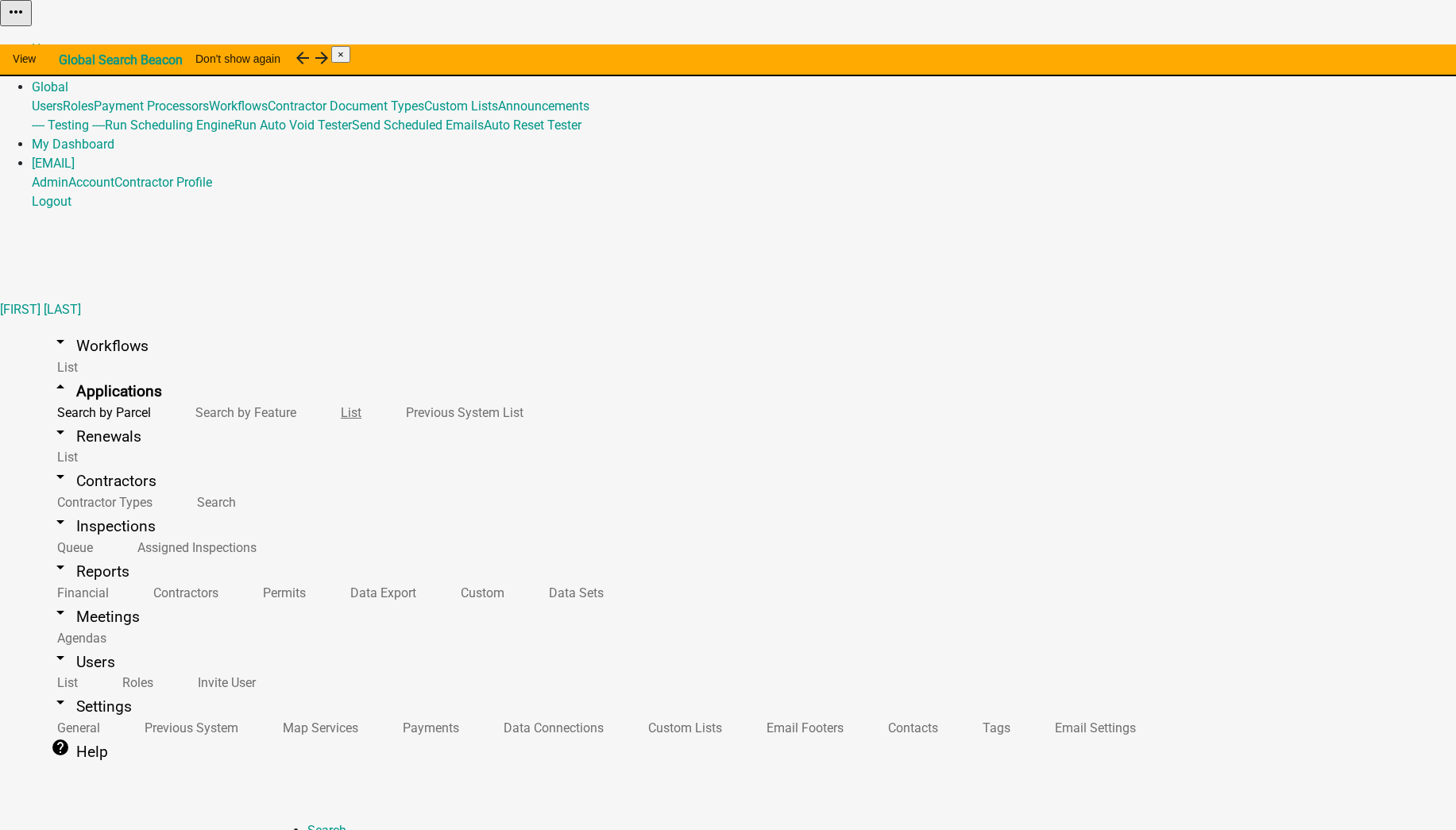 click on "List" at bounding box center (348, 412) 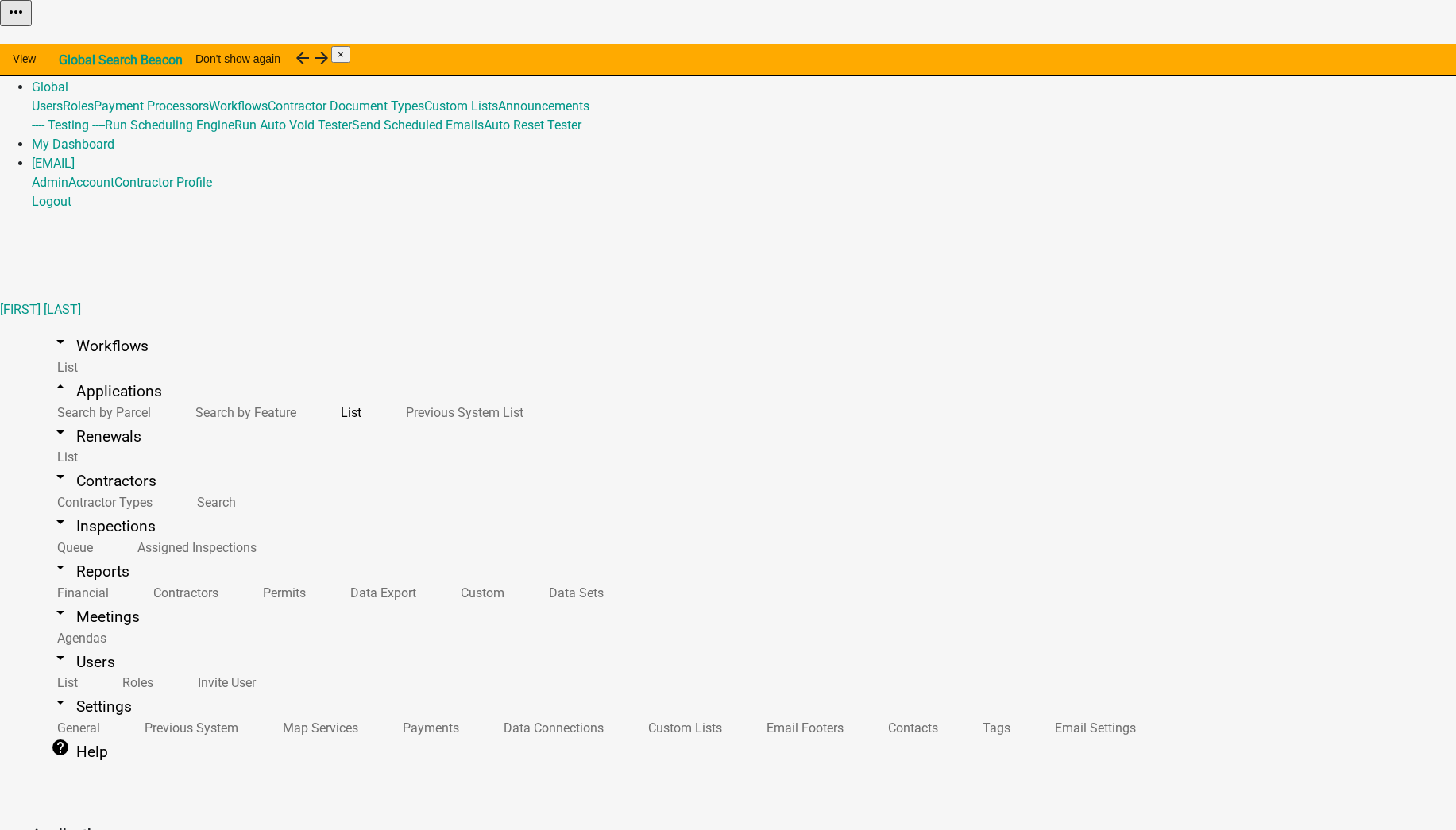 click on "CR-6" 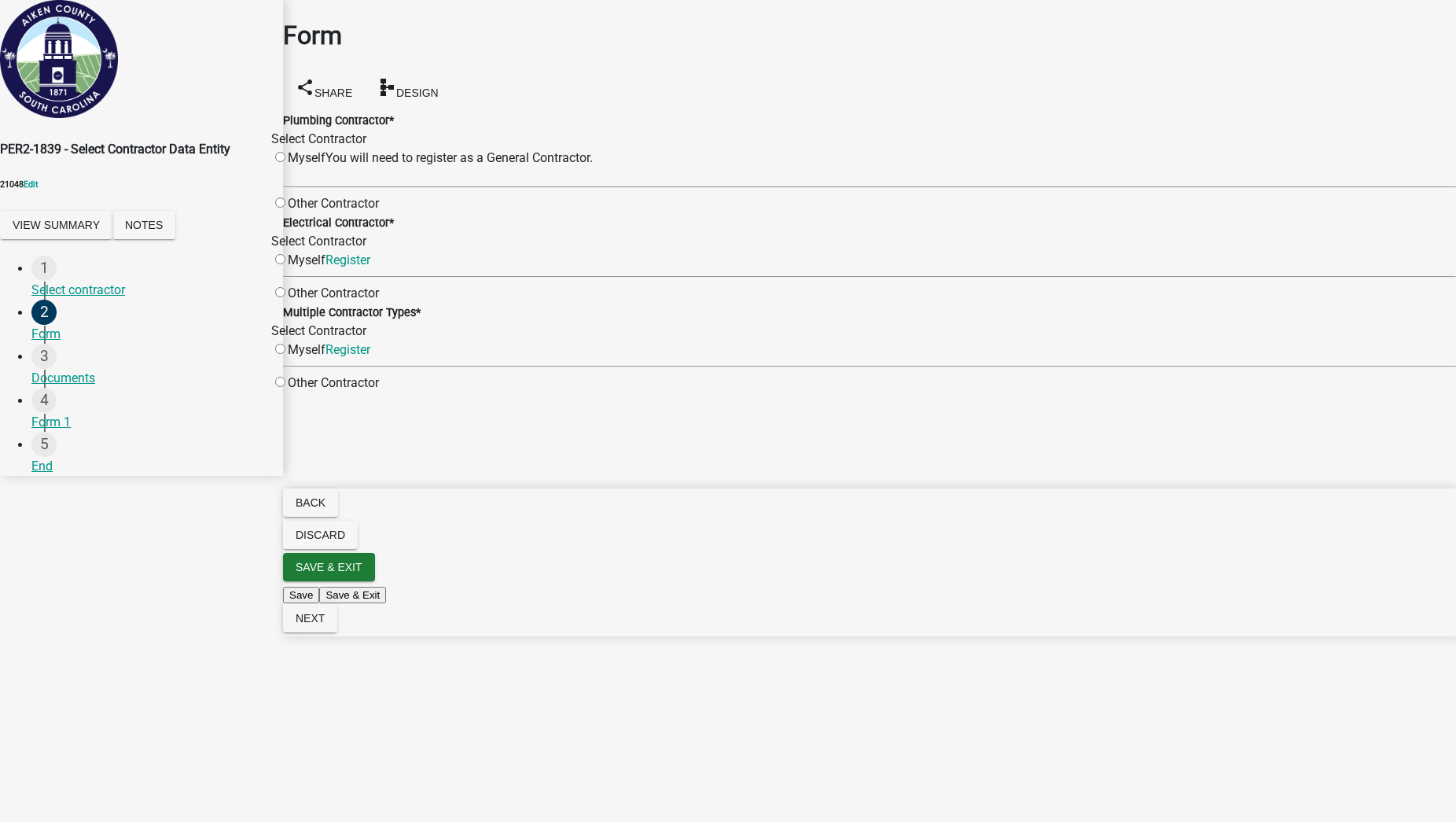 click on "Other Contractor" 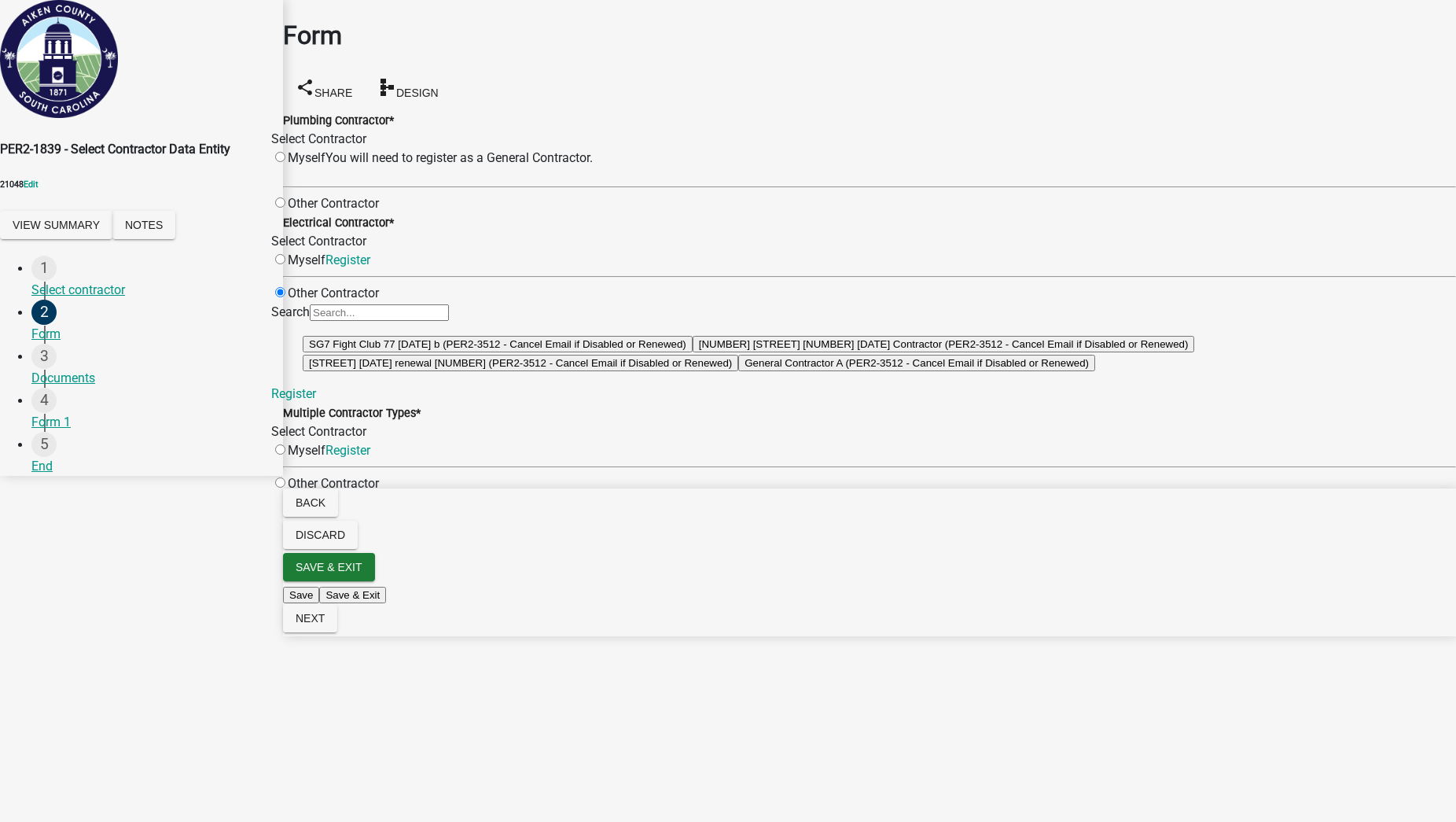 click on "1839 Hunt Club 4892 12/09/2024 Contractor  (PER2-3512 - Cancel Email if Disabled or Renewed)" 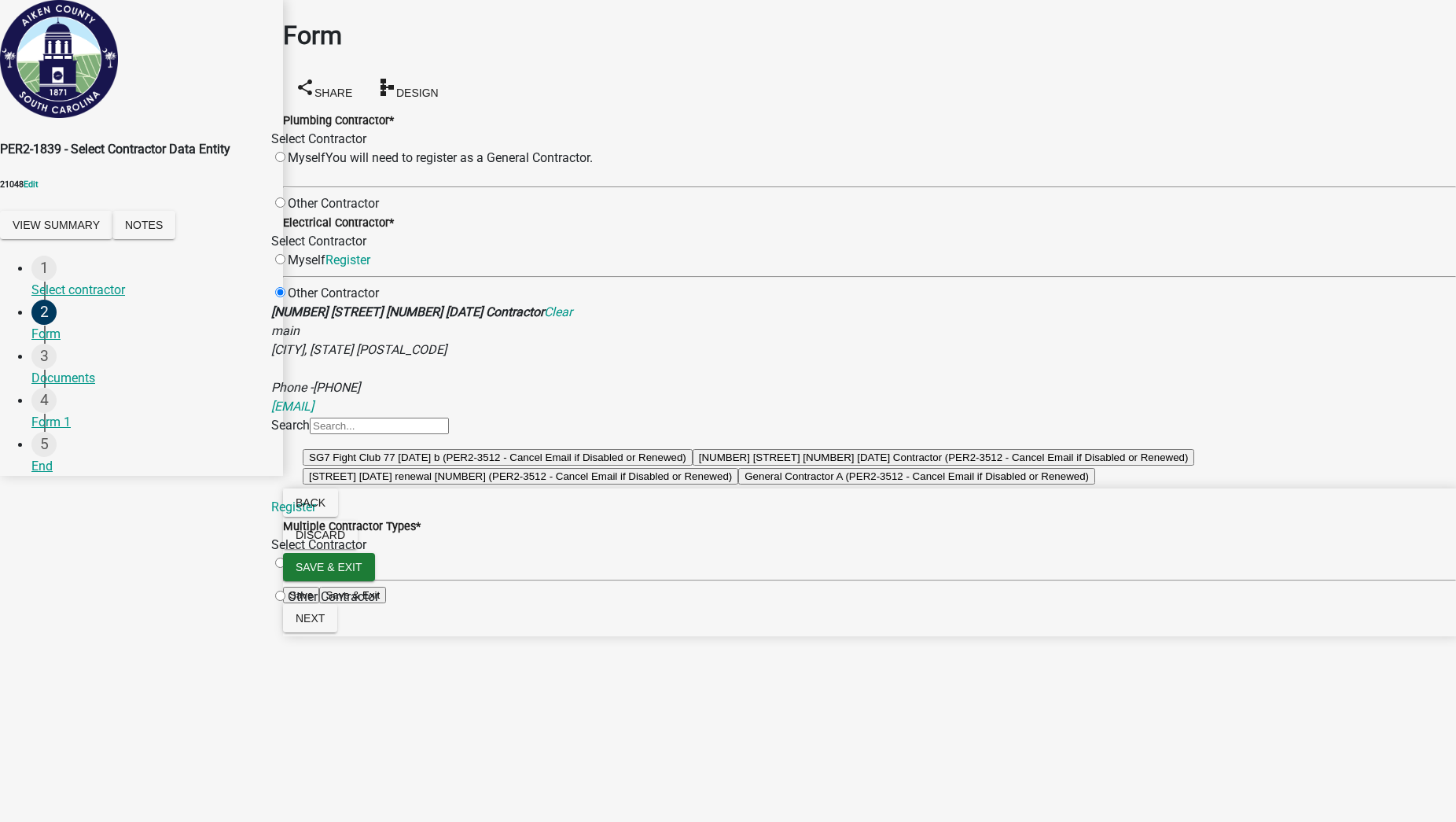 click on "Other Contractor" 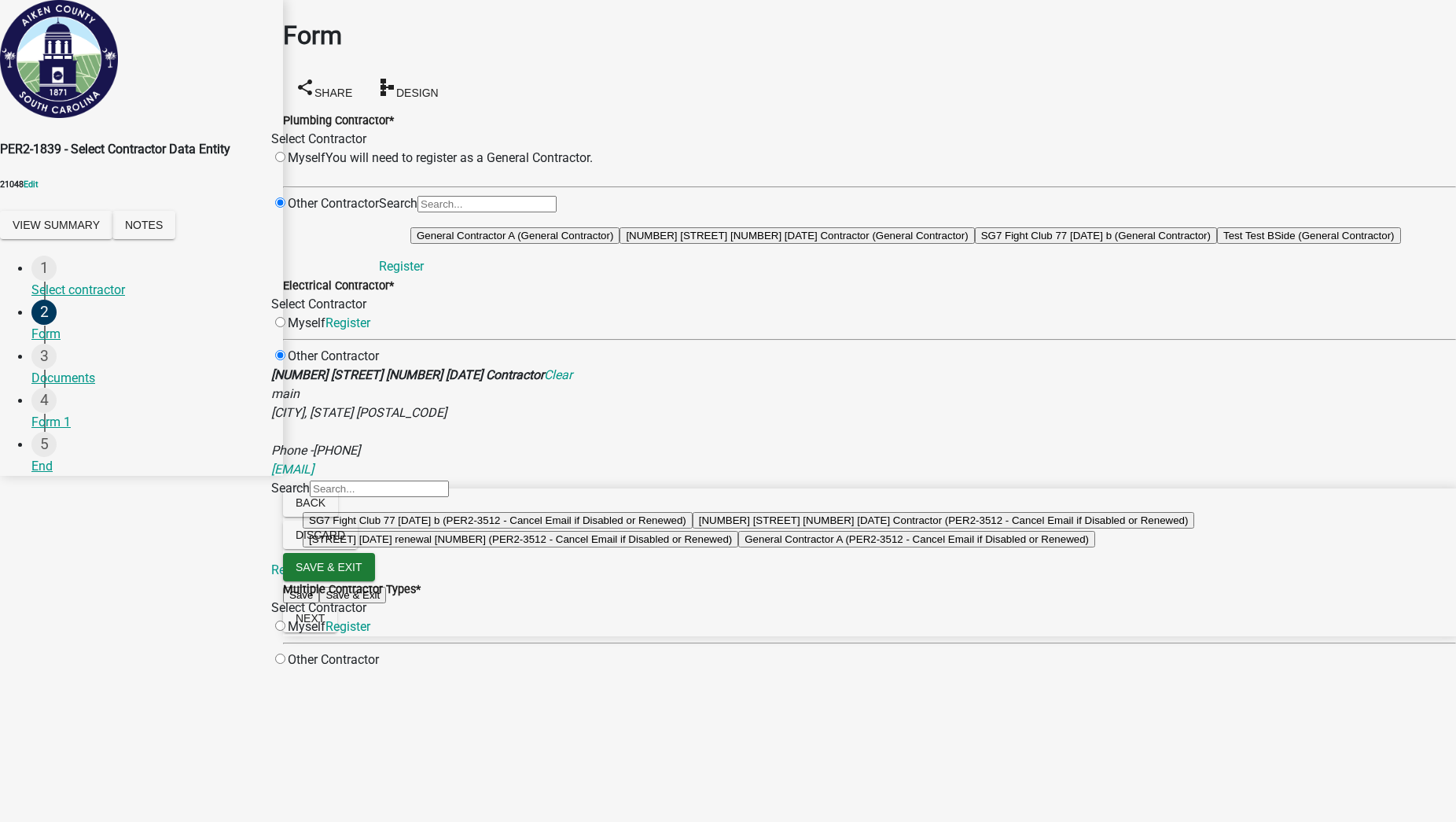 click on "1839 Hunt Club 4892 12/09/2024 Contractor  (General Contractor)" 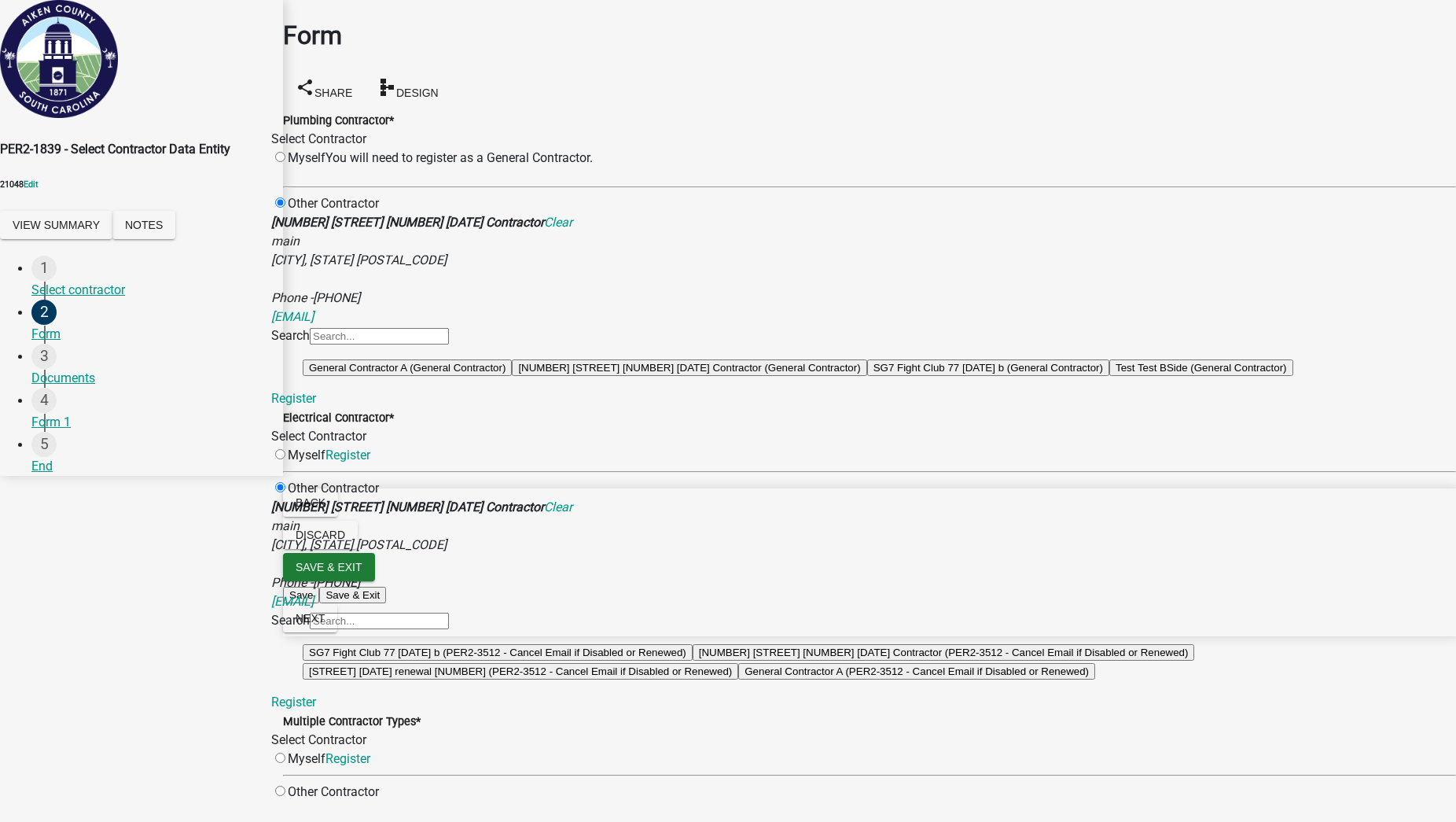 click on "1839 Hunt Club 4892 12/09/2024 Contractor  (General Contractor)" 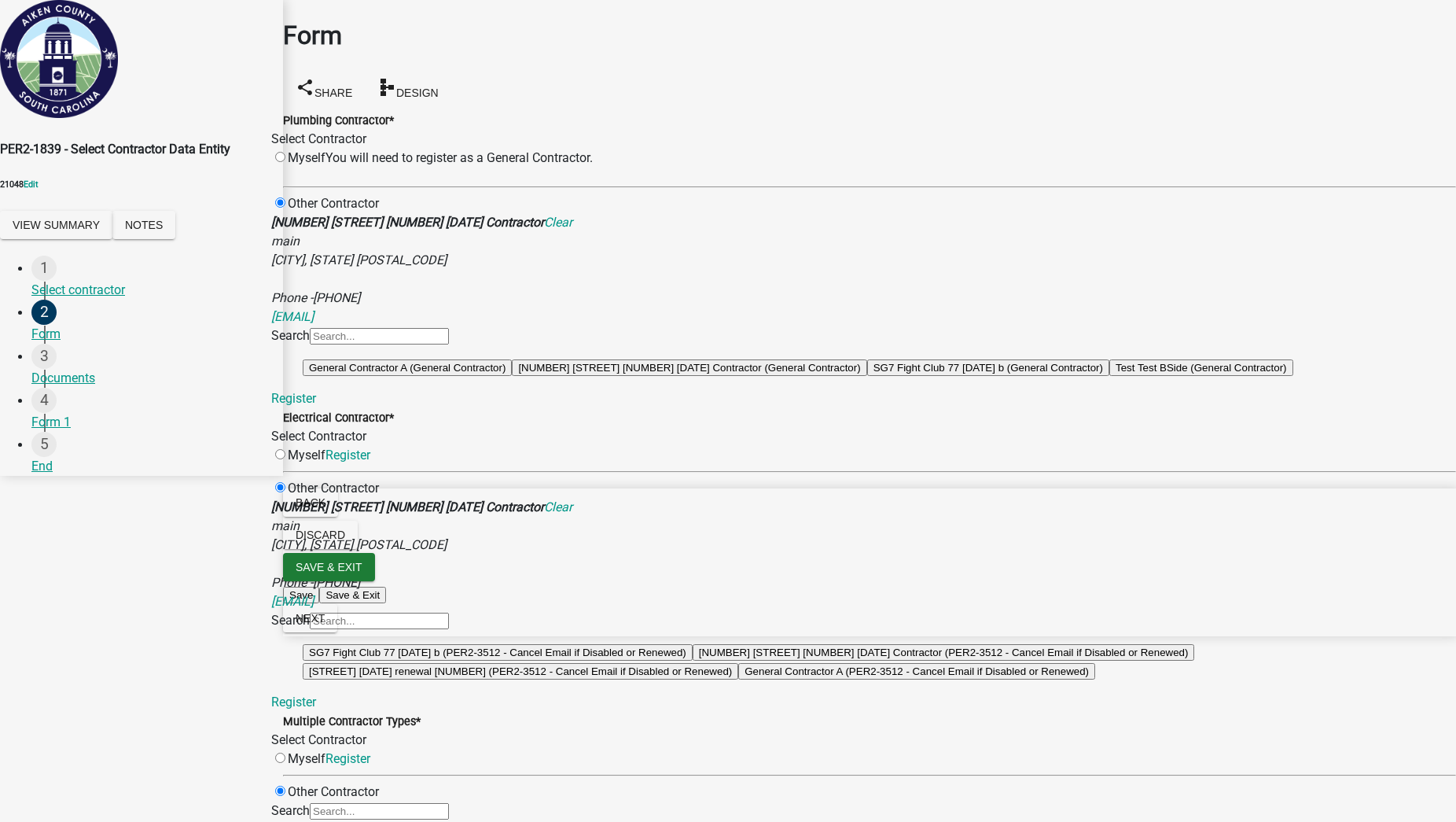 scroll, scrollTop: 171, scrollLeft: 0, axis: vertical 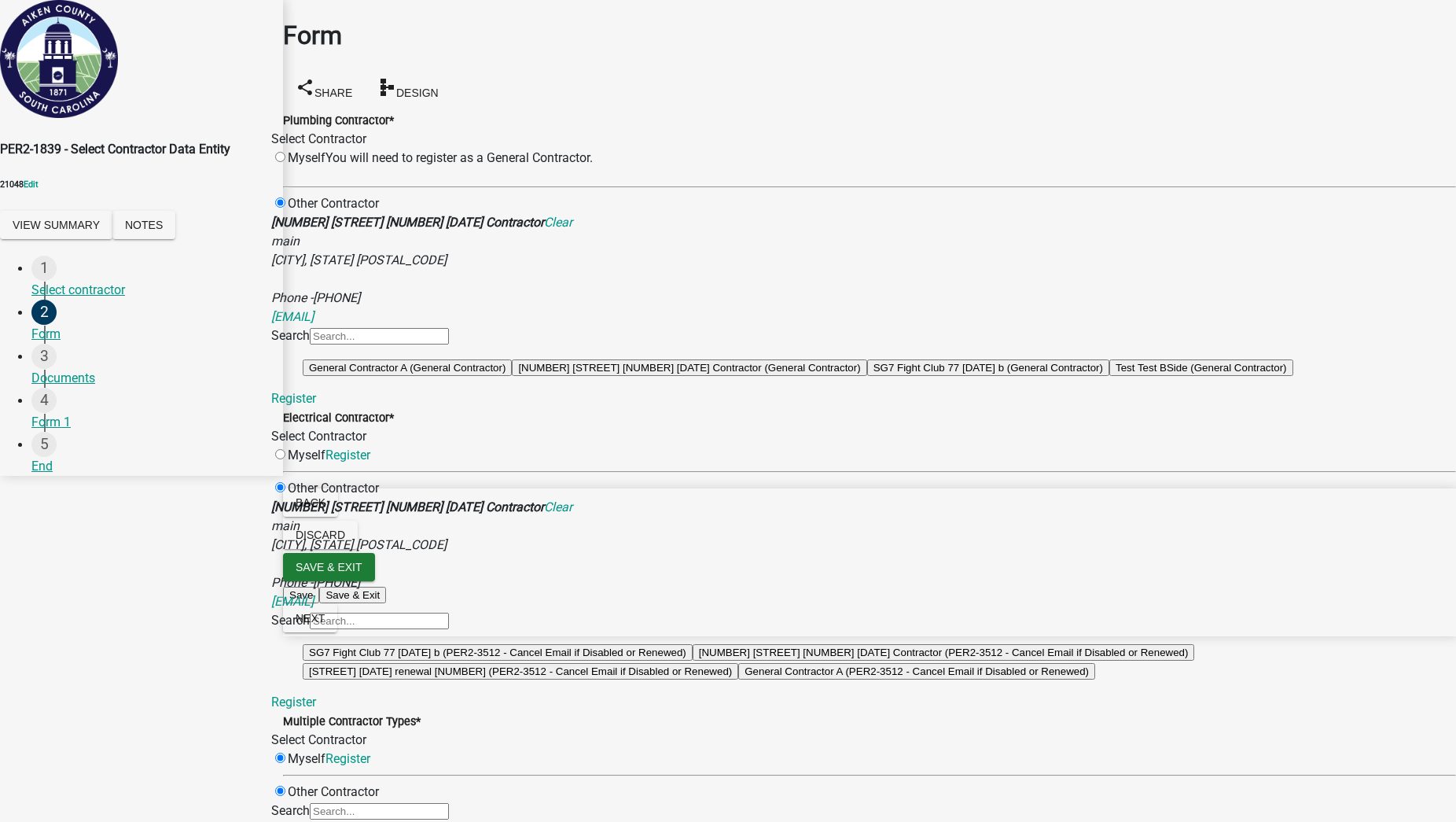 radio on "false" 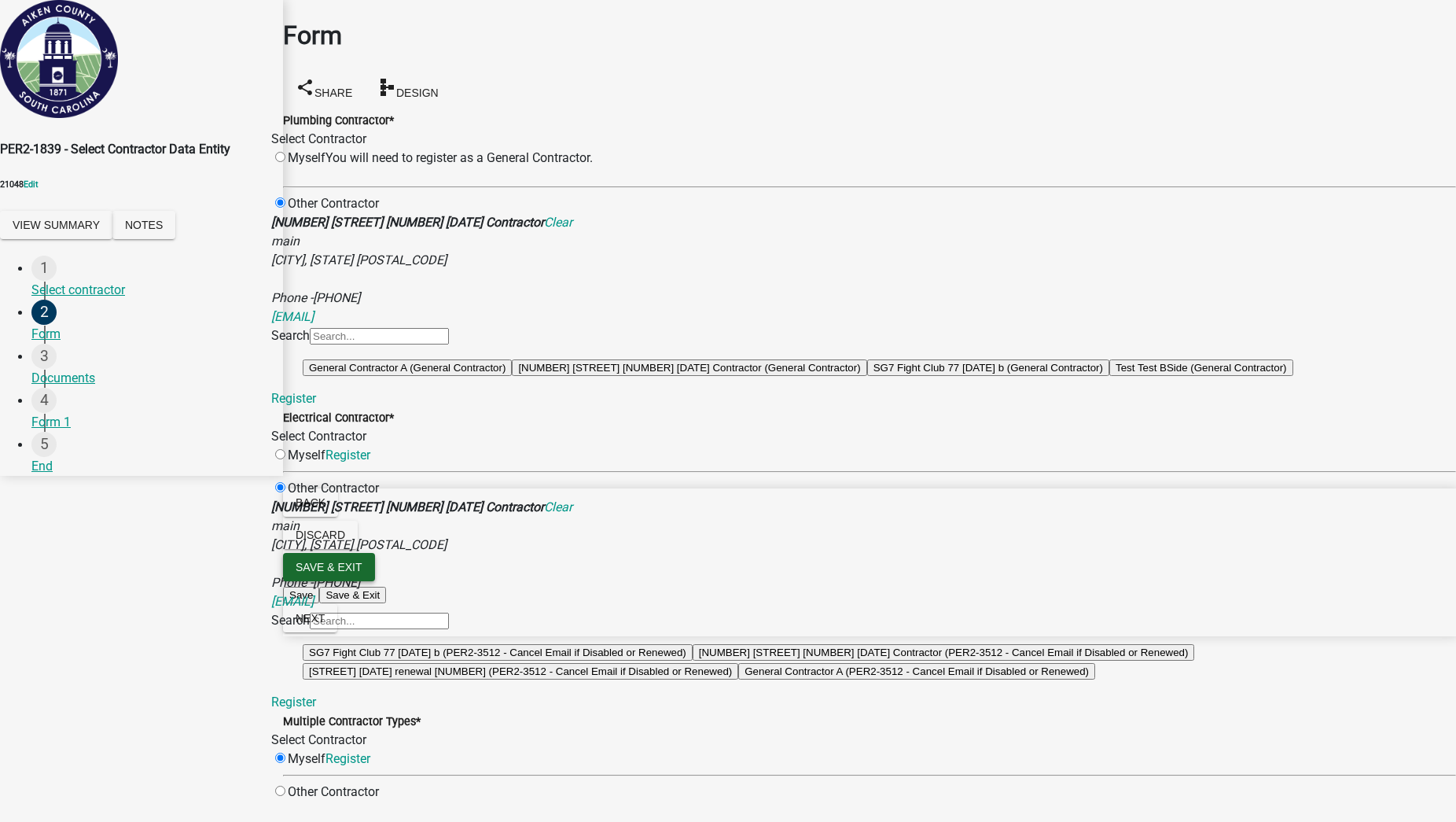 click on "Save & Exit" at bounding box center (329, 567) 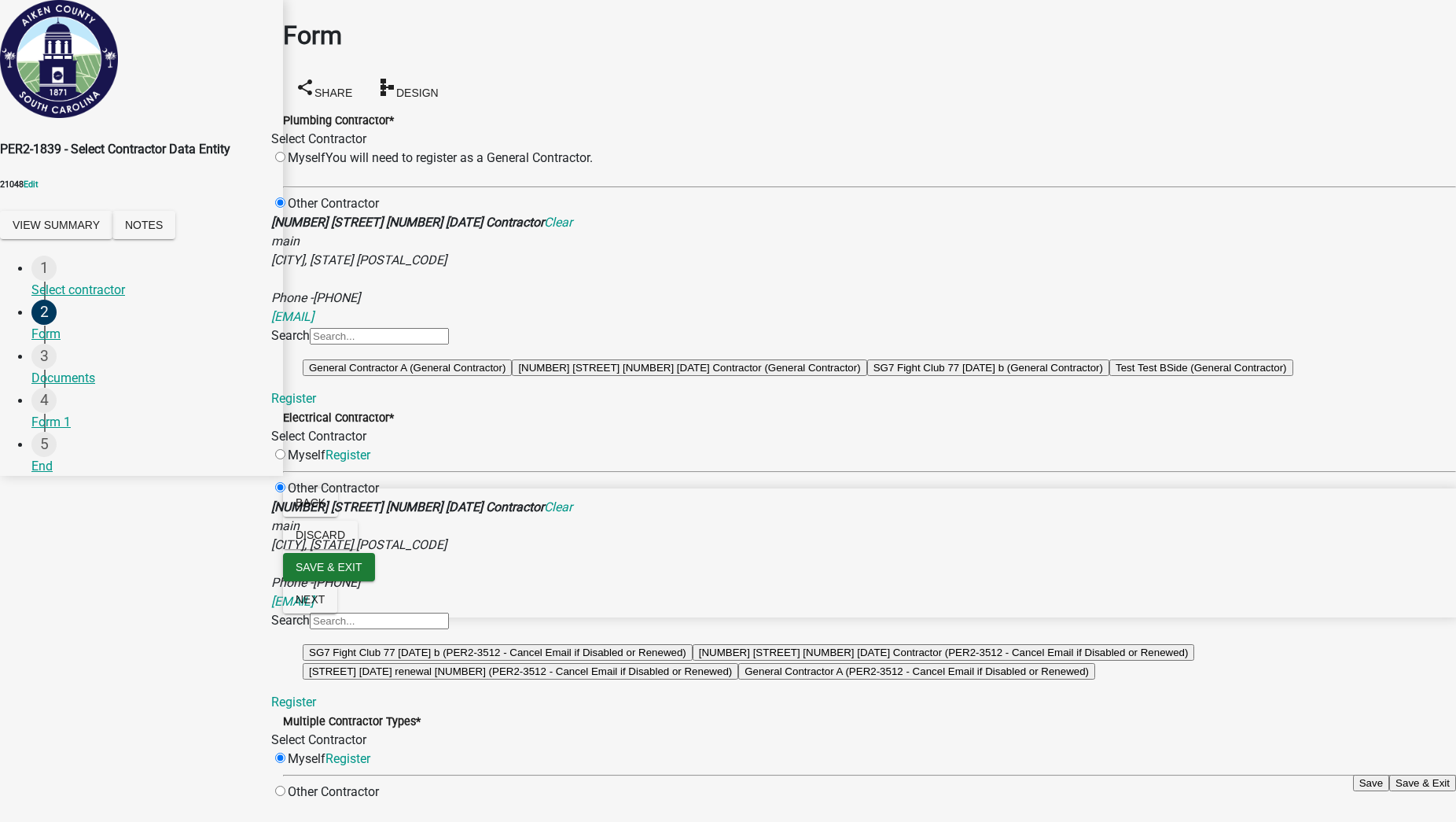 click on "Save" at bounding box center (1371, 783) 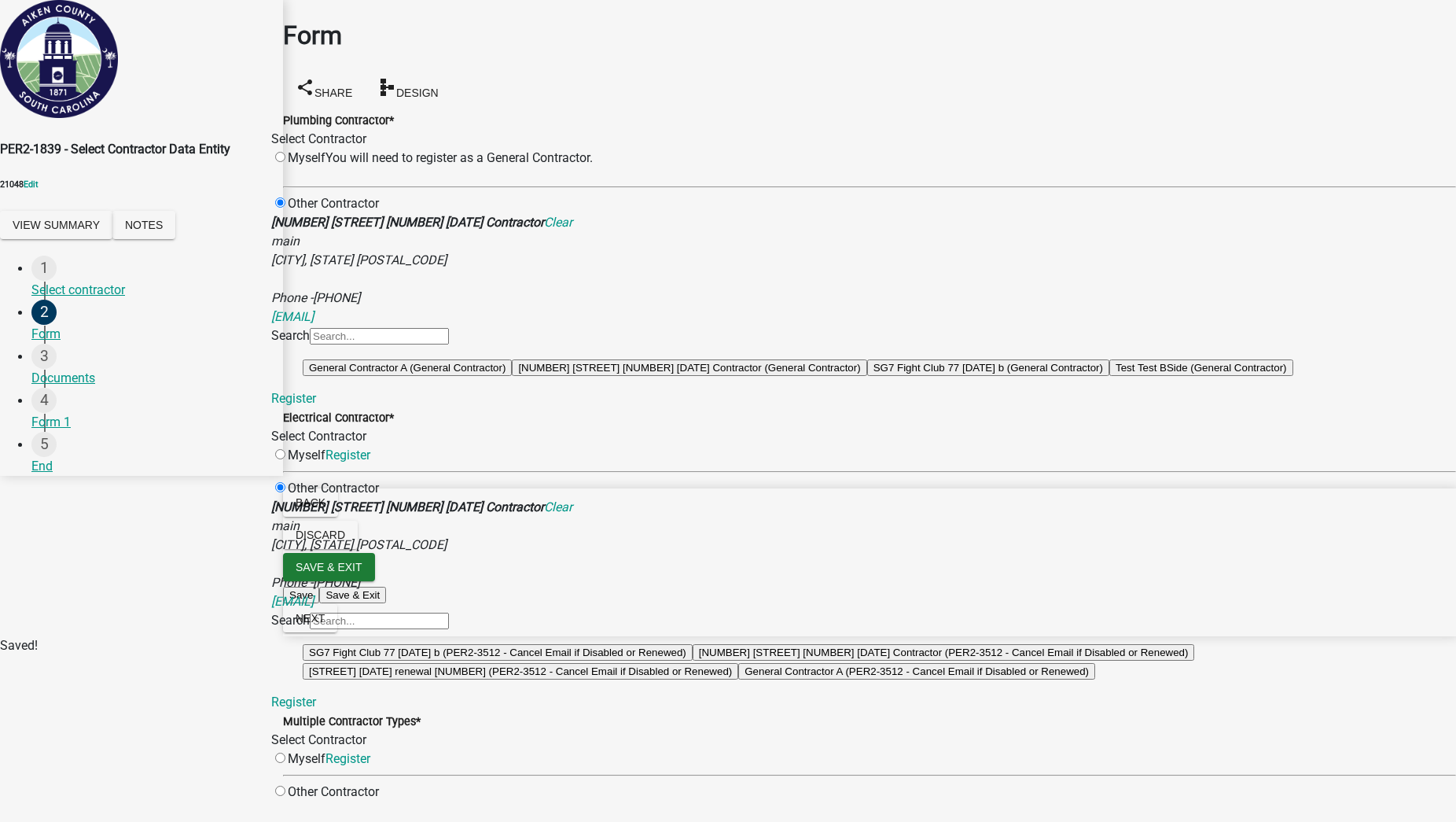 scroll, scrollTop: 270, scrollLeft: 0, axis: vertical 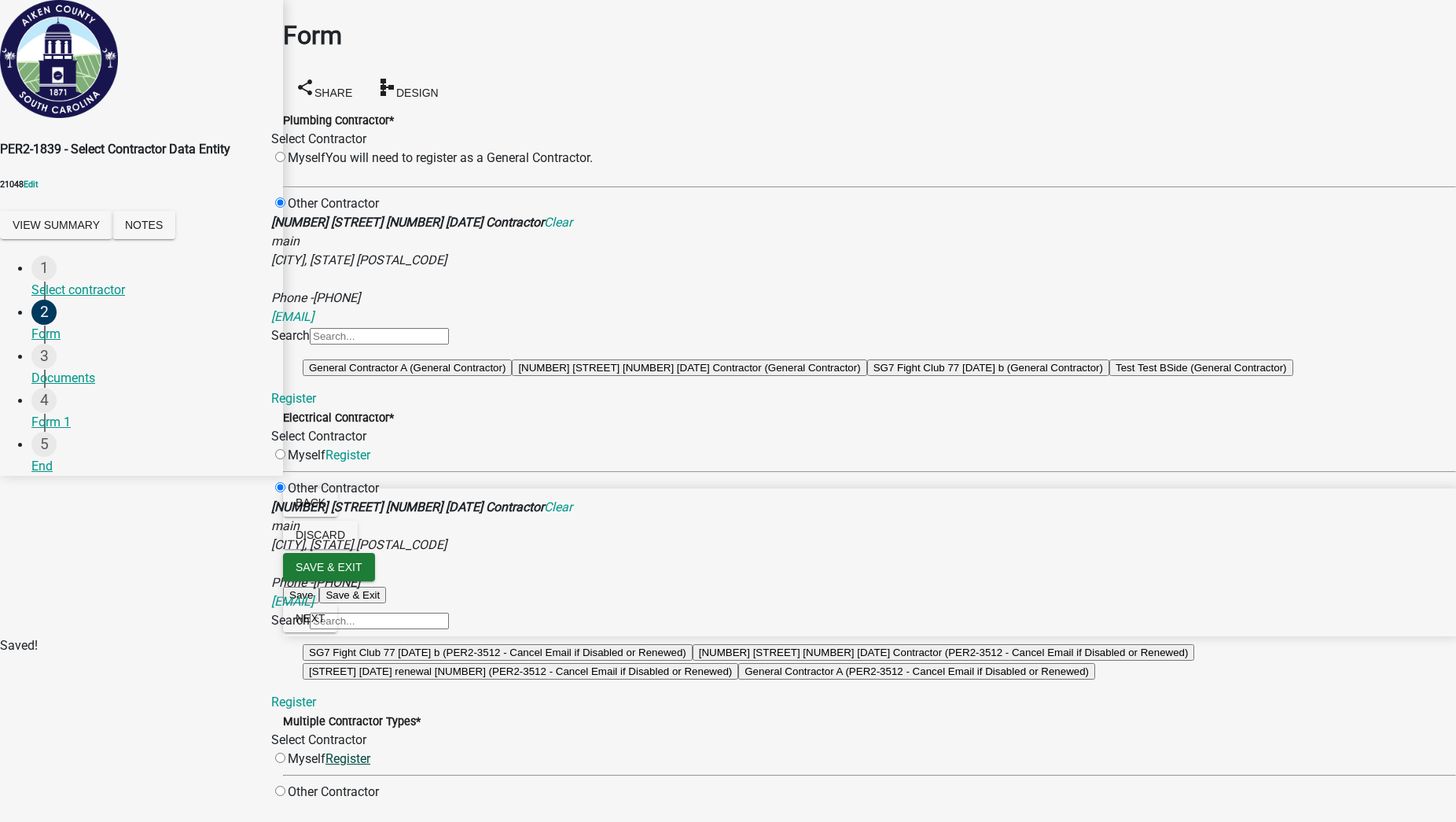click on "Register" at bounding box center (347, 758) 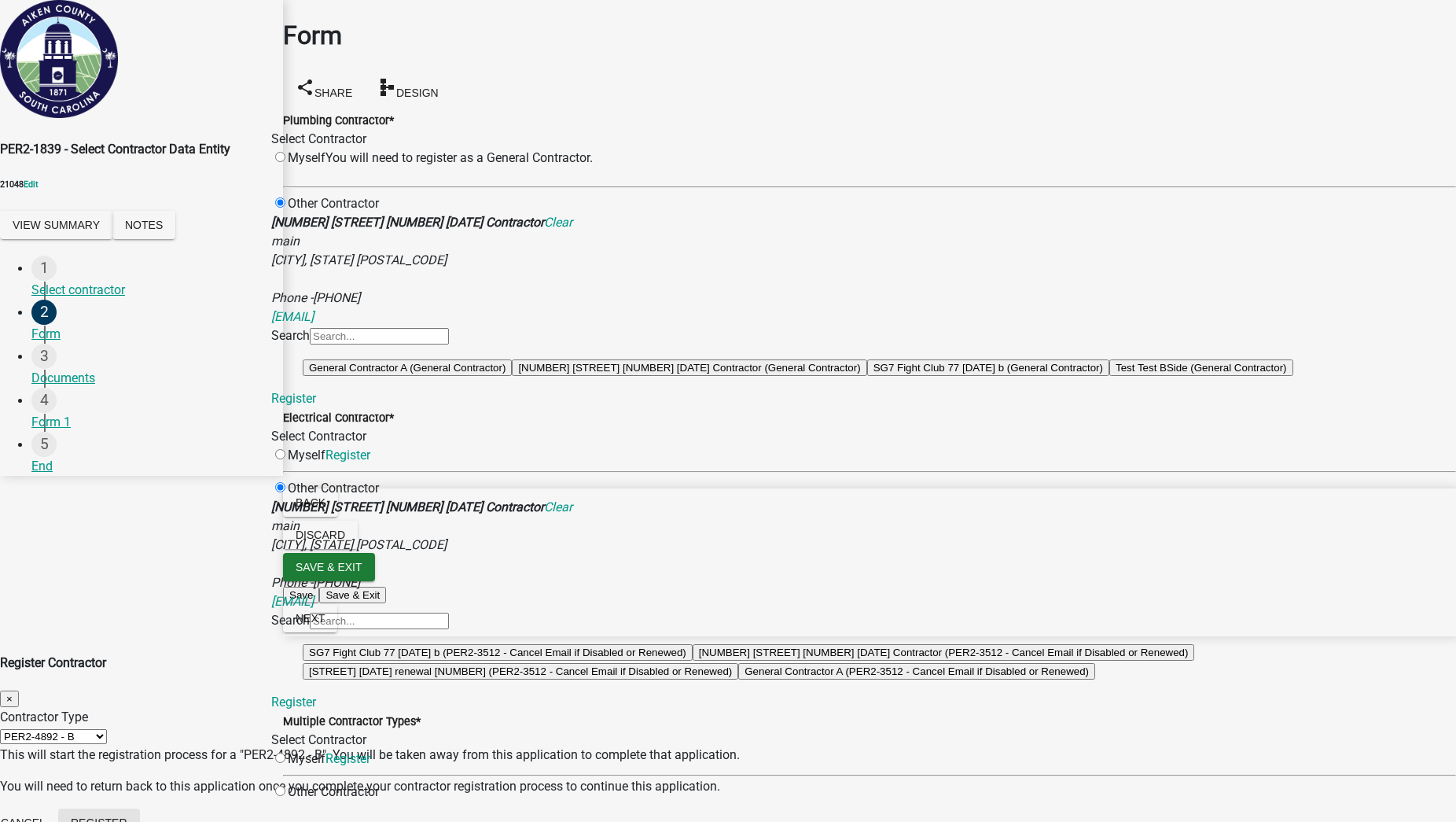 click on "Register" 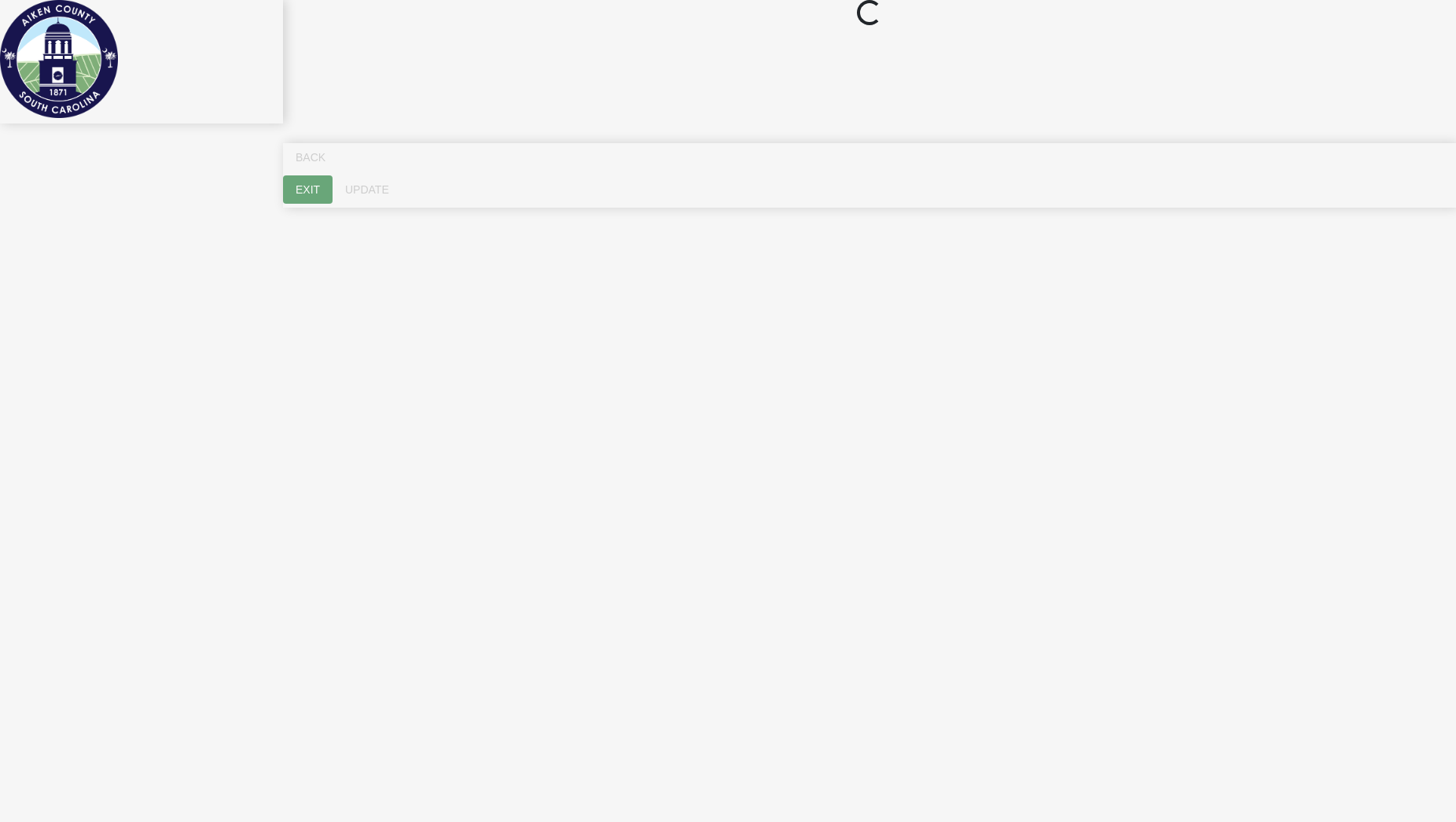scroll, scrollTop: 0, scrollLeft: 0, axis: both 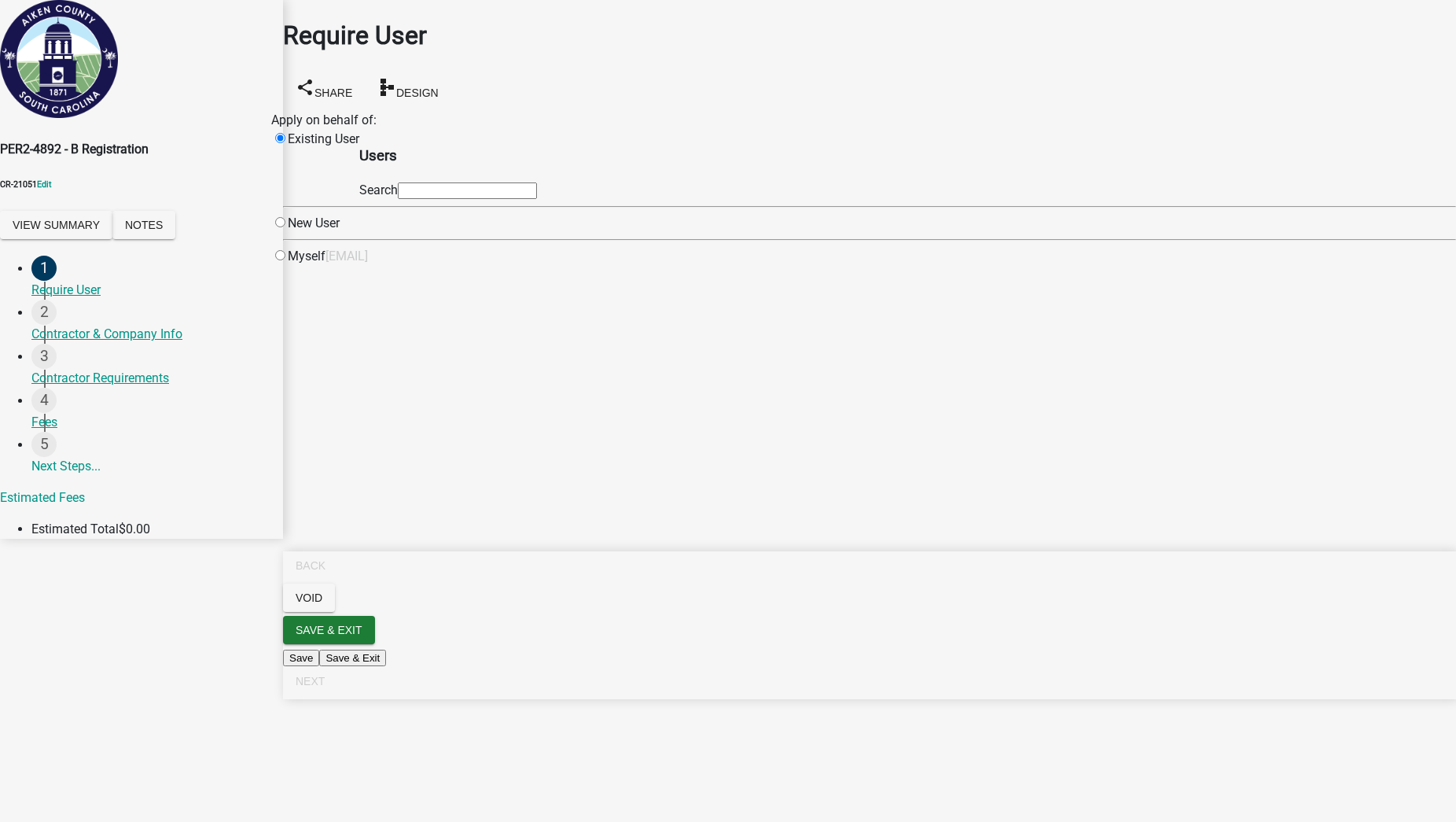 click 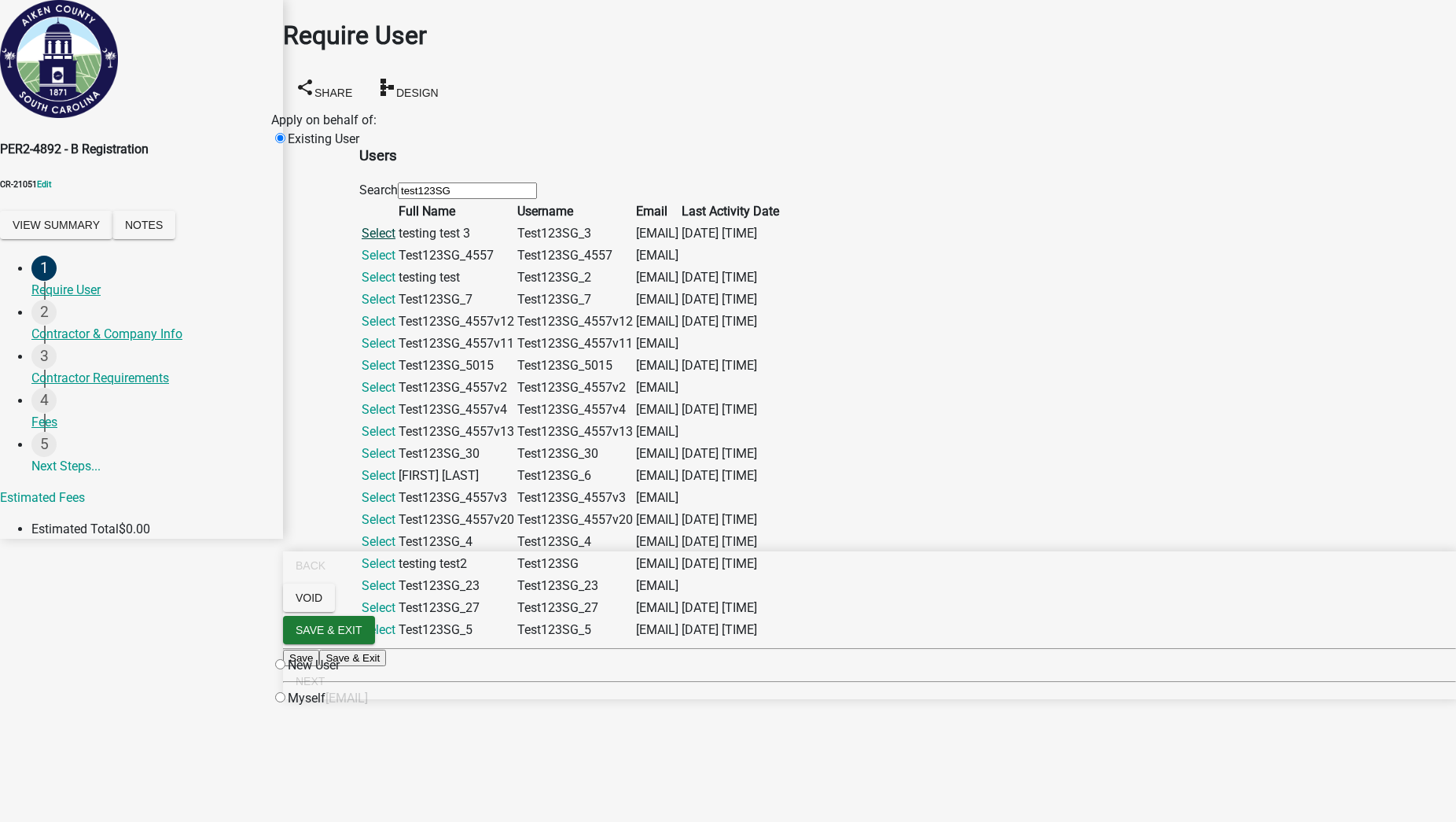 click on "Select" 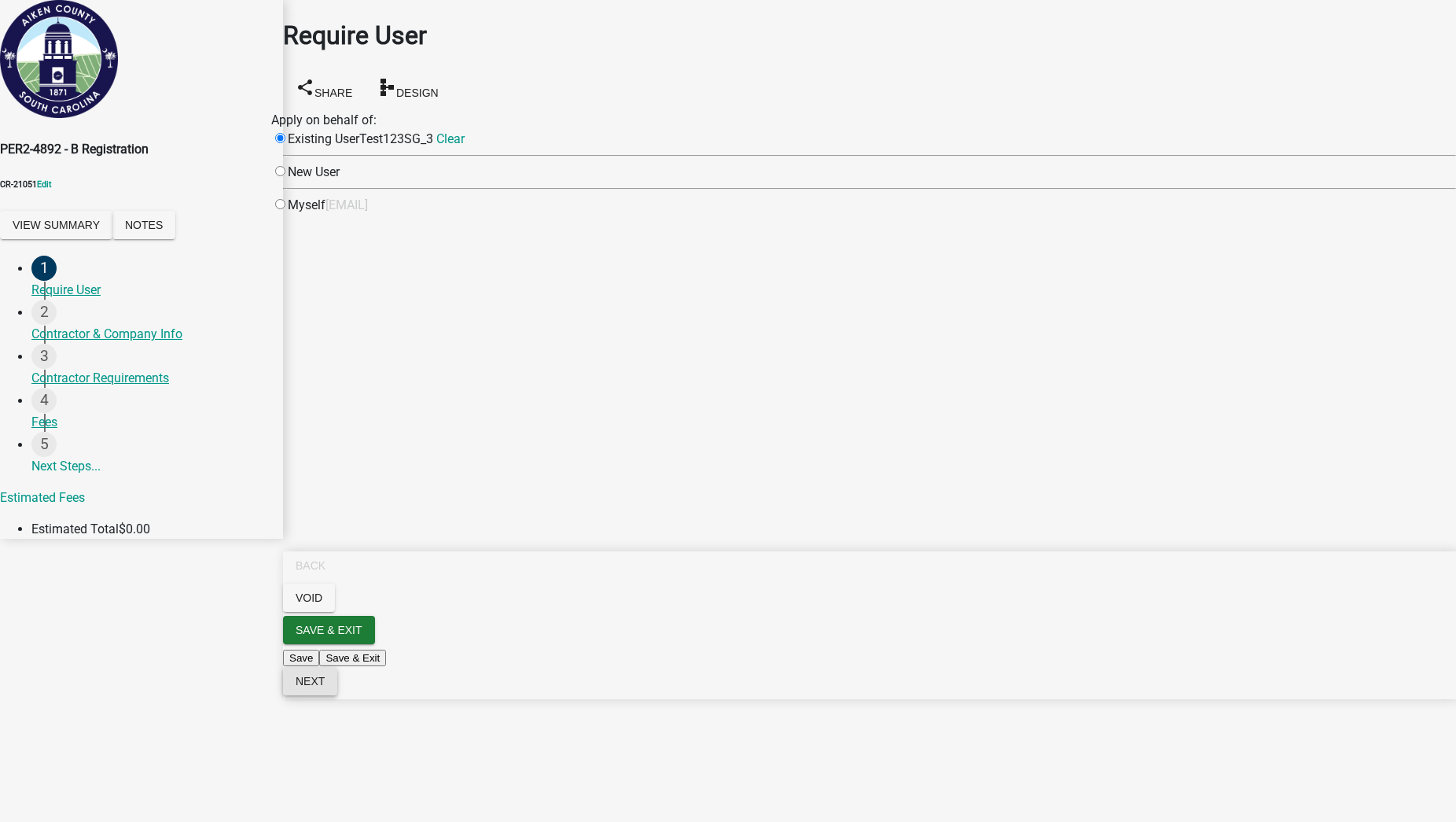 click on "Next" at bounding box center (310, 681) 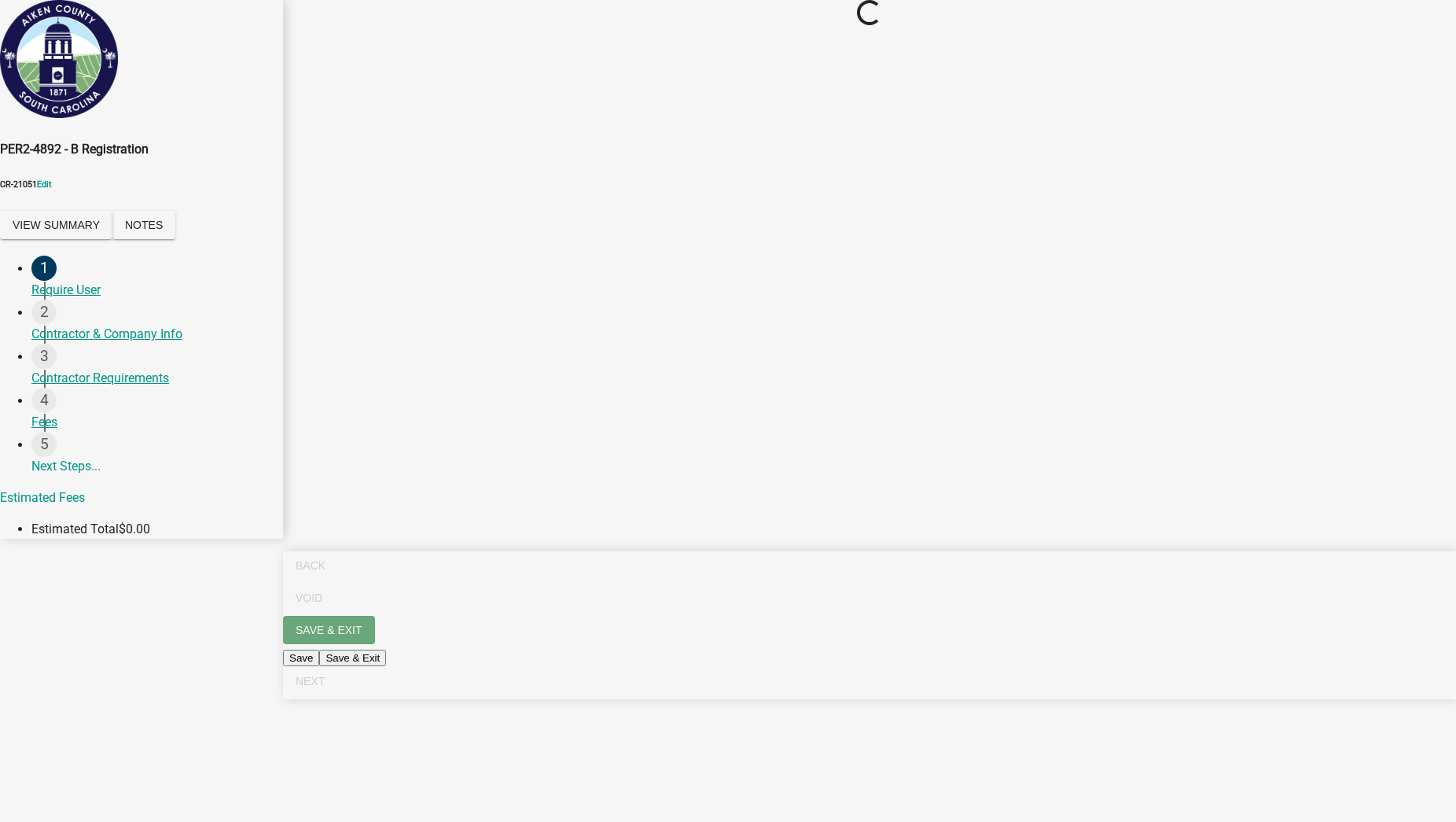 select on "ME" 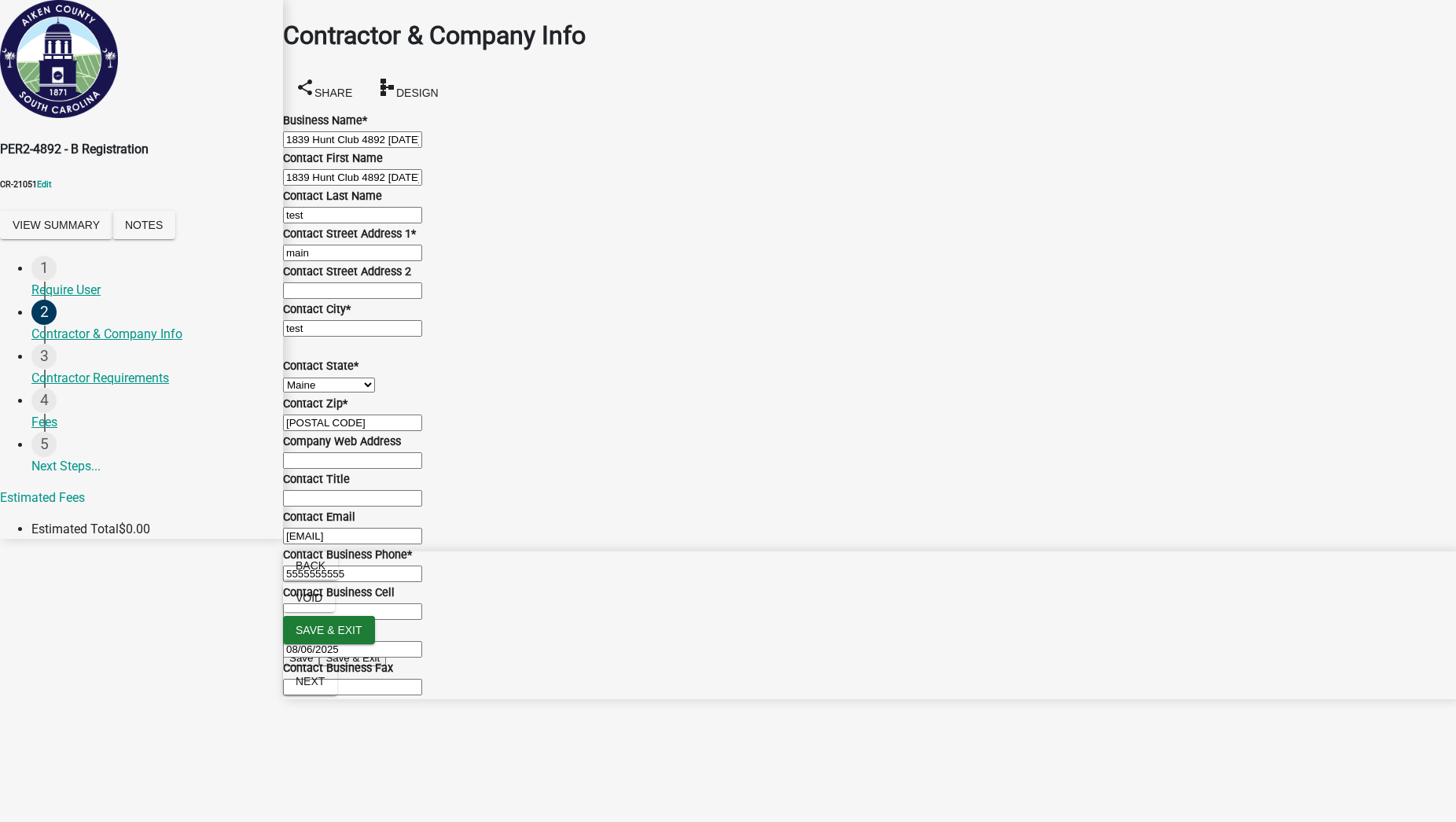 click on "1839 Hunt Club 4892 [DATE] Contractor" at bounding box center (352, 139) 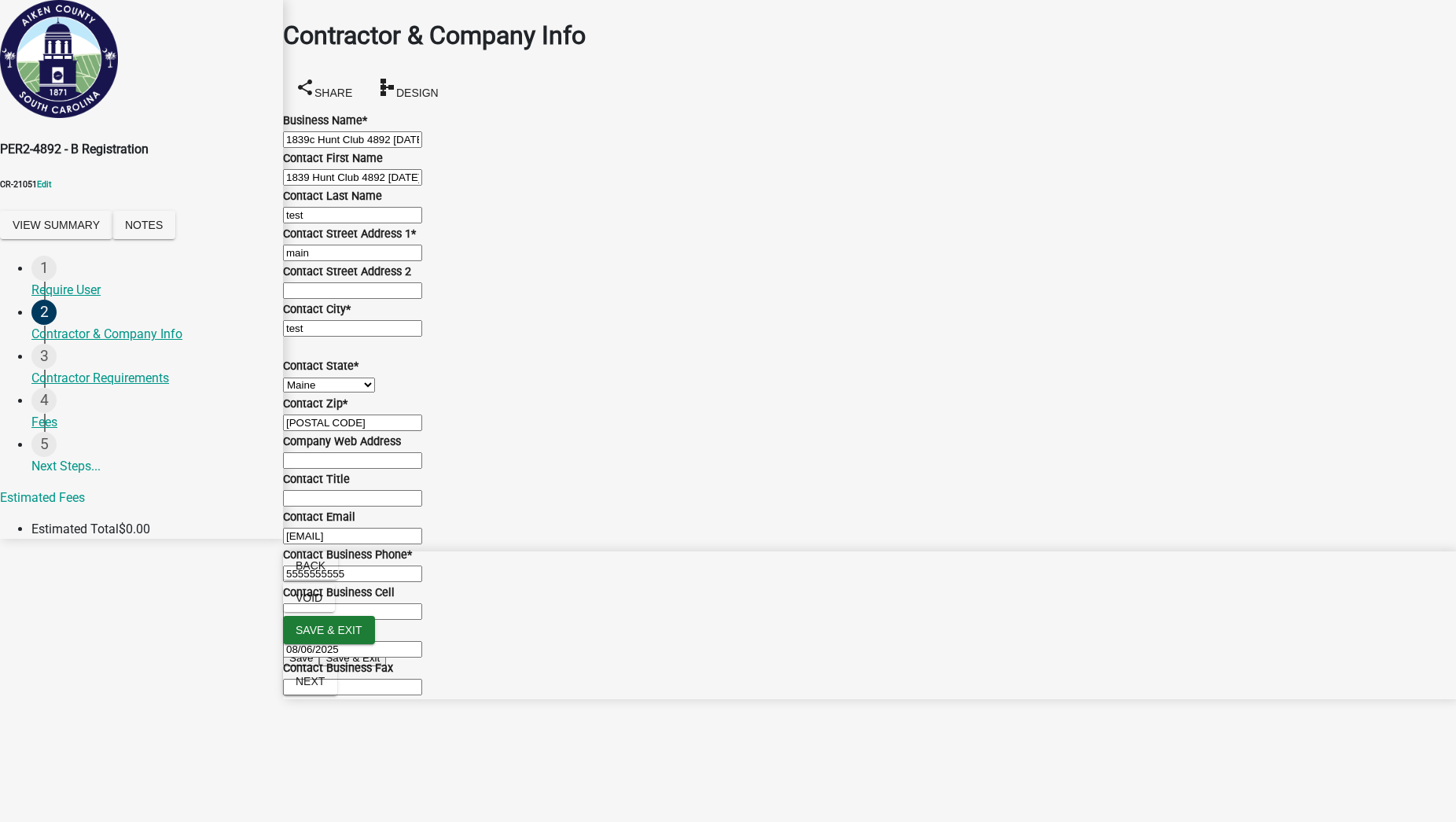 type on "1839c Hunt Club 4892 [DATE] Contractor" 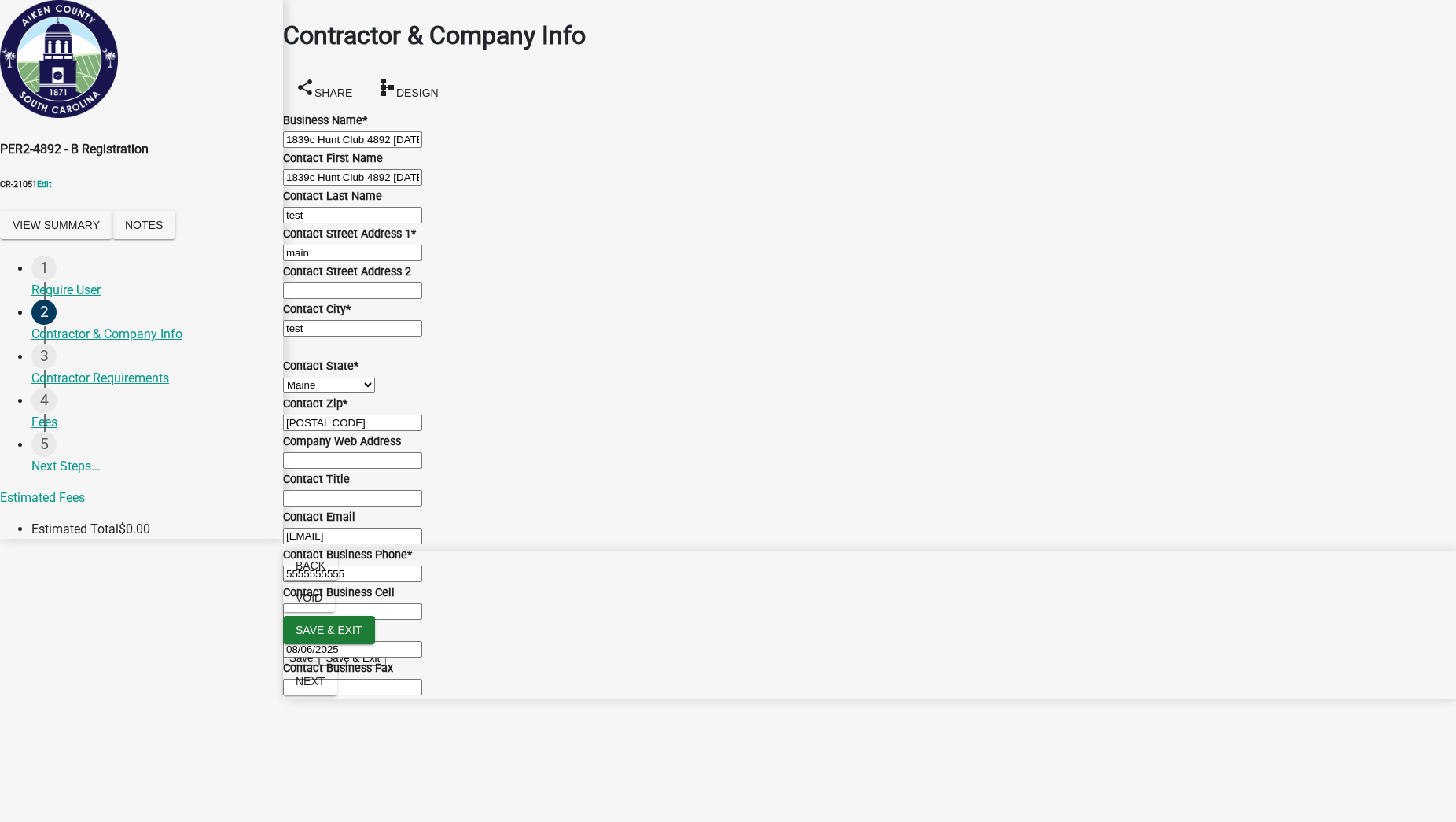 scroll, scrollTop: 197, scrollLeft: 0, axis: vertical 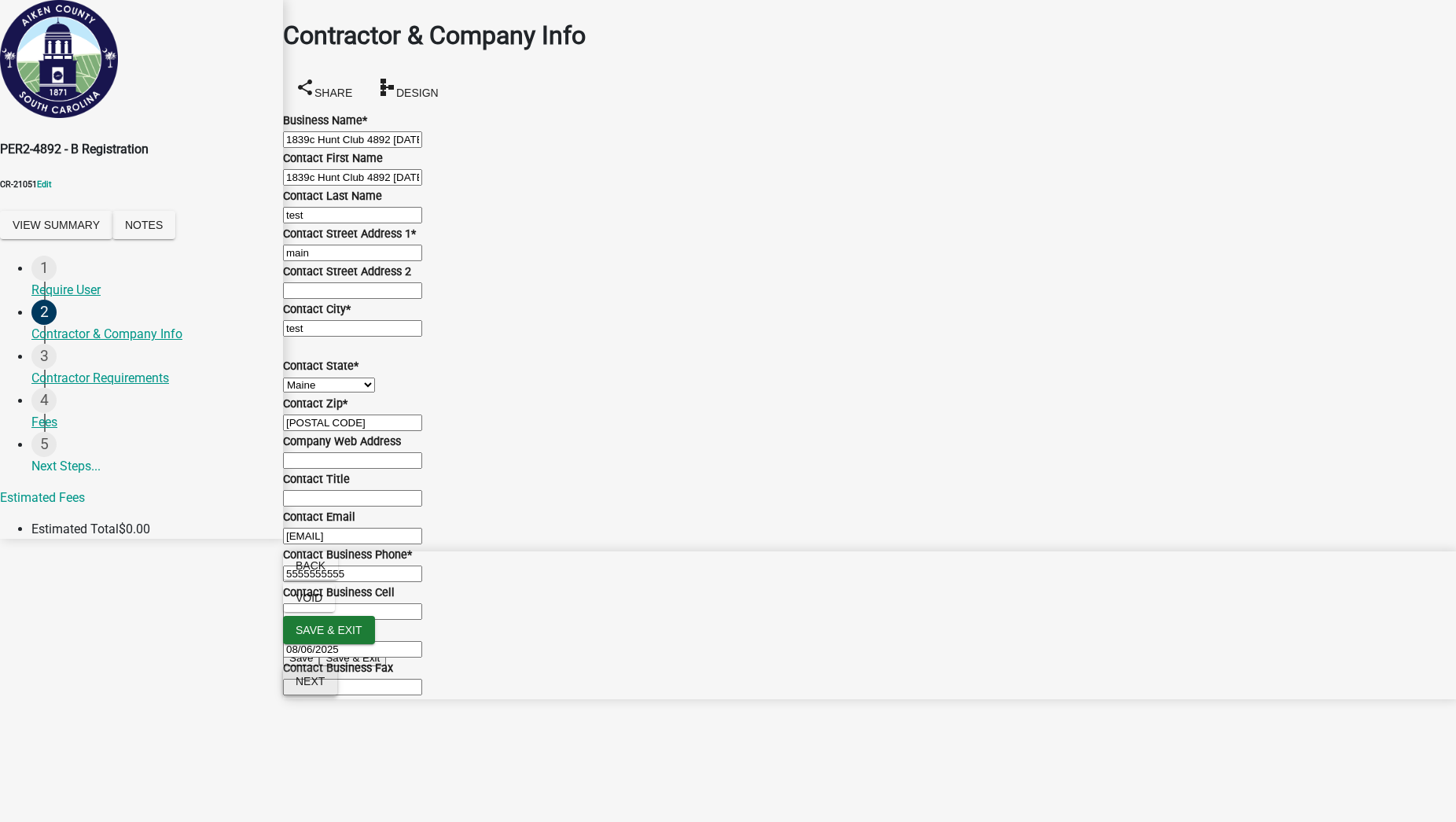 type on "1839c Hunt Club 4892 [DATE] Contractor 2821 A" 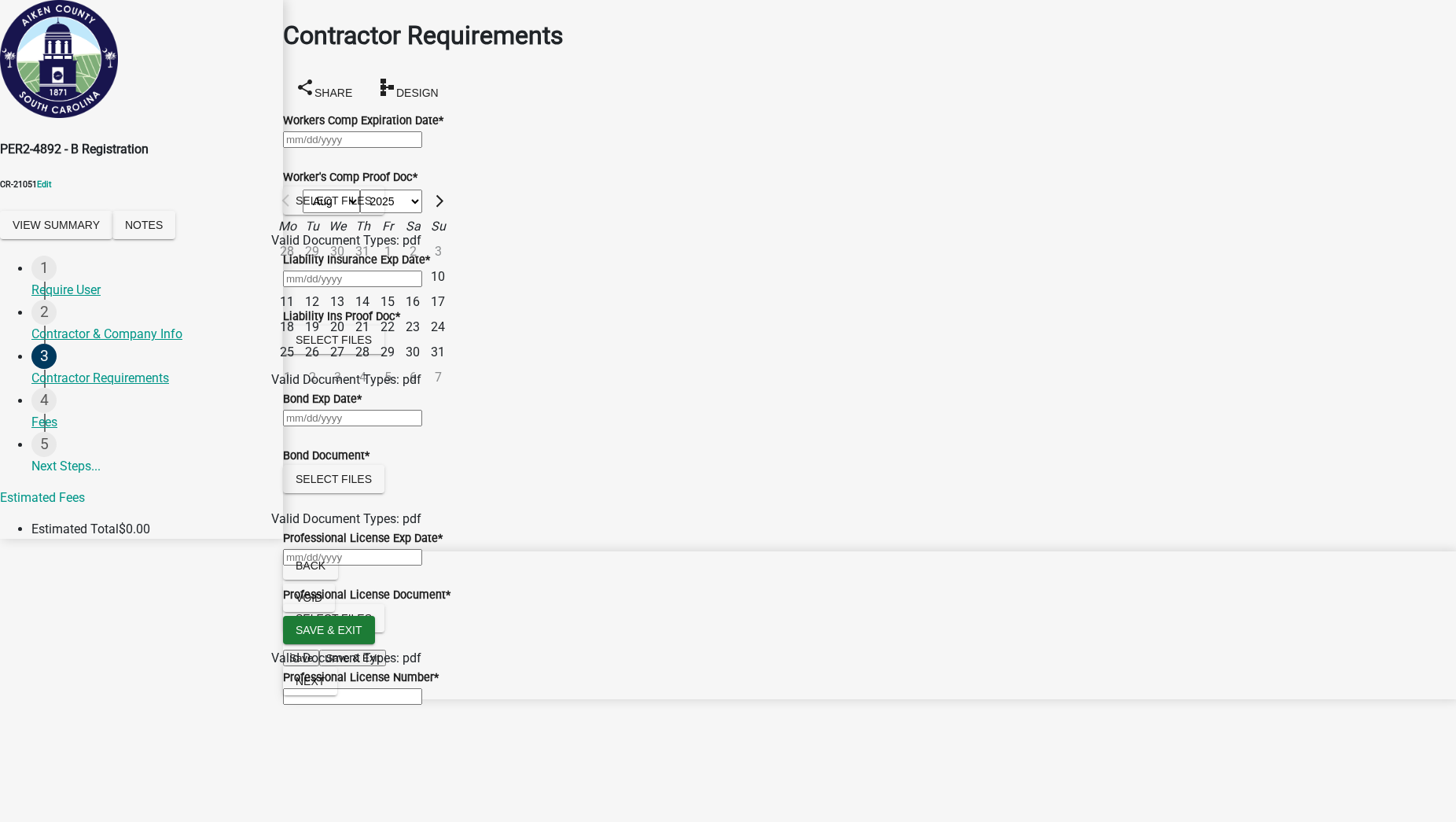 click on "Aug Sep Oct Nov Dec 2025 2026 2027 2028 2029 2030 2031 2032 2033 2034 2035 2036 2037 2038 2039 2040 2041 2042 2043 2044 2045 2046 2047 2048 2049 2050 2051 2052 2053 2054 2055 2056 2057 2058 2059 2060 2061 2062 2063 2064 2065 2066 2067 2068 2069 2070 2071 2072 2073 2074 2075 2076 2077 2078 2079 2080 2081 2082 2083 2084 2085 2086 2087 2088 2089 2090 2091 2092 2093 2094 2095 2096 2097 2098 2099 2100 2101 2102 2103 2104 2105 2106 2107 2108 2109 2110 2111 2112 2113 2114 2115 2116 2117 2118 2119 2120 2121 2122 2123 2124 2125 2126 2127 2128 2129 2130 2131 2132 2133 2134 2135 2136 2137 2138 2139 2140 2141 2142 2143 2144 2145 2146 2147 2148 2149 2150 2151 2152 2153 2154 2155 2156 2157 2158 2159 2160 2161 2162 2163 2164 2165 2166 2167 2168 2169 2170 2171 2172 2173 2174 2175 2176 2177 2178 2179 2180 2181 2182 2183 2184 2185 2186 2187 2188 2189 2190 2191 2192 2193 2194 2195 2196 2197 2198 2199 2200 2201 2202 2203 2204 2205 2206 2207 2208 2209 2210 2211 2212 2213 2214 2215 2216 2217 2218 2219 2220 2221 2222 2223 2224 2225" 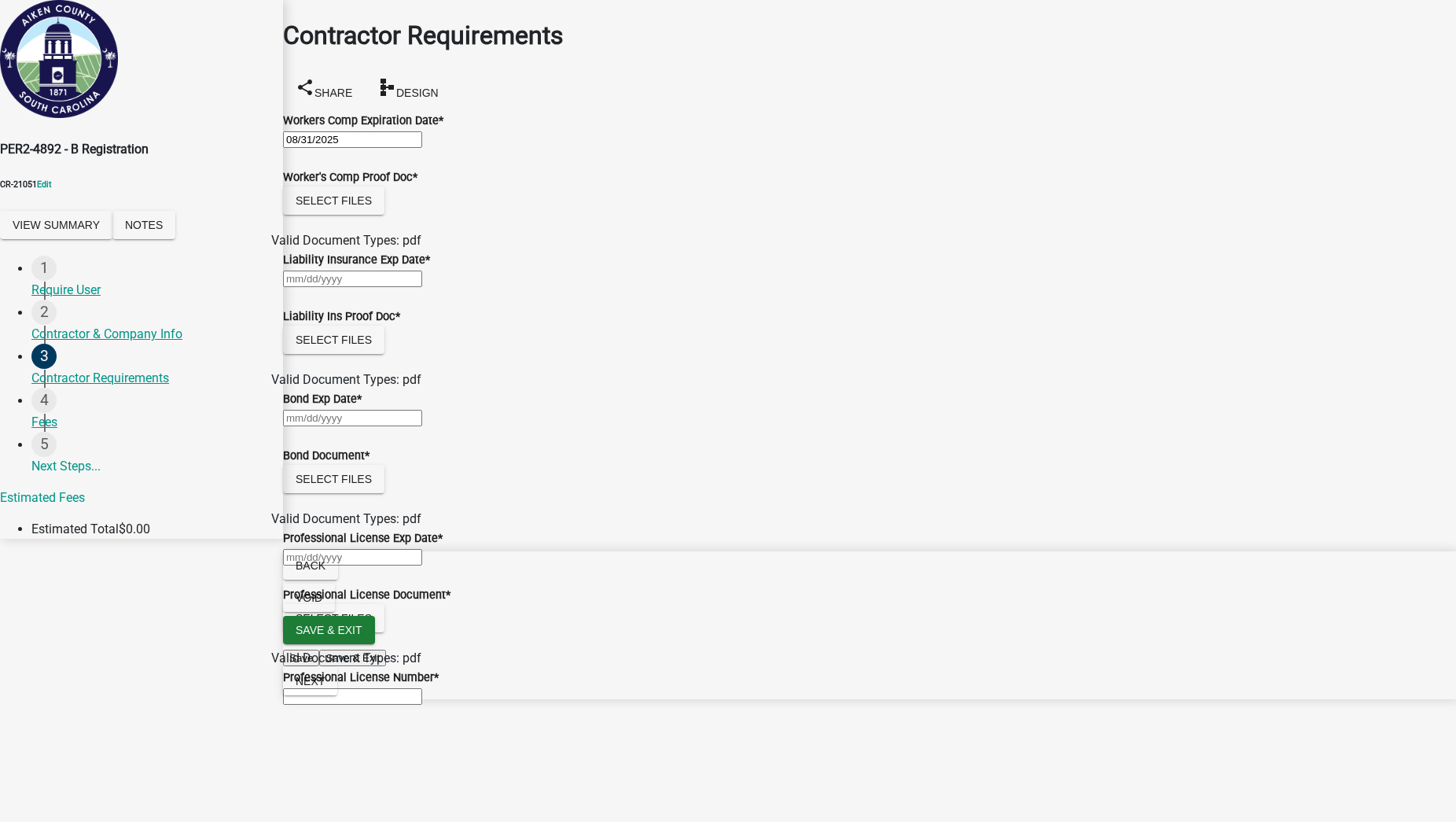 click on "Liability Insurance Exp Date  *" 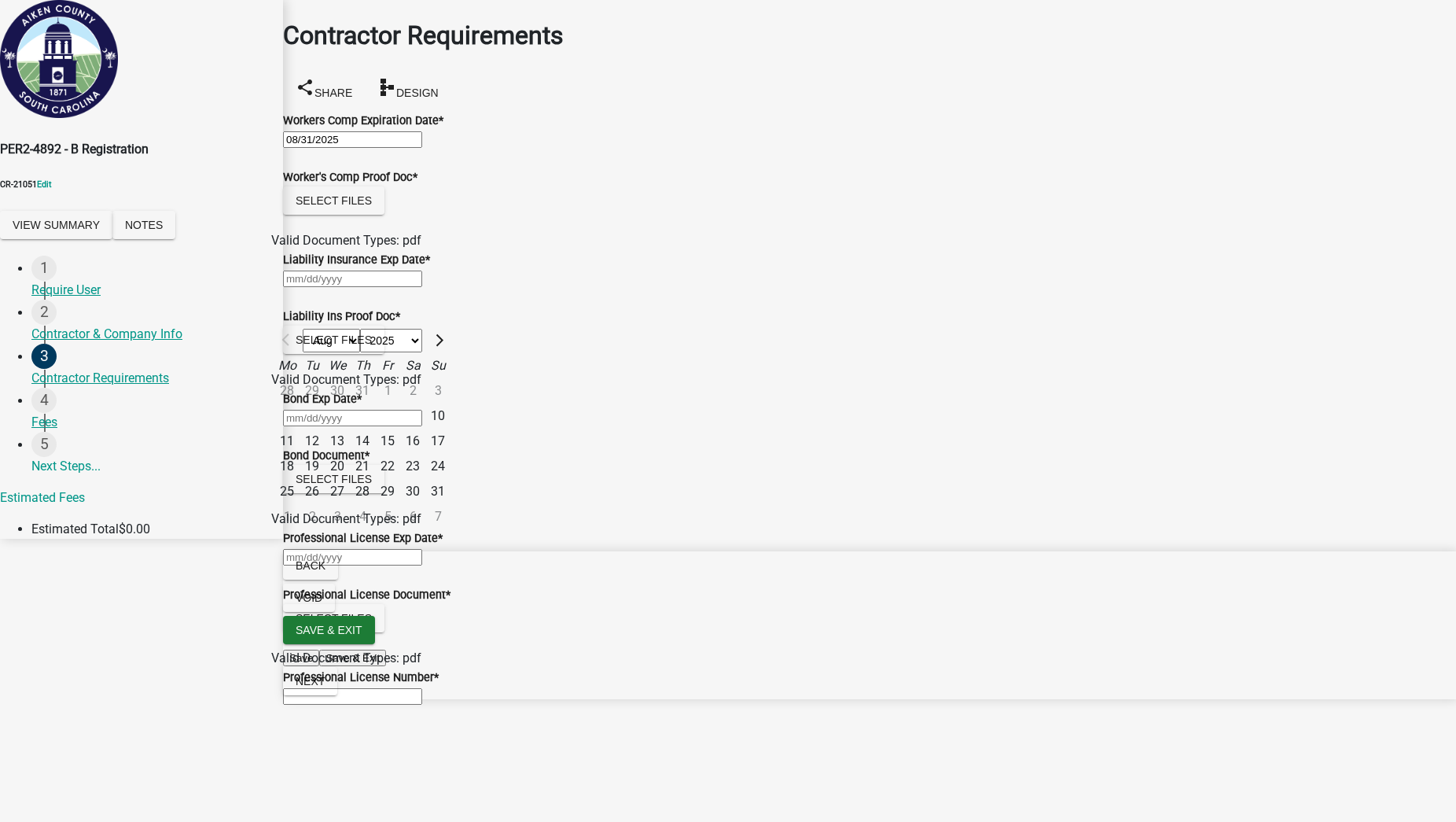 click on "31" 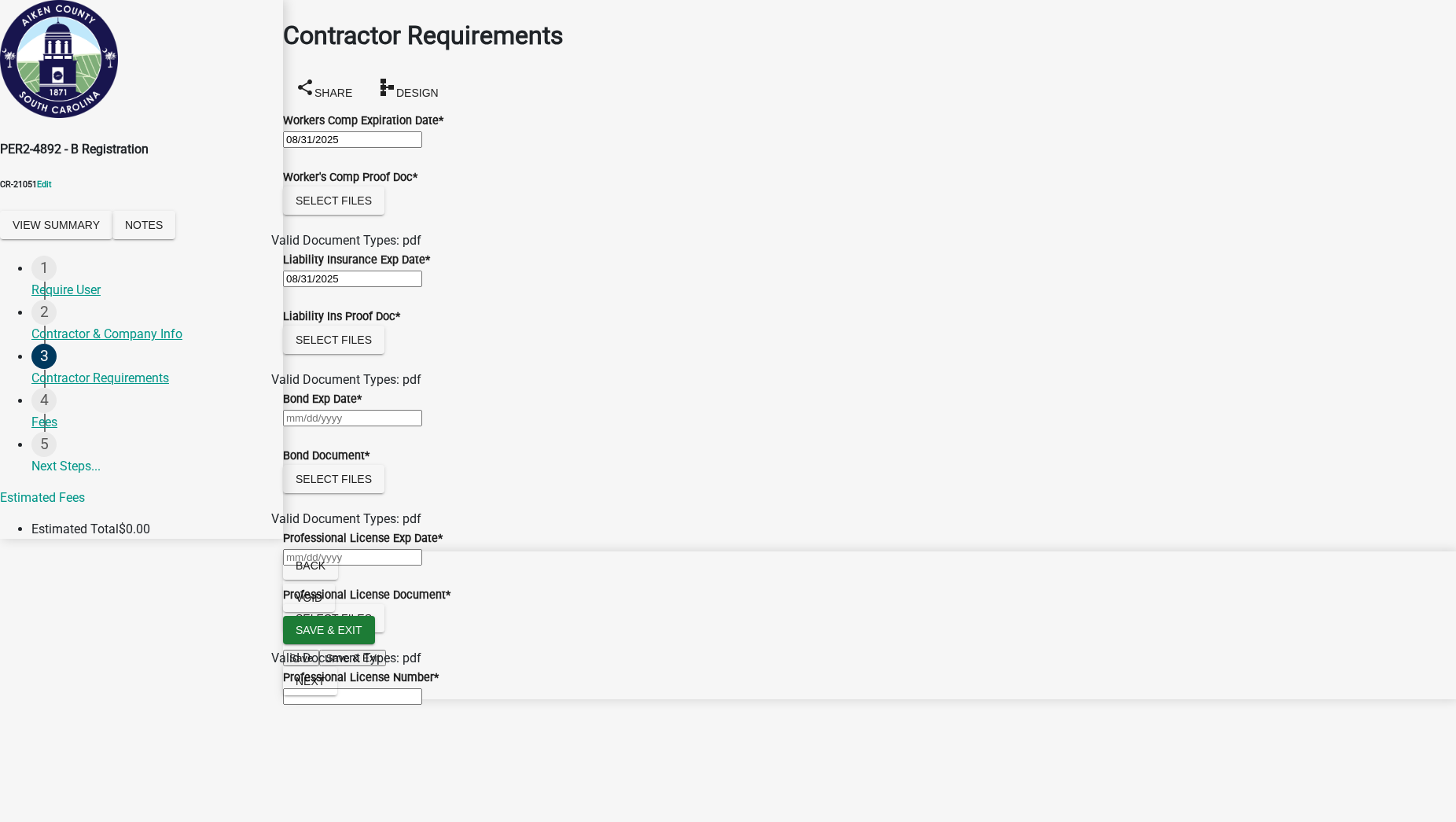 click 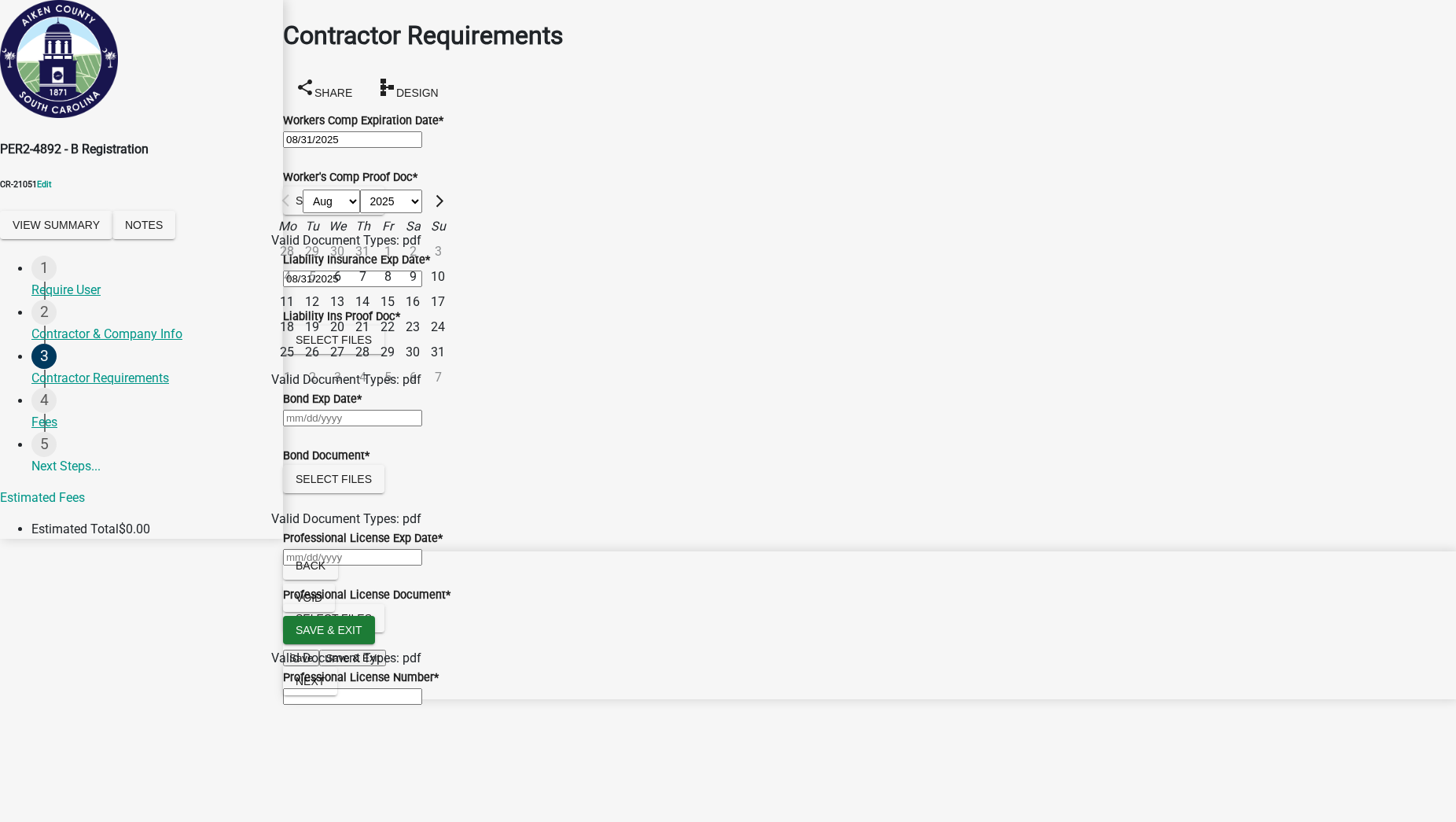 click on "31" 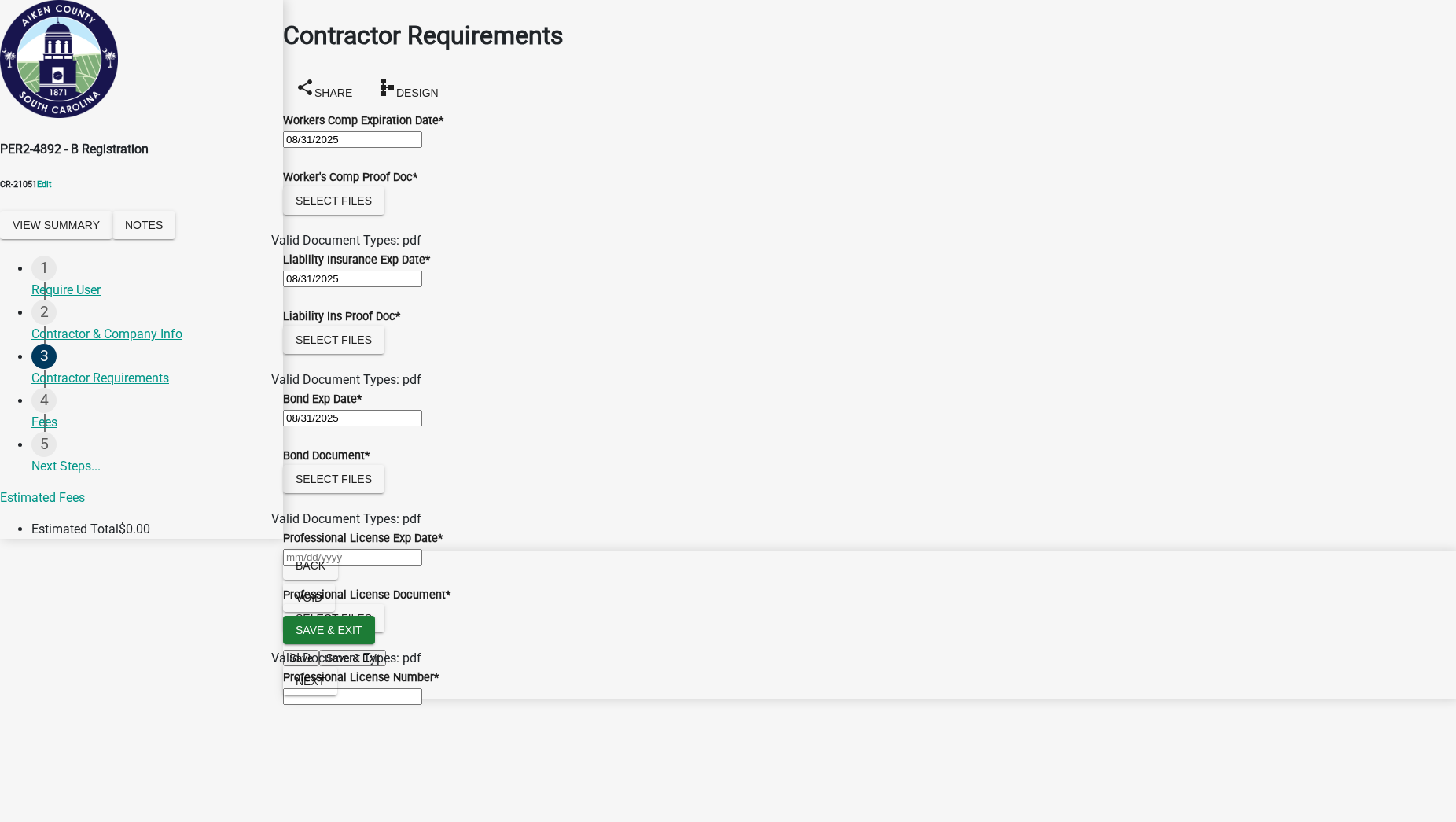 scroll, scrollTop: 272, scrollLeft: 0, axis: vertical 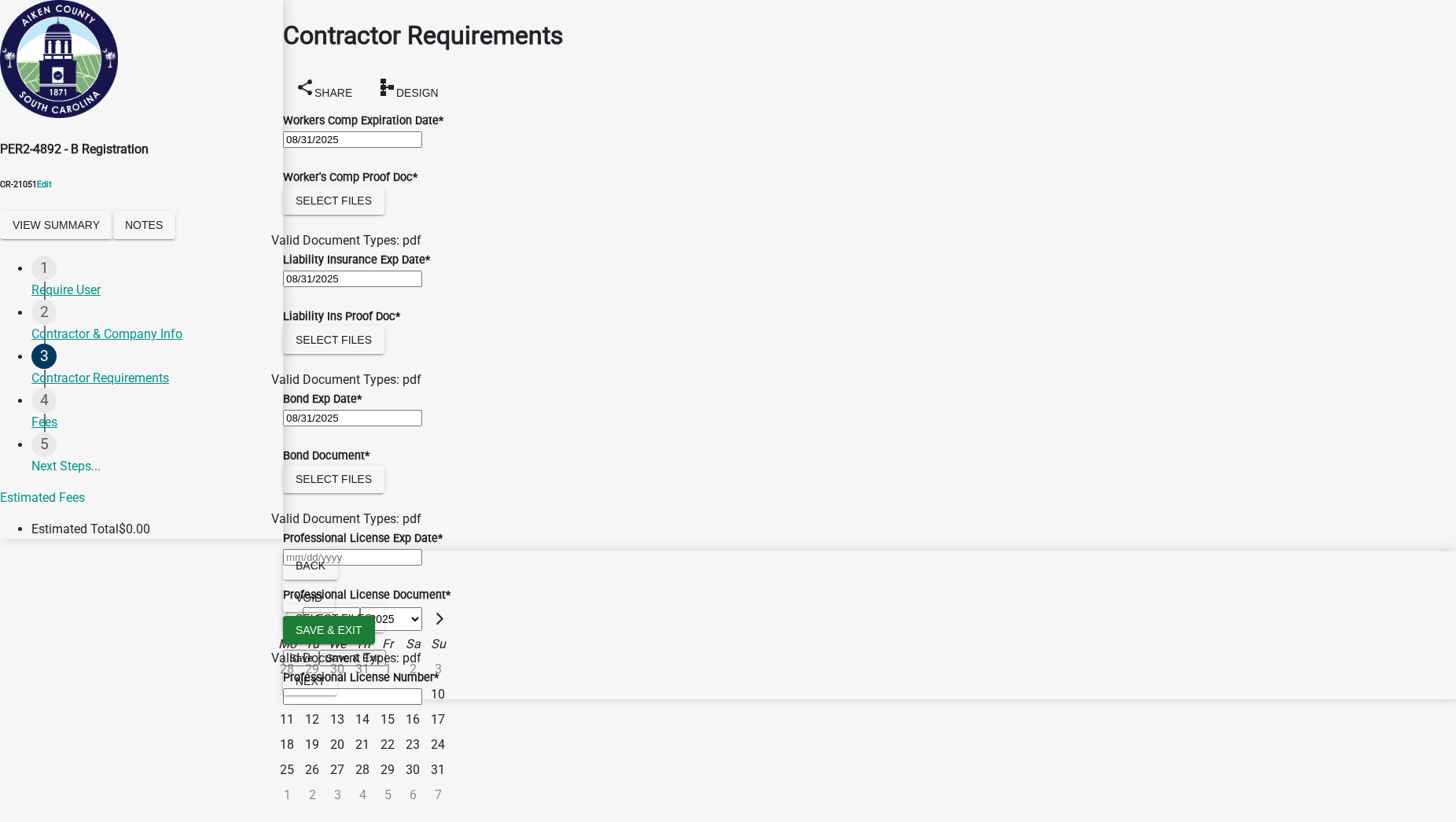 click 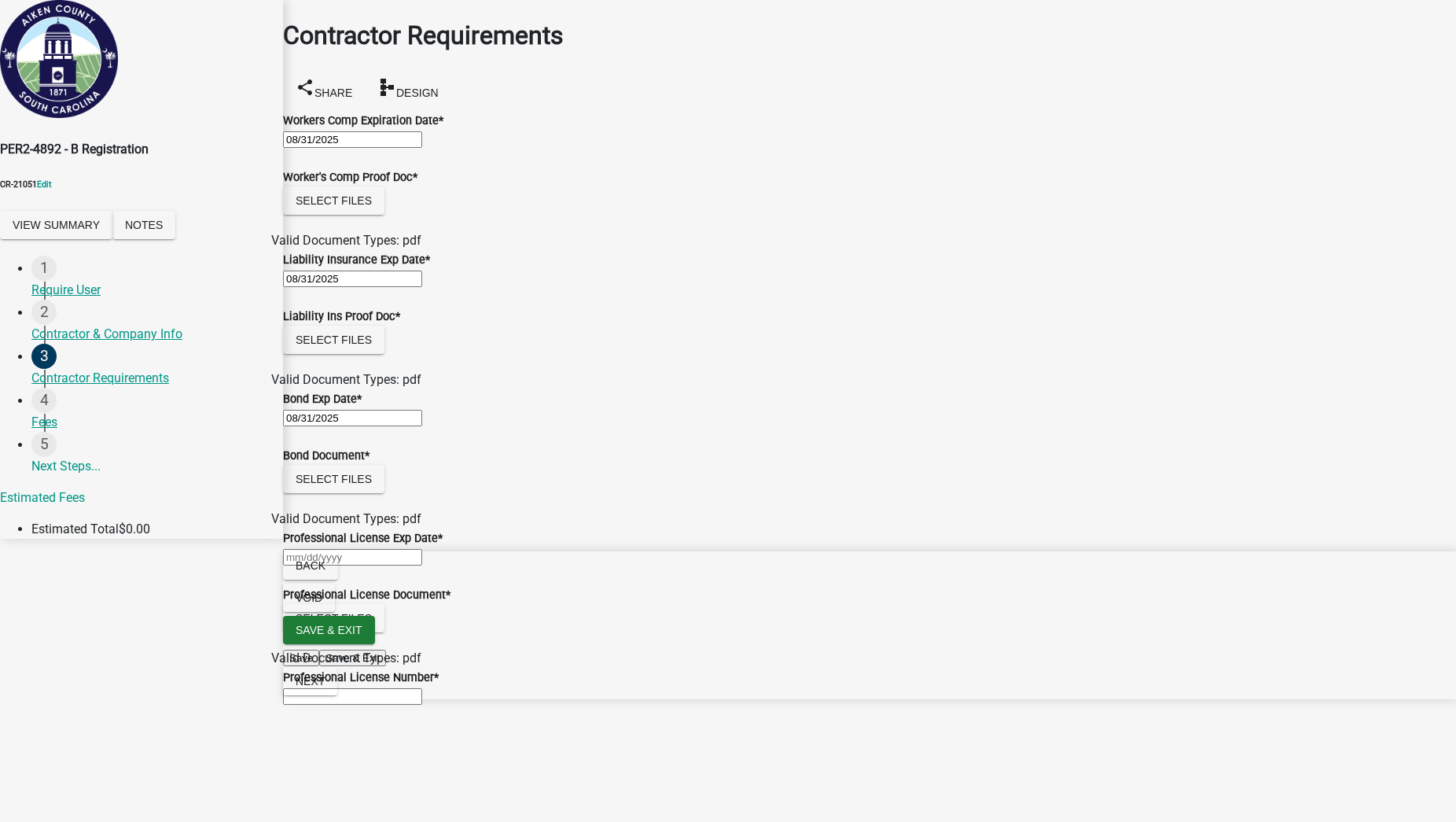 click 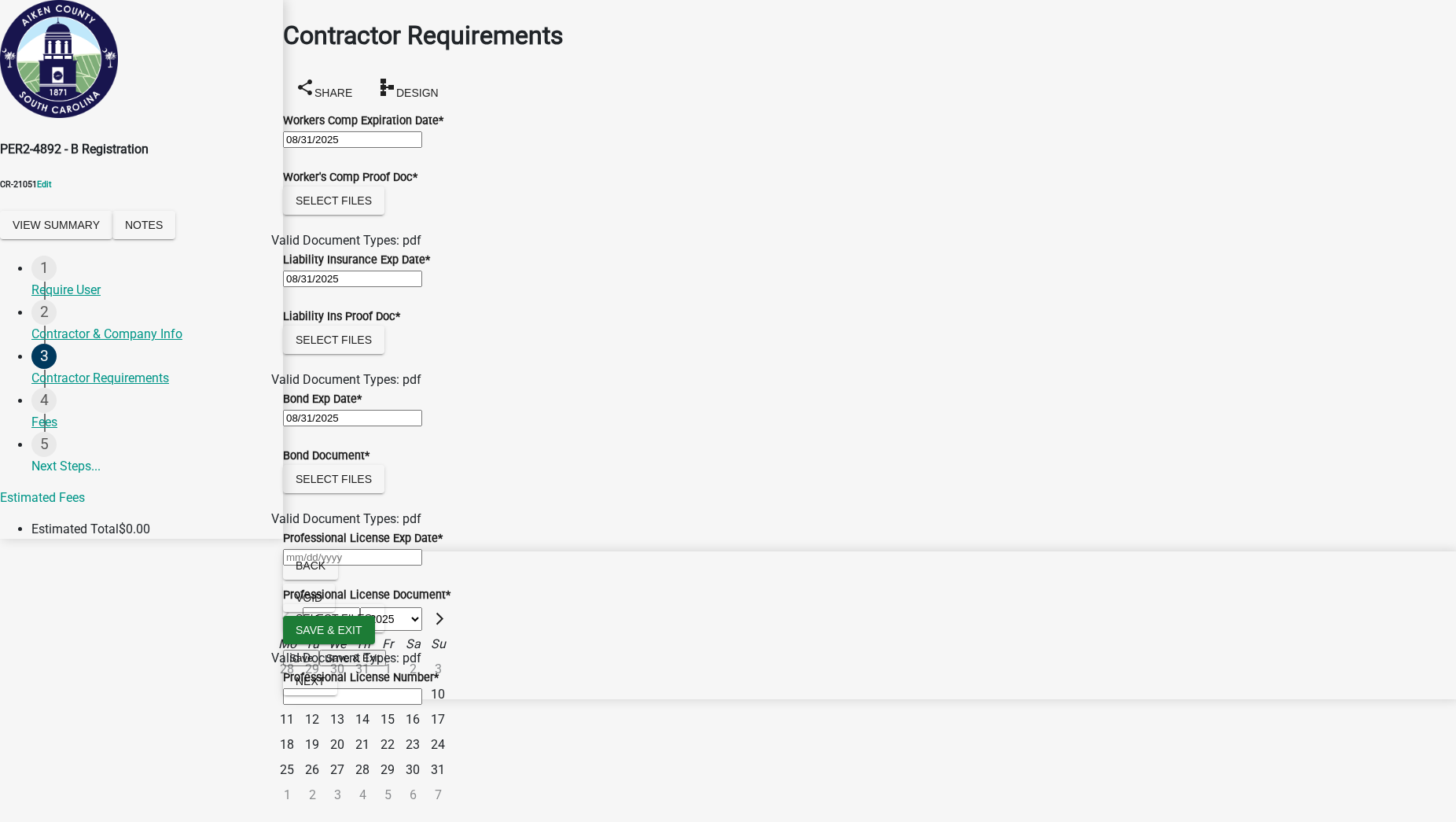 click on "31" 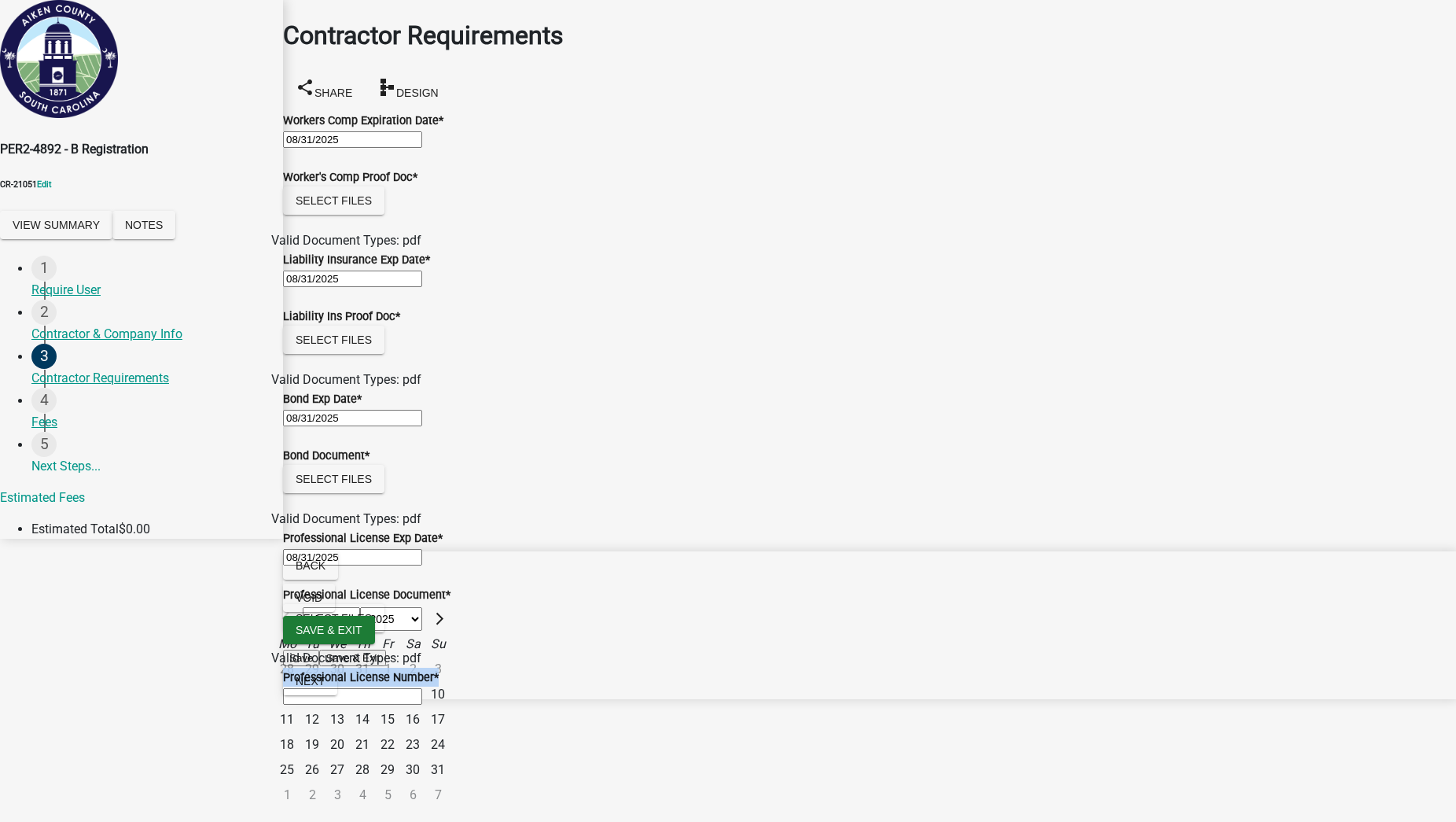 click on "Professional License Number  *" 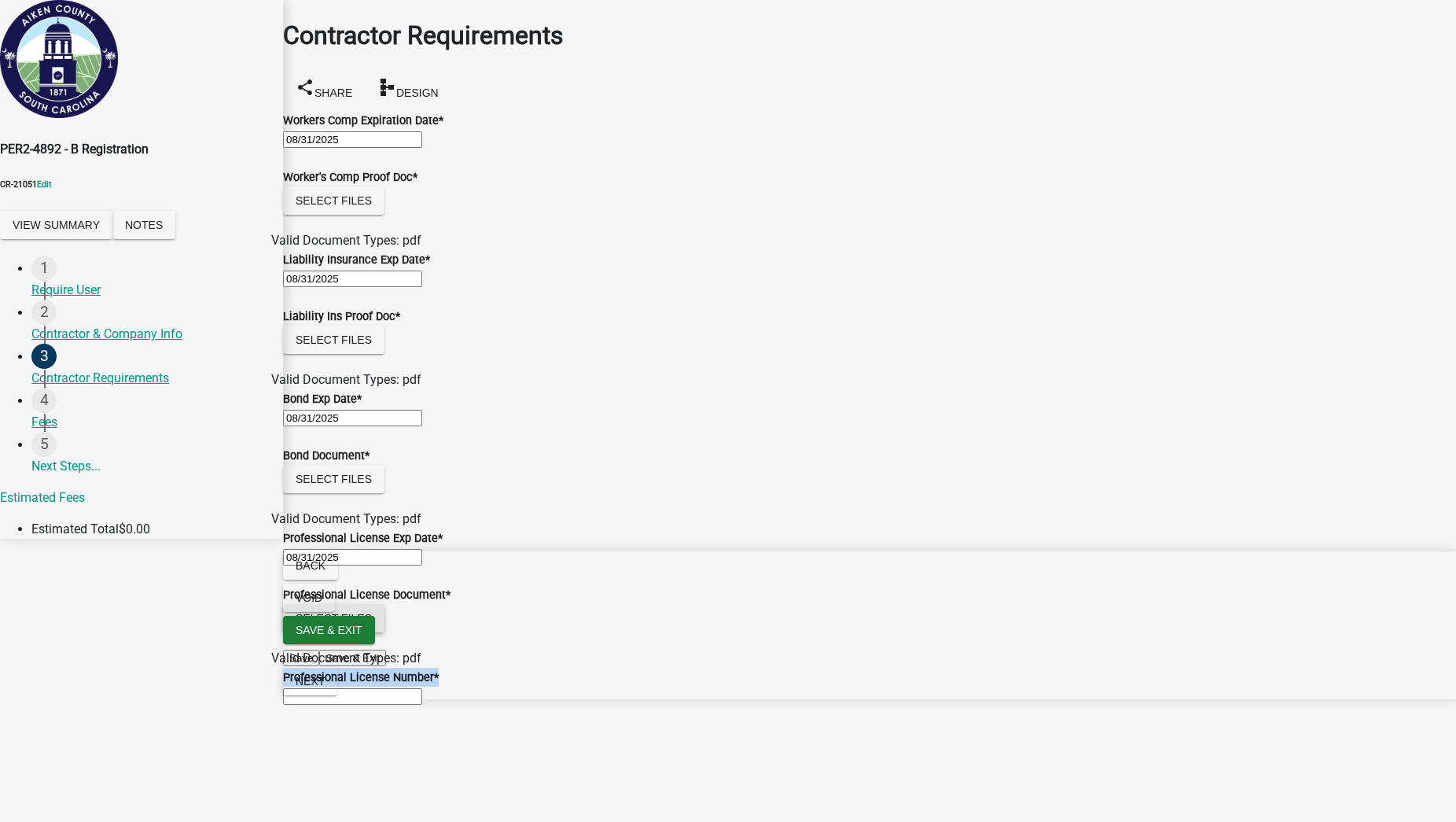 click on "Select files" 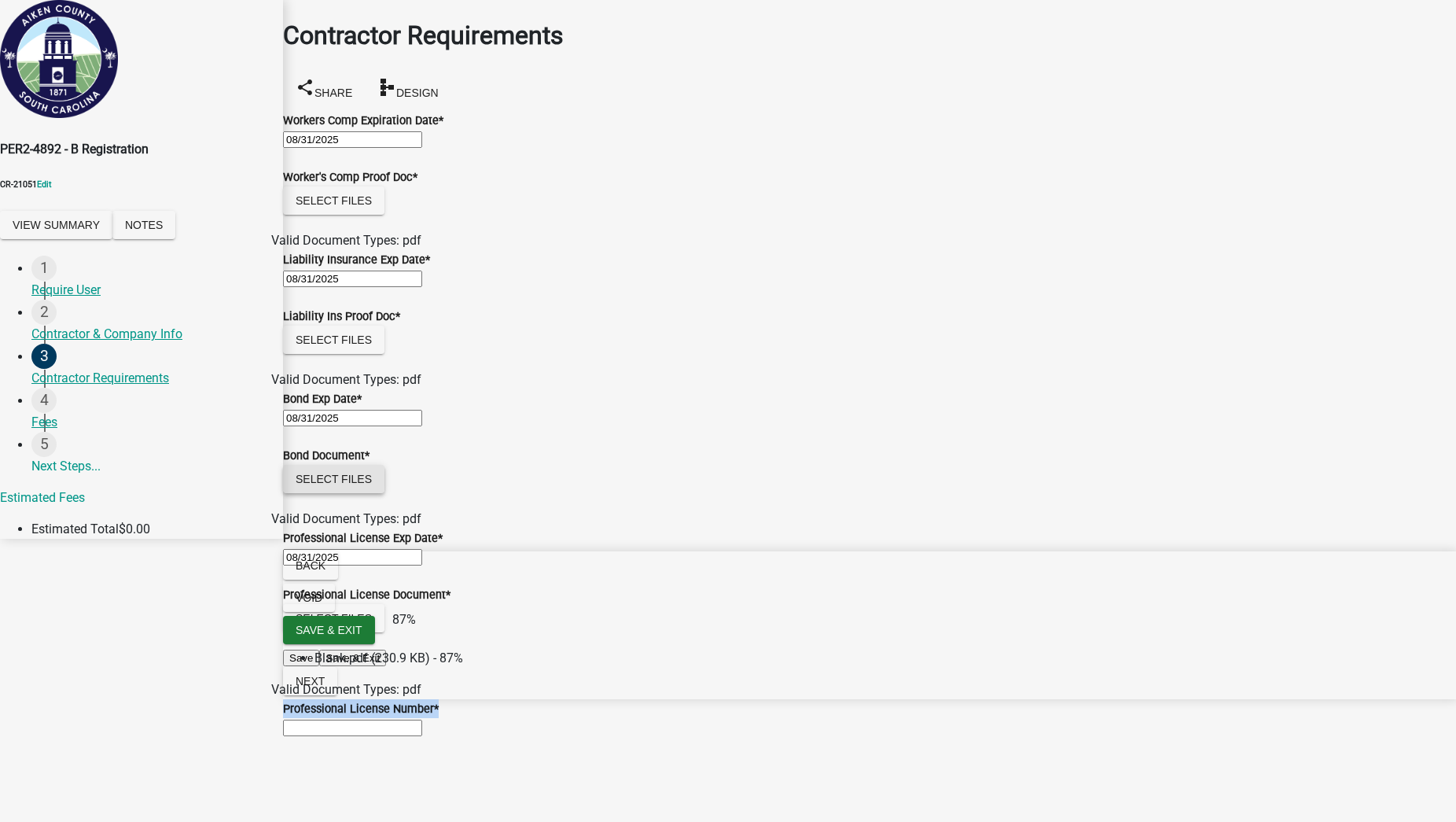 click on "Select files" 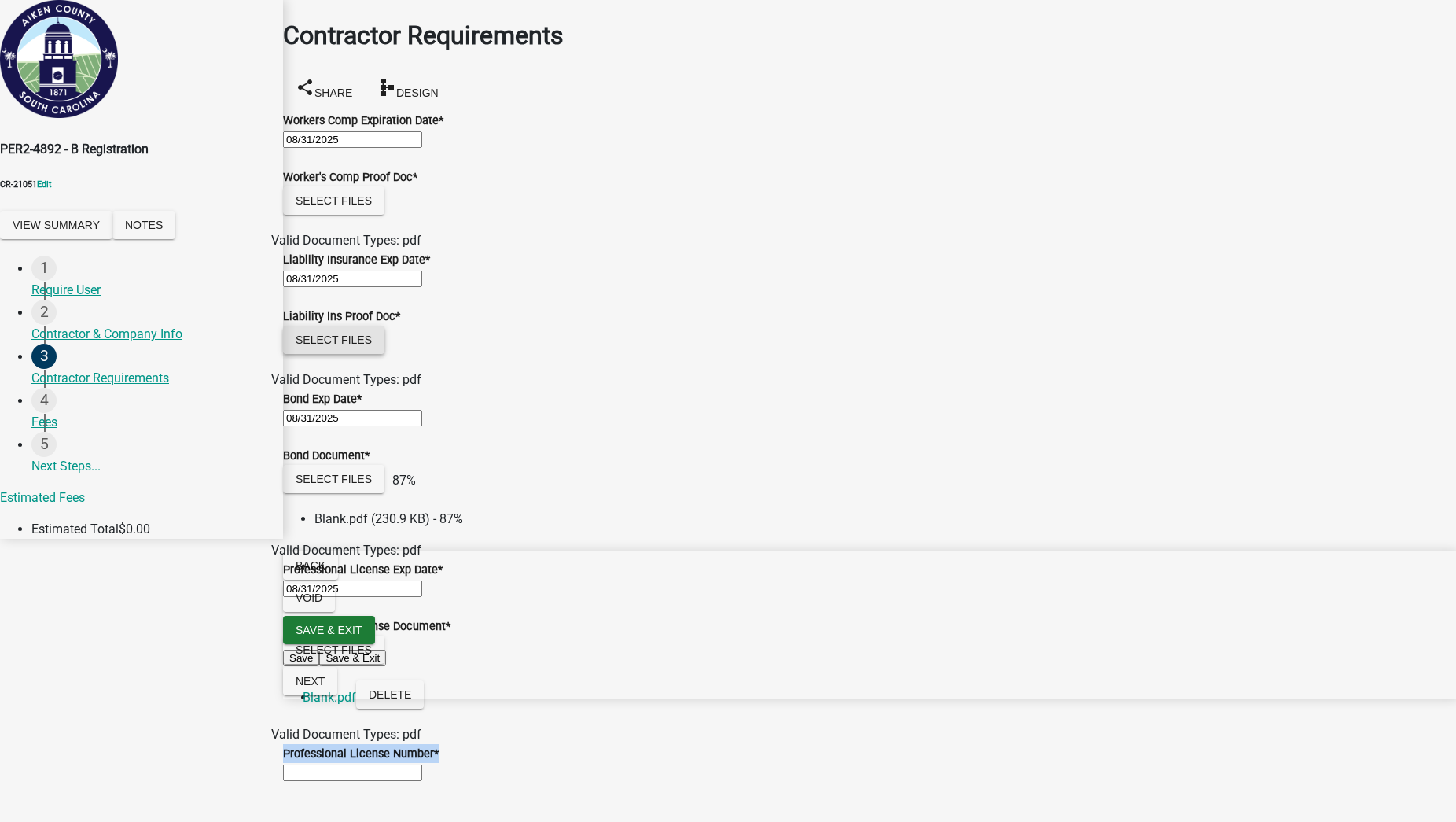 click on "Select files" 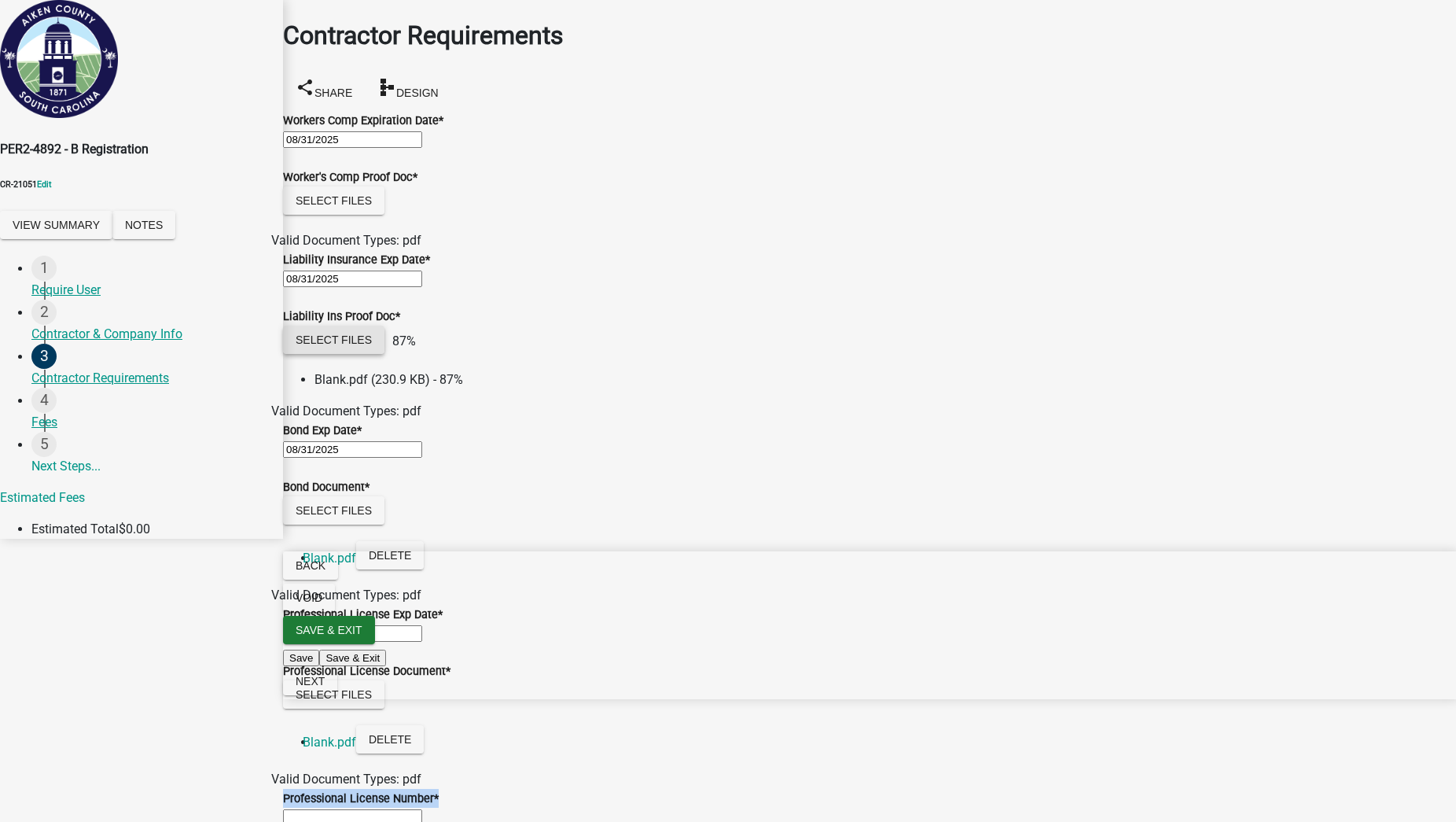 scroll, scrollTop: 0, scrollLeft: 0, axis: both 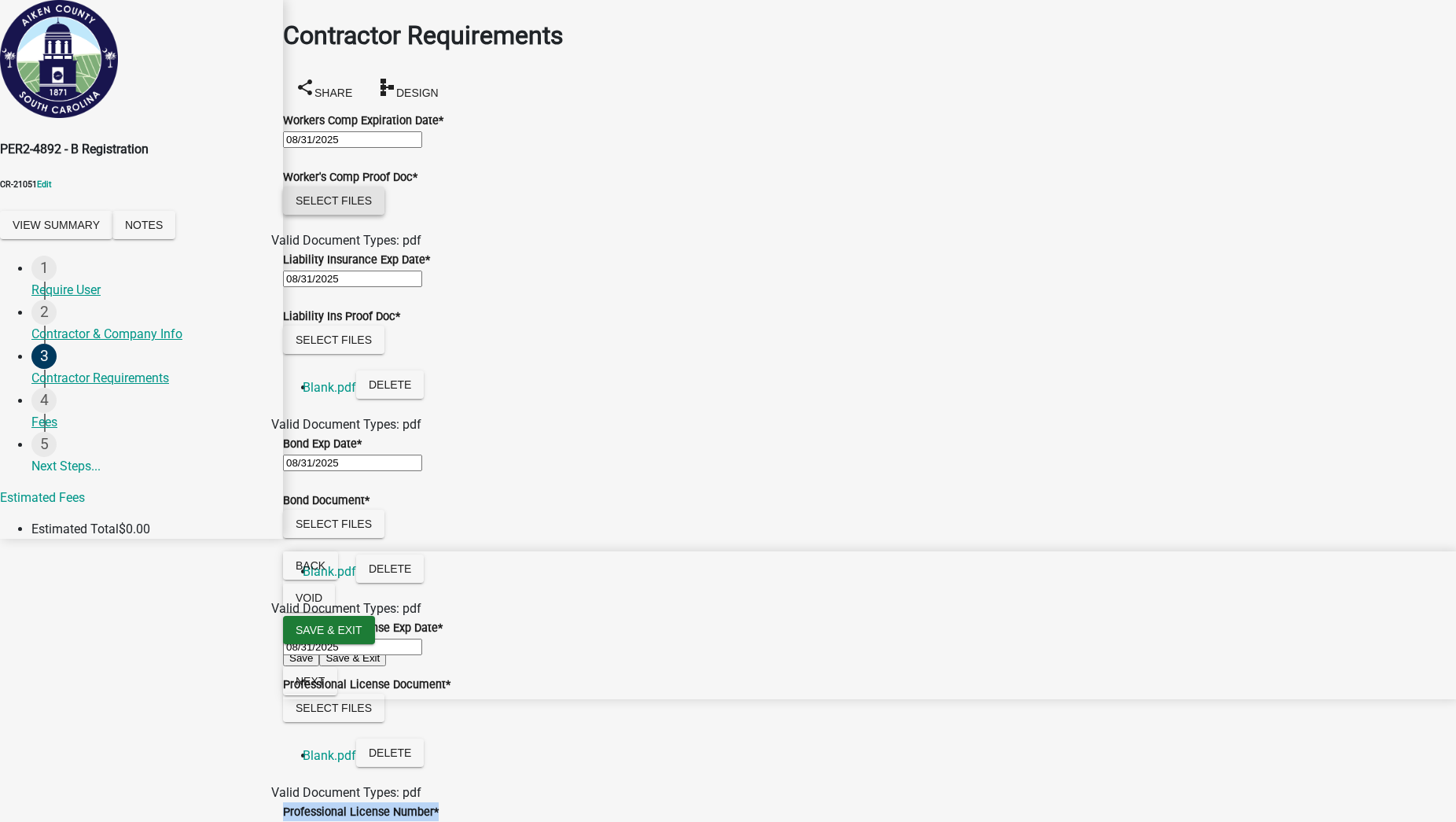 click on "Select files" 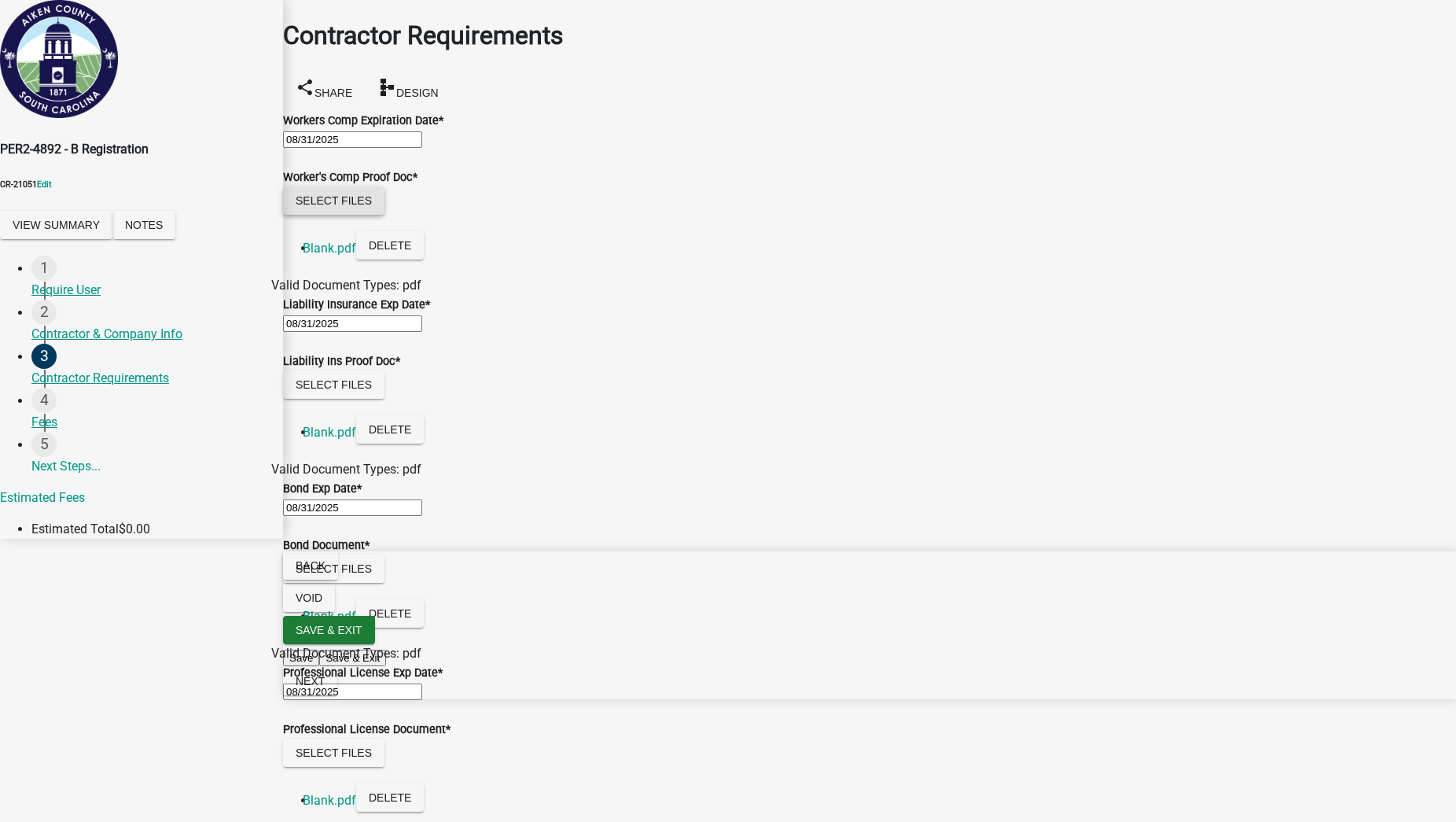scroll, scrollTop: 502, scrollLeft: 0, axis: vertical 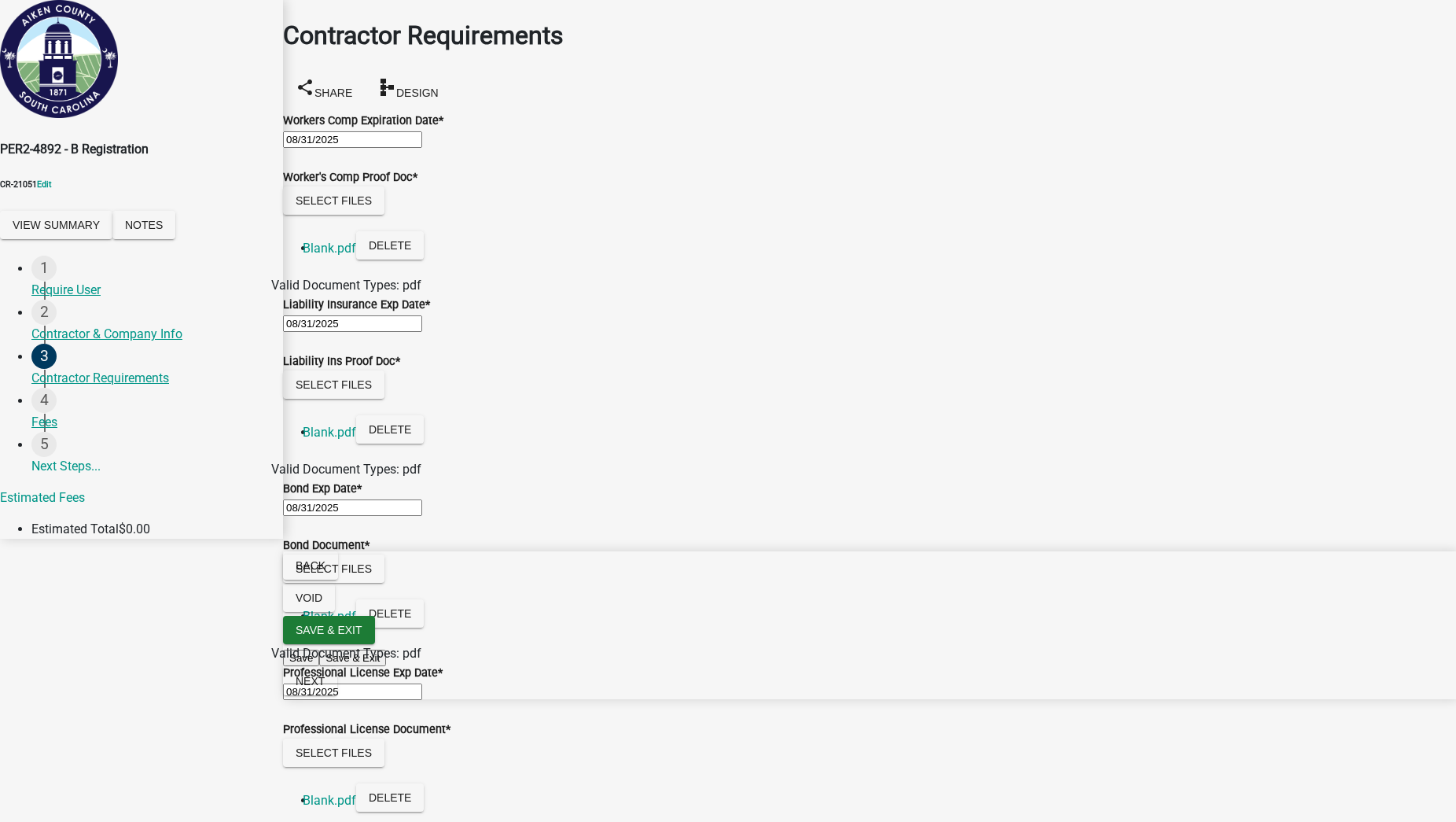 click on "Professional License Number  *" at bounding box center [352, 875] 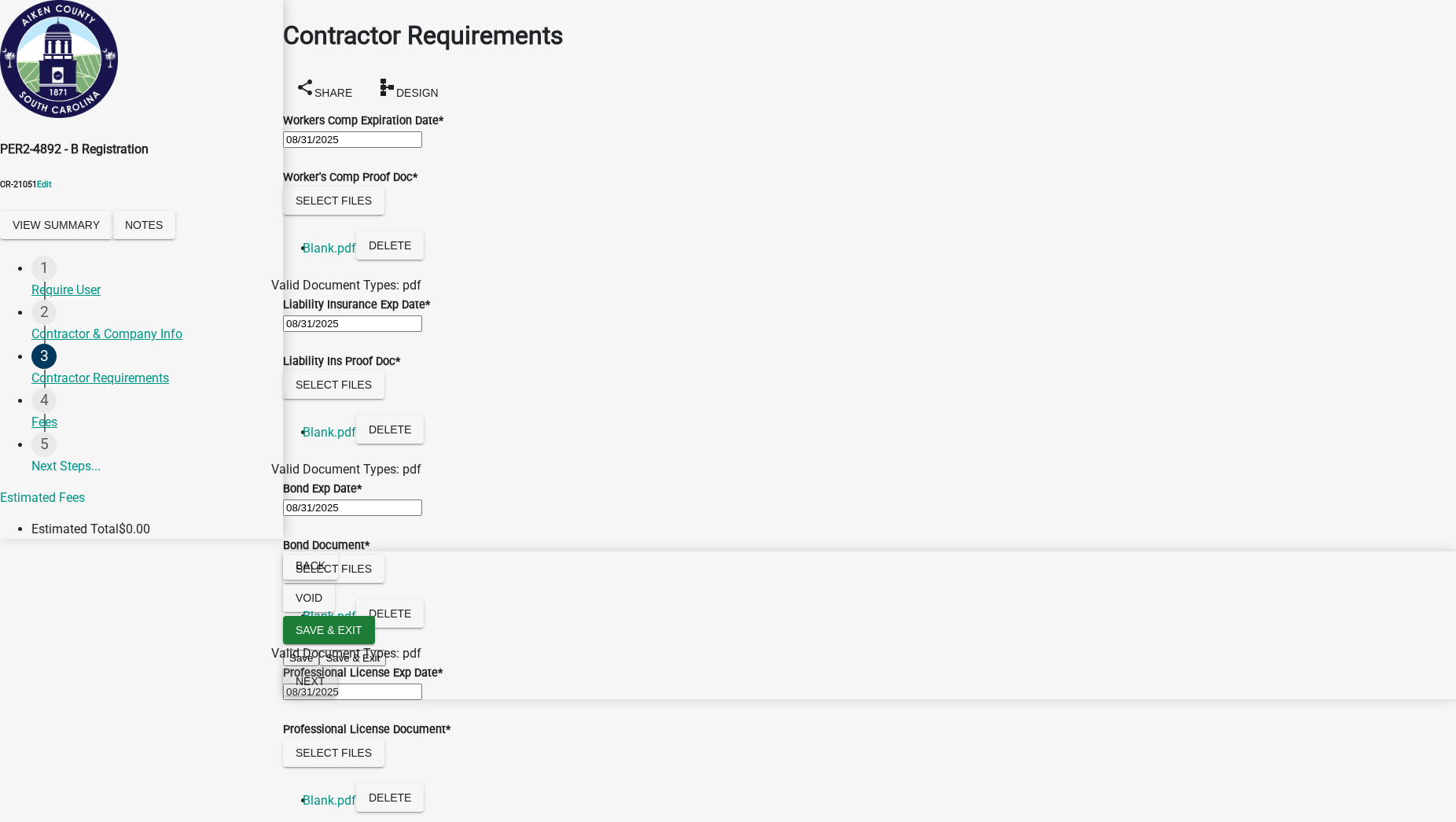 type on "444" 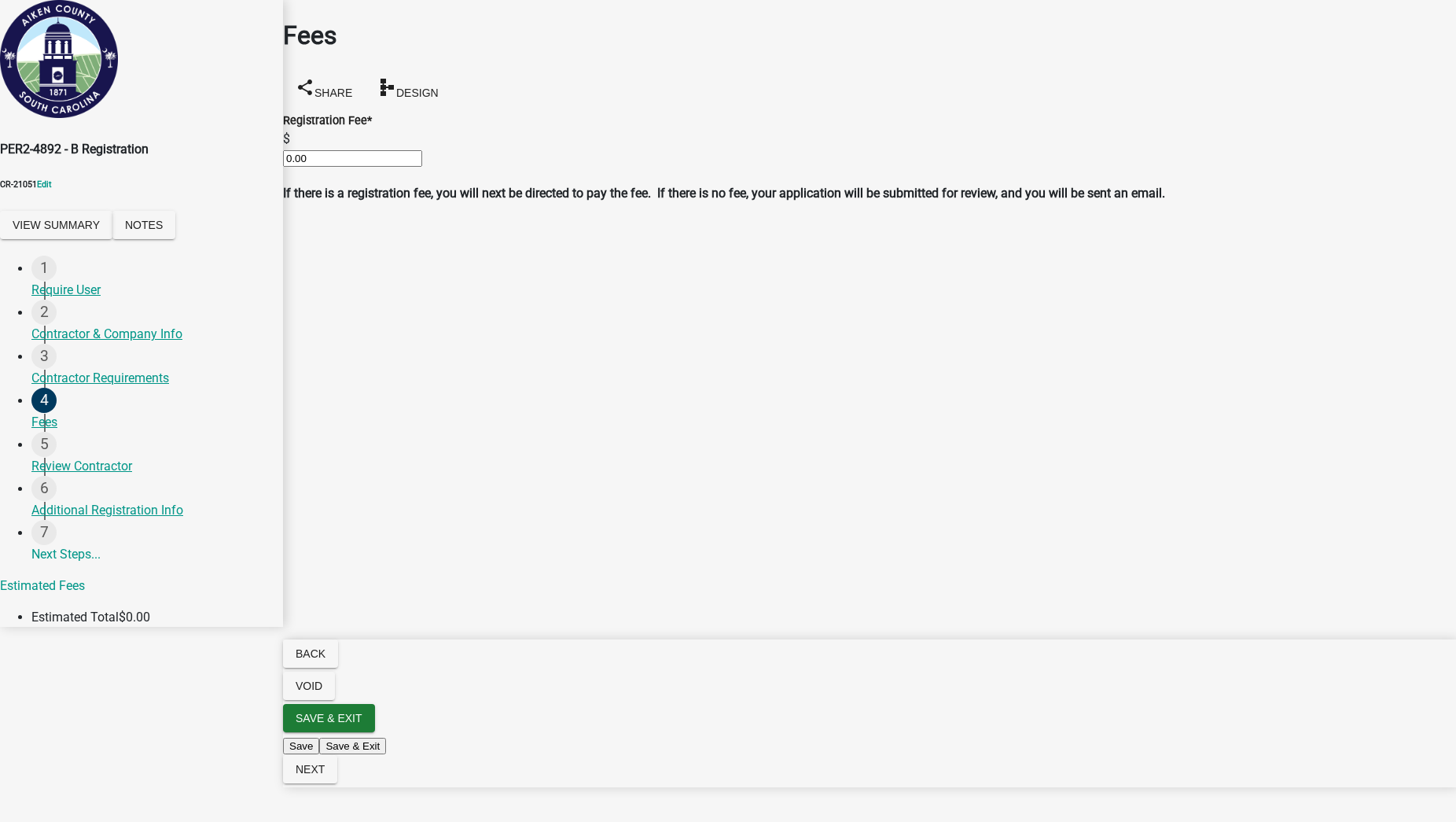 drag, startPoint x: 333, startPoint y: 152, endPoint x: 285, endPoint y: 152, distance: 48 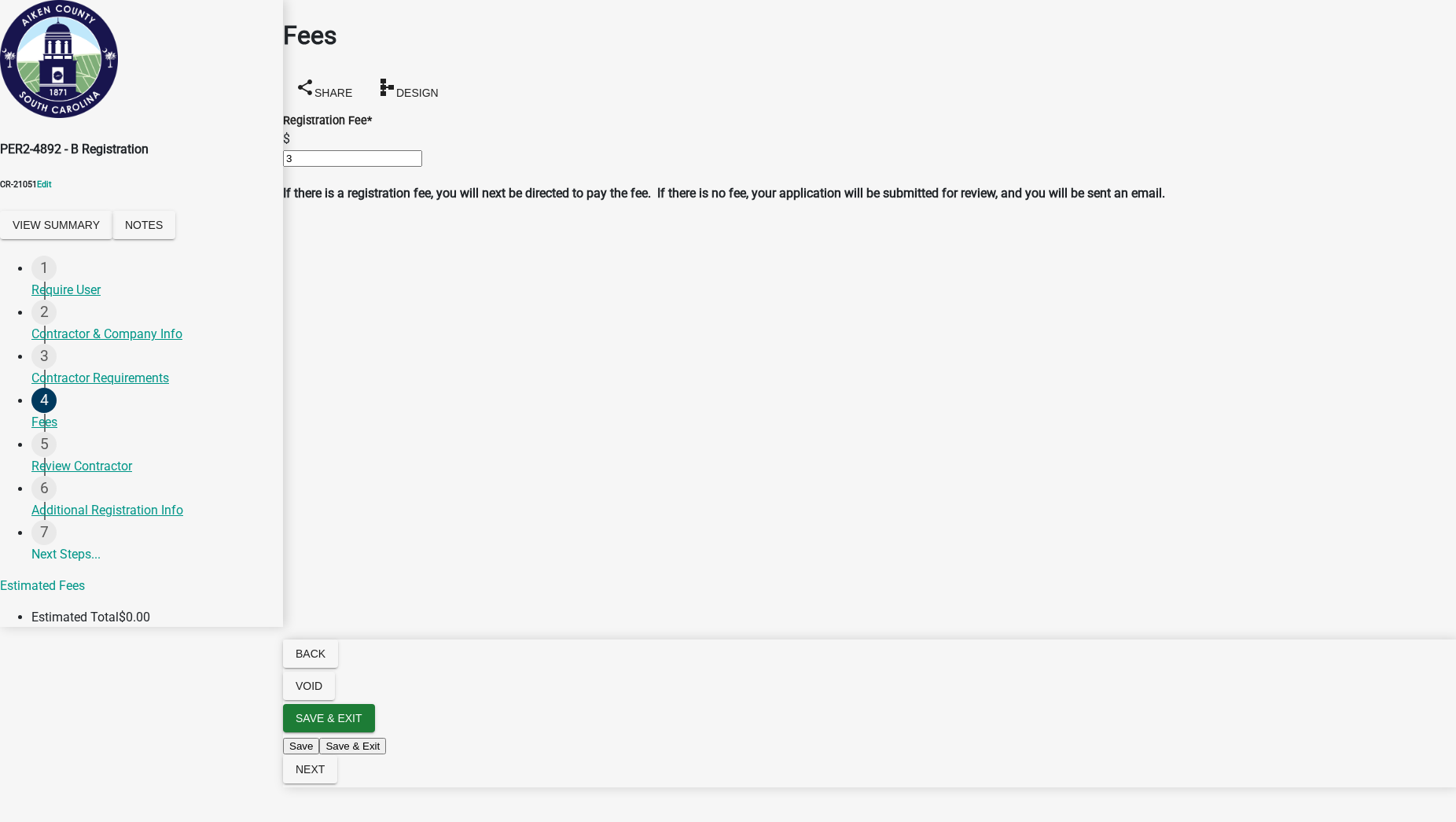 type on "32" 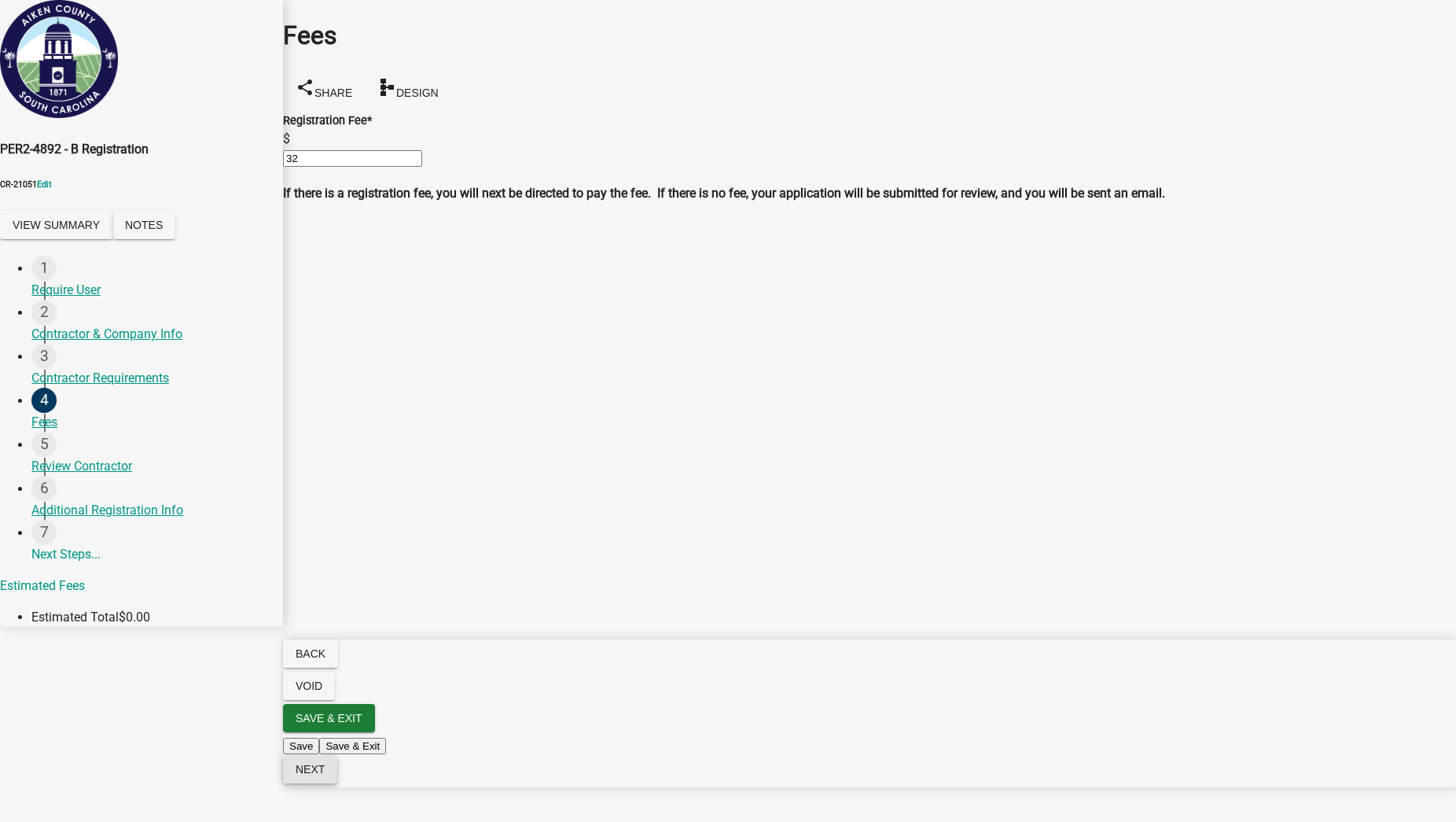 click on "Next" at bounding box center (310, 769) 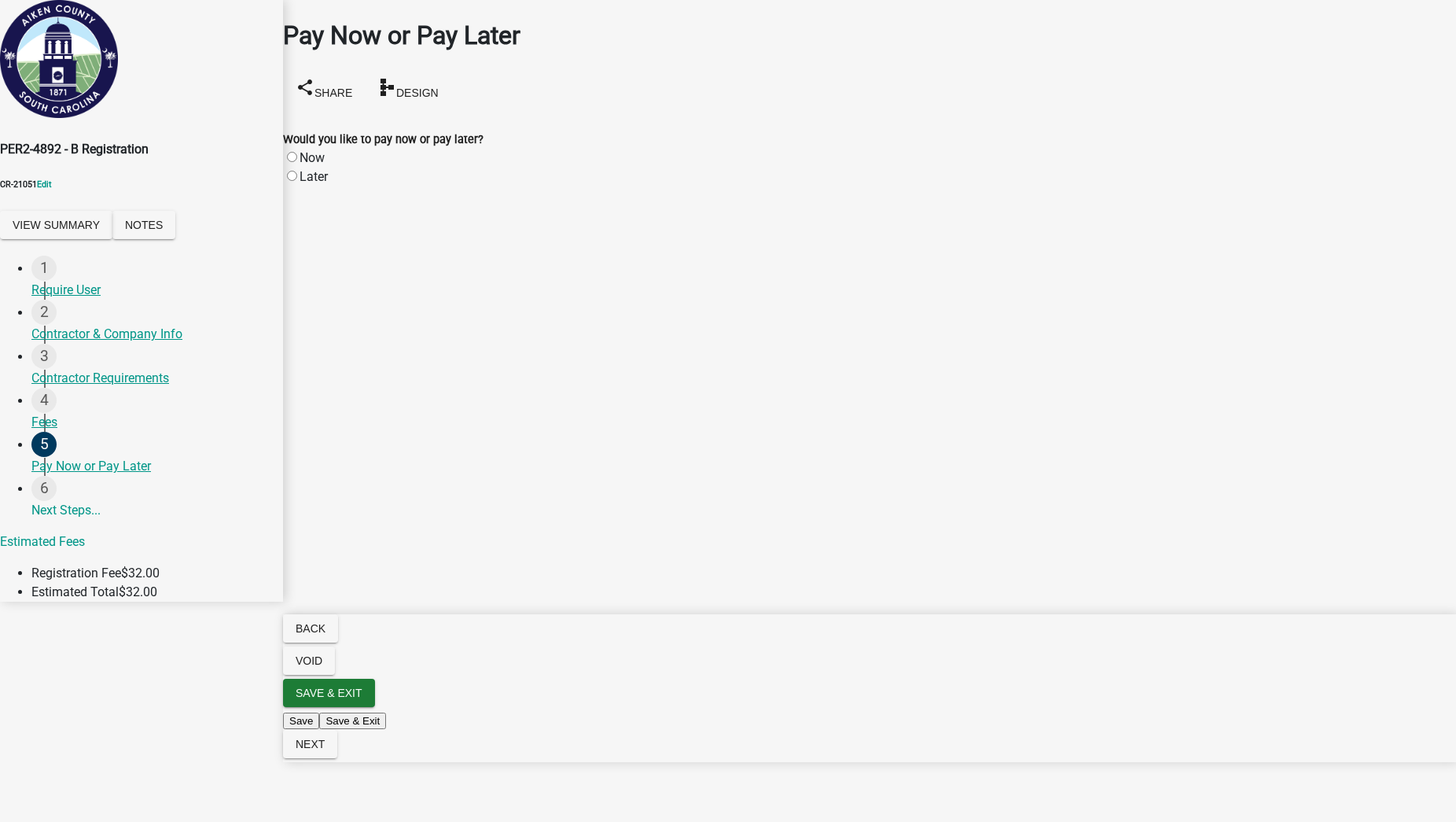 click on "Now" 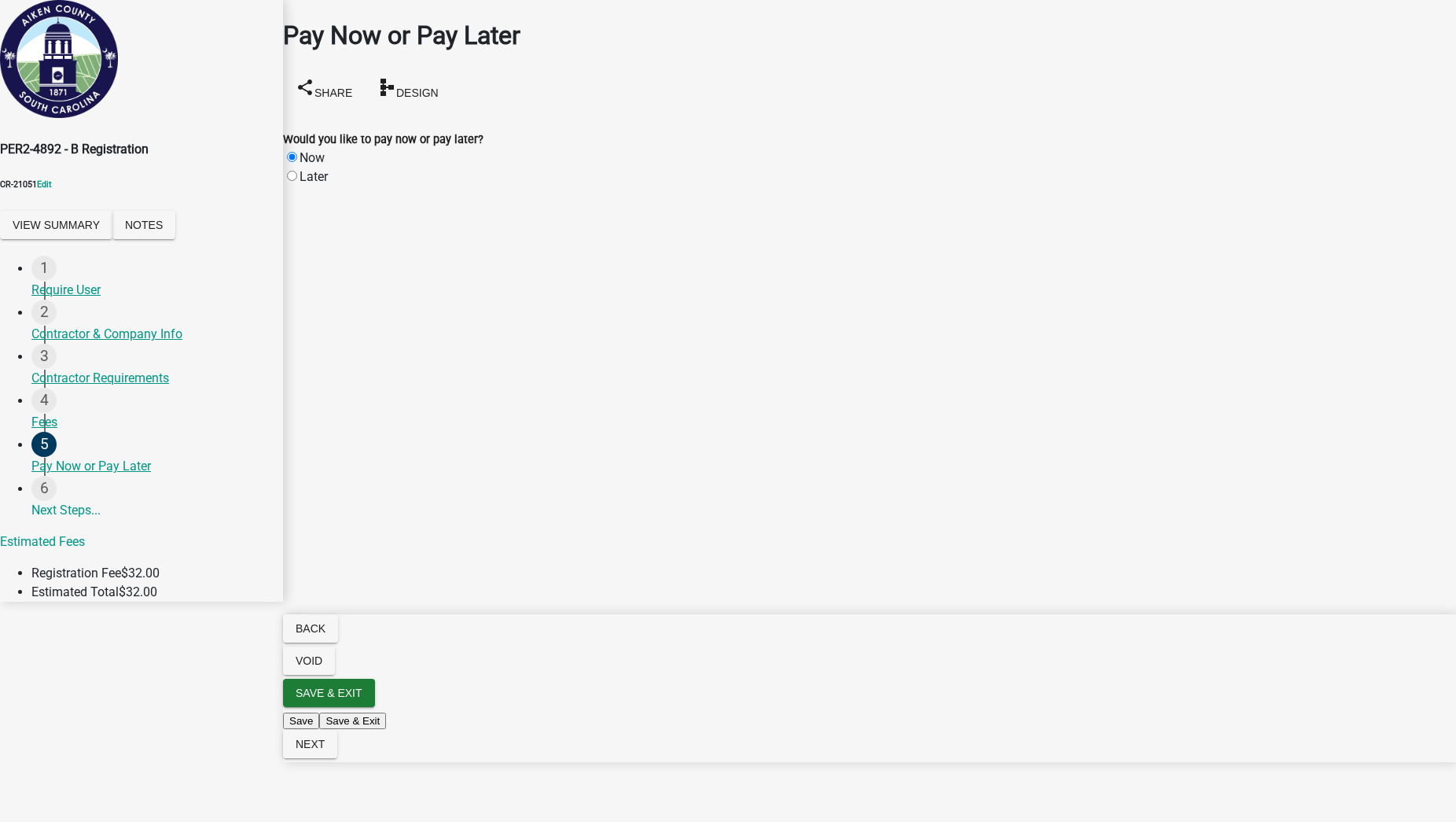 radio on "true" 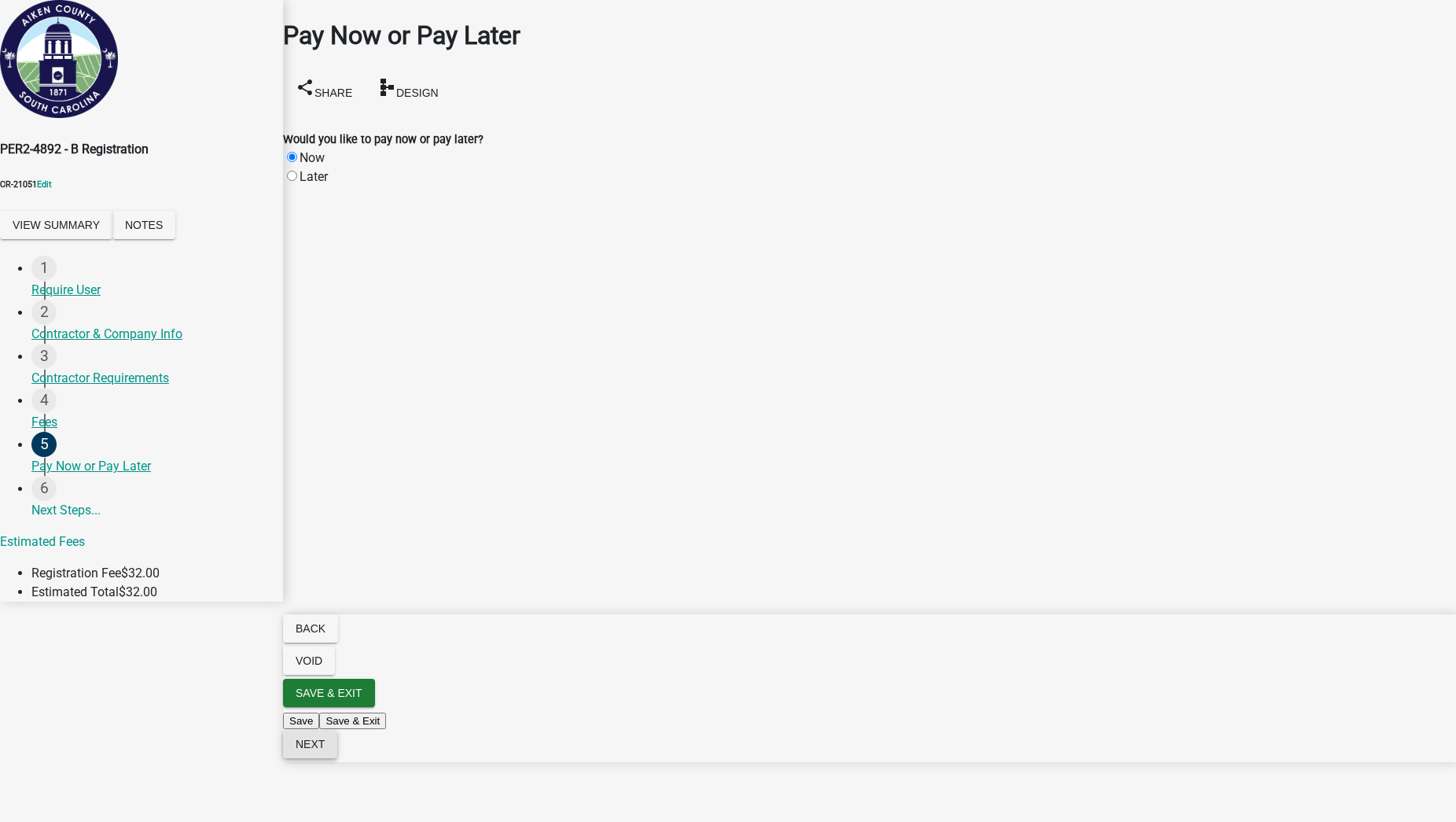 click on "Next" at bounding box center (310, 744) 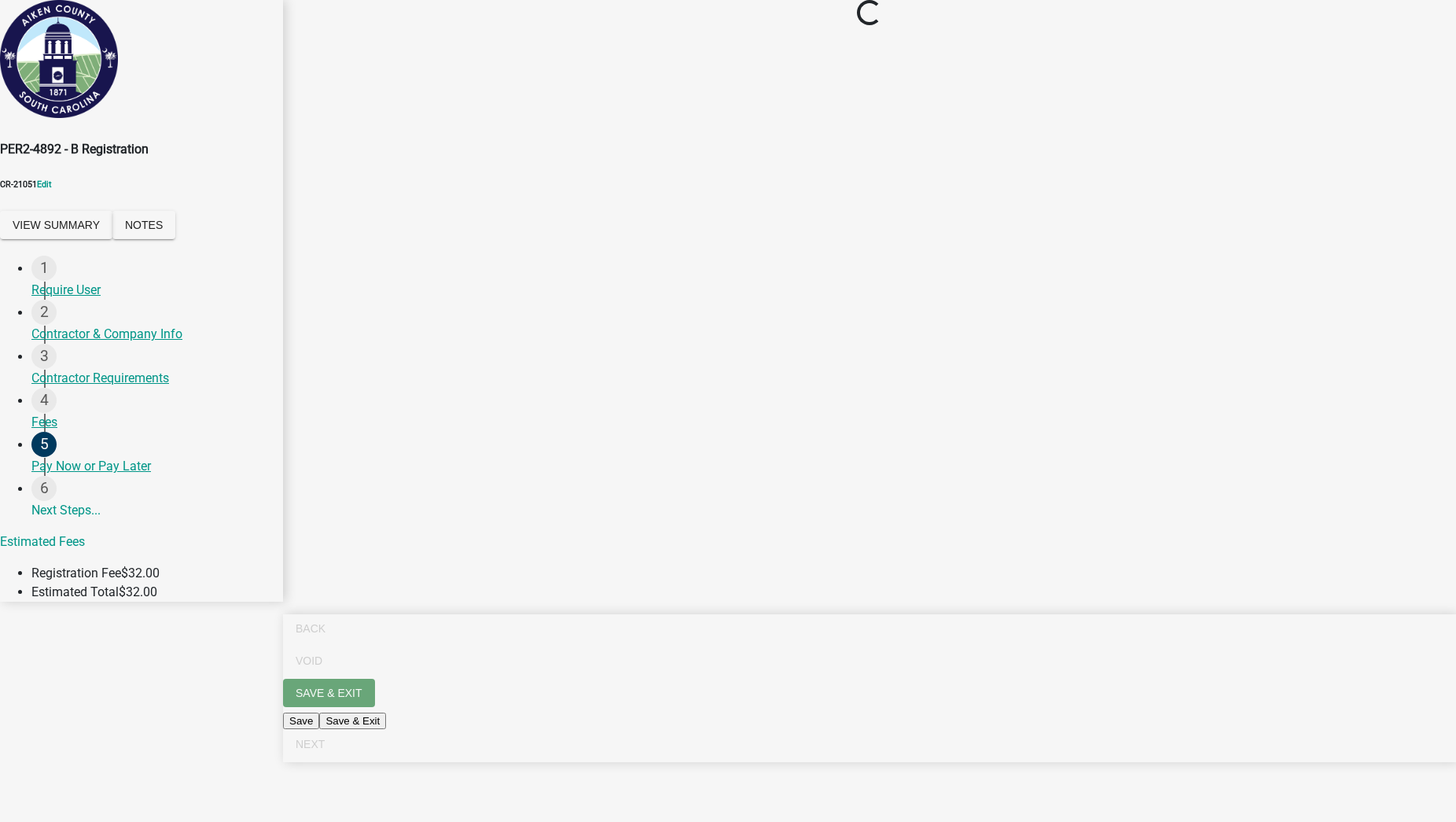select on "2: 1" 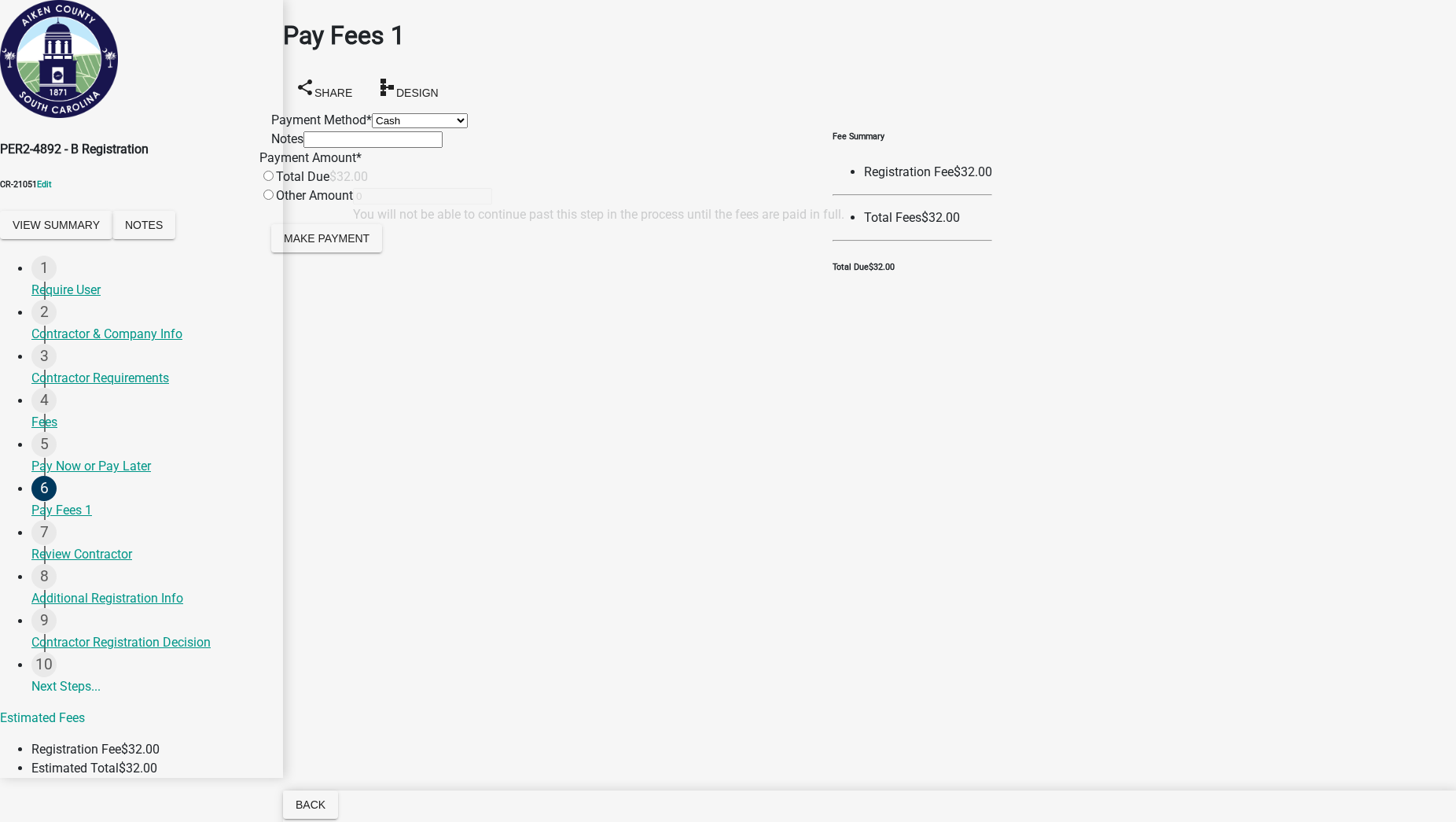click 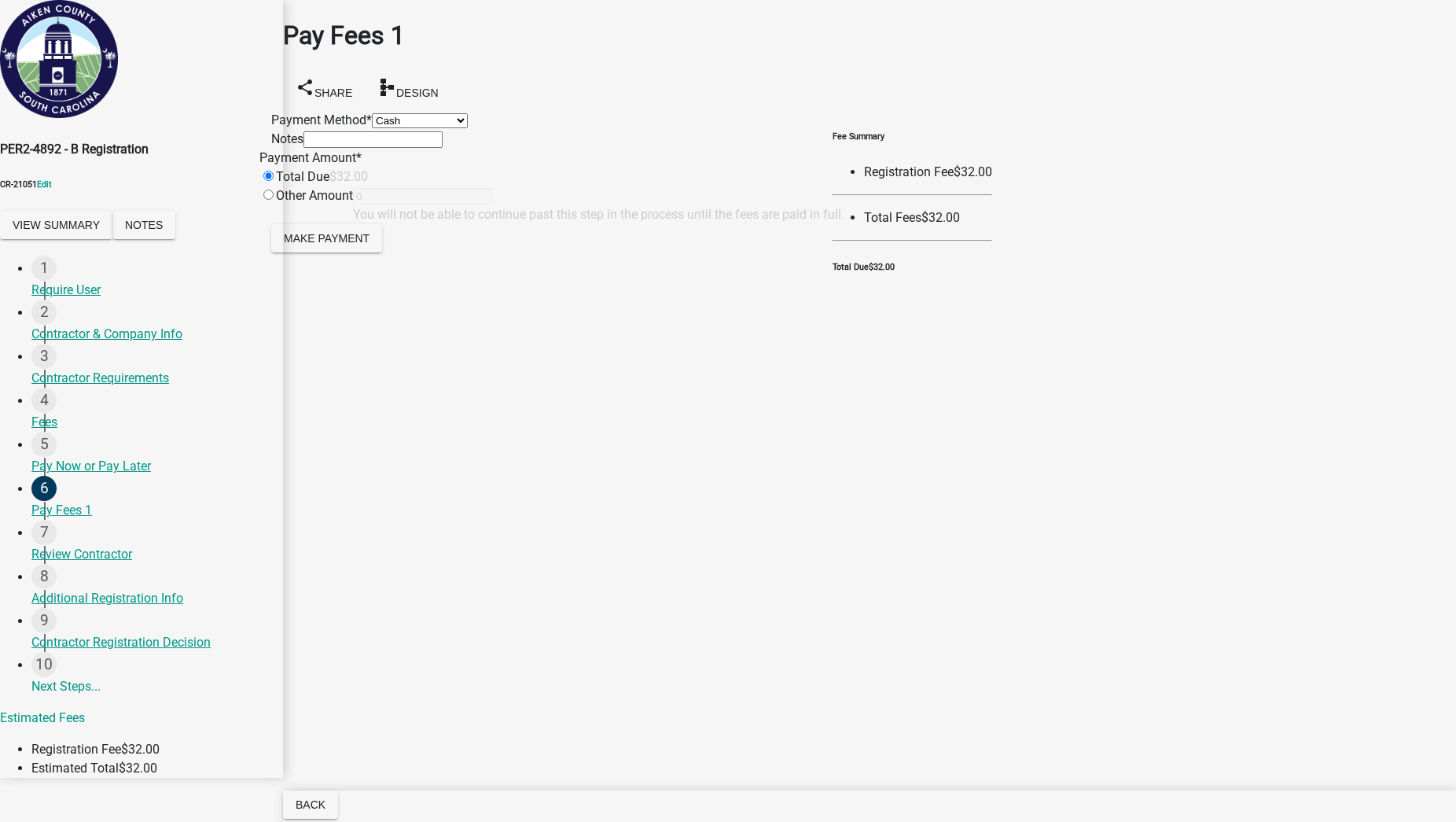 type on "32" 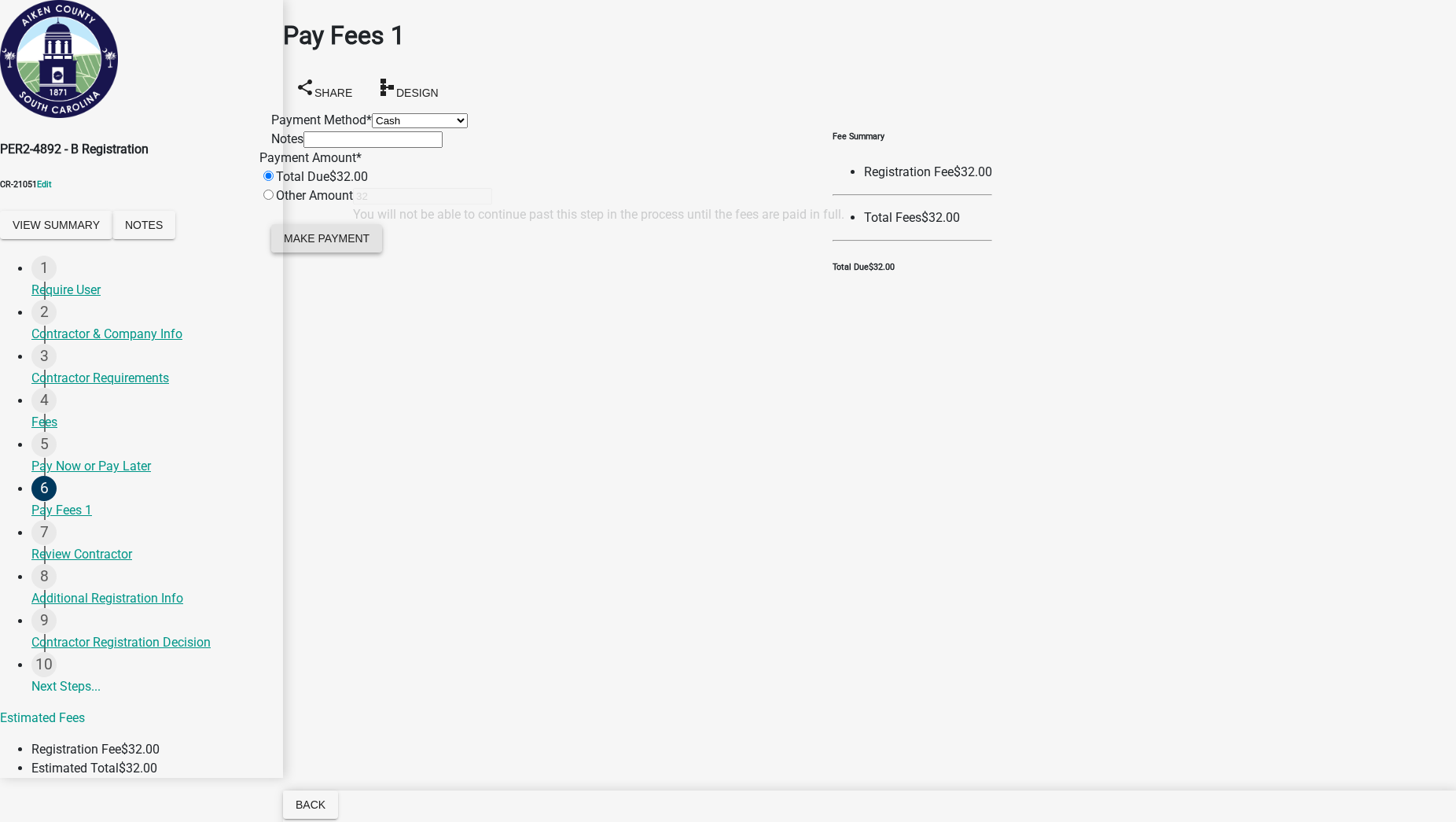 click on "Make Payment" 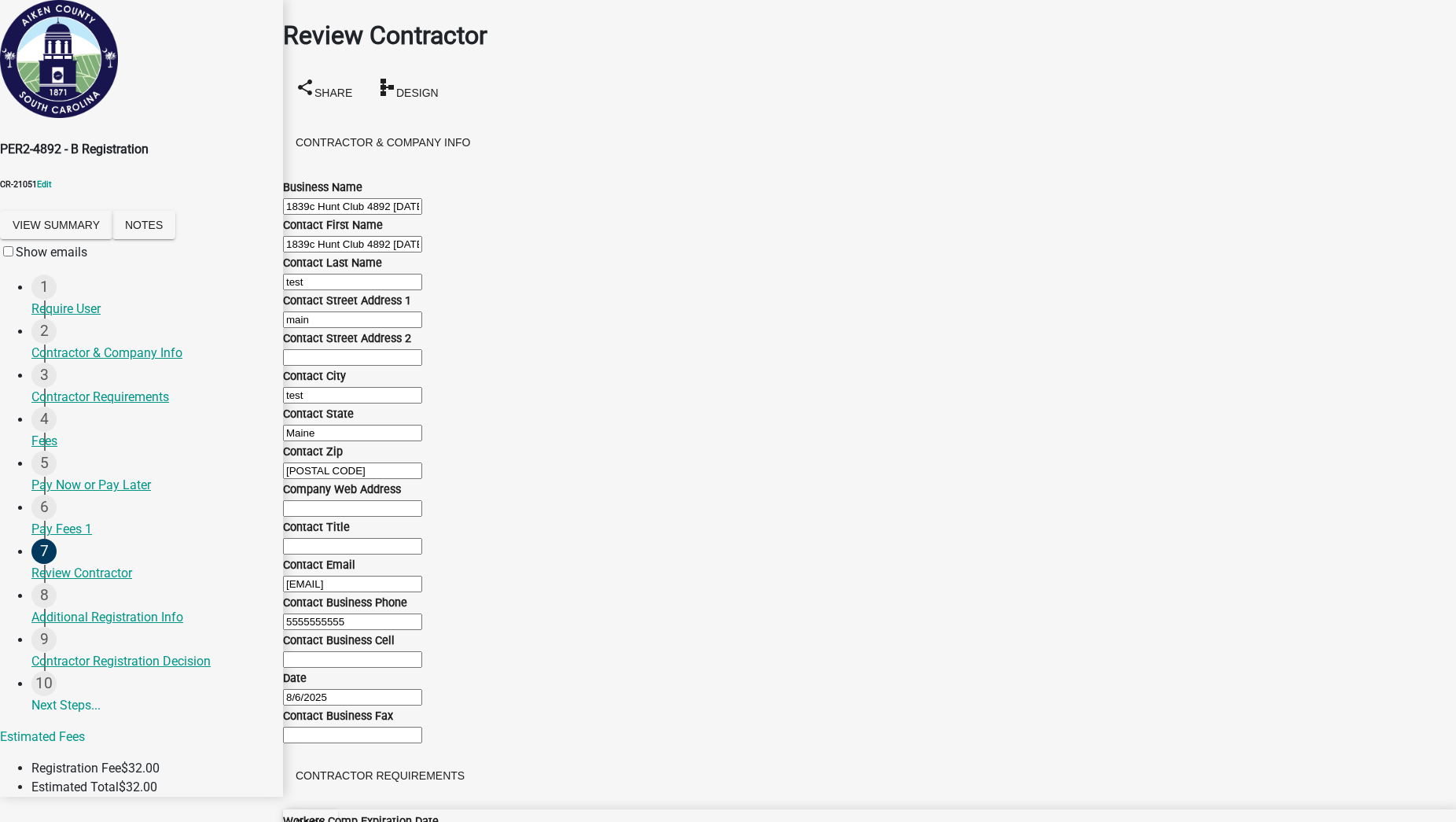 scroll, scrollTop: 2261, scrollLeft: 0, axis: vertical 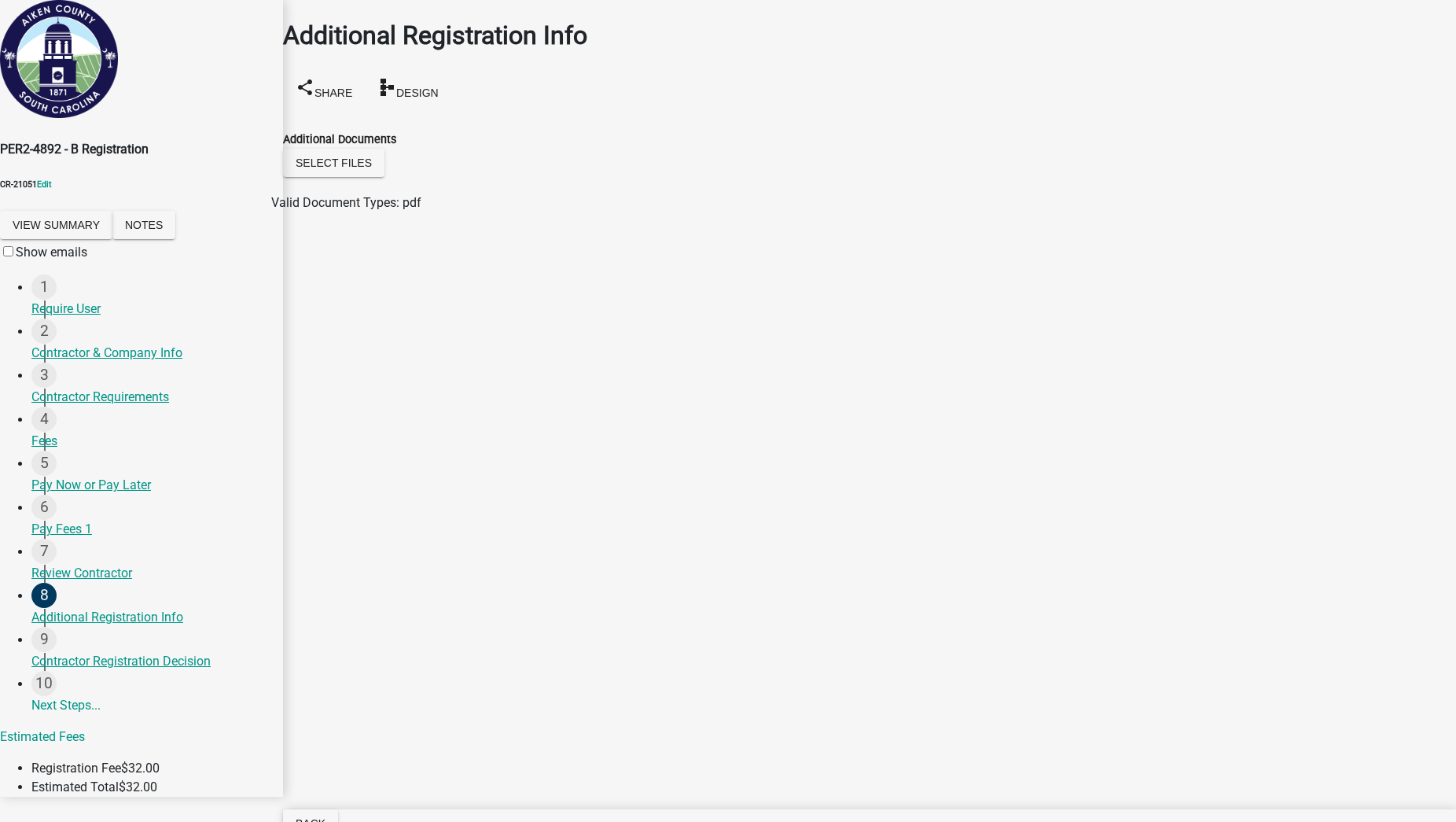 click on "Next" at bounding box center (310, 939) 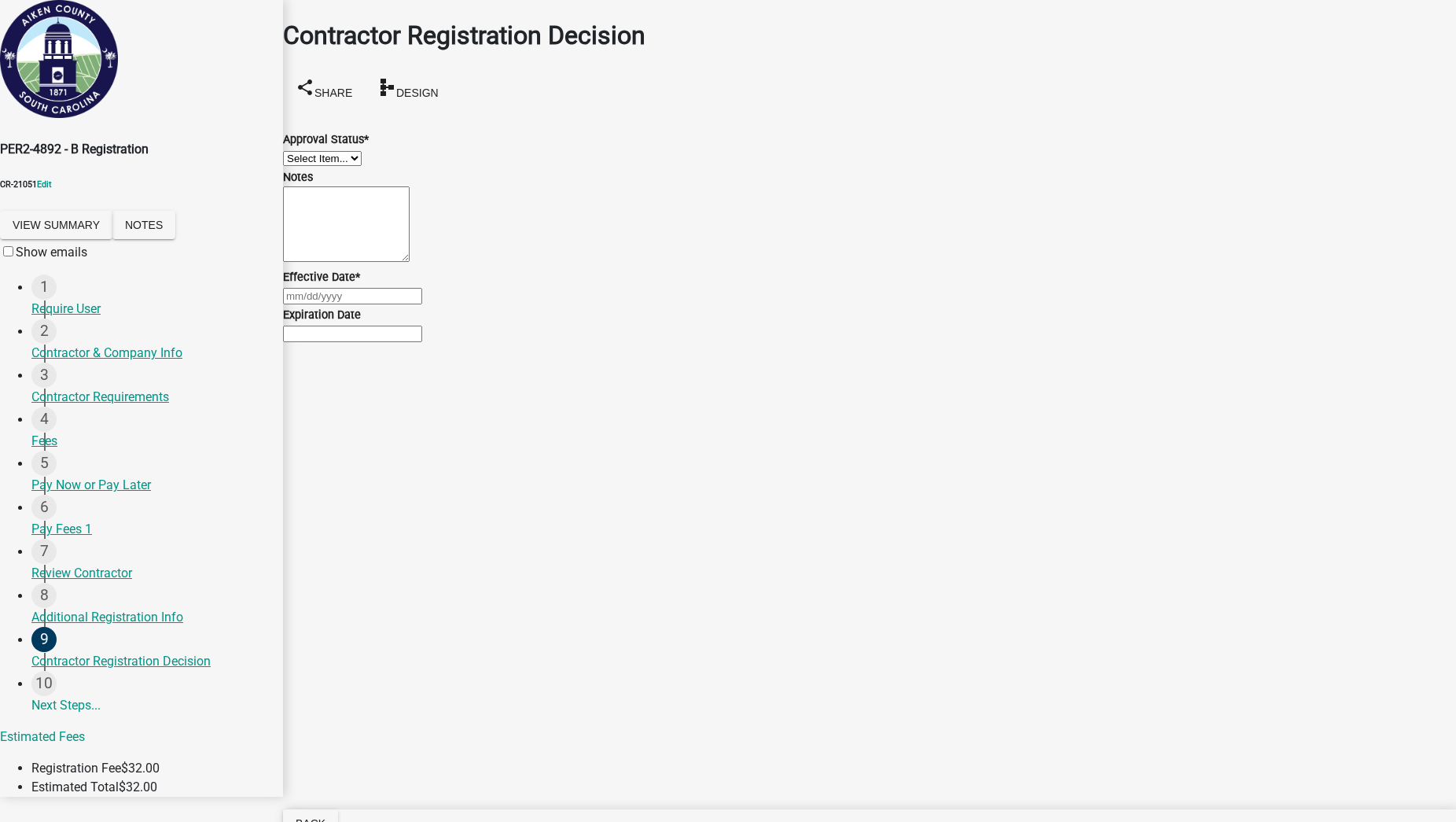 click on "Select Item...   Approved   Denied" at bounding box center [322, 158] 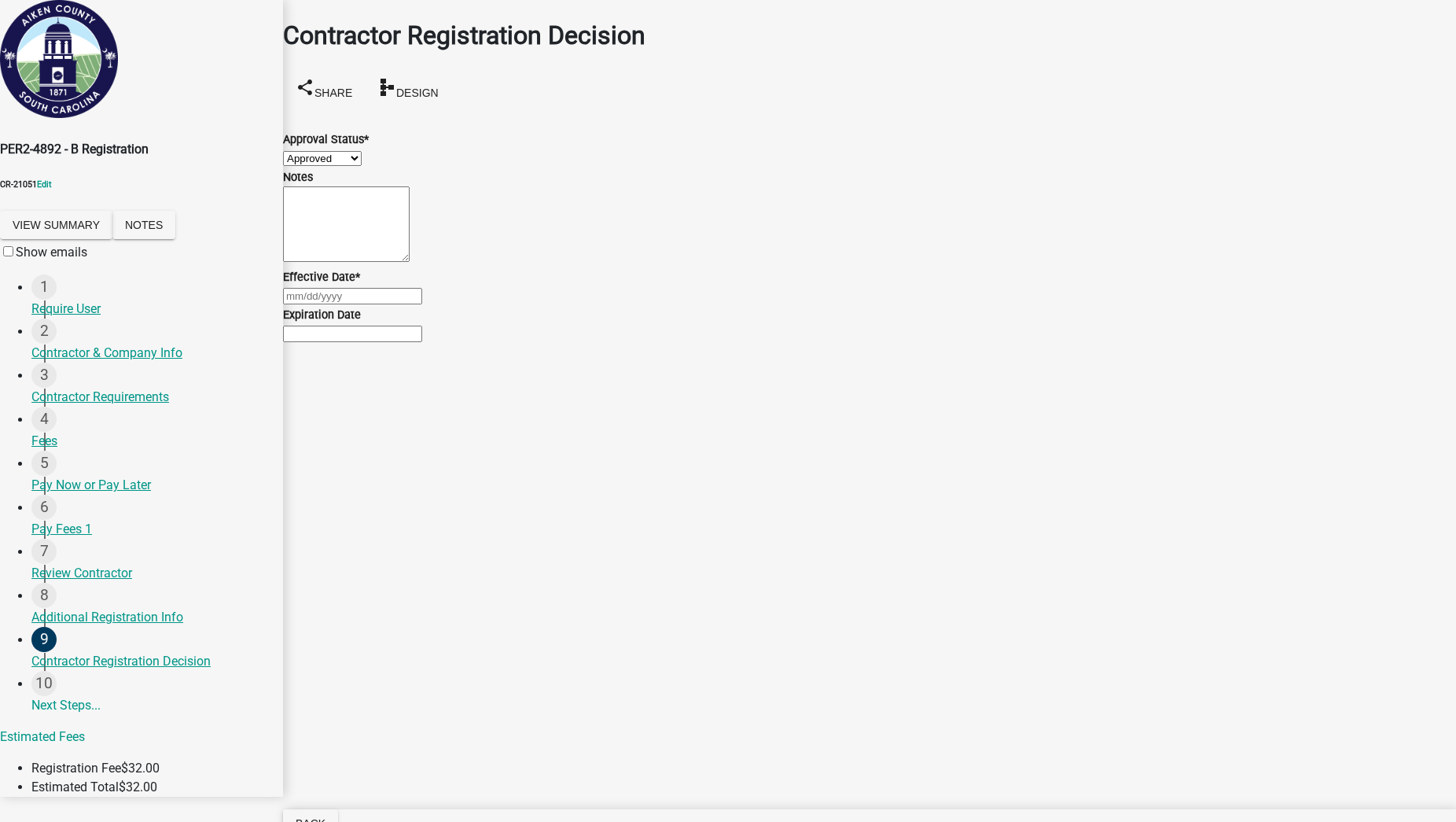 click on "Select Item...   Approved   Denied" at bounding box center [322, 158] 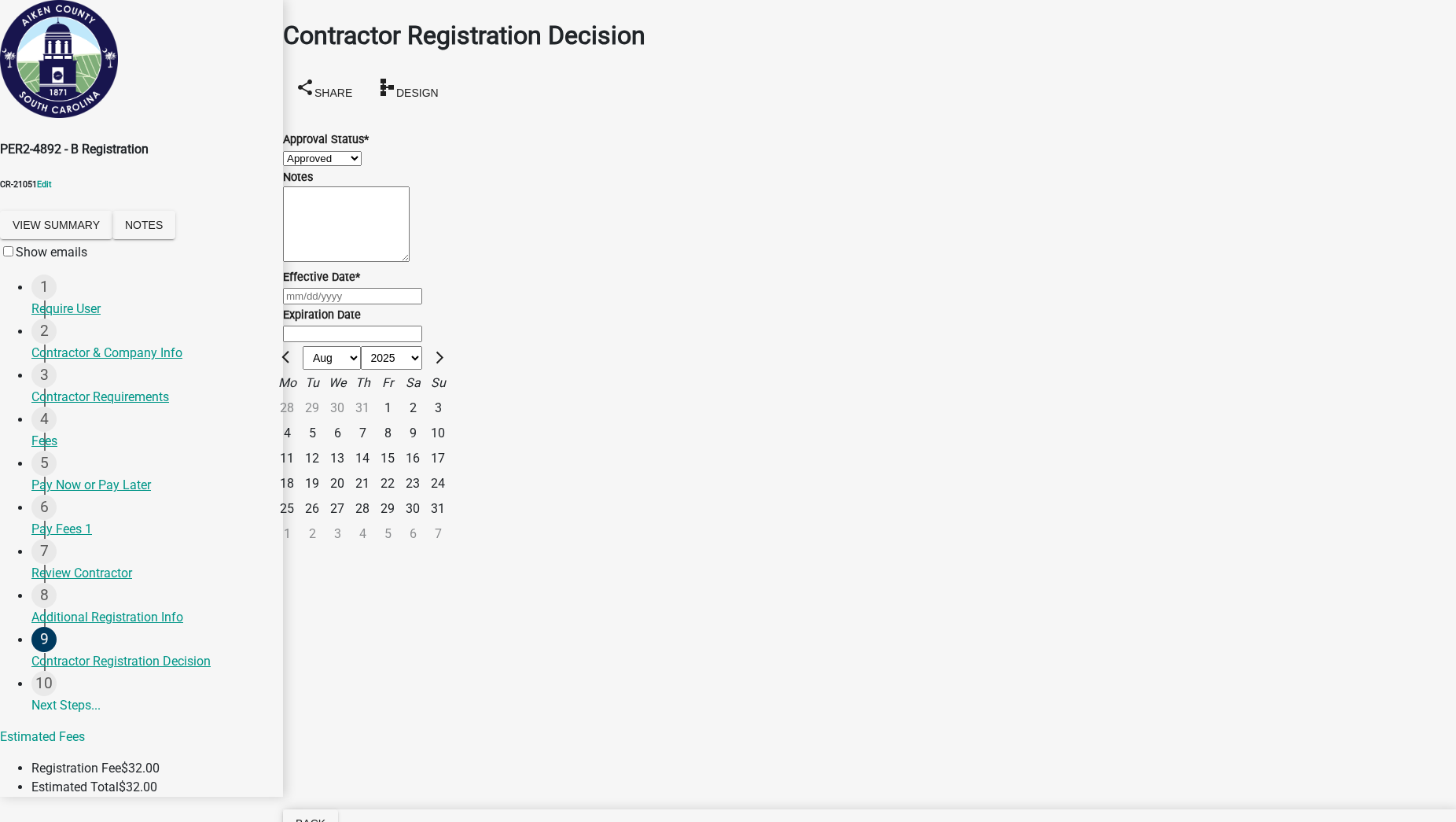 click on "7" 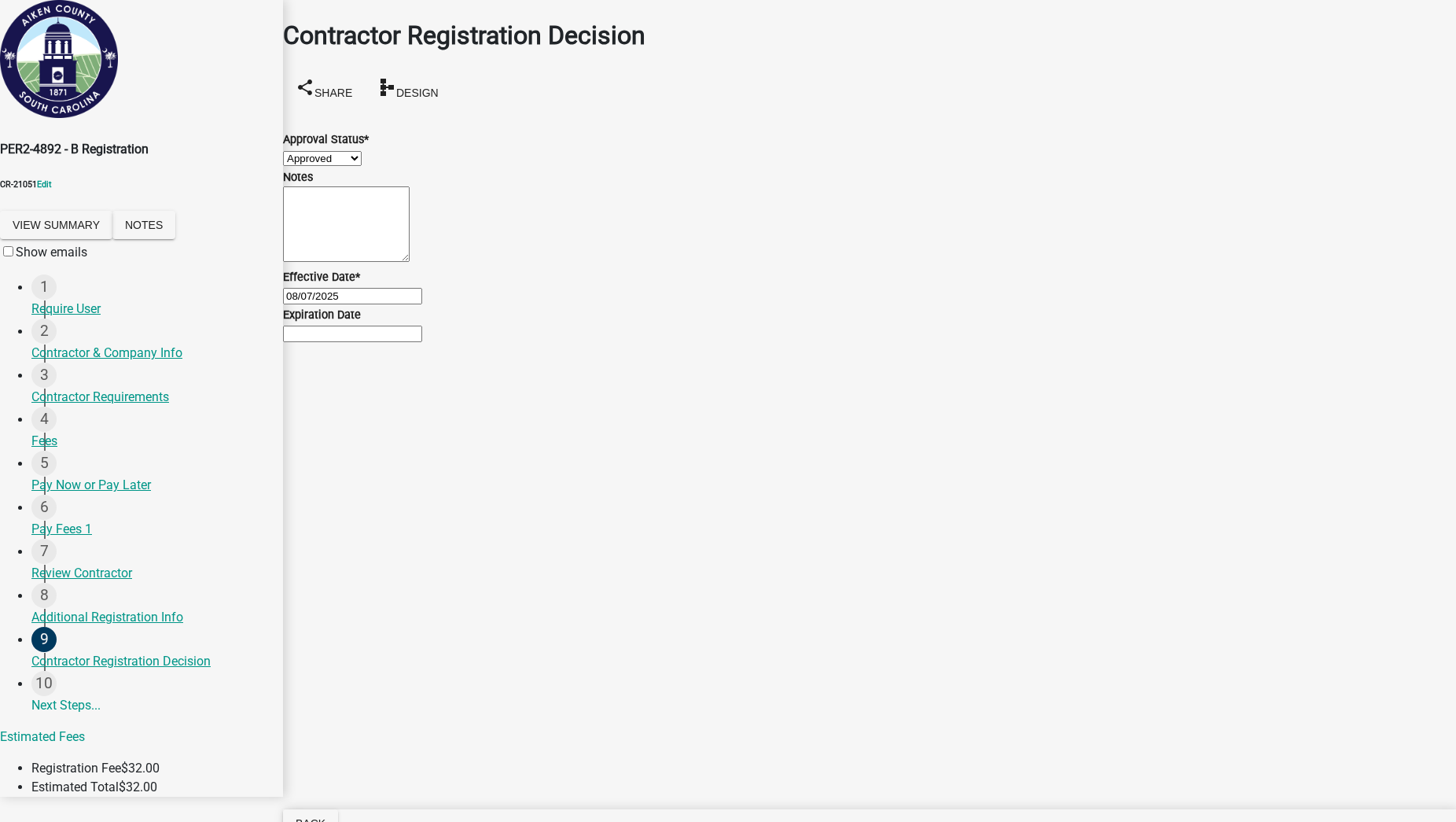 click on "08/07/2025" 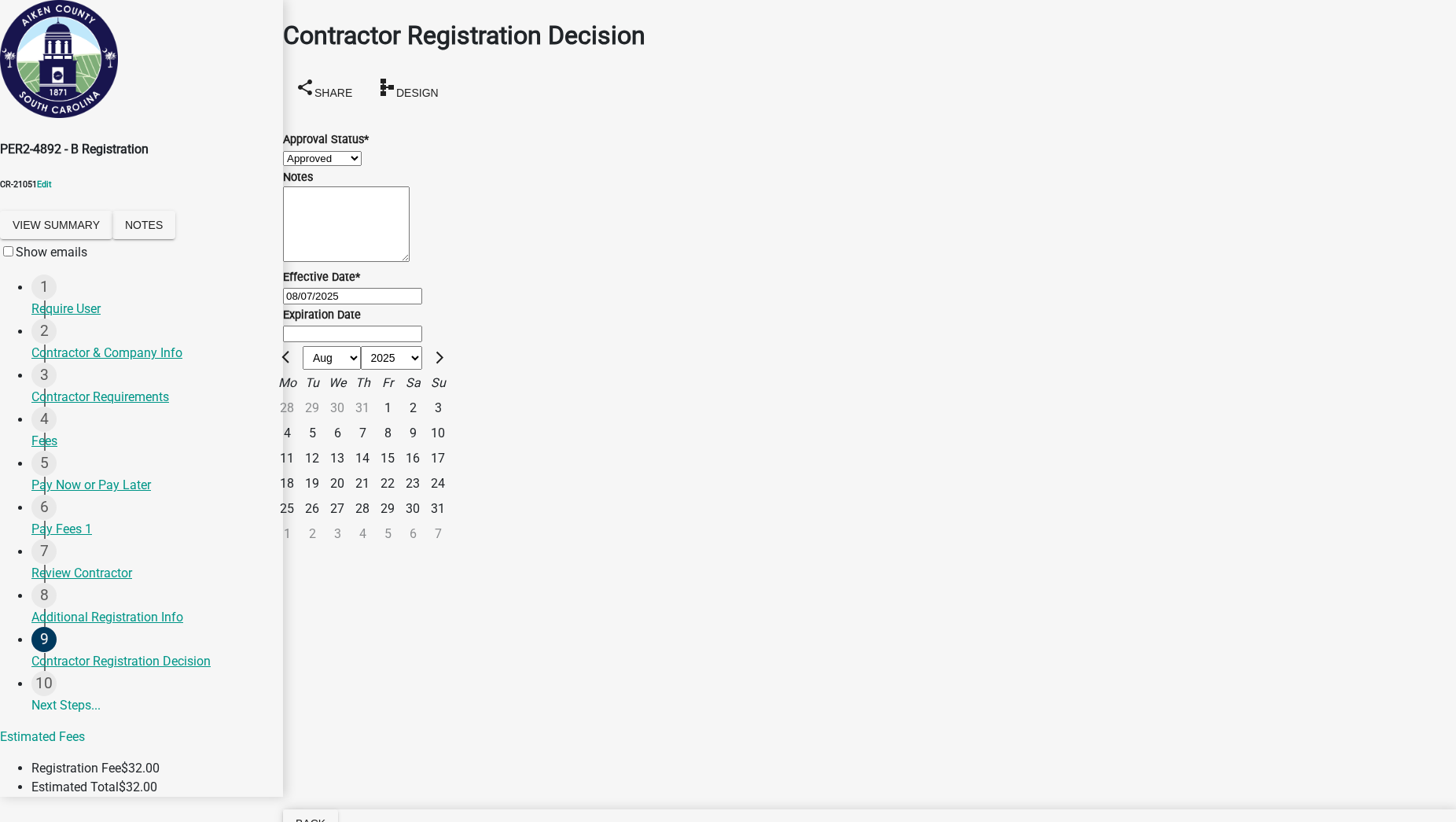 click on "1" 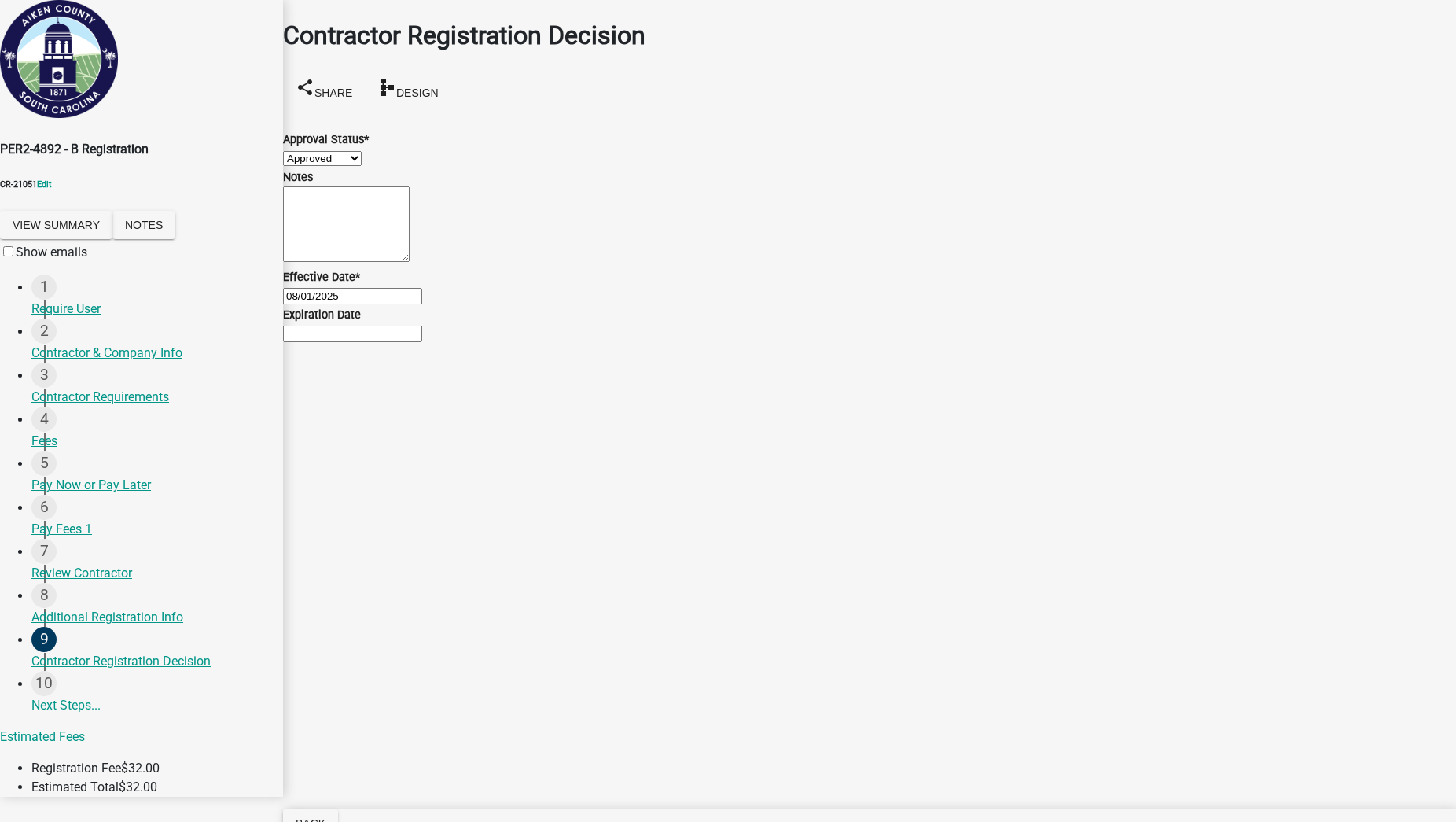 click on "Expiration Date" at bounding box center (352, 334) 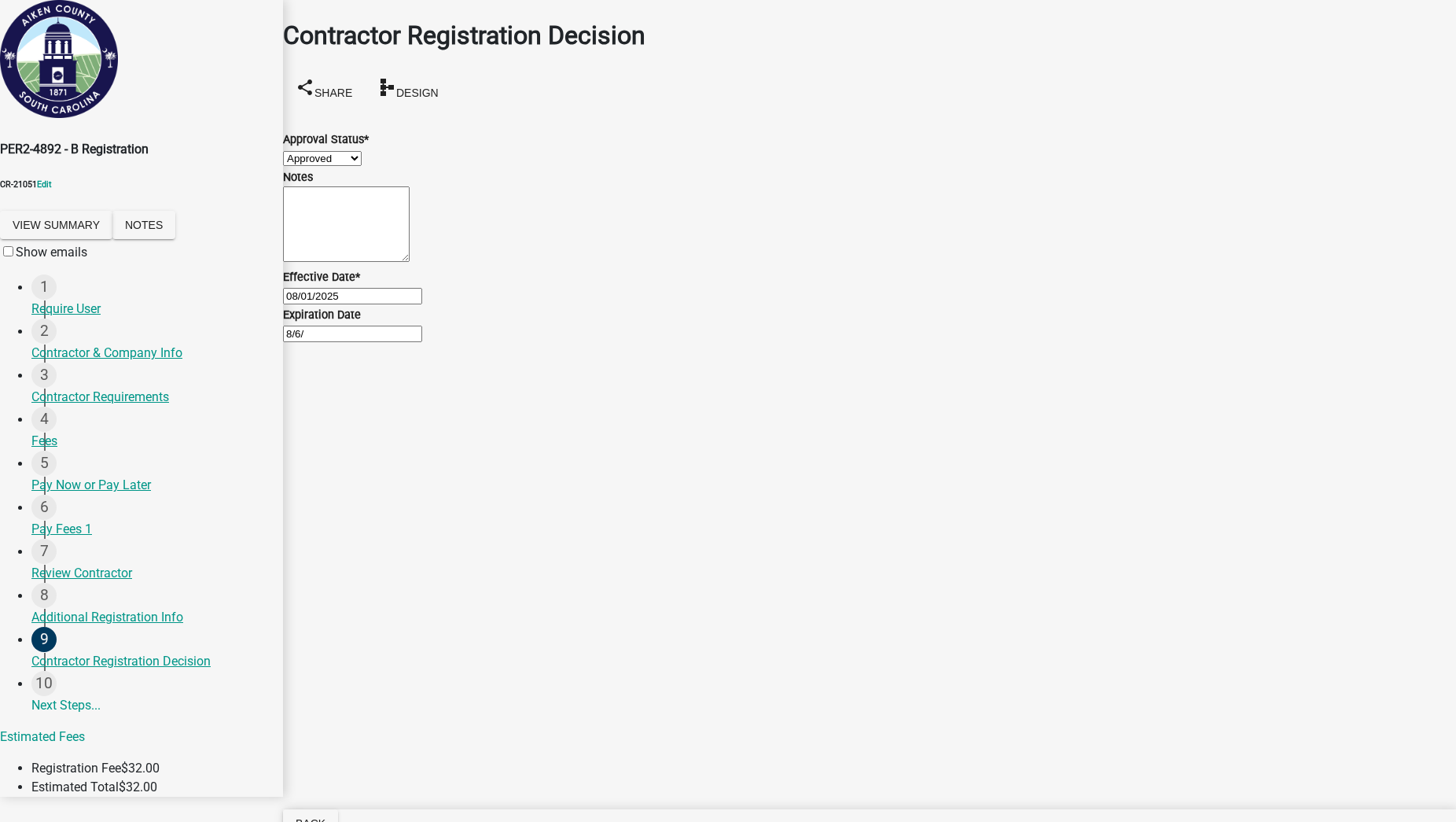 type on "8/6/2025" 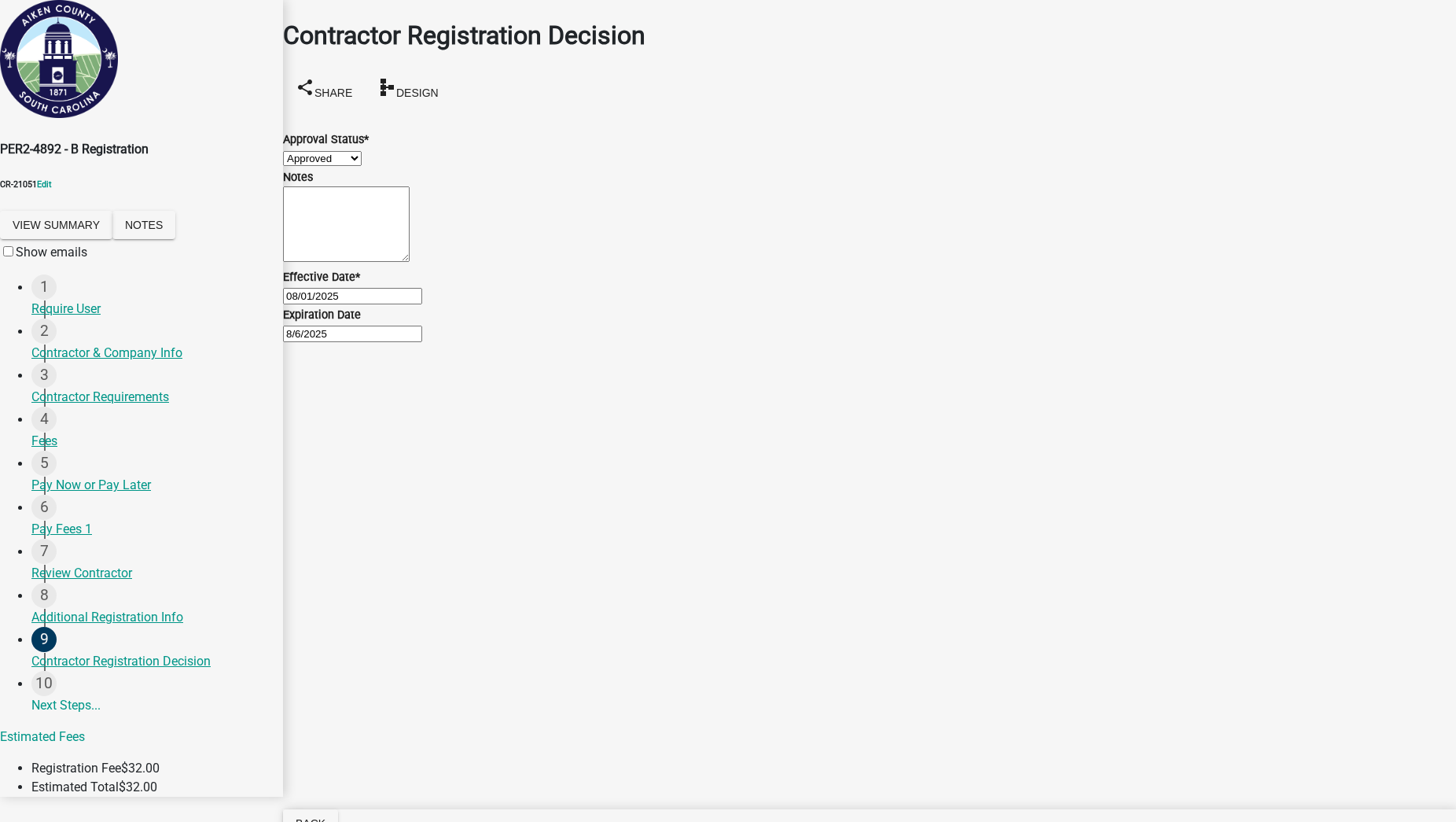 click on "Next" at bounding box center [310, 939] 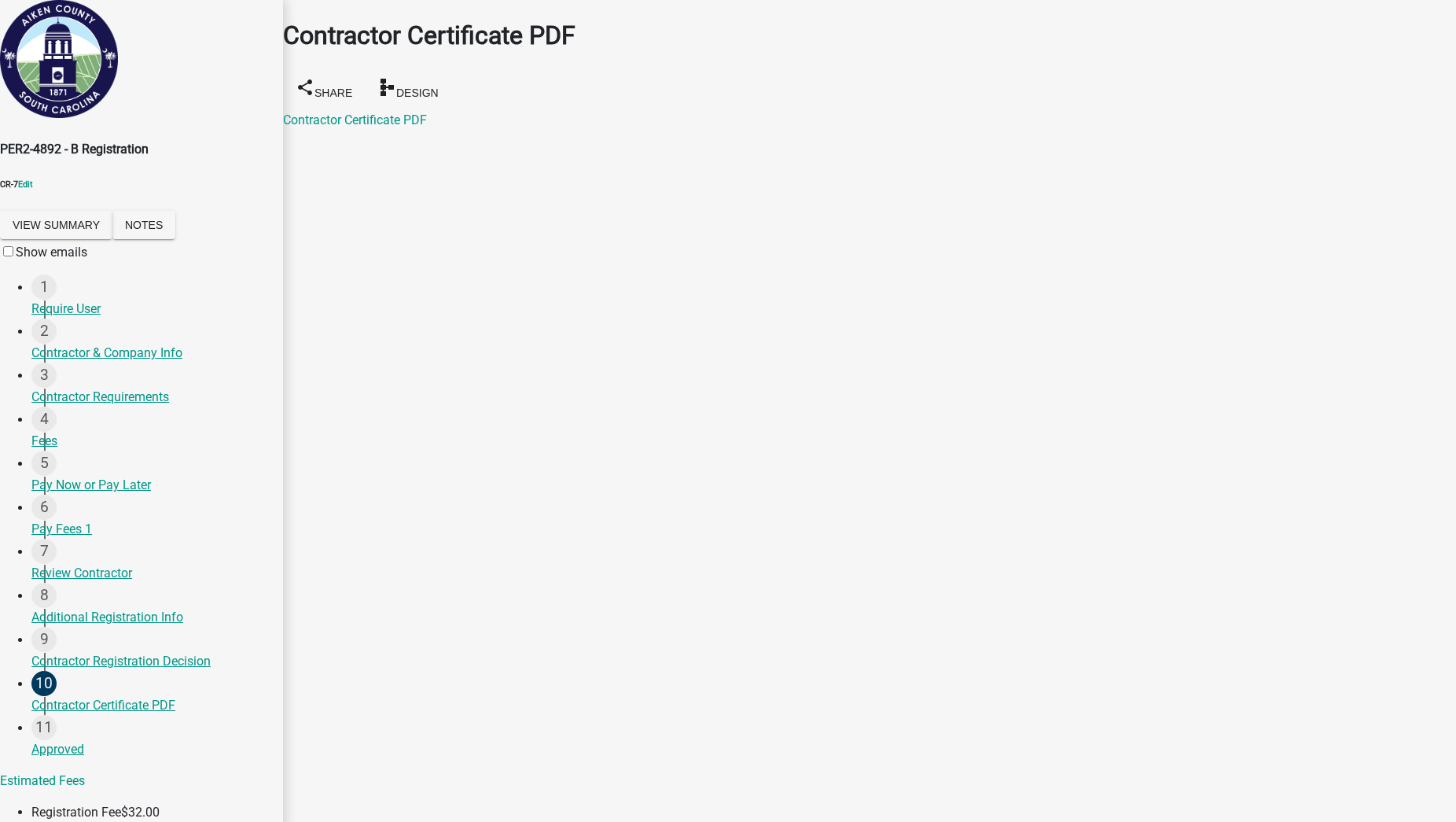 click on "Next" at bounding box center (310, 983) 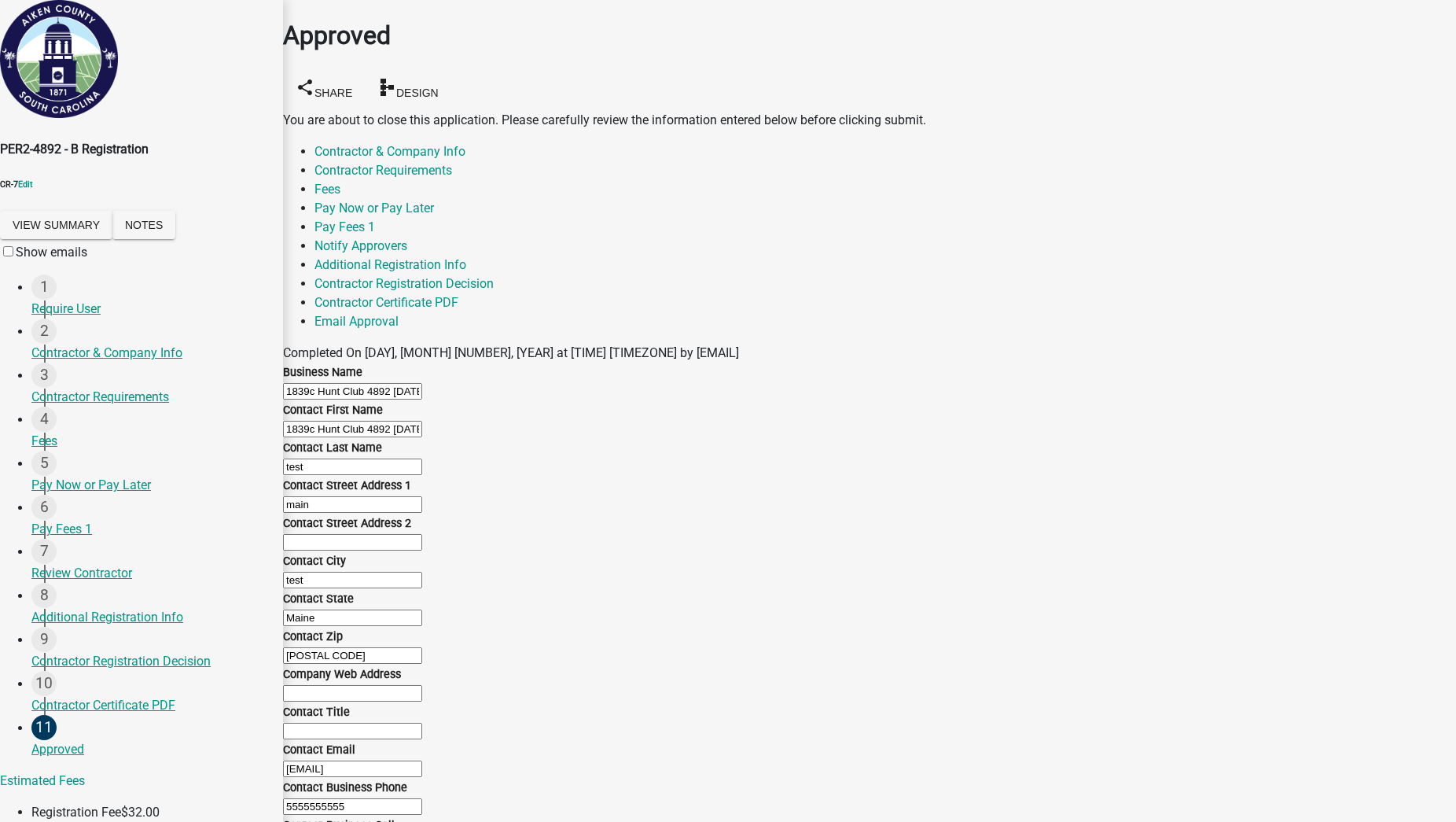 click on "Submit" at bounding box center (316, 983) 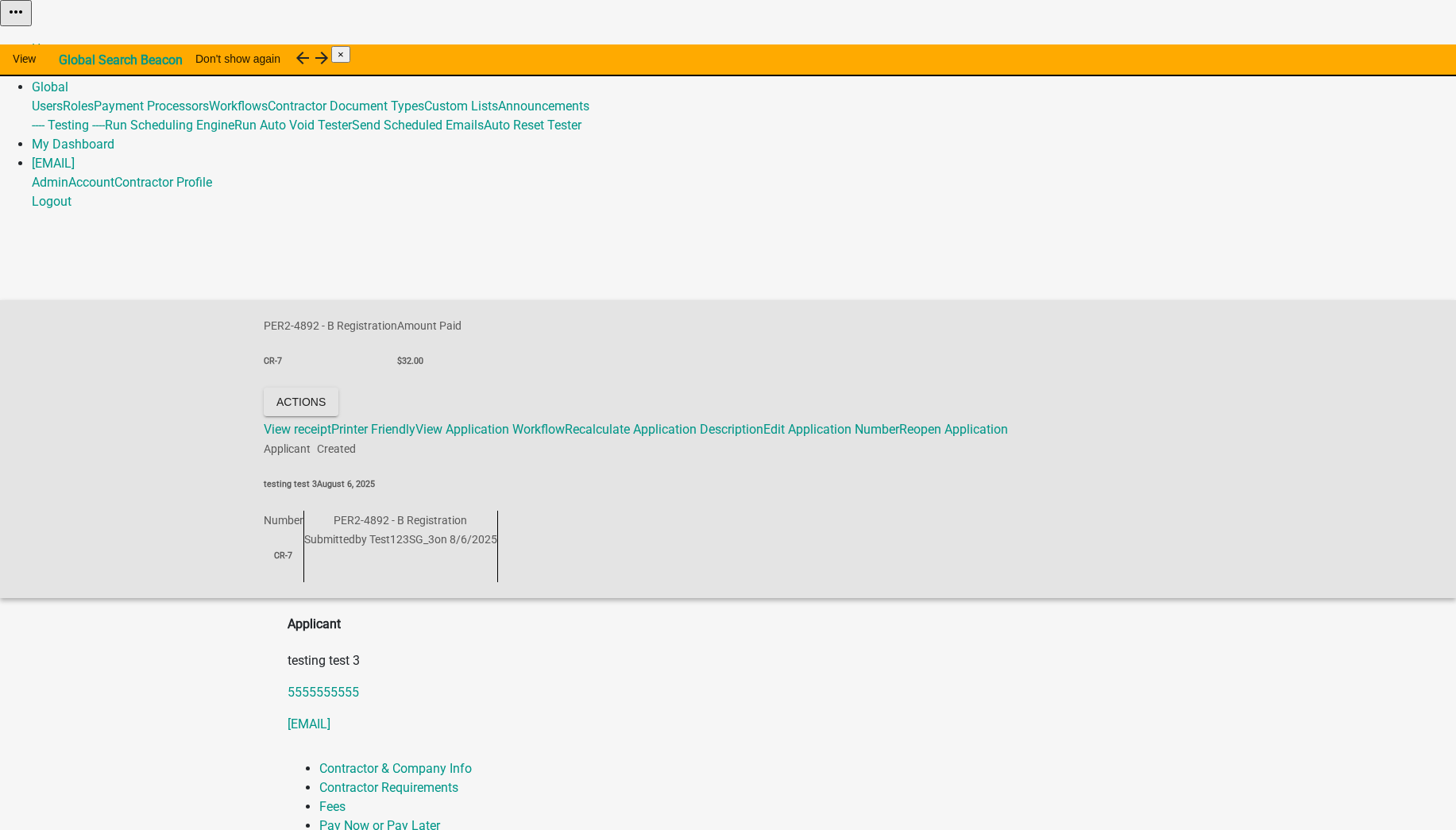 click on "Admin" at bounding box center [50, 68] 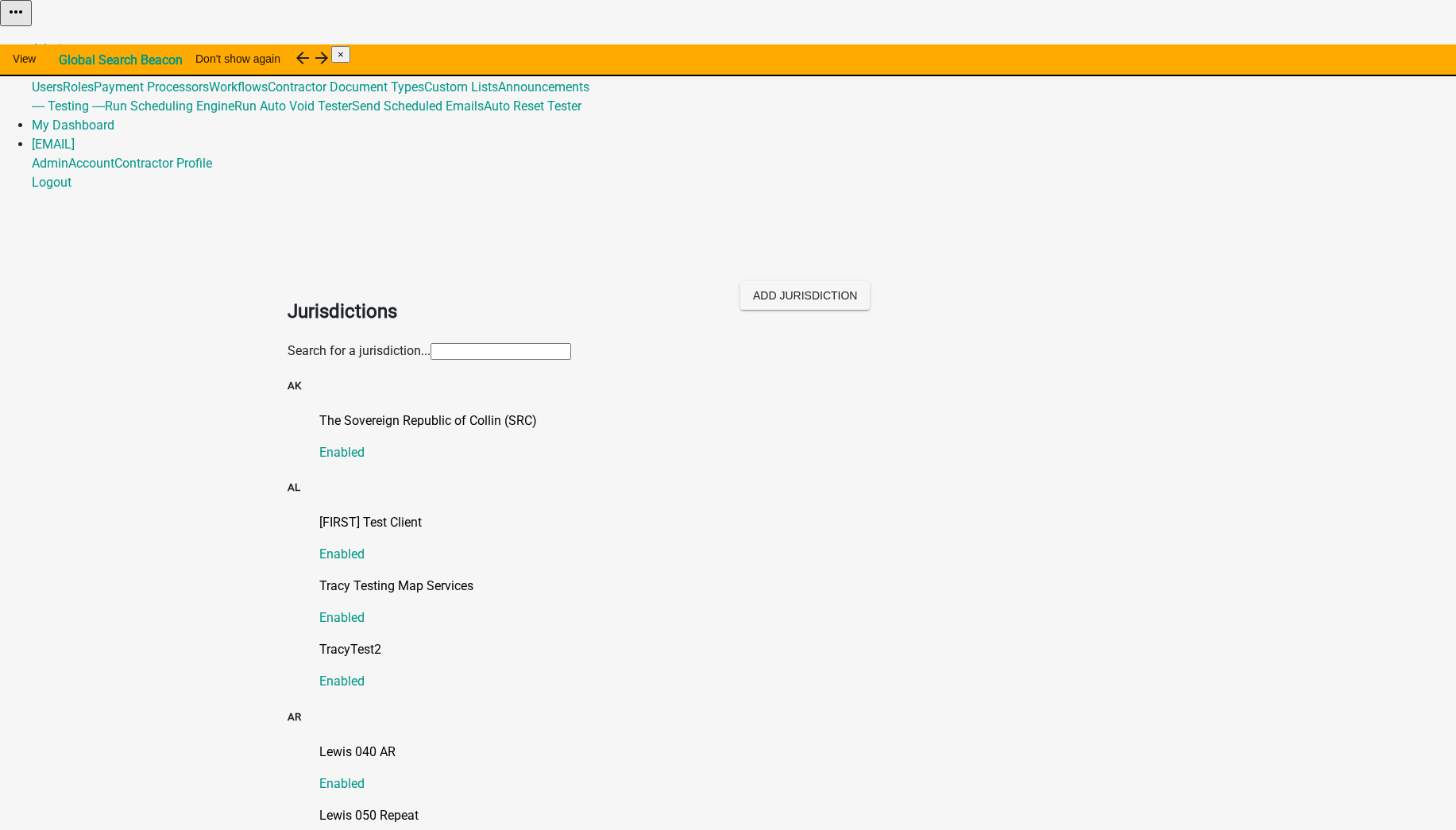 click 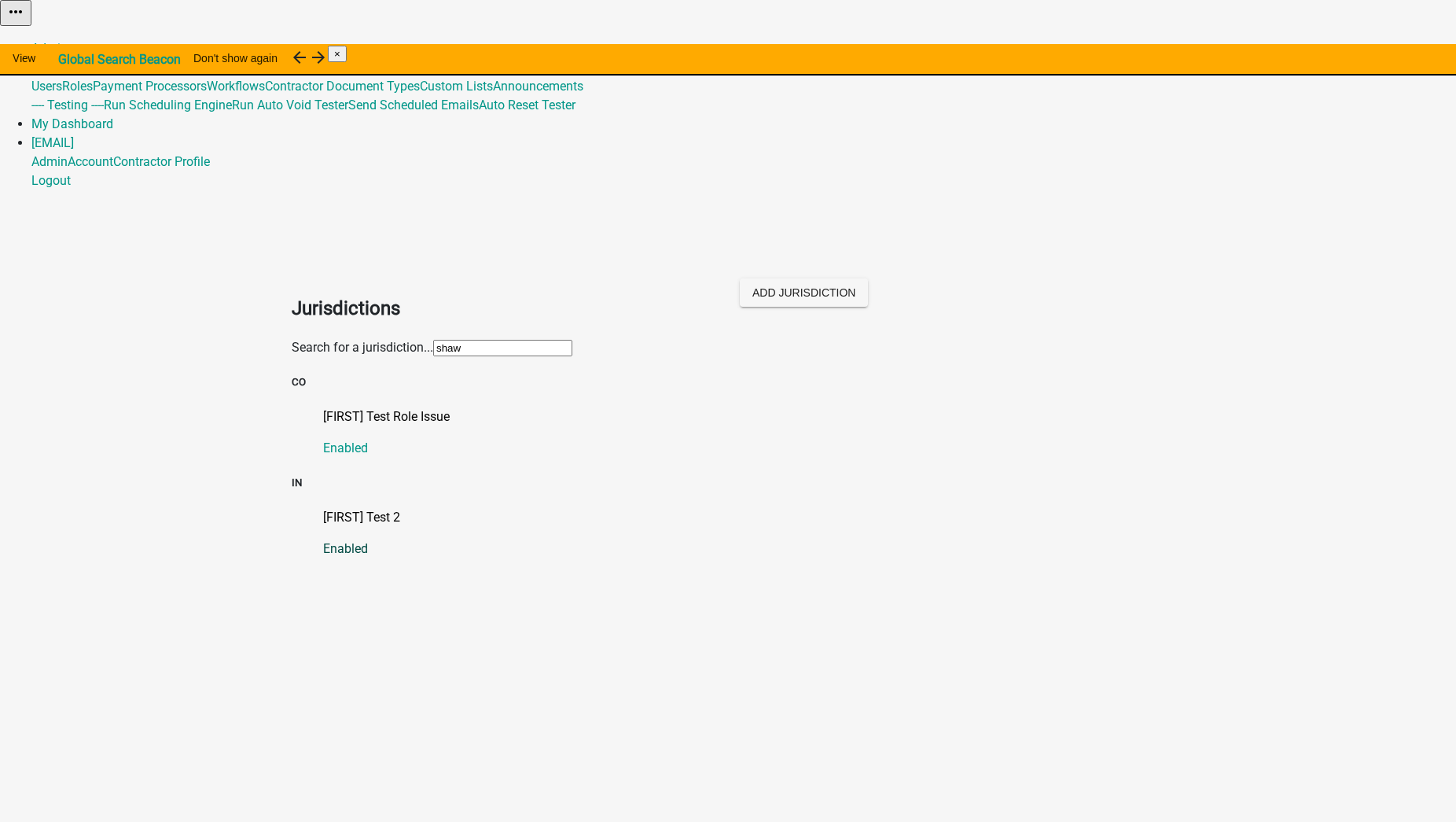 click on "[PERSON] Test 2" 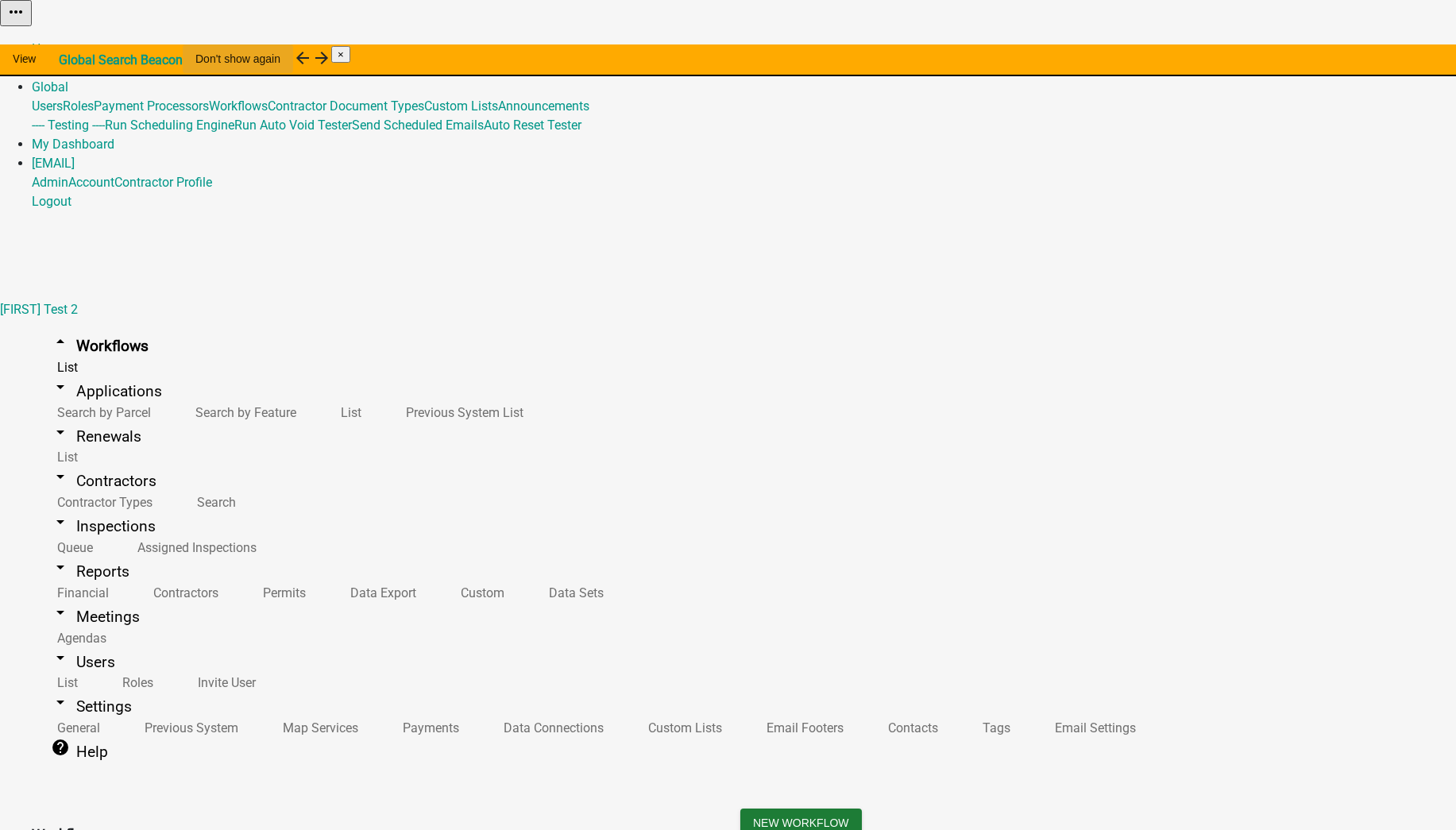 scroll, scrollTop: 2131, scrollLeft: 0, axis: vertical 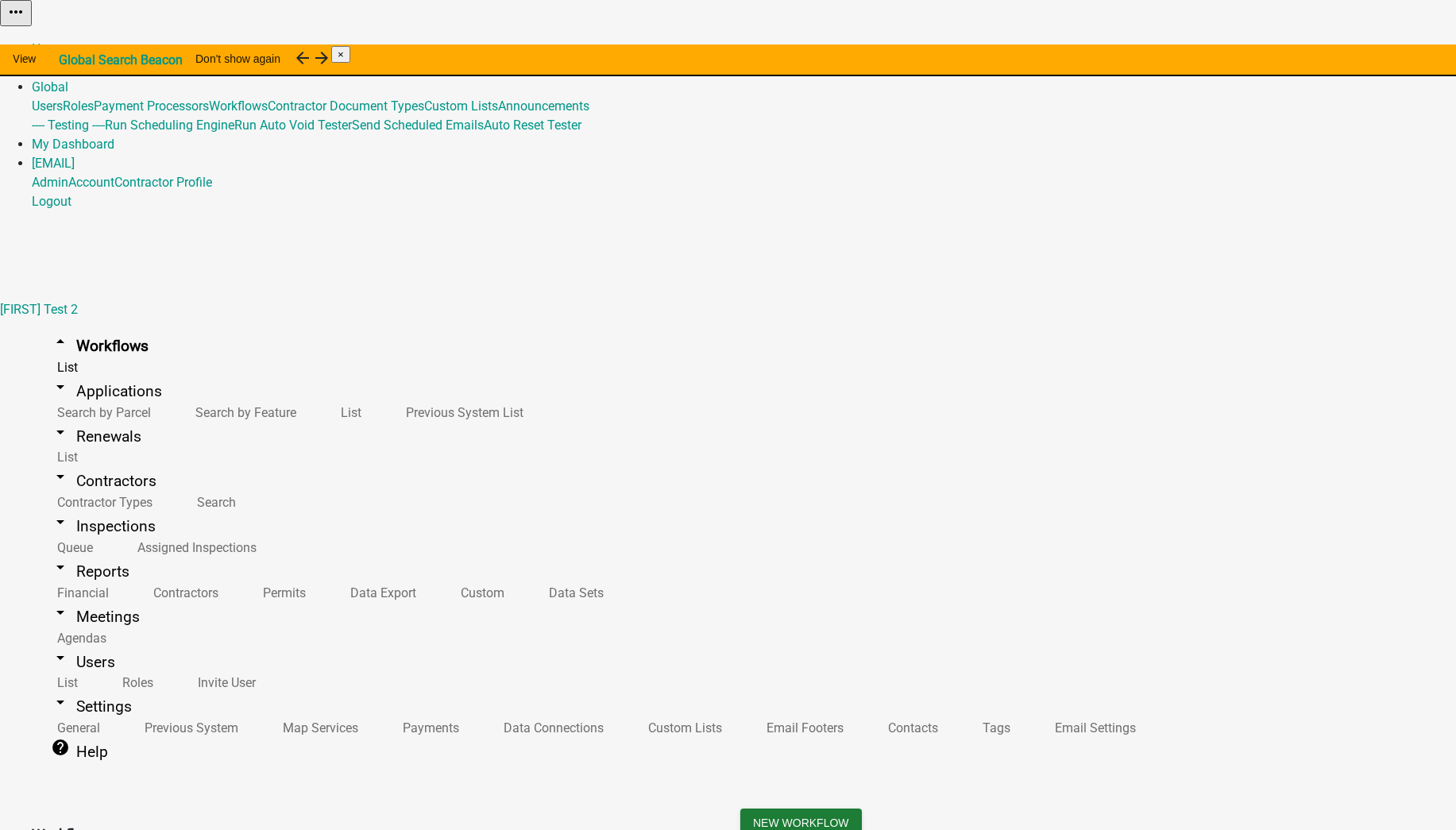 click on "PER2-1839 - Select Contractor Data Entity" at bounding box center (150, 2837) 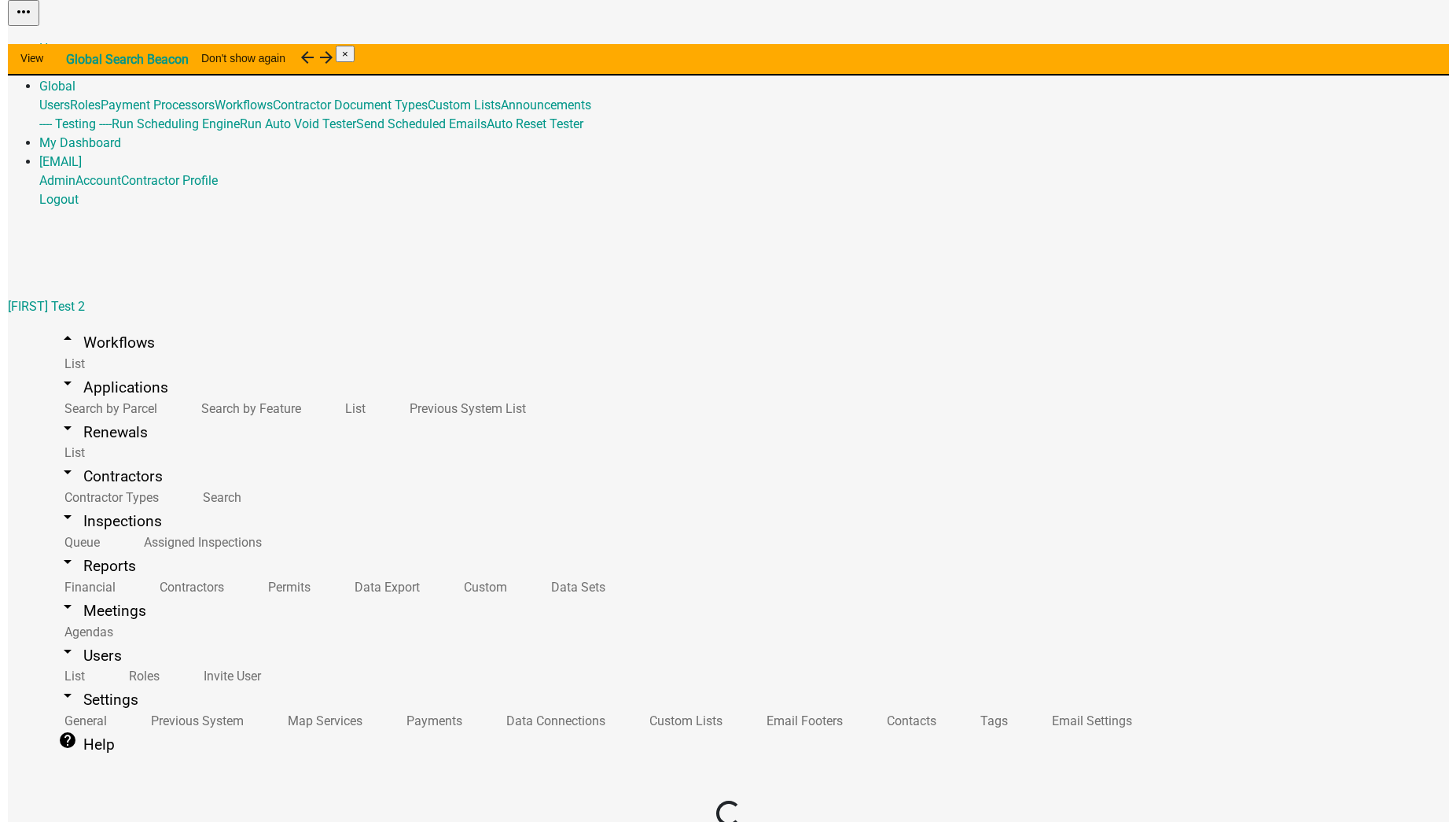 scroll, scrollTop: 0, scrollLeft: 0, axis: both 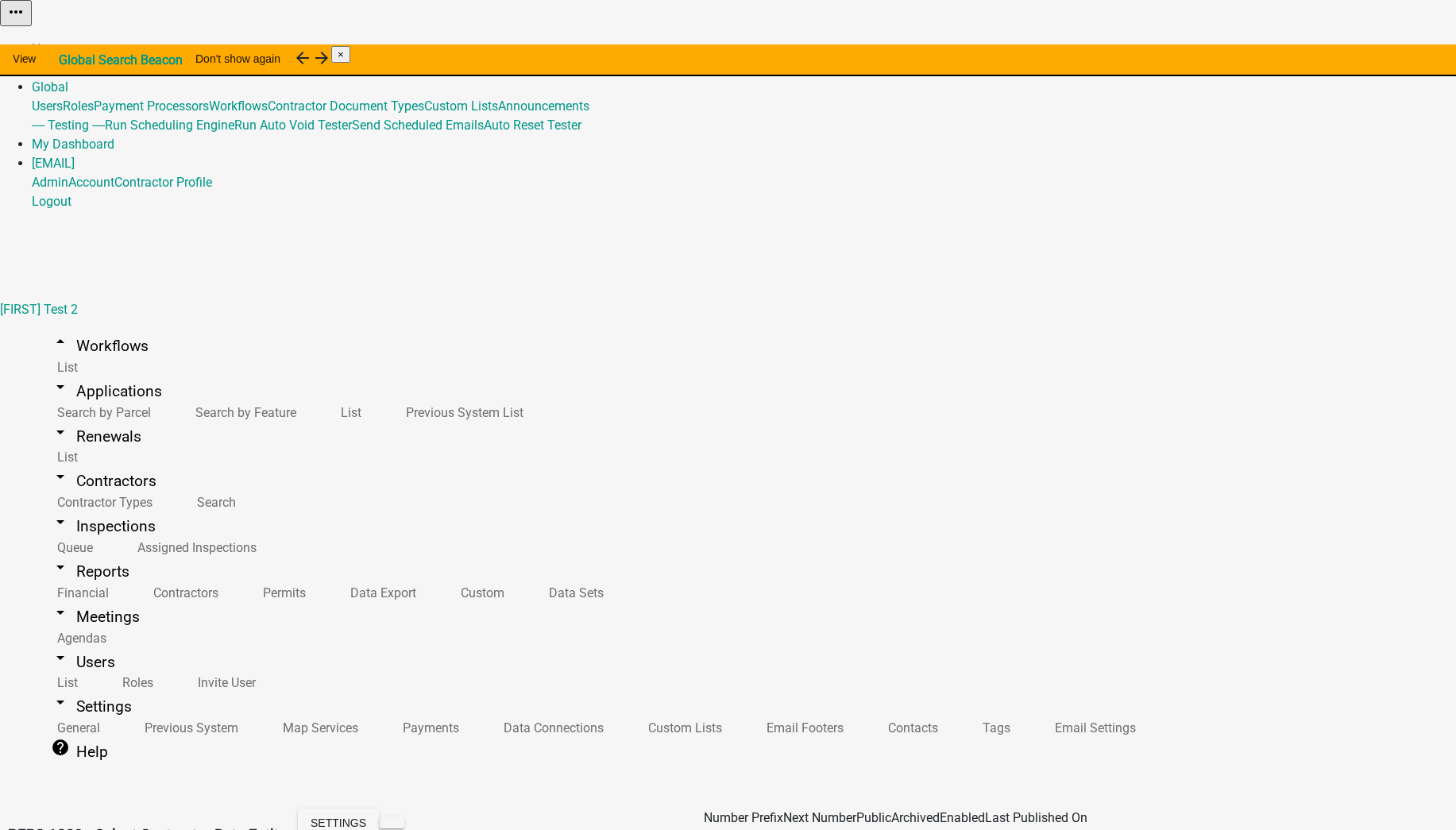 click on "21048" 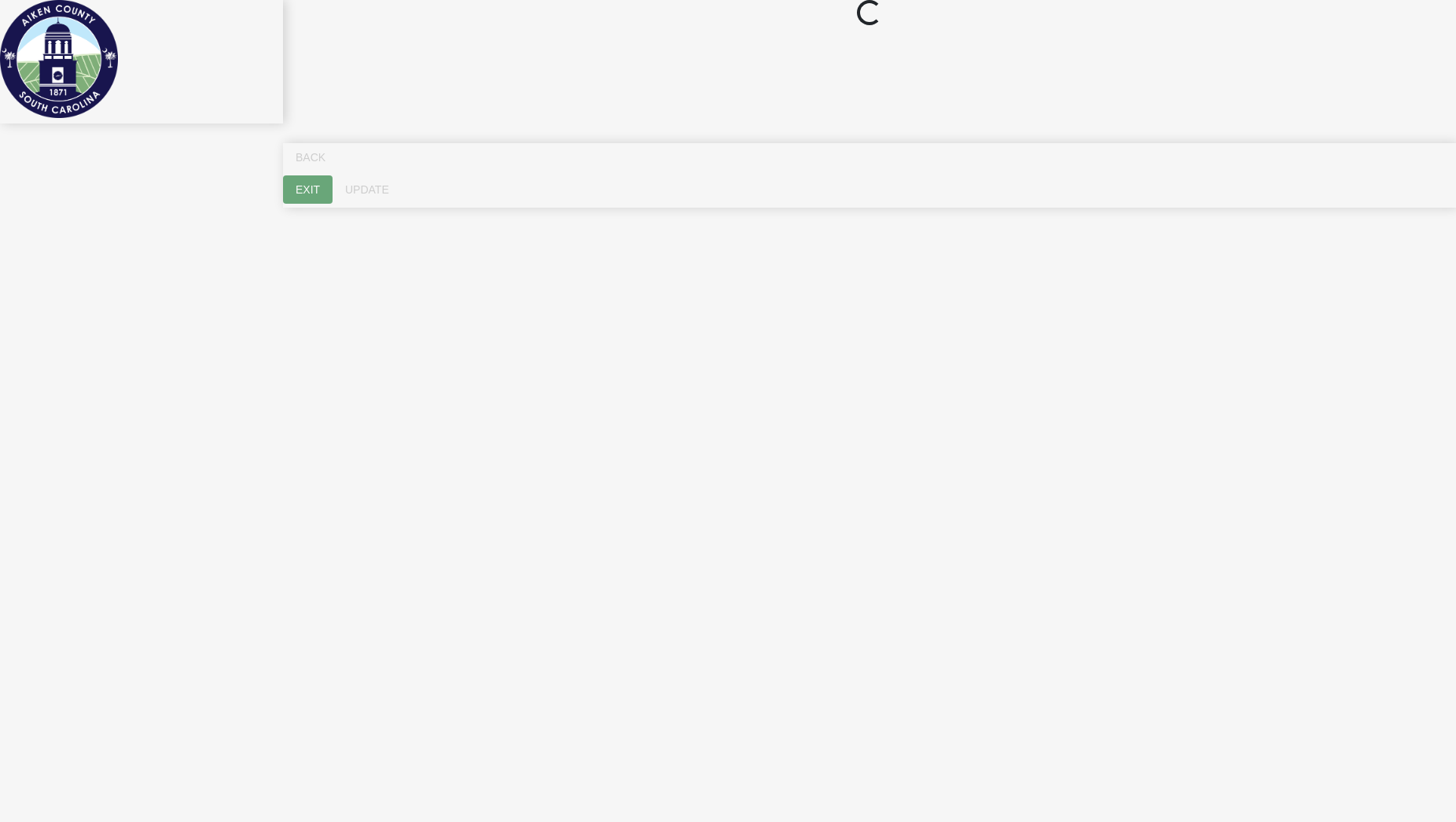 scroll, scrollTop: 0, scrollLeft: 0, axis: both 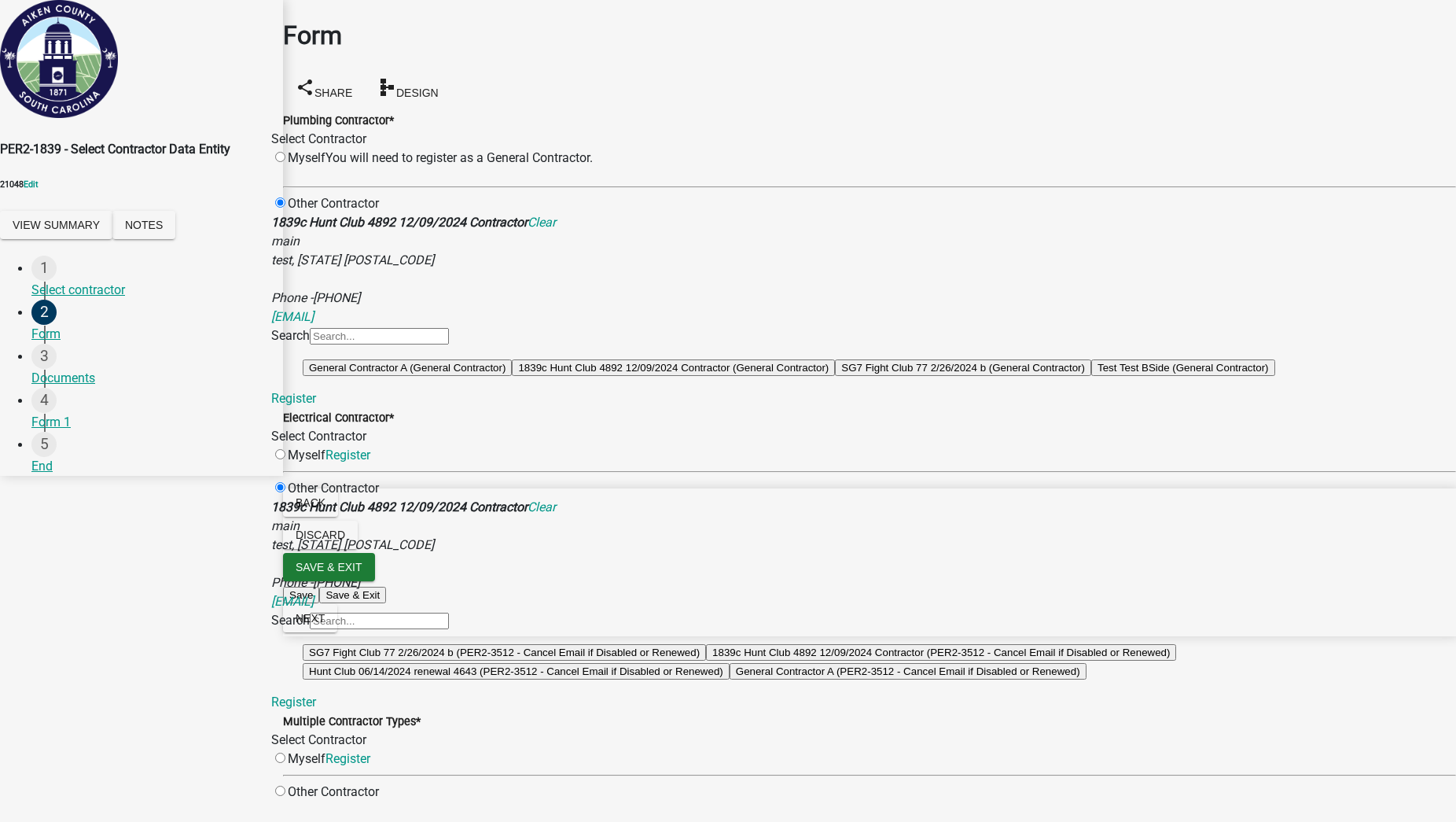click on "Other Contractor" 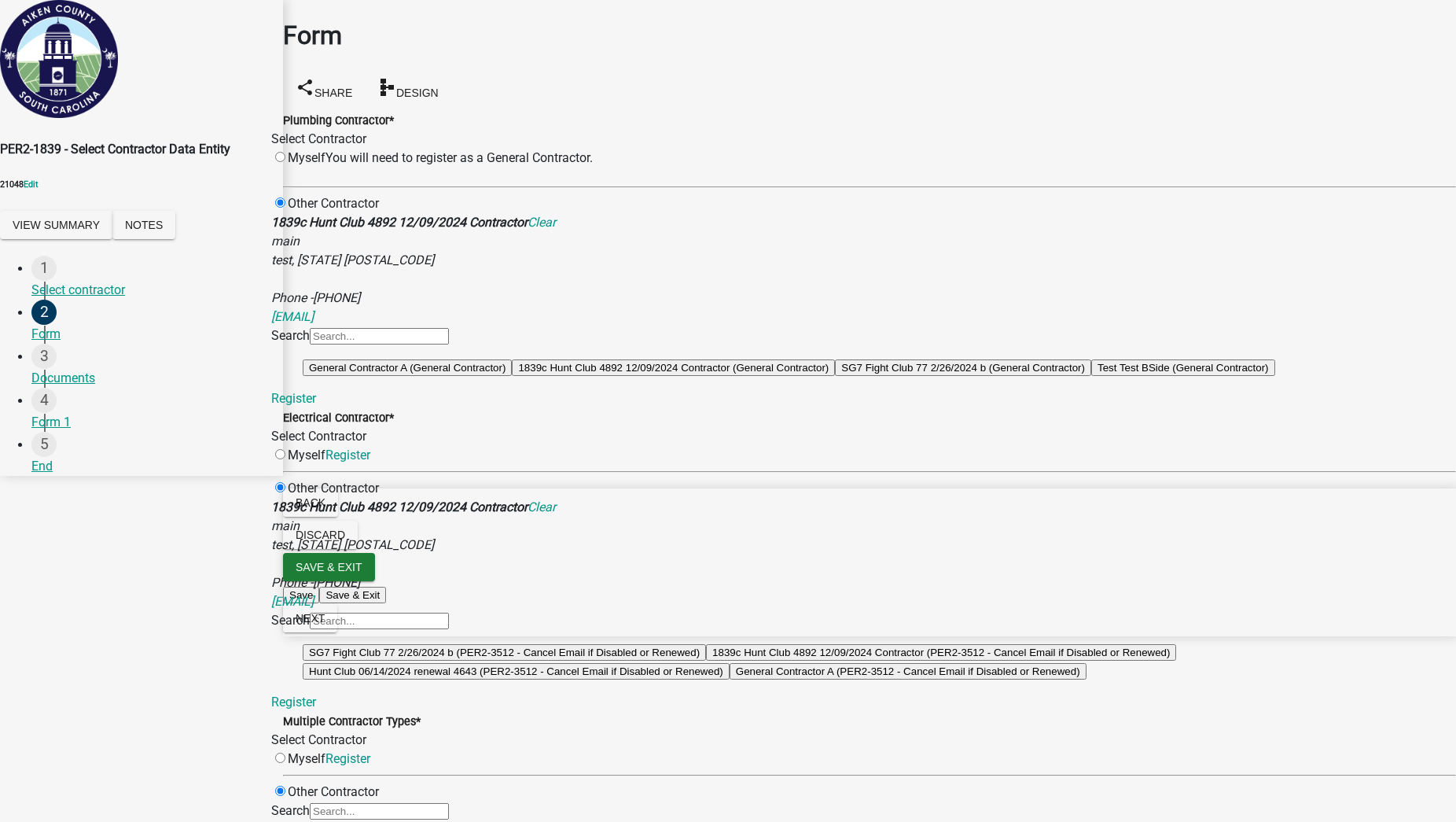 scroll, scrollTop: 530, scrollLeft: 0, axis: vertical 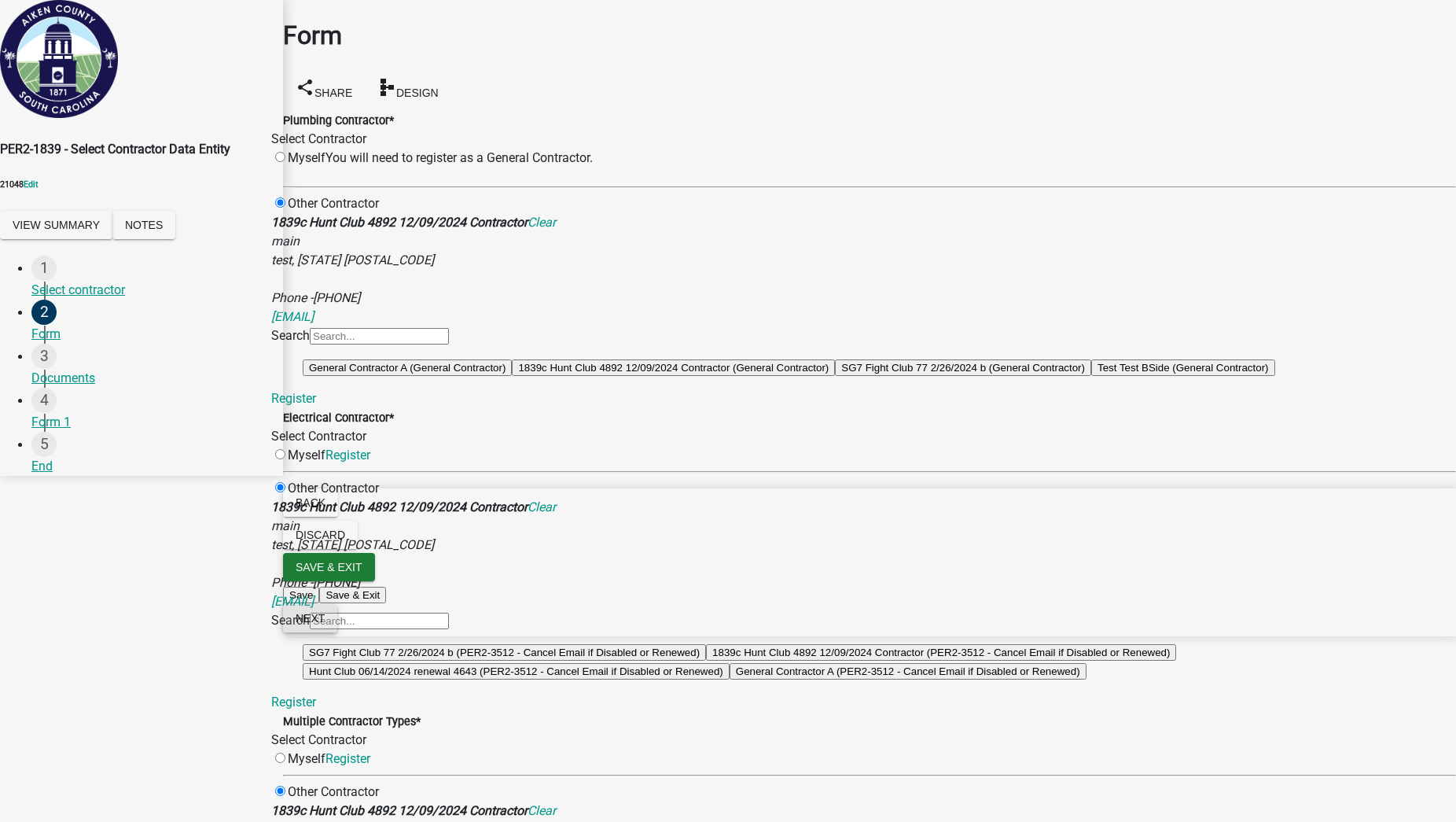 click on "Next" at bounding box center [310, 618] 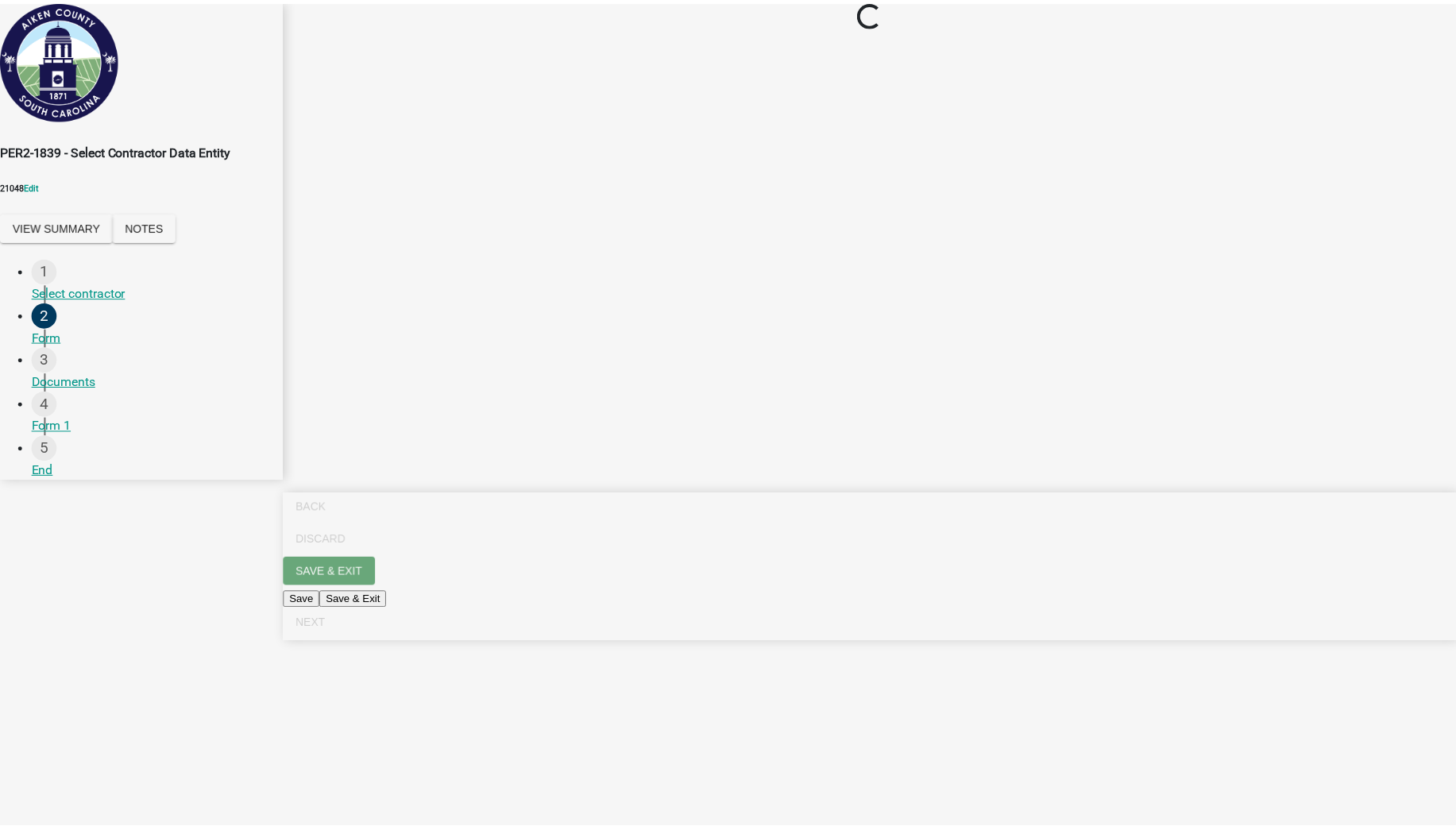 scroll, scrollTop: 0, scrollLeft: 0, axis: both 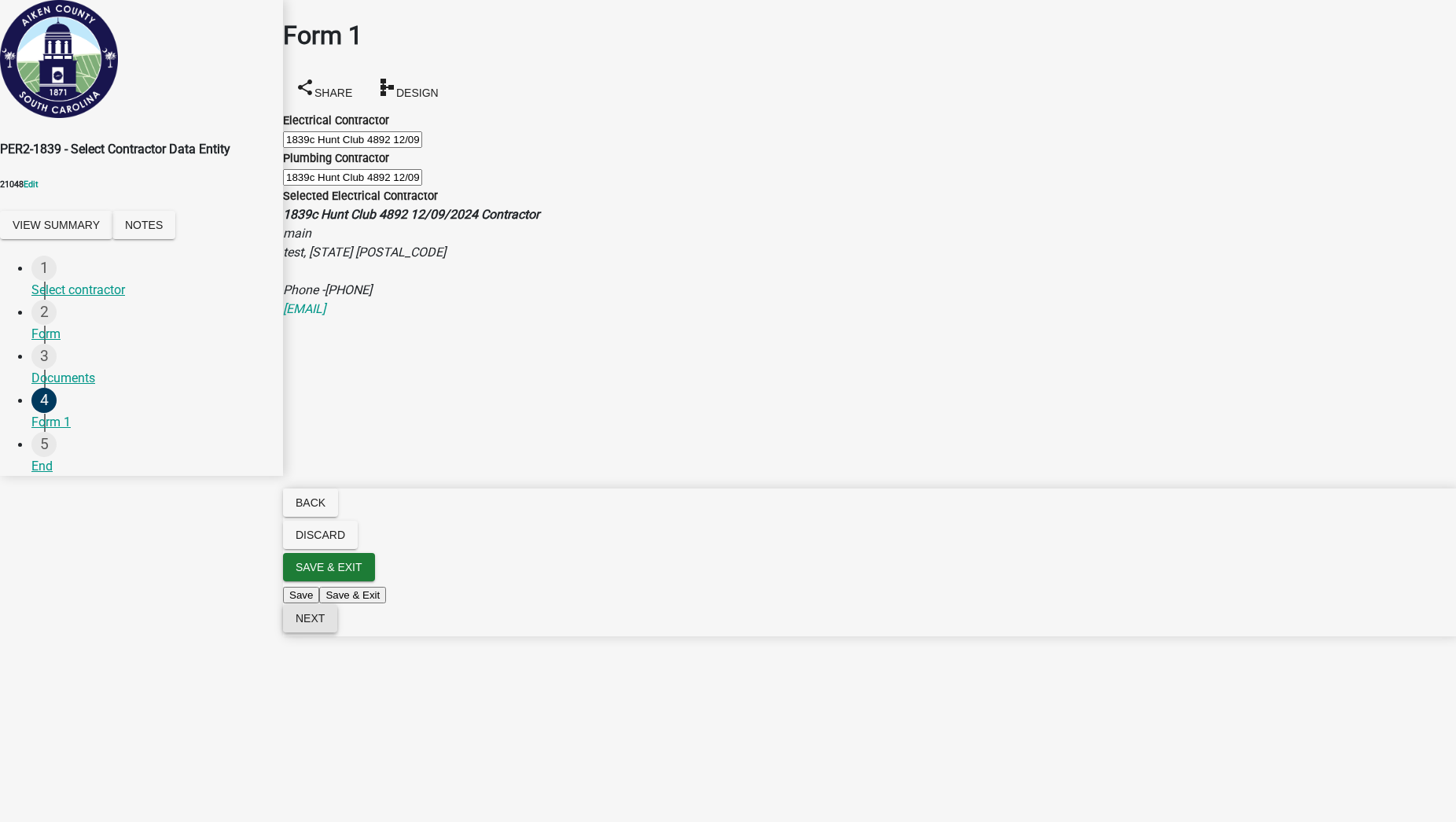 click on "Next" at bounding box center (310, 618) 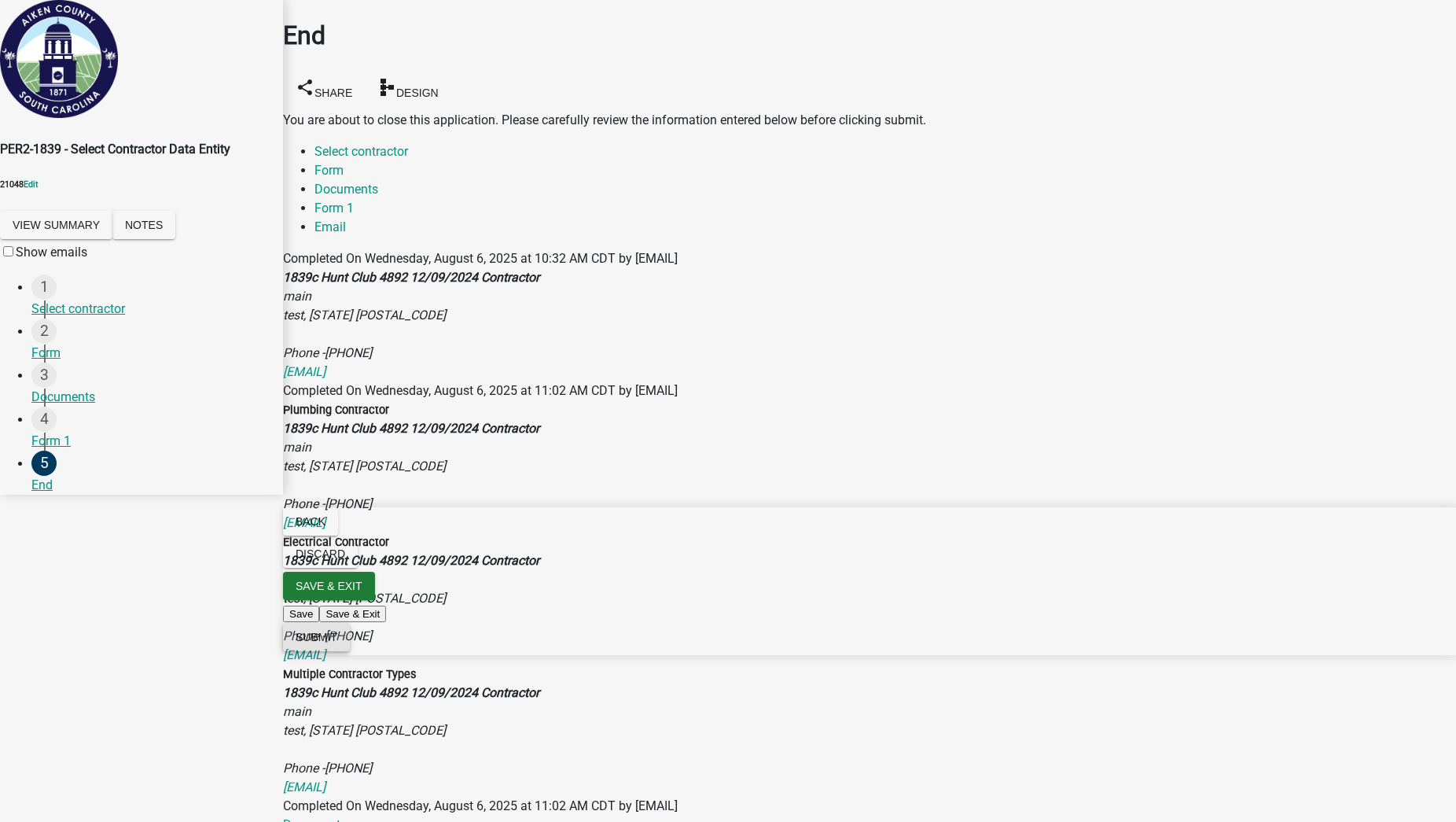 click on "Submit" at bounding box center (316, 637) 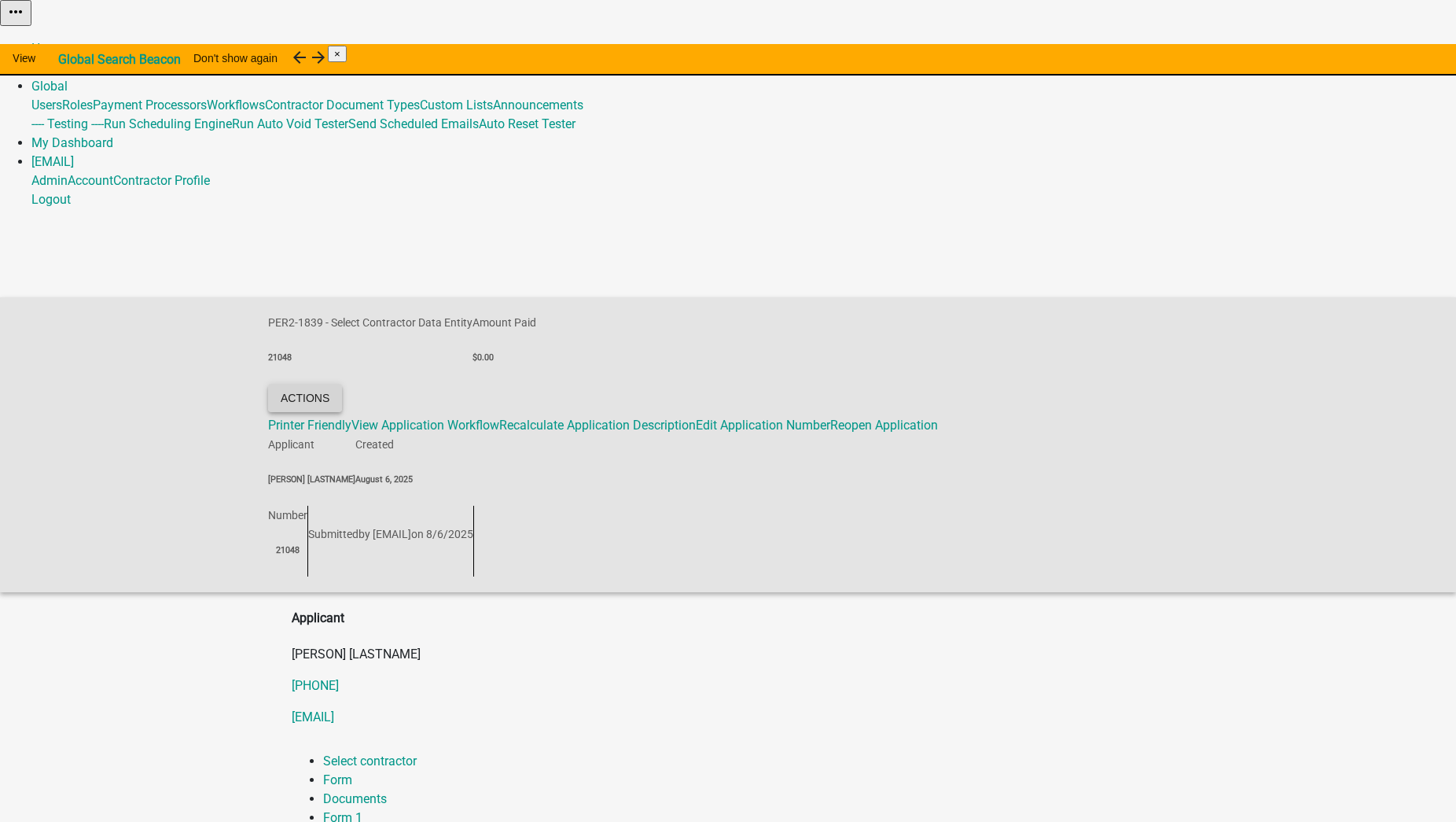 click on "Actions" at bounding box center (305, 398) 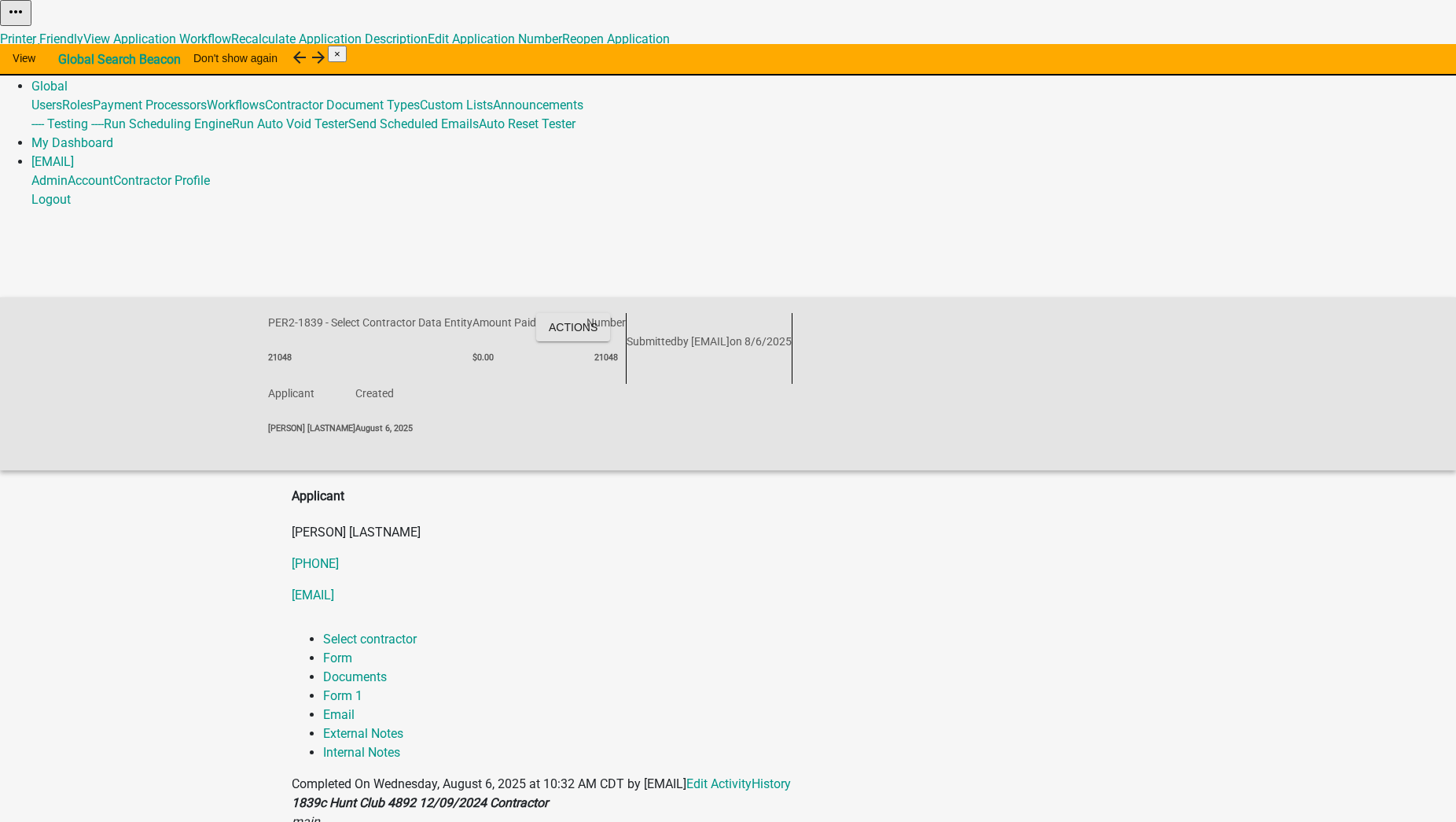 click on "PER2-1839 - Select Contractor Data Entity 21048 Amount Paid $0.00 Actions Printer Friendly View Application Workflow Recalculate Application Description Edit Application Number Reopen Application Applicant [PERSON] Created August 6, 2025 Number 21048 Submitted by [EMAIL] on 8/6/2025 Applicant [PERSON] [PHONE] [EMAIL] Select contractor Form Documents Form 1 Email External Notes Internal Notes Completed On Wednesday, August 6, 2025 at 10:32 AM CDT by [EMAIL] Edit Activity History 1839c Hunt Club 4892 12/09/2024 Contractor main test, [STATE] [POSTAL_CODE] Phone - [PHONE] [EMAIL] Completed On Wednesday, August 6, 2025 at 11:02 AM CDT by [EMAIL] Edit Activity History Plumbing Contractor 1839c Hunt Club 4892 12/09/2024 Contractor main test, [STATE] [POSTAL_CODE] Phone - [PHONE] [EMAIL] Electrical Contractor 1839c Hunt Club 4892 12/09/2024 Contractor main main" 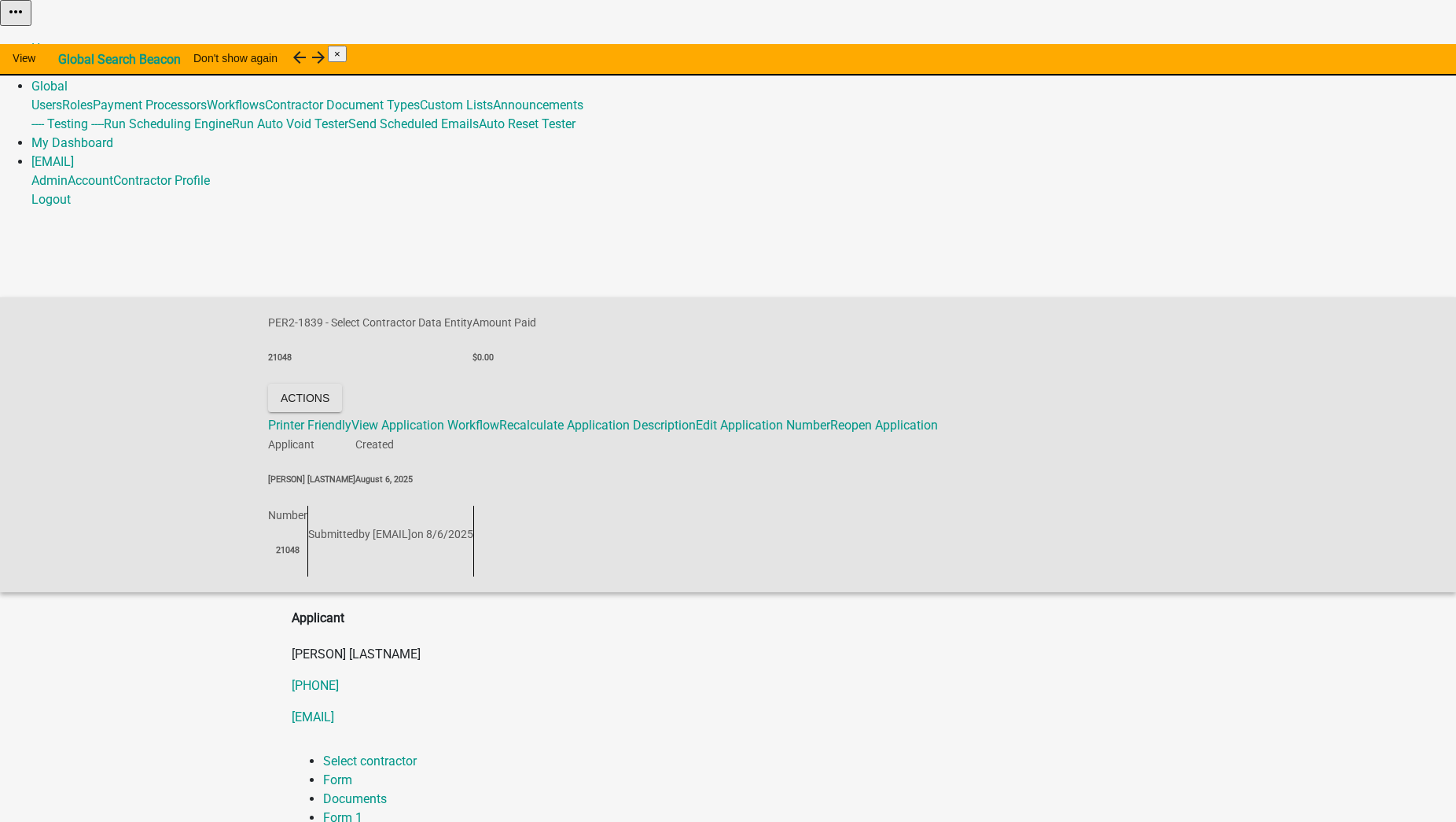 click on "Admin" at bounding box center [50, 67] 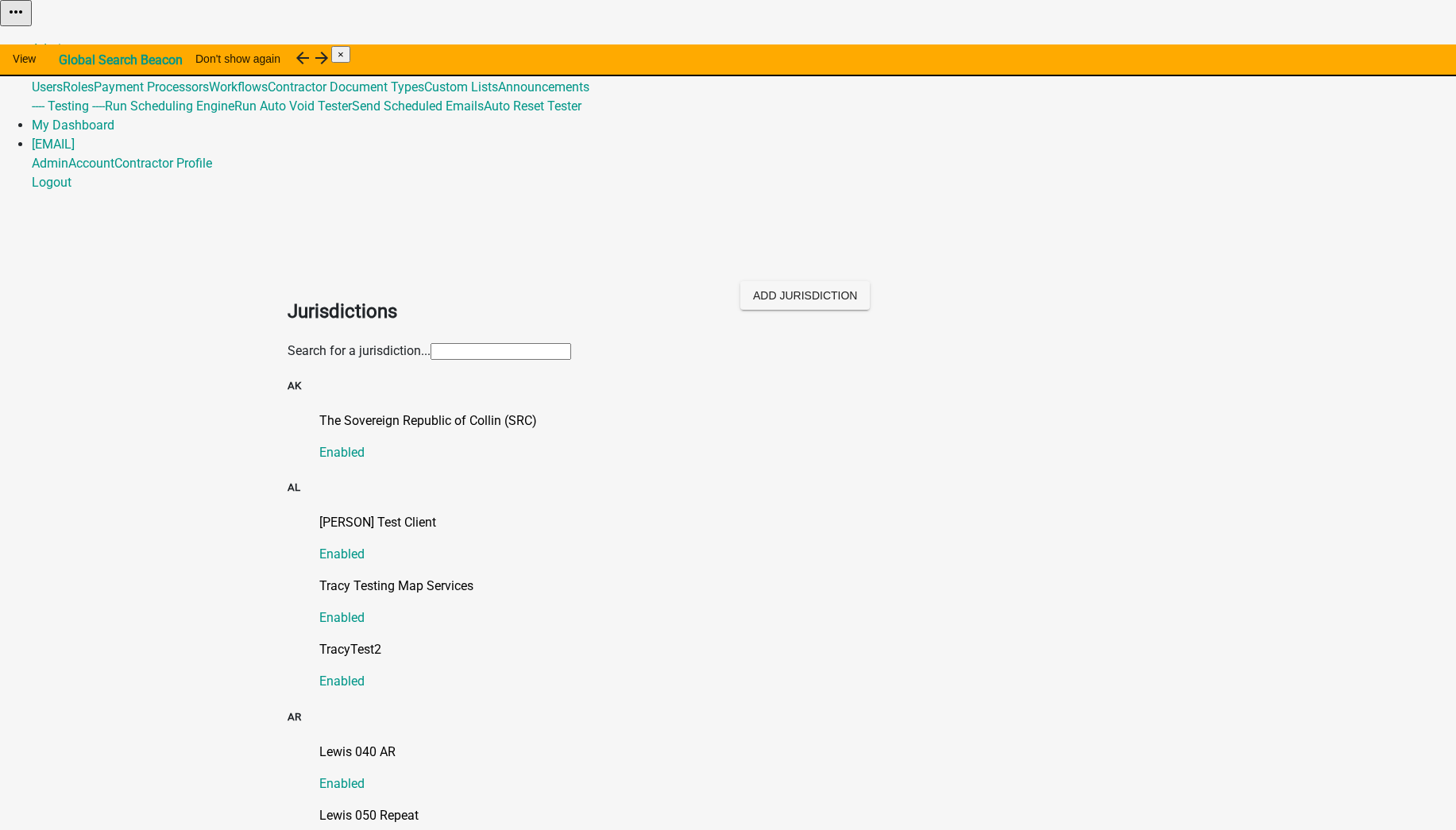 click 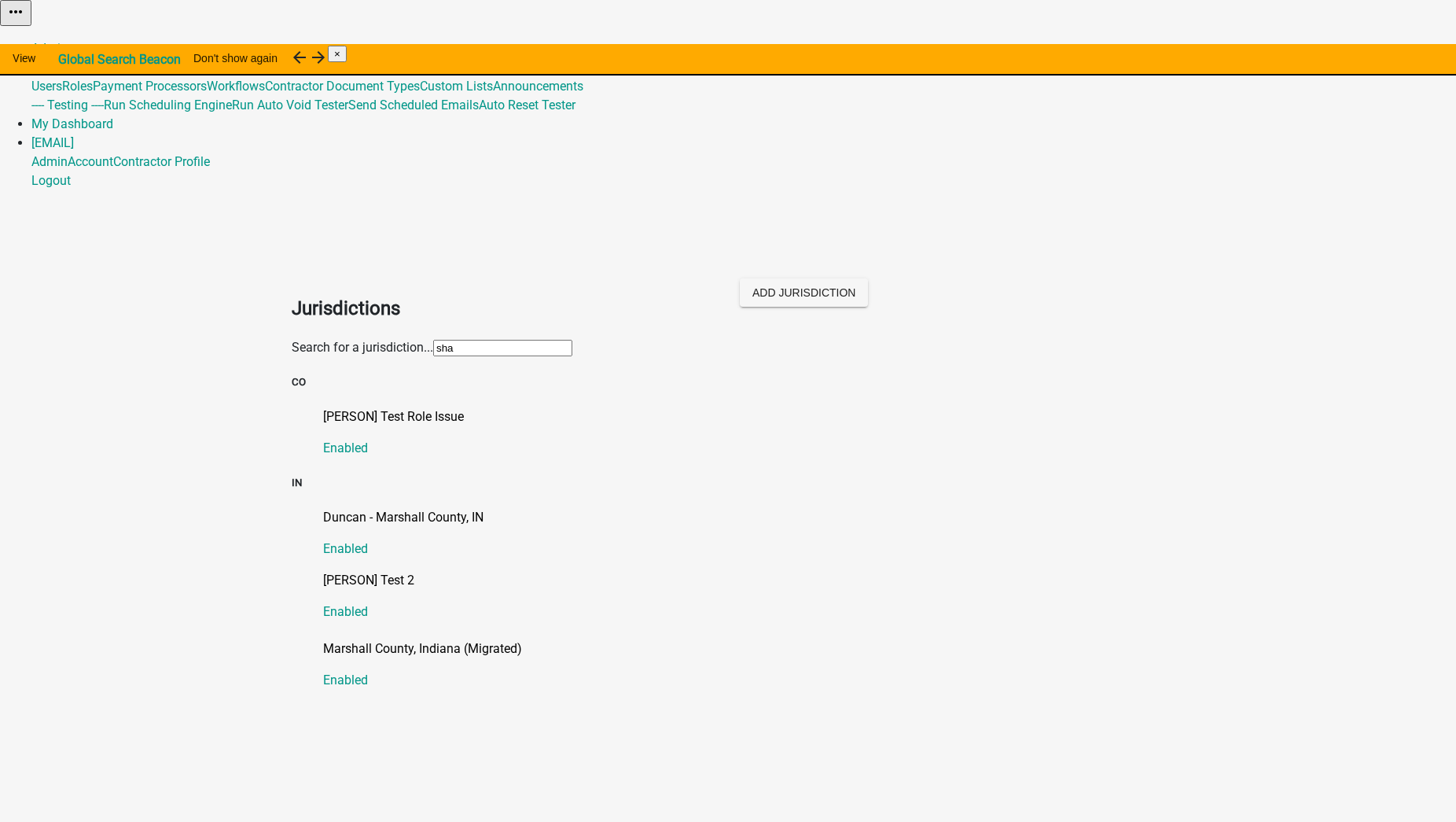 type on "shaw" 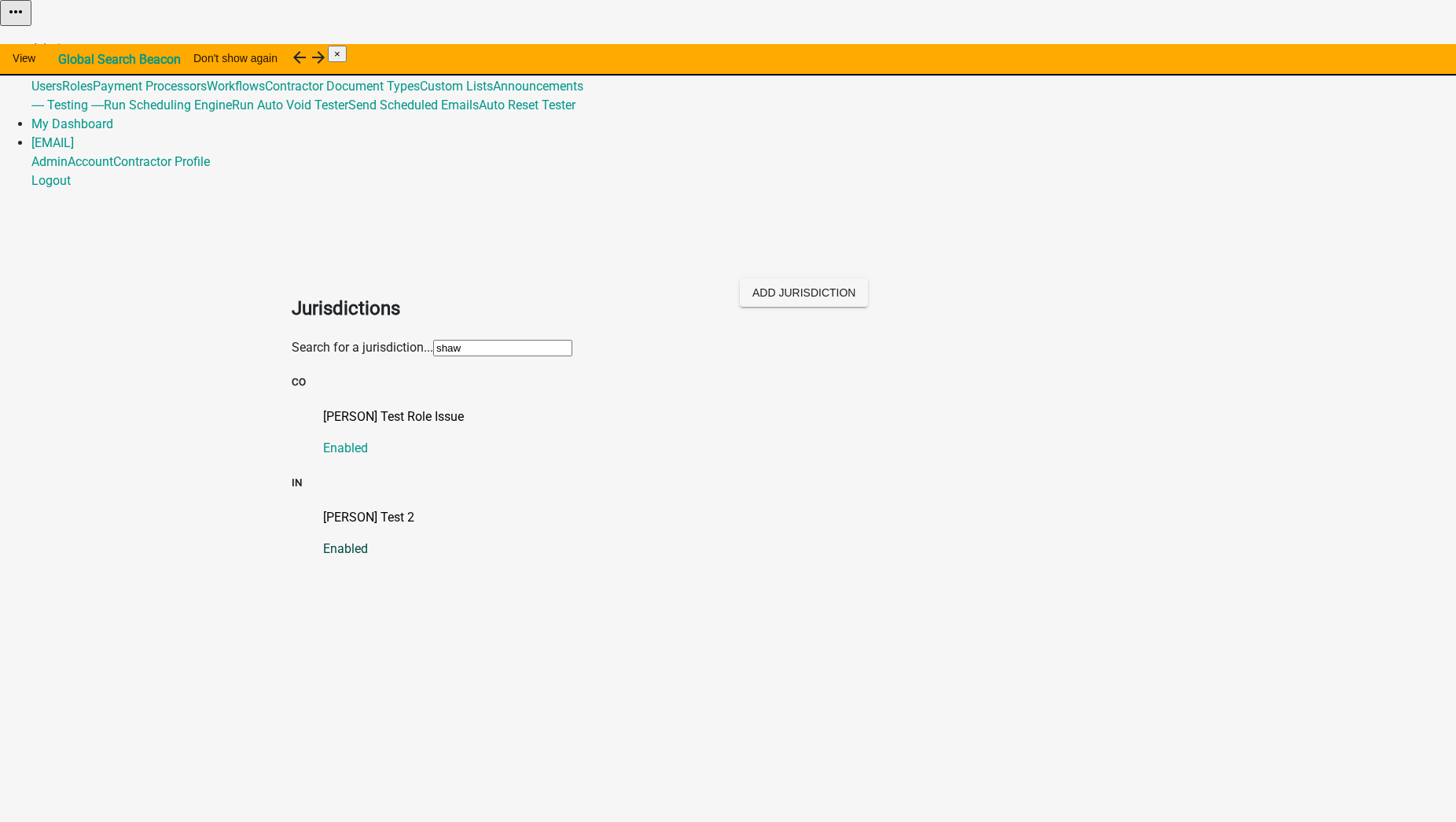 click on "[PERSON] Test 2" 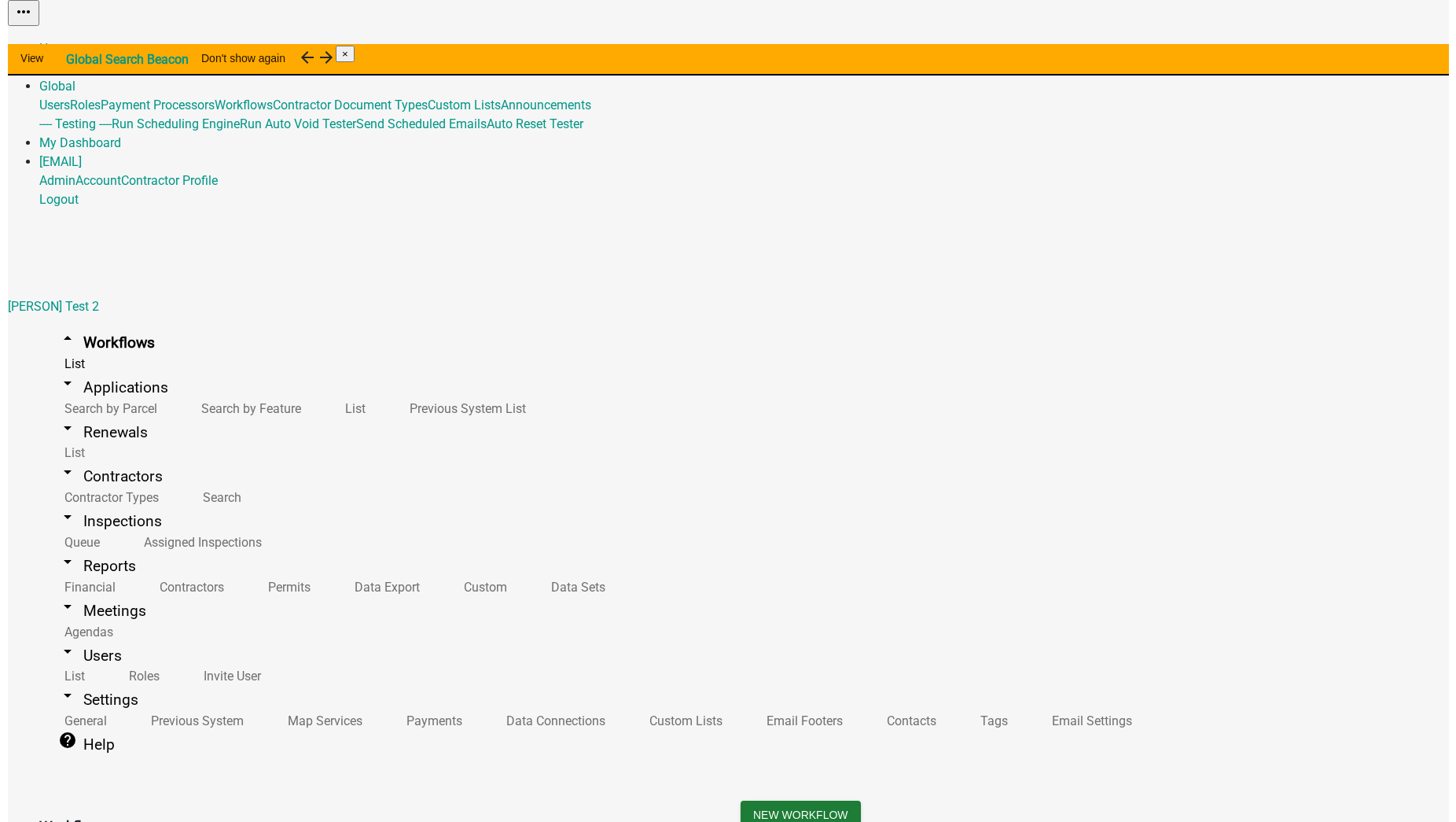 scroll, scrollTop: 2110, scrollLeft: 0, axis: vertical 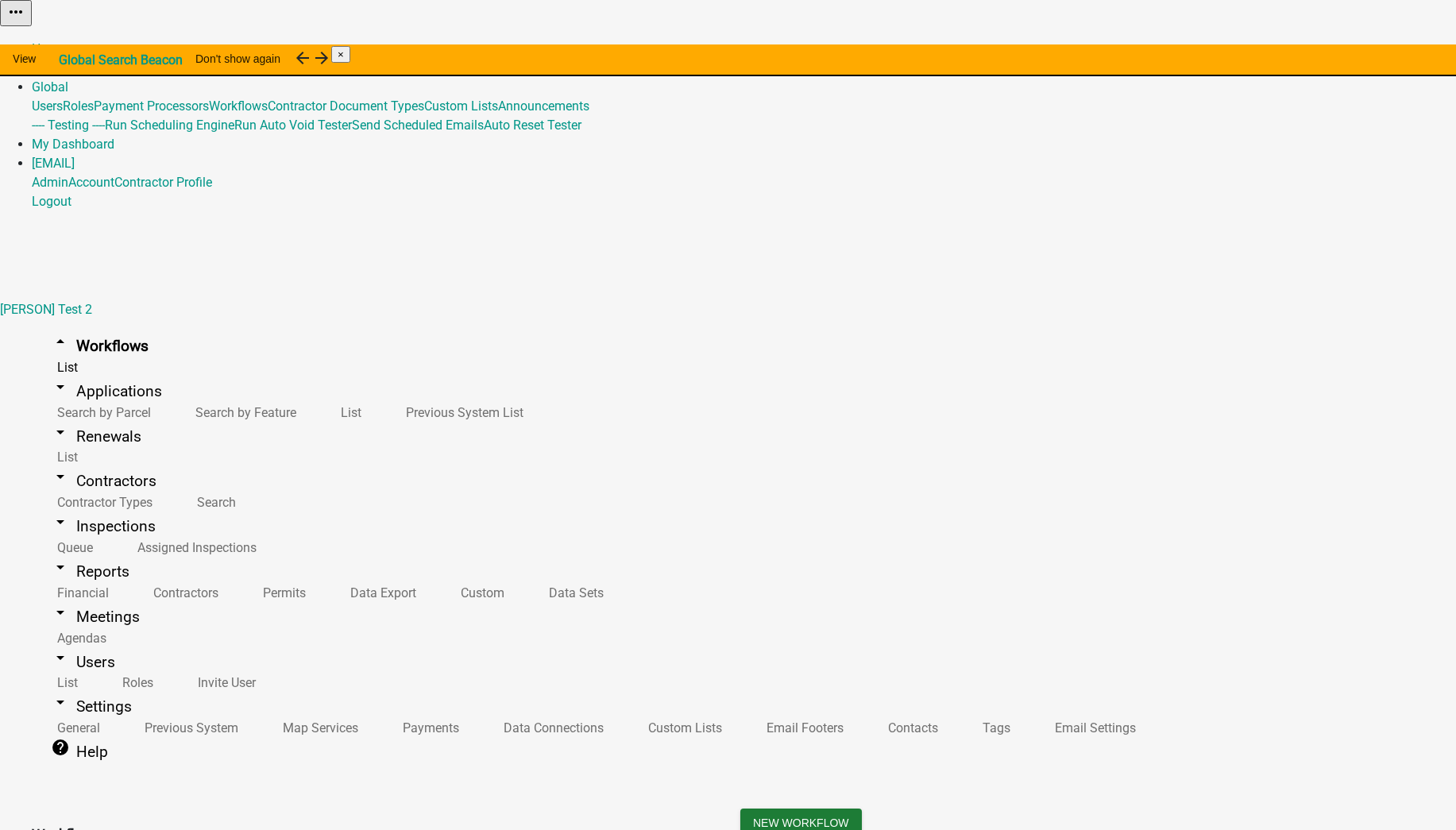 click at bounding box center [933, 2826] 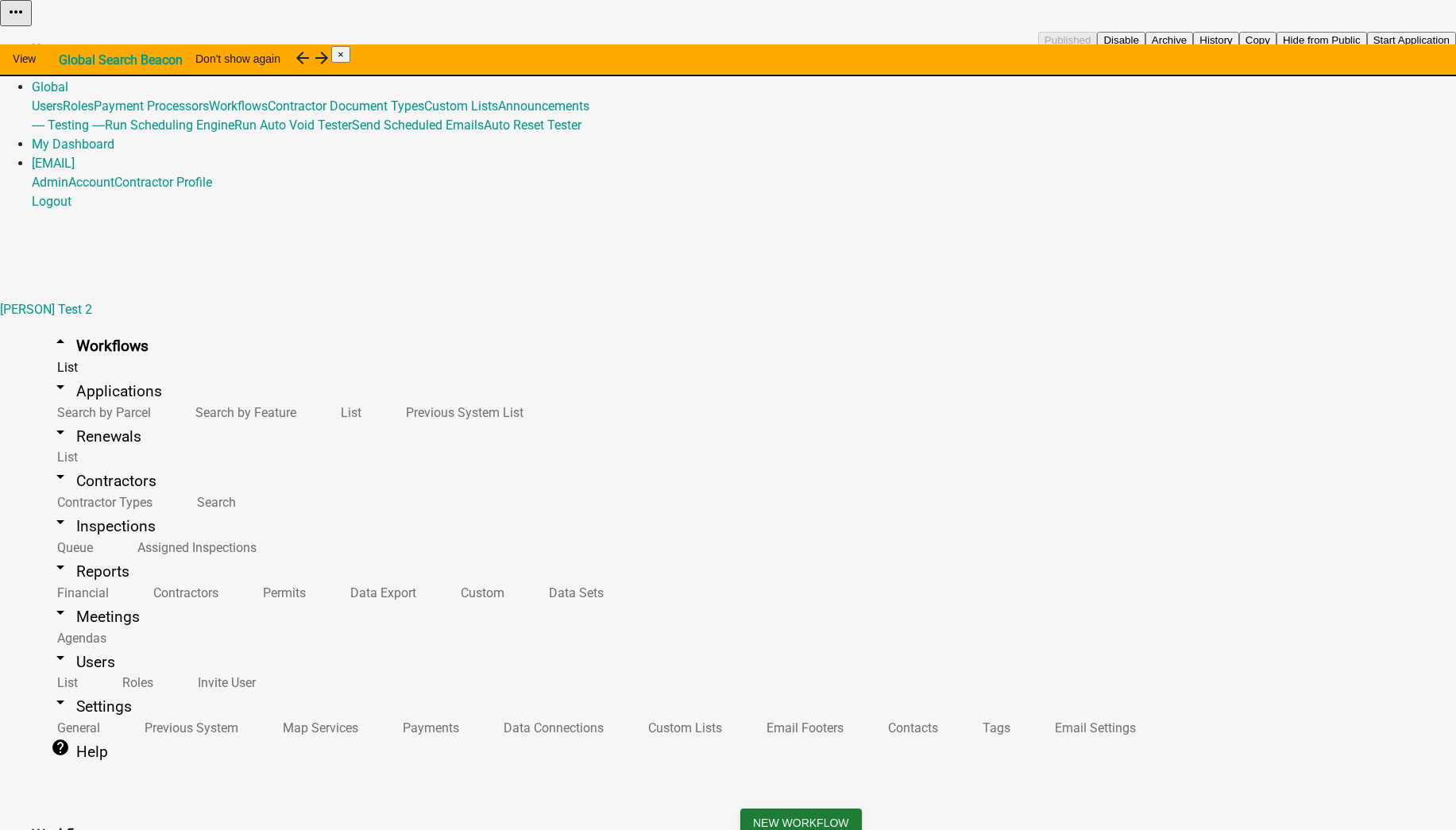 click on "Start Application" at bounding box center [1412, 40] 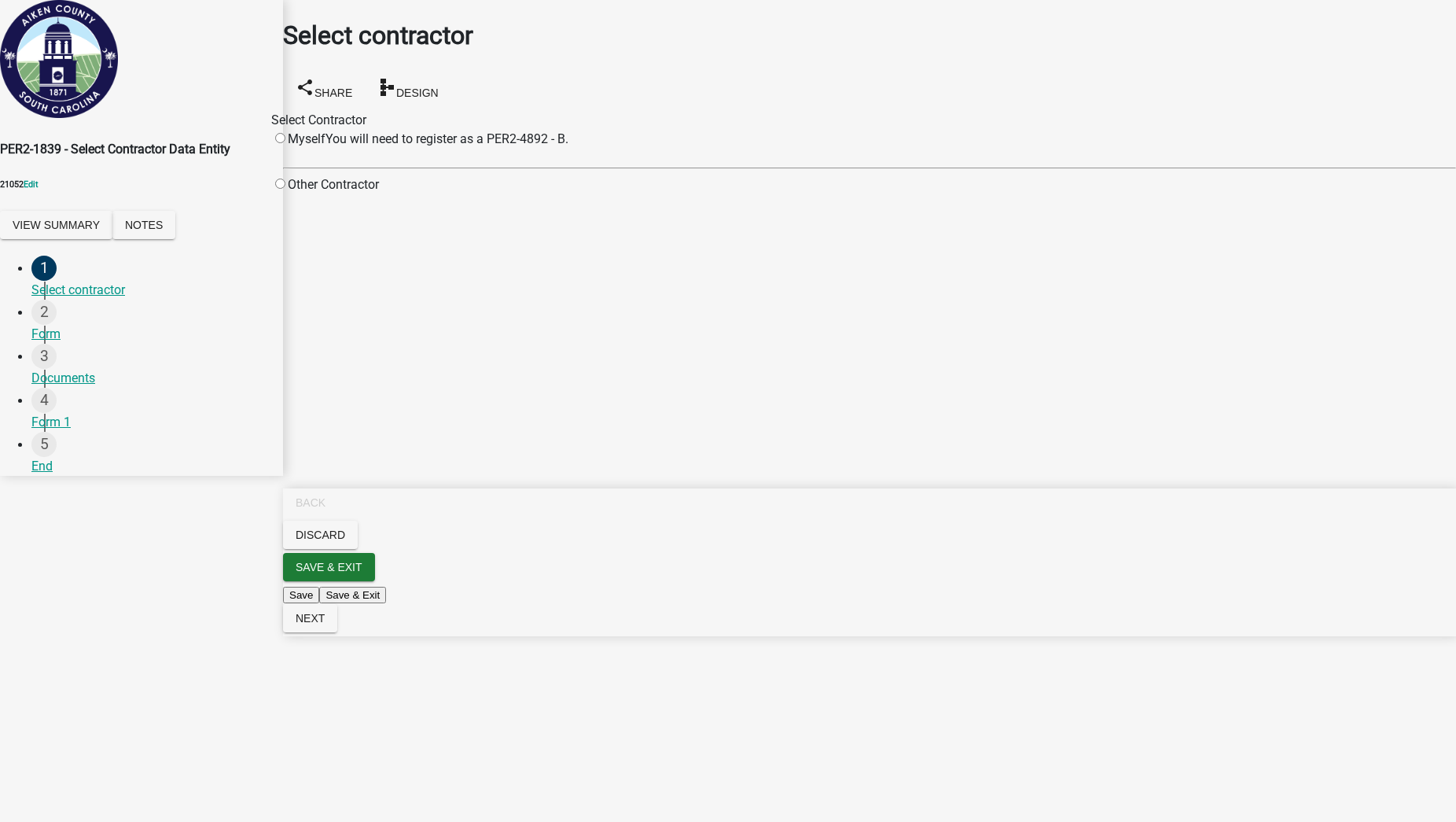 click on "Other Contractor" 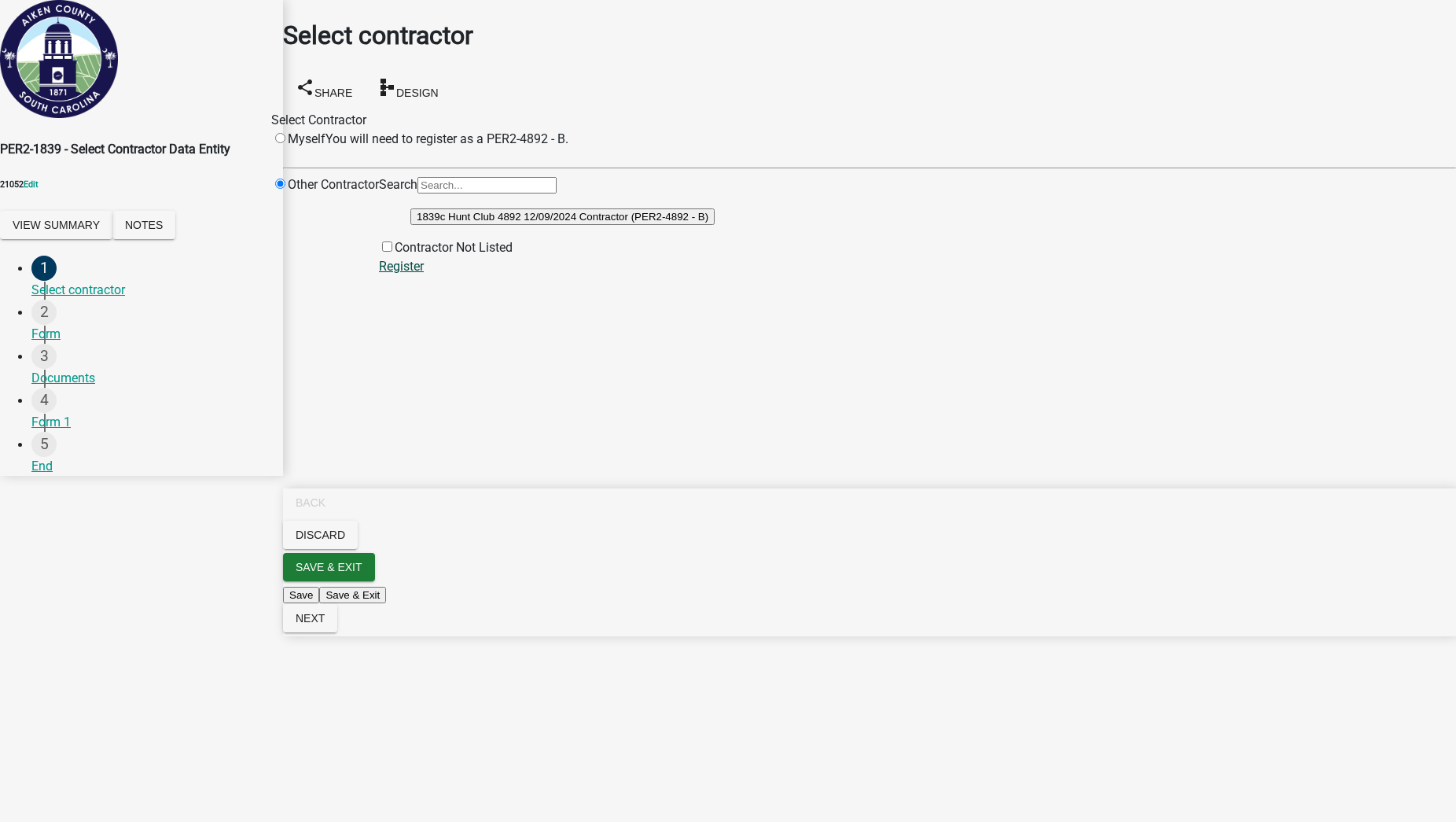 click on "Register" at bounding box center (401, 266) 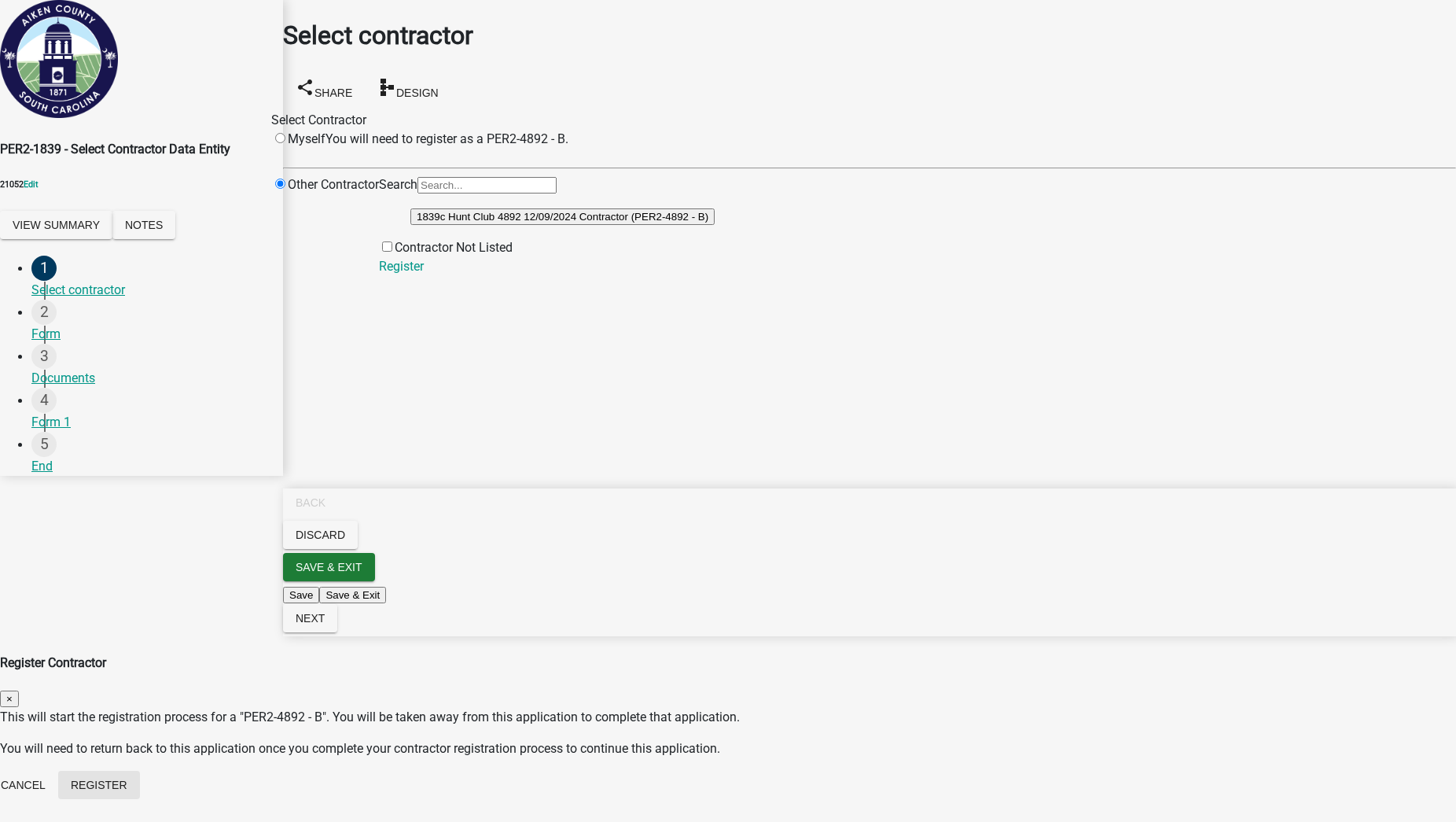 click on "Register" 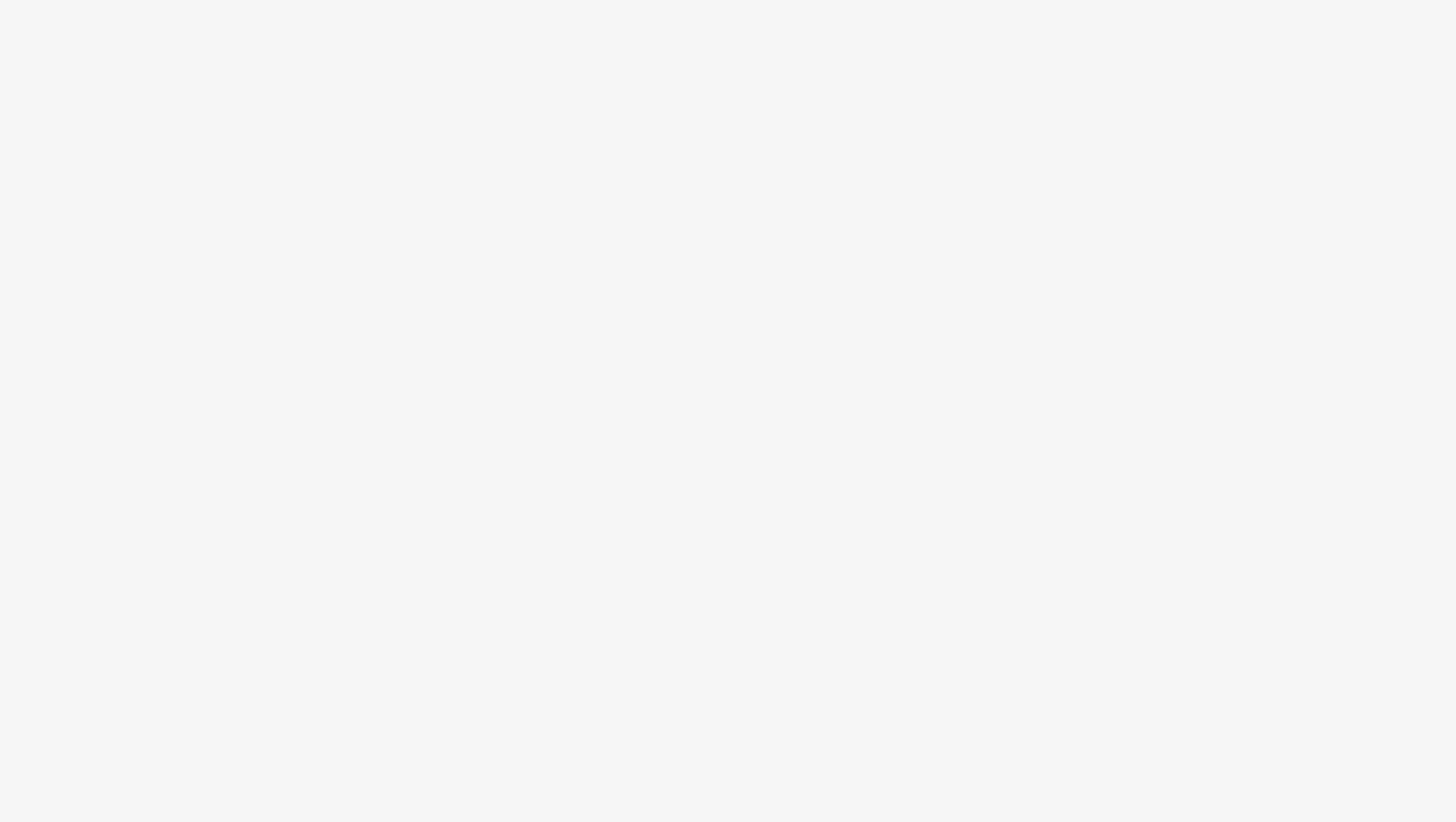 scroll, scrollTop: 0, scrollLeft: 0, axis: both 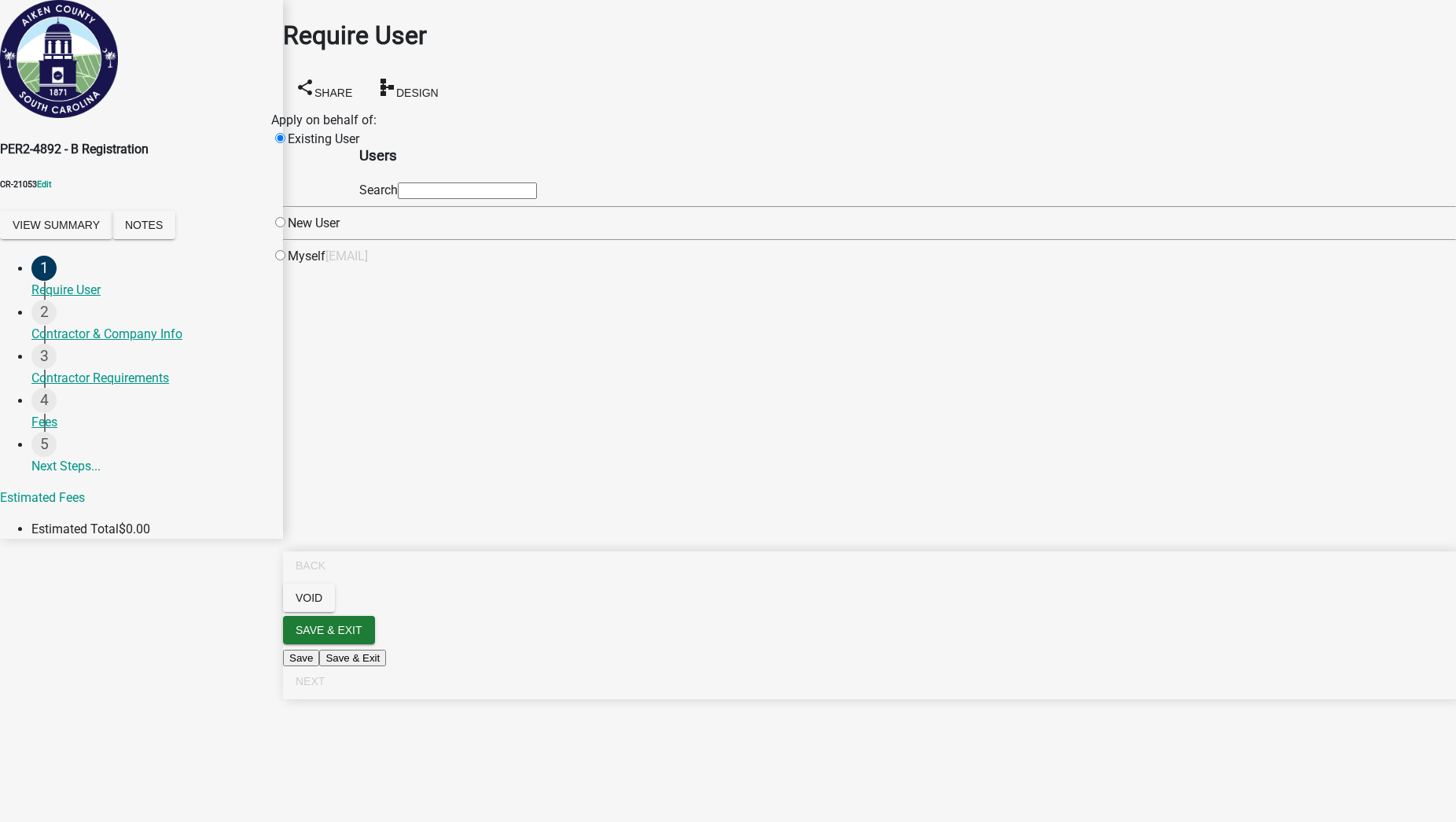 click 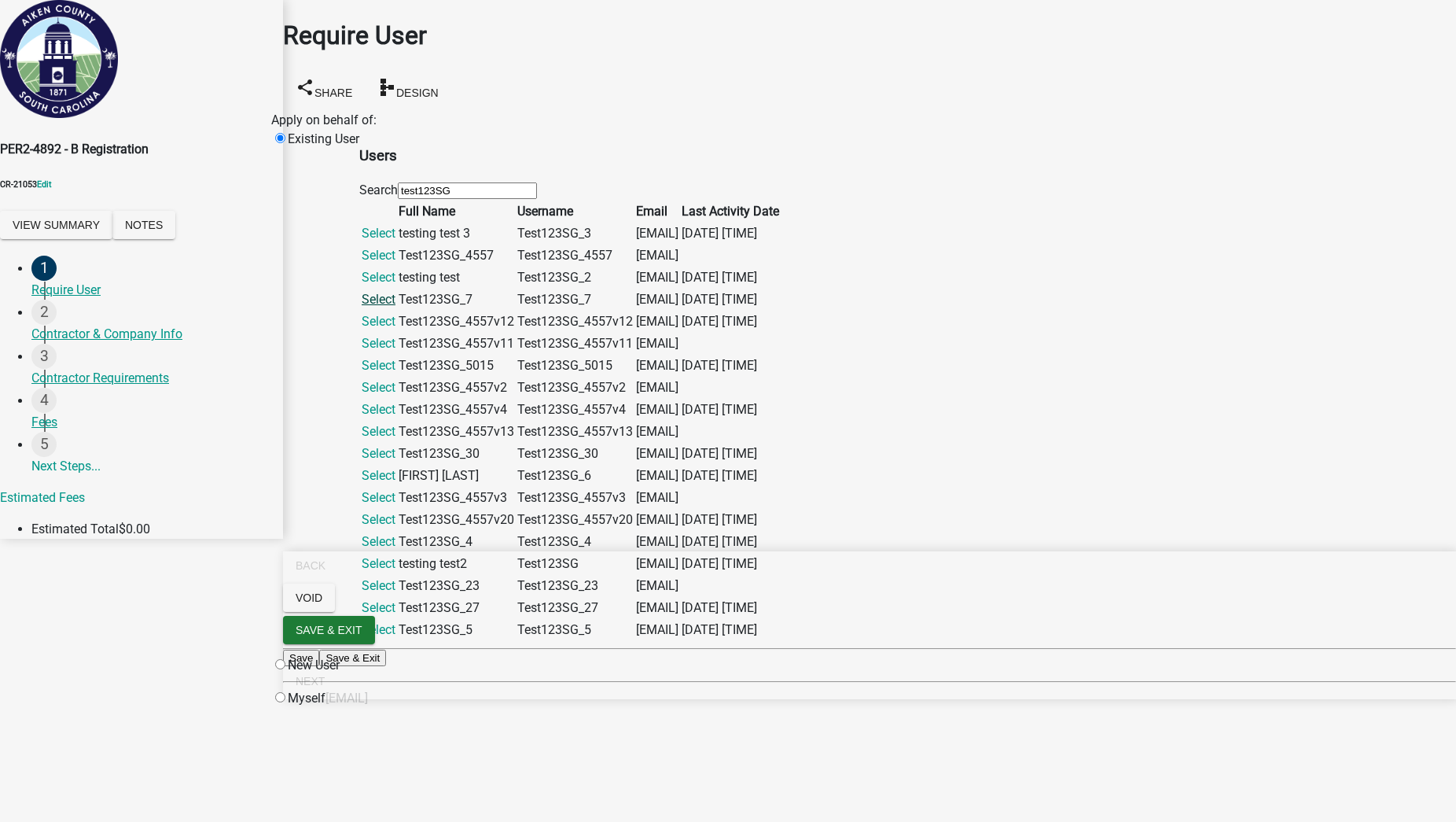 click on "Select" 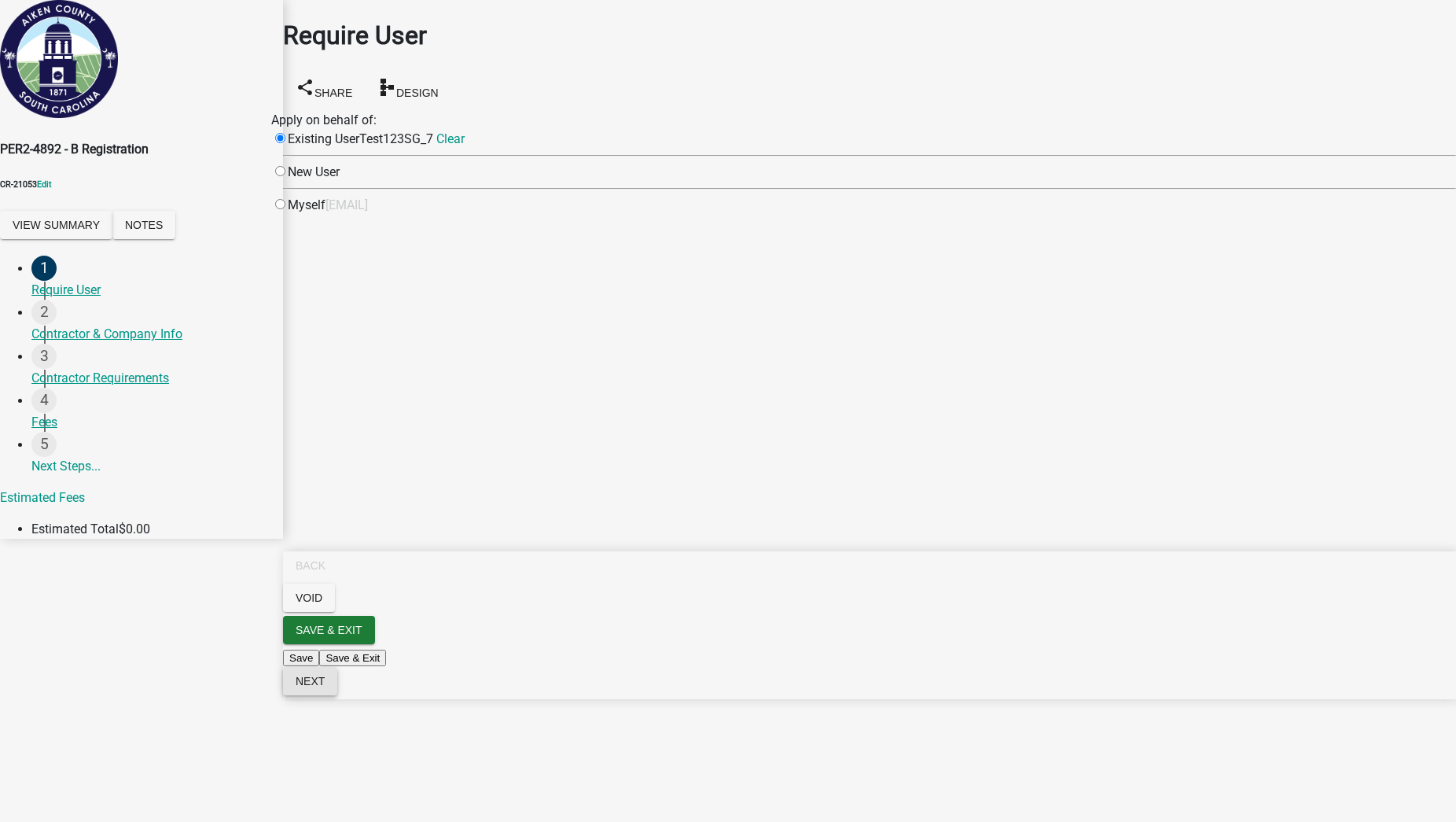click on "Next" at bounding box center [310, 681] 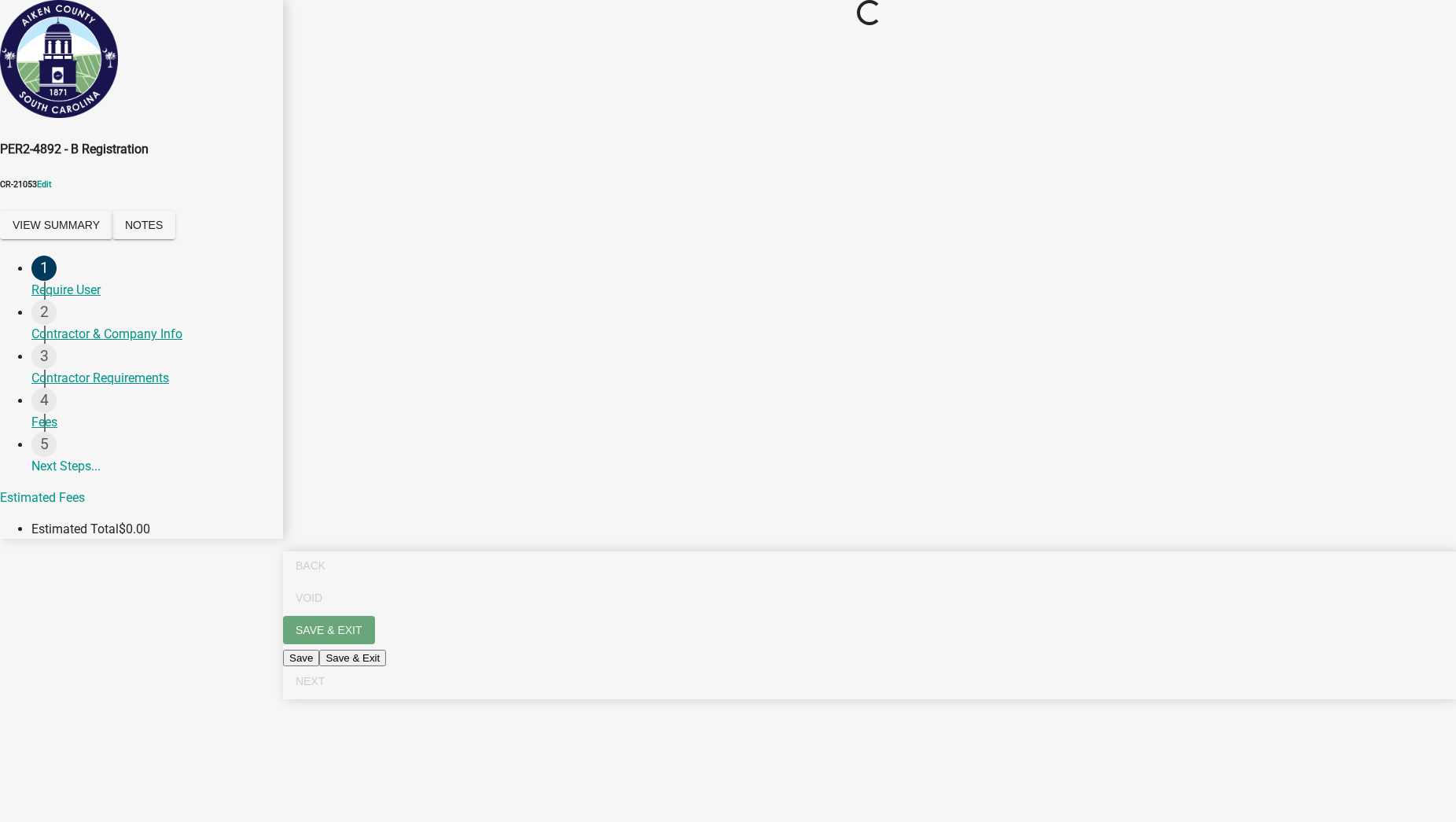 select on "IL" 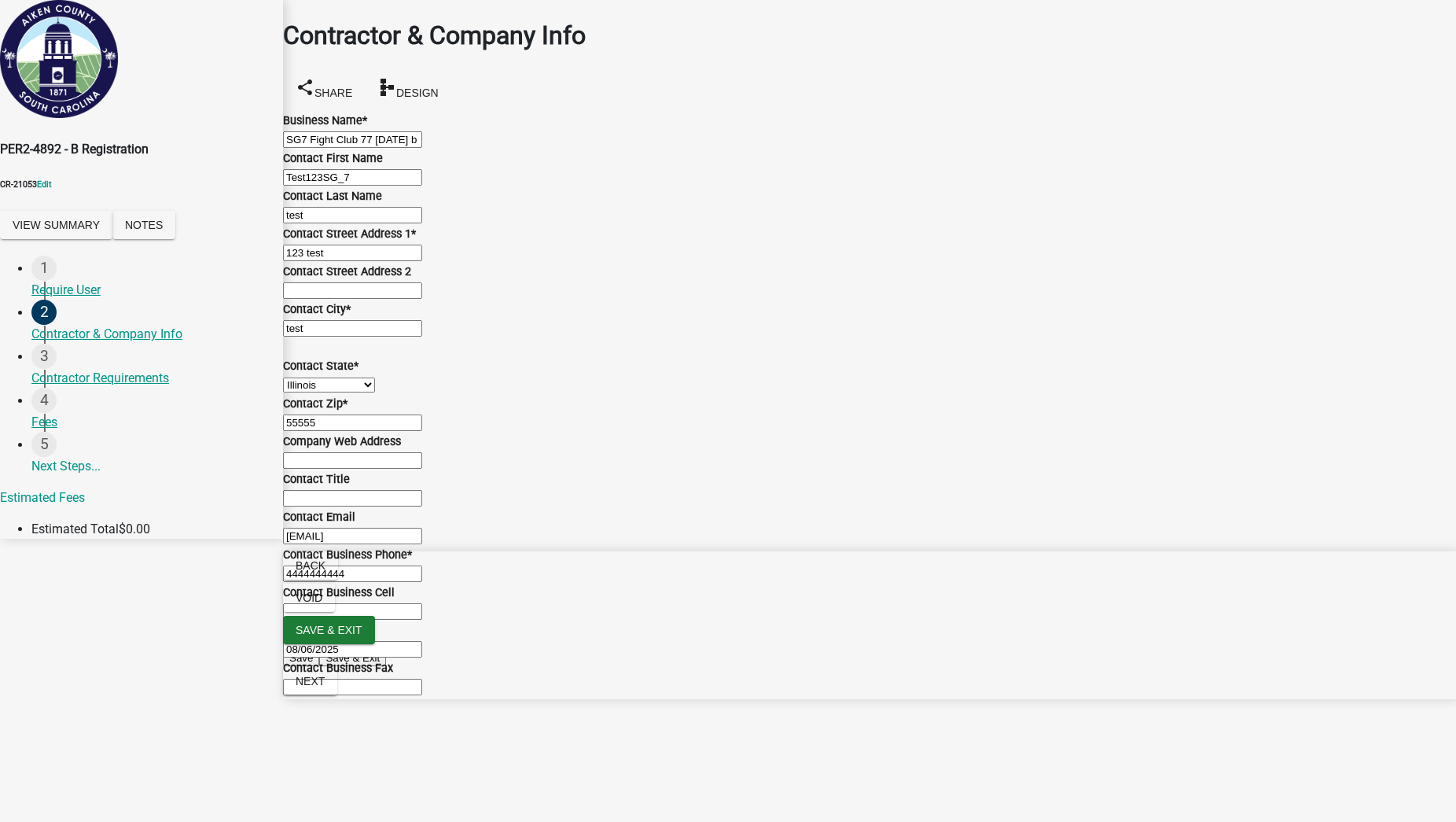click on "SG7 Fight Club 77 [DATE] b" at bounding box center [352, 139] 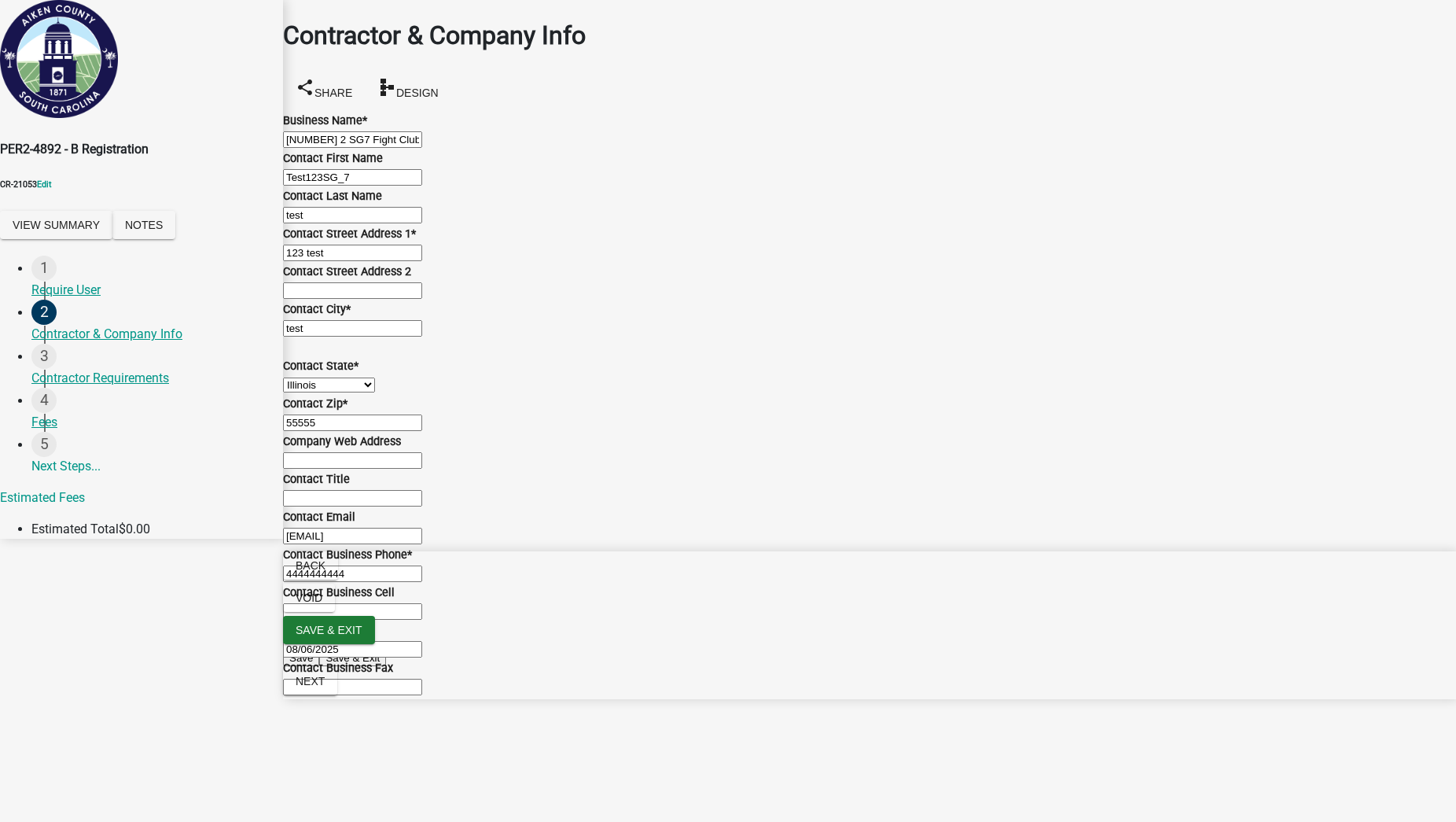 drag, startPoint x: 344, startPoint y: 142, endPoint x: 270, endPoint y: 146, distance: 74.10803 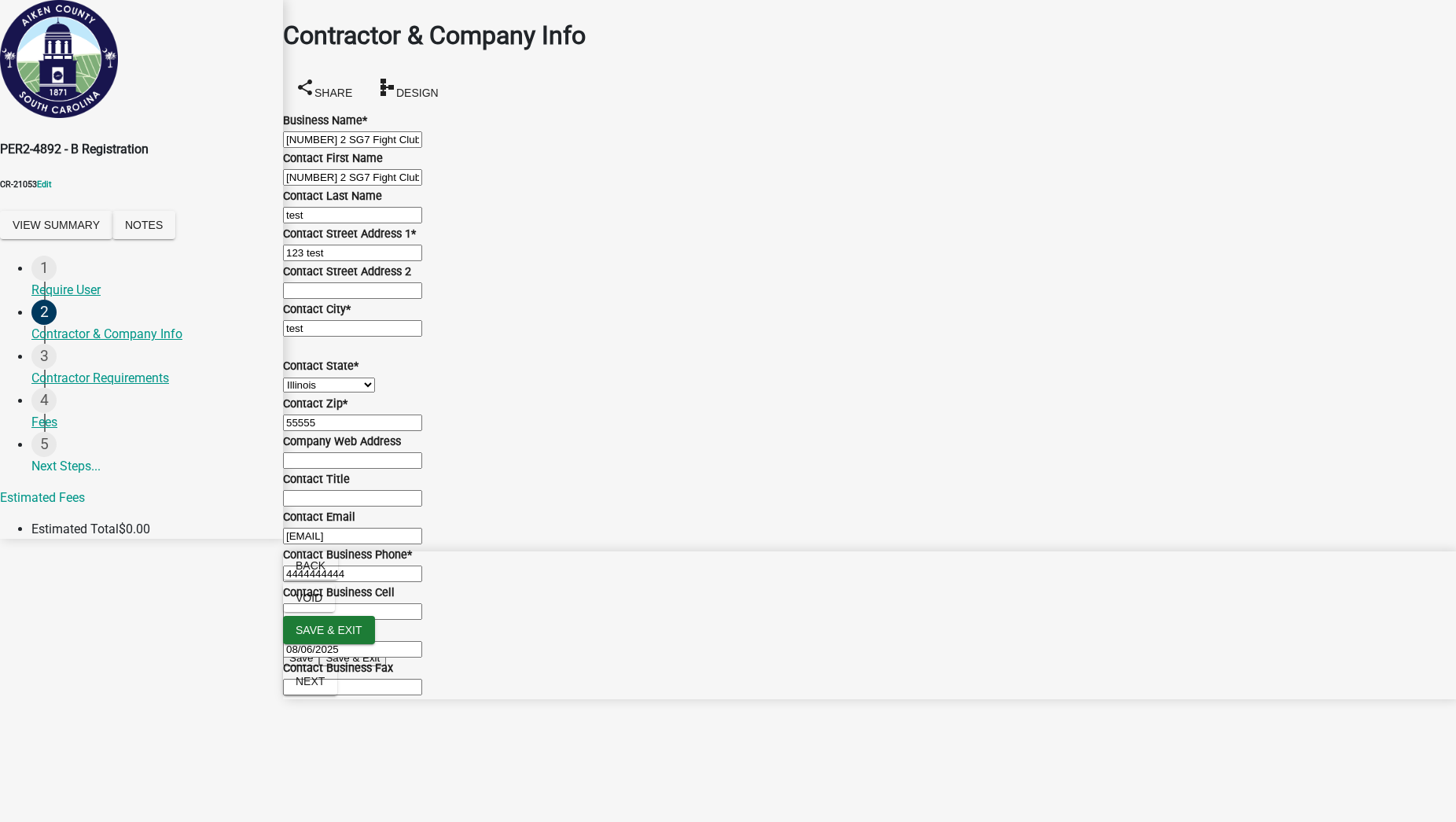 type on "[NUMBER] 2 SG7 Fight Club 77 [DATE] b" 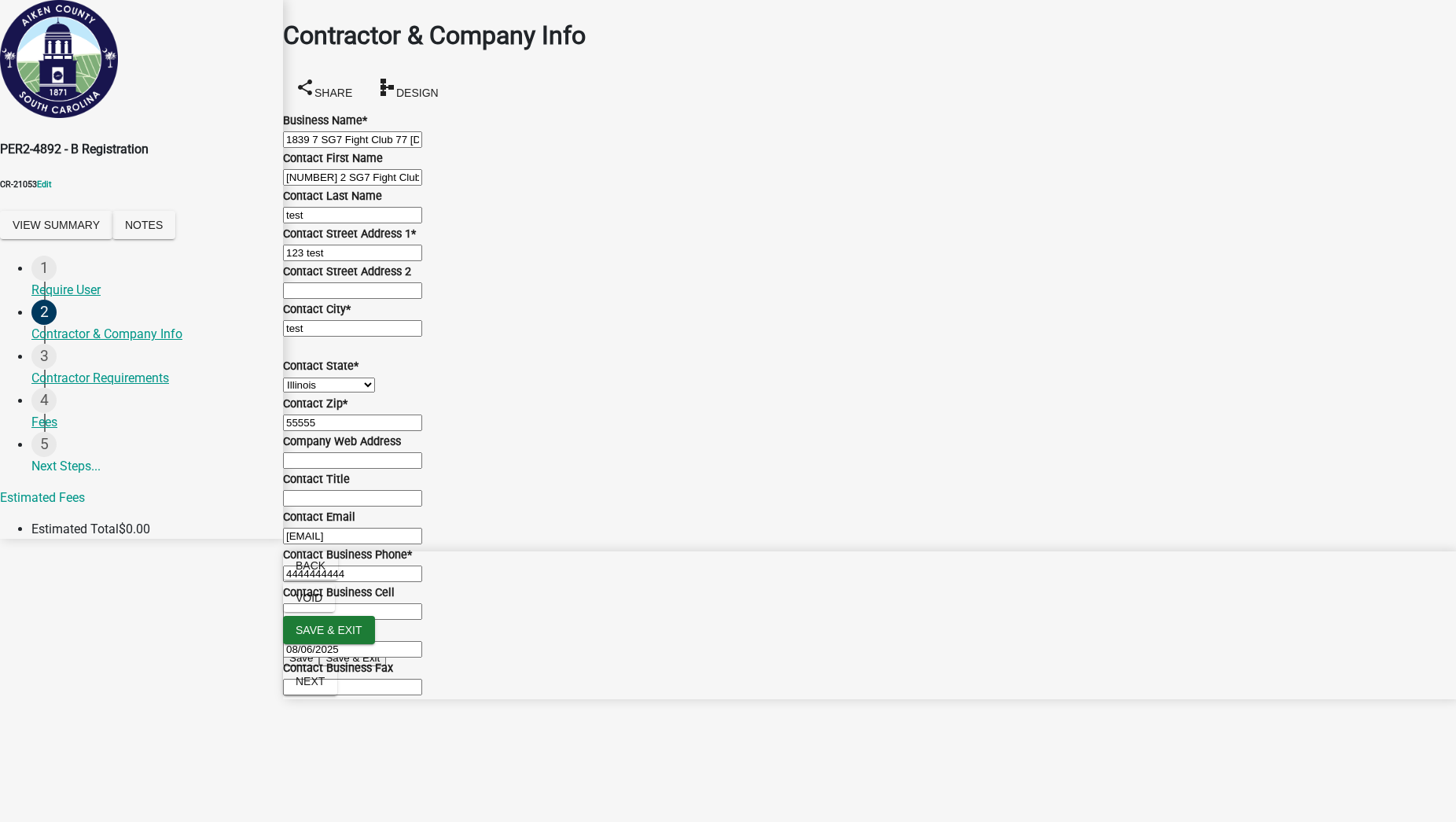 type on "1839 7 SG7 Fight Club 77 [DATE] b" 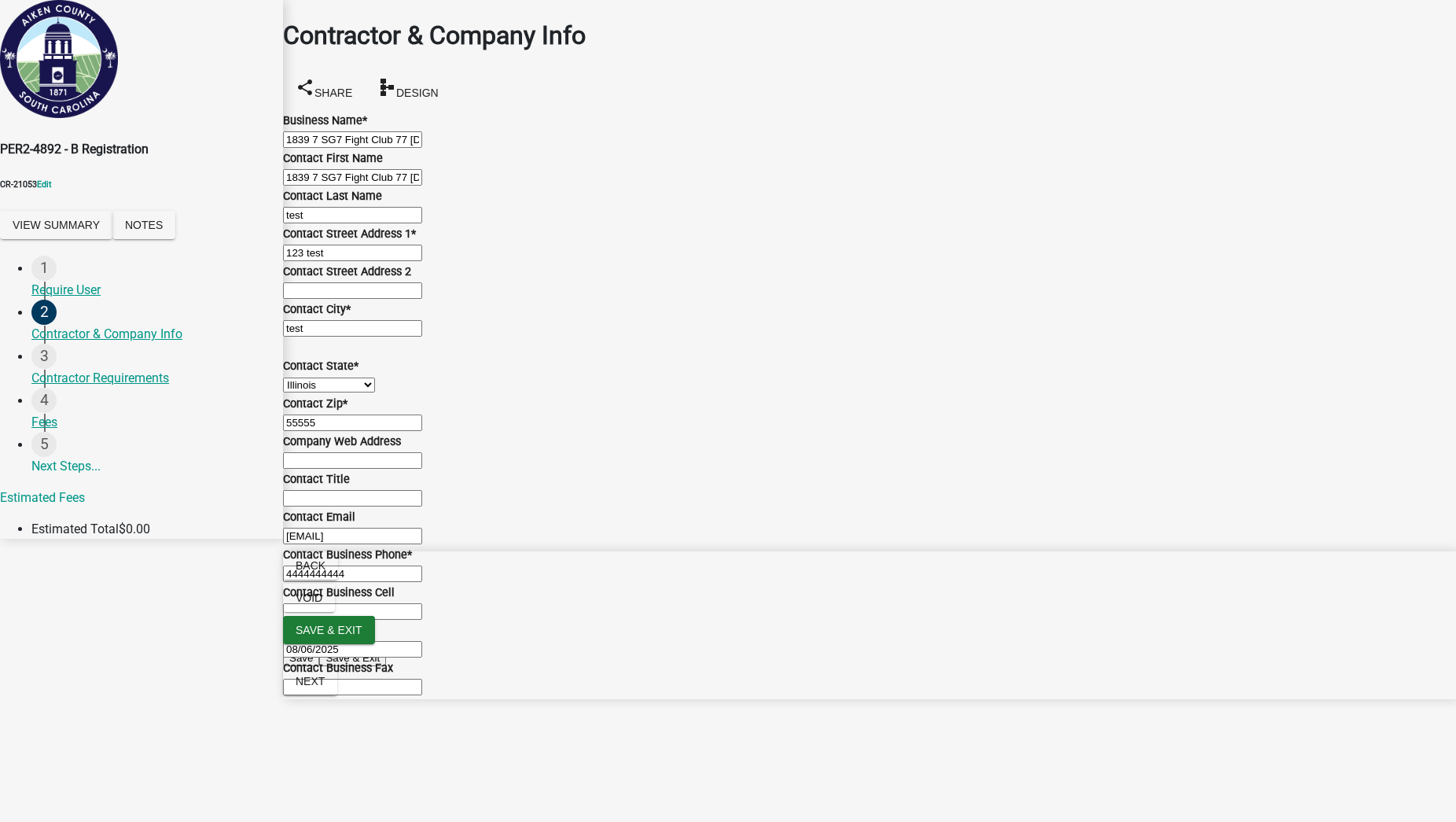 scroll, scrollTop: 492, scrollLeft: 0, axis: vertical 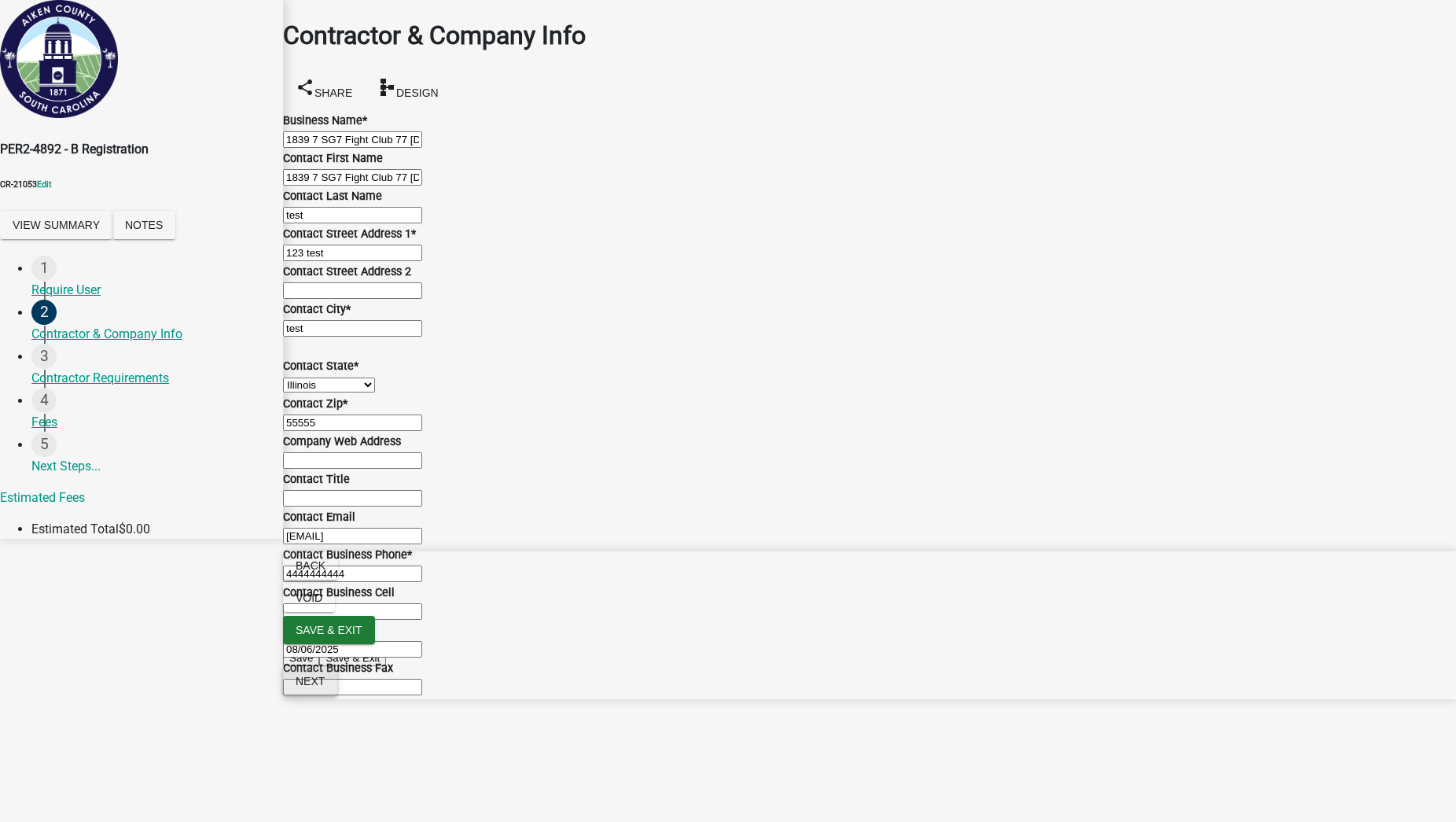 type on "1839 7 SG7 Fight Club 77 [DATE] b" 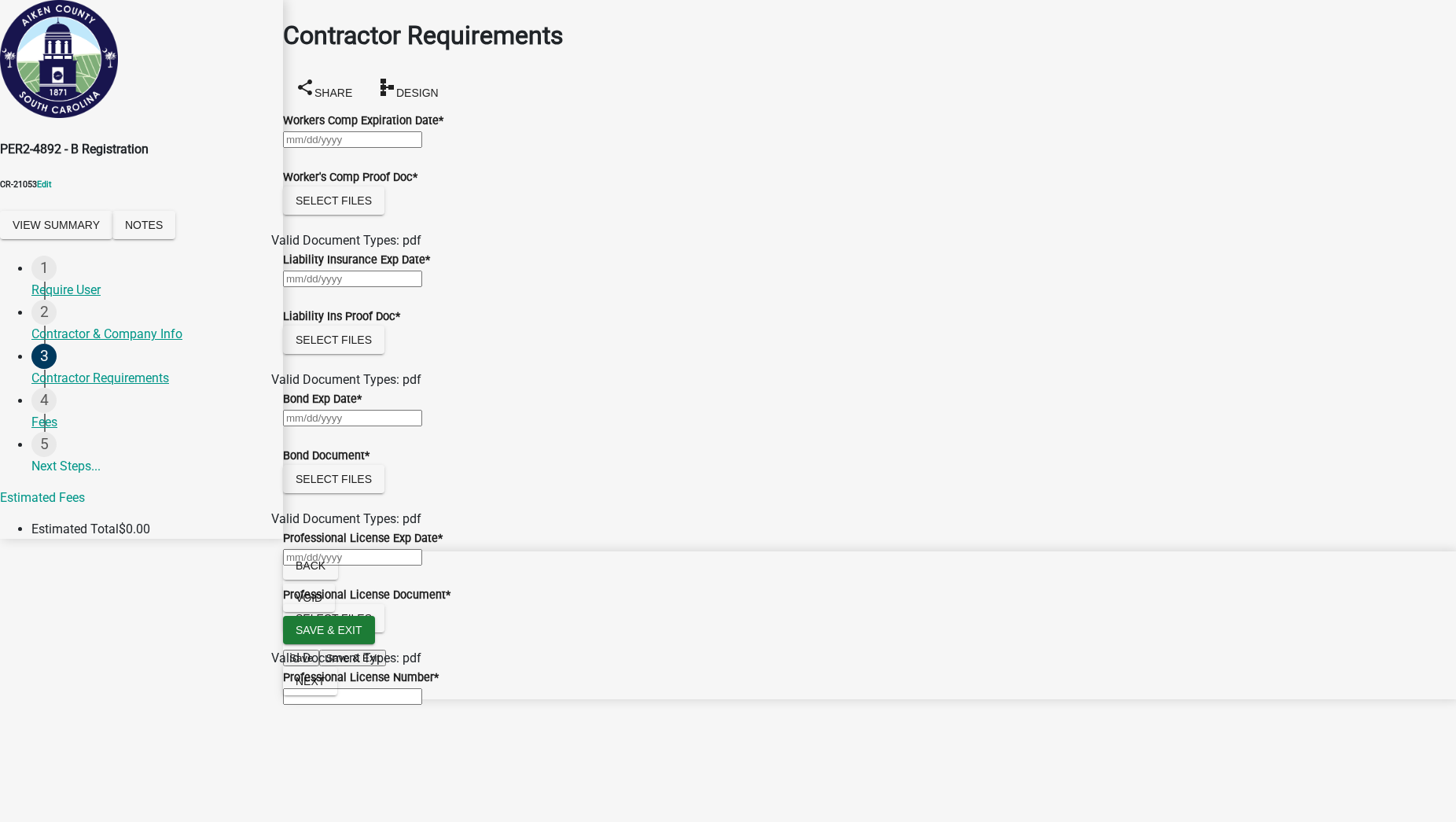 click 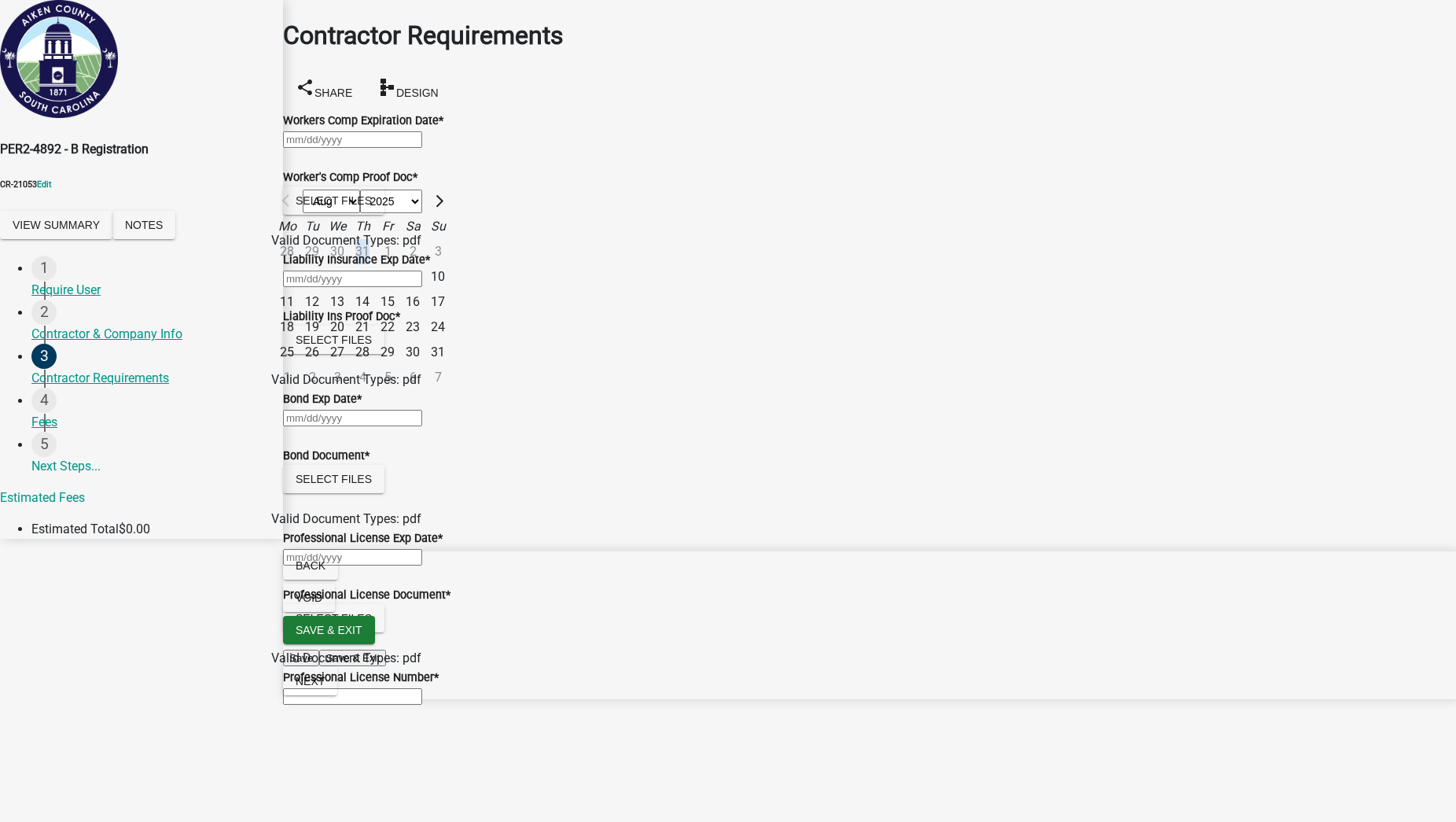 click on "Mo Tu We Th Fr Sa Su 28 29 30 31 1 2 3 4 5 6 7 8 9 10 11 12 13 14 15 16 17 18 19 20 21 22 23 24 25 26 27 28 29 30 31 1 2 3 4 5 6 7" 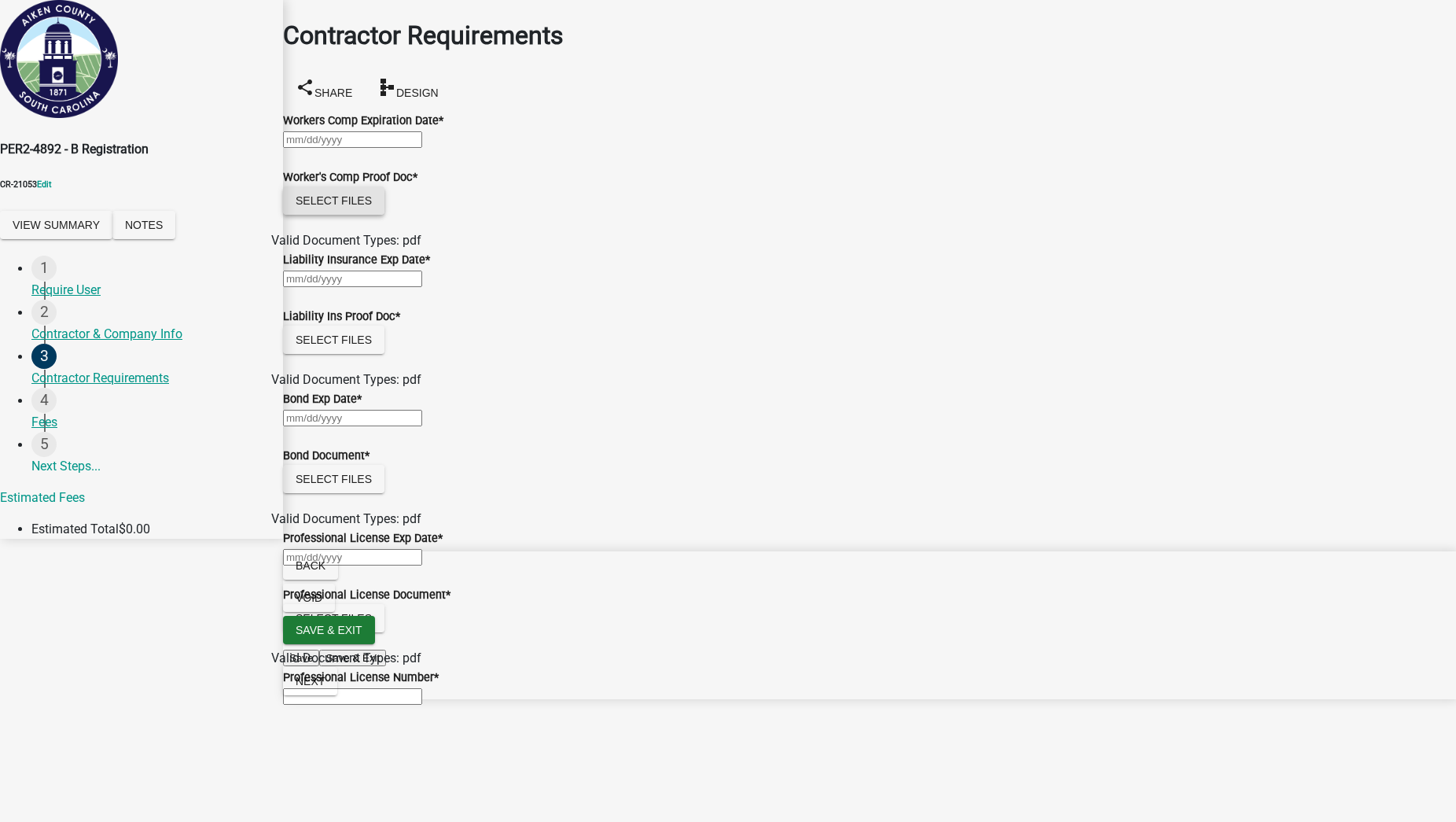 click on "Select files" 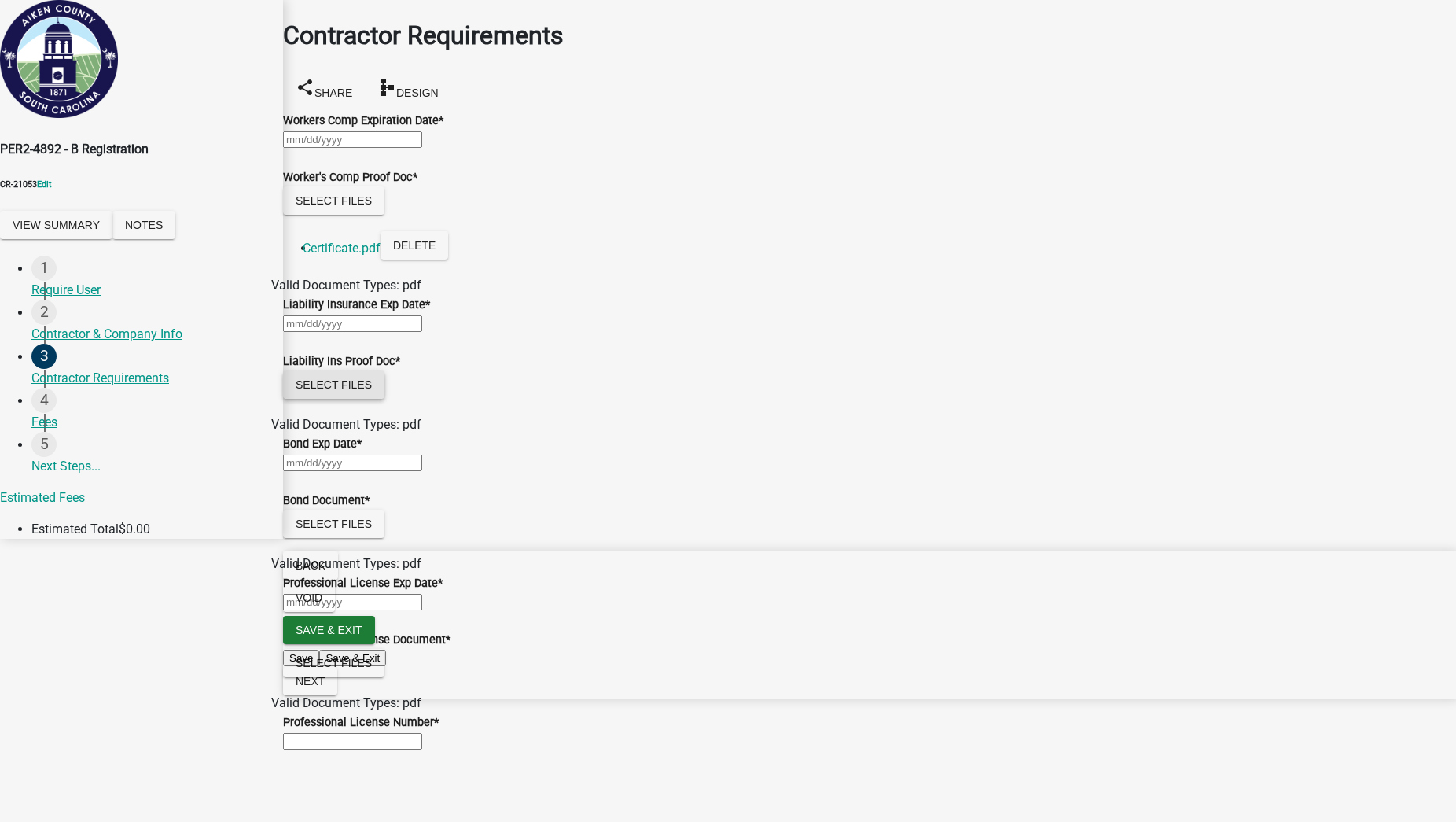 click on "Select files" 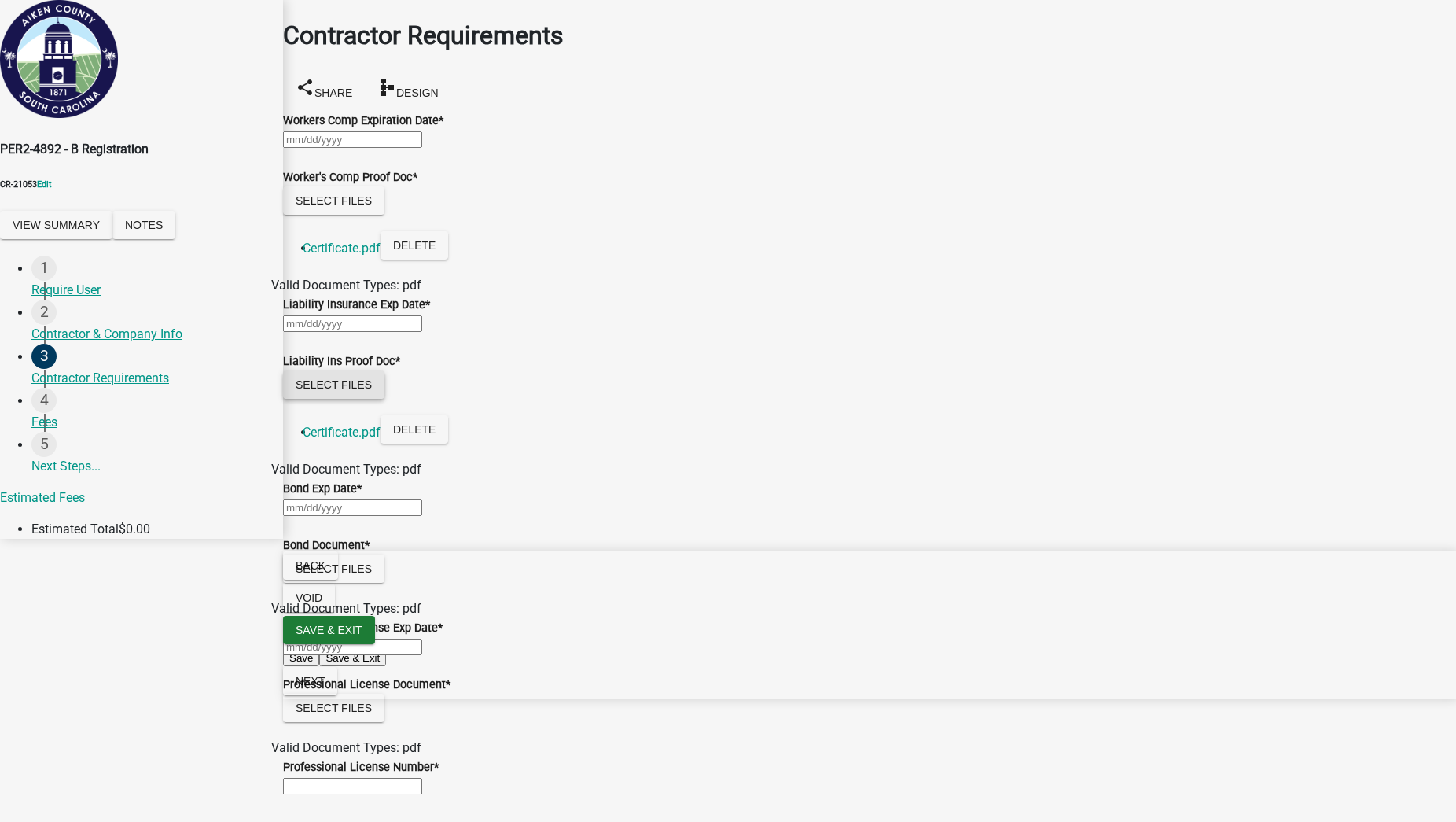 scroll, scrollTop: 197, scrollLeft: 0, axis: vertical 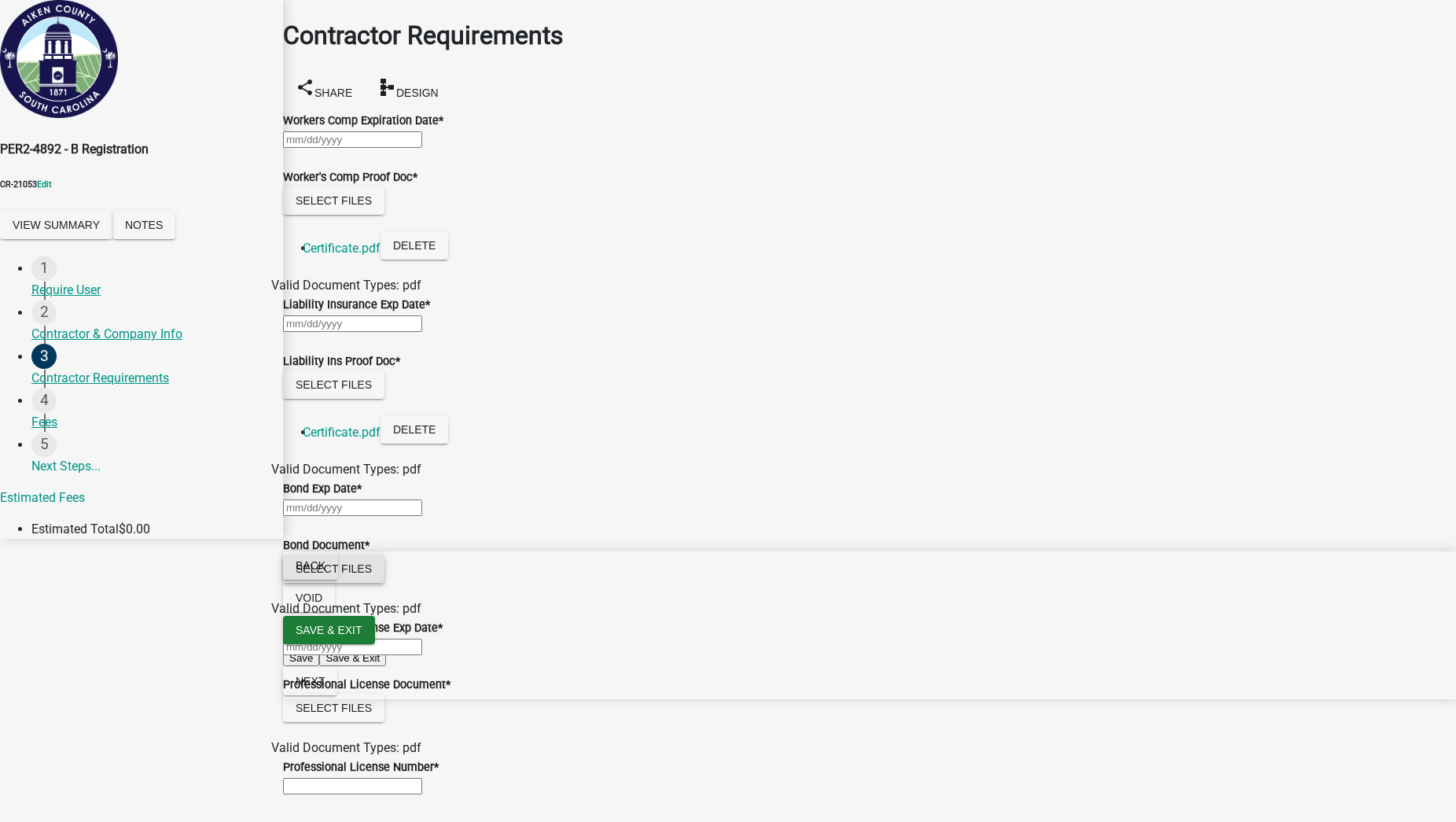 click on "Select files" 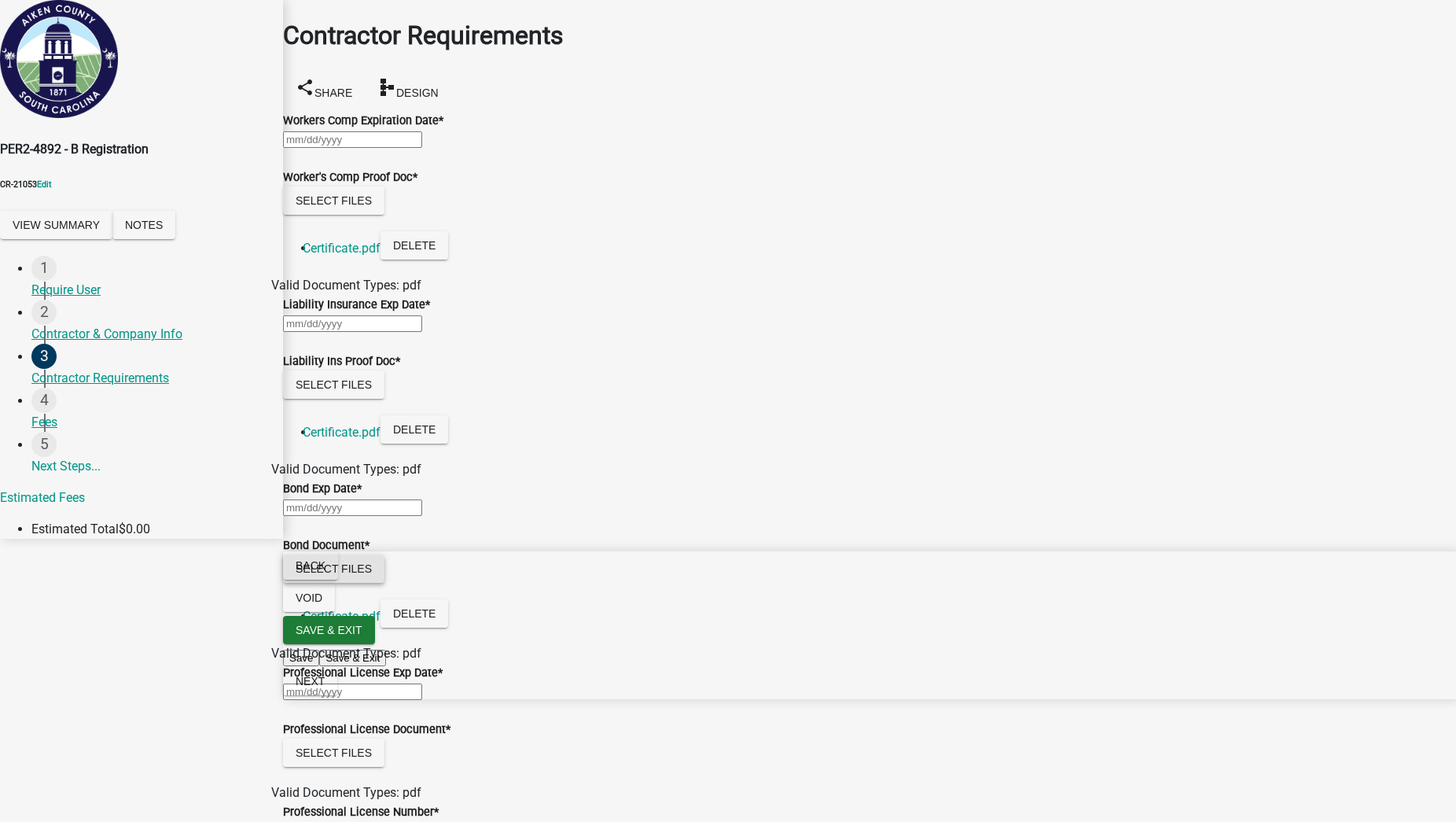 scroll, scrollTop: 444, scrollLeft: 0, axis: vertical 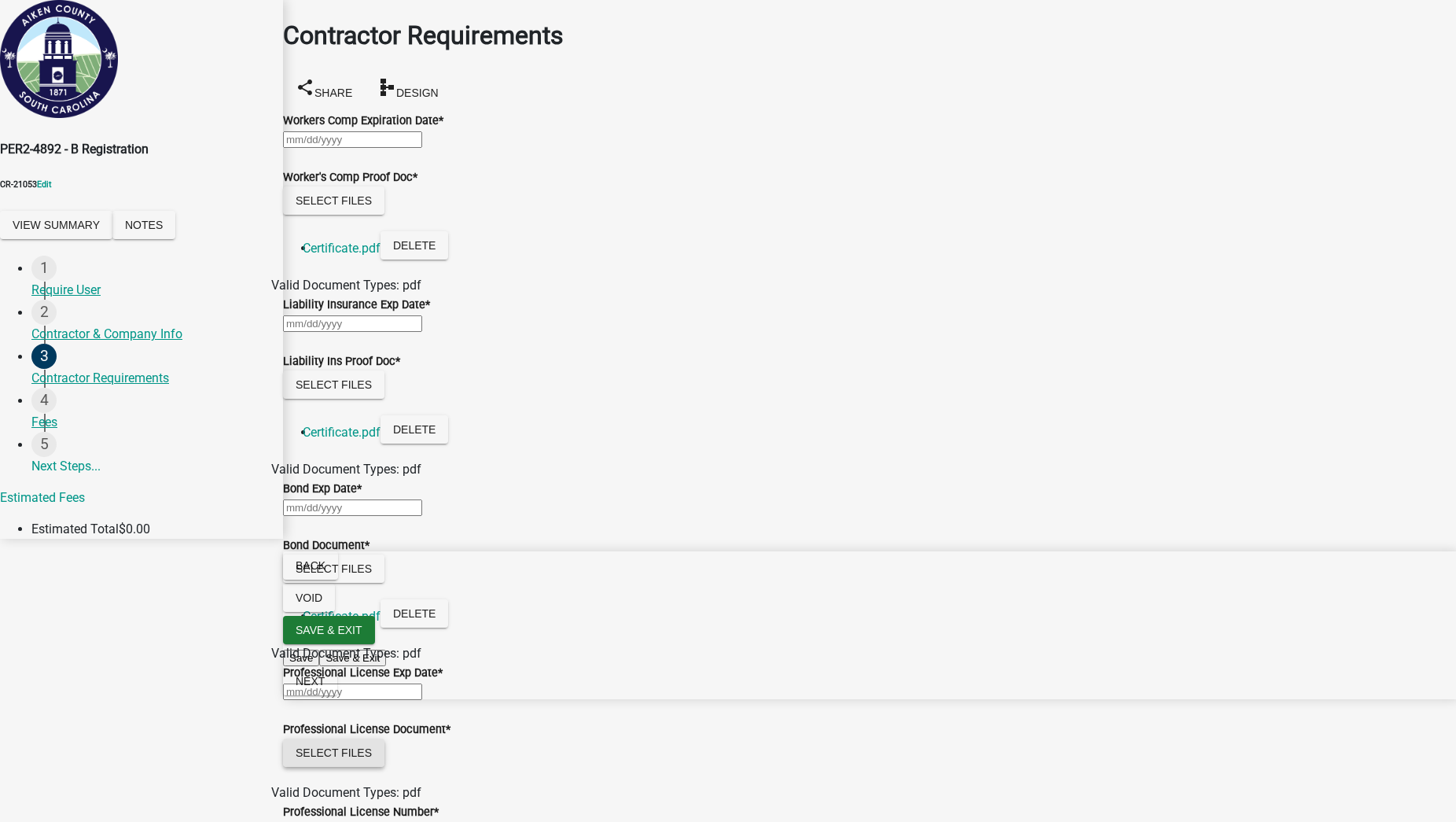 click on "Select files" 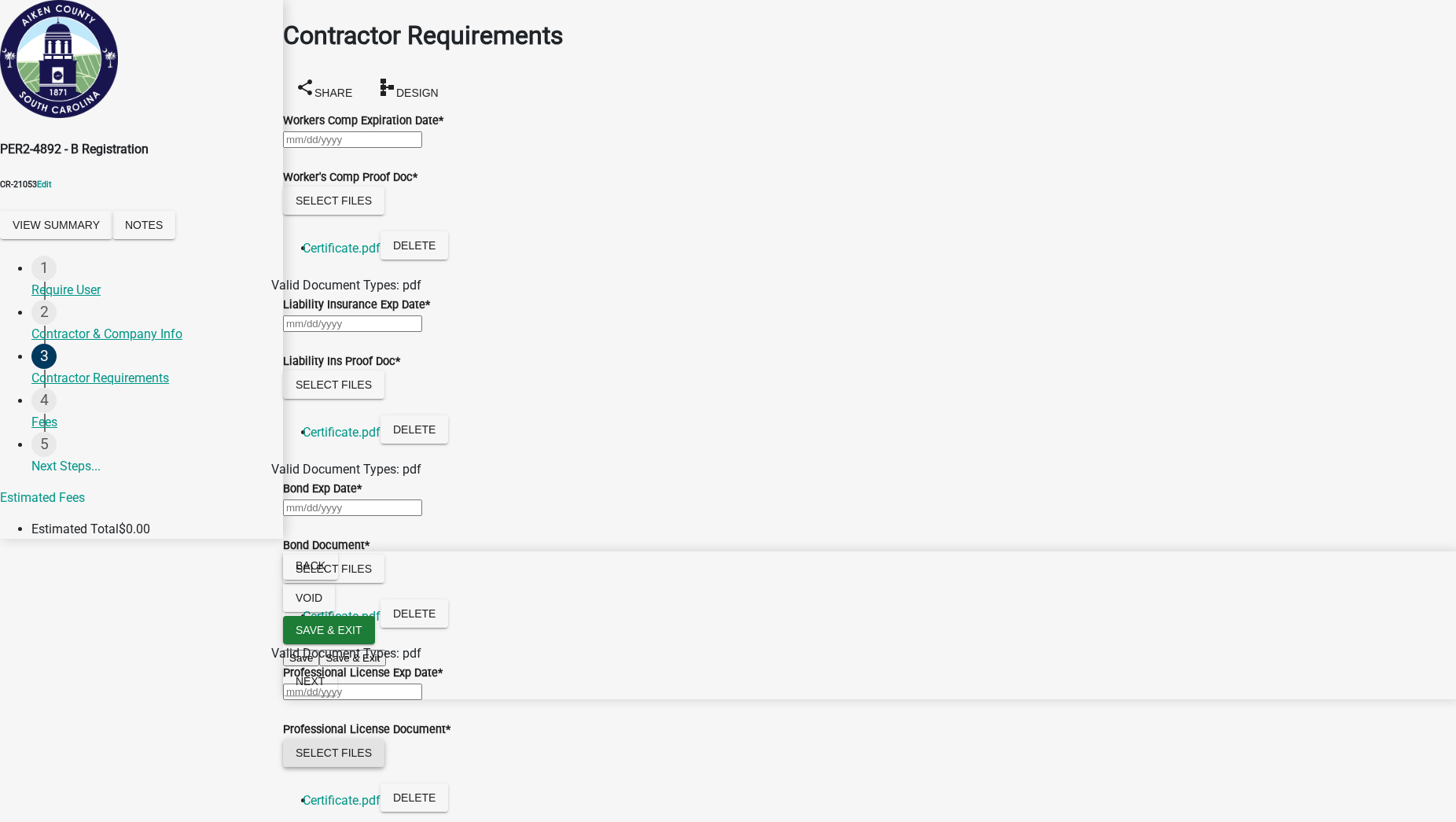 scroll, scrollTop: 502, scrollLeft: 0, axis: vertical 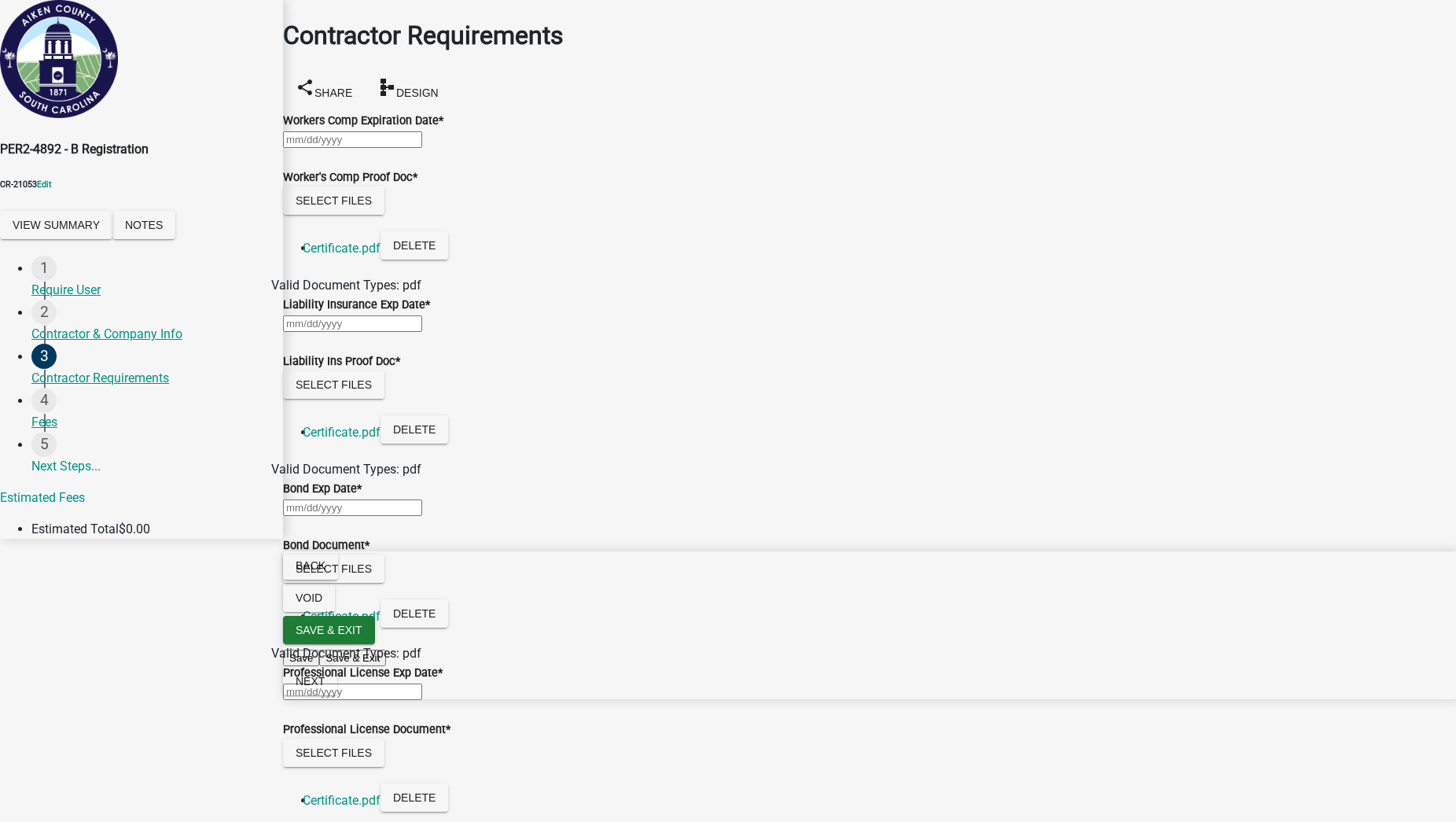 click on "Professional License Number  *" at bounding box center [352, 875] 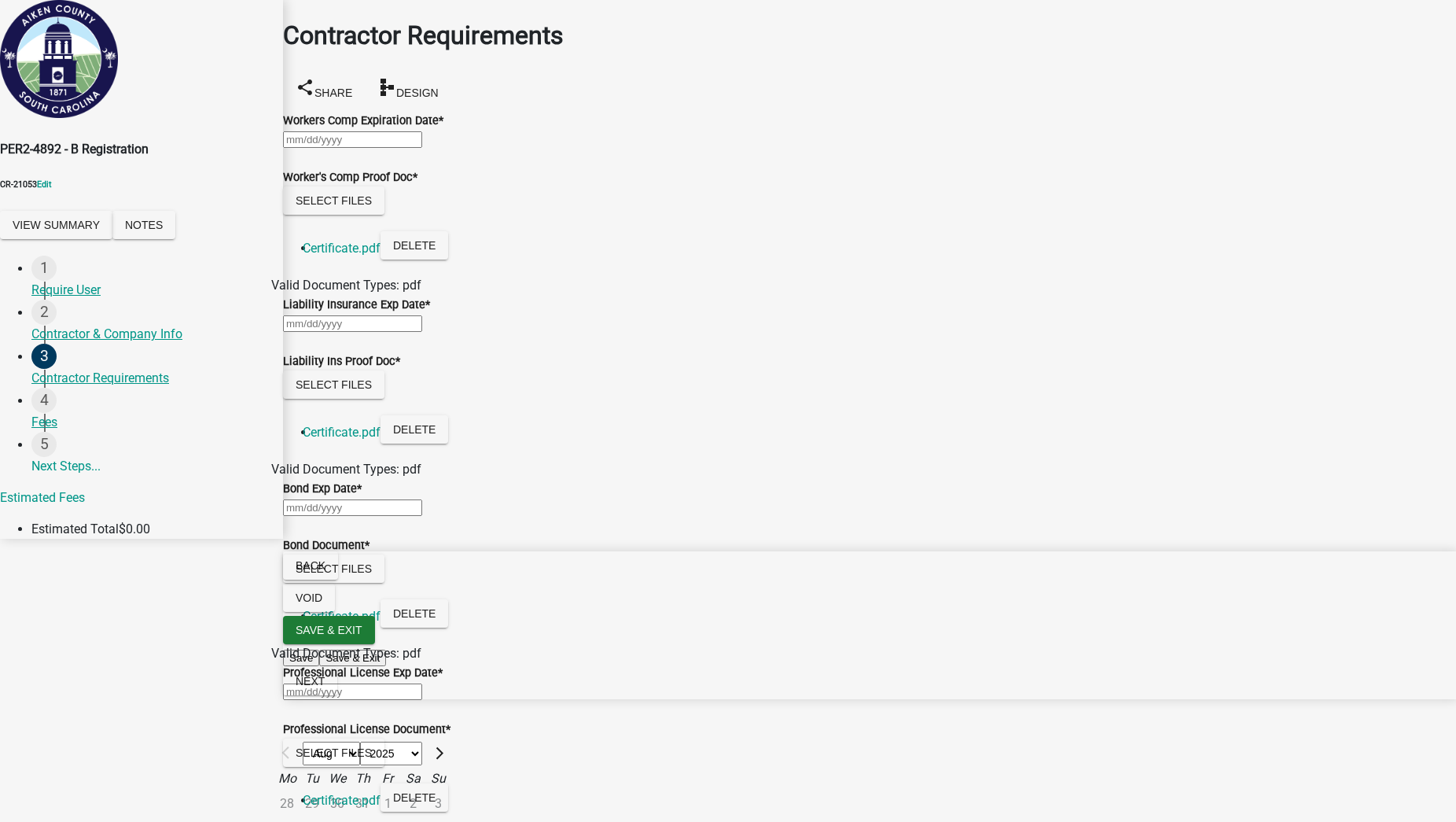 click on "Aug Sep Oct Nov Dec 2025 2026 2027 2028 2029 2030 2031 2032 2033 2034 2035 2036 2037 2038 2039 2040 2041 2042 2043 2044 2045 2046 2047 2048 2049 2050 2051 2052 2053 2054 2055 2056 2057 2058 2059 2060 2061 2062 2063 2064 2065 2066 2067 2068 2069 2070 2071 2072 2073 2074 2075 2076 2077 2078 2079 2080 2081 2082 2083 2084 2085 2086 2087 2088 2089 2090 2091 2092 2093 2094 2095 2096 2097 2098 2099 2100 2101 2102 2103 2104 2105 2106 2107 2108 2109 2110 2111 2112 2113 2114 2115 2116 2117 2118 2119 2120 2121 2122 2123 2124 2125 2126 2127 2128 2129 2130 2131 2132 2133 2134 2135 2136 2137 2138 2139 2140 2141 2142 2143 2144 2145 2146 2147 2148 2149 2150 2151 2152 2153 2154 2155 2156 2157 2158 2159 2160 2161 2162 2163 2164 2165 2166 2167 2168 2169 2170 2171 2172 2173 2174 2175 2176 2177 2178 2179 2180 2181 2182 2183 2184 2185 2186 2187 2188 2189 2190 2191 2192 2193 2194 2195 2196 2197 2198 2199 2200 2201 2202 2203 2204 2205 2206 2207 2208 2209 2210 2211 2212 2213 2214 2215 2216 2217 2218 2219 2220 2221 2222 2223 2224 2225" 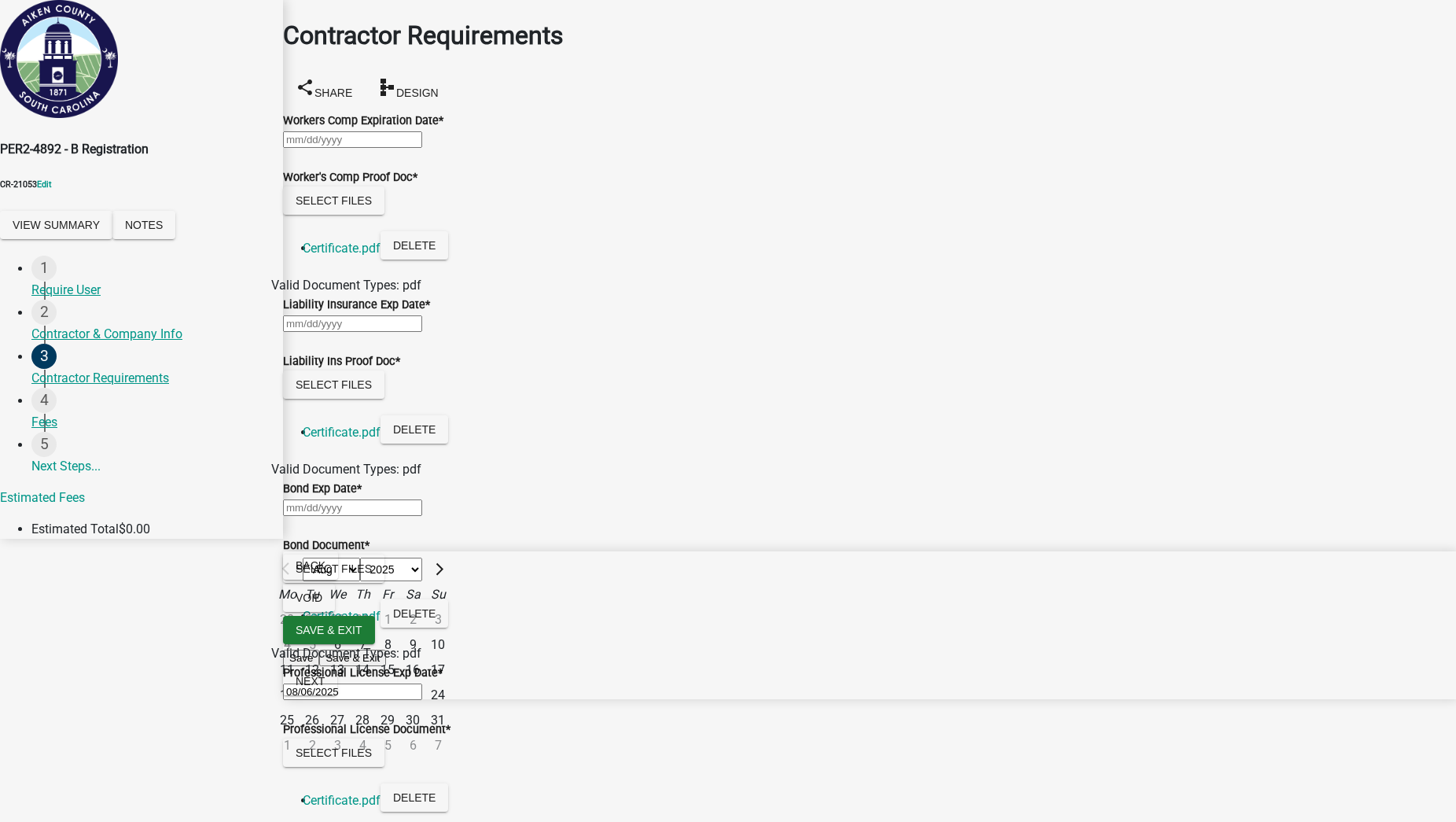 click on "Aug Sep Oct Nov Dec 2025 2026 2027 2028 2029 2030 2031 2032 2033 2034 2035 2036 2037 2038 2039 2040 2041 2042 2043 2044 2045 2046 2047 2048 2049 2050 2051 2052 2053 2054 2055 2056 2057 2058 2059 2060 2061 2062 2063 2064 2065 2066 2067 2068 2069 2070 2071 2072 2073 2074 2075 2076 2077 2078 2079 2080 2081 2082 2083 2084 2085 2086 2087 2088 2089 2090 2091 2092 2093 2094 2095 2096 2097 2098 2099 2100 2101 2102 2103 2104 2105 2106 2107 2108 2109 2110 2111 2112 2113 2114 2115 2116 2117 2118 2119 2120 2121 2122 2123 2124 2125 2126 2127 2128 2129 2130 2131 2132 2133 2134 2135 2136 2137 2138 2139 2140 2141 2142 2143 2144 2145 2146 2147 2148 2149 2150 2151 2152 2153 2154 2155 2156 2157 2158 2159 2160 2161 2162 2163 2164 2165 2166 2167 2168 2169 2170 2171 2172 2173 2174 2175 2176 2177 2178 2179 2180 2181 2182 2183 2184 2185 2186 2187 2188 2189 2190 2191 2192 2193 2194 2195 2196 2197 2198 2199 2200 2201 2202 2203 2204 2205 2206 2207 2208 2209 2210 2211 2212 2213 2214 2215 2216 2217 2218 2219 2220 2221 2222 2223 2224 2225" 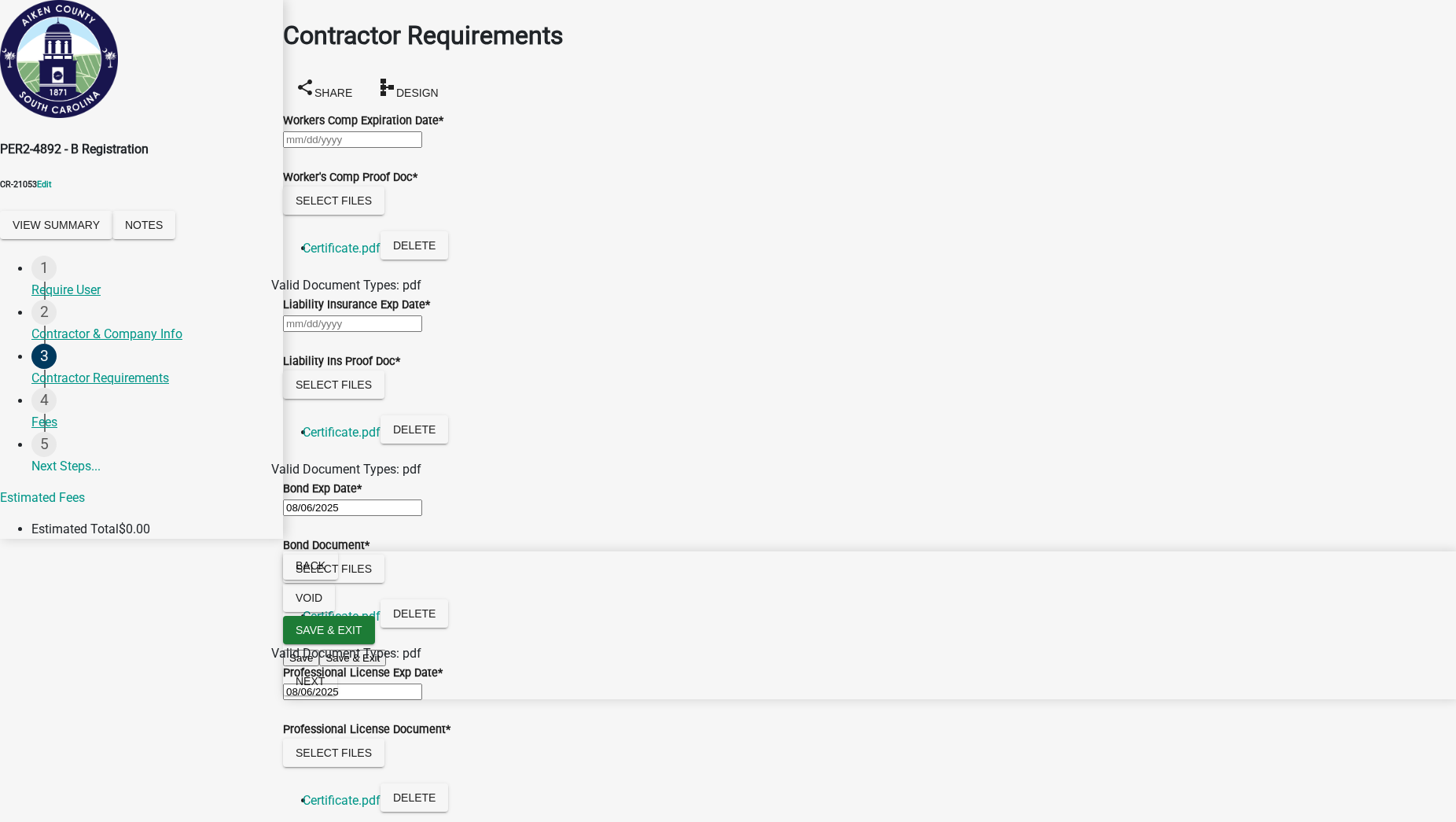 scroll, scrollTop: 305, scrollLeft: 0, axis: vertical 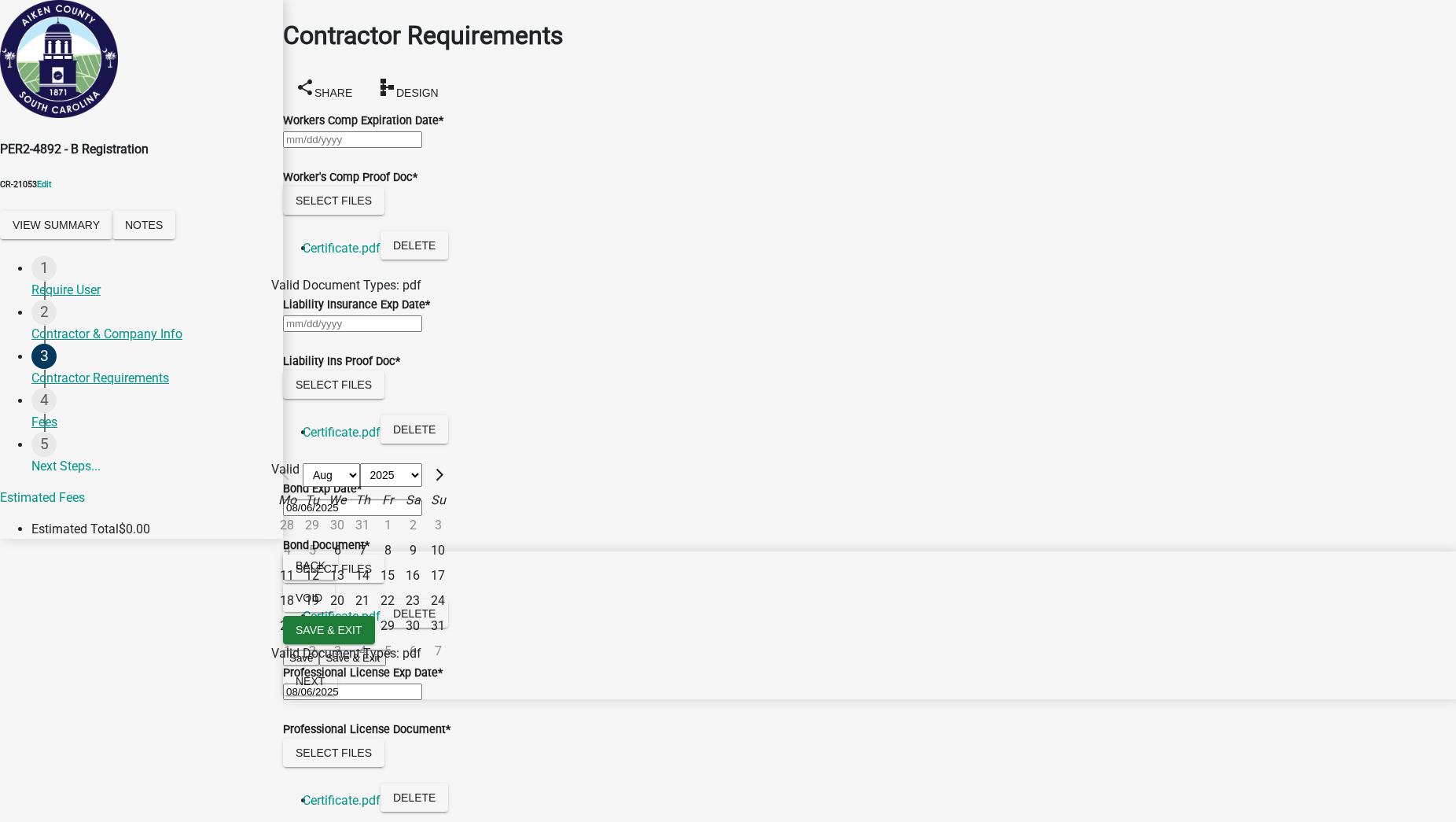 click on "[DATE] Aug Sep Oct Nov Dec 2025 2026 2027 2028 2029 2030 2031 2032 2033 2034 2035 2036 2037 2038 2039 2040 2041 2042 2043 2044 2045 2046 2047 2048 2049 2050 2051 2052 2053 2054 2055 2056 2057 2058 2059 2060 2061 2062 2063 2064 2065 2066 2067 2068 2069 2070 2071 2072 2073 2074 2075 2076 2077 2078 2079 2080 2081 2082 2083 2084 2085 2086 2087 2088 2089 2090 2091 2092 2093 2094 2095 2096 2097 2098 2099 2100 2101 2102 2103 2104 2105 2106 2107 2108 2109 2110 2111 2112 2113 2114 2115 2116 2117 2118 2119 2120 2121 2122 2123 2124 2125 2126 2127 2128 2129 2130 2131 2132 2133 2134 2135 2136 2137 2138 2139 2140 2141 2142 2143 2144 2145 2146 2147 2148 2149 2150 2151 2152 2153 2154 2155 2156 2157 2158 2159 2160 2161 2162 2163 2164 2165 2166 2167 2168 2169 2170 2171 2172 2173 2174 2175 2176 2177 2178 2179 2180 2181 2182 2183 2184 2185 2186 2187 2188 2189 2190 2191 2192 2193 2194 2195 2196 2197 2198 2199 2200 2201 2202 2203 2204 2205 2206 2207 2208 2209 2210 2211 2212 2213 2214 2215 2216 2217 2218 2219 2220 2221 2222 Mo" 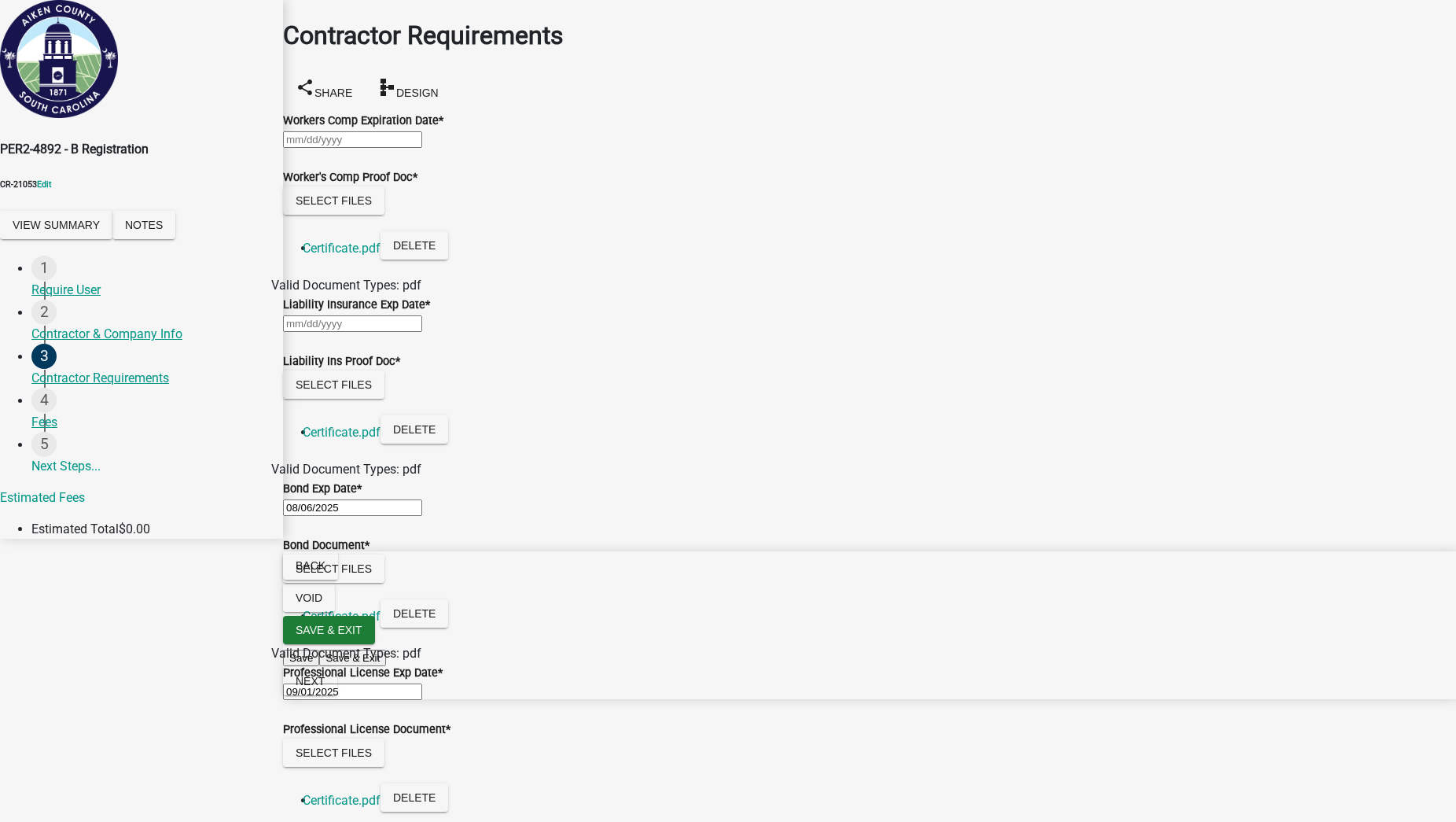 click on "08/06/2025" 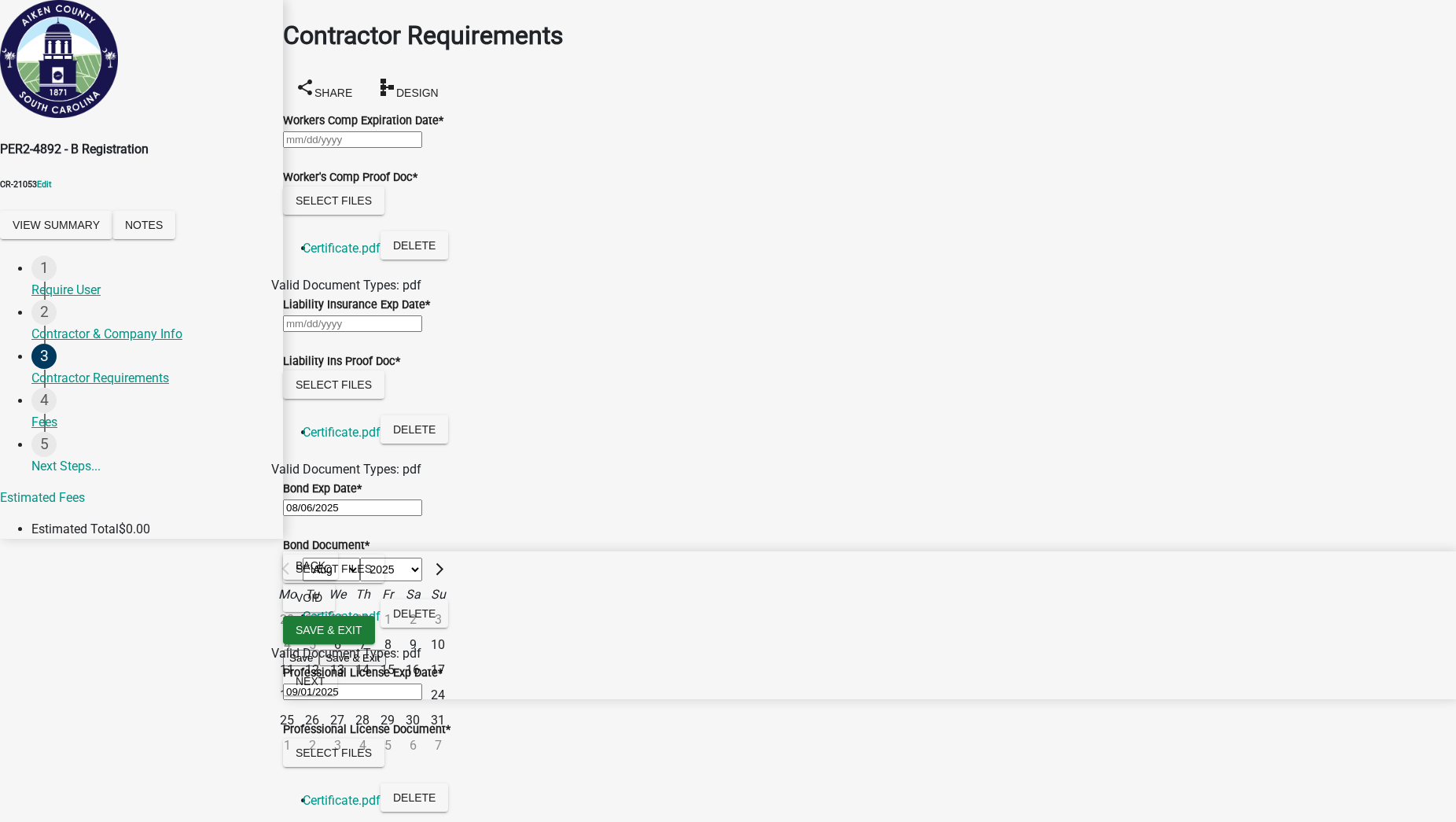click on "6" 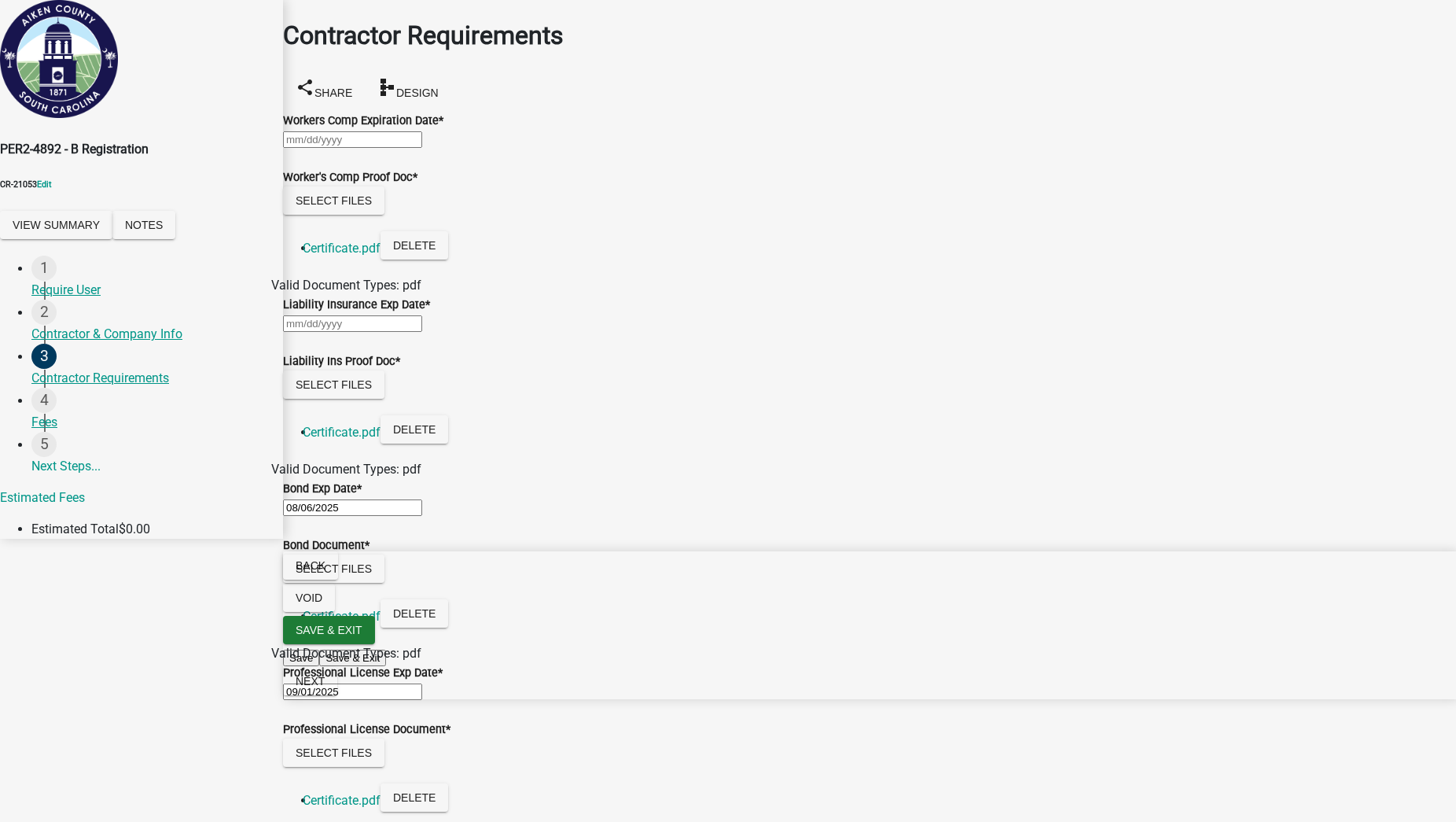click on "09/01/2025" 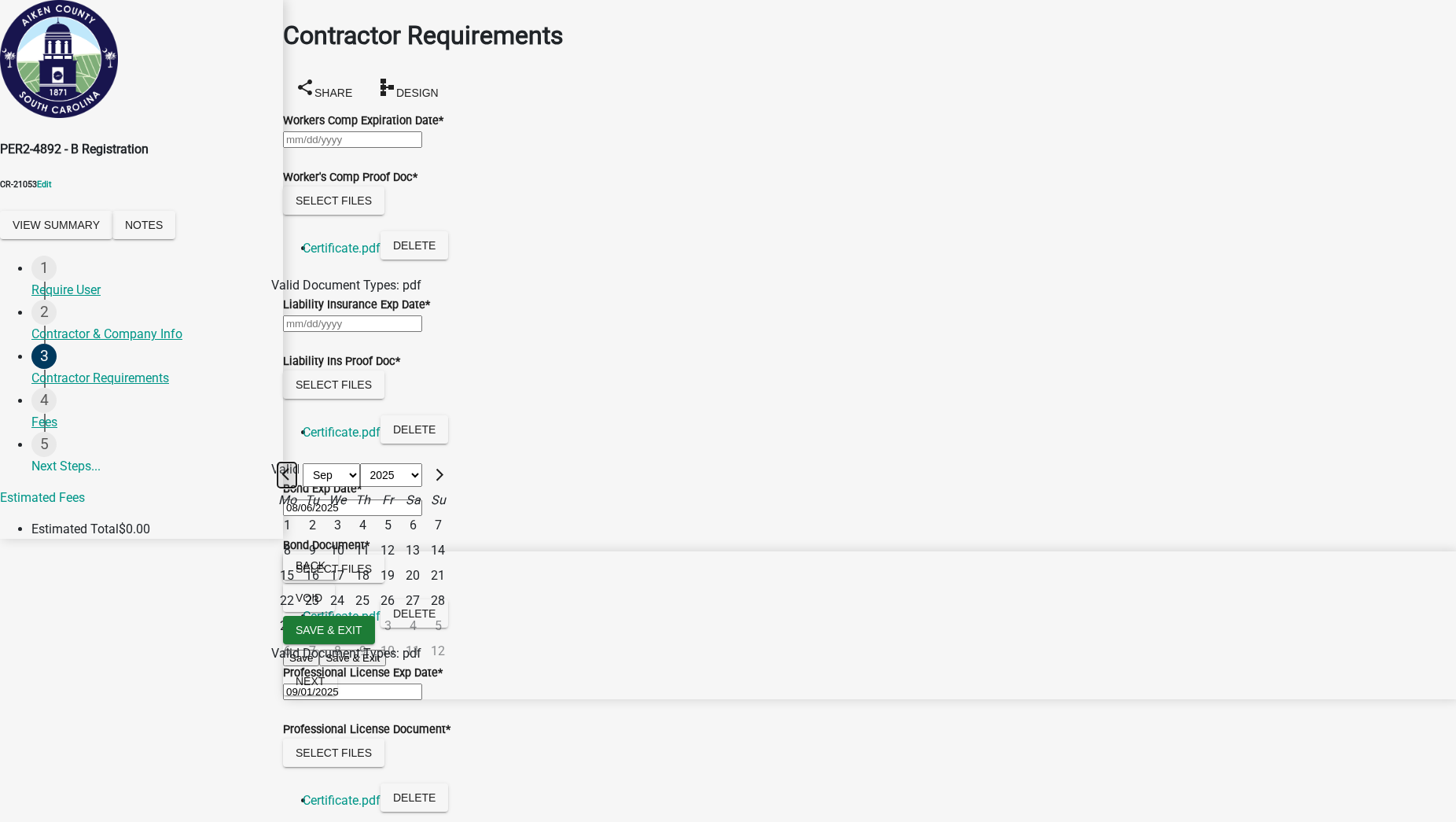 click 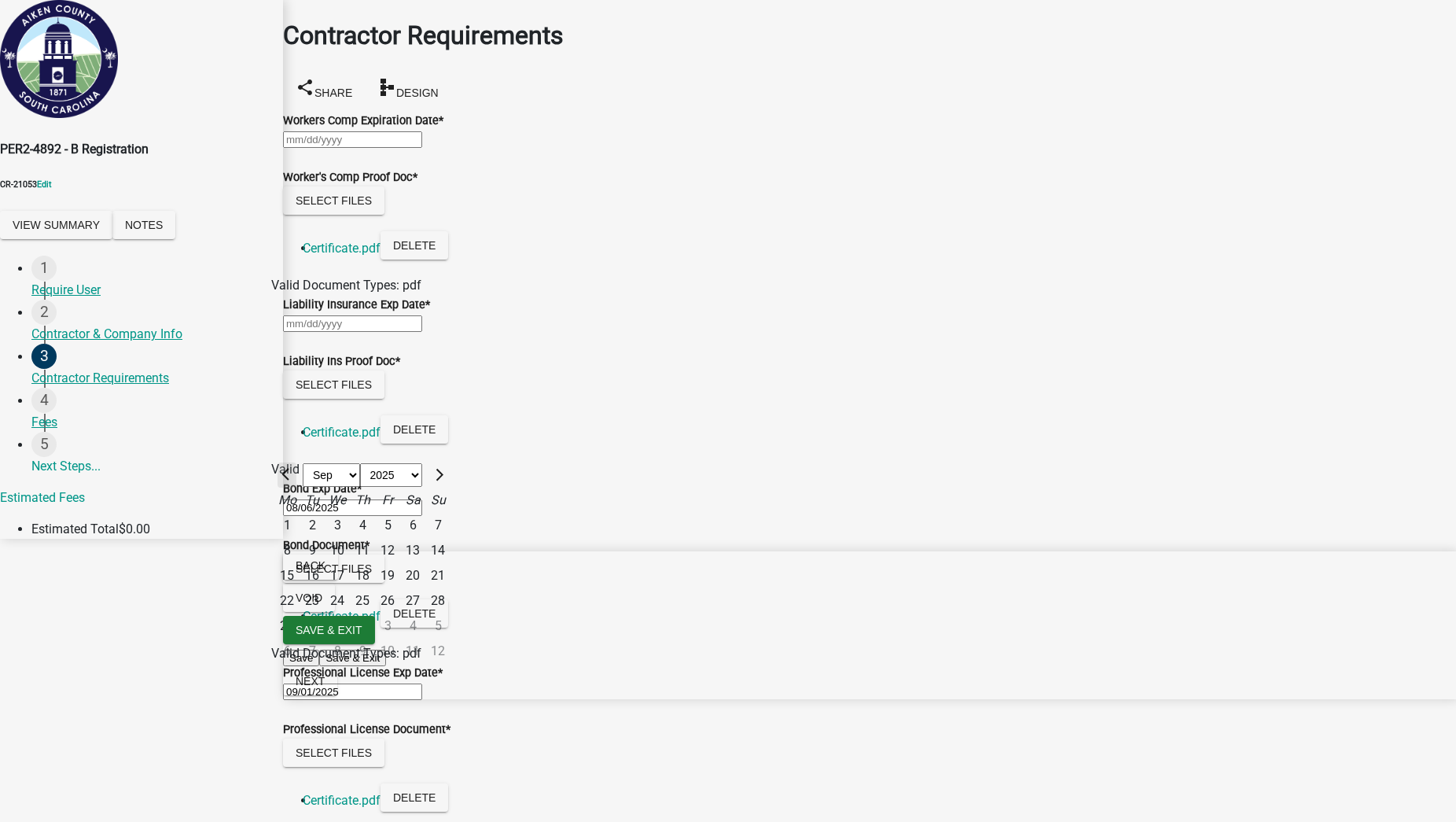 select on "8" 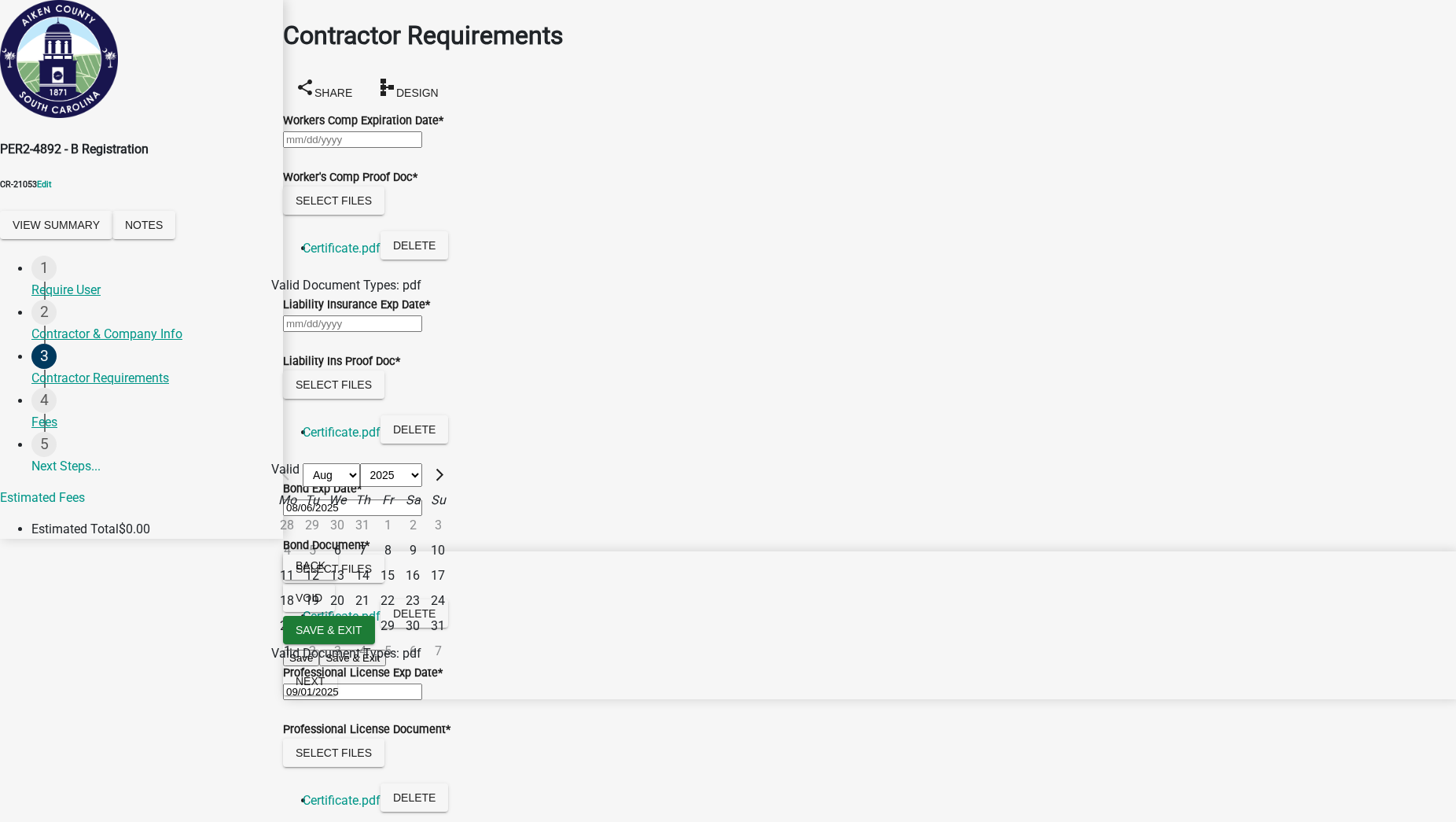 click on "6" 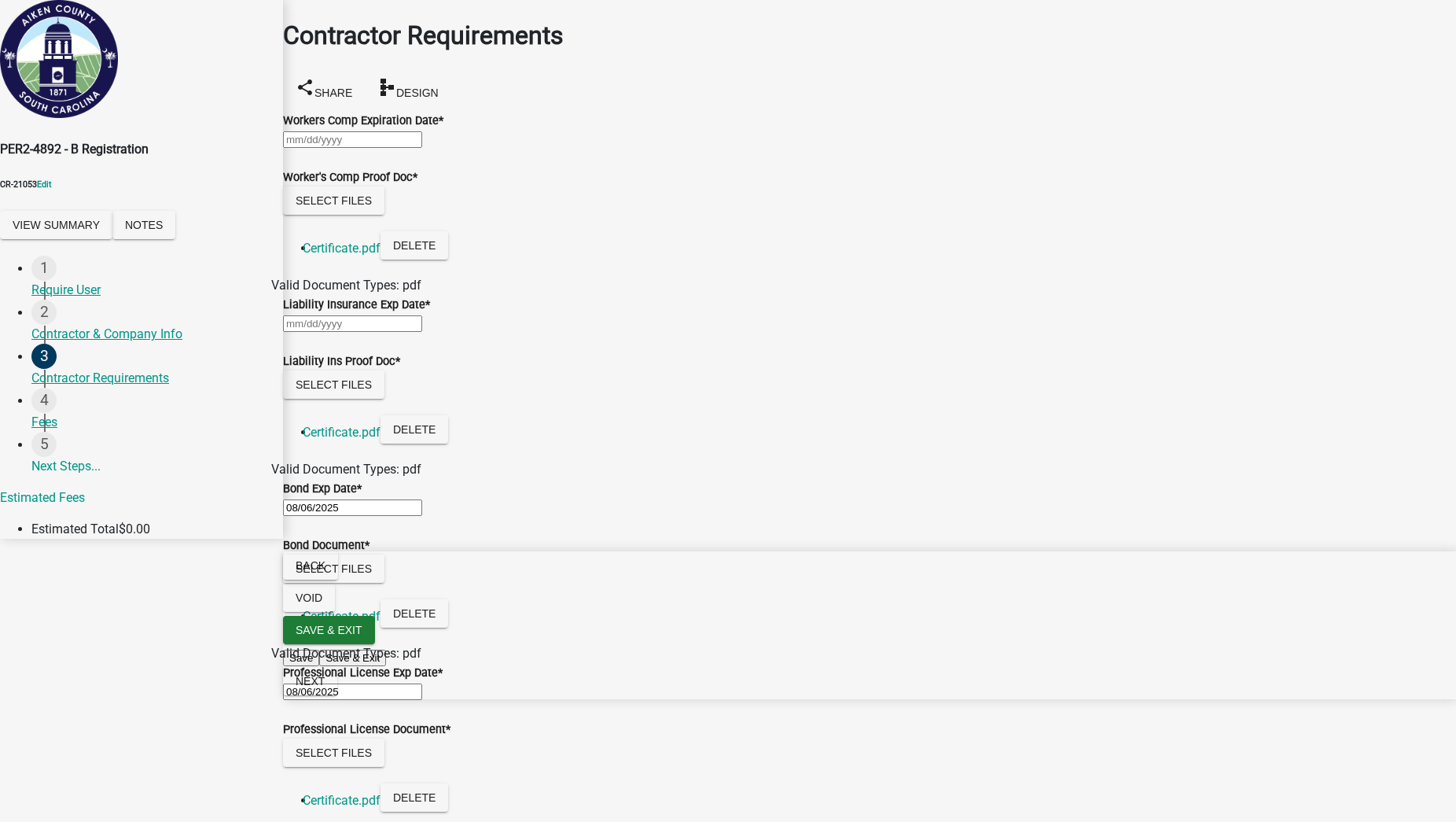 scroll, scrollTop: 207, scrollLeft: 0, axis: vertical 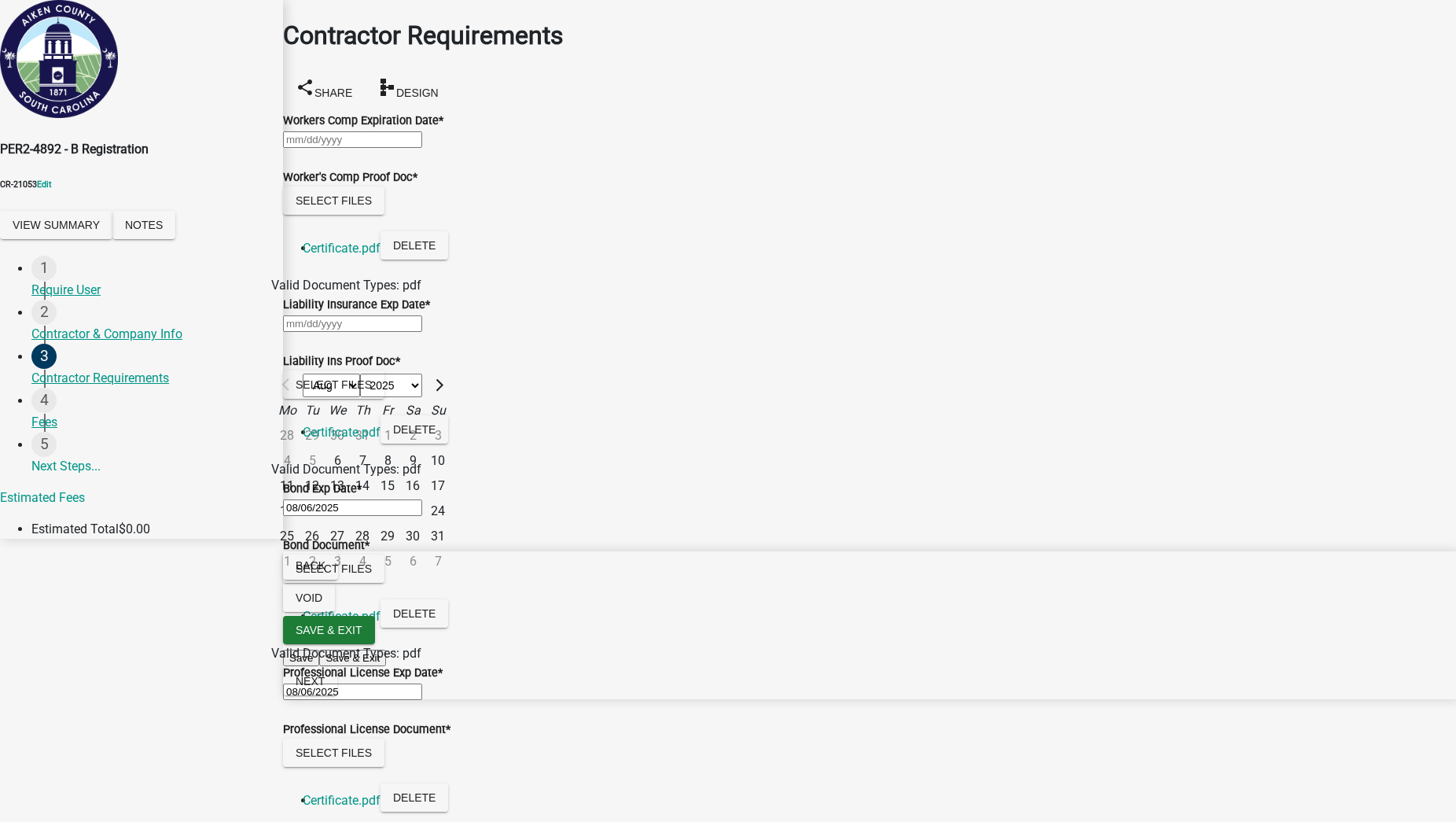 drag, startPoint x: 369, startPoint y: 302, endPoint x: 421, endPoint y: 278, distance: 57.271284 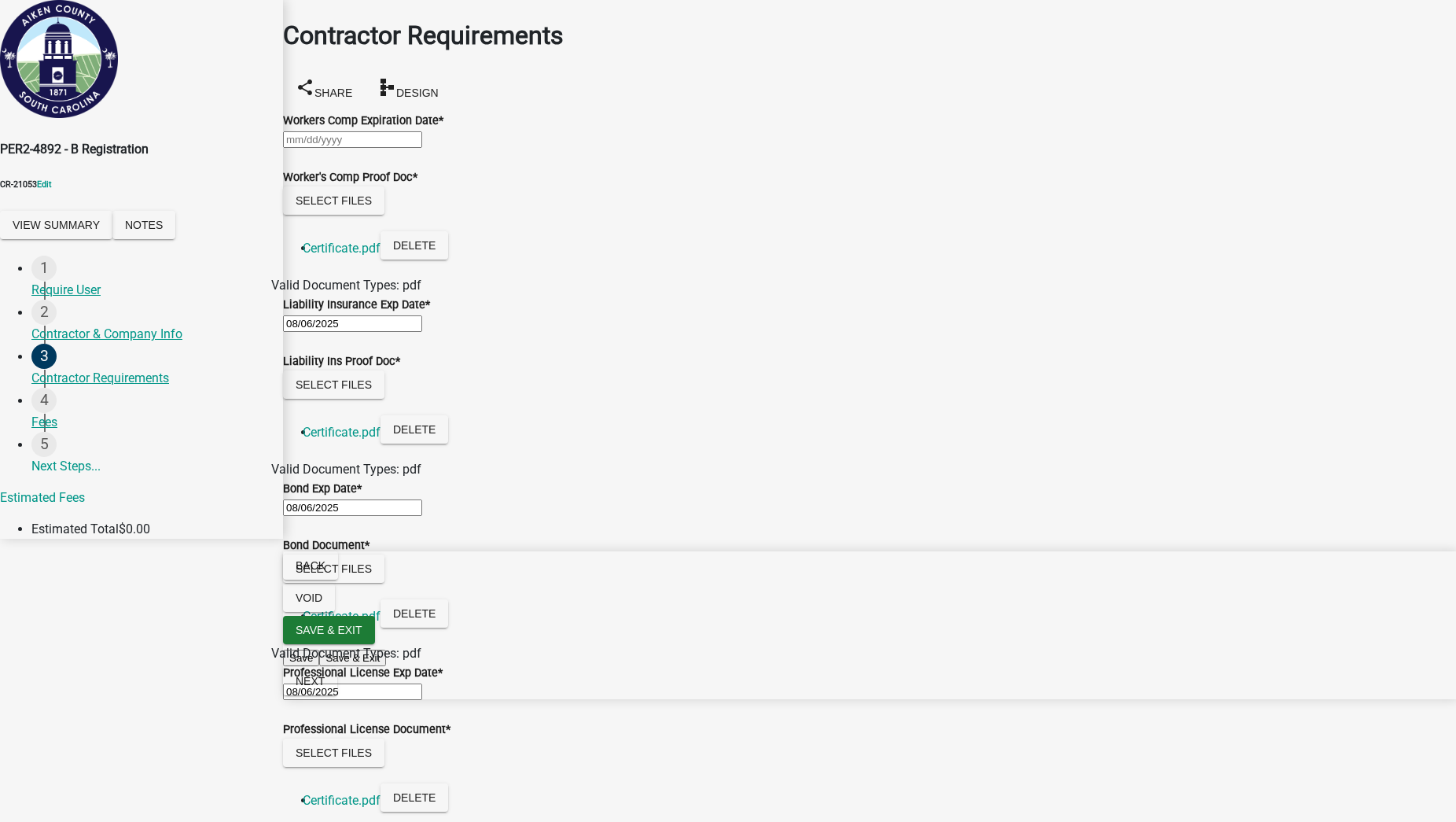 scroll, scrollTop: 0, scrollLeft: 0, axis: both 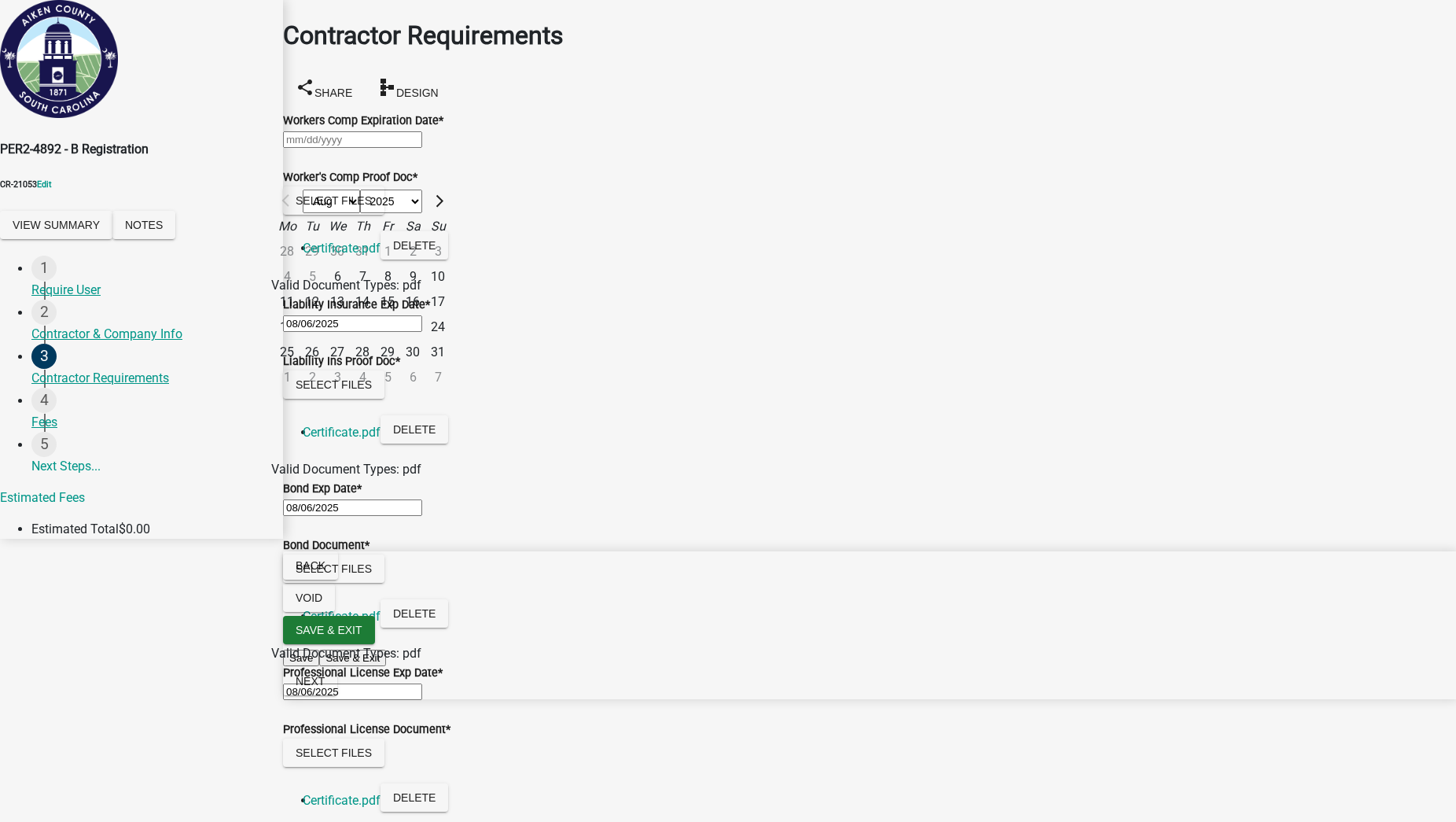 click on "6" 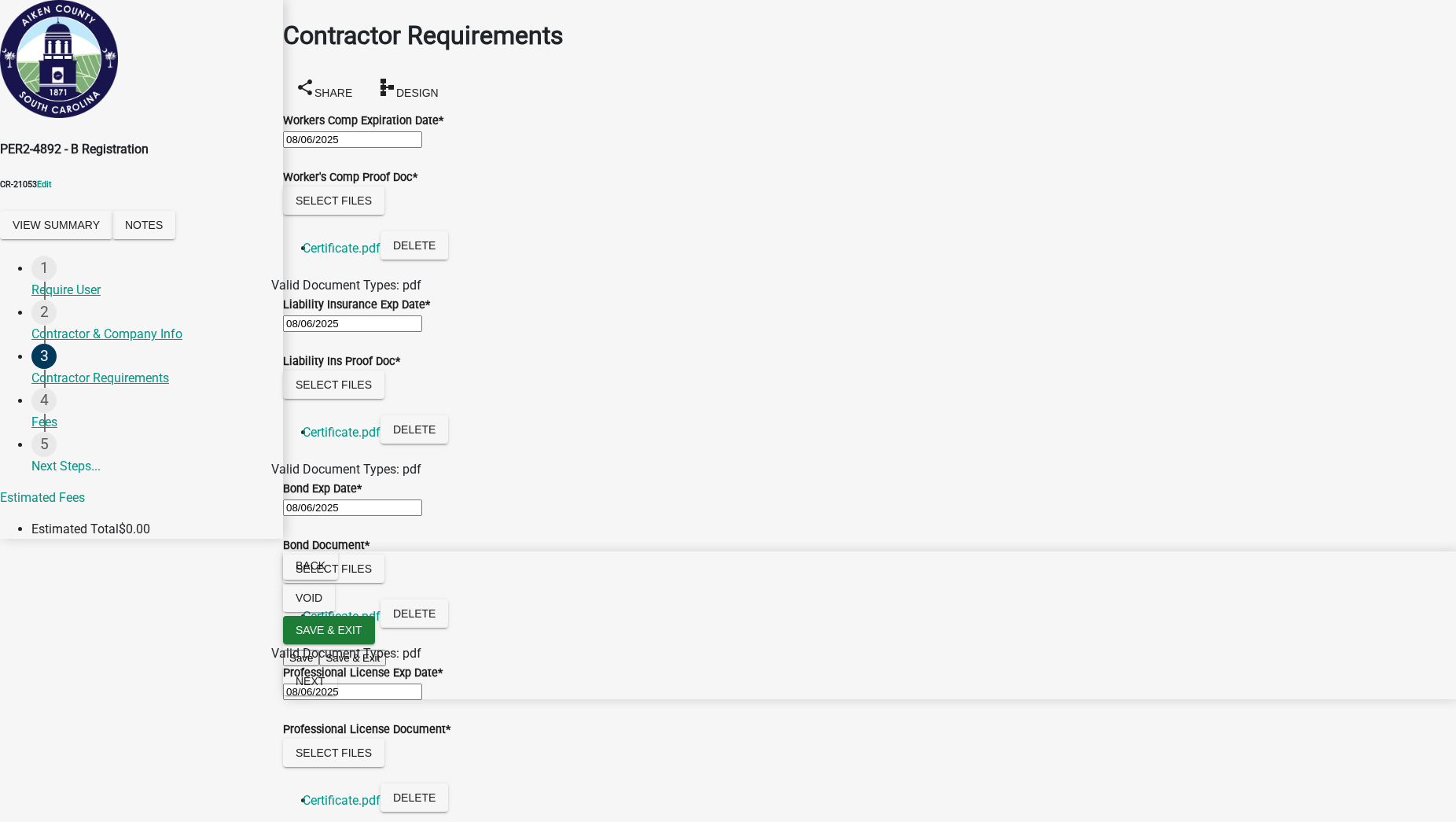 scroll, scrollTop: 502, scrollLeft: 0, axis: vertical 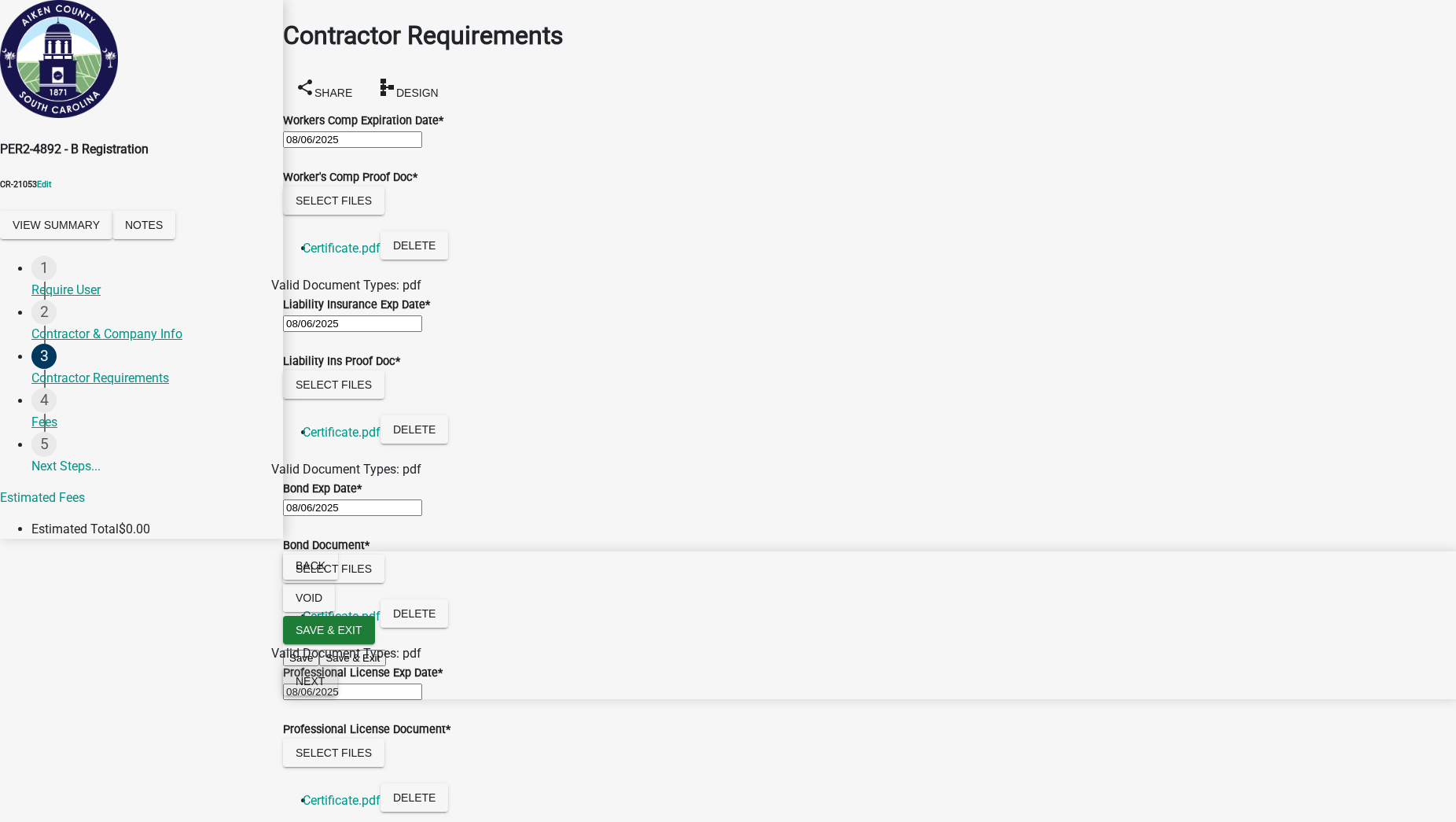click on "Next" at bounding box center (310, 681) 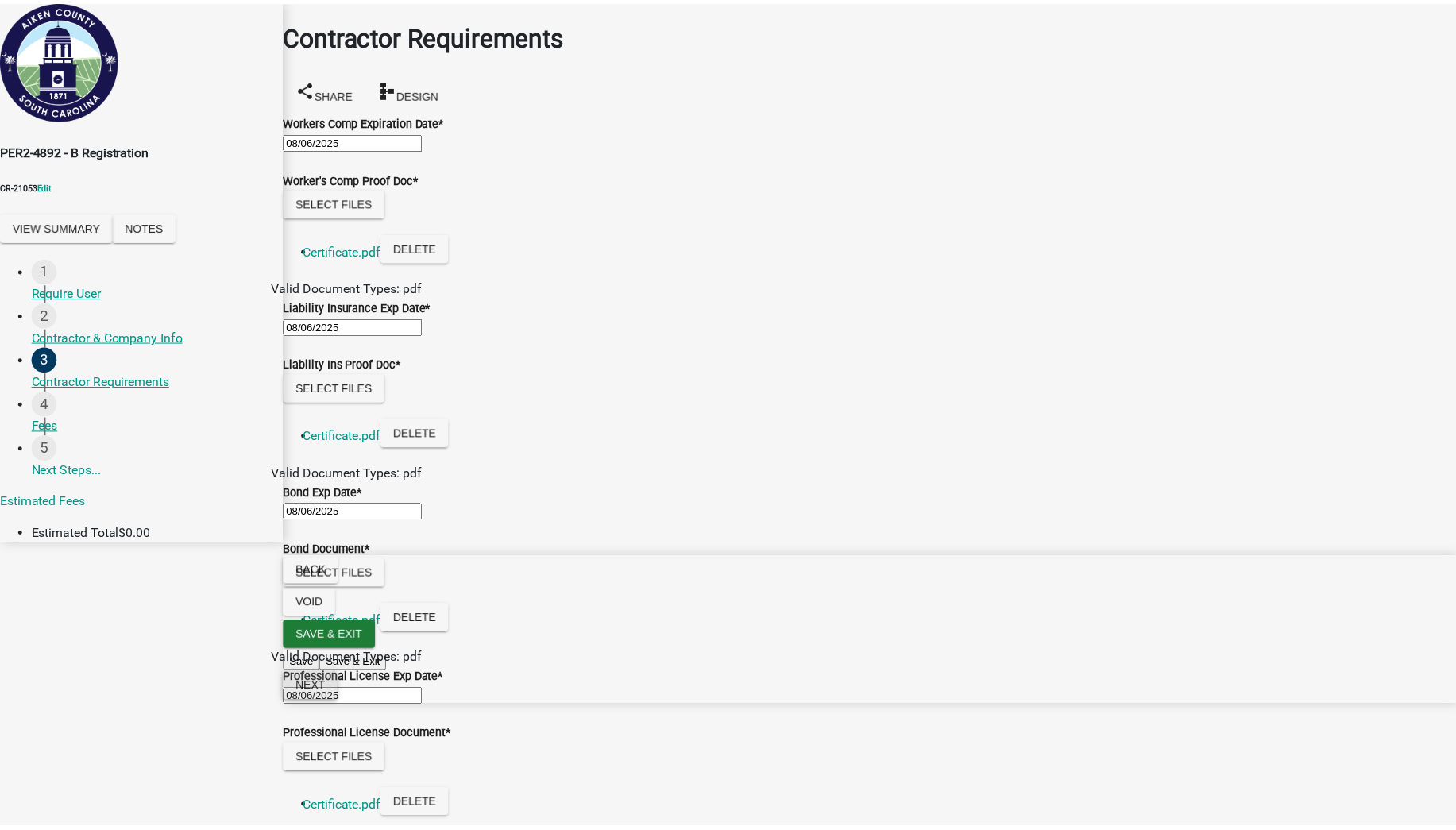 scroll, scrollTop: 0, scrollLeft: 0, axis: both 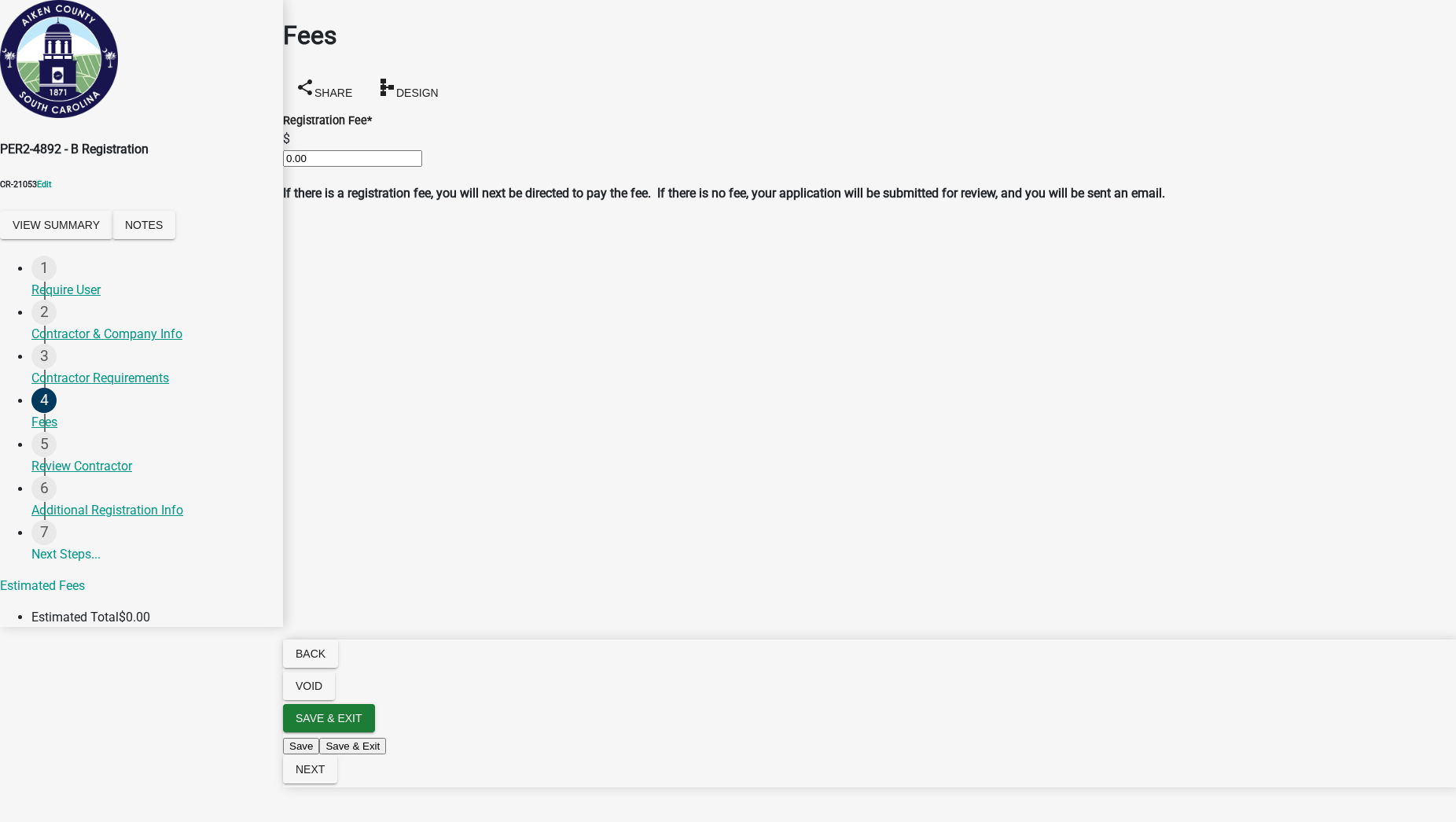 drag, startPoint x: 266, startPoint y: 139, endPoint x: 177, endPoint y: 132, distance: 89.27486 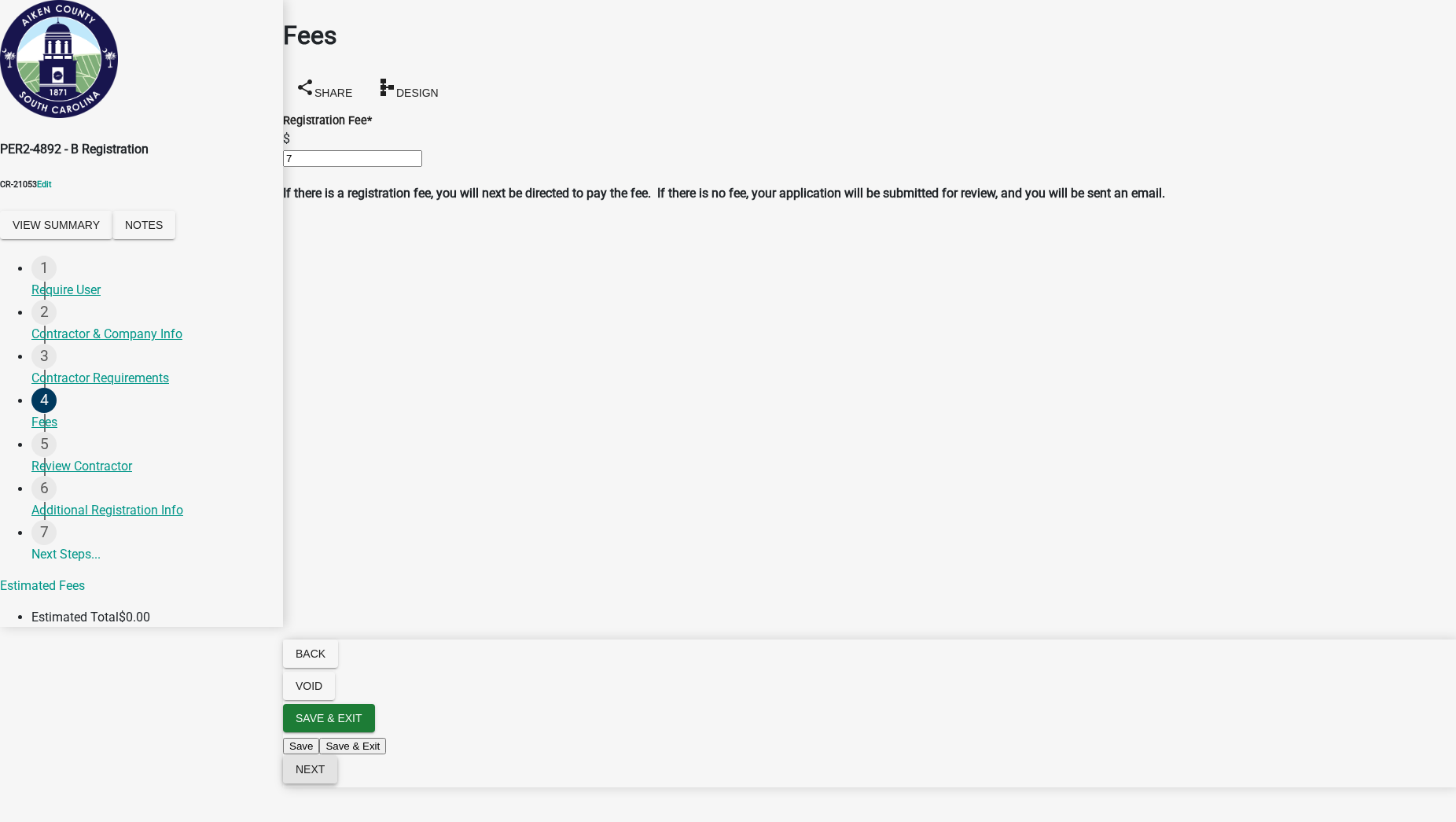 type on "7" 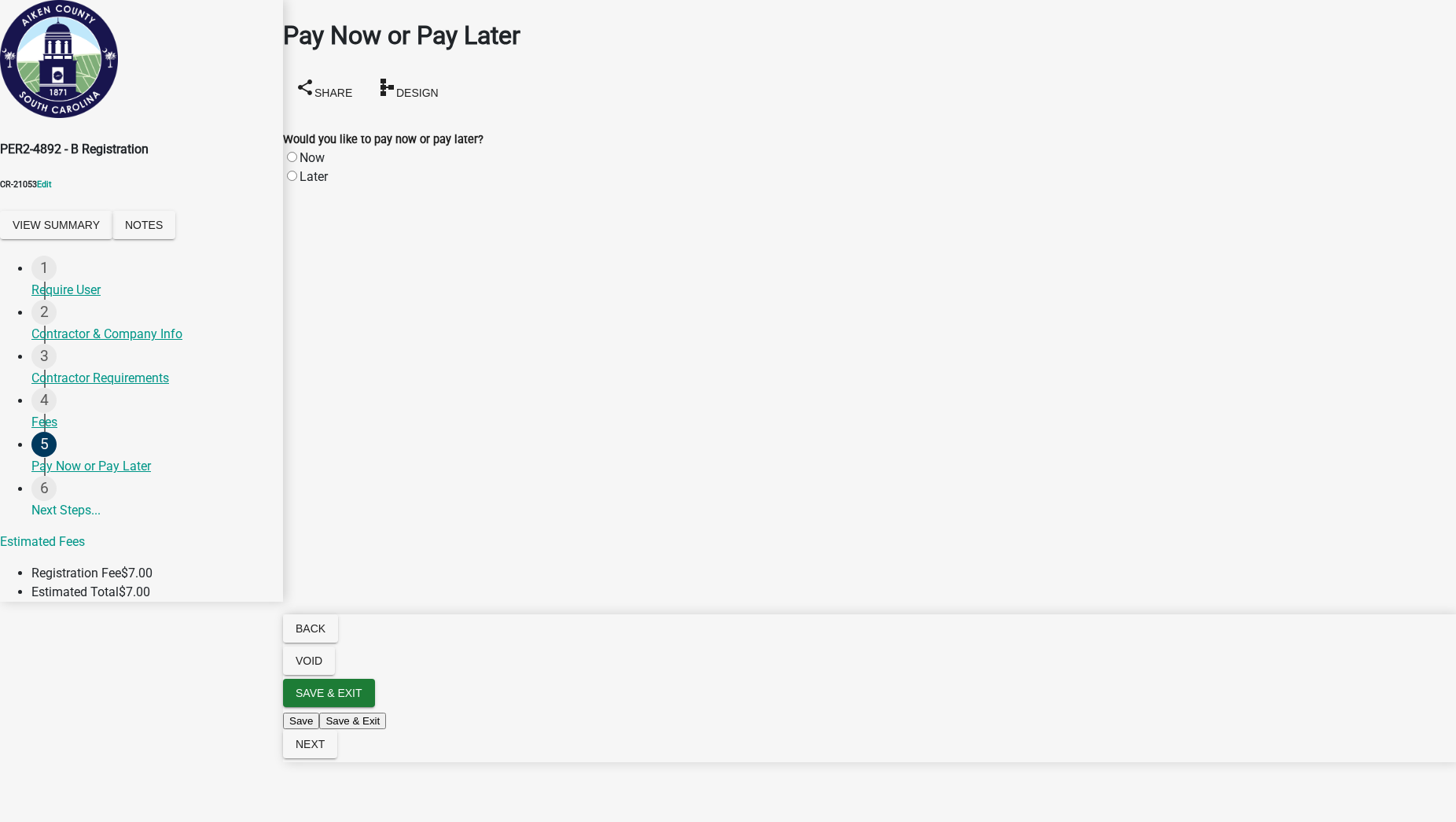 click on "Now" 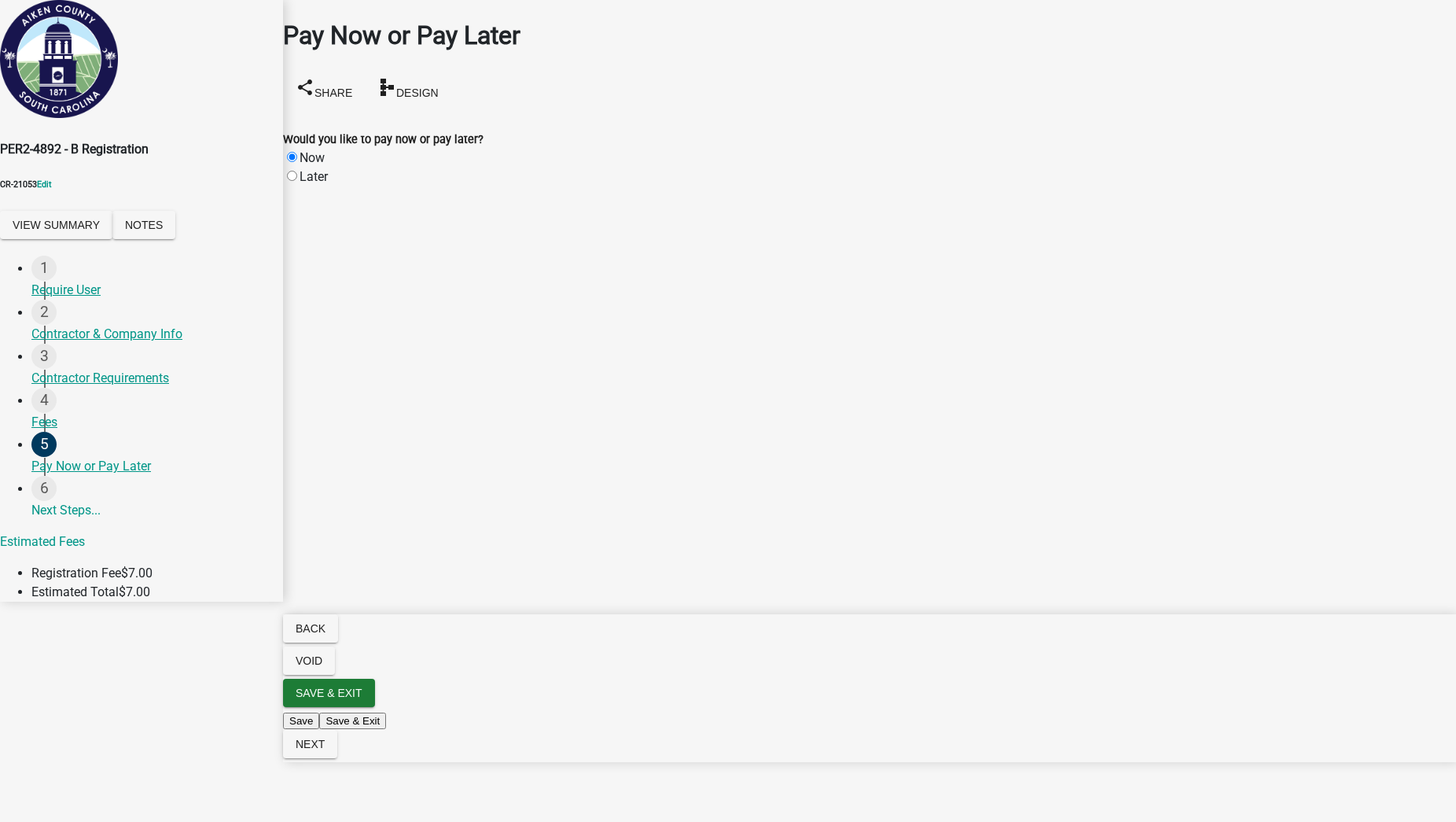 radio on "true" 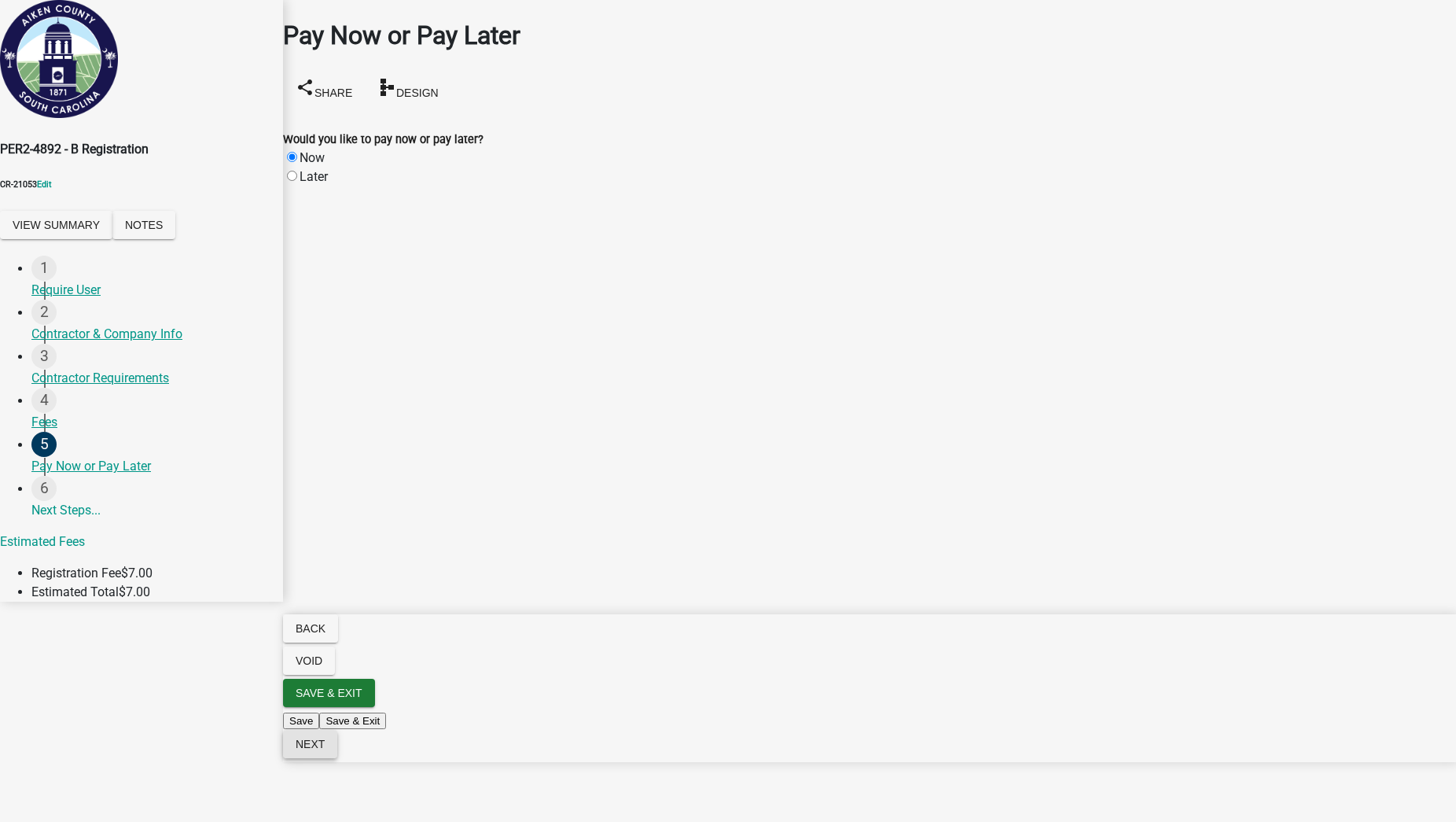 click on "Next" at bounding box center [310, 744] 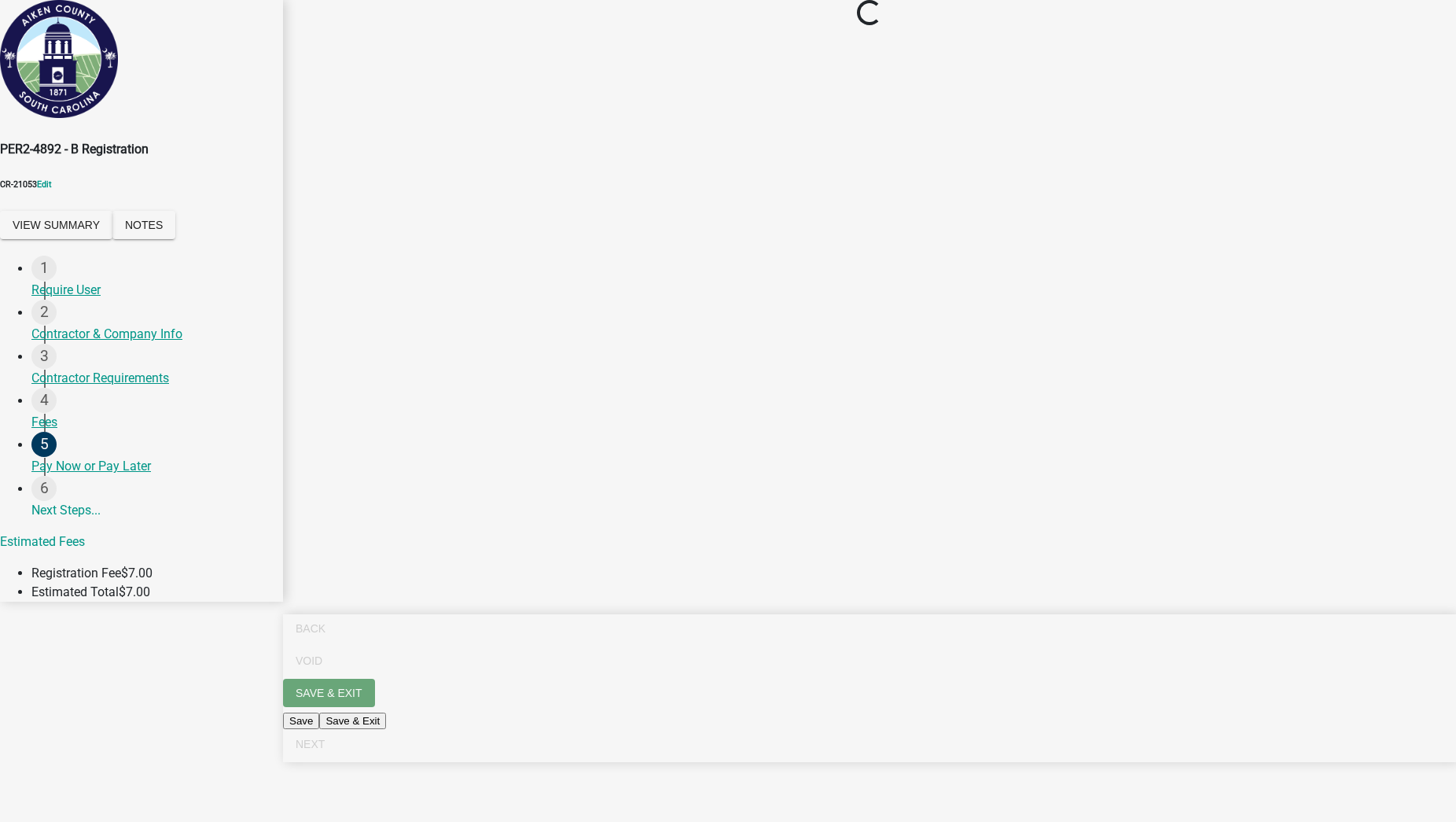 select on "2: 1" 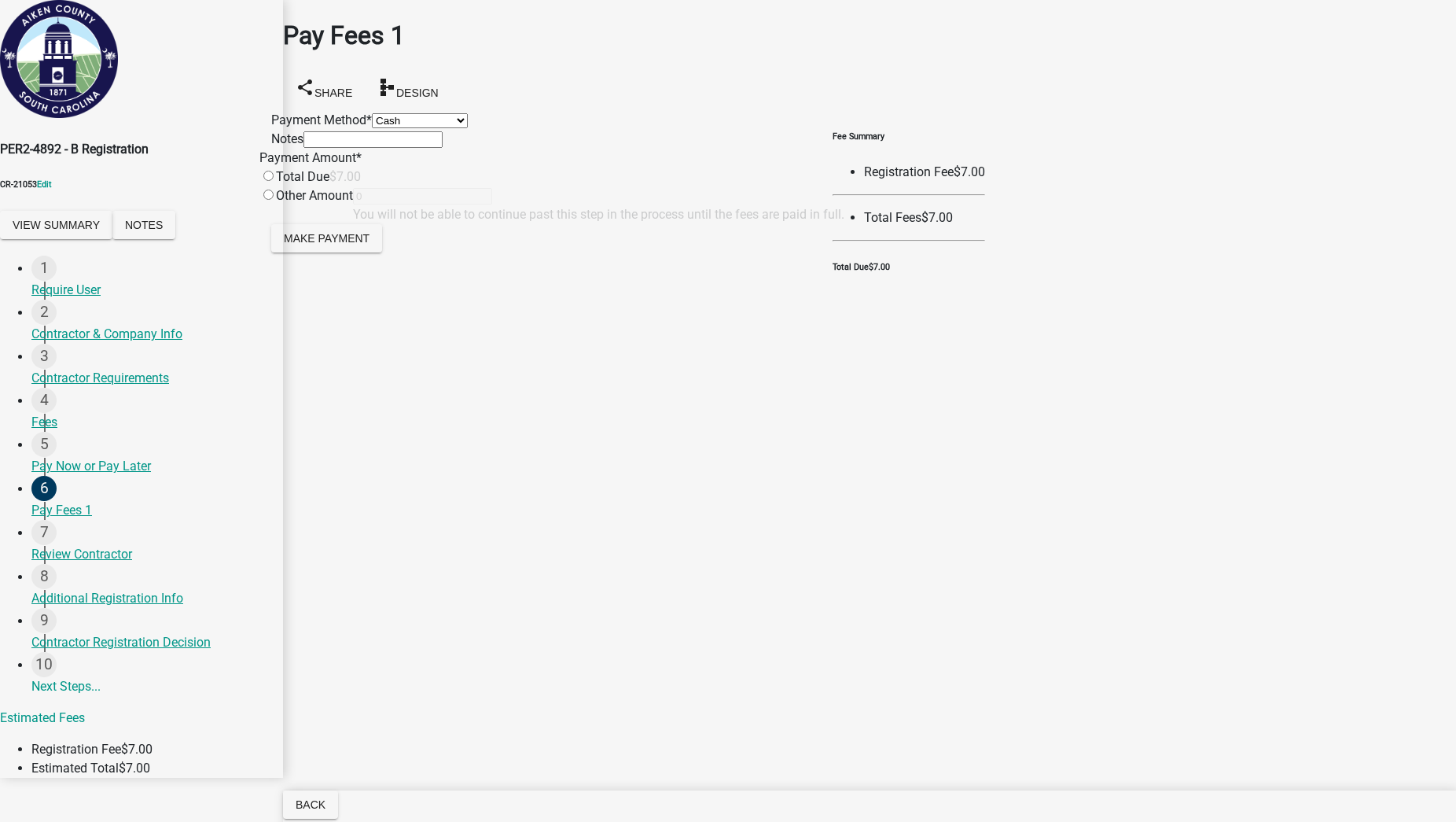 click 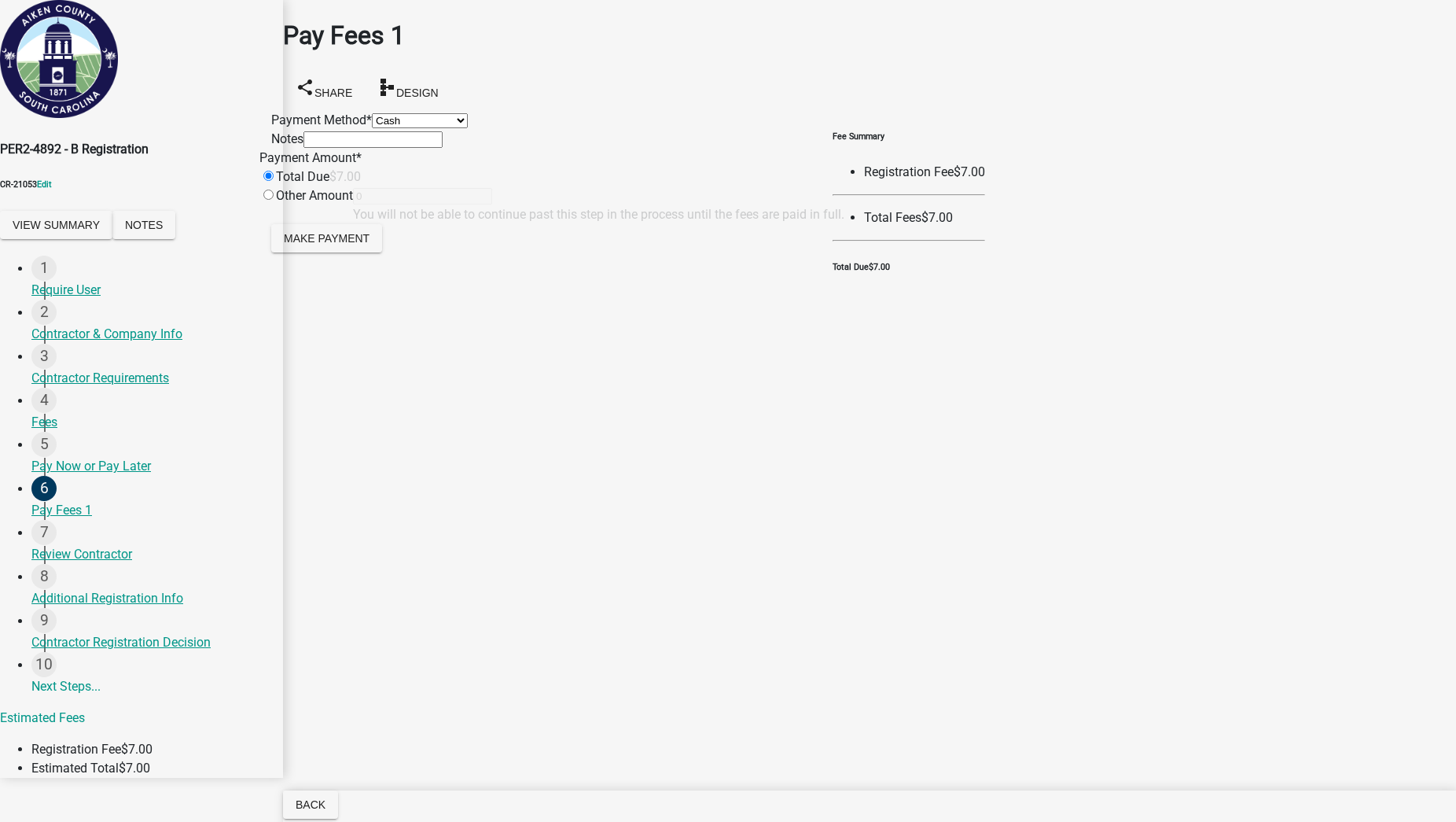 type on "7" 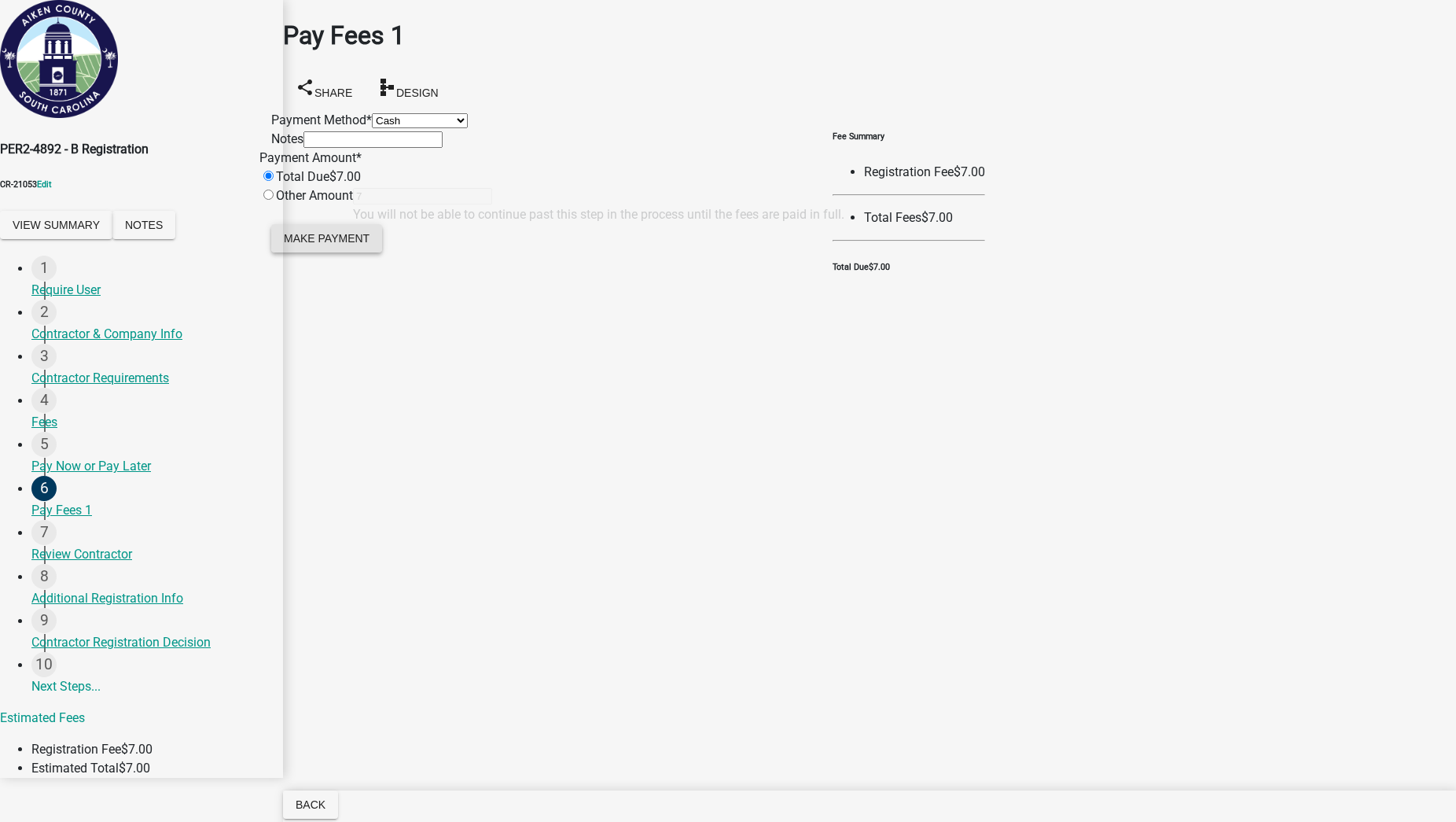 click on "Make Payment" 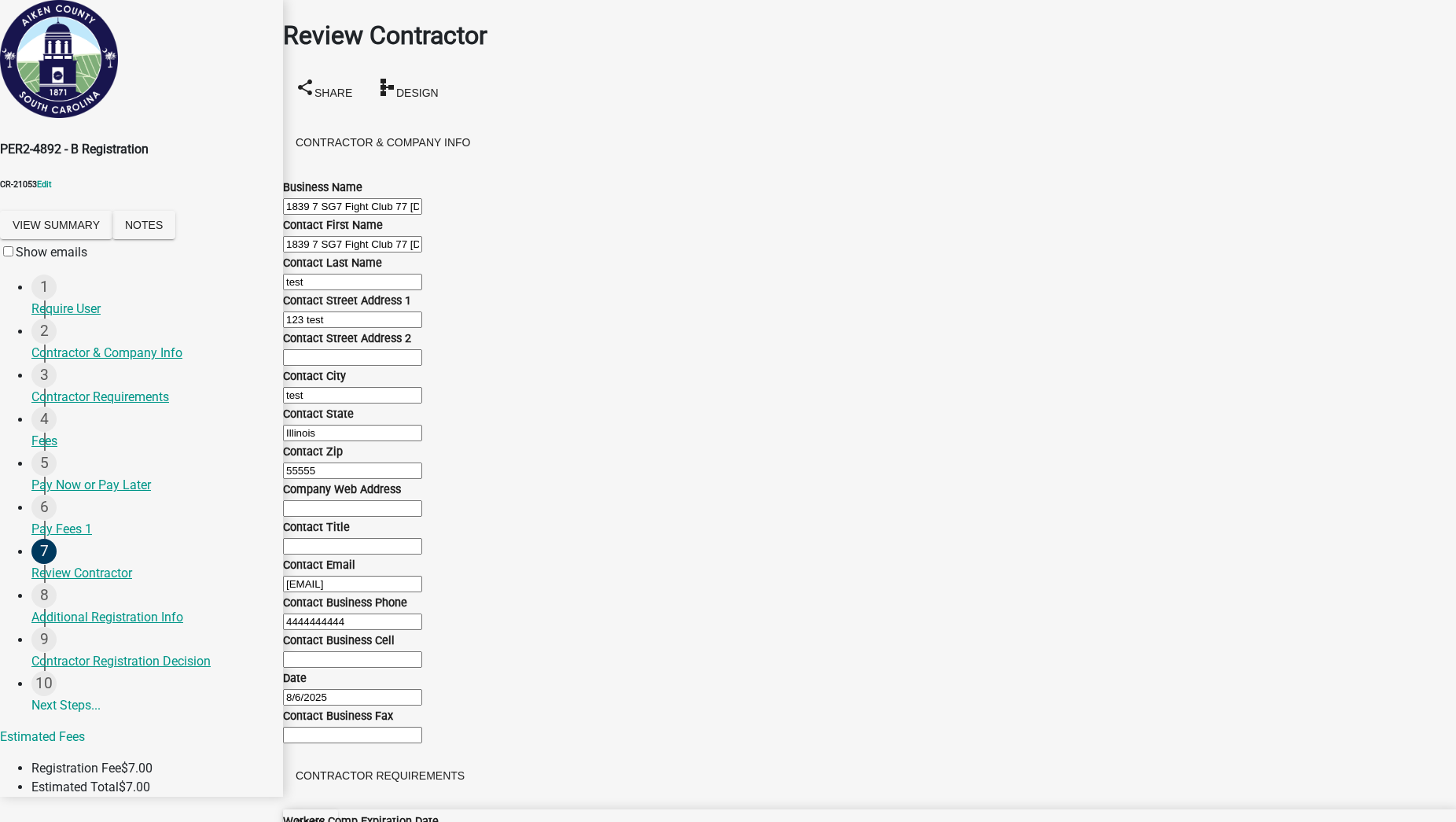 click on "Next" at bounding box center (310, 939) 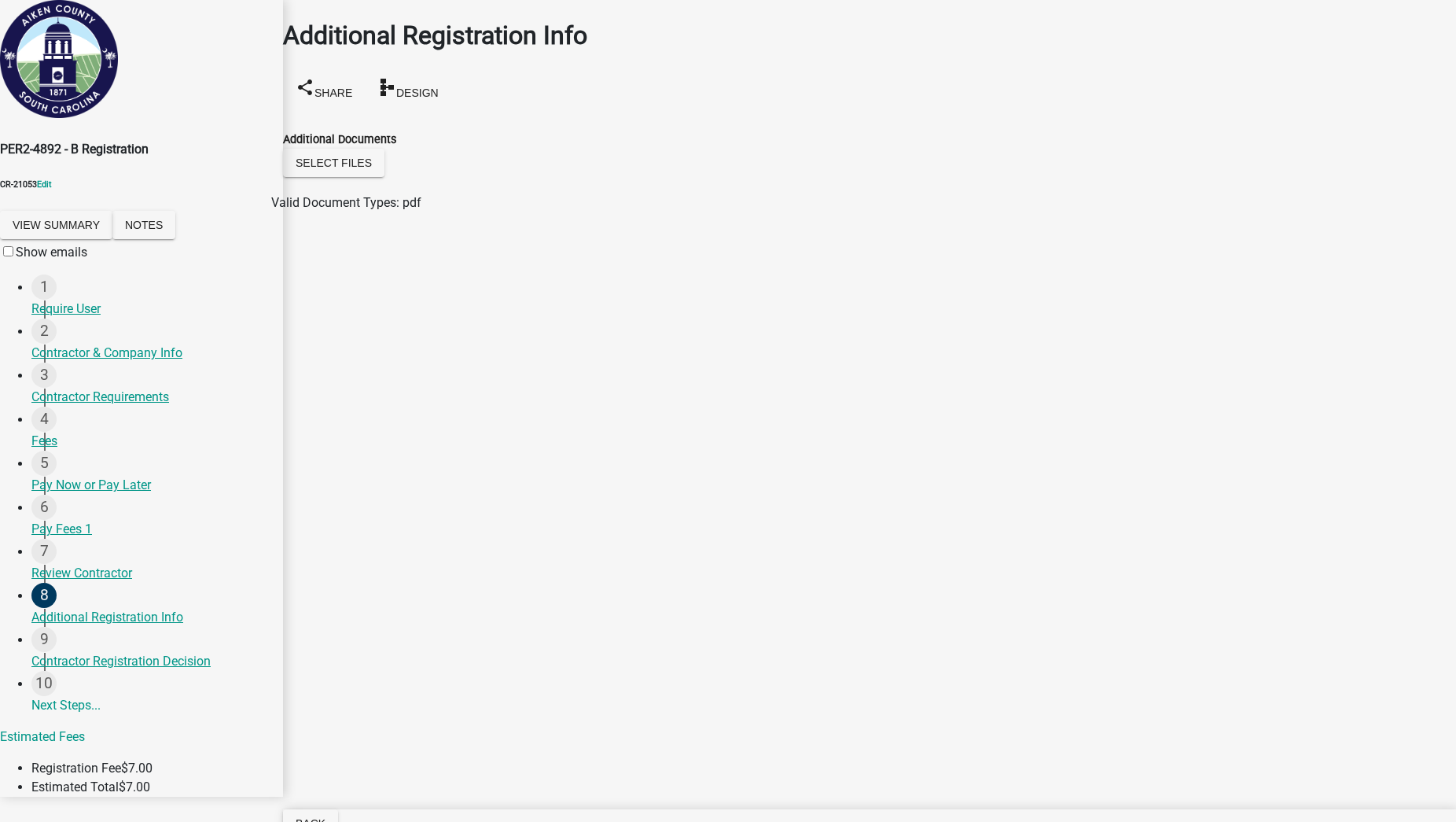 click on "Next" at bounding box center (310, 939) 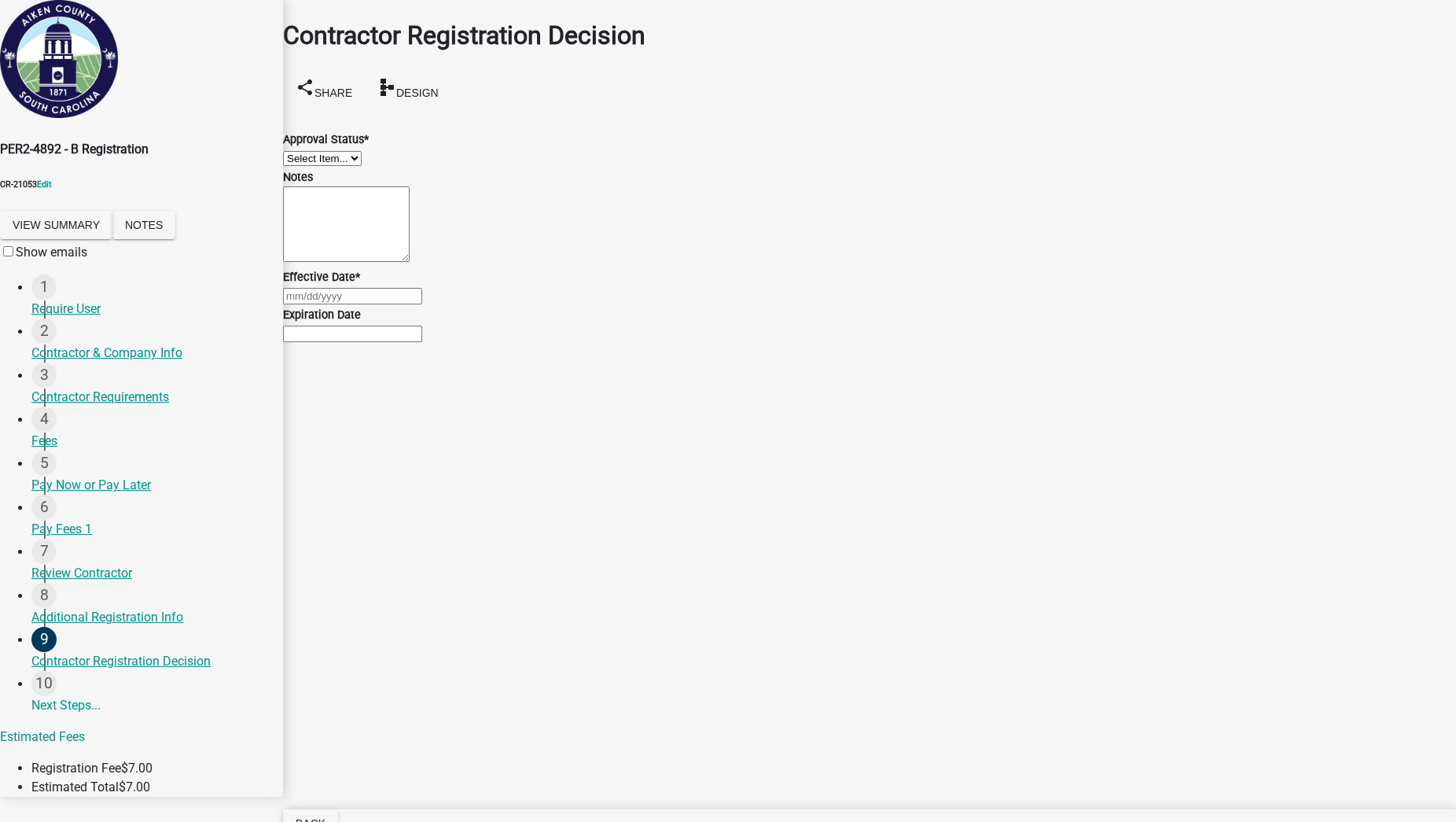 drag, startPoint x: 384, startPoint y: 153, endPoint x: 381, endPoint y: 162, distance: 9.486833 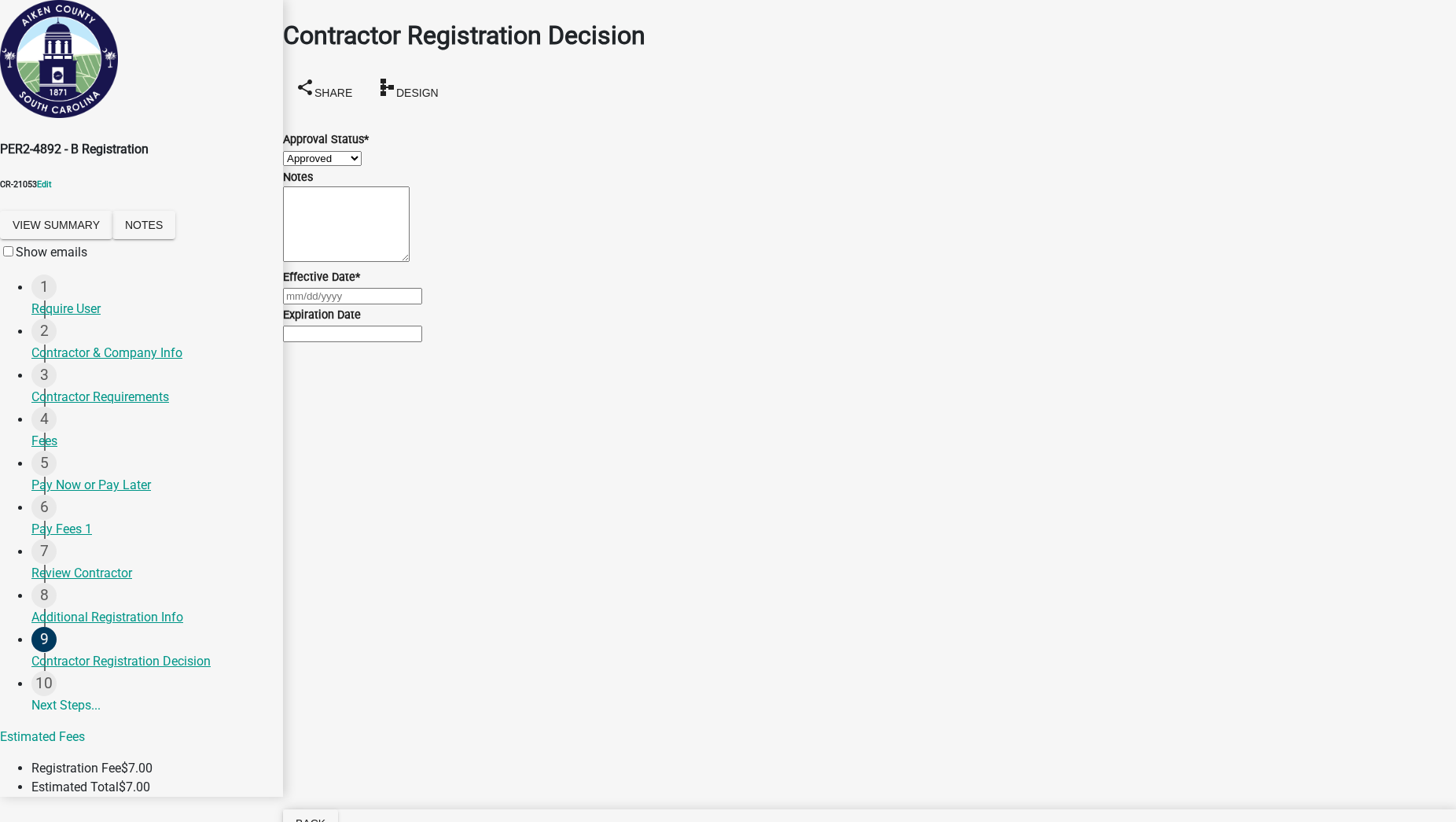 click on "Select Item...   Approved   Denied" at bounding box center [322, 158] 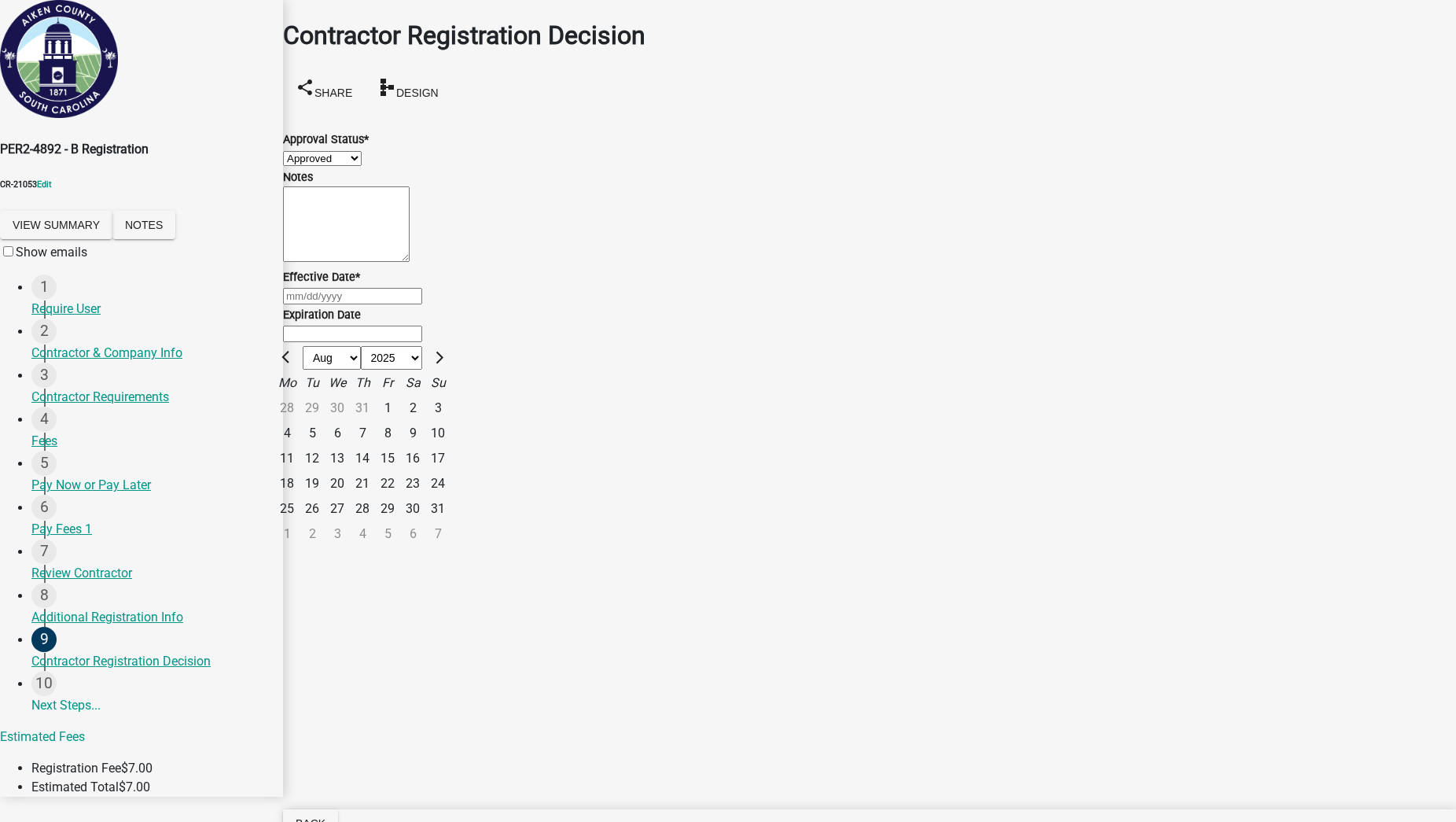 click on "Jan Feb Mar Apr May Jun Jul Aug Sep Oct Nov Dec 1525 1526 1527 1528 1529 1530 1531 1532 1533 1534 1535 1536 1537 1538 1539 1540 1541 1542 1543 1544 1545 1546 1547 1548 1549 1550 1551 1552 1553 1554 1555 1556 1557 1558 1559 1560 1561 1562 1563 1564 1565 1566 1567 1568 1569 1570 1571 1572 1573 1574 1575 1576 1577 1578 1579 1580 1581 1582 1583 1584 1585 1586 1587 1588 1589 1590 1591 1592 1593 1594 1595 1596 1597 1598 1599 1600 1601 1602 1603 1604 1605 1606 1607 1608 1609 1610 1611 1612 1613 1614 1615 1616 1617 1618 1619 1620 1621 1622 1623 1624 1625 1626 1627 1628 1629 1630 1631 1632 1633 1634 1635 1636 1637 1638 1639 1640 1641 1642 1643 1644 1645 1646 1647 1648 1649 1650 1651 1652 1653 1654 1655 1656 1657 1658 1659 1660 1661 1662 1663 1664 1665 1666 1667 1668 1669 1670 1671 1672 1673 1674 1675 1676 1677 1678 1679 1680 1681 1682 1683 1684 1685 1686 1687 1688 1689 1690 1691 1692 1693 1694 1695 1696 1697 1698 1699 1700 1701 1702 1703 1704 1705 1706 1707 1708 1709 1710 1711 1712 1713 1714 1715 1716 1717 1718 1719 1" 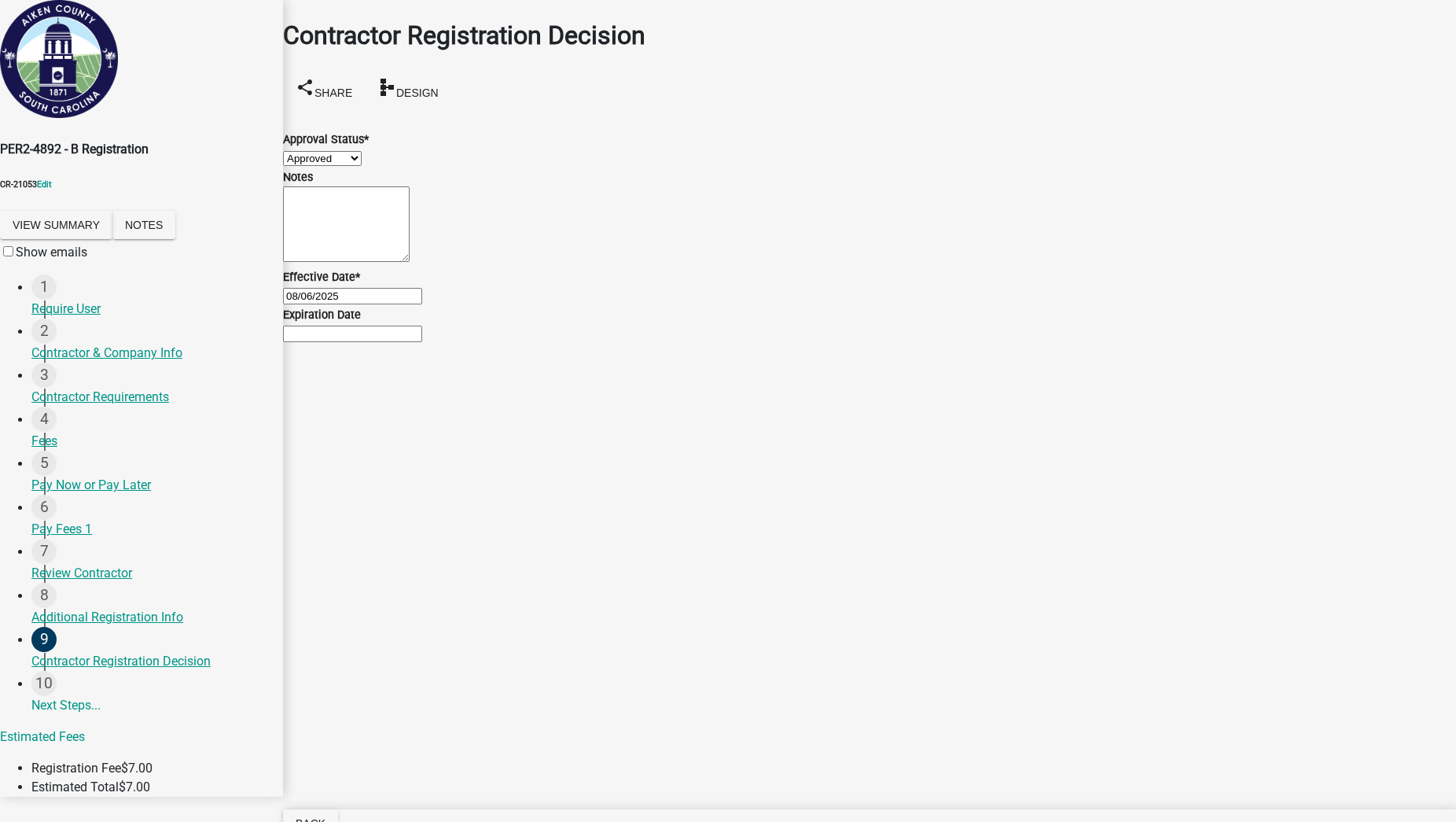 click on "Next" at bounding box center [310, 939] 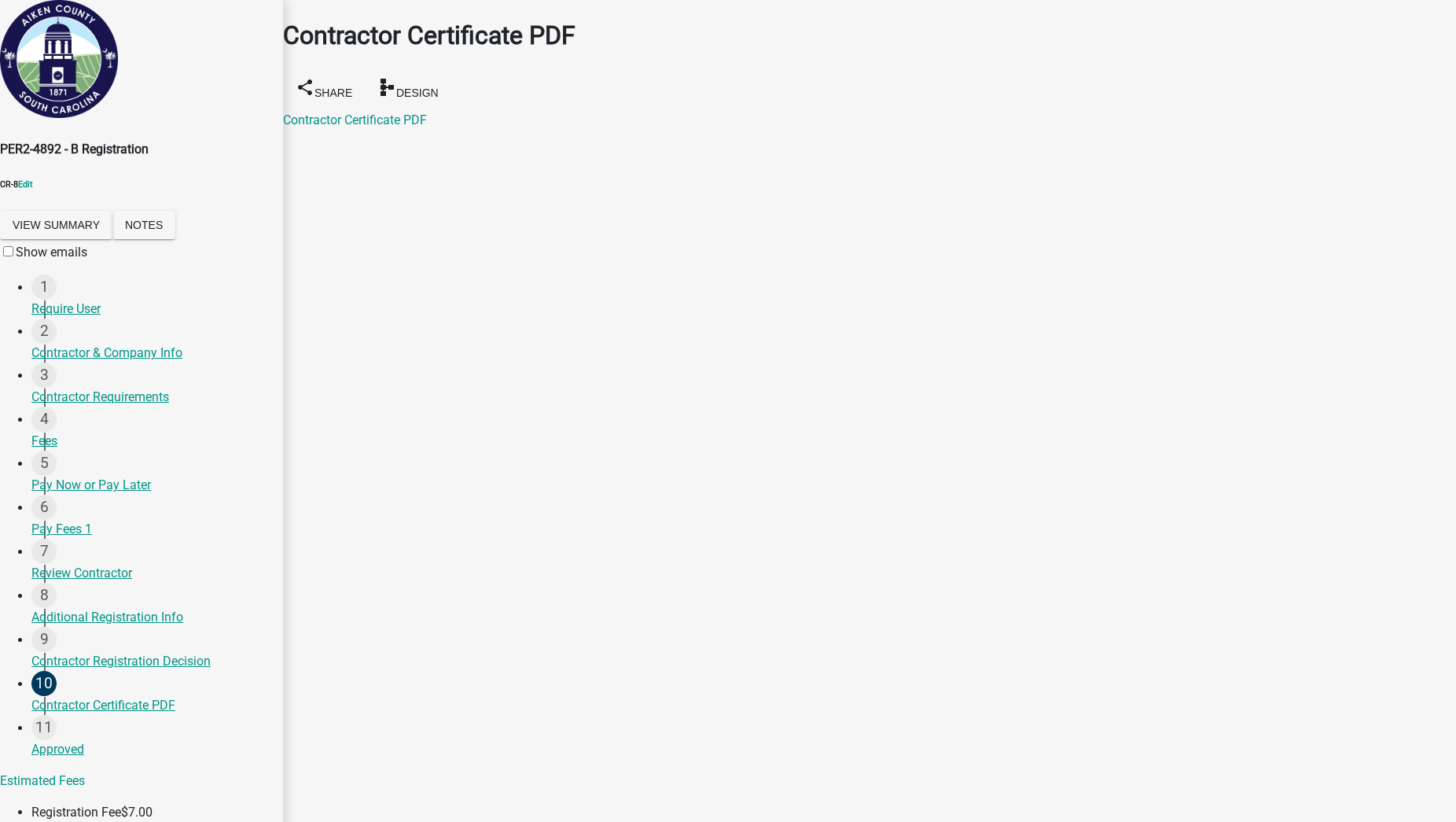 click on "Next" at bounding box center [310, 983] 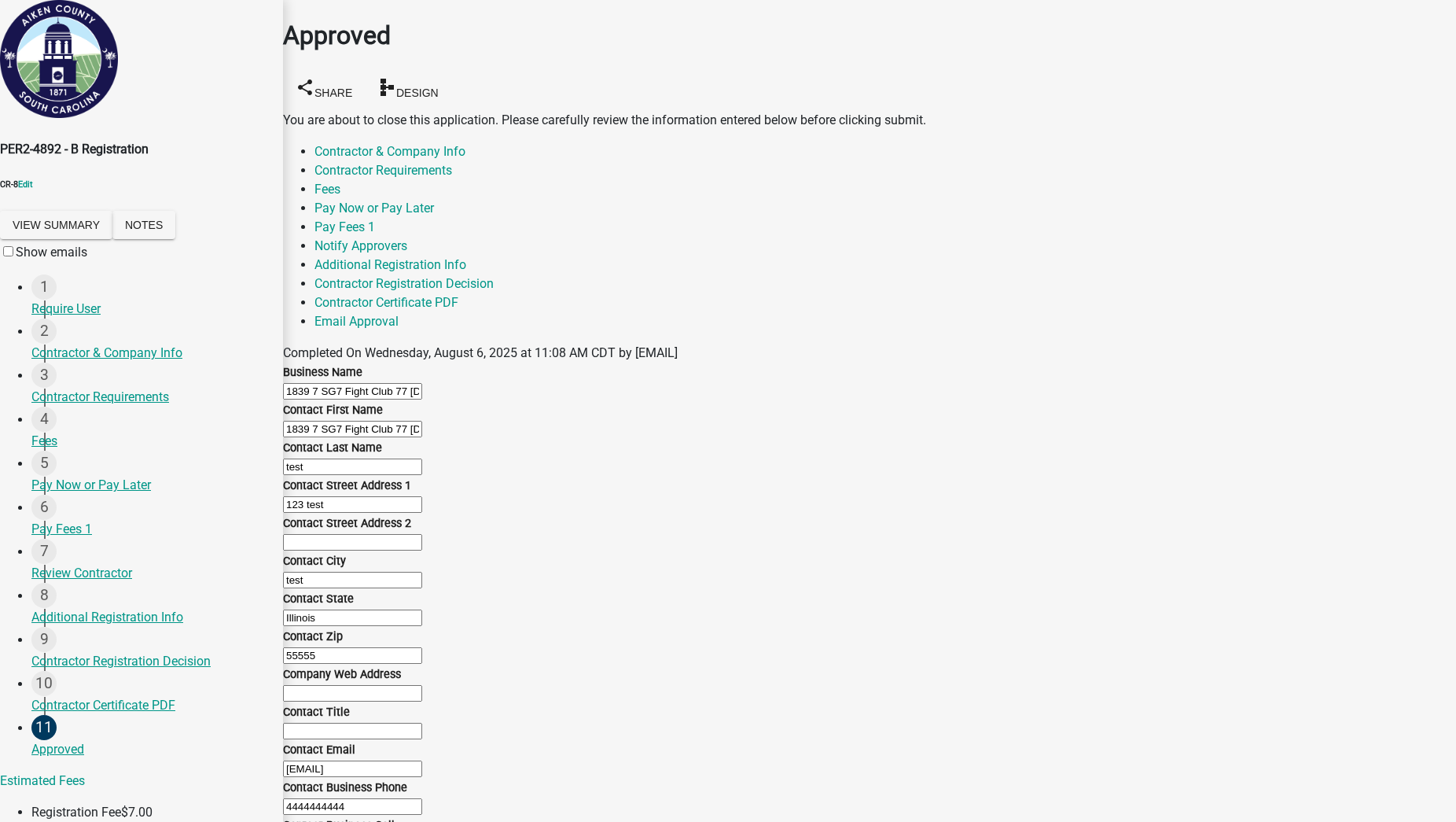 click on "Submit" at bounding box center [316, 983] 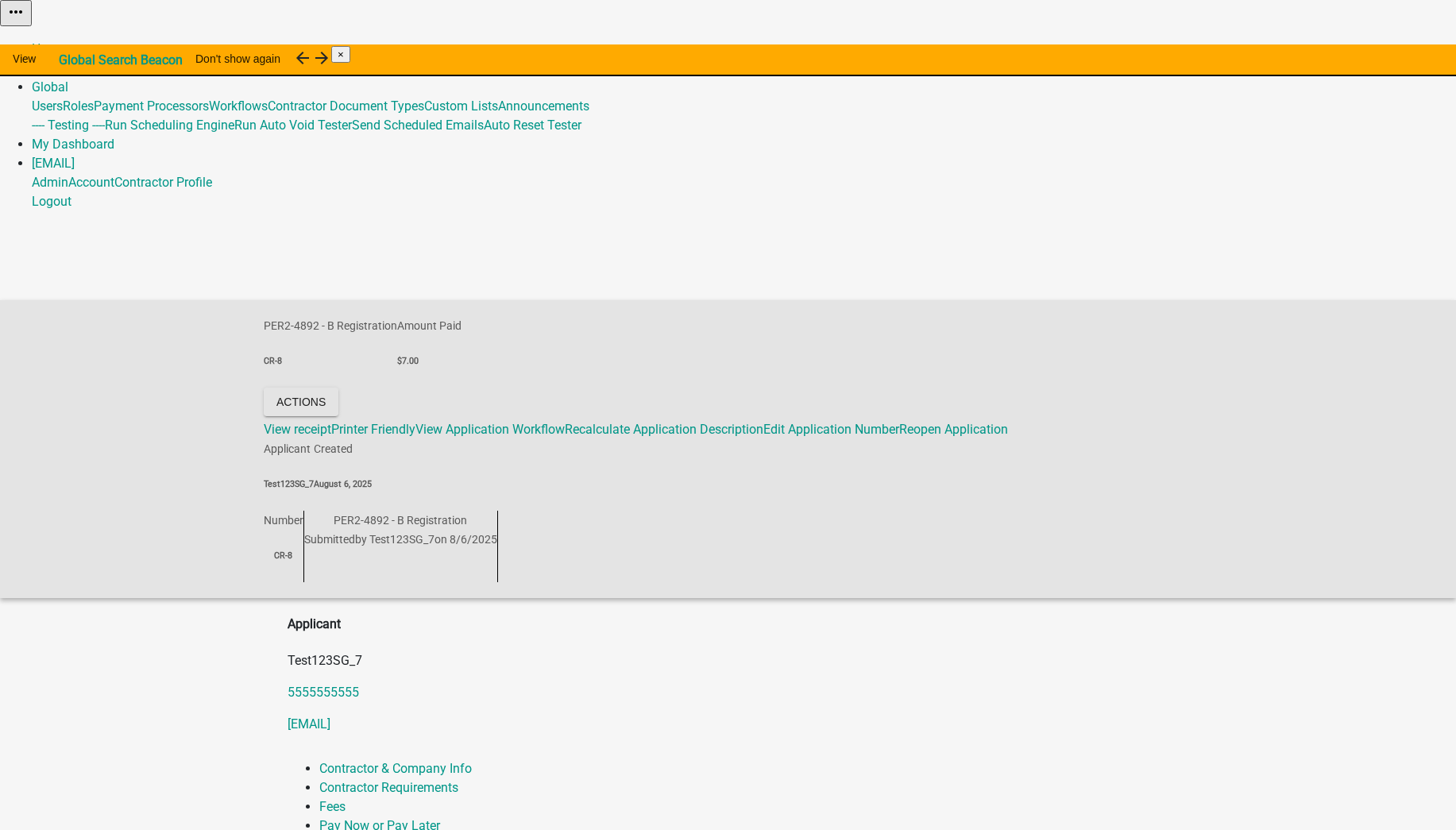 click on "Admin" at bounding box center [50, 68] 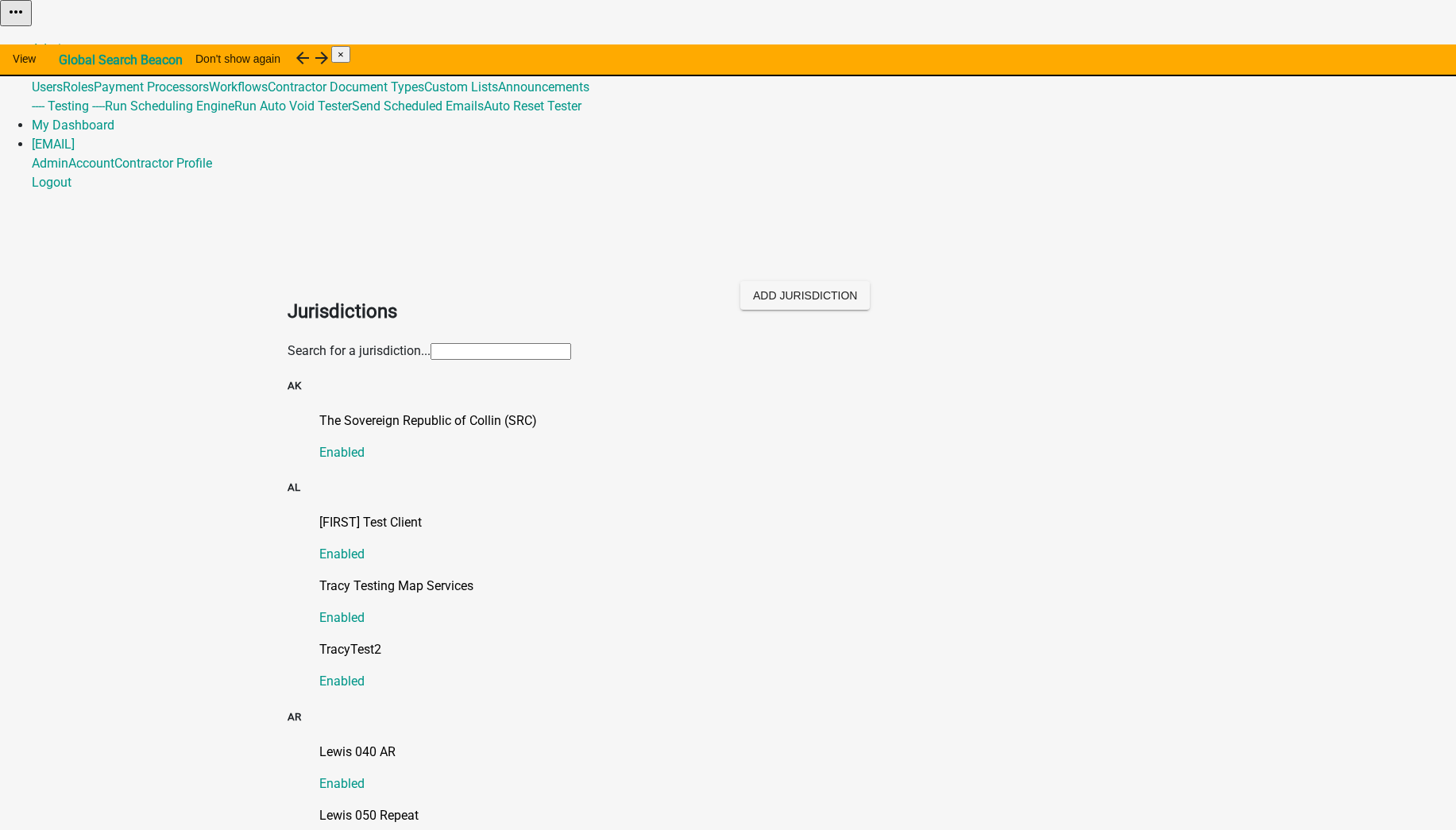 click 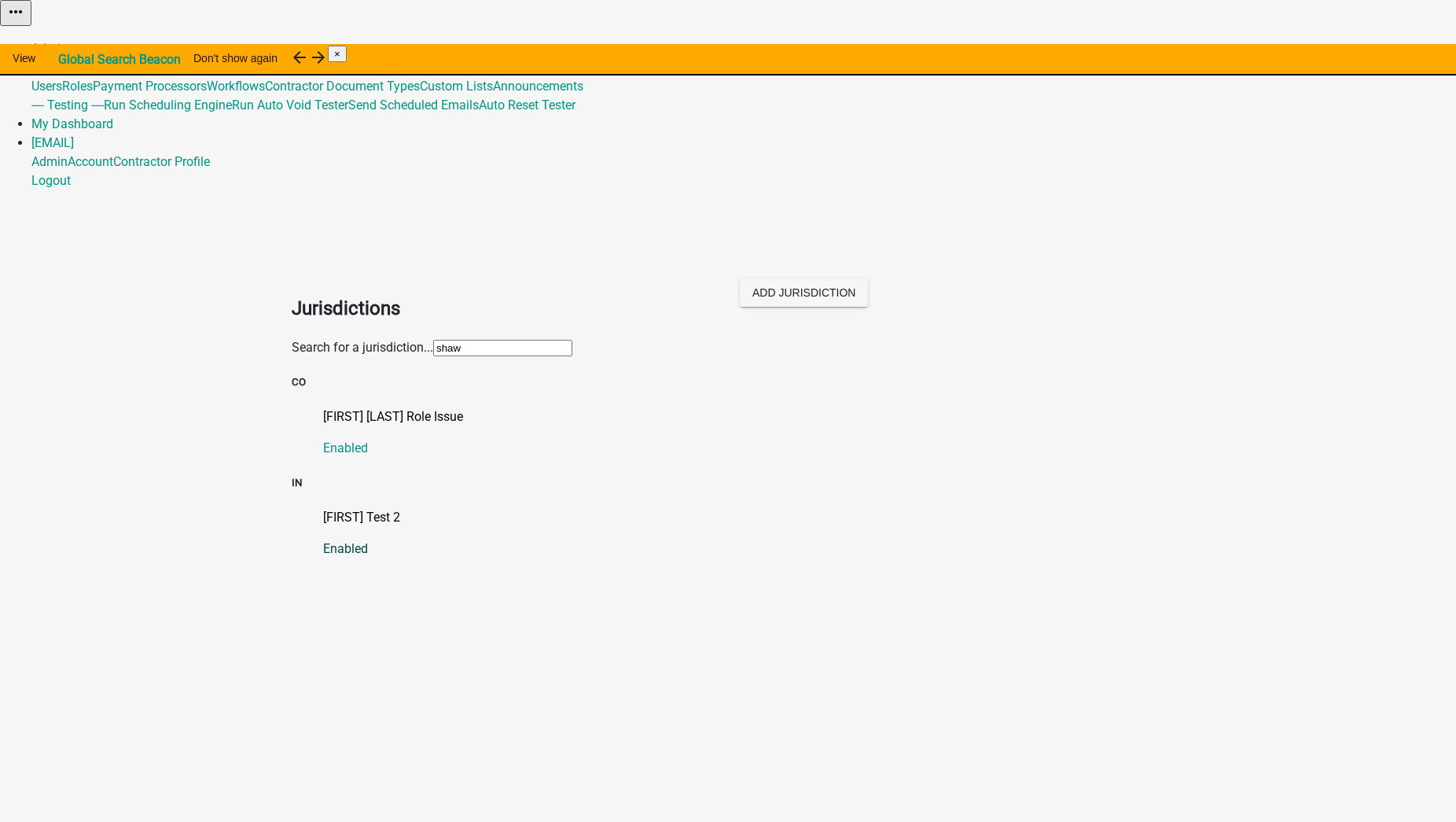 click on "[FIRST] Test 2" 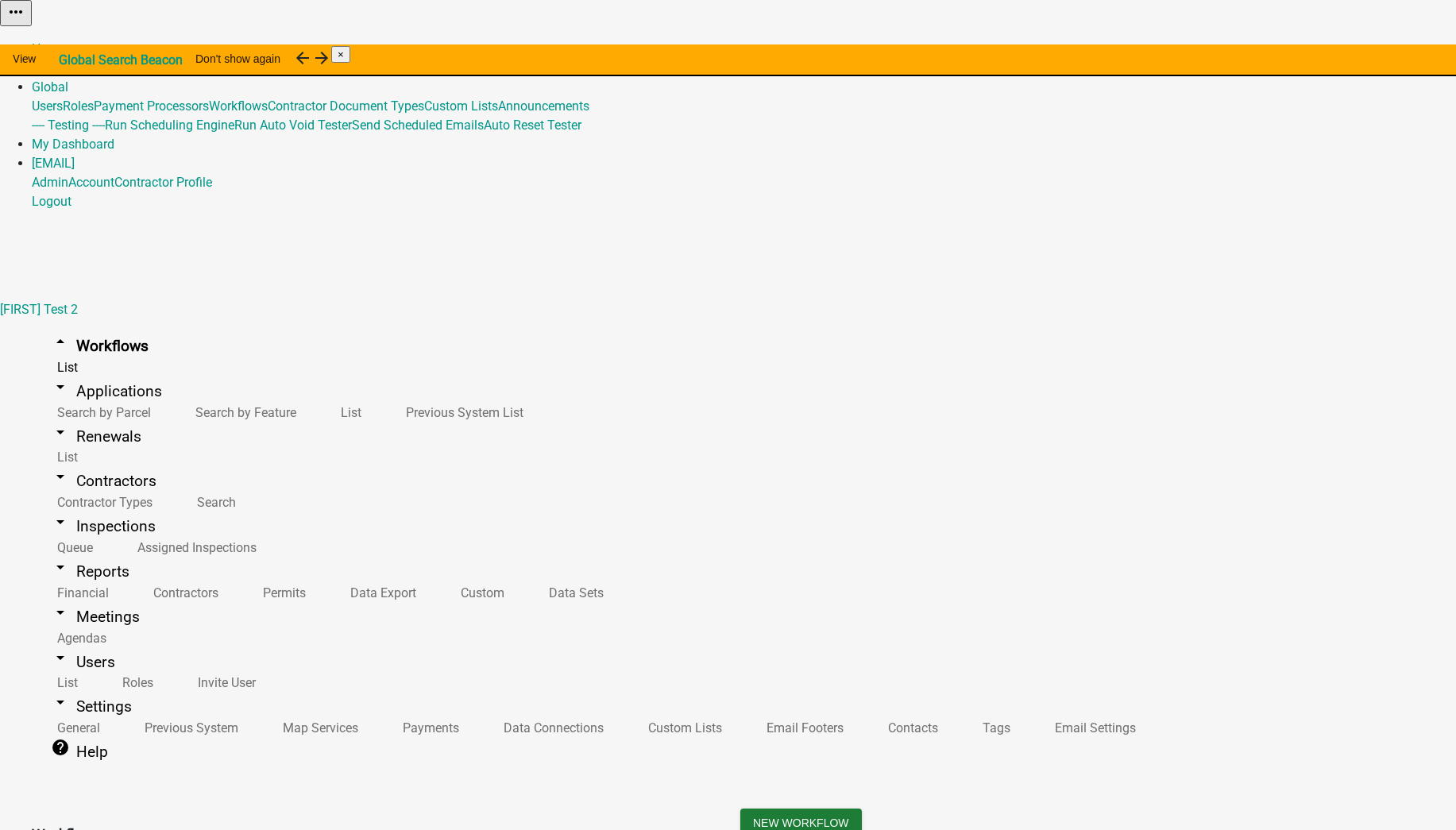 scroll, scrollTop: 2131, scrollLeft: 0, axis: vertical 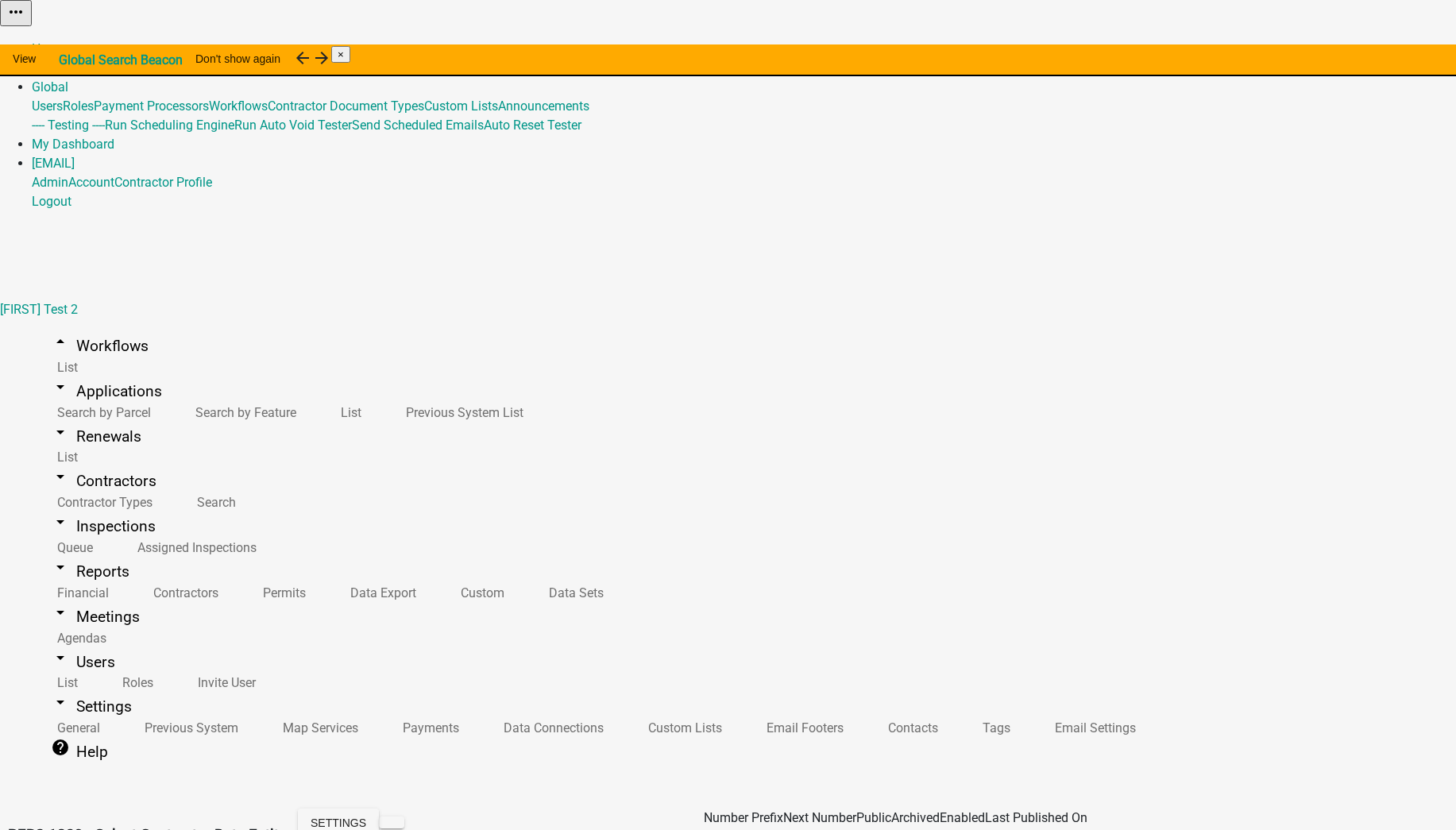 click on "21052" 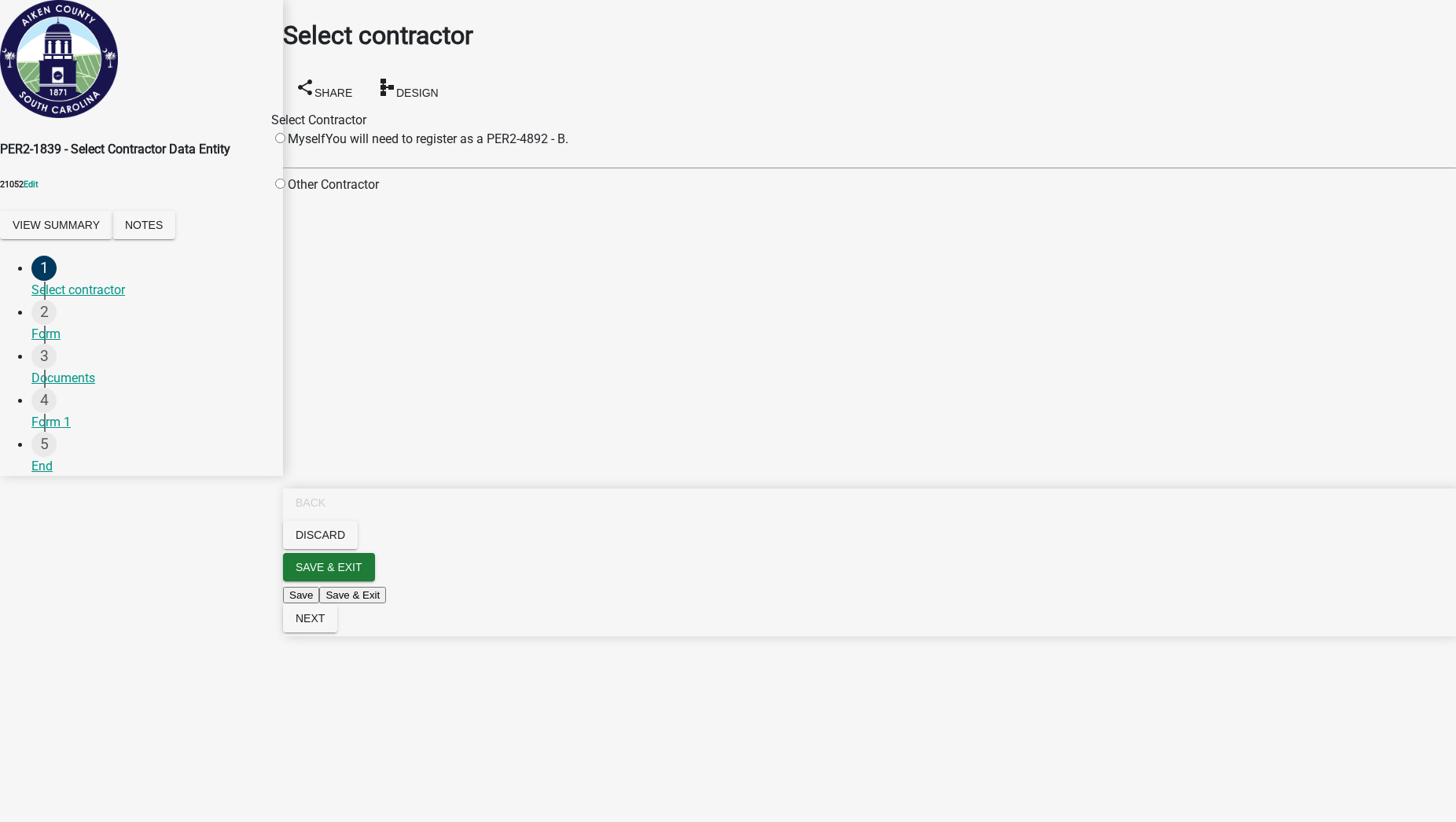 click on "Other Contractor" 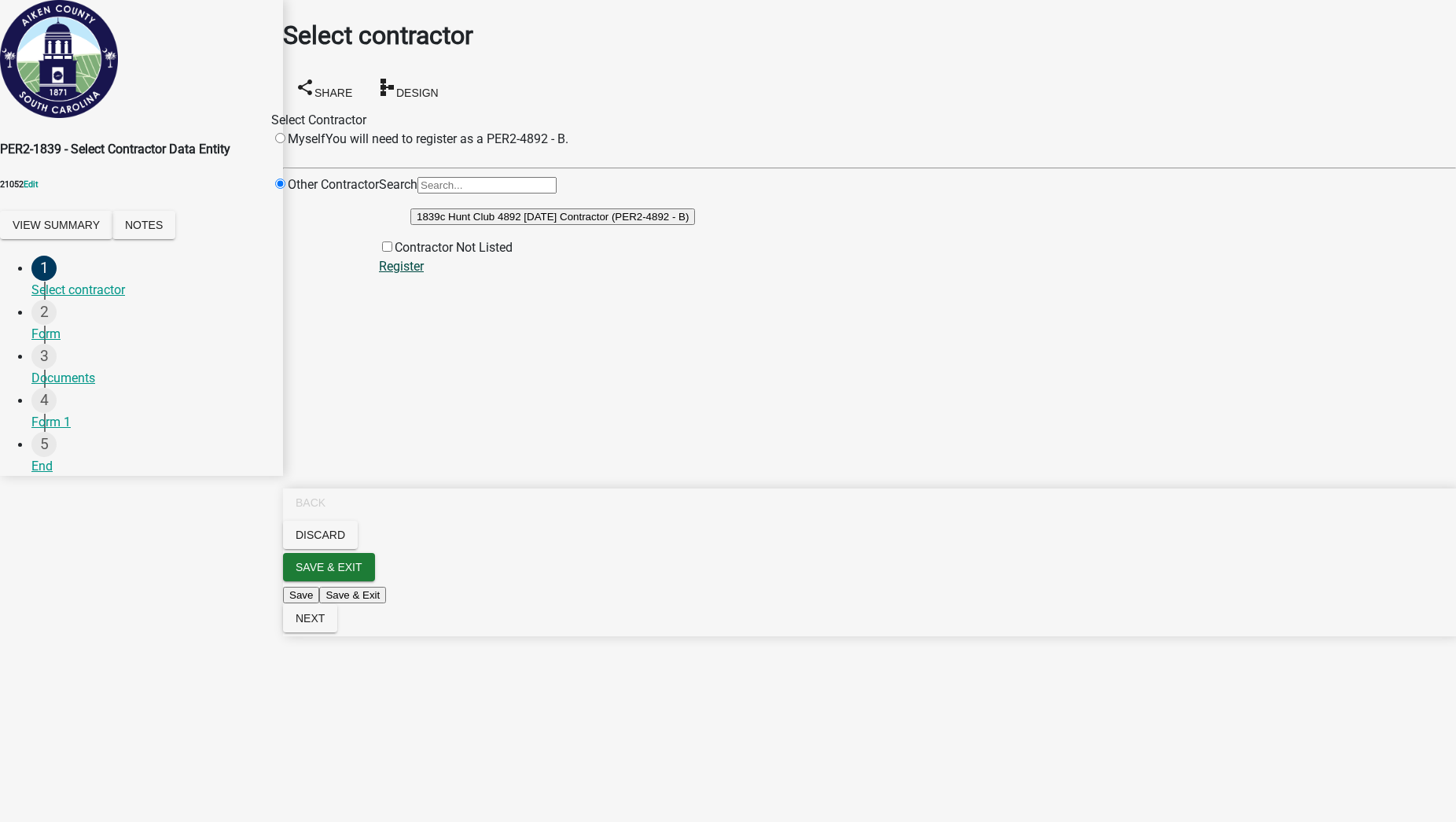 click on "Register" at bounding box center [401, 266] 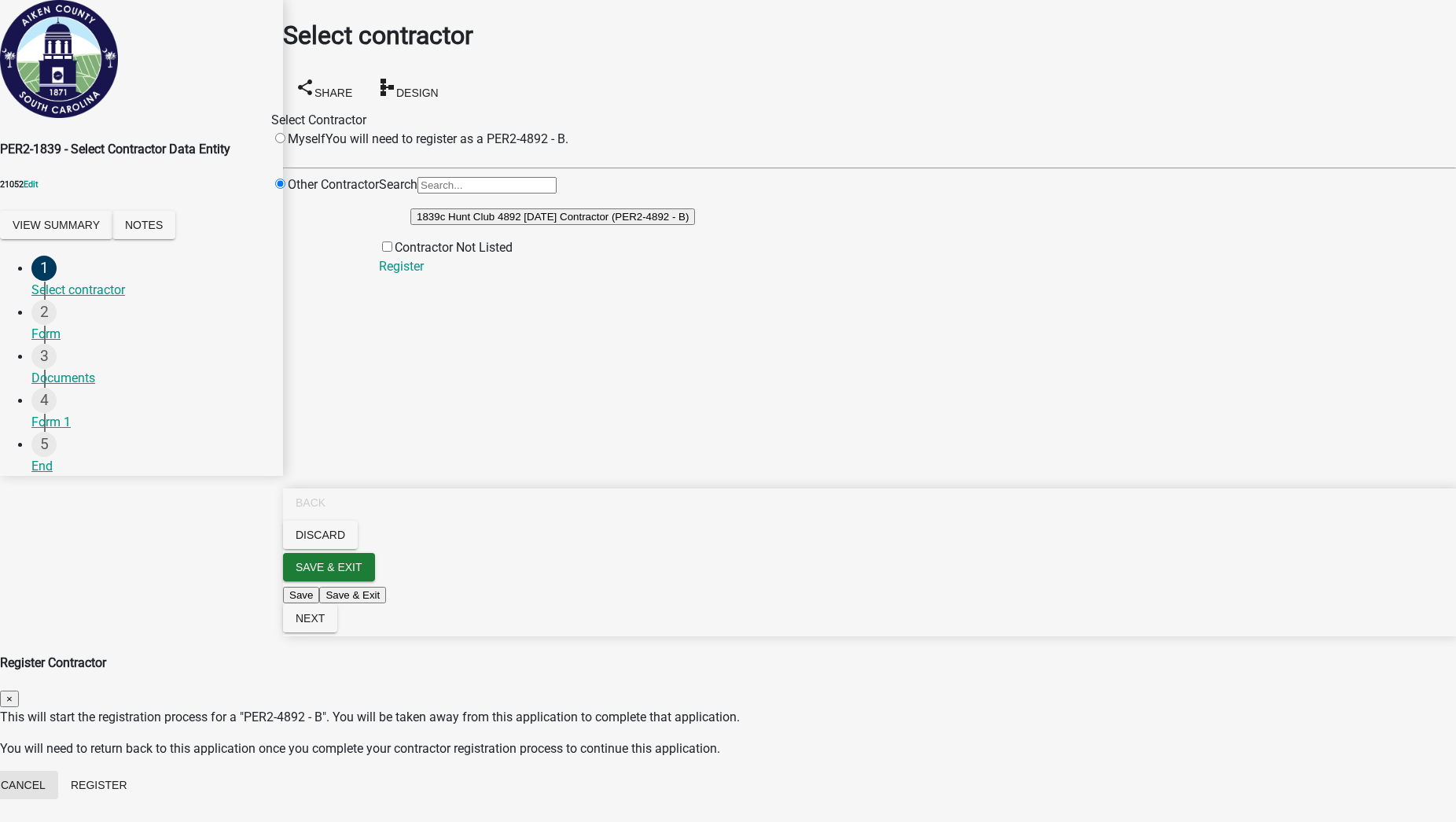 click on "Cancel" 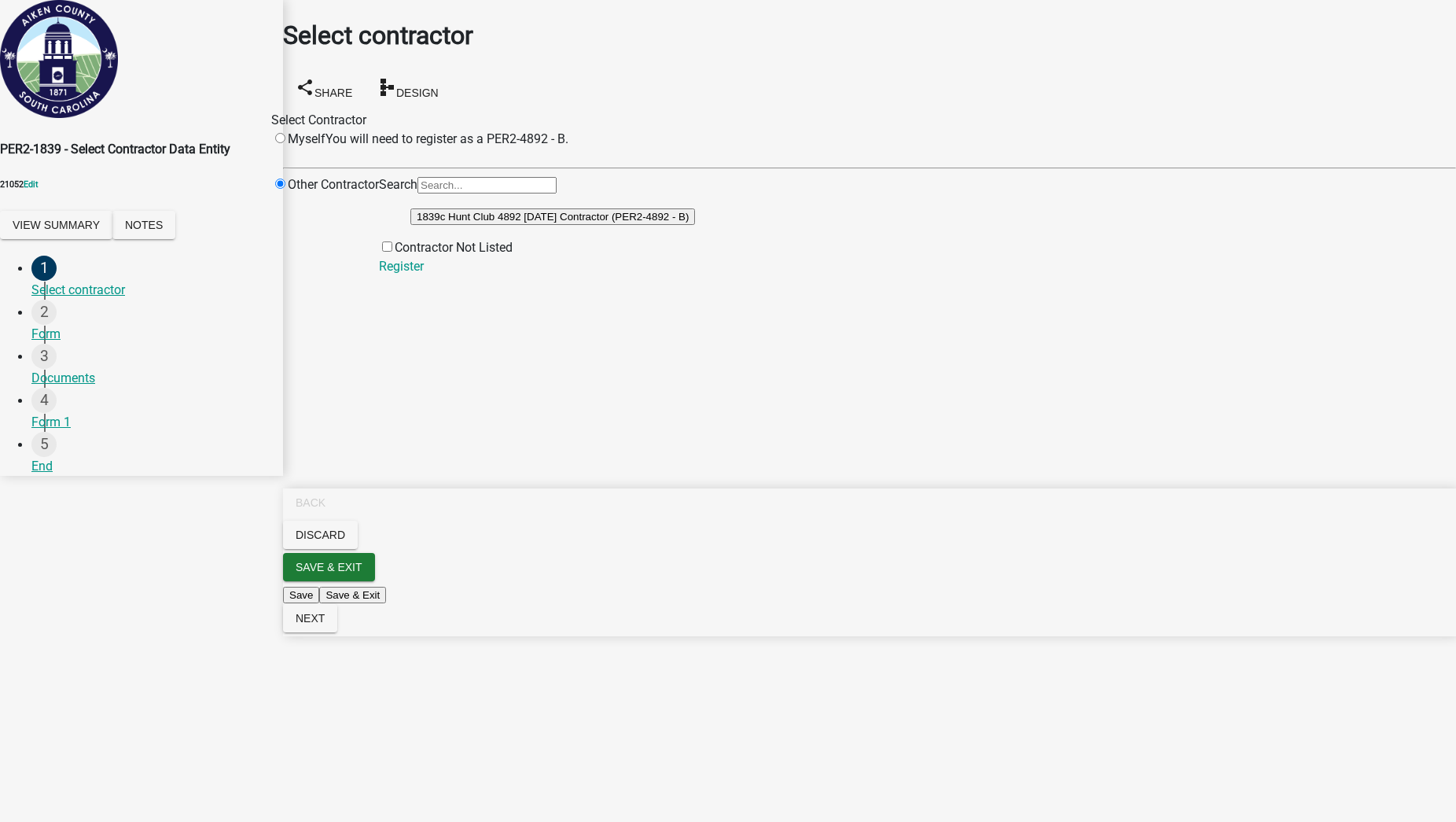 click on "1839c Hunt Club 4892 [DATE] Contractor (PER2-4892 - B)" 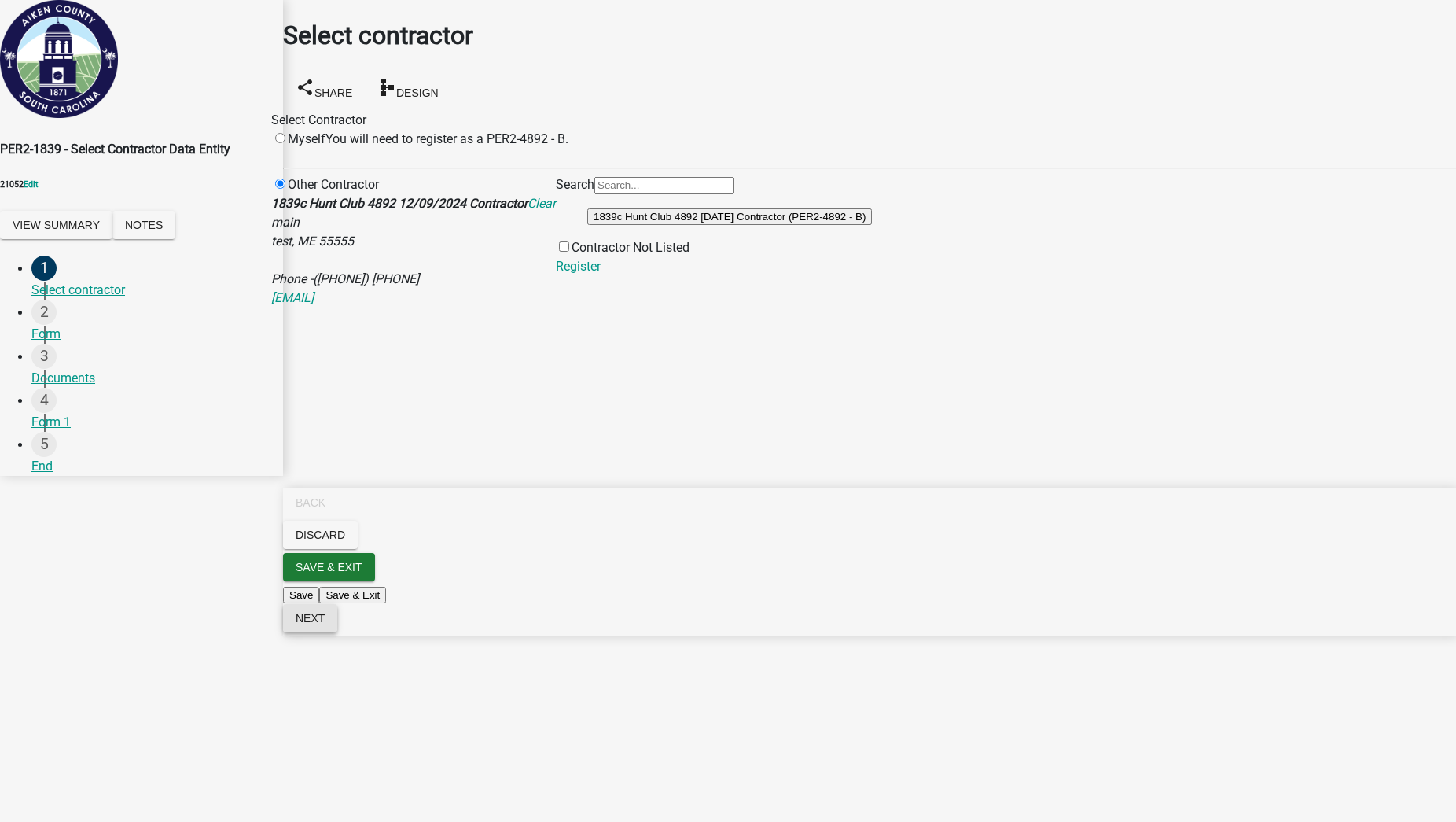 click on "Next" at bounding box center [310, 618] 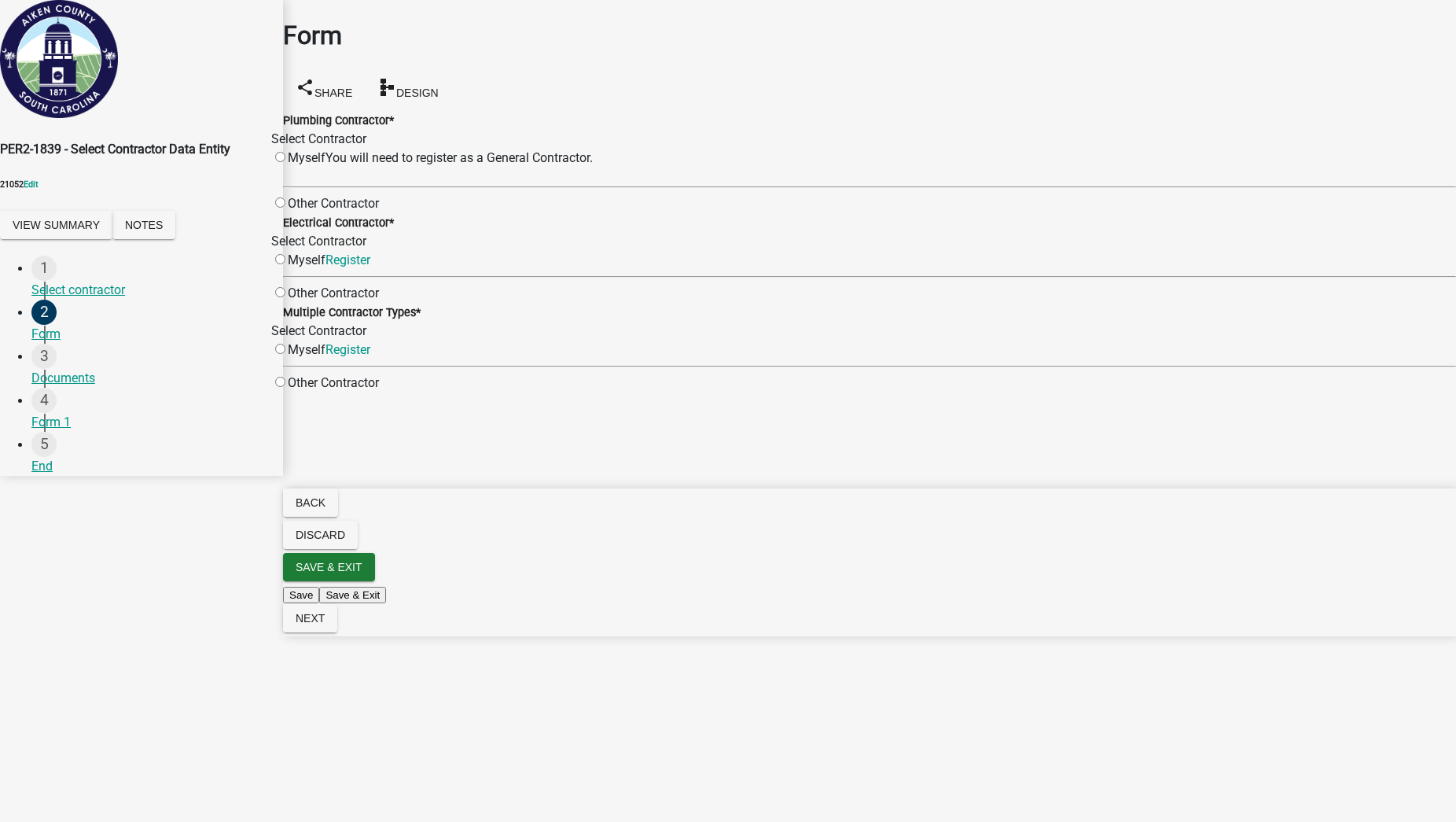 click 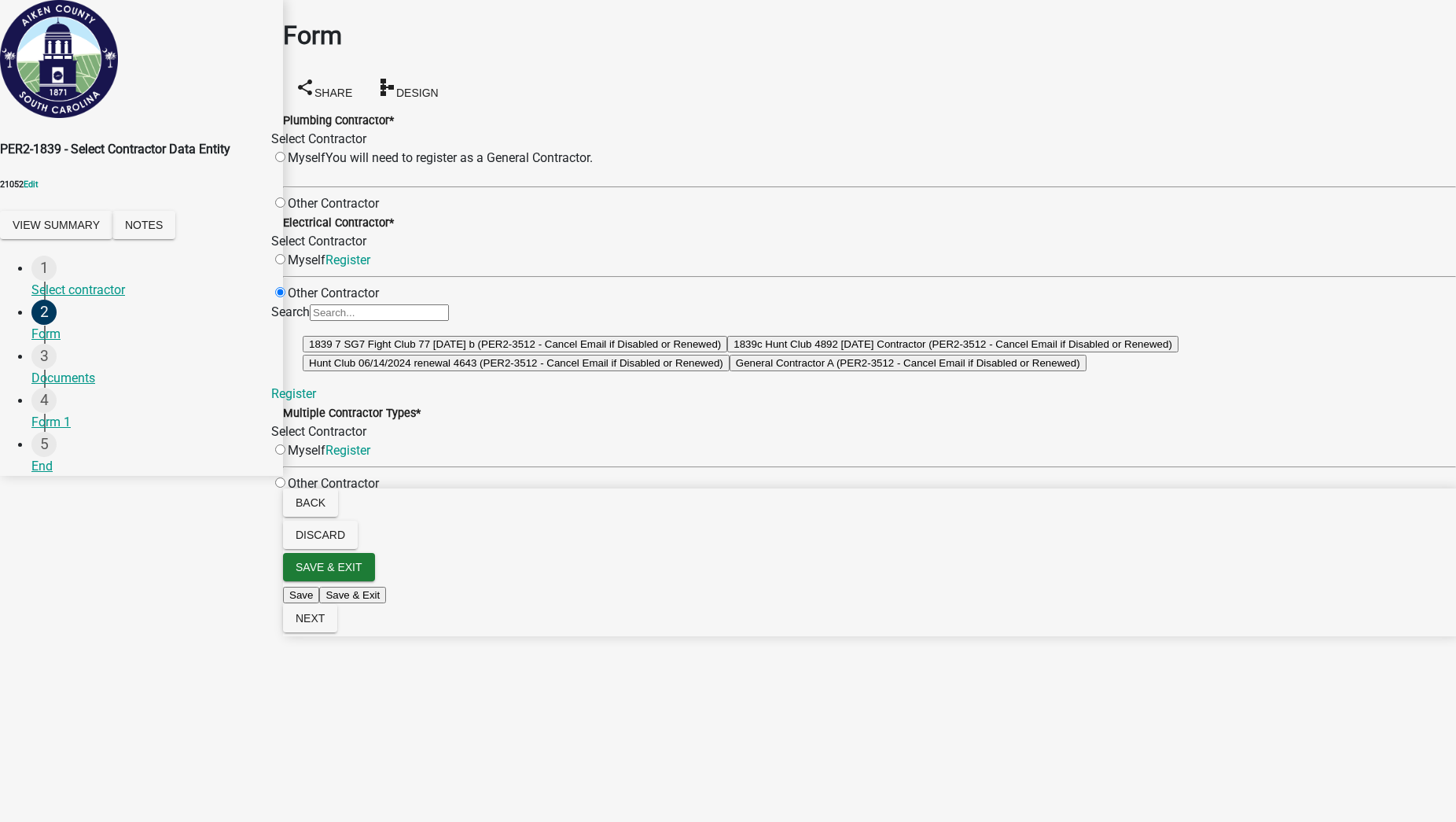 click on "1839 7 SG7 Fight Club 77 [DATE] b (PER2-3512 - Cancel Email if Disabled or Renewed)" 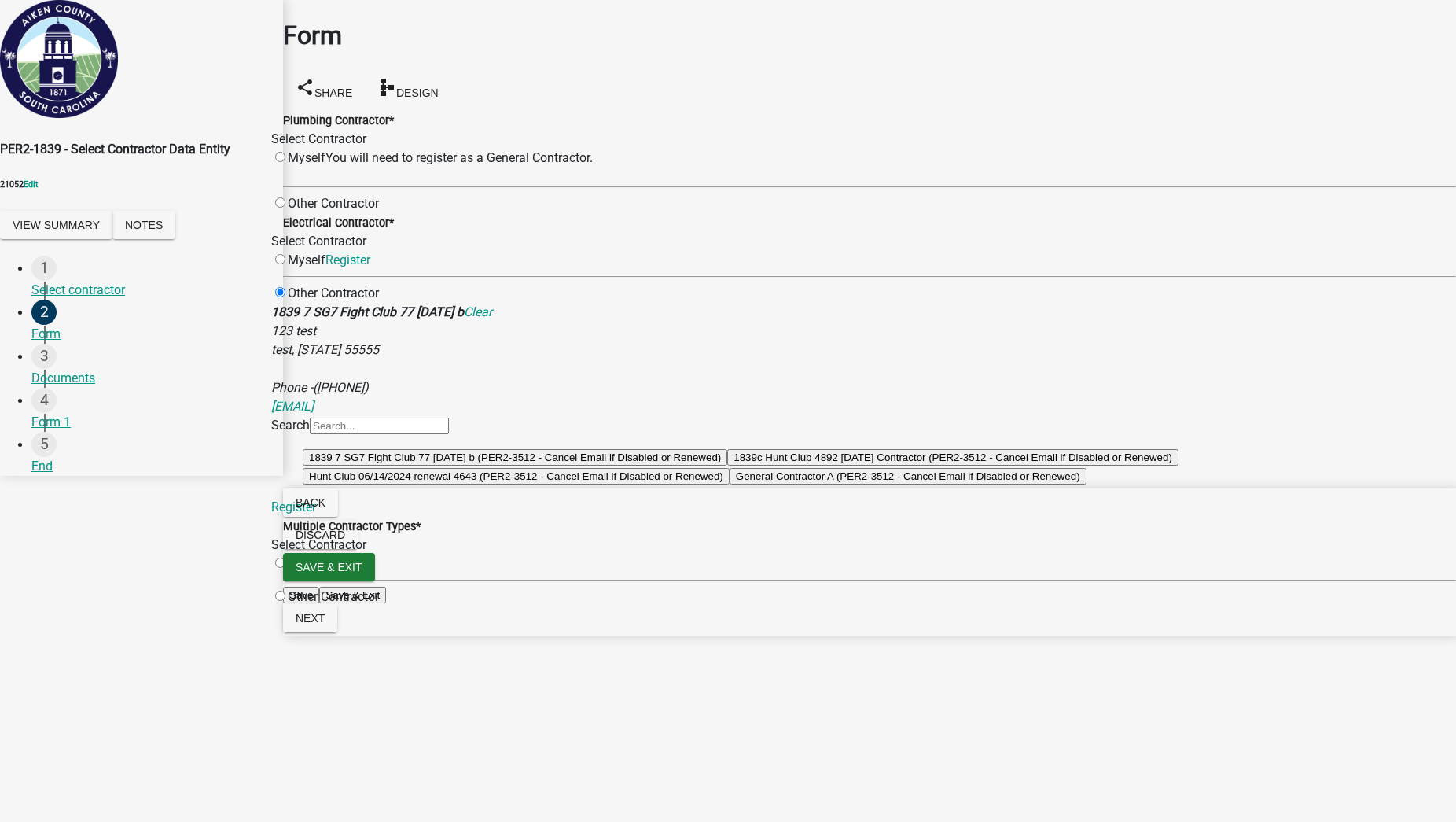 click 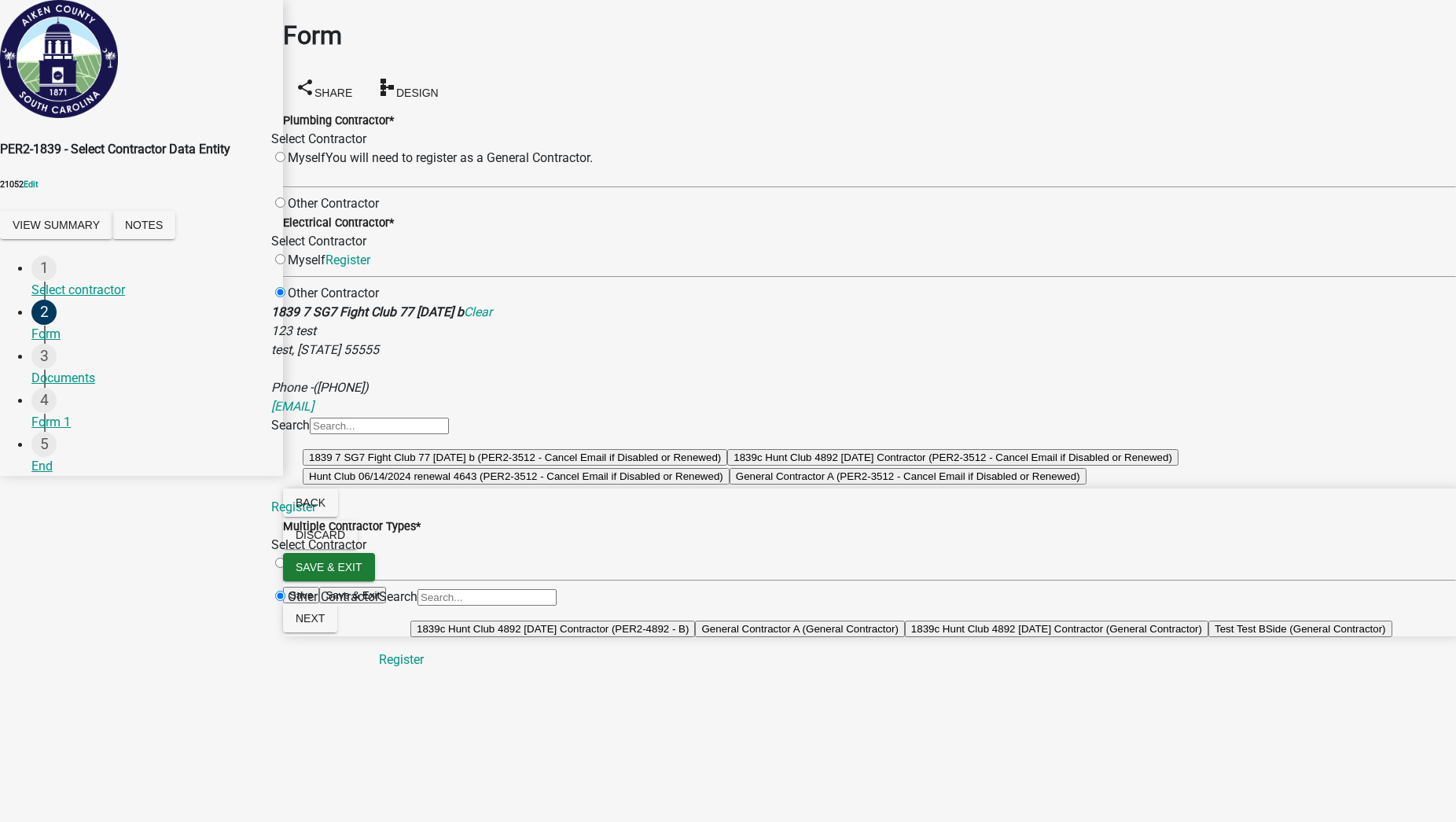 scroll, scrollTop: 197, scrollLeft: 0, axis: vertical 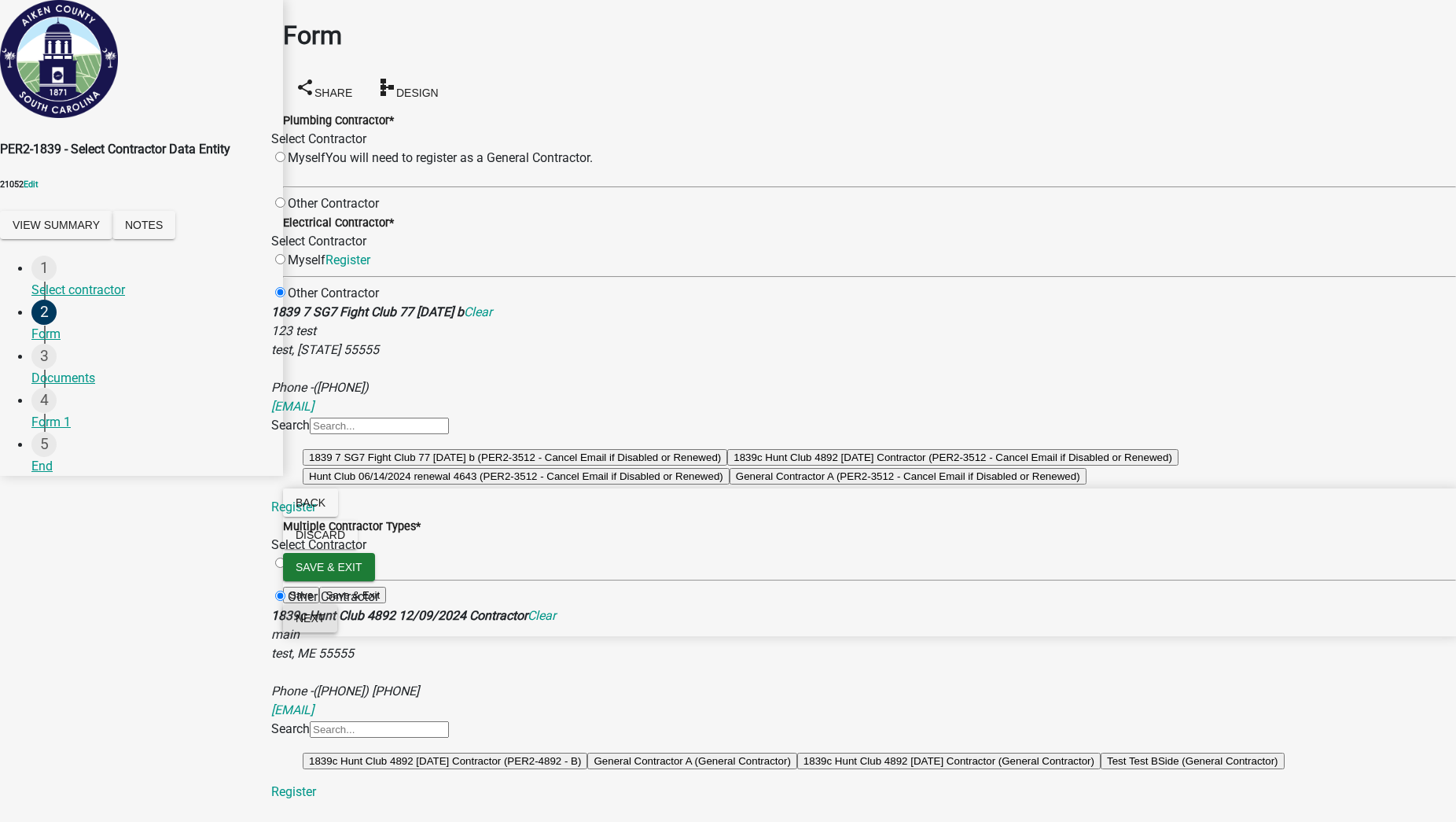 click on "Next" at bounding box center [310, 618] 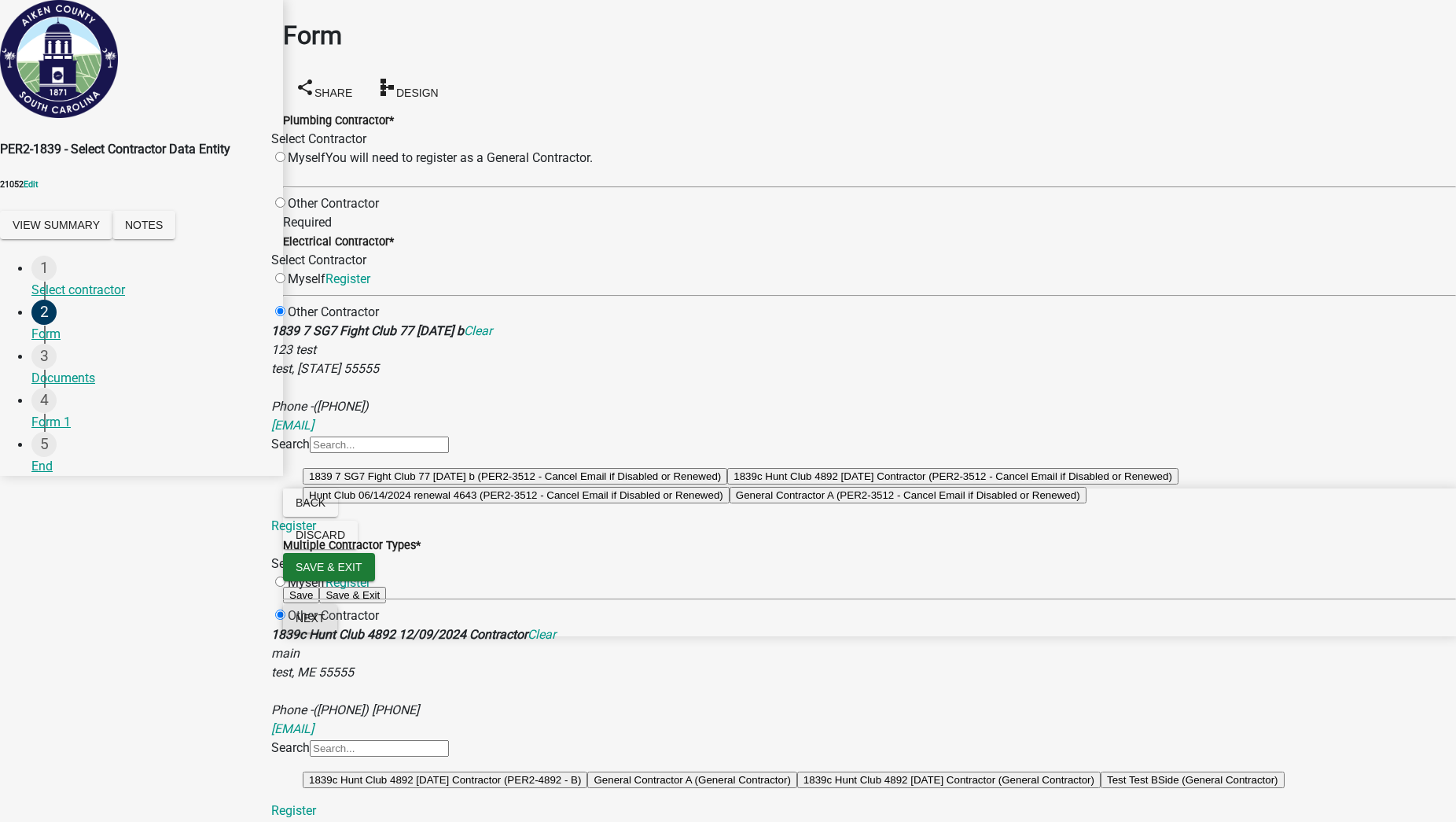 scroll, scrollTop: 289, scrollLeft: 0, axis: vertical 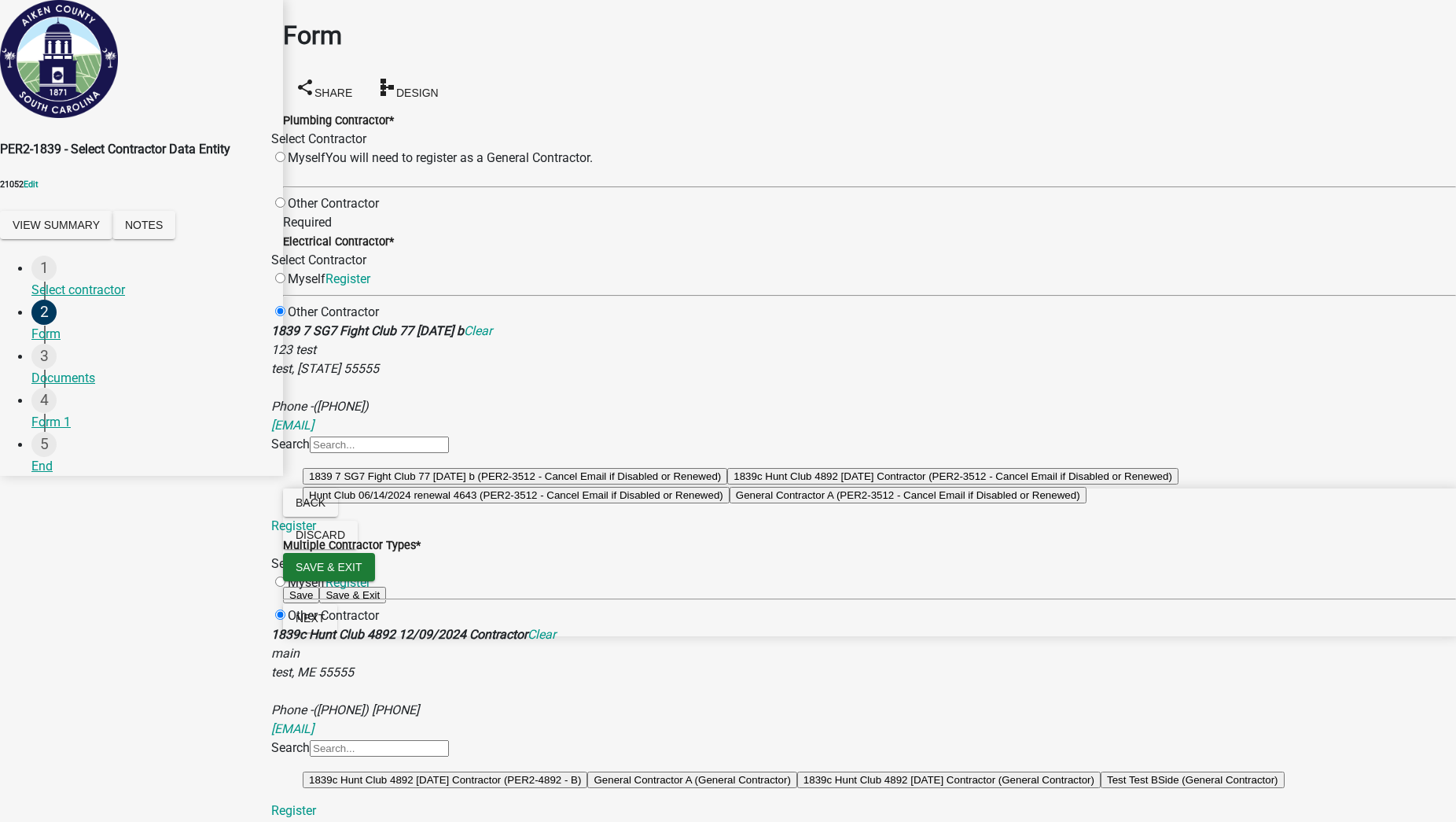 click on "Save & Exit  Save  Save & Exit   Next" at bounding box center [870, 595] 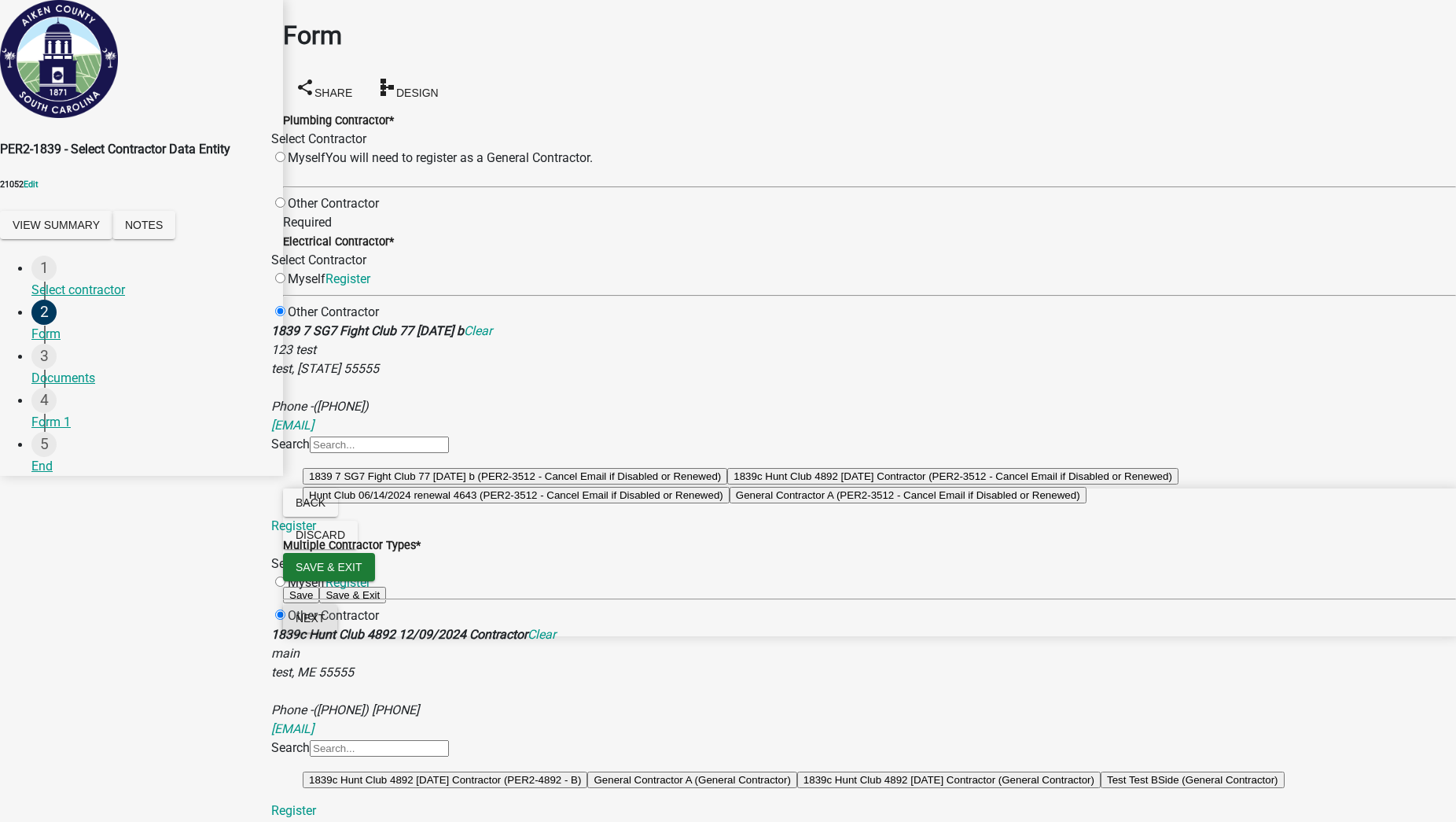 click on "Next" at bounding box center [310, 618] 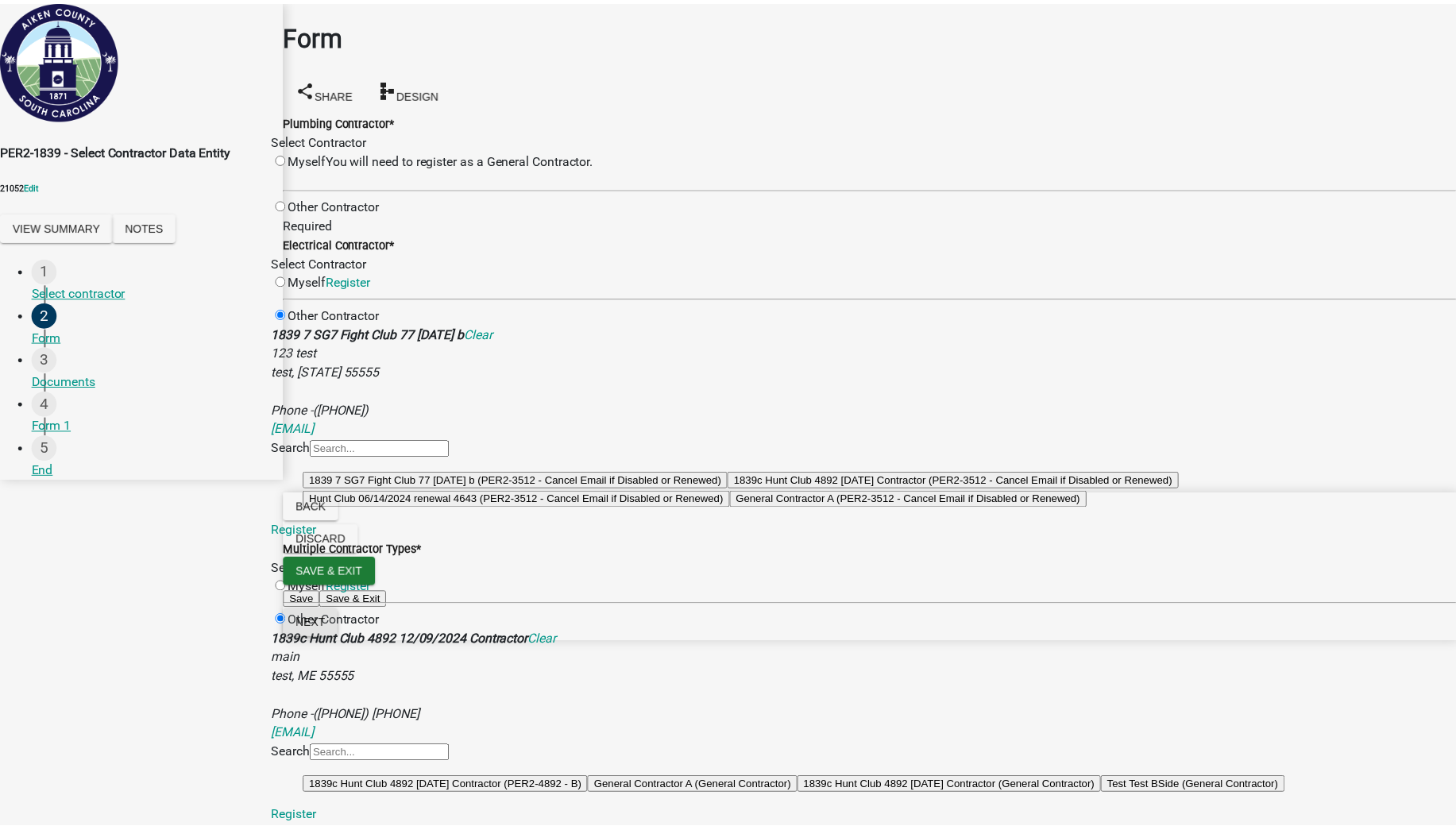 scroll, scrollTop: 0, scrollLeft: 0, axis: both 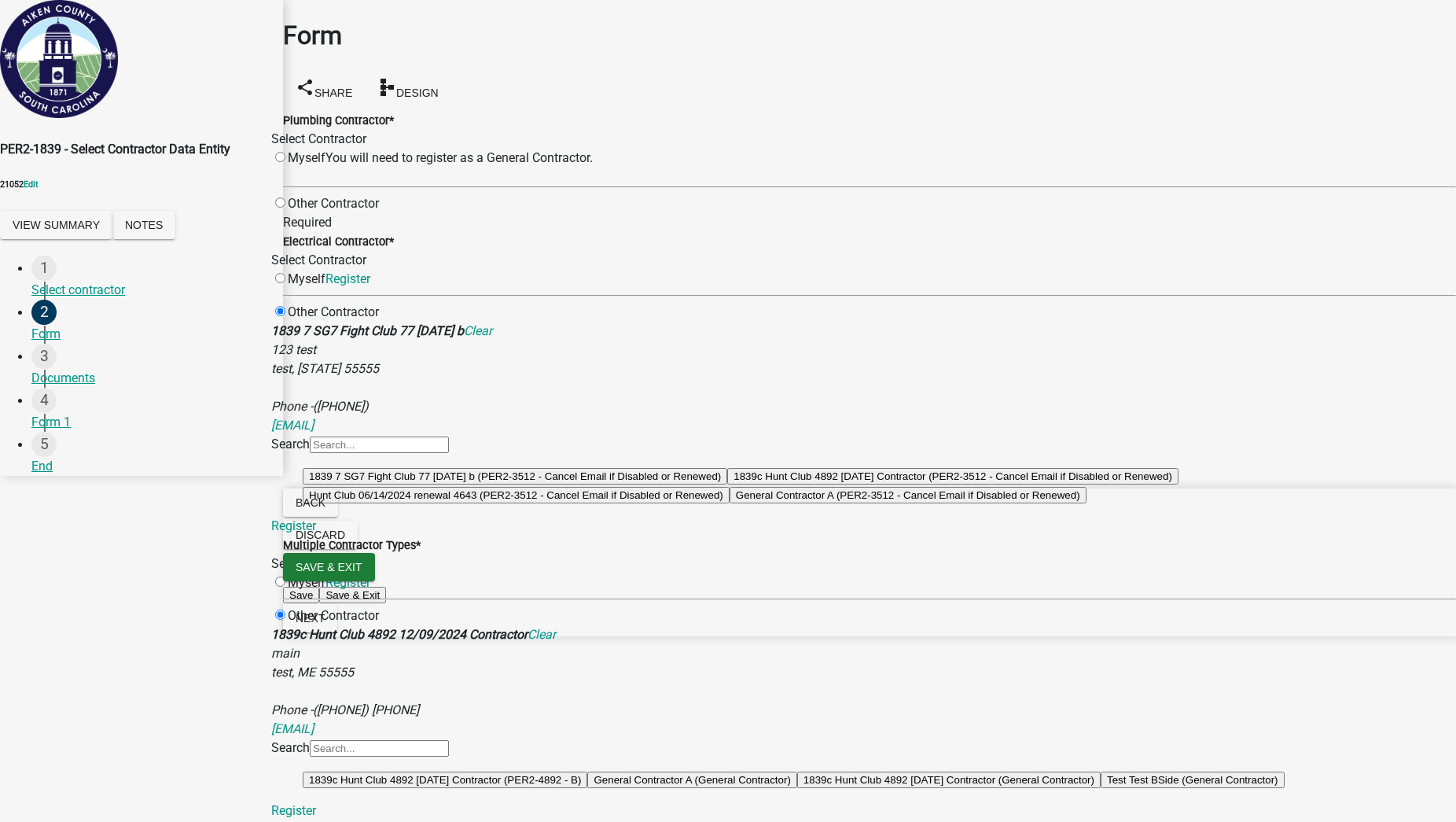 click on "Other Contractor" 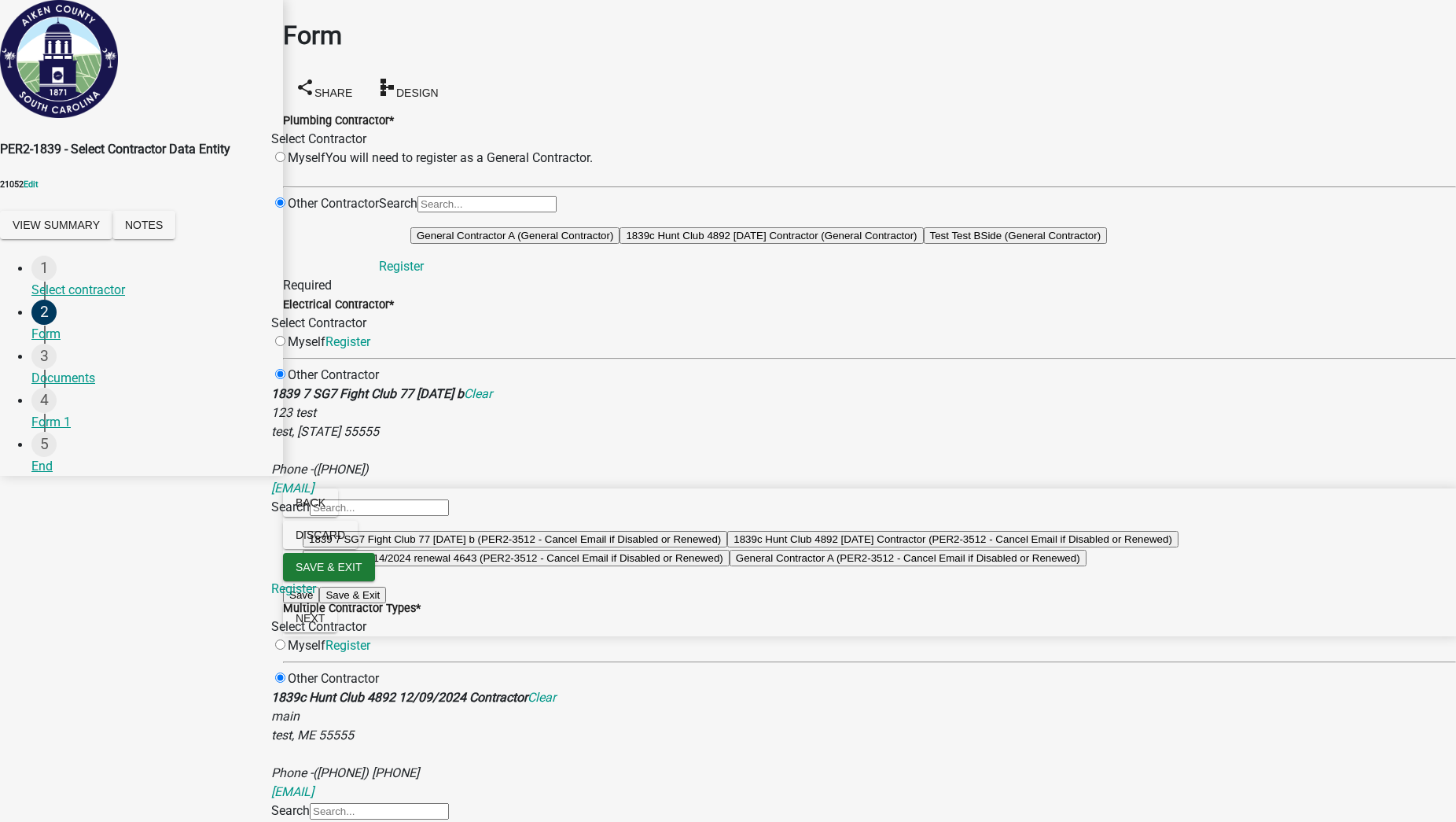 click on "1839c Hunt Club 4892 [DATE] Contractor  (General Contractor)" 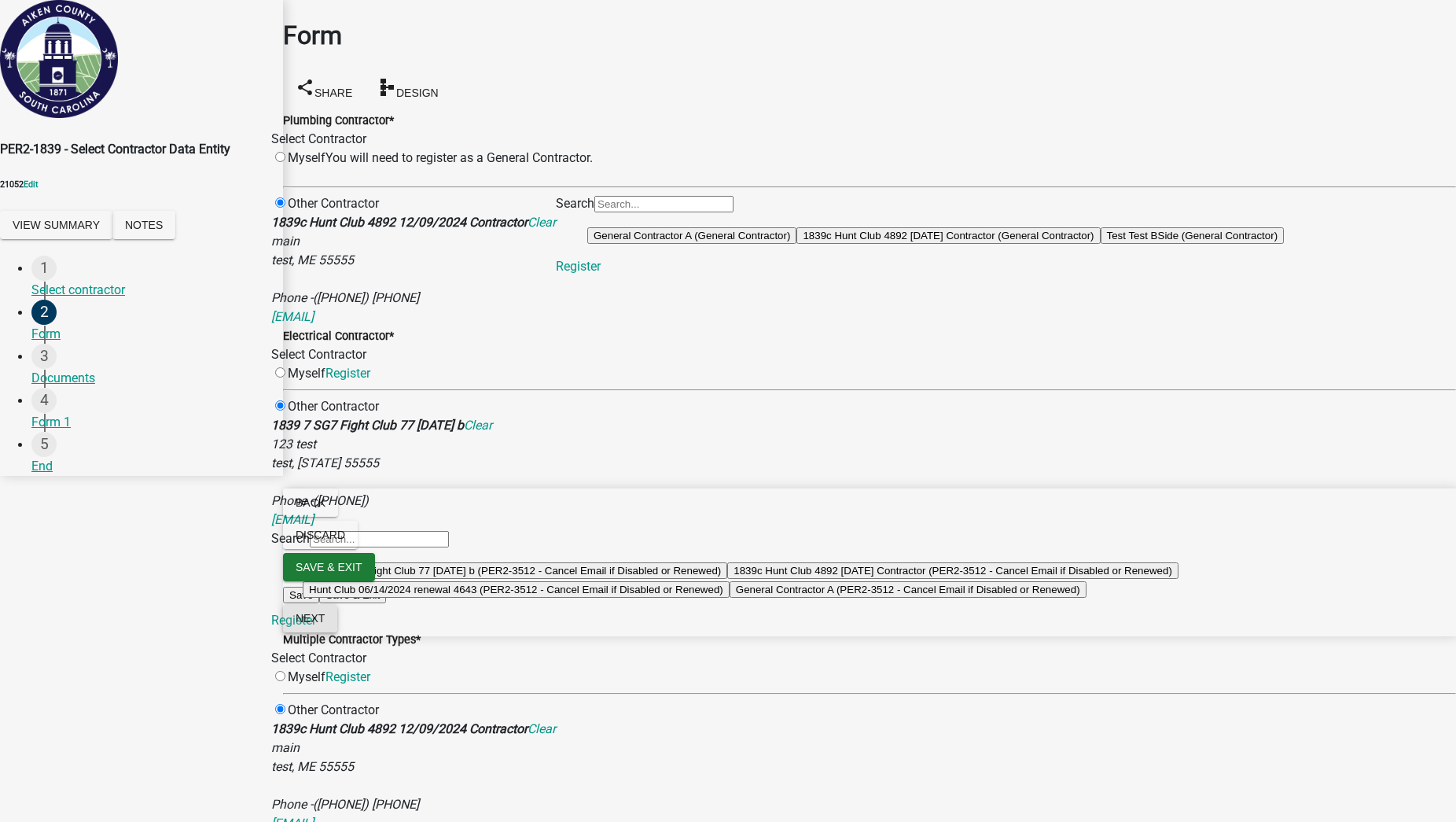 click on "Next" at bounding box center [310, 618] 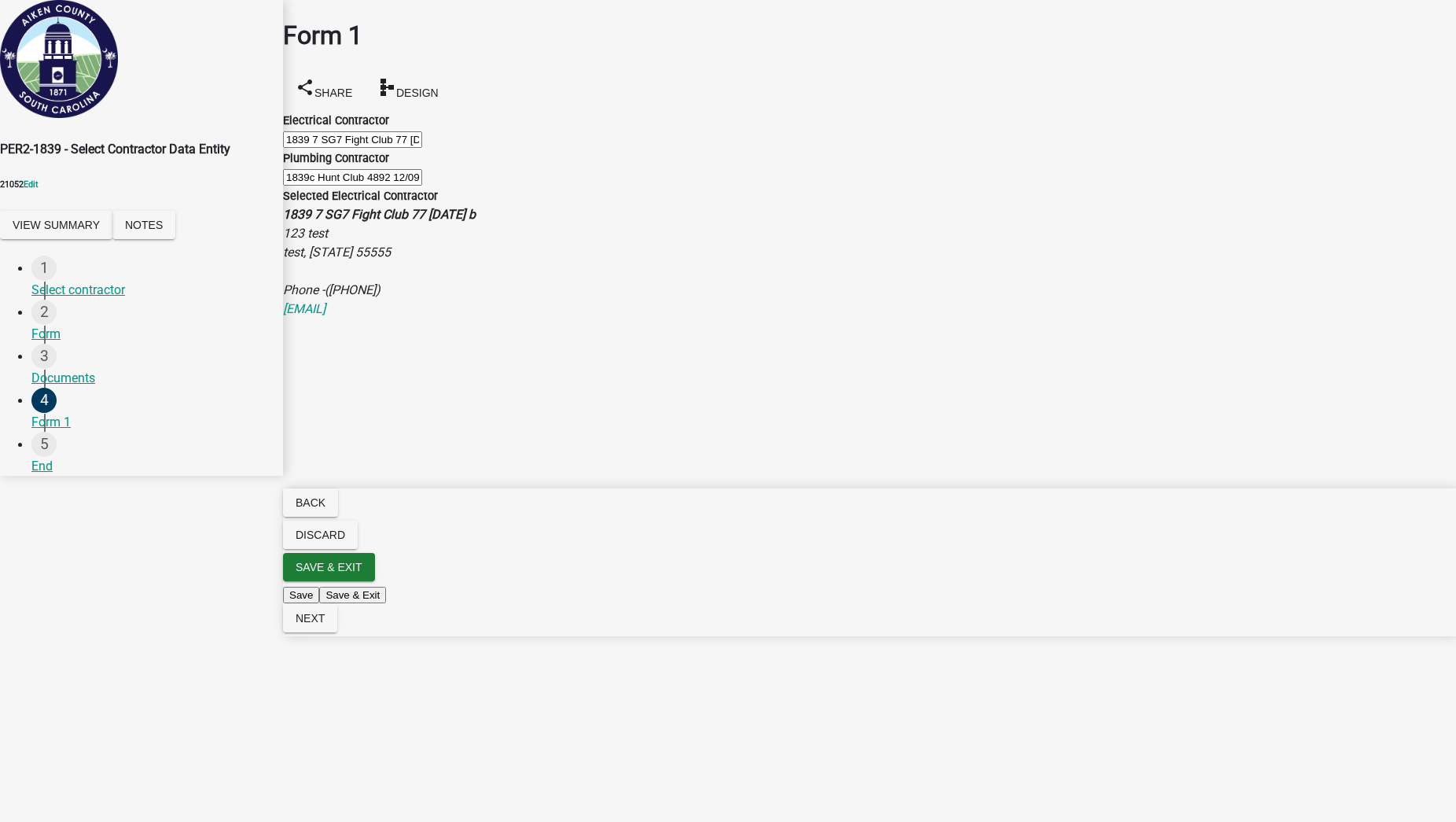 click on "Form 1 share Share schema Design Electrical Contractor 1839 7 SG7 Fight Club 77 [DATE] b Plumbing Contractor 1839c Hunt Club 4892 [DATE] Contractor Selected Electrical Contractor 1839 7 SG7 Fight Club 77 [DATE] b 123 test test, [STATE] Phone - ([PHONE]) [EMAIL]" 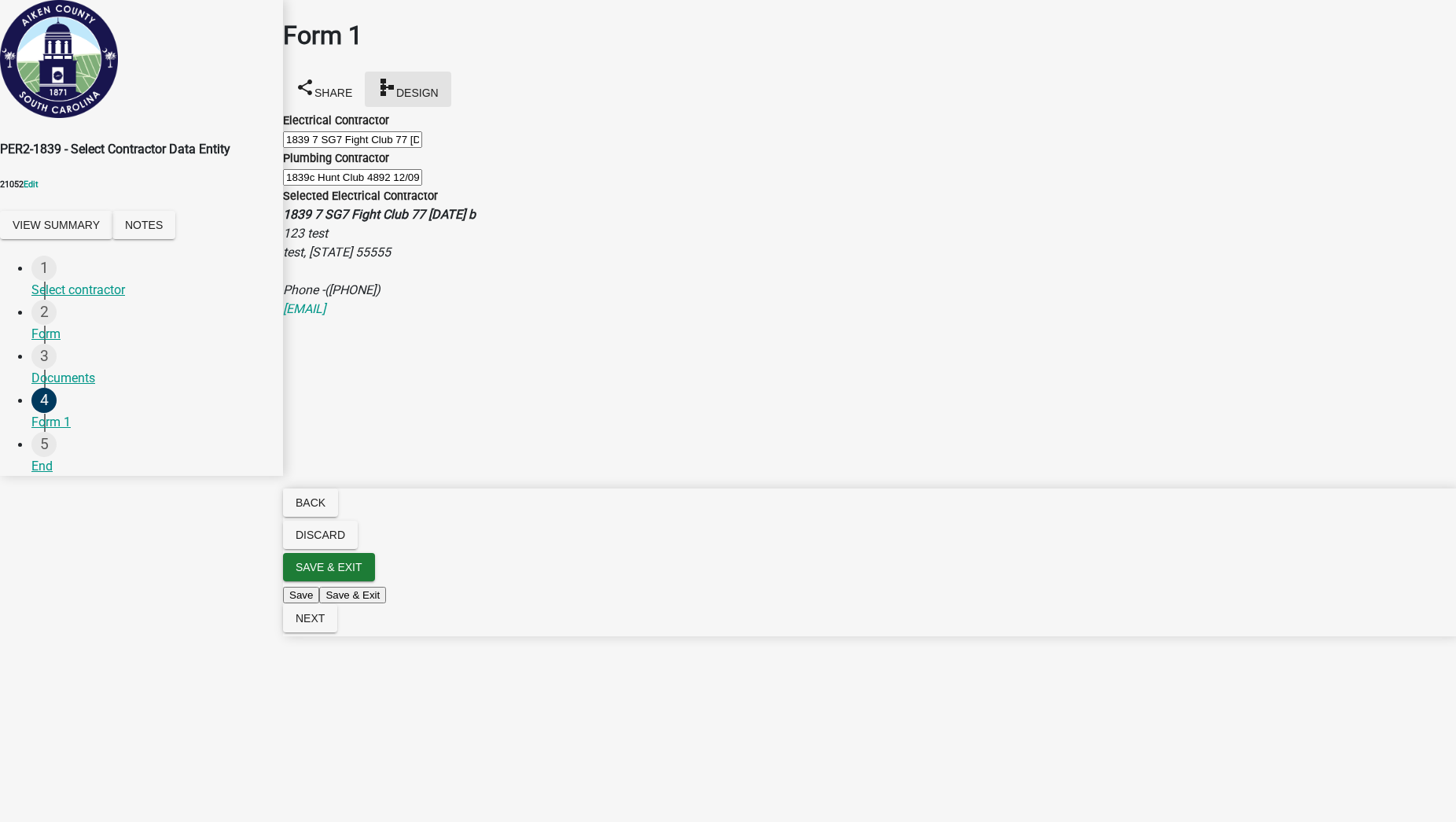 click on "Design" 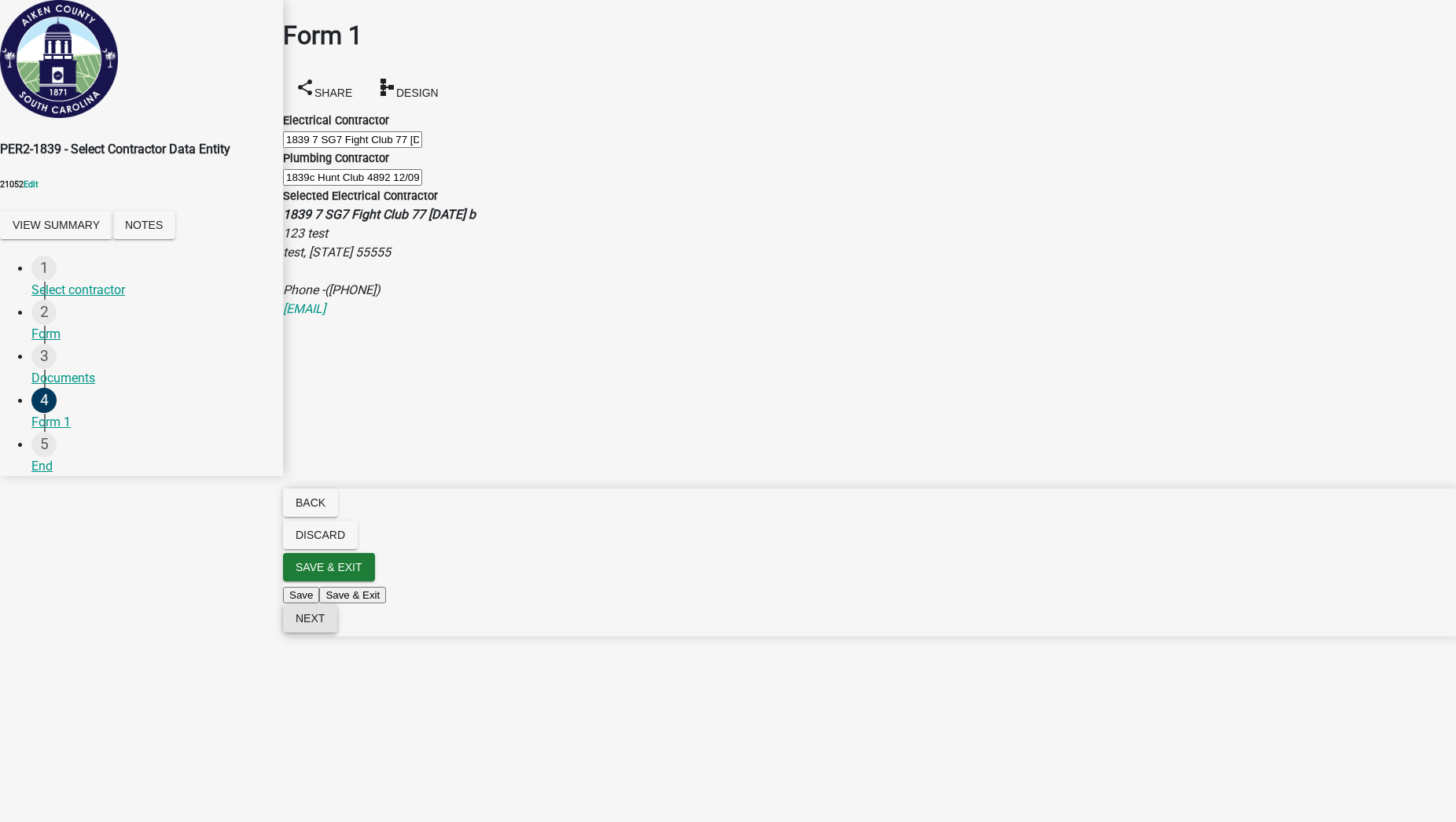 click on "Next" at bounding box center (310, 618) 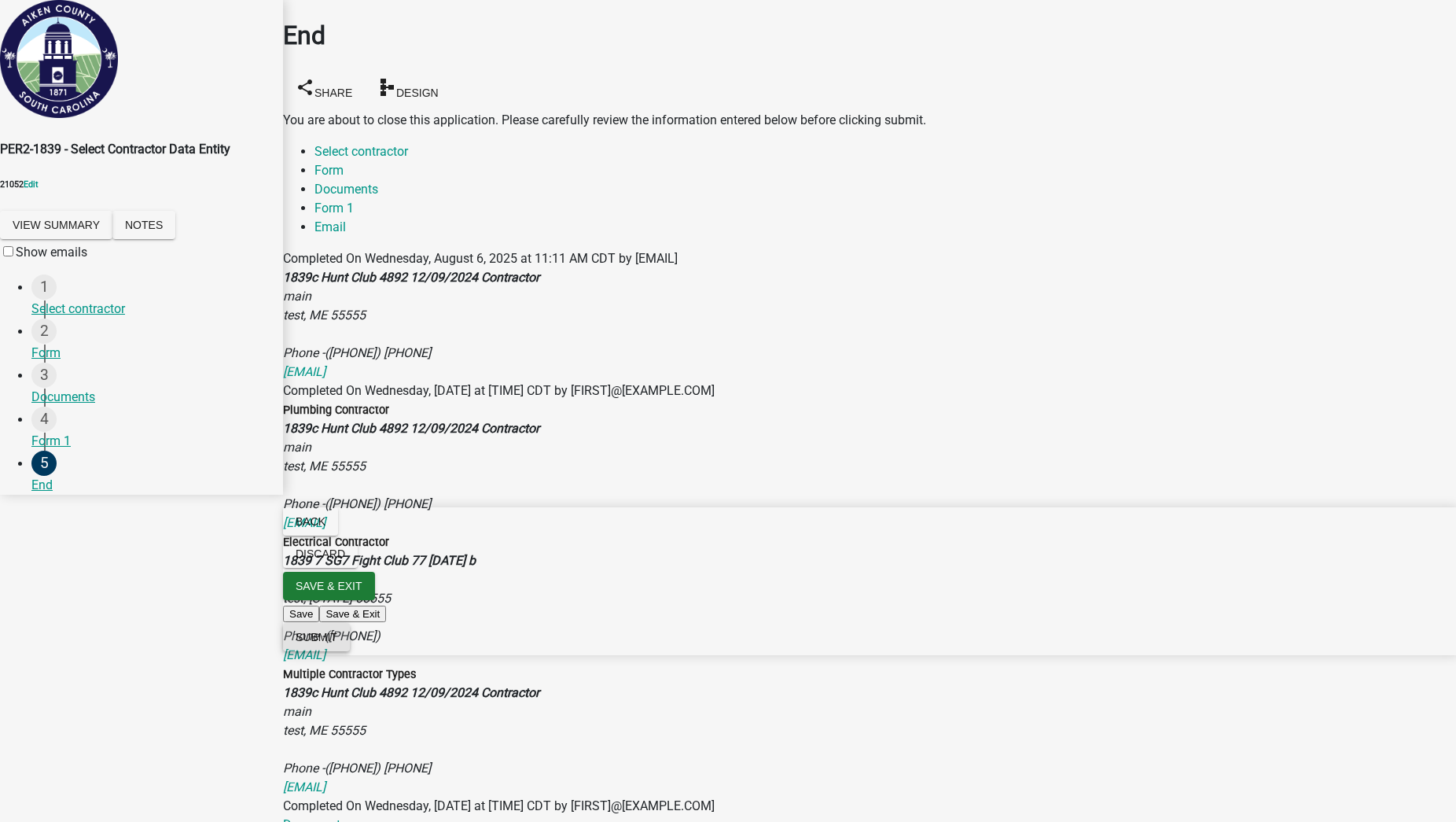 click on "Submit" at bounding box center [316, 637] 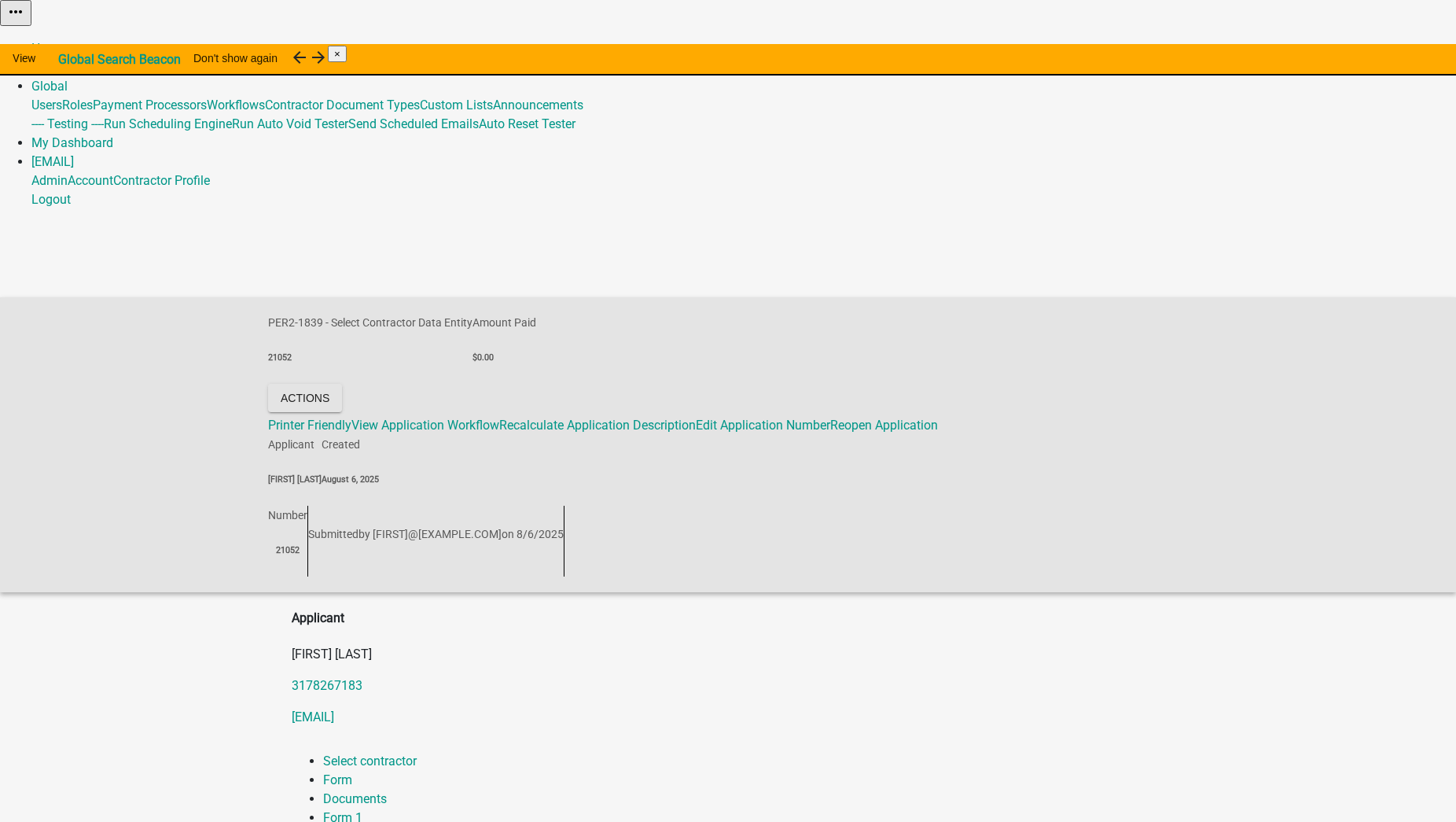 click on "Admin" at bounding box center [50, 67] 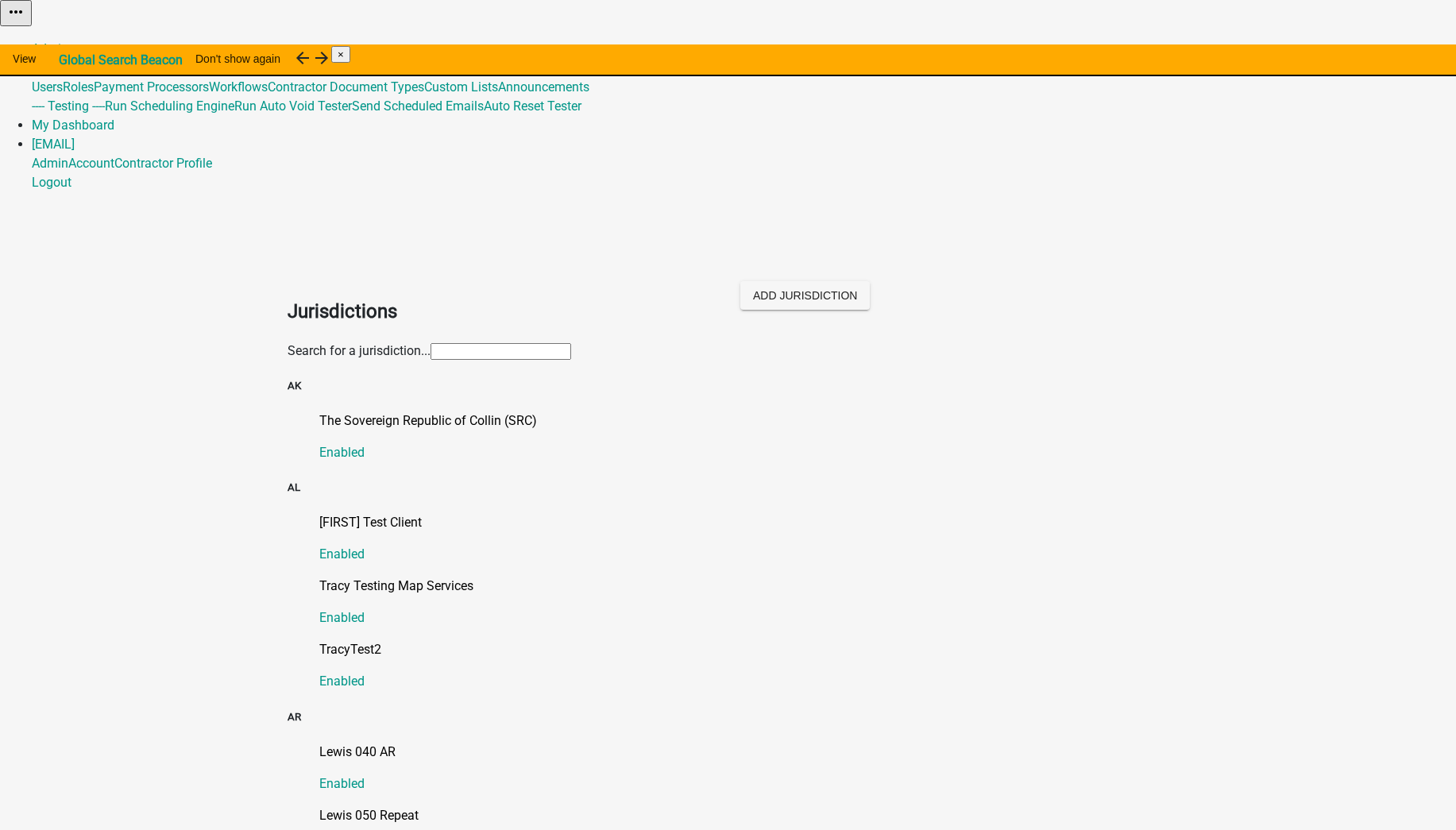 click on "Search for a jurisdiction..." 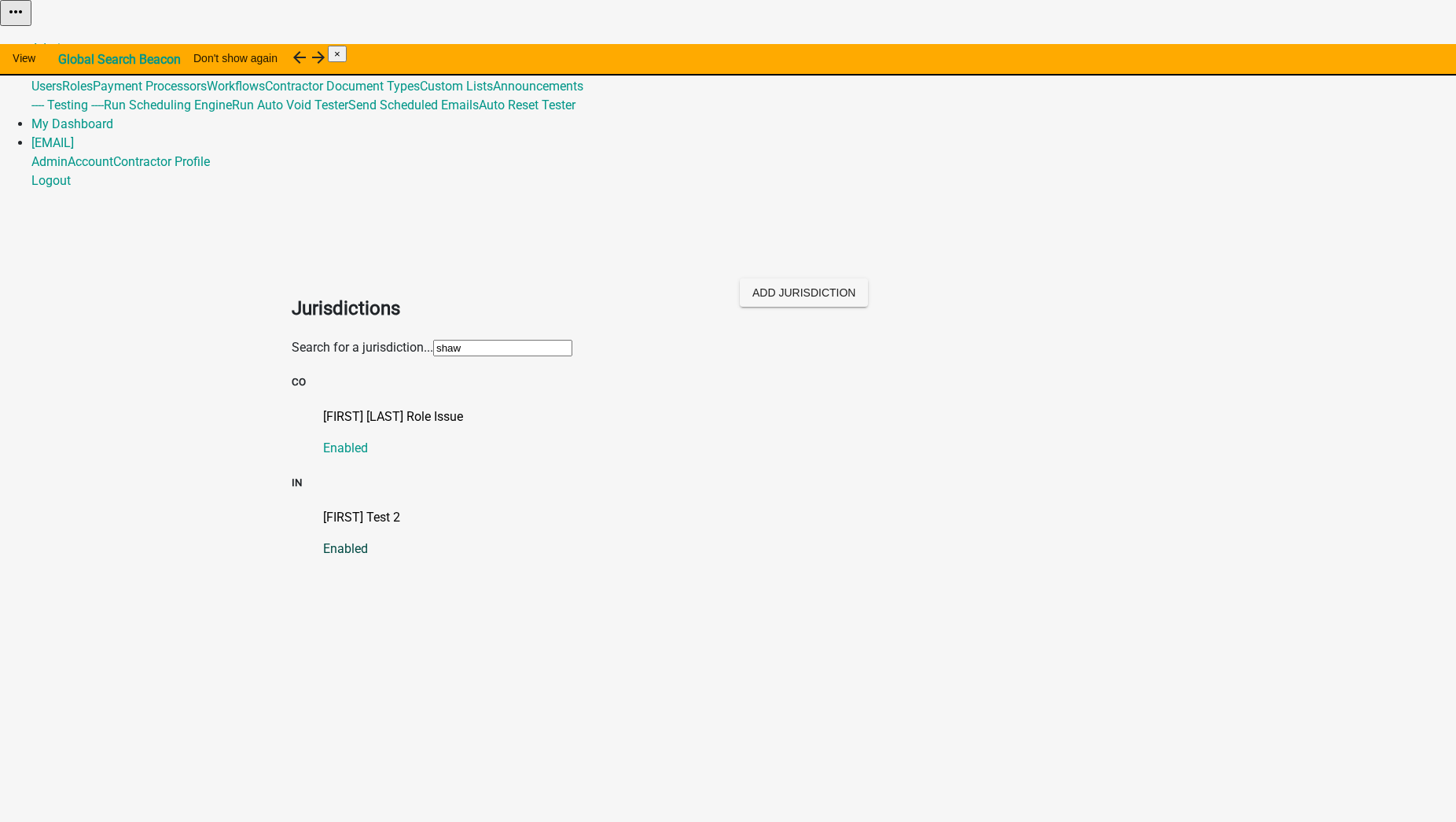 click on "[FIRST] Test 2" 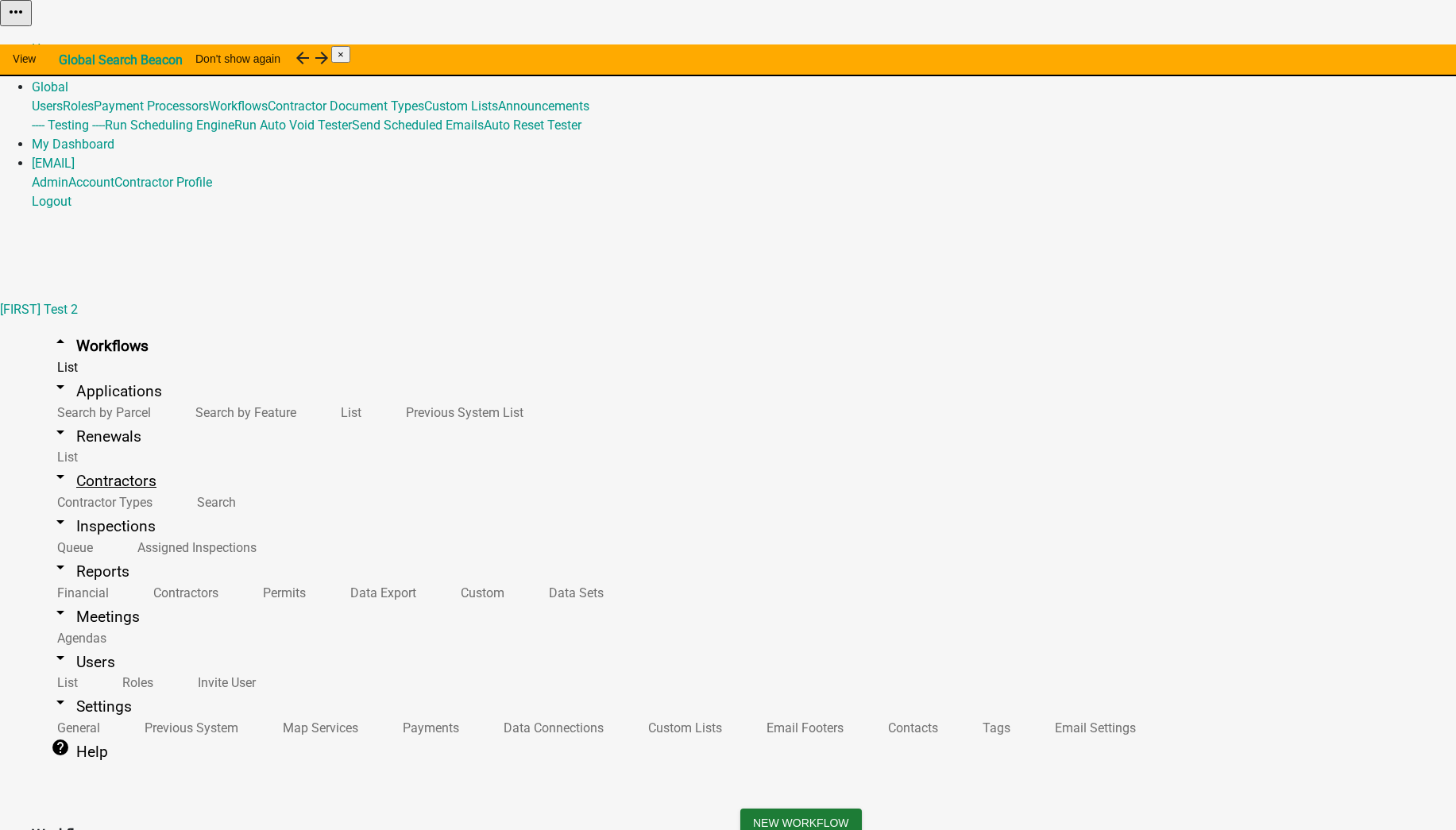 click on "arrow_drop_down   Contractors" at bounding box center [103, 481] 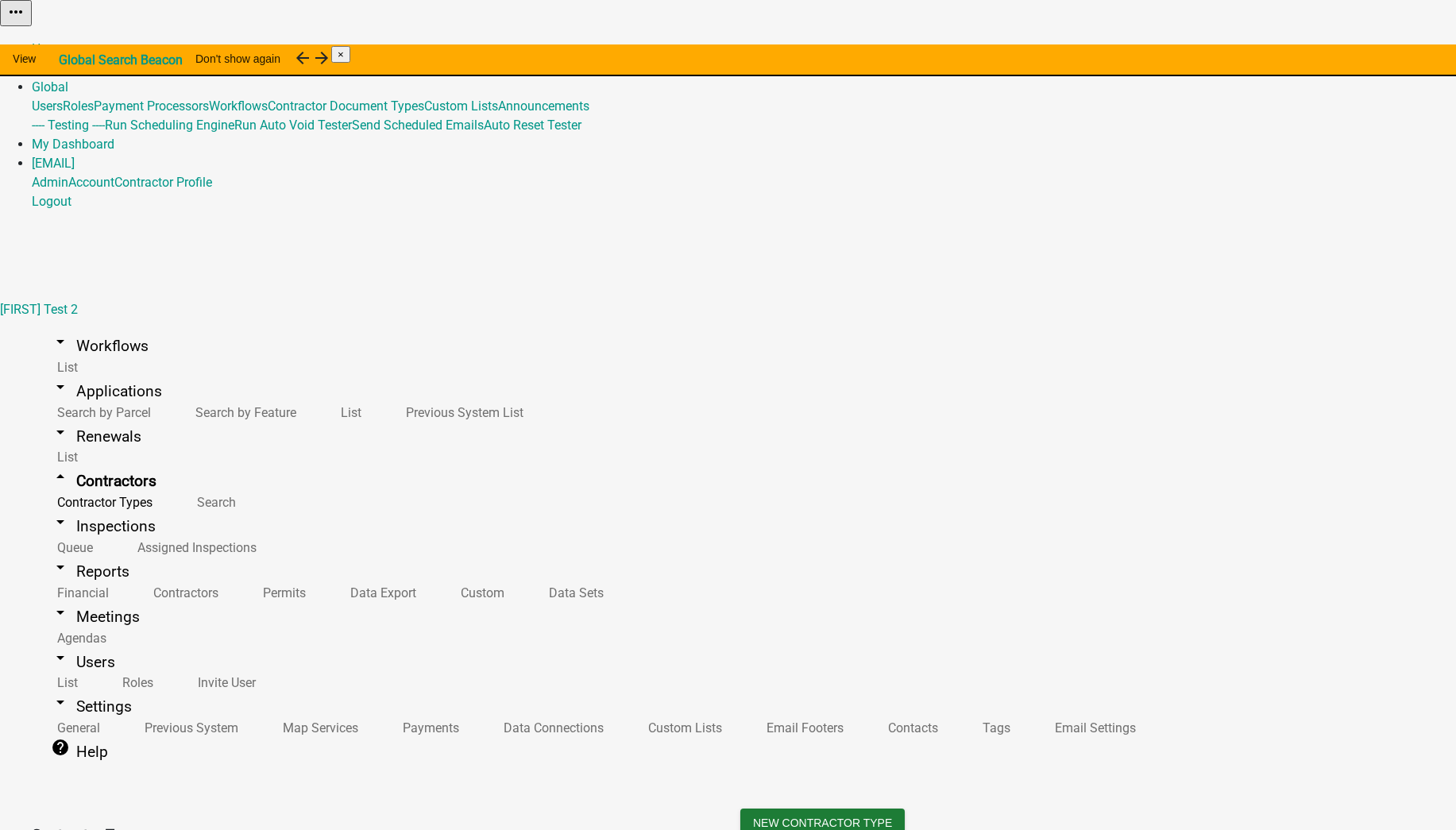 scroll, scrollTop: 496, scrollLeft: 0, axis: vertical 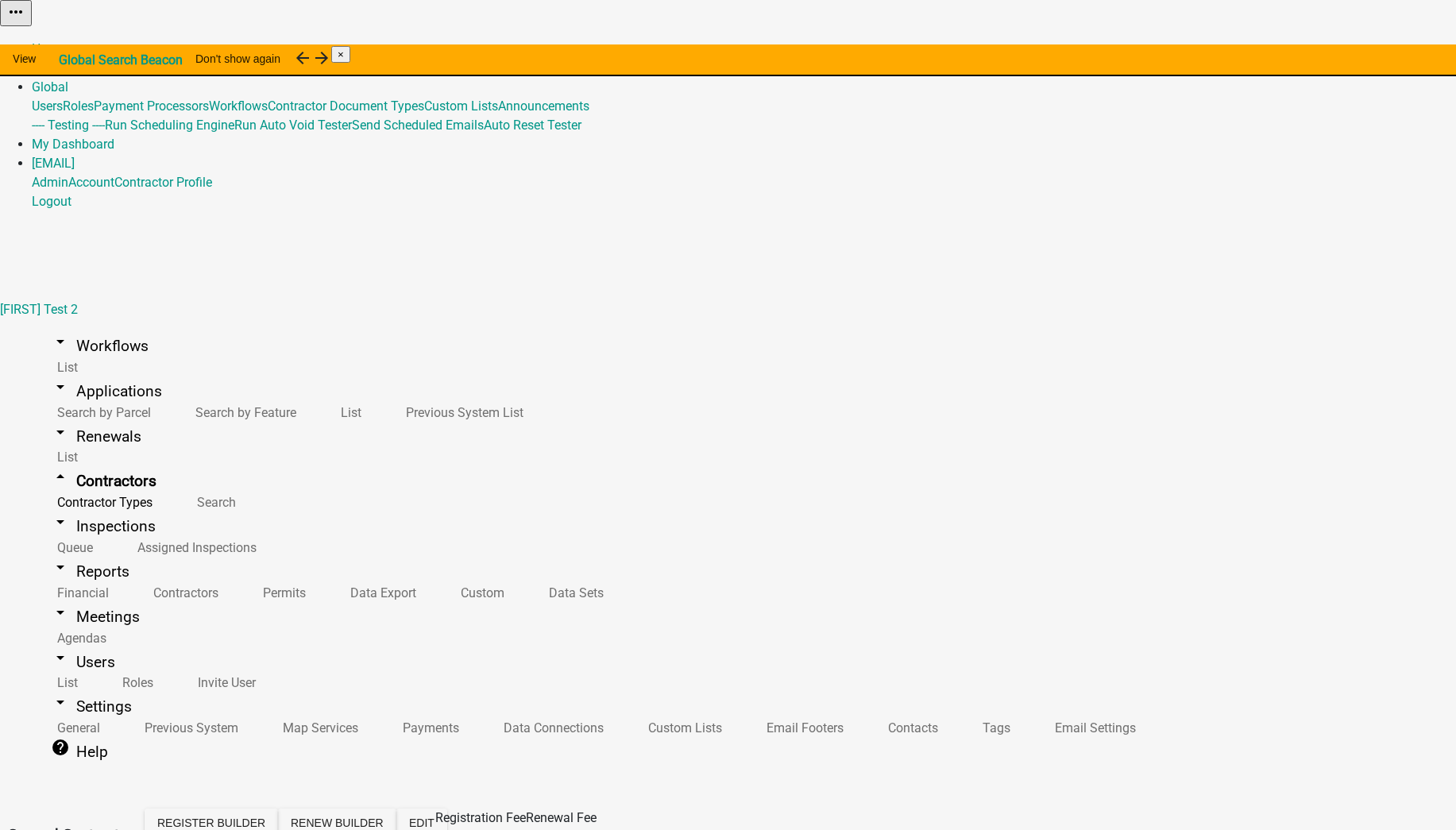 click on "Action" at bounding box center (1130, 1247) 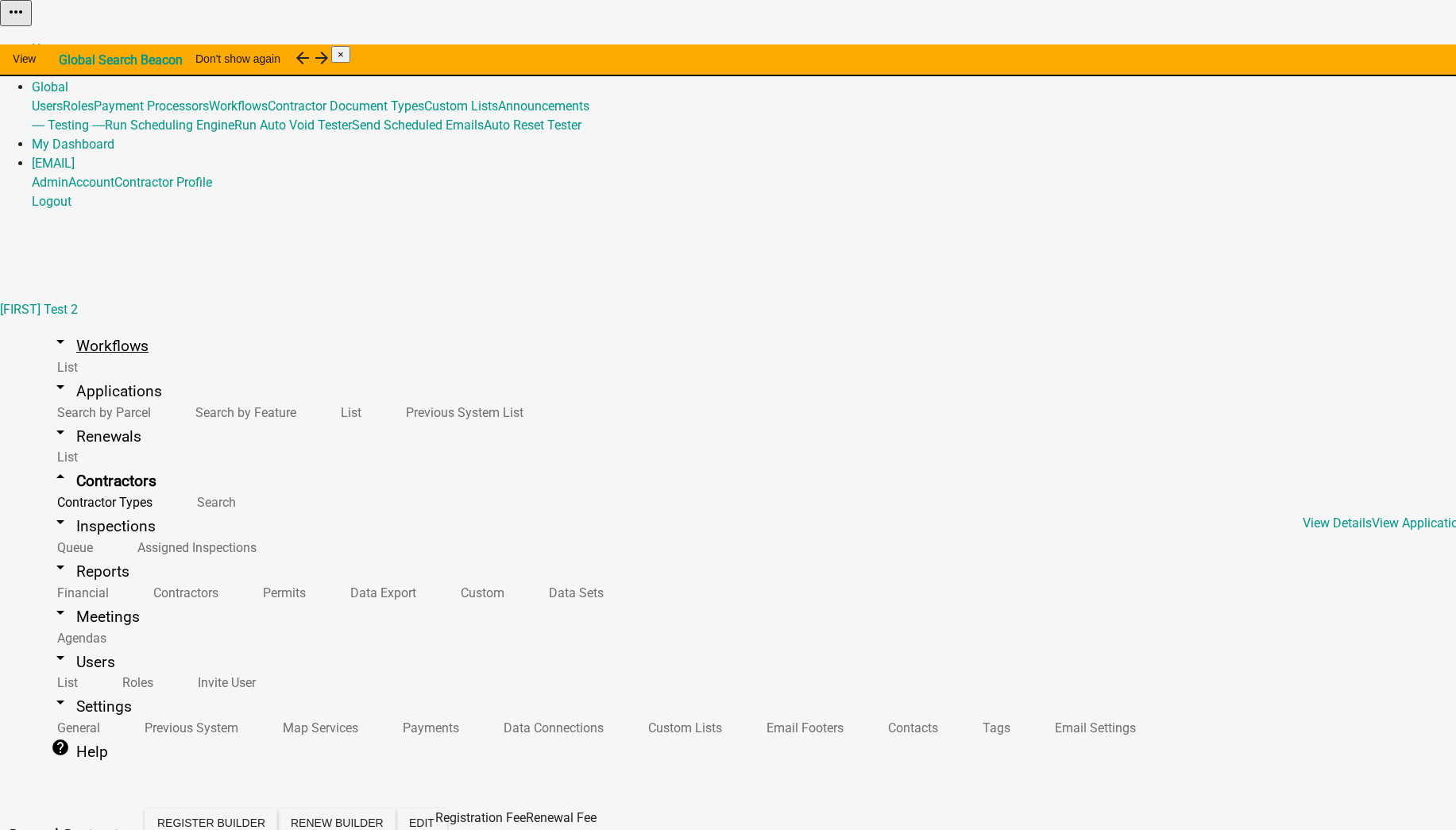 click on "arrow_drop_down   Workflows" at bounding box center [99, 346] 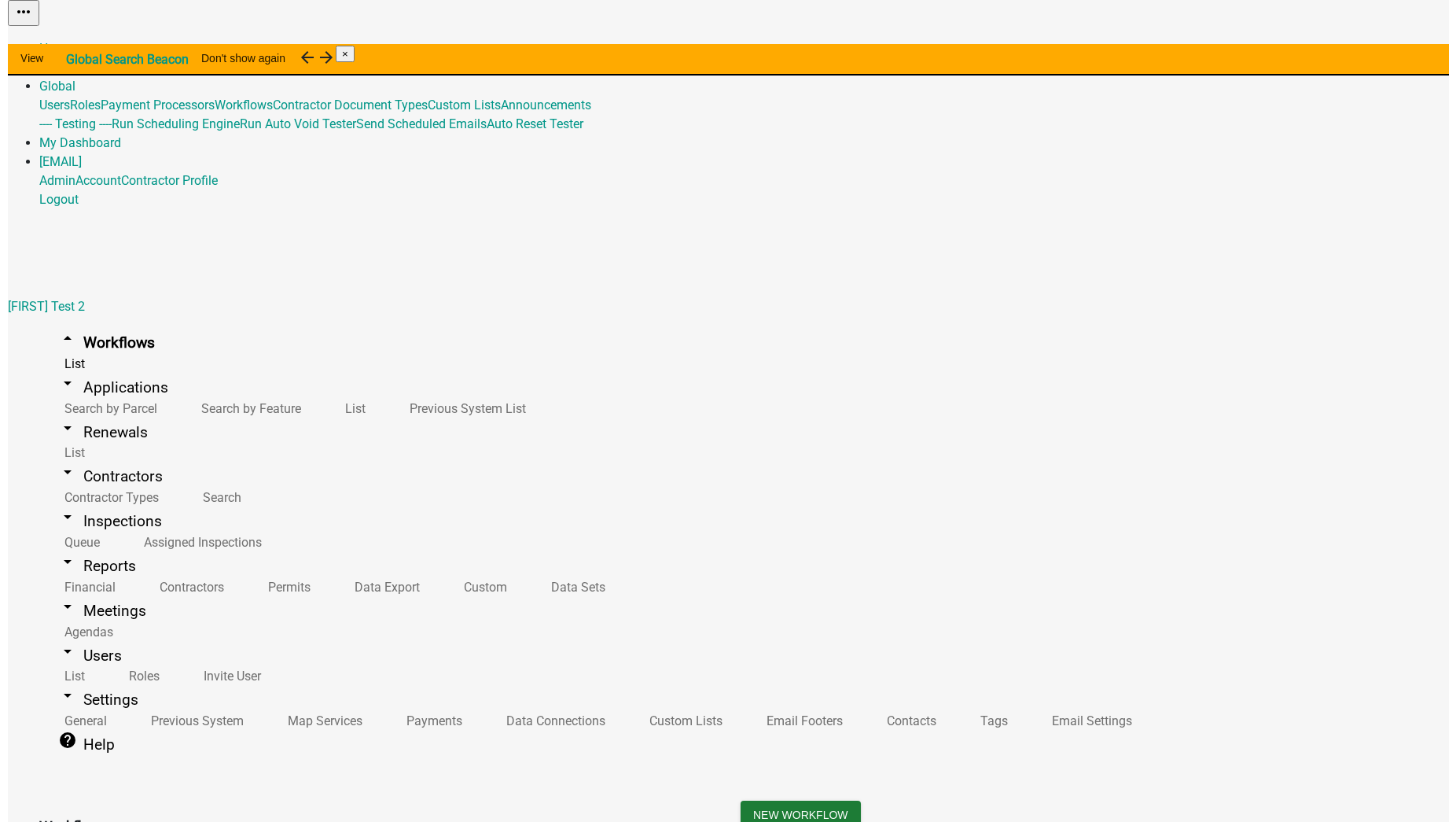 scroll, scrollTop: 2110, scrollLeft: 0, axis: vertical 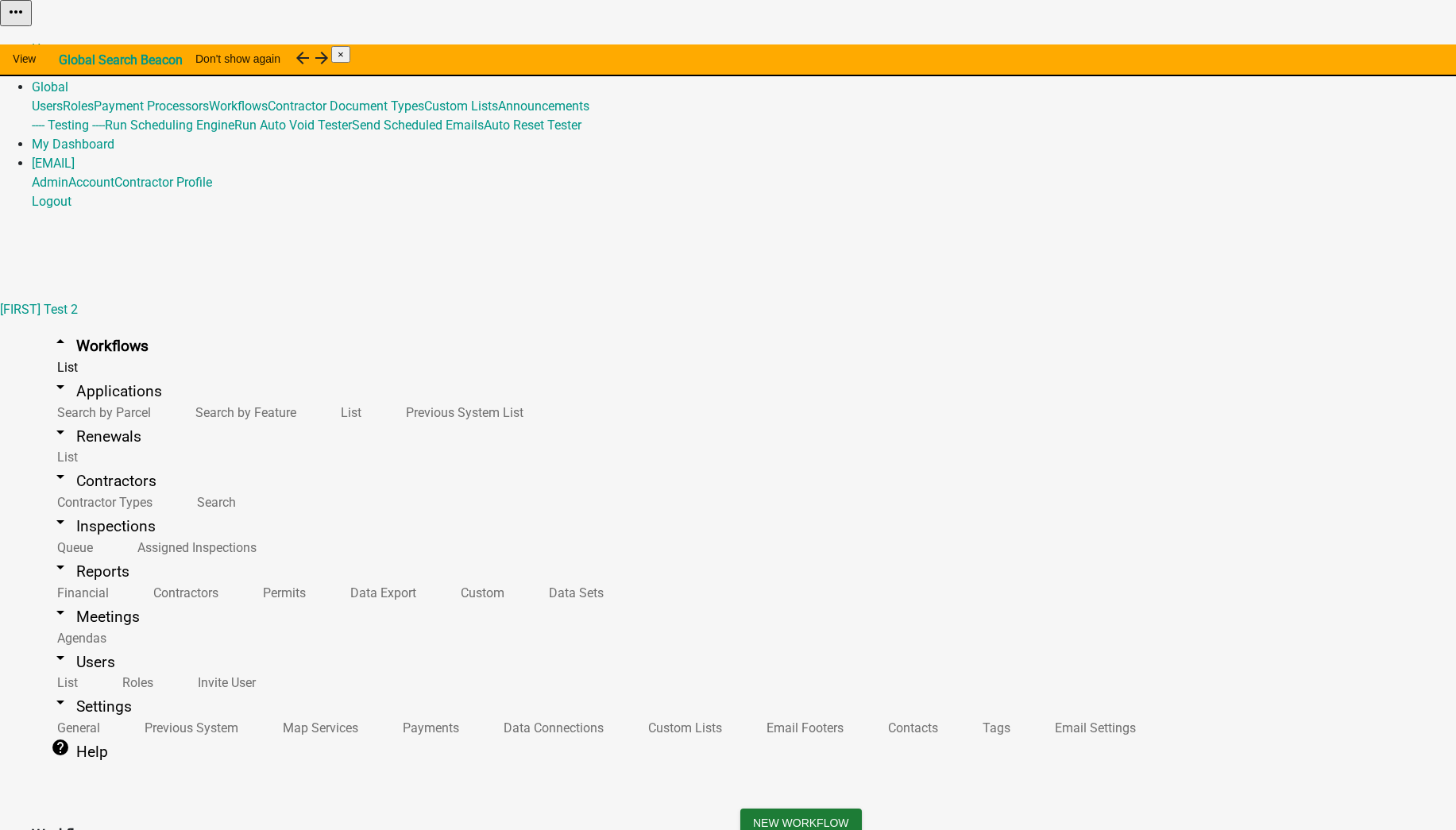 click on "Builder" at bounding box center (883, 2826) 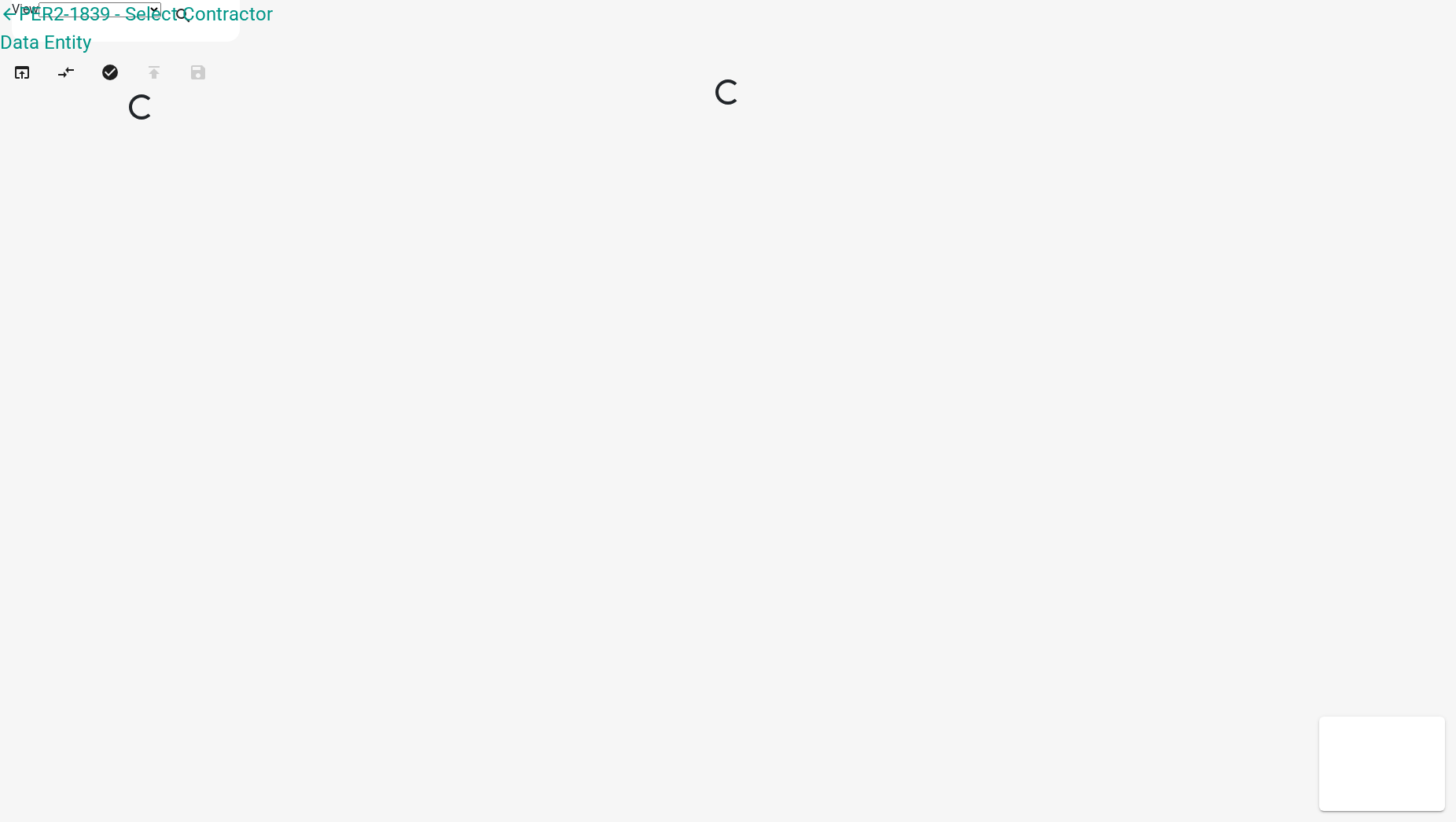 select on "1" 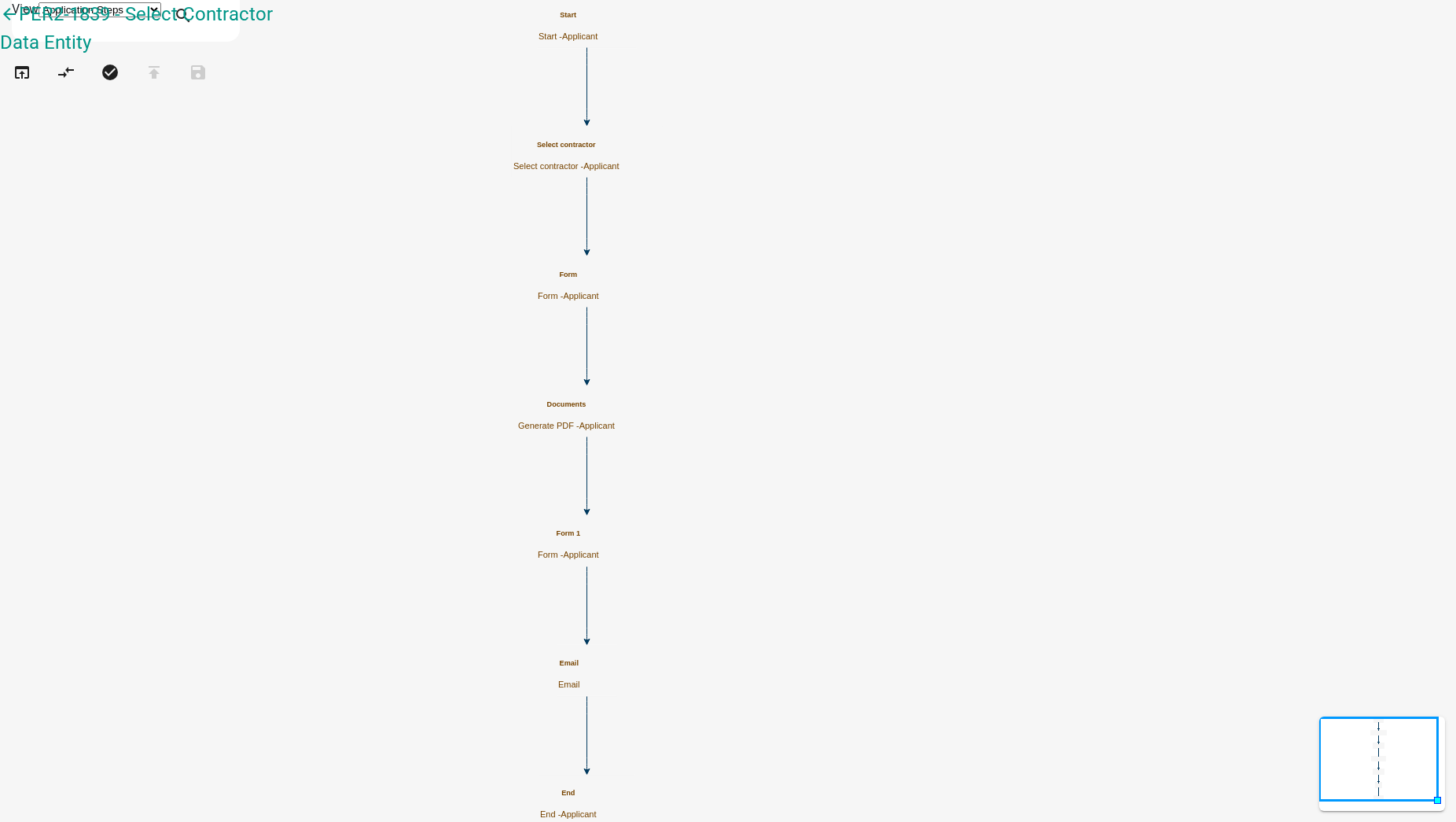 click on "Applicant" at bounding box center (601, 166) 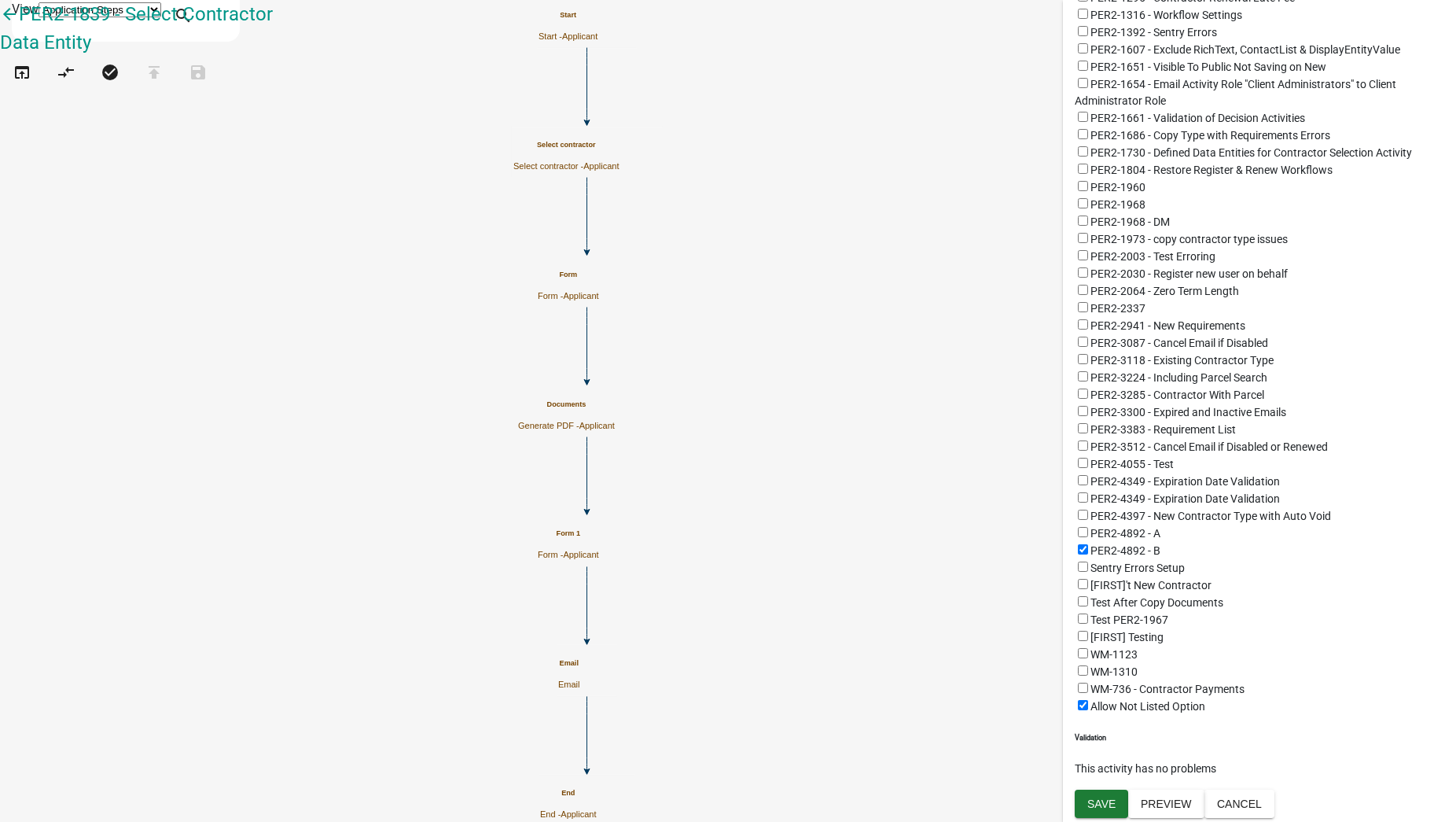 scroll, scrollTop: 939, scrollLeft: 0, axis: vertical 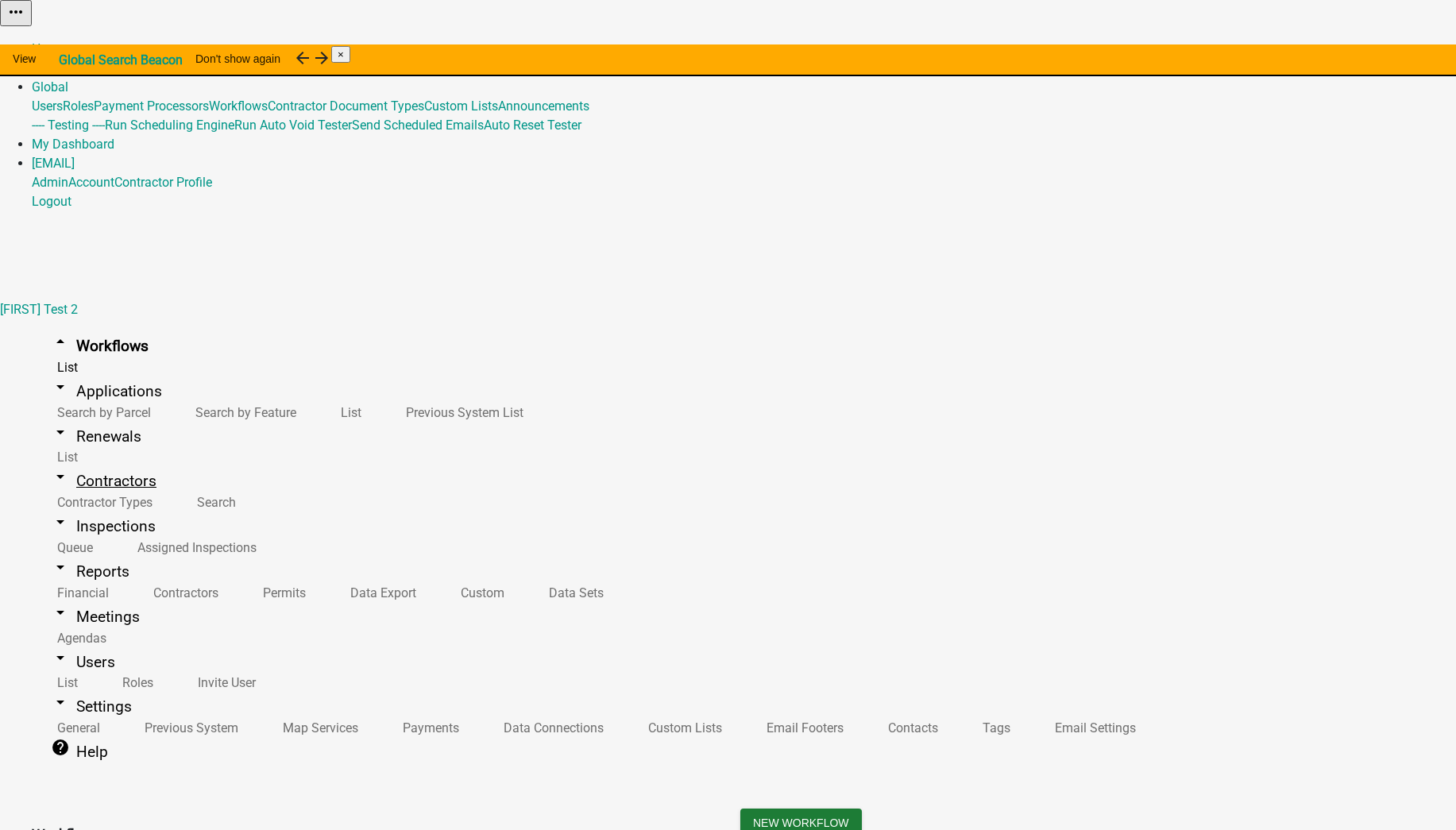 click on "arrow_drop_down   Contractors" at bounding box center [103, 481] 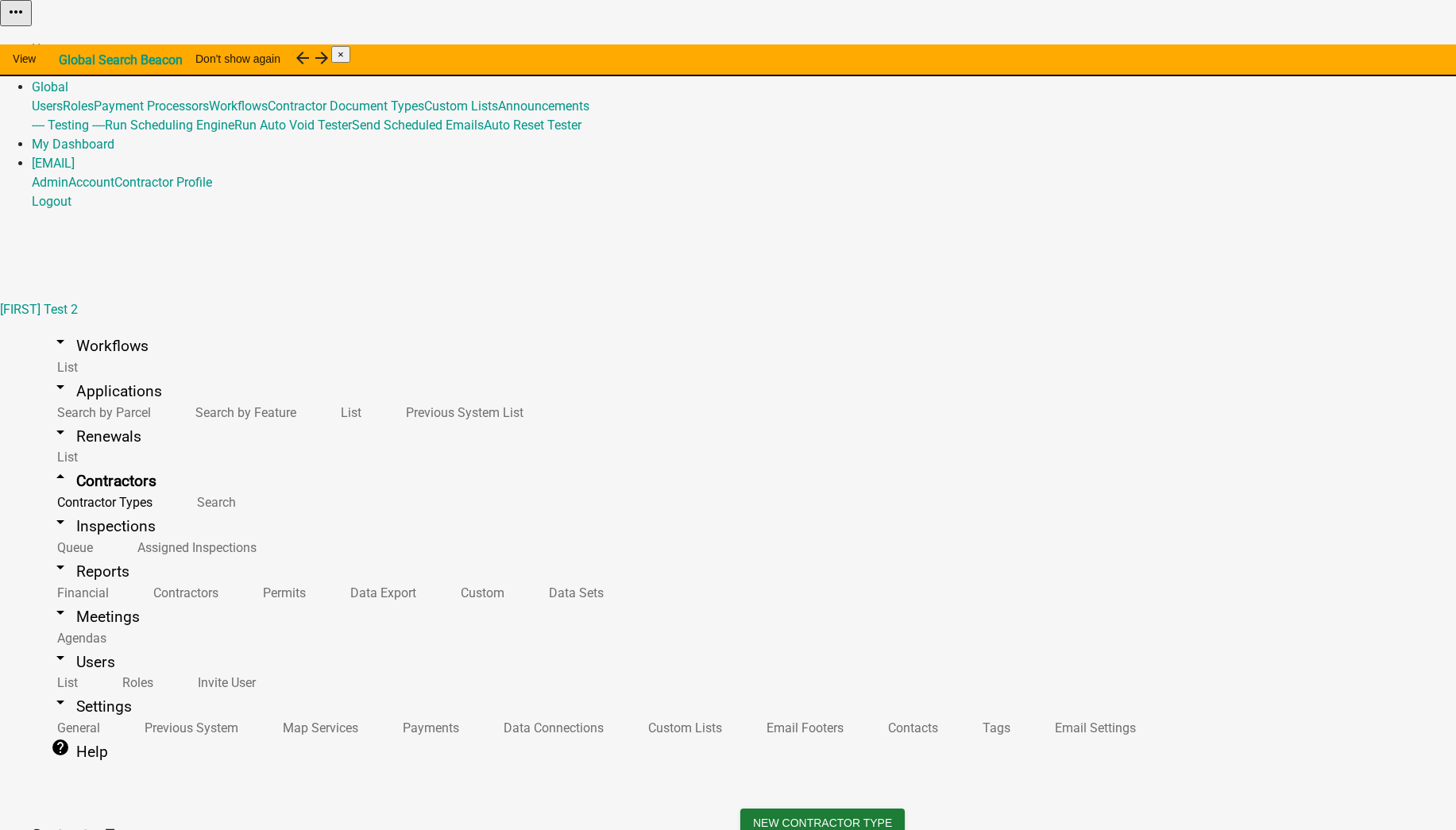 scroll, scrollTop: 3104, scrollLeft: 0, axis: vertical 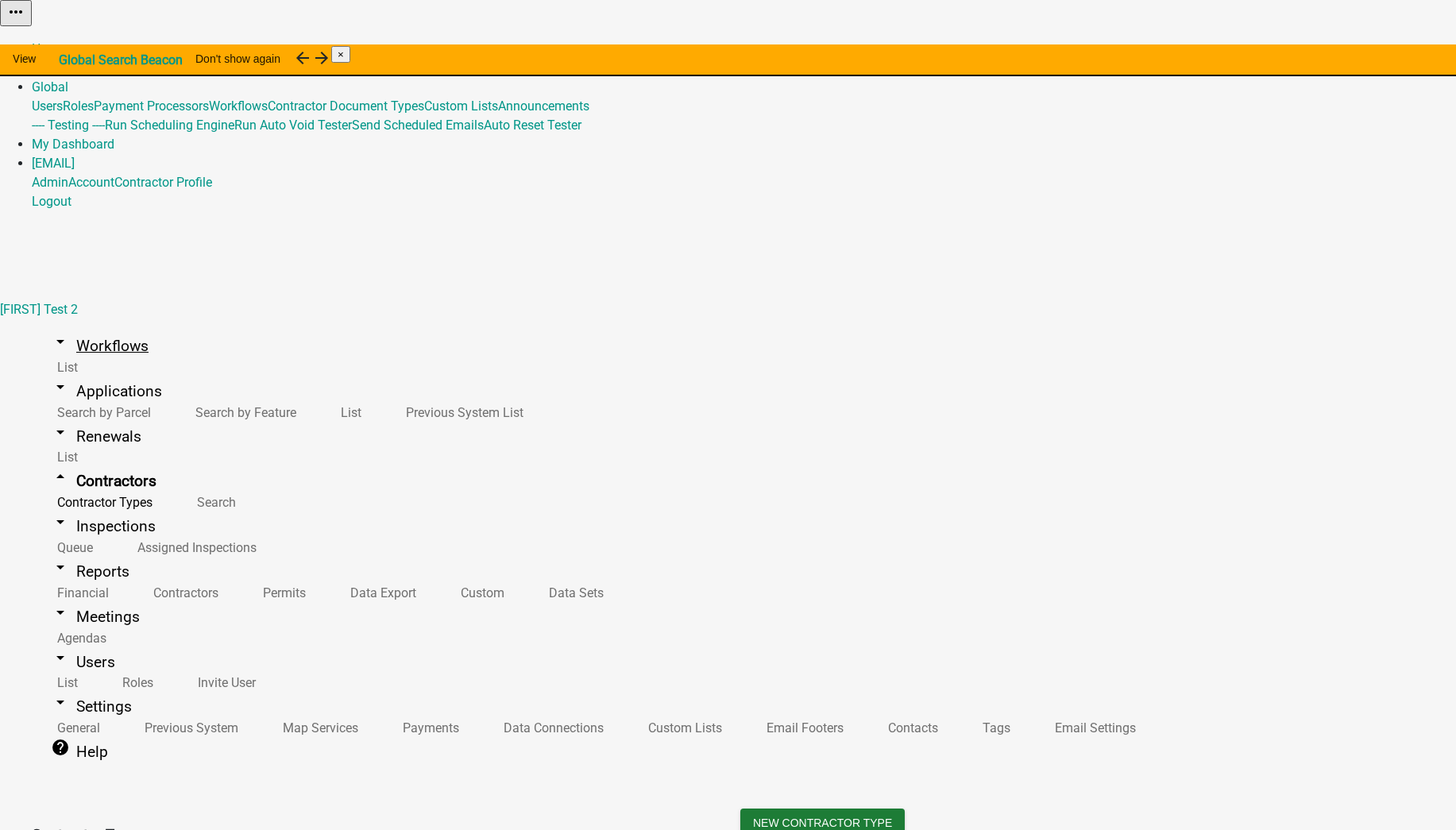 click on "arrow_drop_down   Workflows" at bounding box center (99, 346) 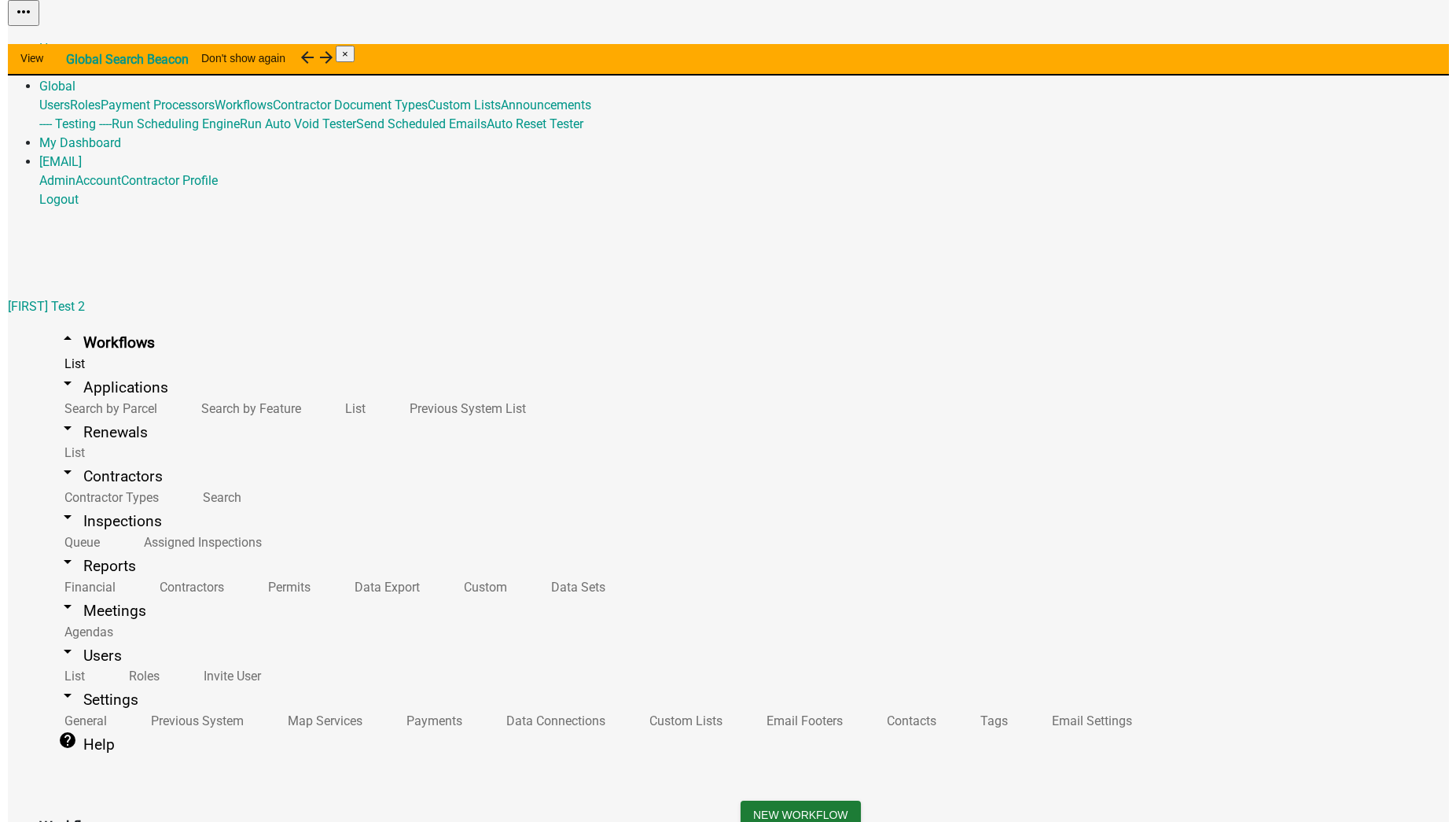 scroll, scrollTop: 2110, scrollLeft: 0, axis: vertical 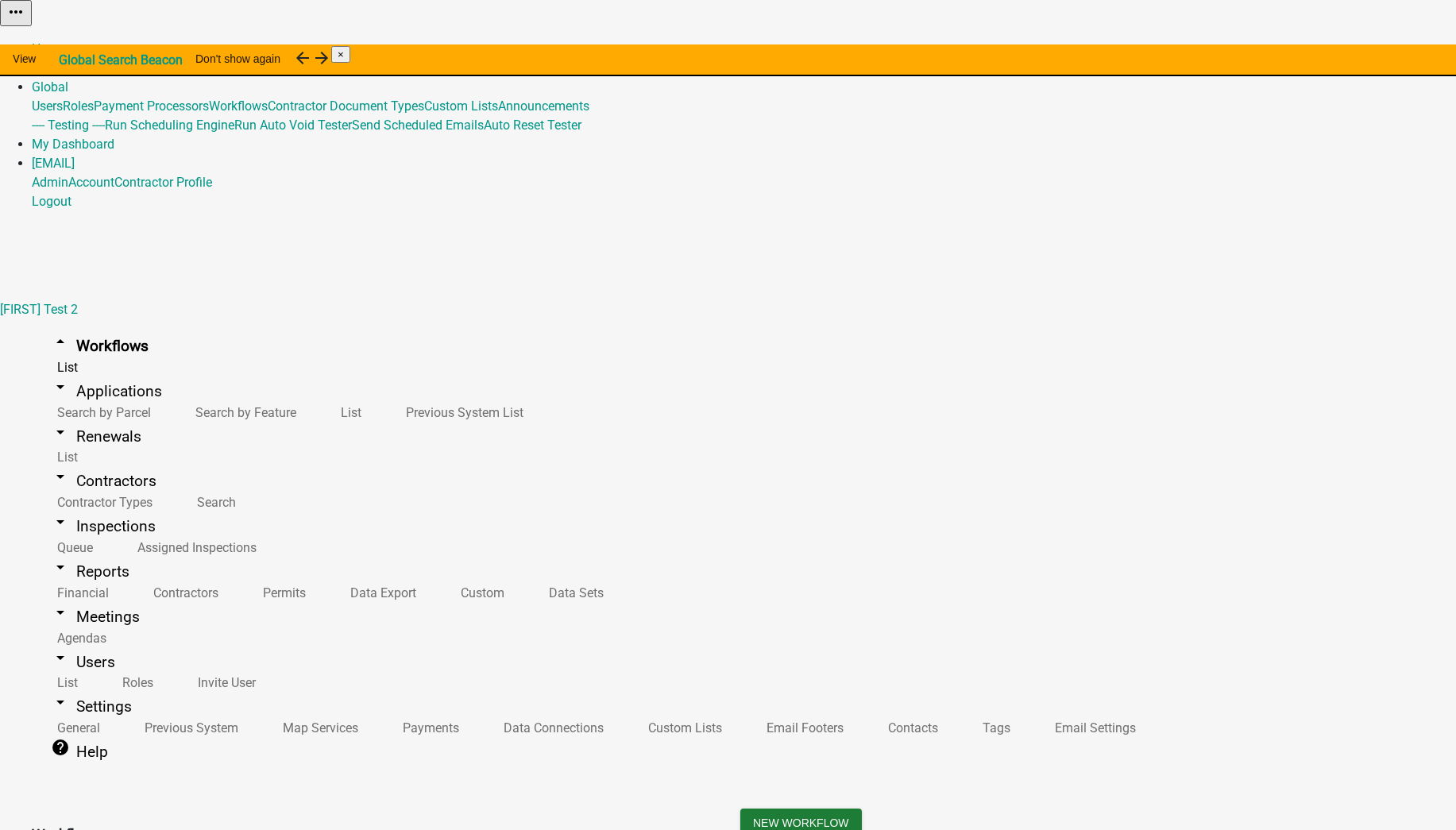 click on "Builder" at bounding box center (883, 2826) 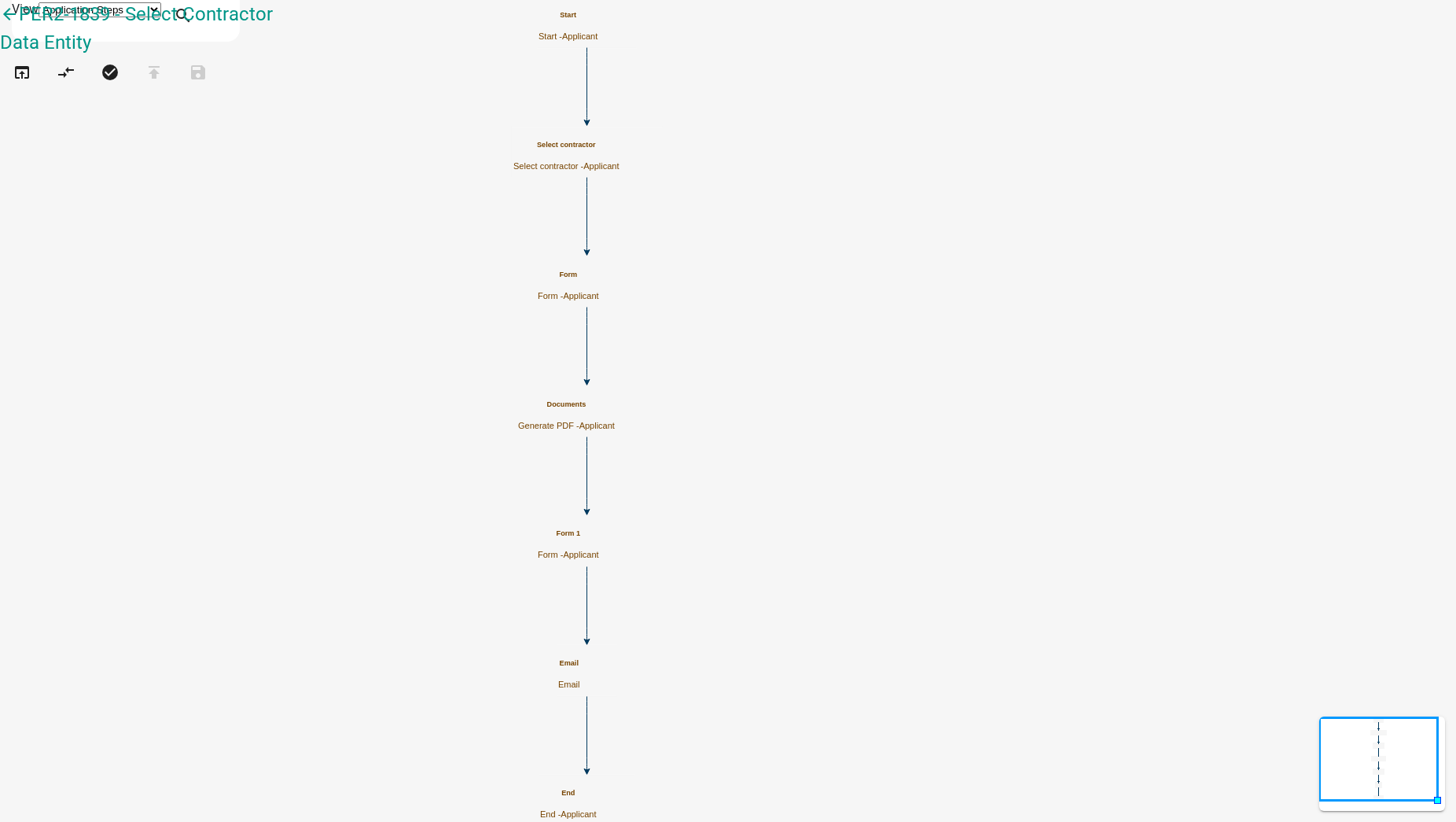 click on "Select contractor -  Applicant" at bounding box center (566, 166) 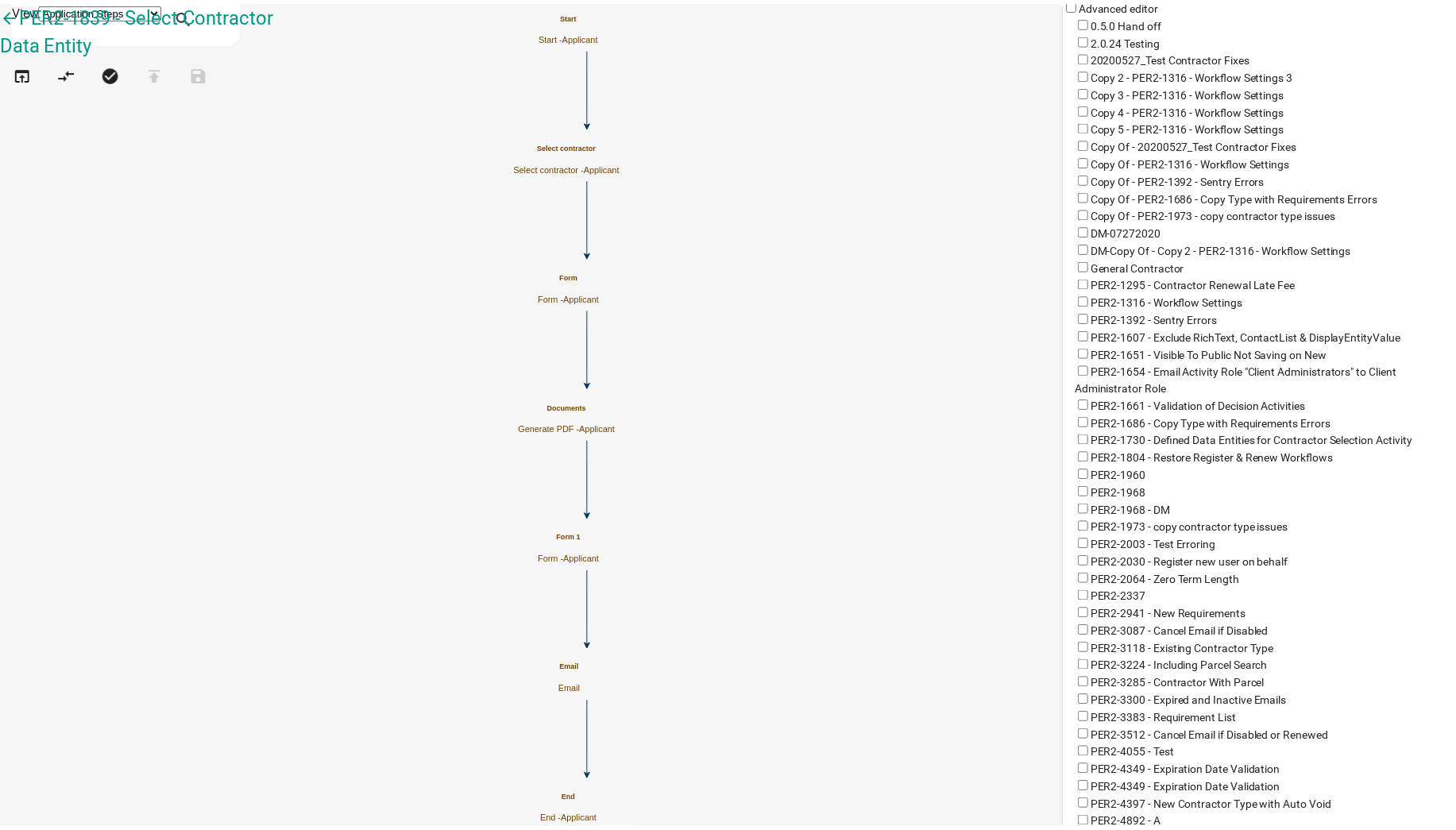 scroll, scrollTop: 695, scrollLeft: 0, axis: vertical 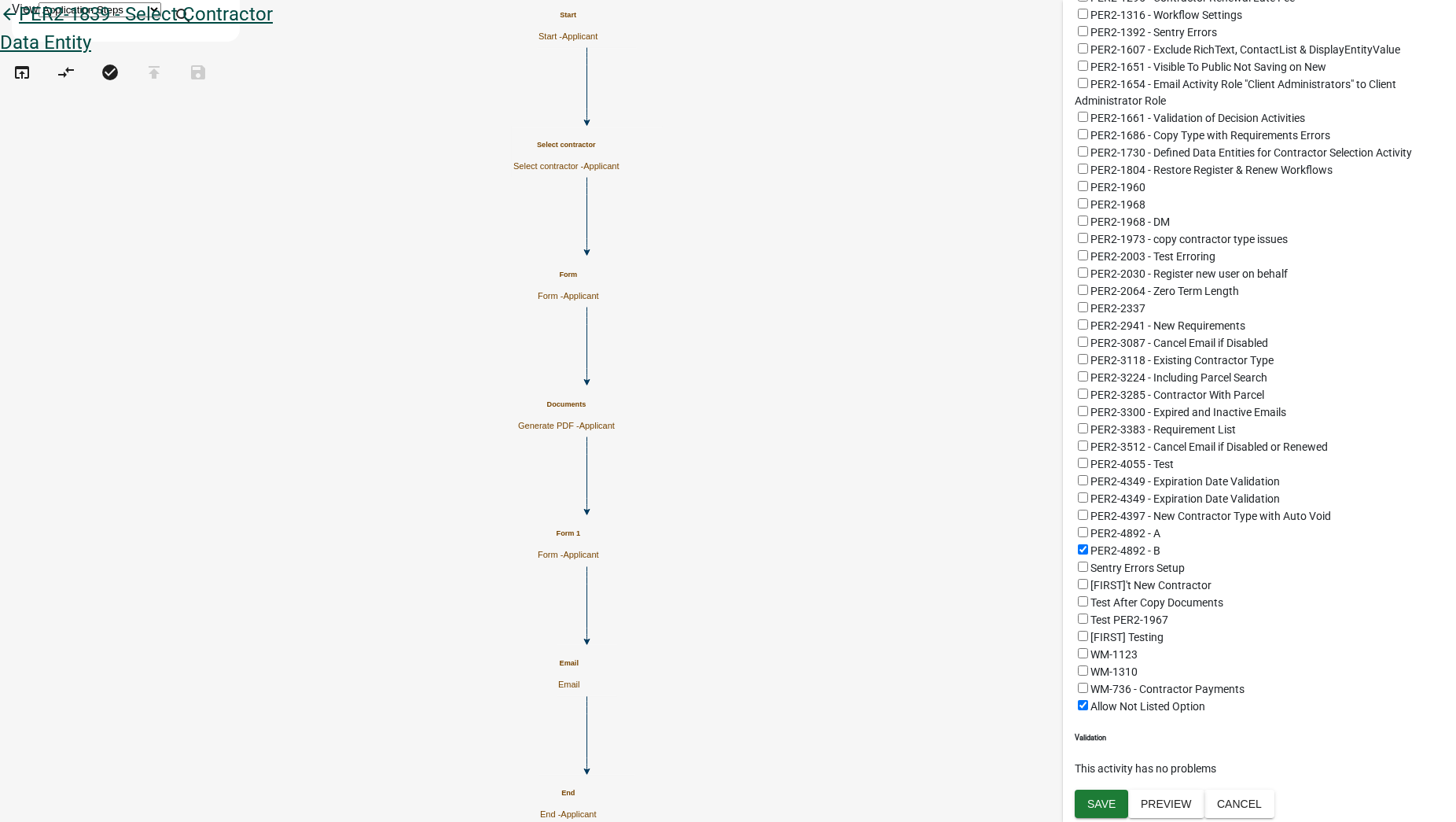 click on "arrow_back" at bounding box center (9, 16) 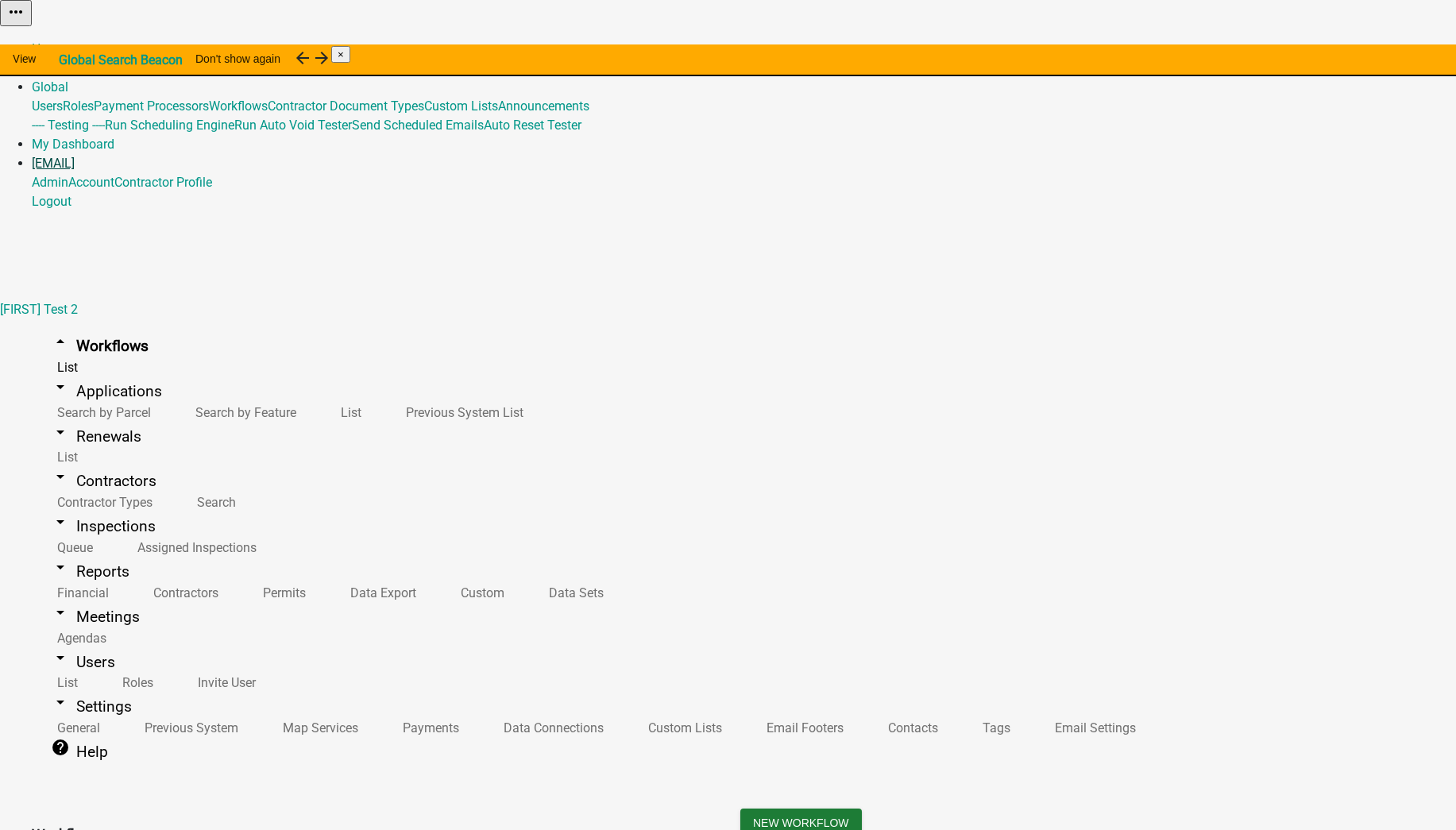 click on "[EMAIL]" at bounding box center [53, 163] 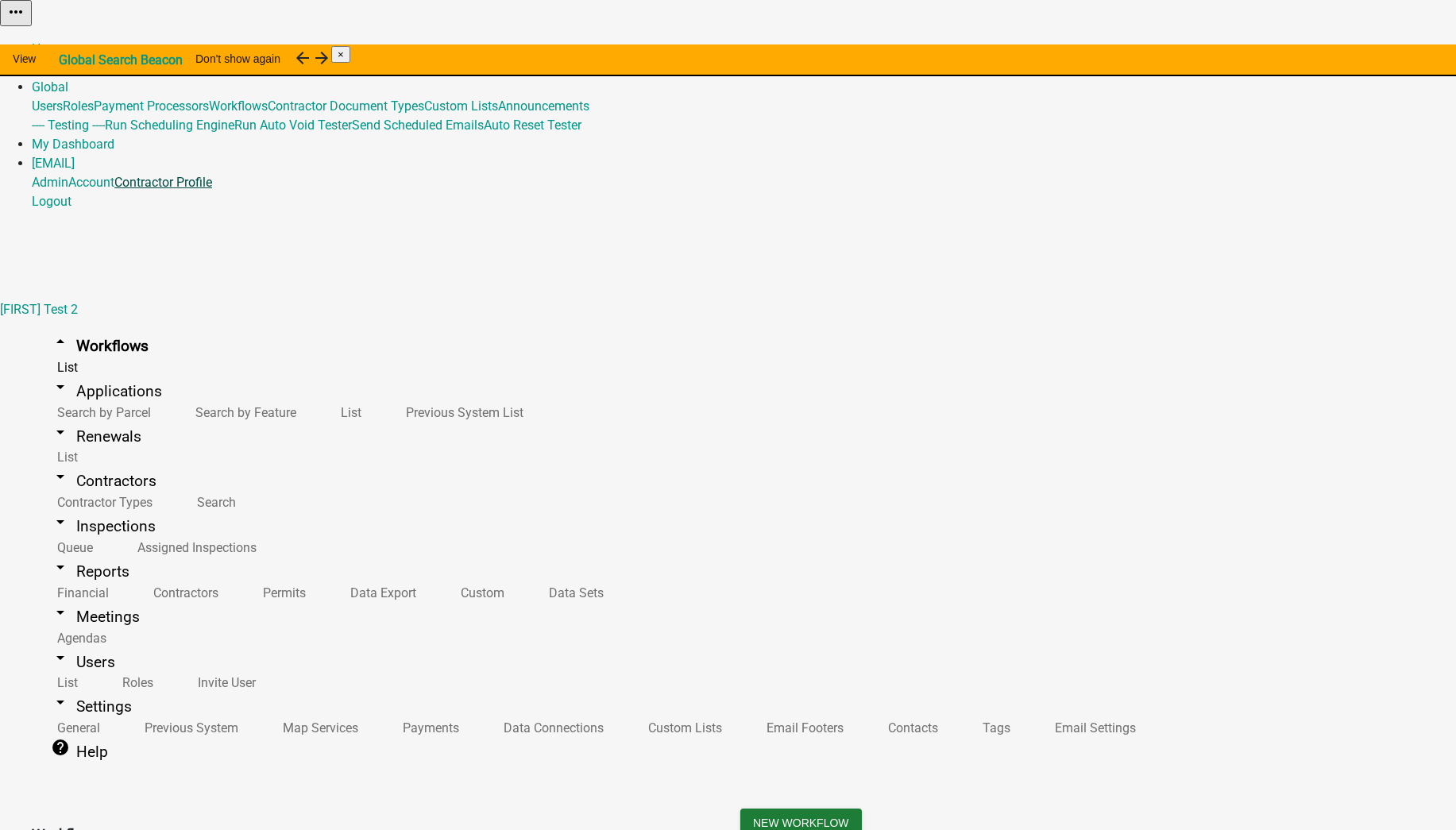 click on "Contractor Profile" at bounding box center (163, 182) 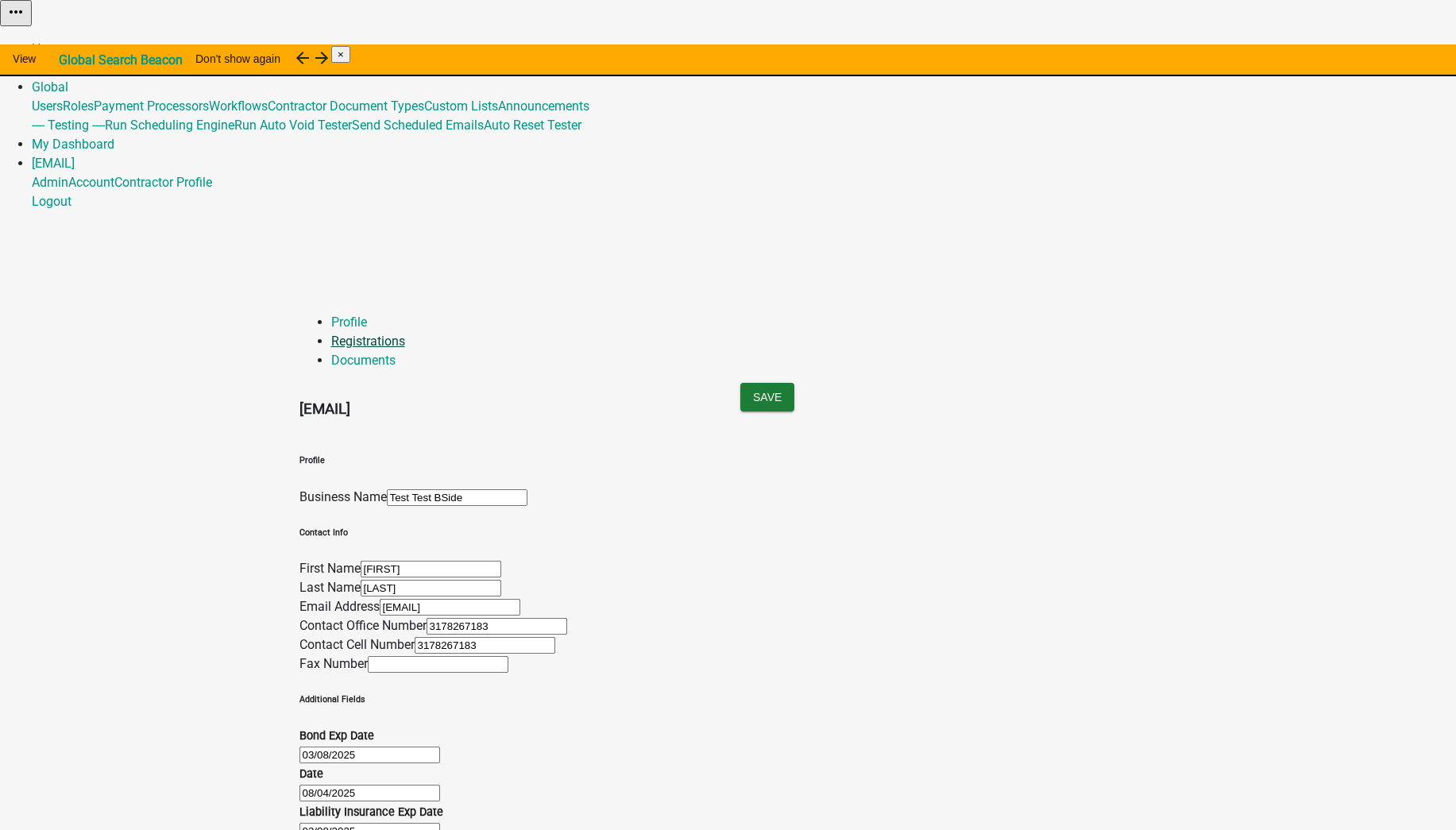 click on "Registrations" at bounding box center (368, 341) 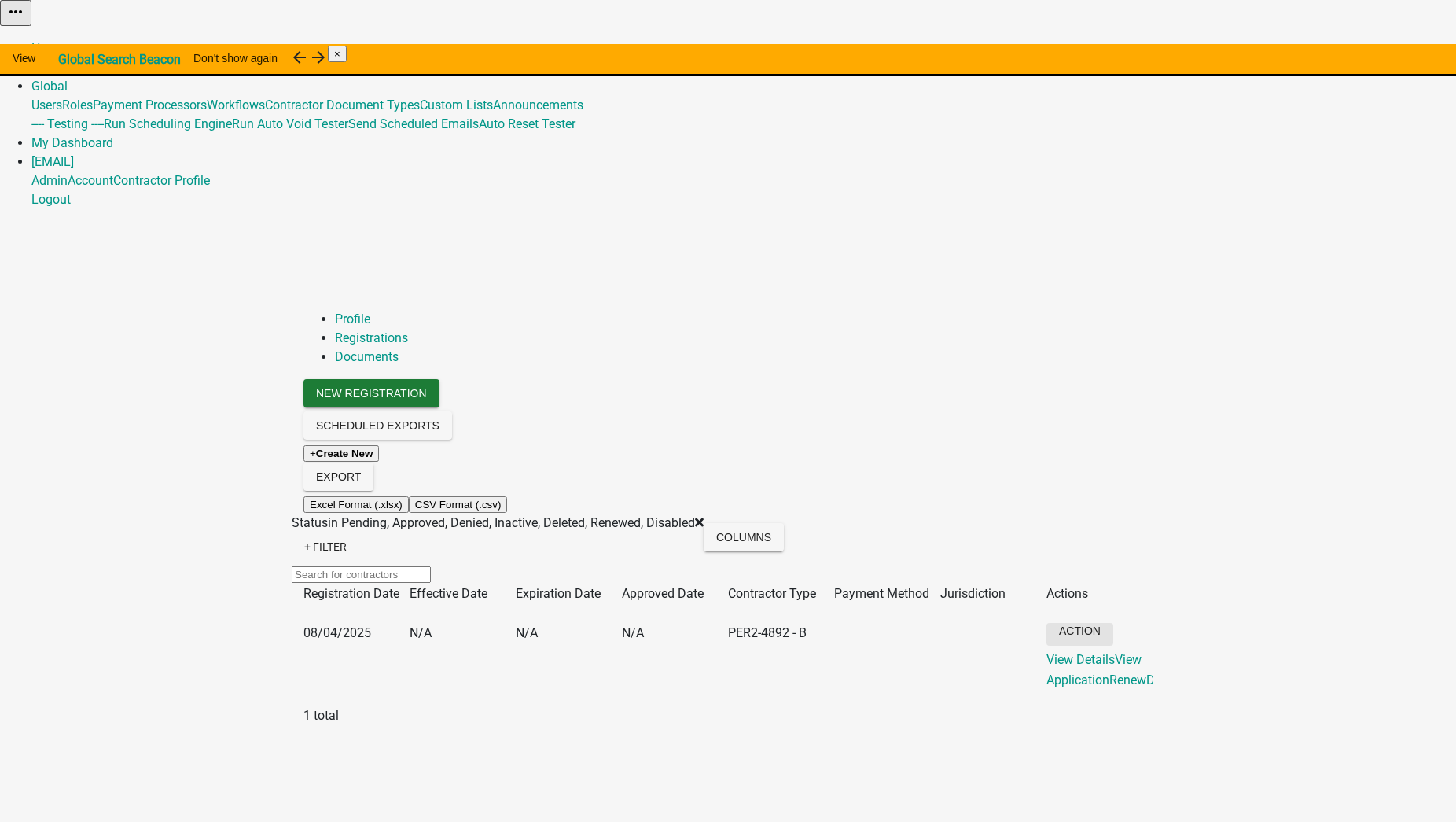 click on "Action" at bounding box center (1079, 634) 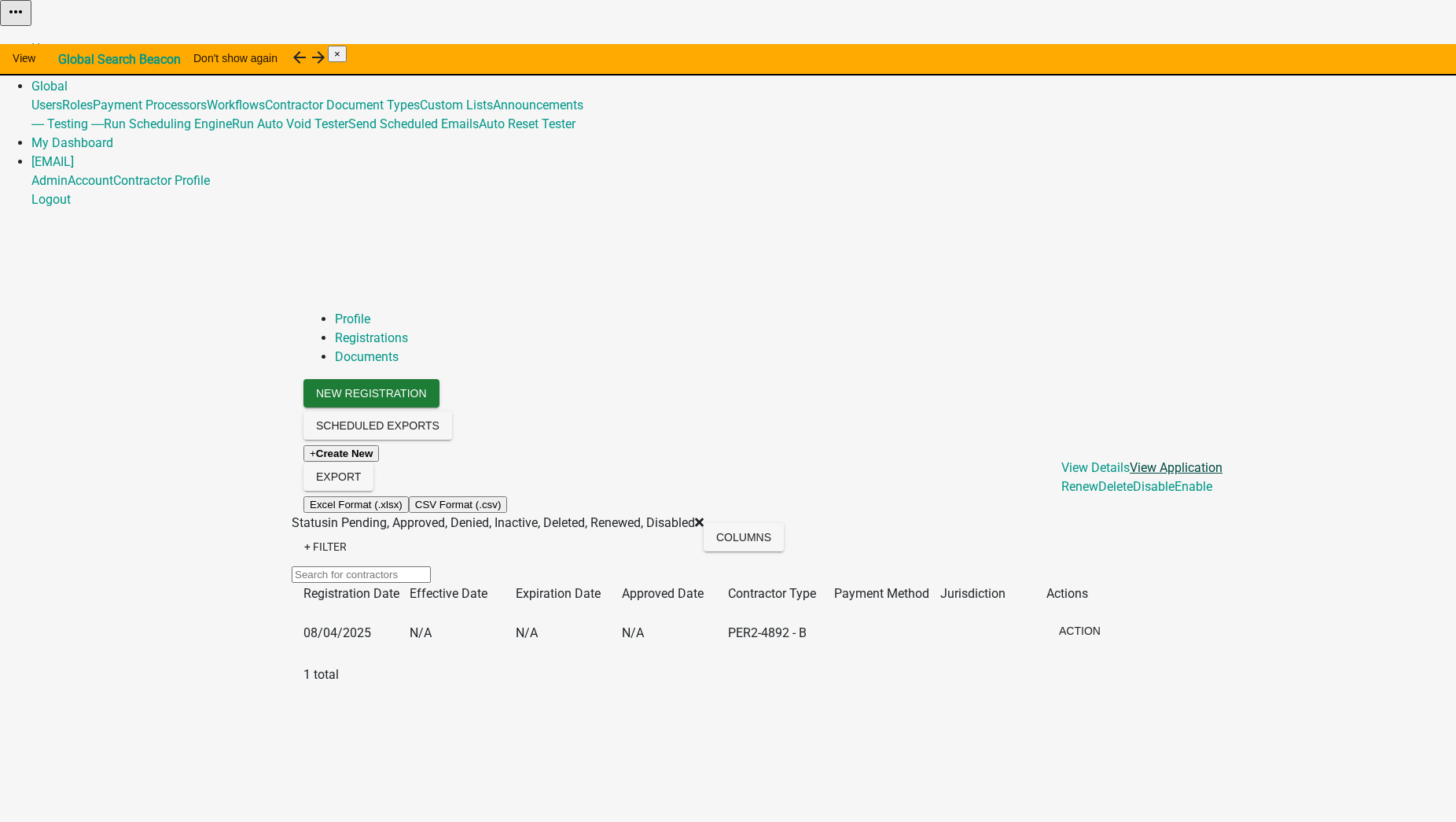 click on "View Application" at bounding box center [1176, 467] 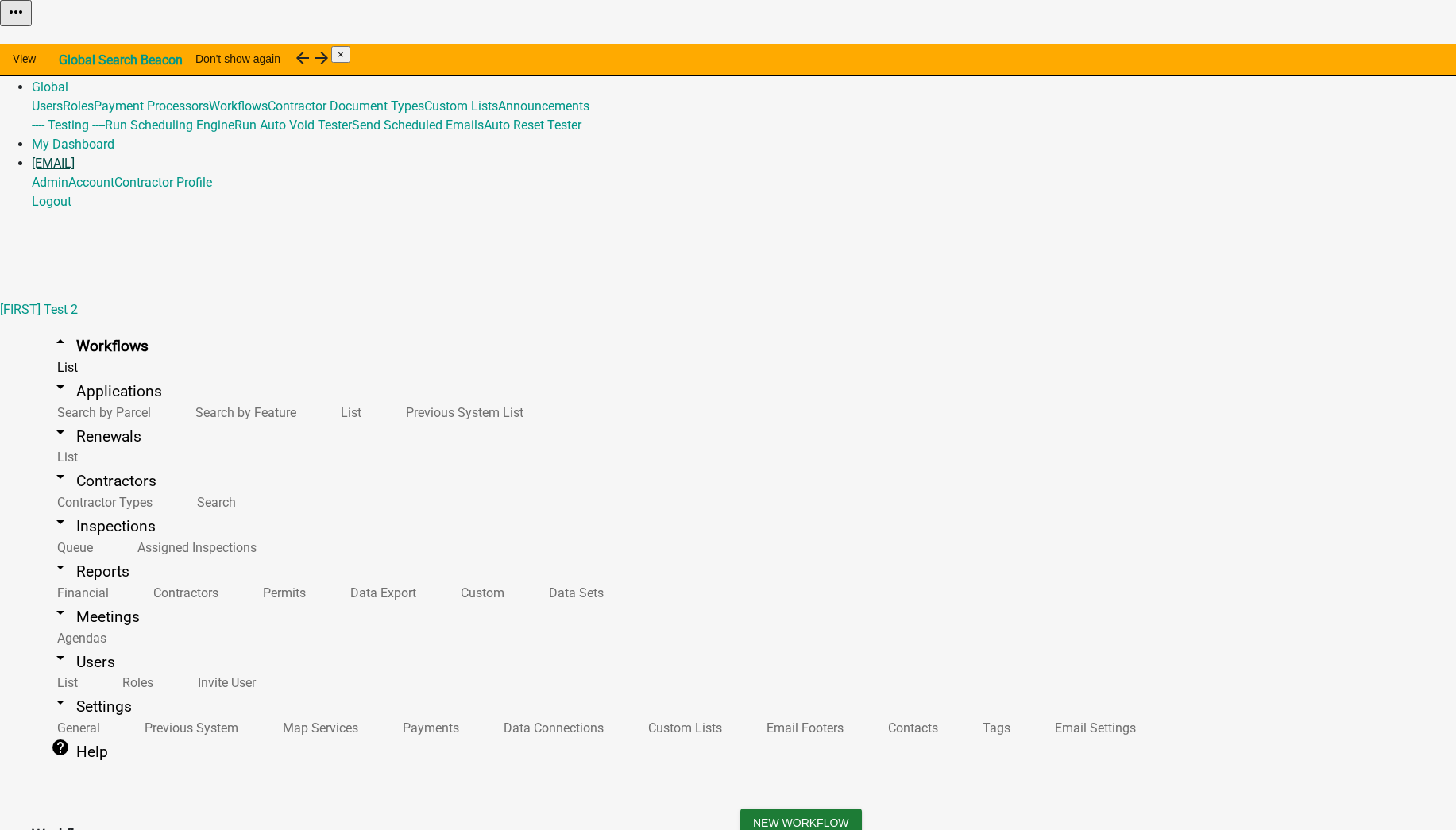 click on "[EMAIL]" at bounding box center (53, 163) 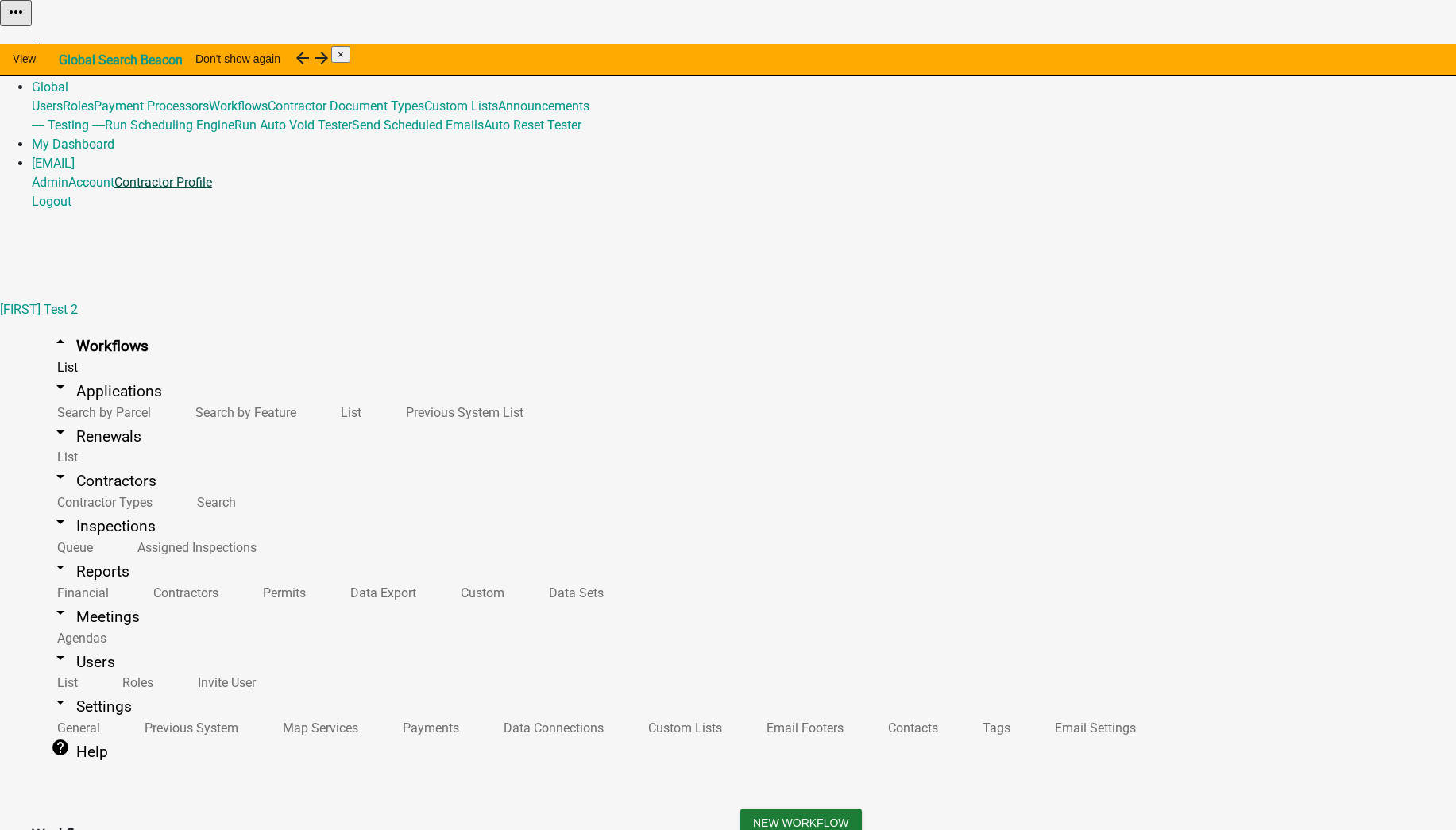 click on "Contractor Profile" at bounding box center (163, 182) 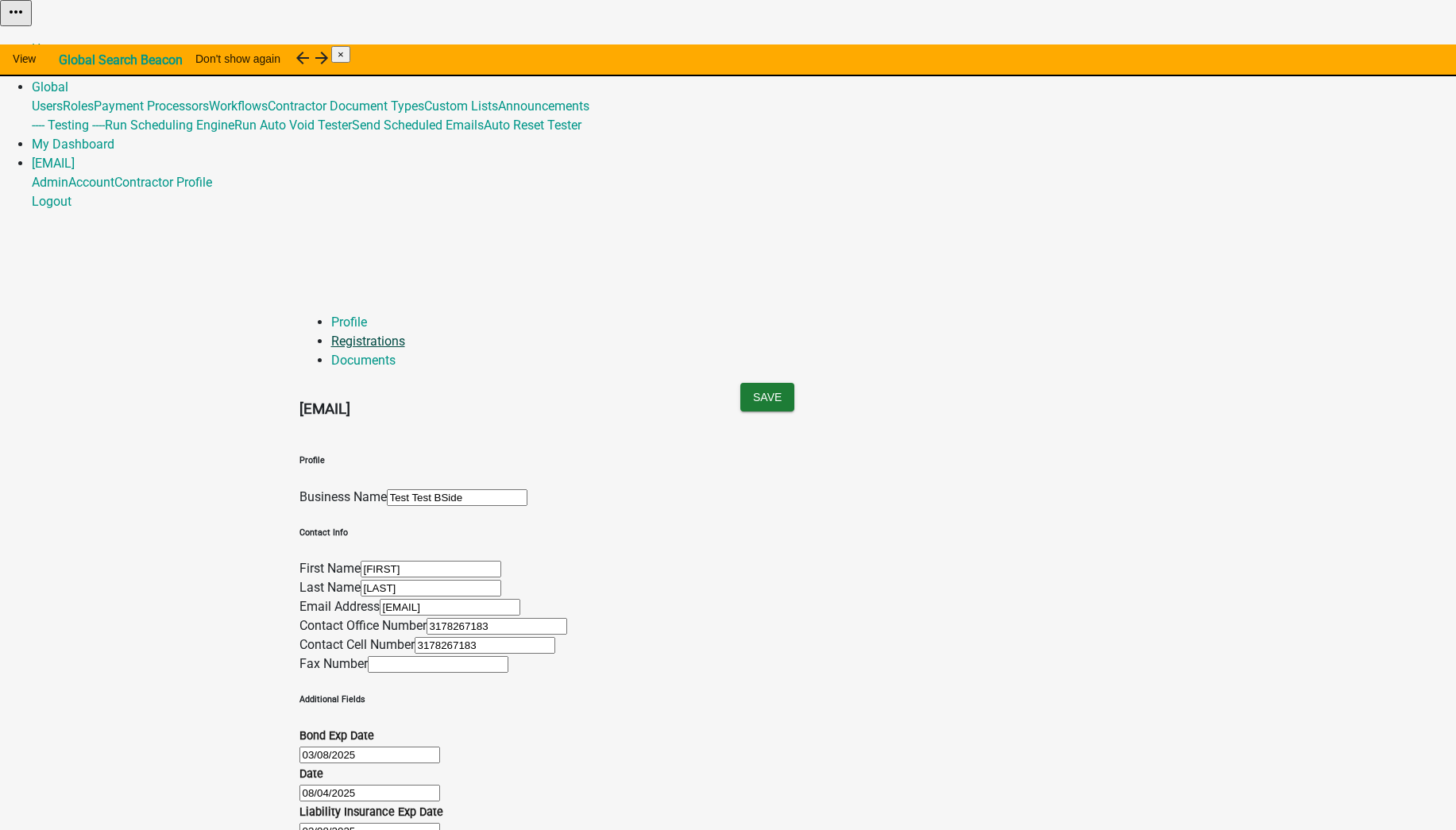 click on "Registrations" at bounding box center [368, 341] 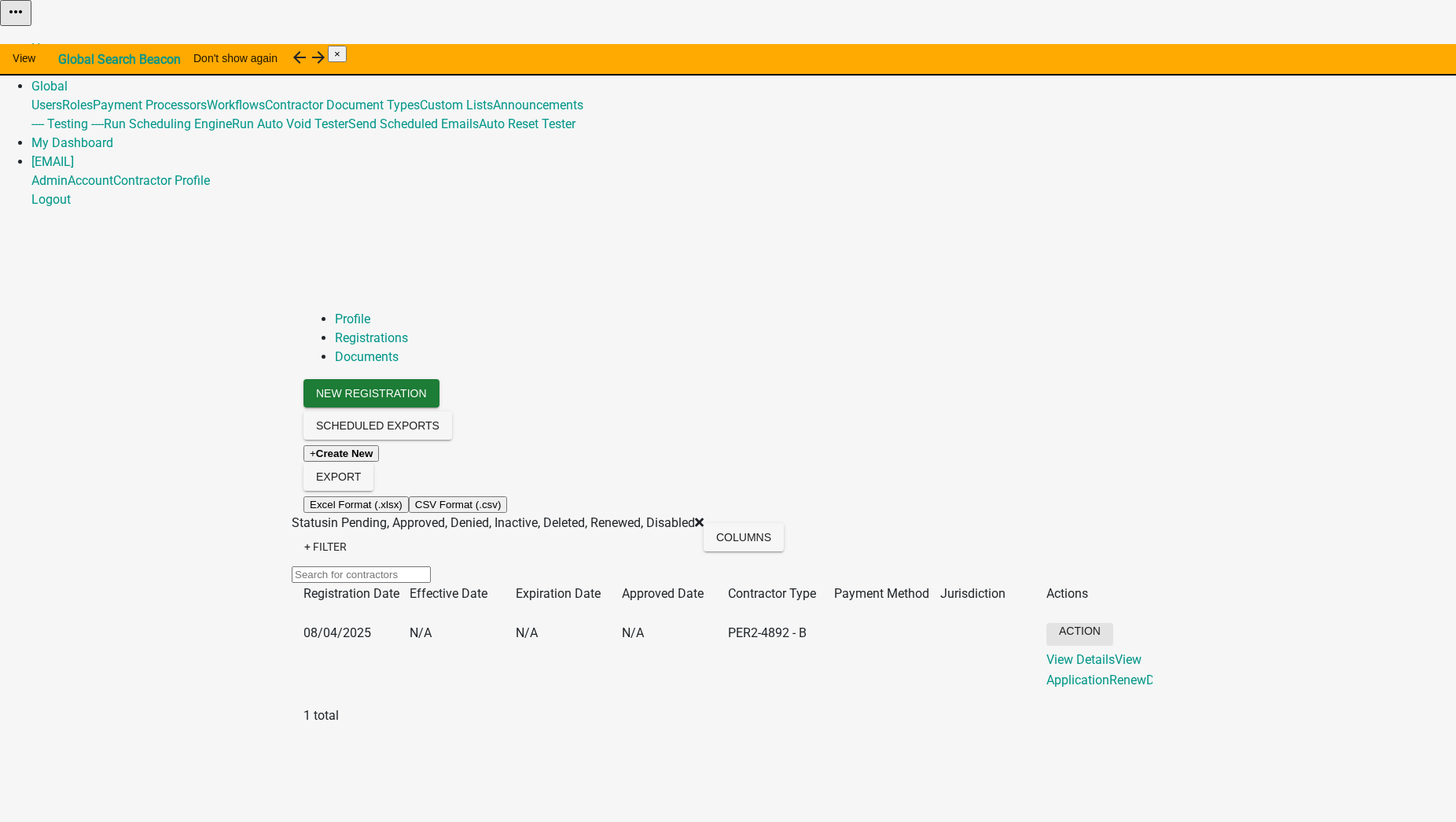 click on "Action" at bounding box center (1079, 634) 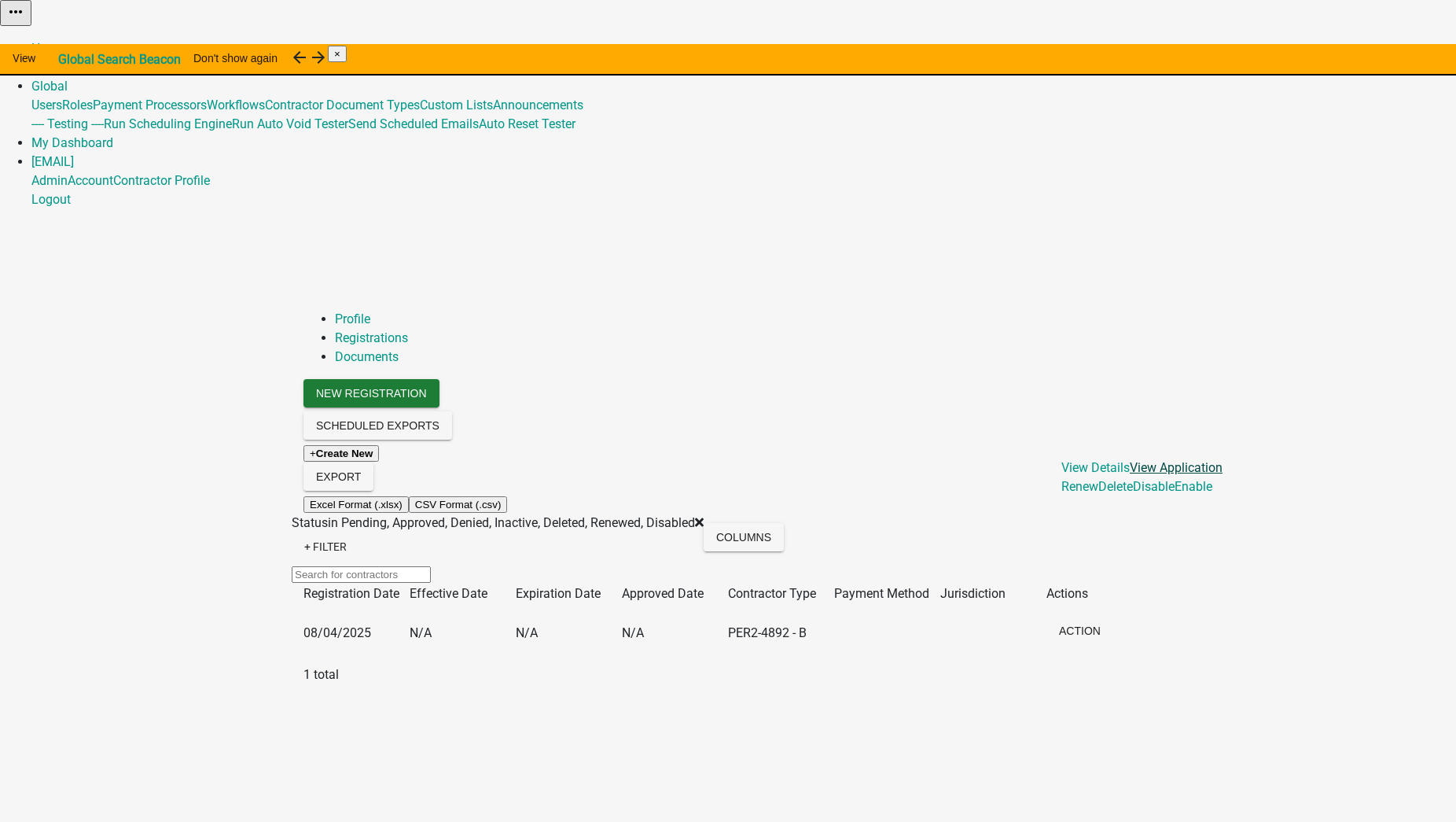 click on "View Application" at bounding box center (1176, 467) 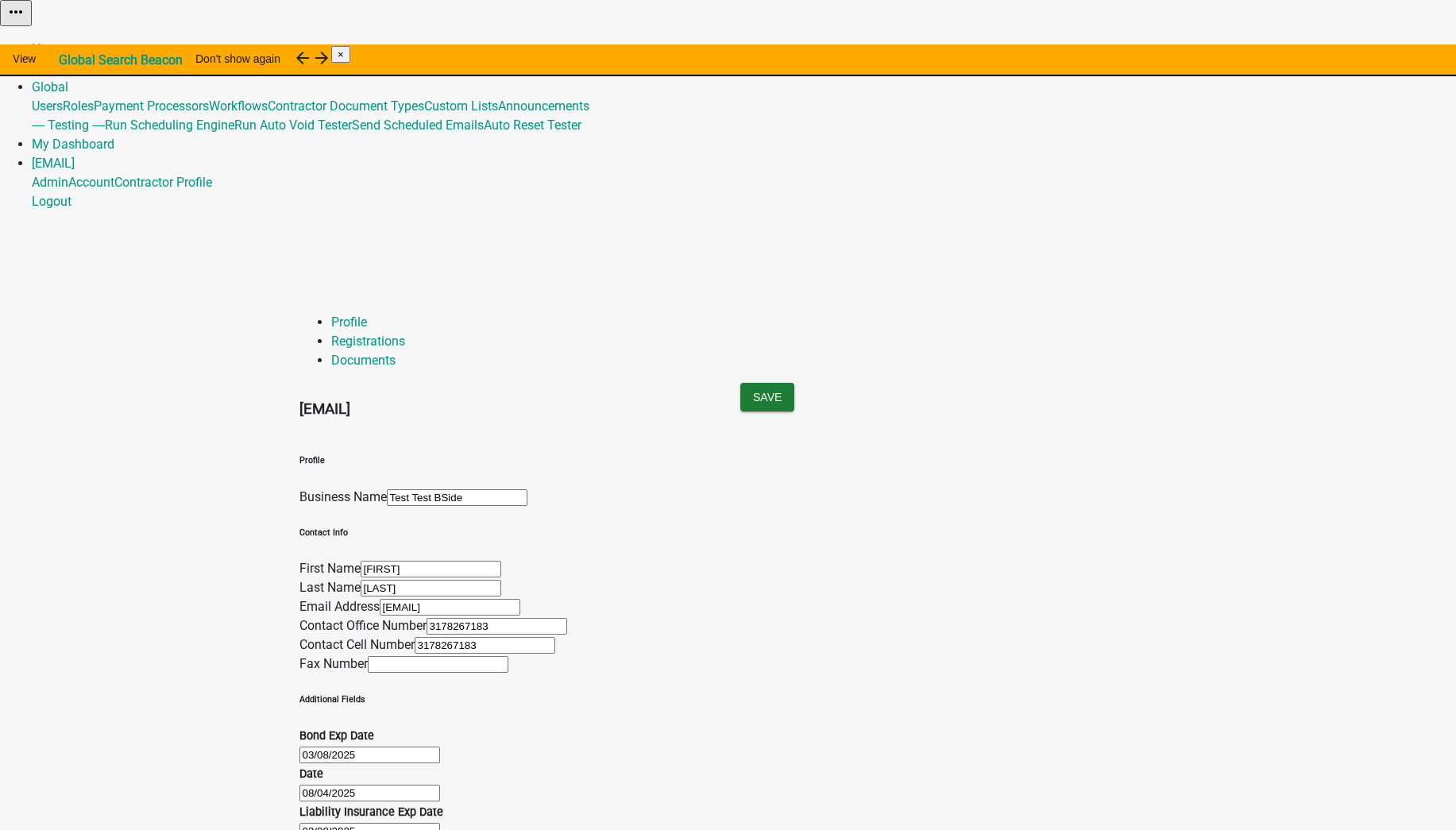 click on "Admin" at bounding box center (50, 68) 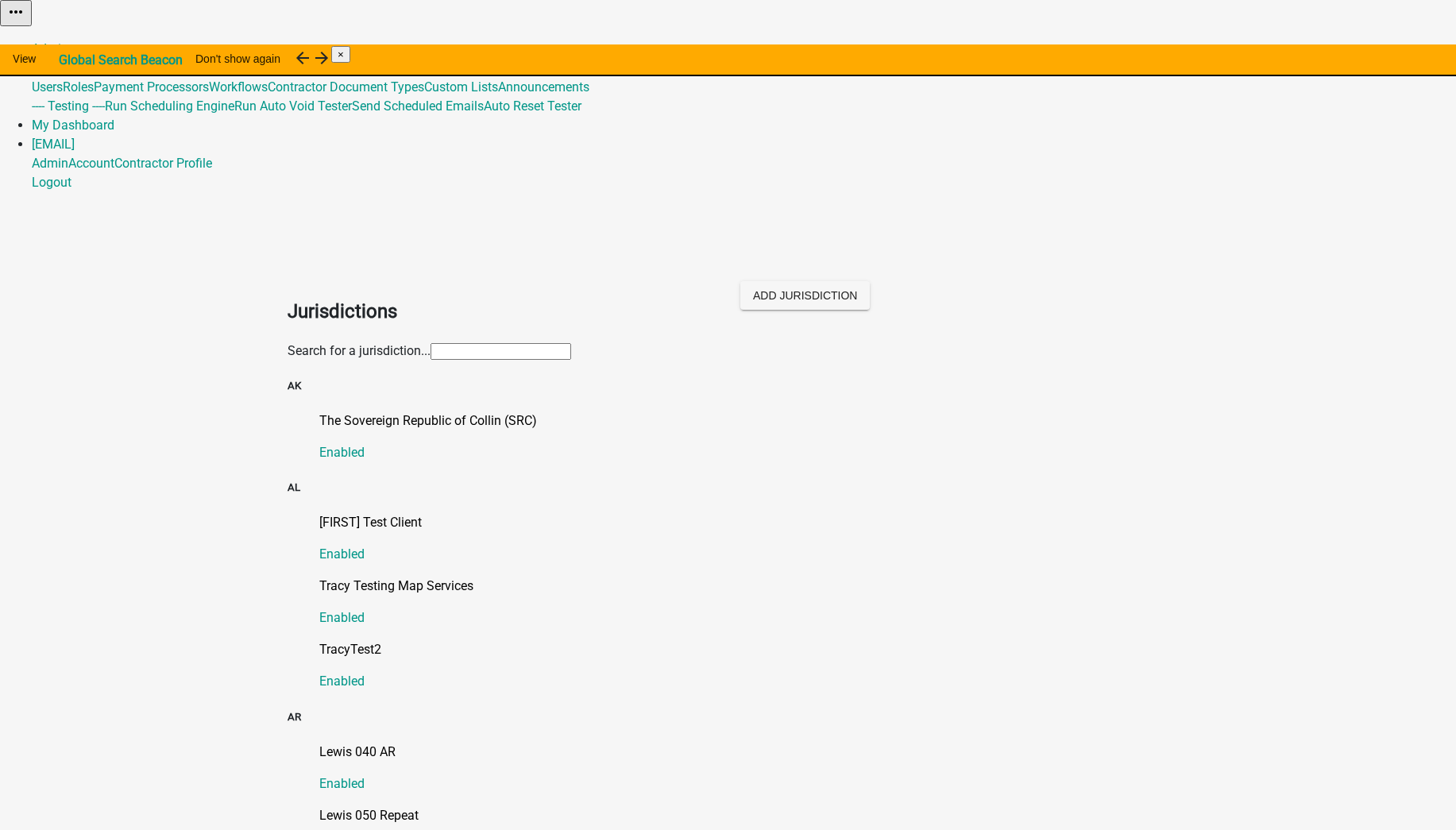 click 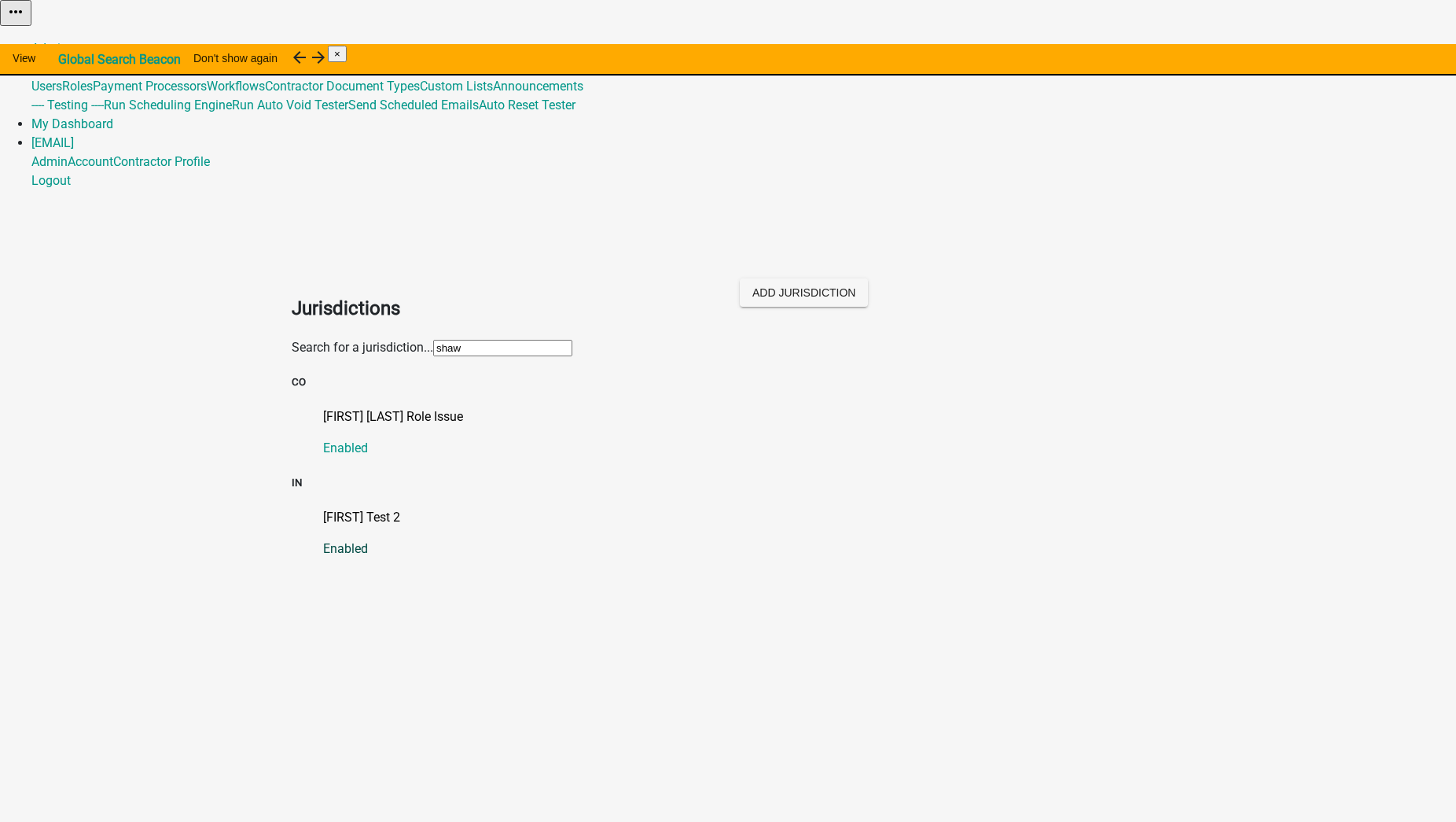 type on "shaw" 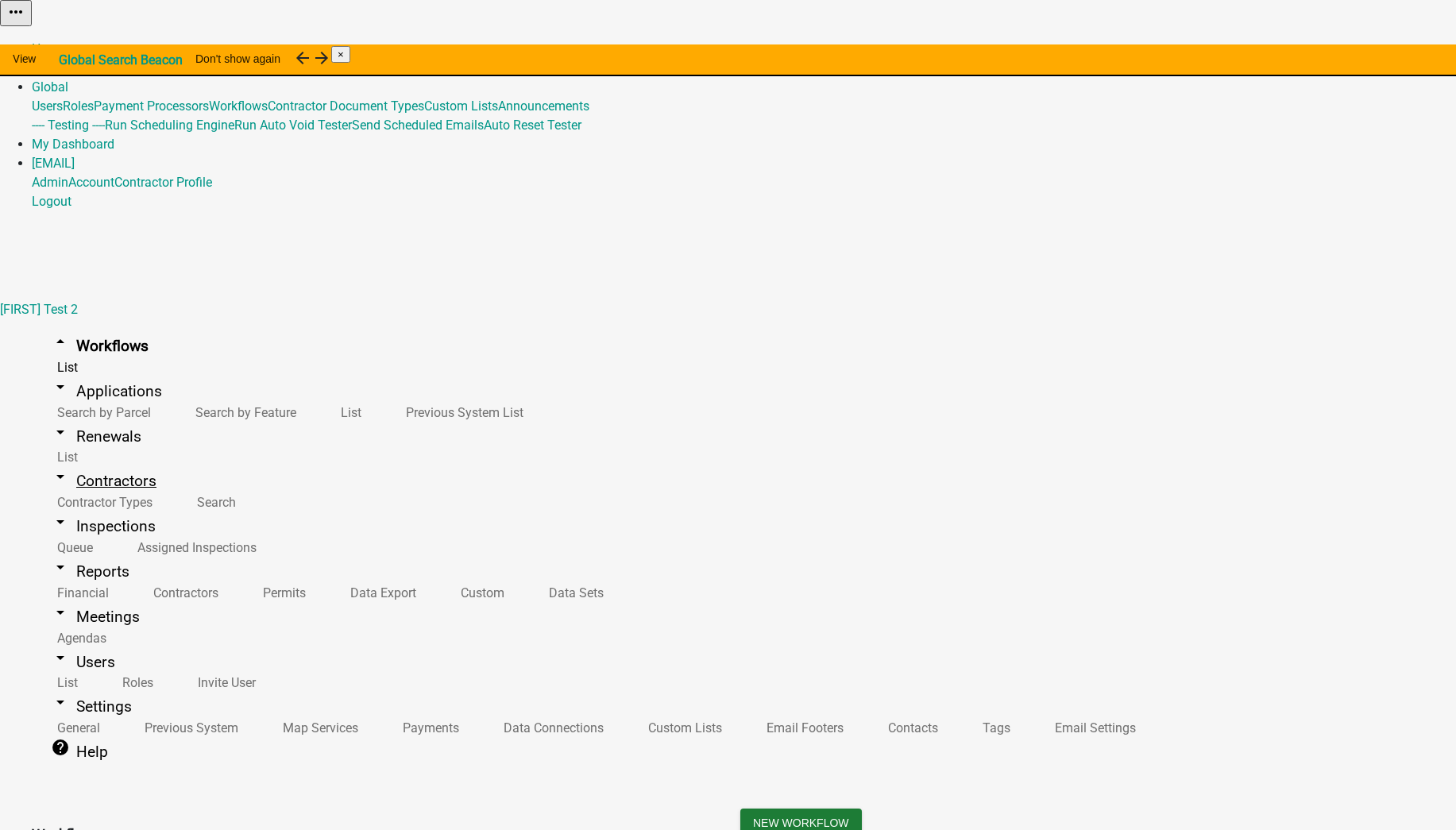 click on "arrow_drop_down   Contractors" at bounding box center [103, 481] 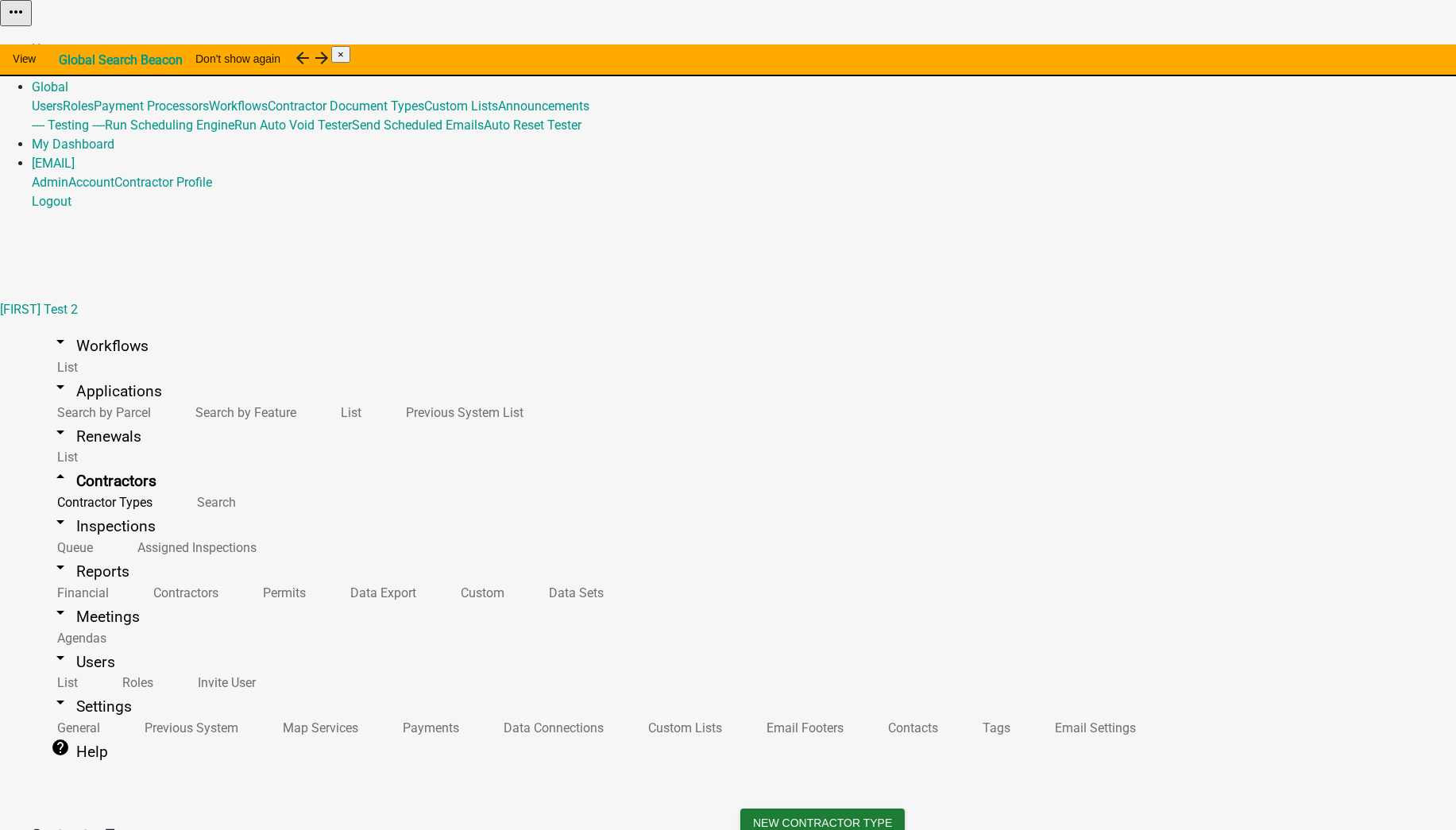 scroll, scrollTop: 2893, scrollLeft: 0, axis: vertical 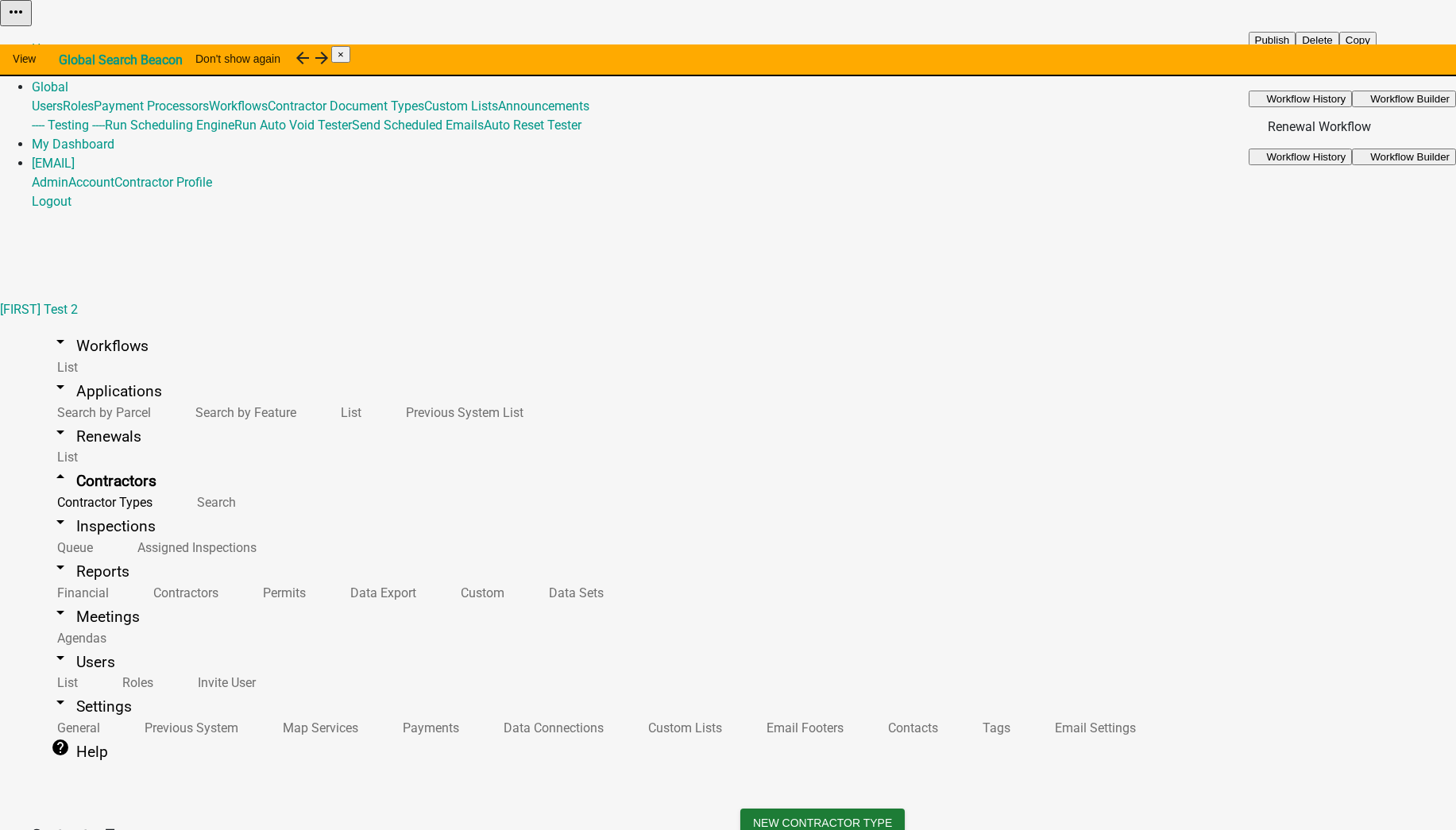 click on "Publish" 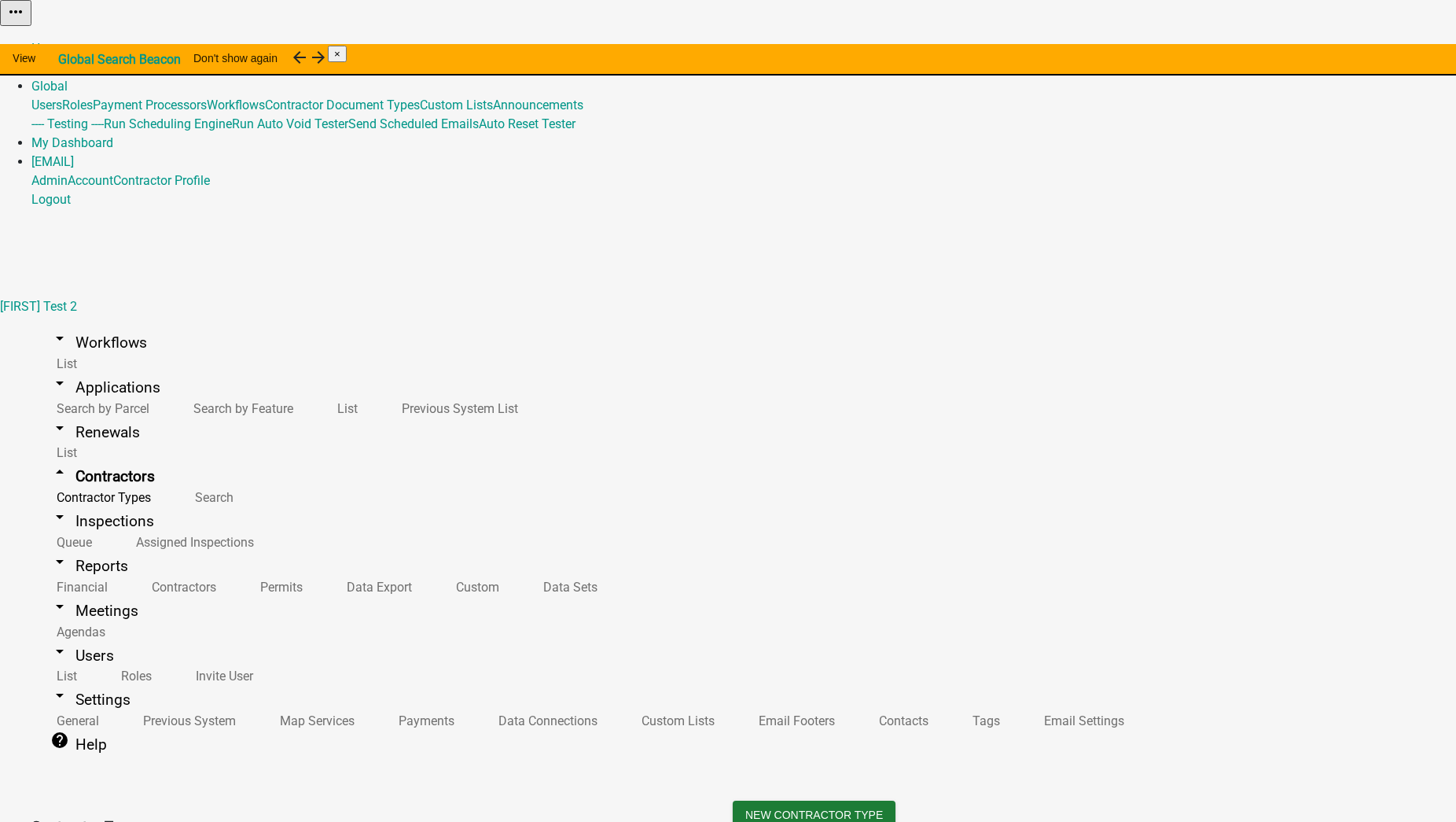 click on "Publish" 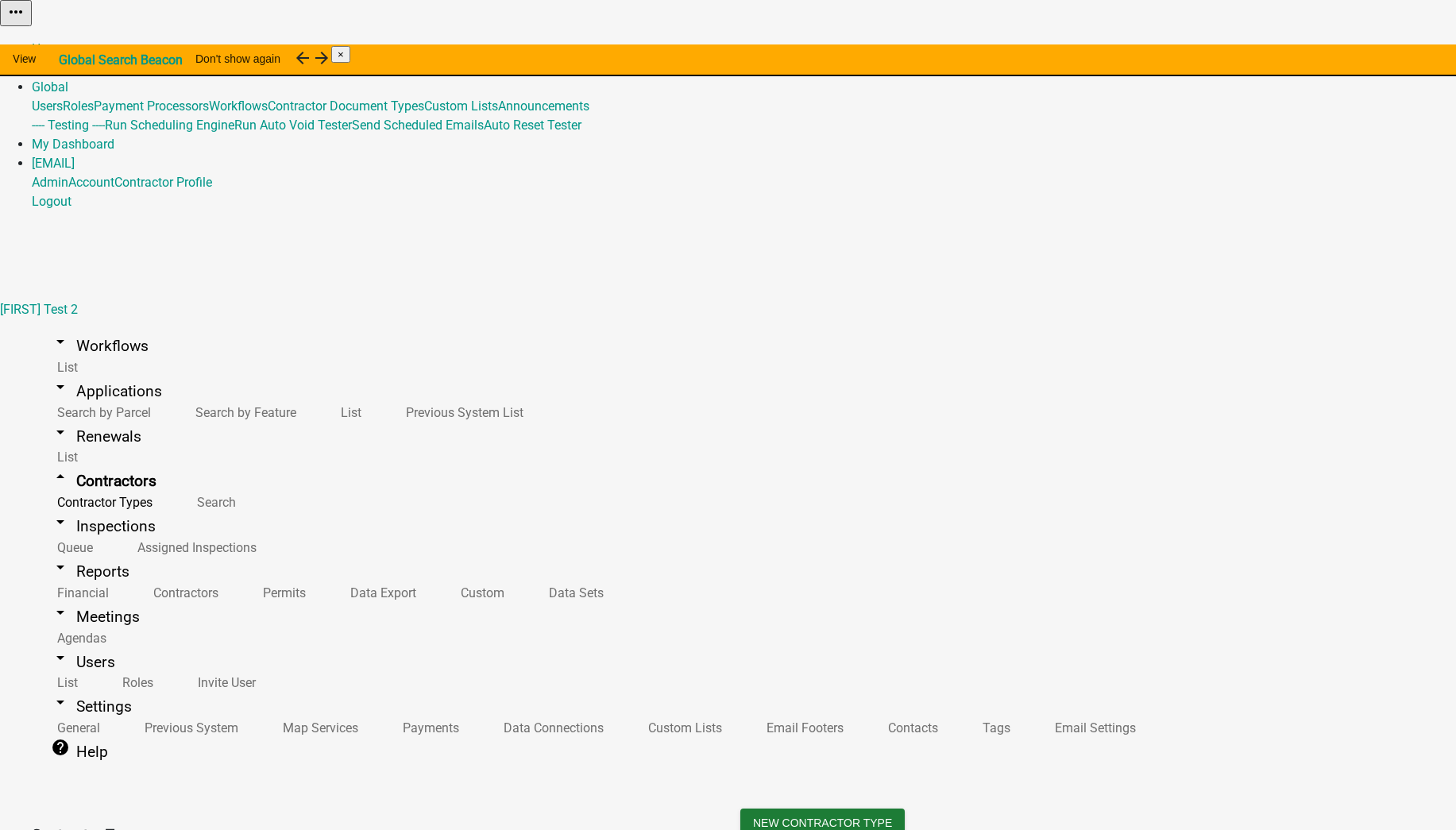click on "PER2-4892 - B" 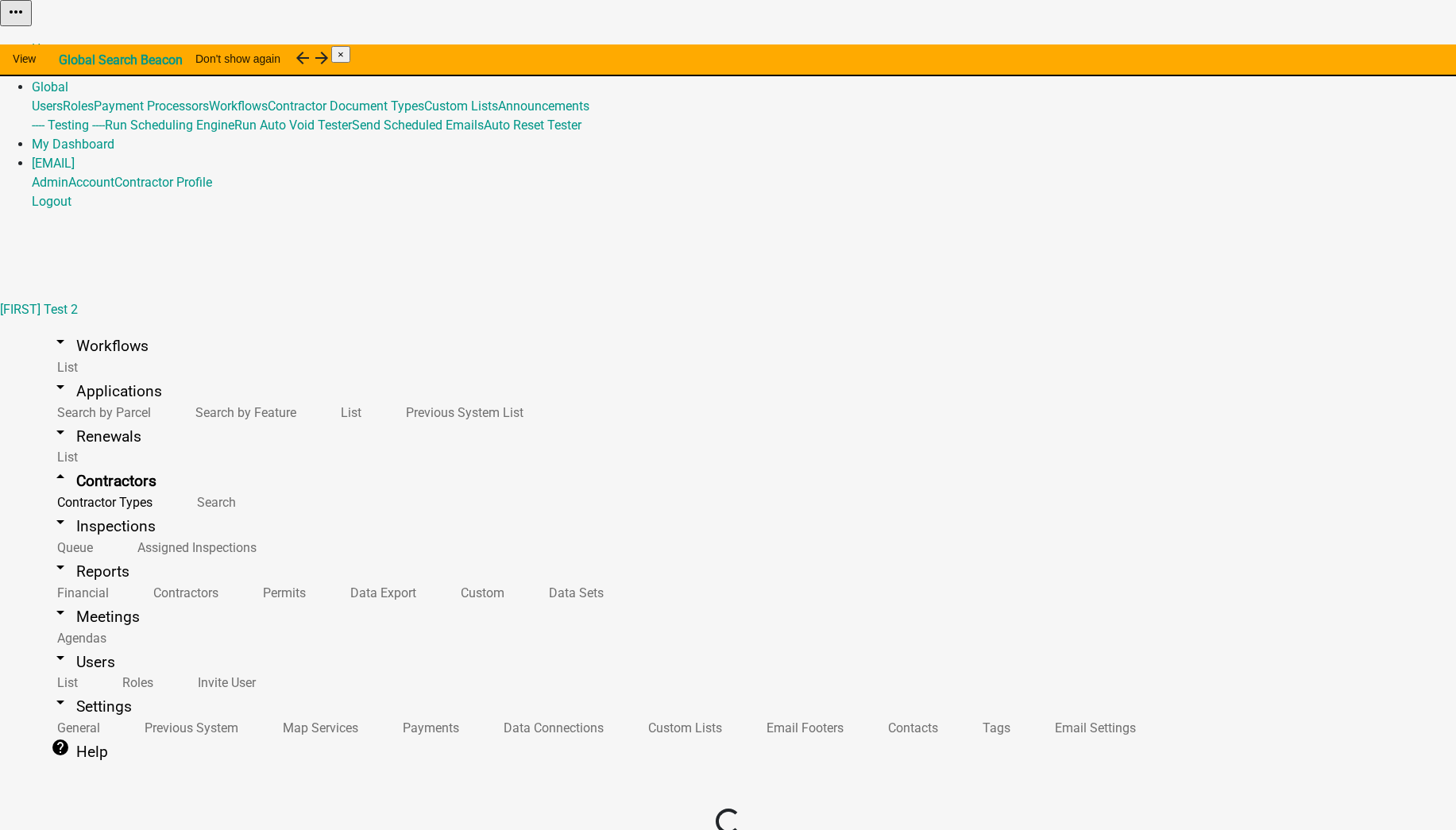 scroll, scrollTop: 0, scrollLeft: 0, axis: both 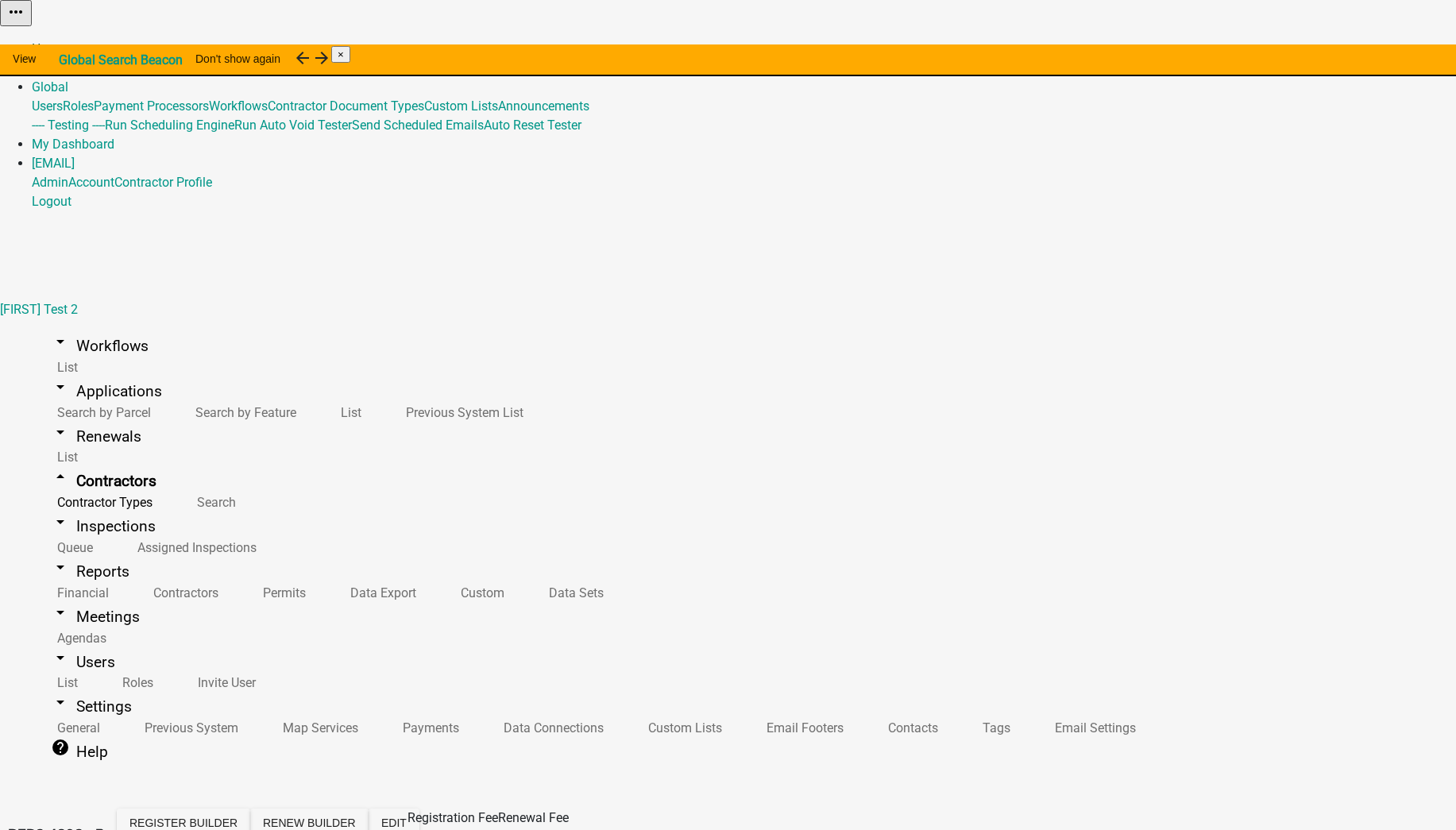 click on "Home" at bounding box center (48, 48) 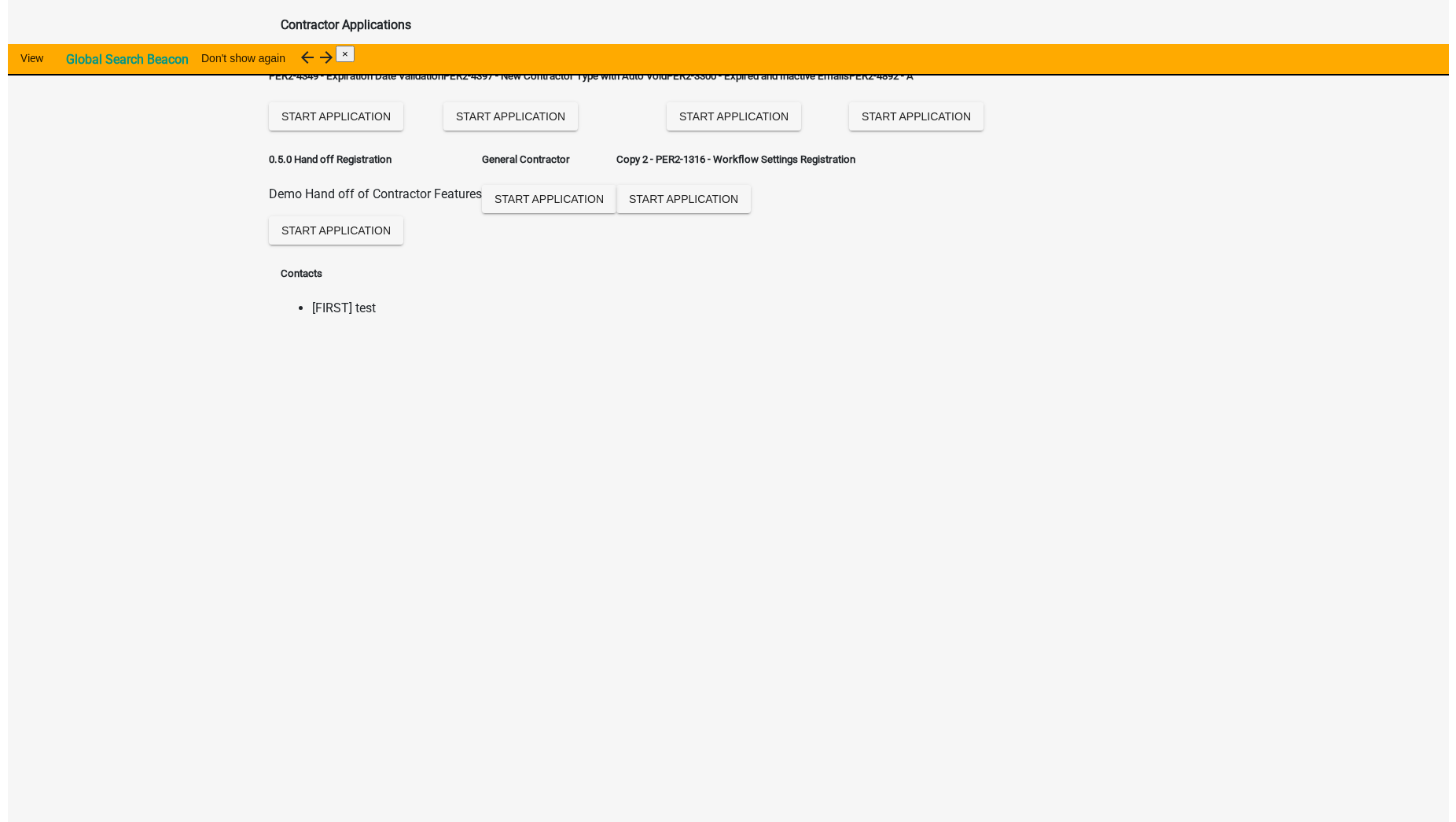 scroll, scrollTop: 0, scrollLeft: 0, axis: both 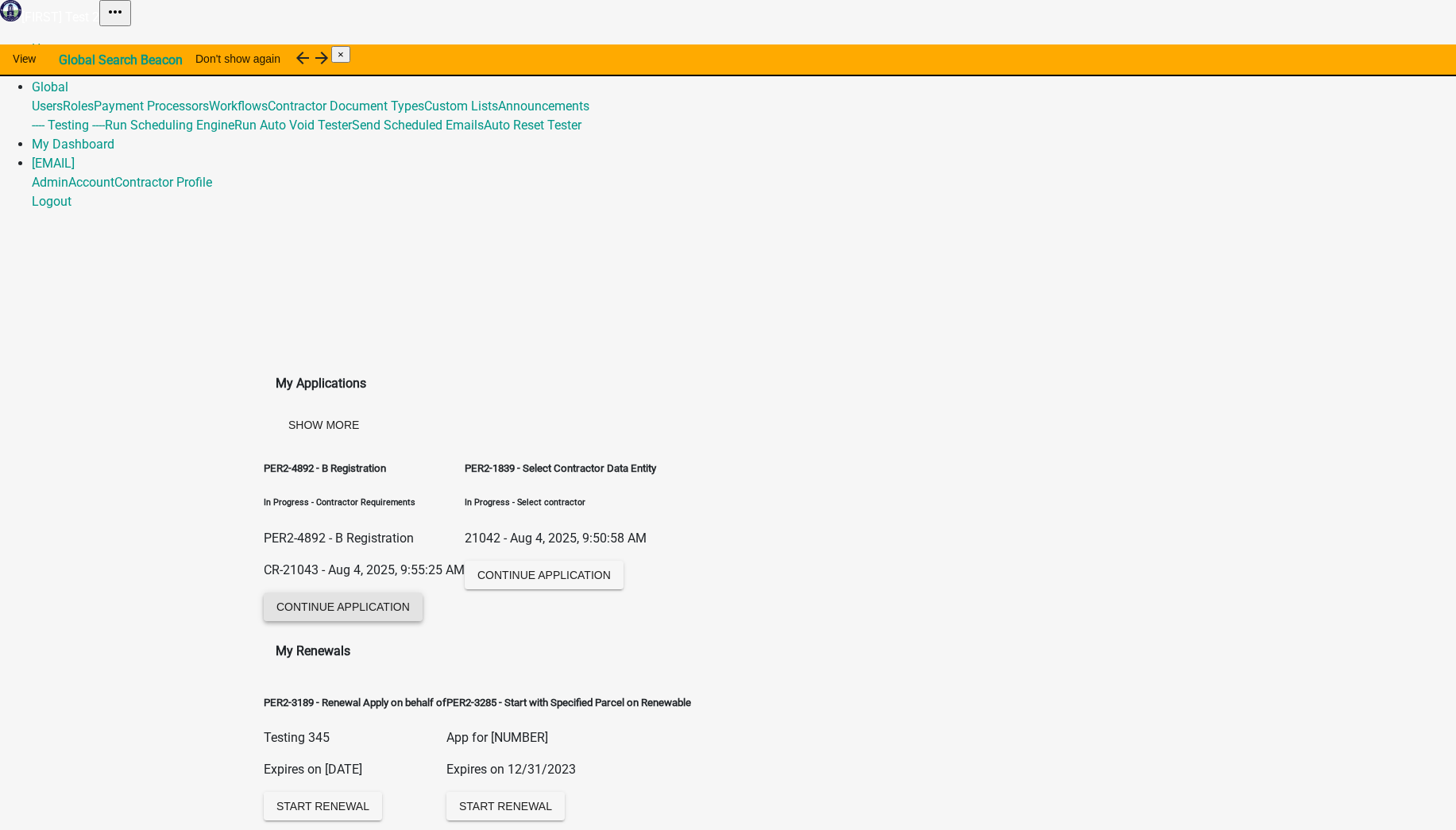 click on "Continue Application" 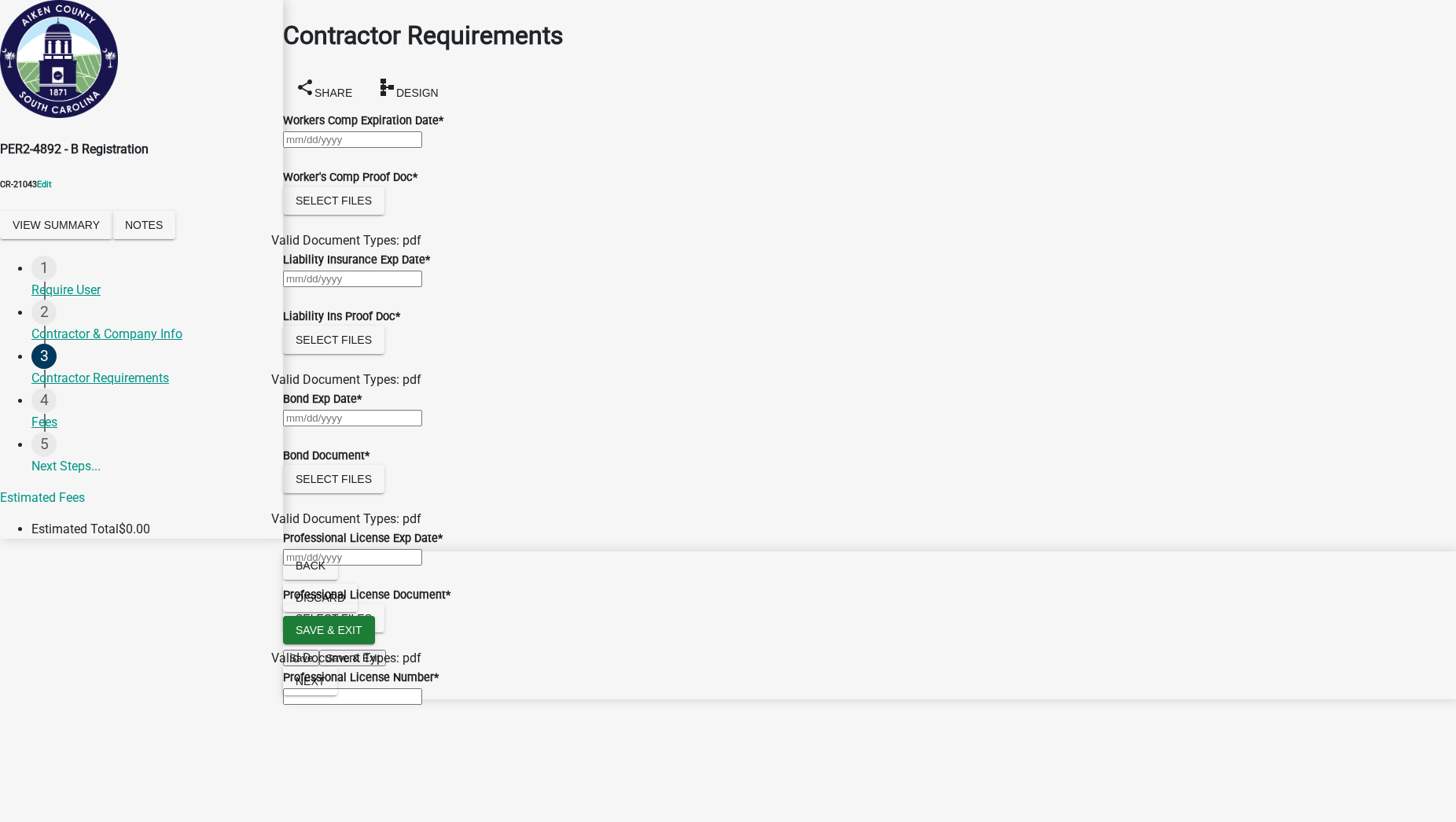 click 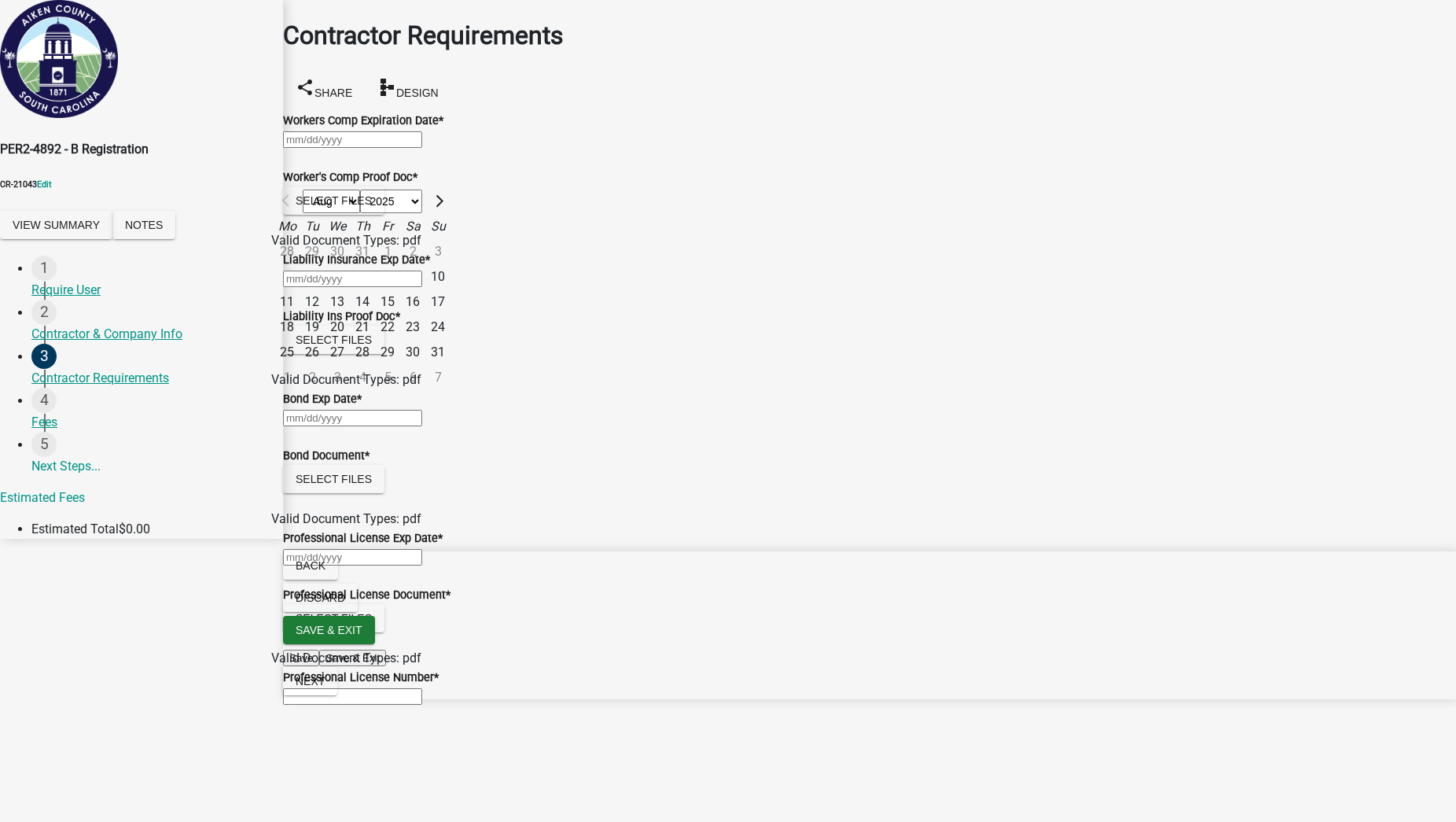 click on "7" 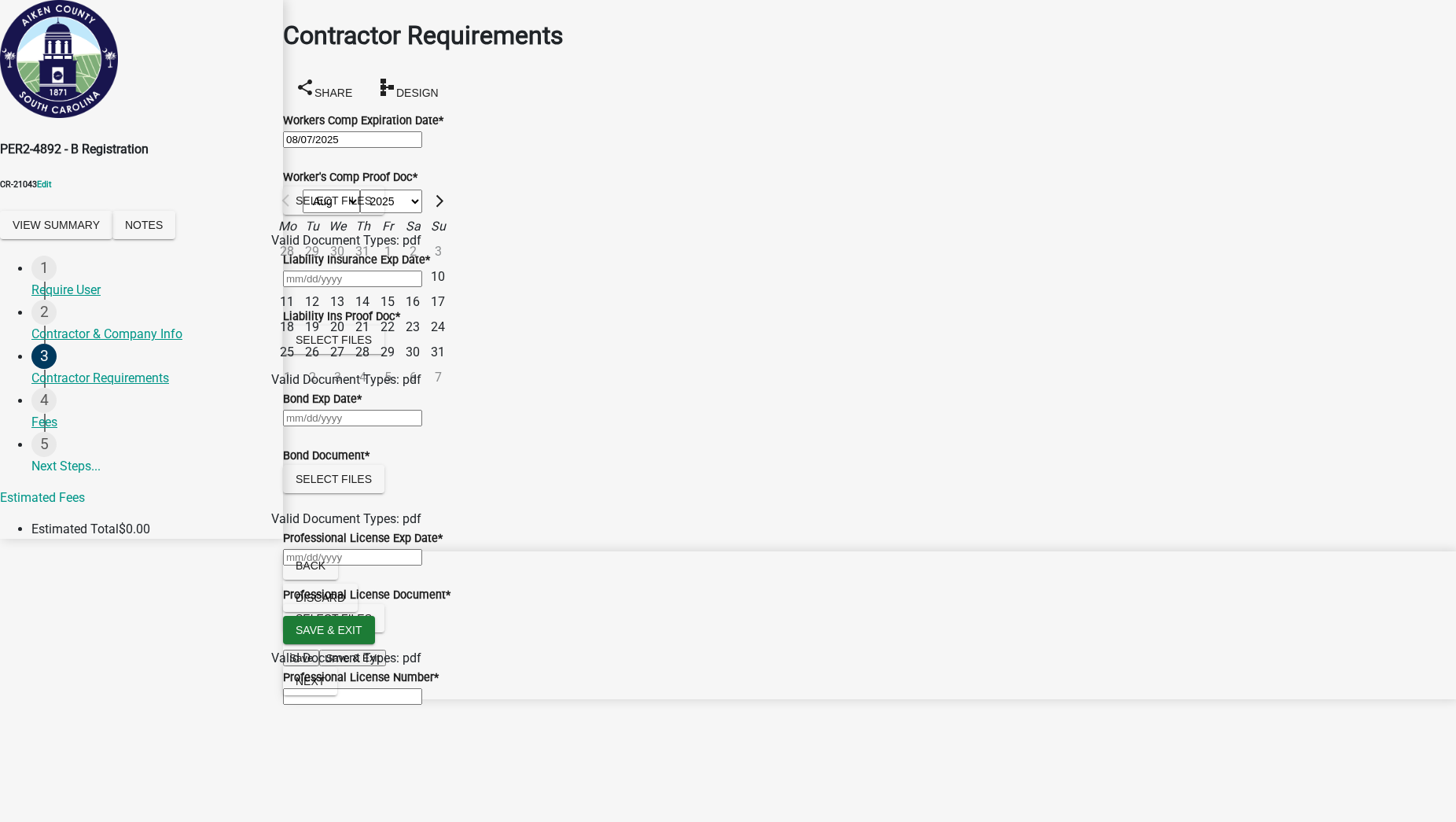 click on "[DATE] Aug Sep Oct Nov Dec 2025 2026 2027 2028 2029 2030 2031 2032 2033 2034 2035 2036 2037 2038 2039 2040 2041 2042 2043 2044 2045 2046 2047 2048 2049 2050 2051 2052 2053 2054 2055 2056 2057 2058 2059 2060 2061 2062 2063 2064 2065 2066 2067 2068 2069 2070 2071 2072 2073 2074 2075 2076 2077 2078 2079 2080 2081 2082 2083 2084 2085 2086 2087 2088 2089 2090 2091 2092 2093 2094 2095 2096 2097 2098 2099 2100 2101 2102 2103 2104 2105 2106 2107 2108 2109 2110 2111 2112 2113 2114 2115 2116 2117 2118 2119 2120 2121 2122 2123 2124 2125 2126 2127 2128 2129 2130 2131 2132 2133 2134 2135 2136 2137 2138 2139 2140 2141 2142 2143 2144 2145 2146 2147 2148 2149 2150 2151 2152 2153 2154 2155 2156 2157 2158 2159 2160 2161 2162 2163 2164 2165 2166 2167 2168 2169 2170 2171 2172 2173 2174 2175 2176 2177 2178 2179 2180 2181 2182 2183 2184 2185 2186 2187 2188 2189 2190 2191 2192 2193 2194 2195 2196 2197 2198 2199 2200 2201 2202 2203 2204 2205 2206 2207 2208 2209 2210 2211 2212 2213 2214 2215 2216 2217 2218 Mo" 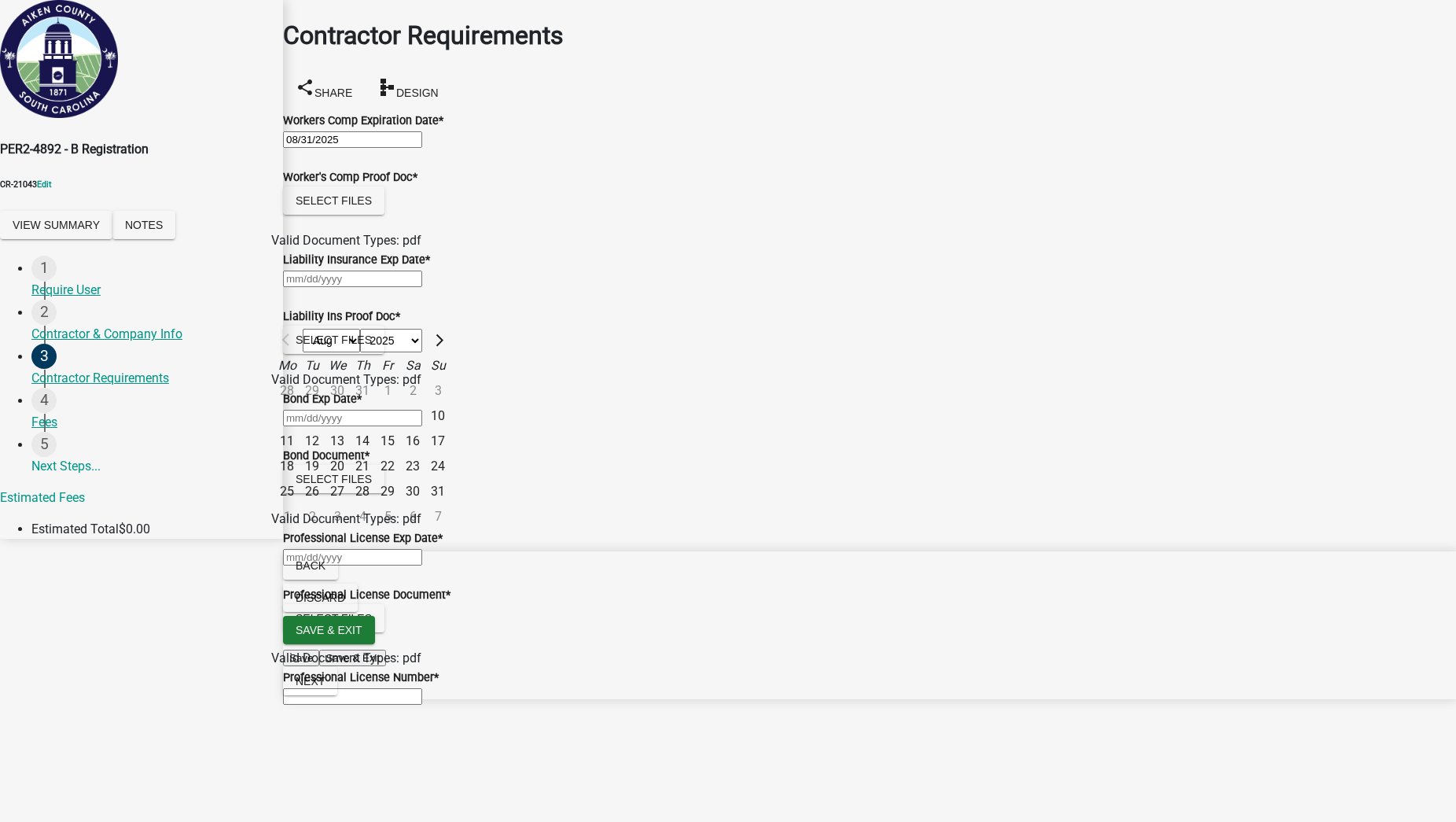 drag, startPoint x: 370, startPoint y: 351, endPoint x: 381, endPoint y: 348, distance: 11.40175 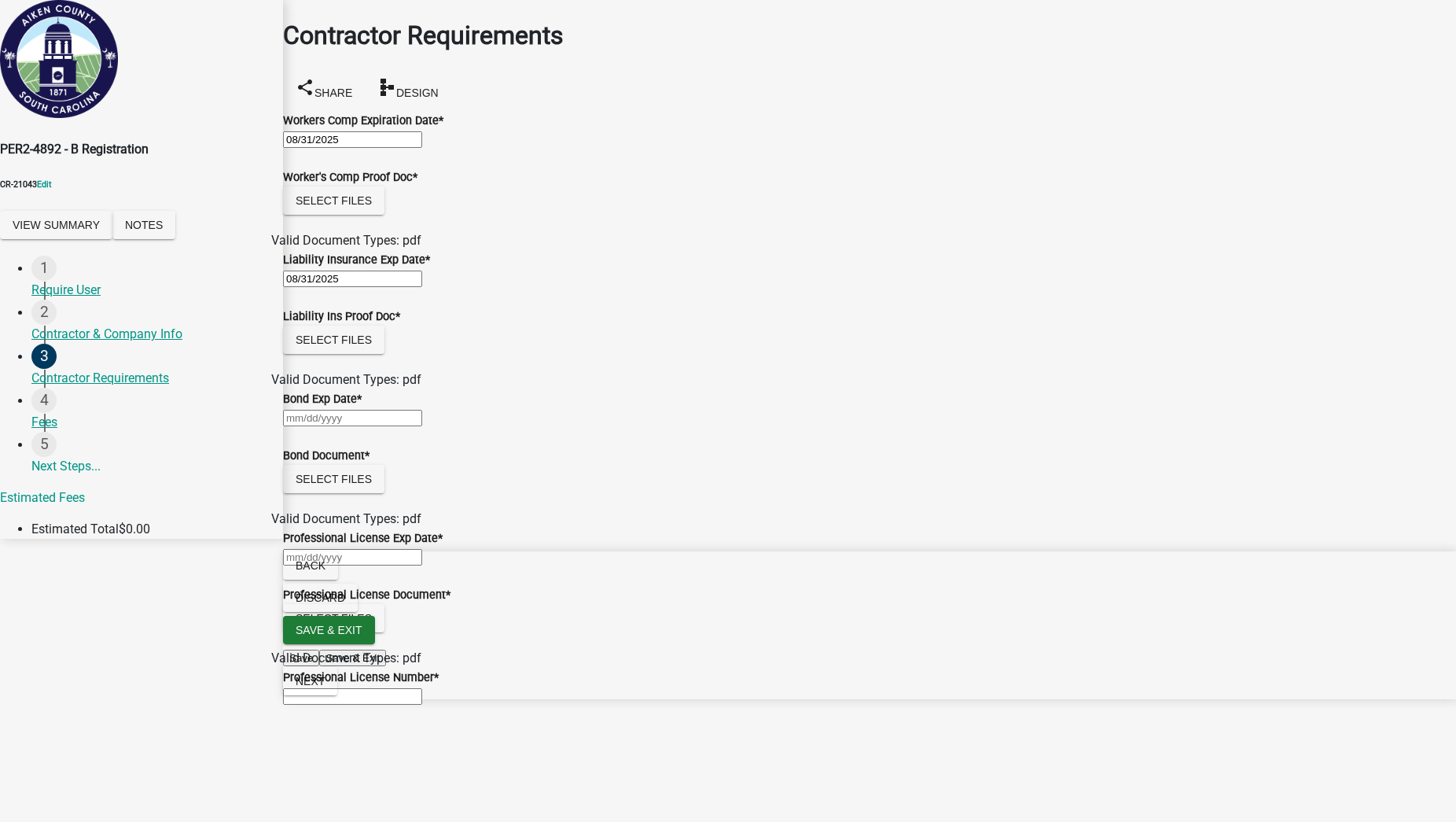 click 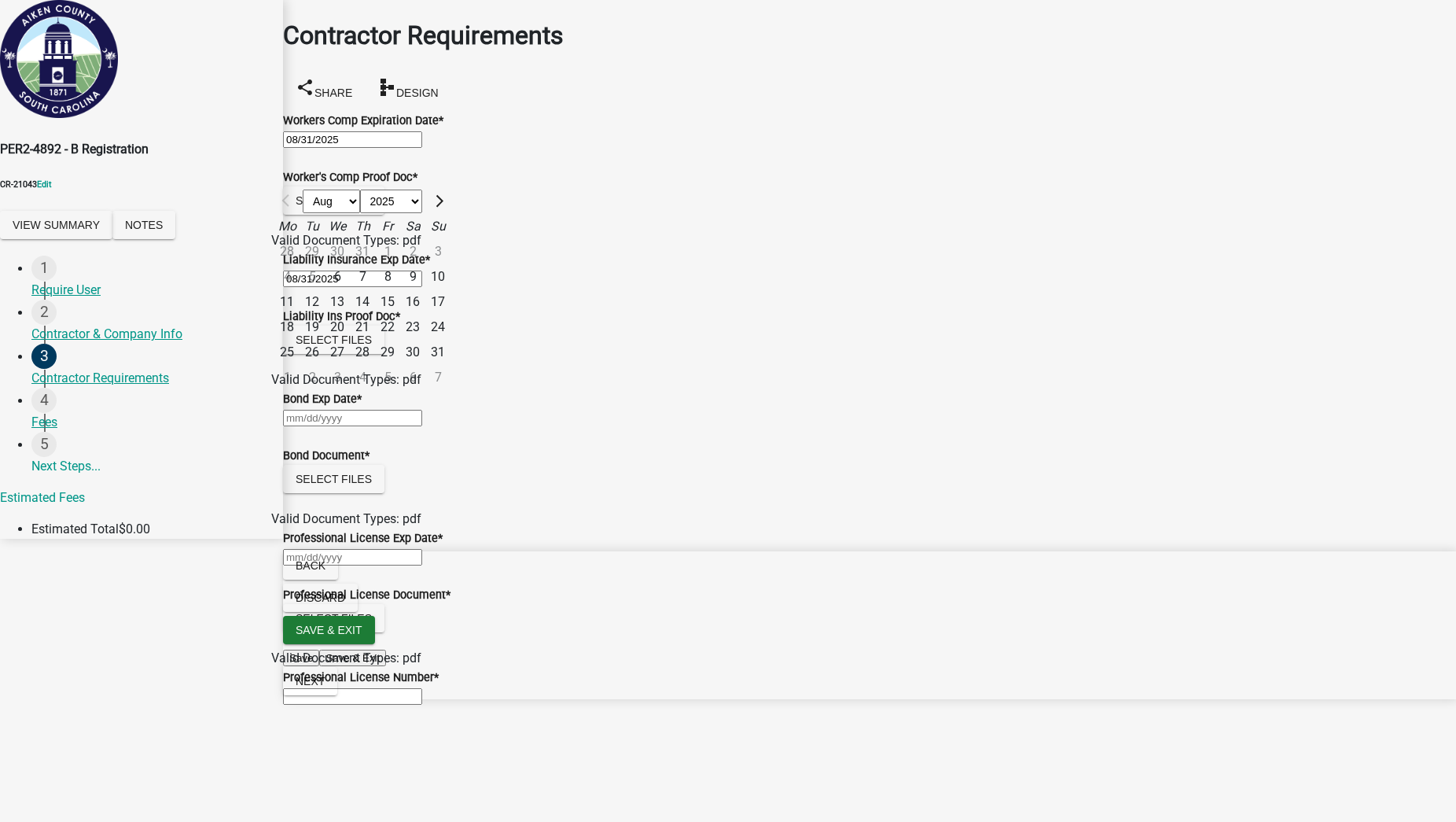 click on "31" 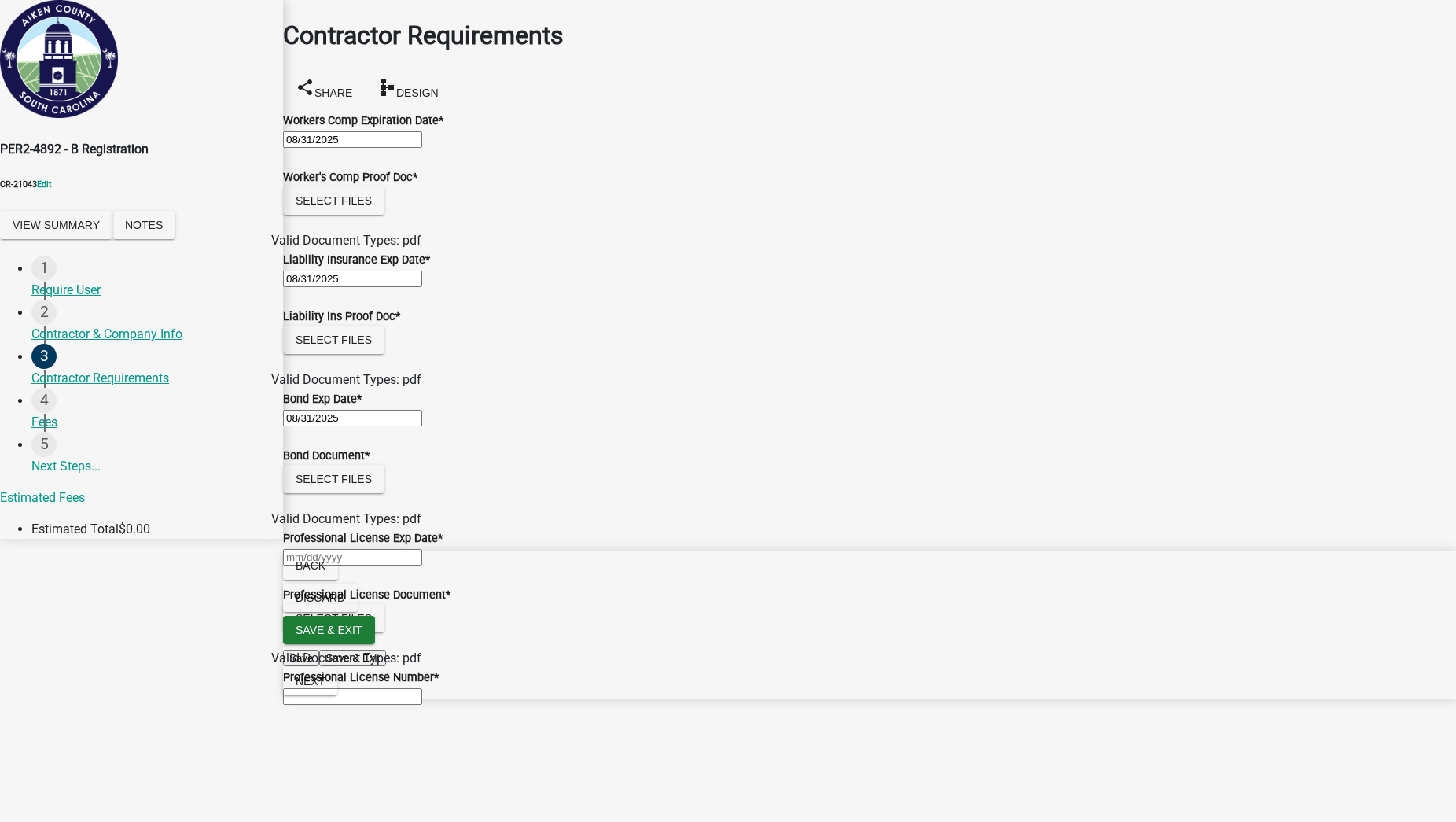 scroll, scrollTop: 98, scrollLeft: 0, axis: vertical 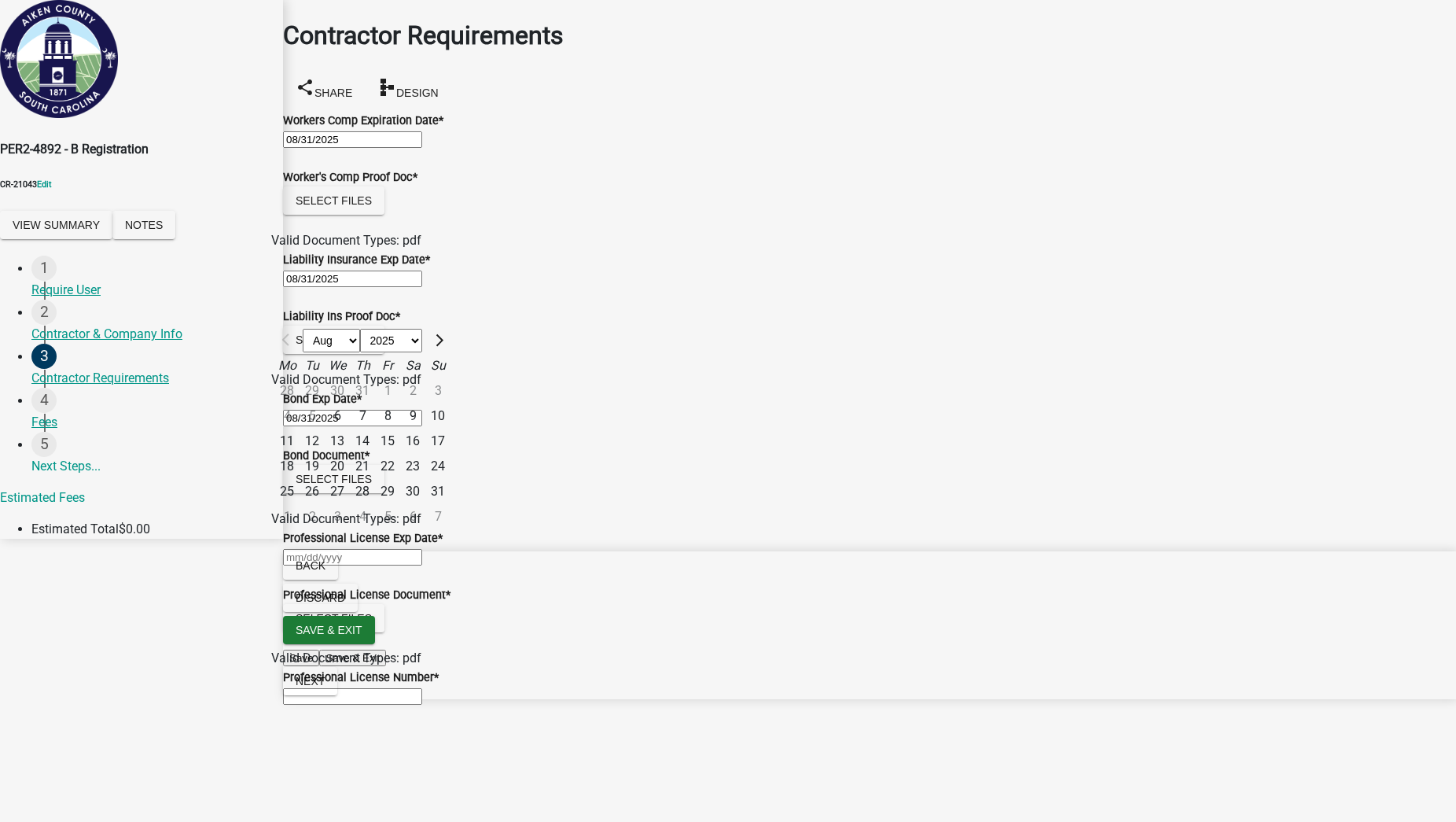 click on "Aug Sep Oct Nov Dec 2025 2026 2027 2028 2029 2030 2031 2032 2033 2034 2035 2036 2037 2038 2039 2040 2041 2042 2043 2044 2045 2046 2047 2048 2049 2050 2051 2052 2053 2054 2055 2056 2057 2058 2059 2060 2061 2062 2063 2064 2065 2066 2067 2068 2069 2070 2071 2072 2073 2074 2075 2076 2077 2078 2079 2080 2081 2082 2083 2084 2085 2086 2087 2088 2089 2090 2091 2092 2093 2094 2095 2096 2097 2098 2099 2100 2101 2102 2103 2104 2105 2106 2107 2108 2109 2110 2111 2112 2113 2114 2115 2116 2117 2118 2119 2120 2121 2122 2123 2124 2125 2126 2127 2128 2129 2130 2131 2132 2133 2134 2135 2136 2137 2138 2139 2140 2141 2142 2143 2144 2145 2146 2147 2148 2149 2150 2151 2152 2153 2154 2155 2156 2157 2158 2159 2160 2161 2162 2163 2164 2165 2166 2167 2168 2169 2170 2171 2172 2173 2174 2175 2176 2177 2178 2179 2180 2181 2182 2183 2184 2185 2186 2187 2188 2189 2190 2191 2192 2193 2194 2195 2196 2197 2198 2199 2200 2201 2202 2203 2204 2205 2206 2207 2208 2209 2210 2211 2212 2213 2214 2215 2216 2217 2218 2219 2220 2221 2222 2223 2224 2225" 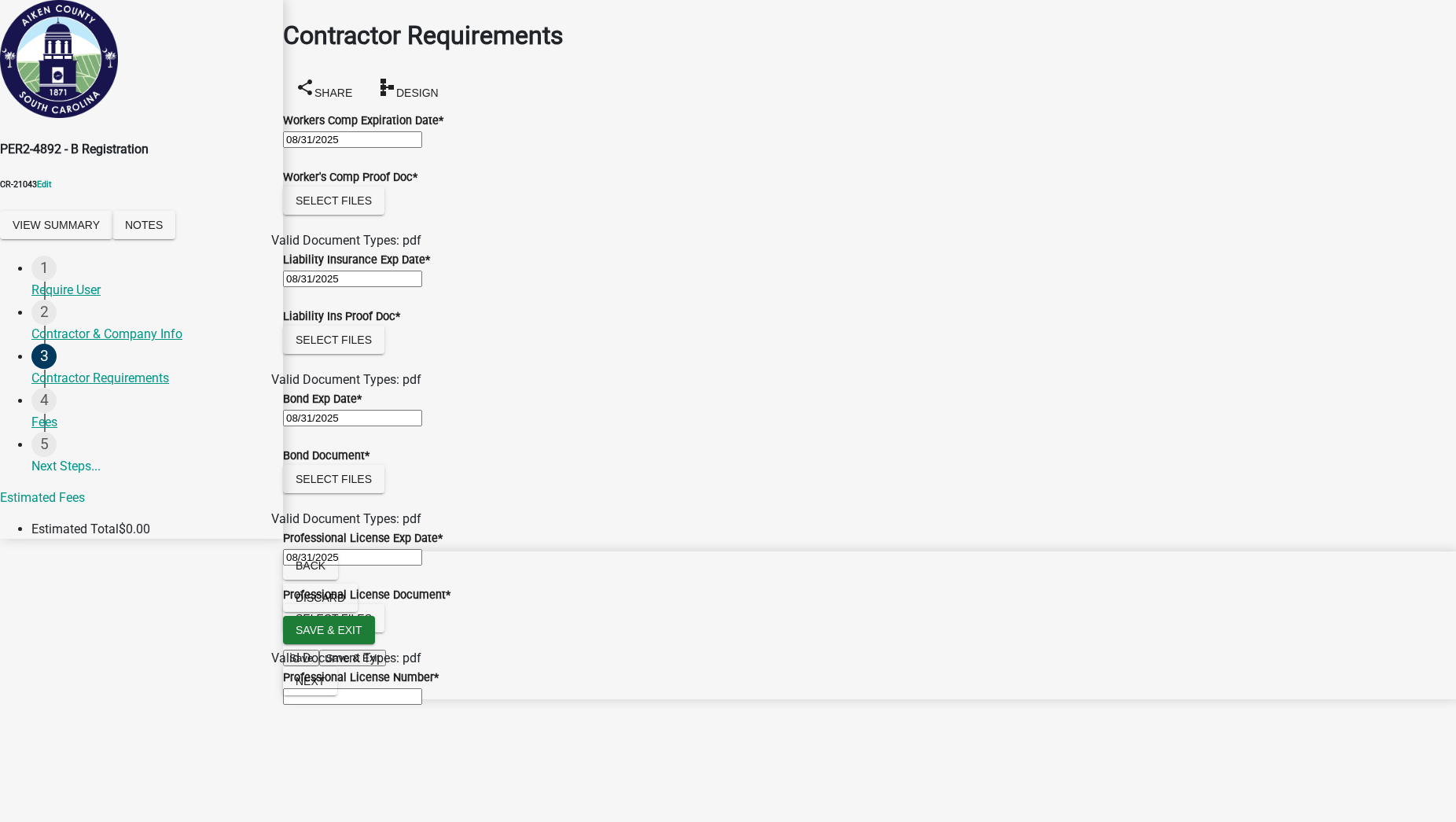 scroll, scrollTop: 272, scrollLeft: 0, axis: vertical 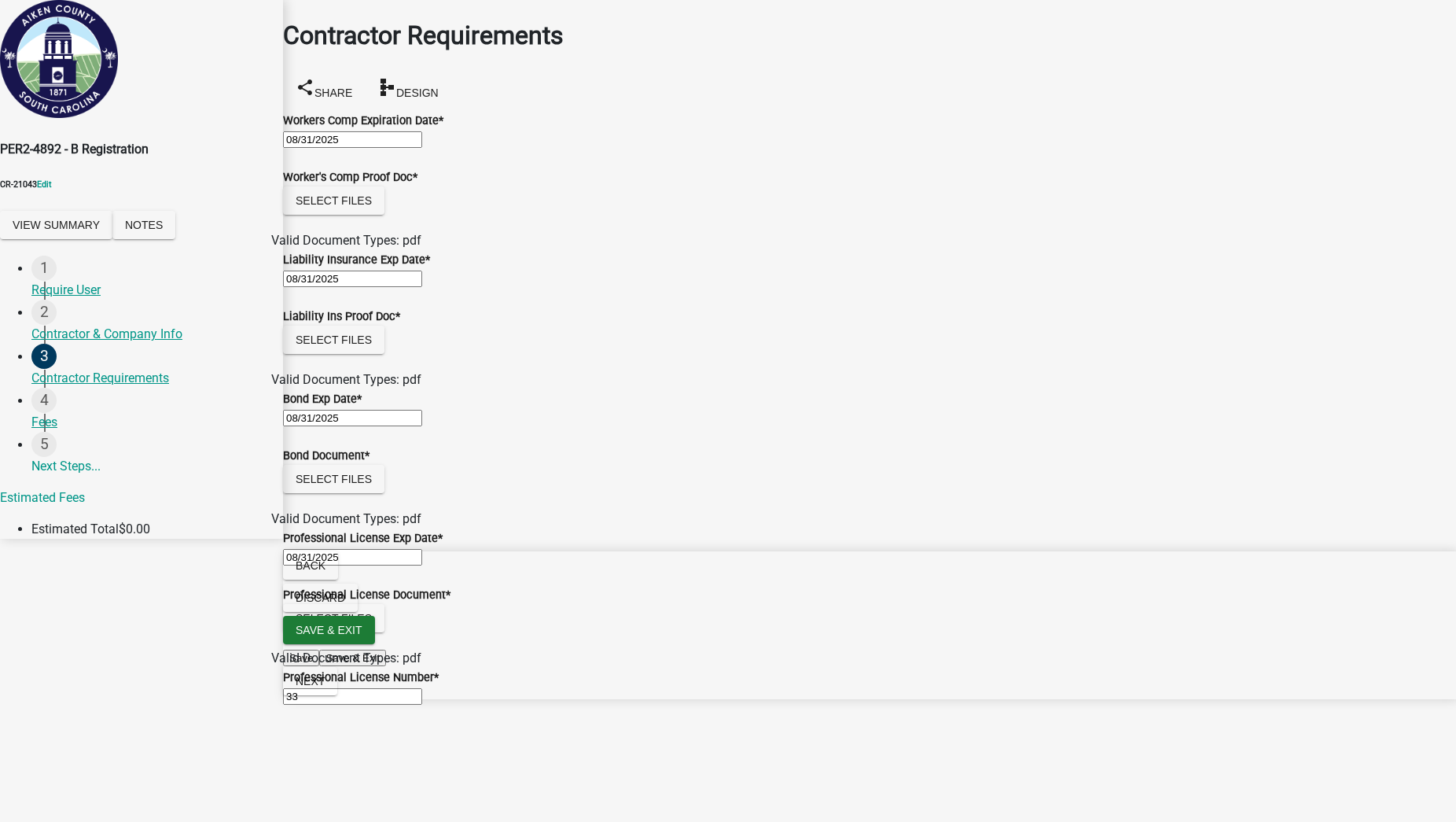type on "33" 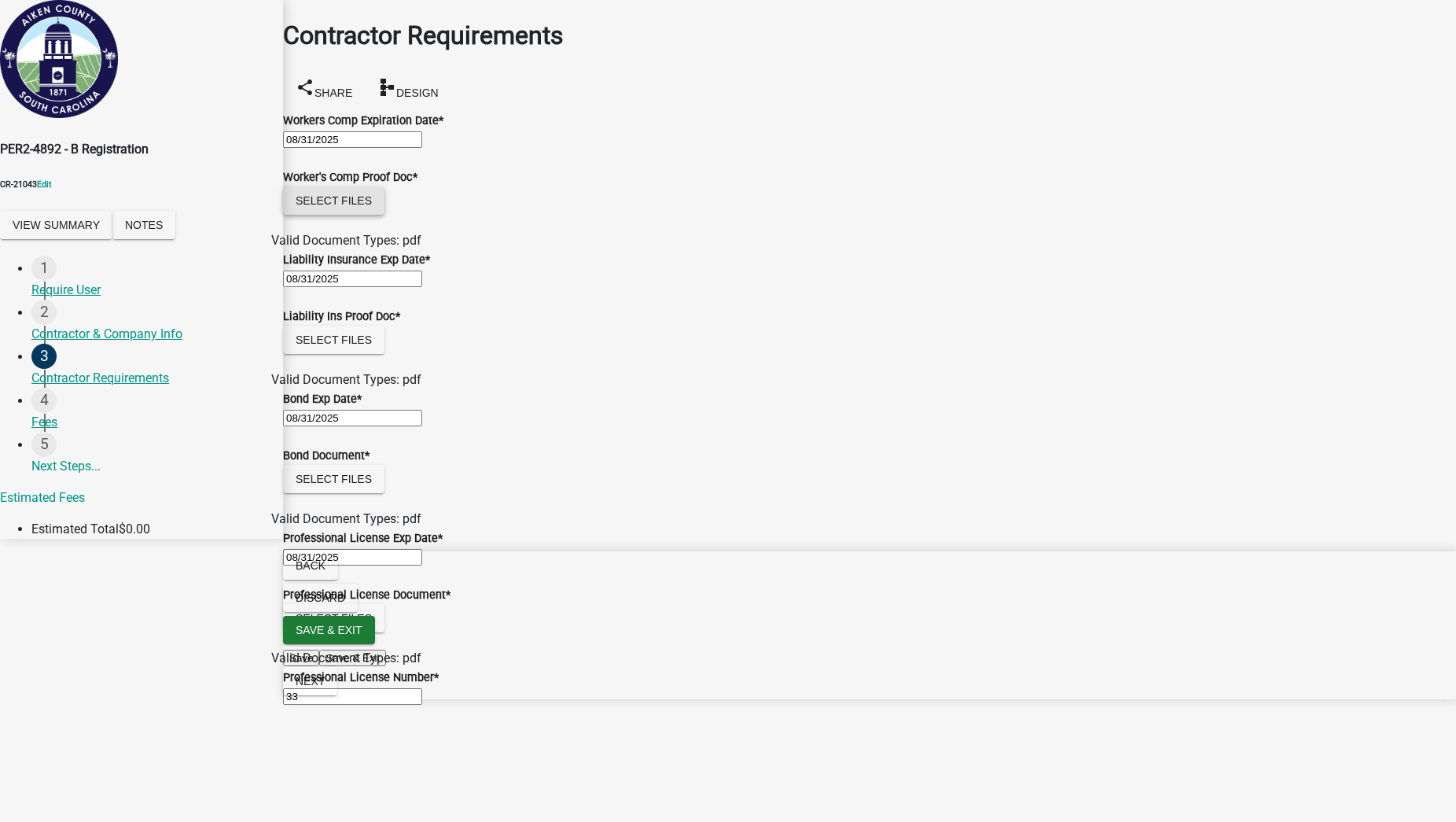 click on "Select files" 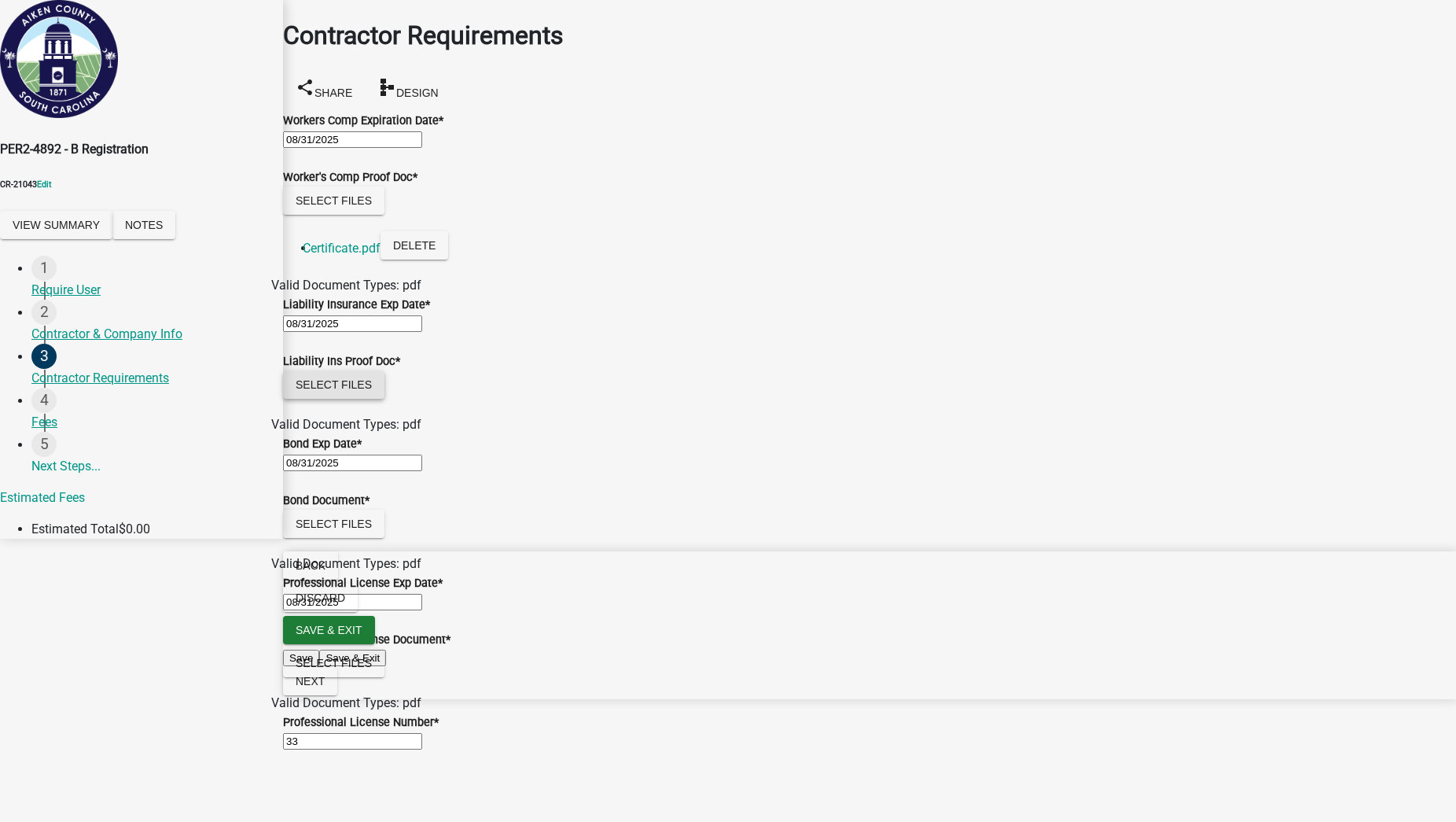 click on "Select files" 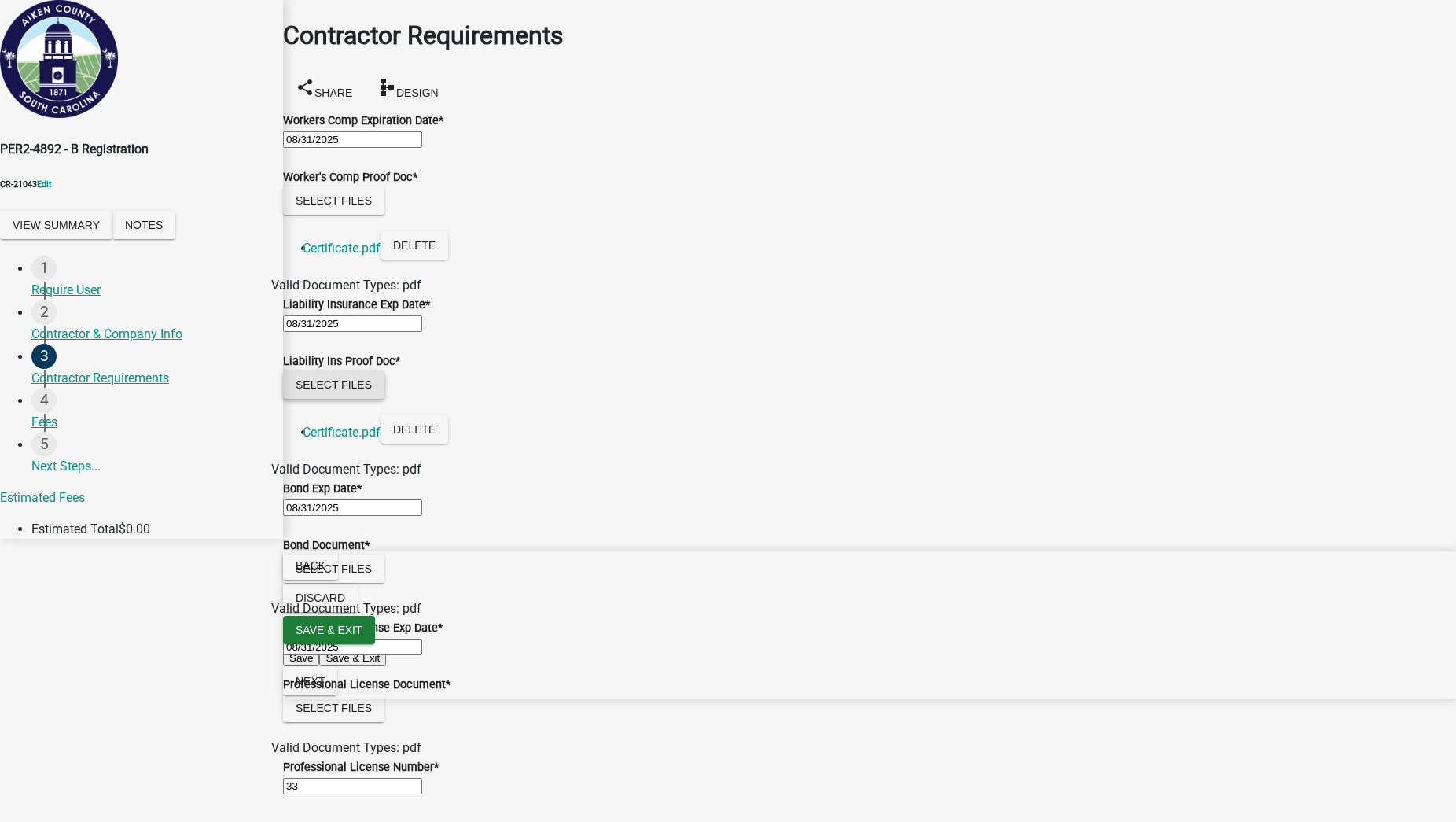 scroll, scrollTop: 387, scrollLeft: 0, axis: vertical 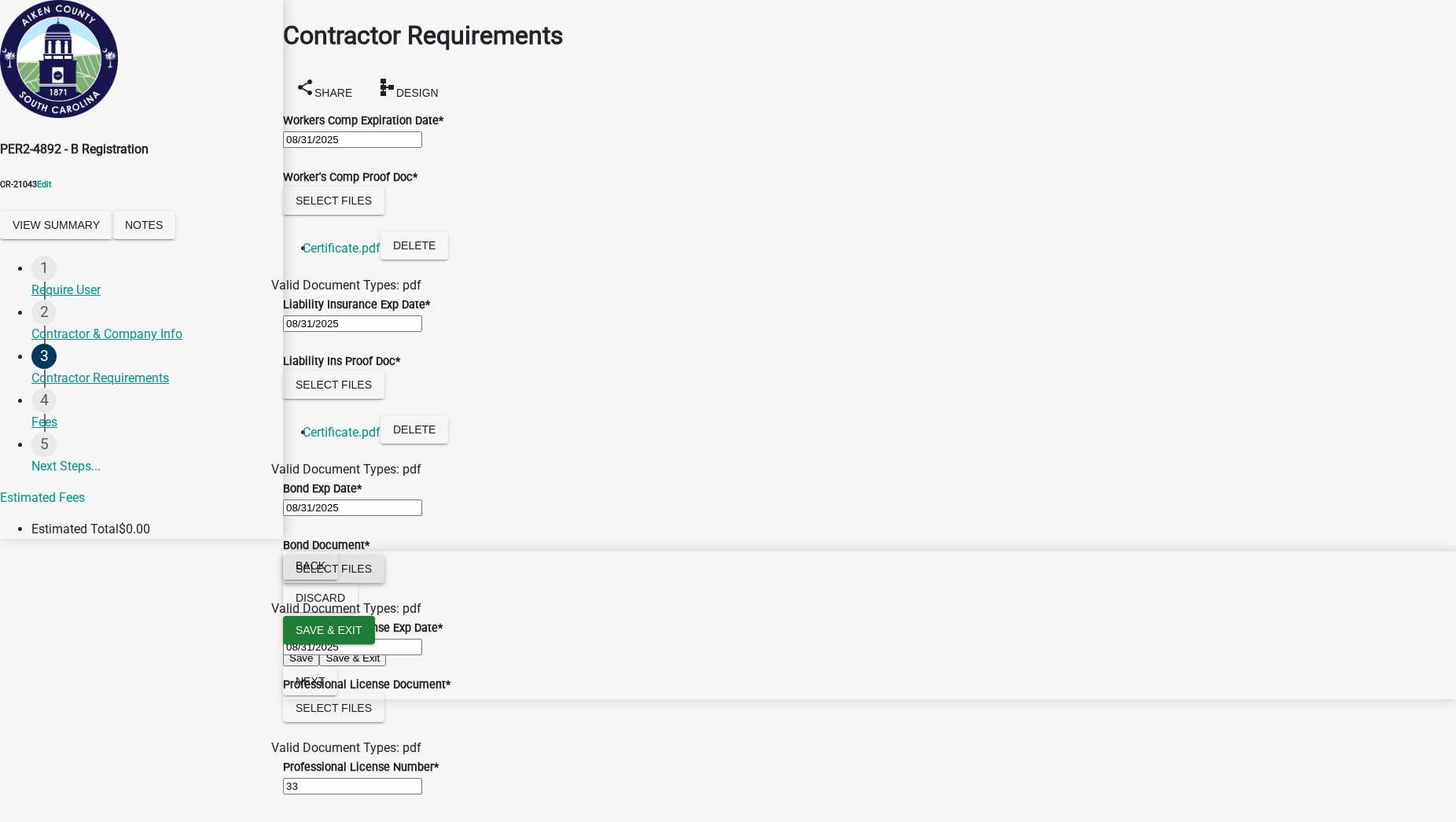 click on "Select files" 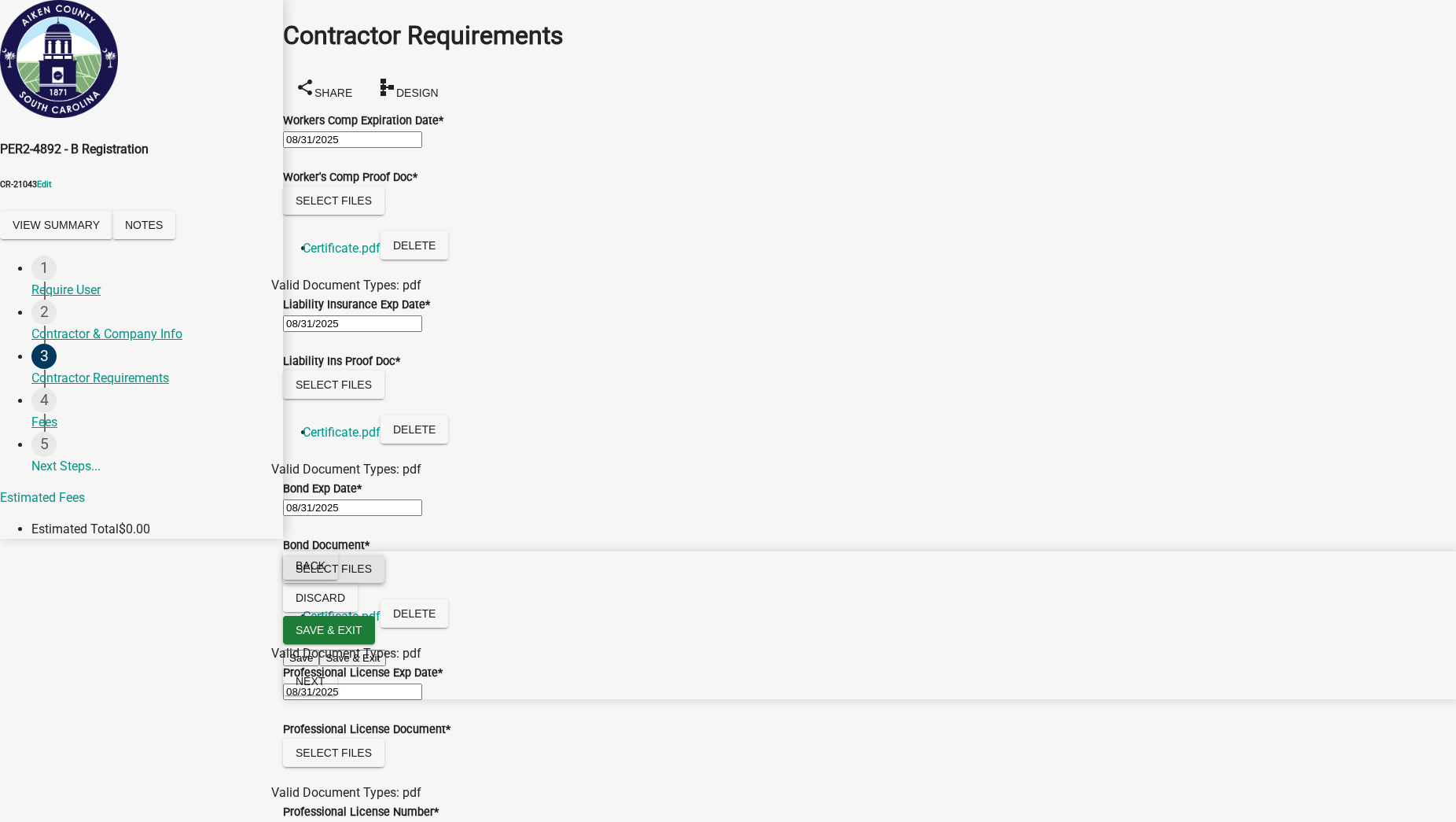 scroll, scrollTop: 444, scrollLeft: 0, axis: vertical 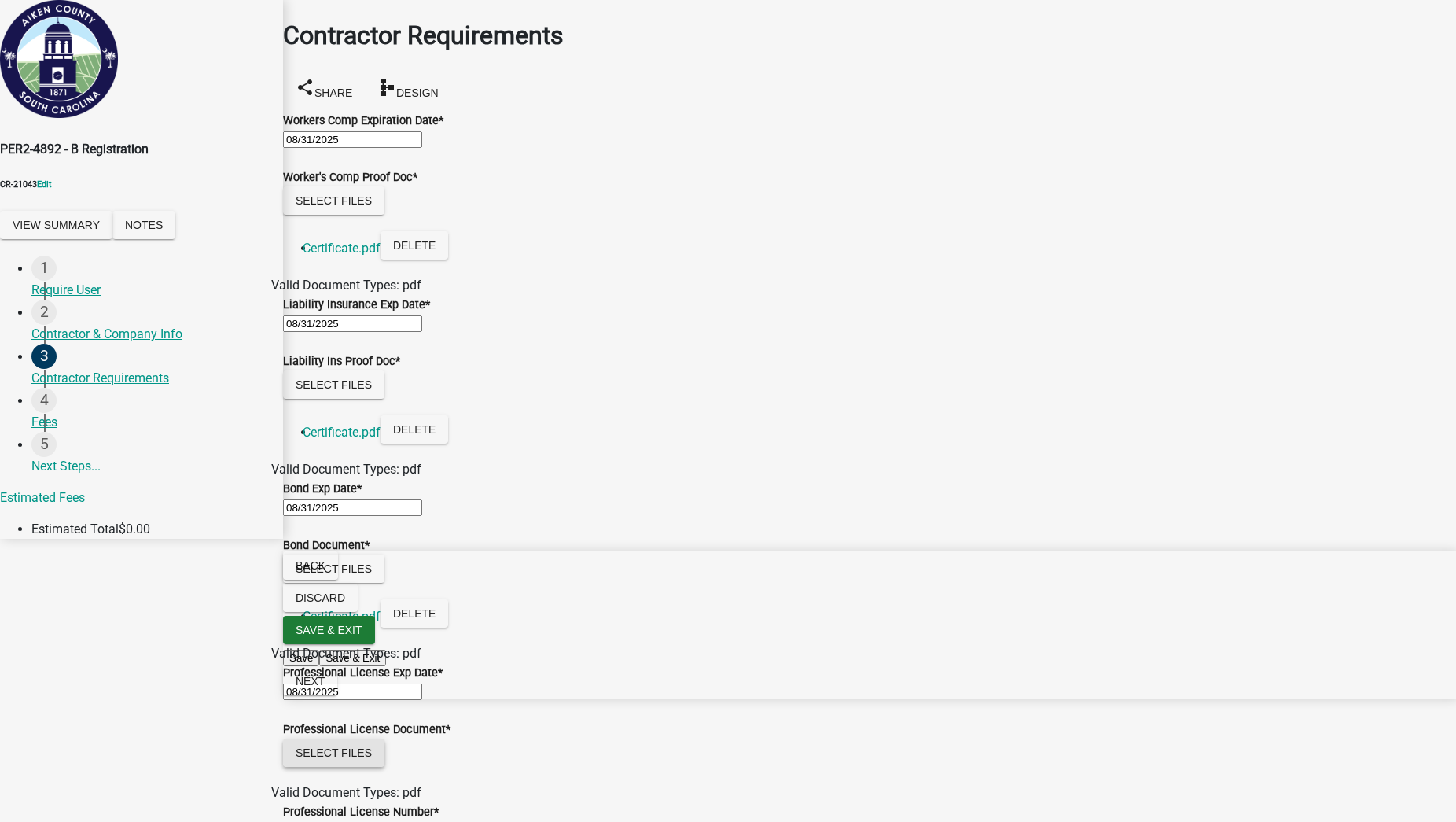 click on "Select files" 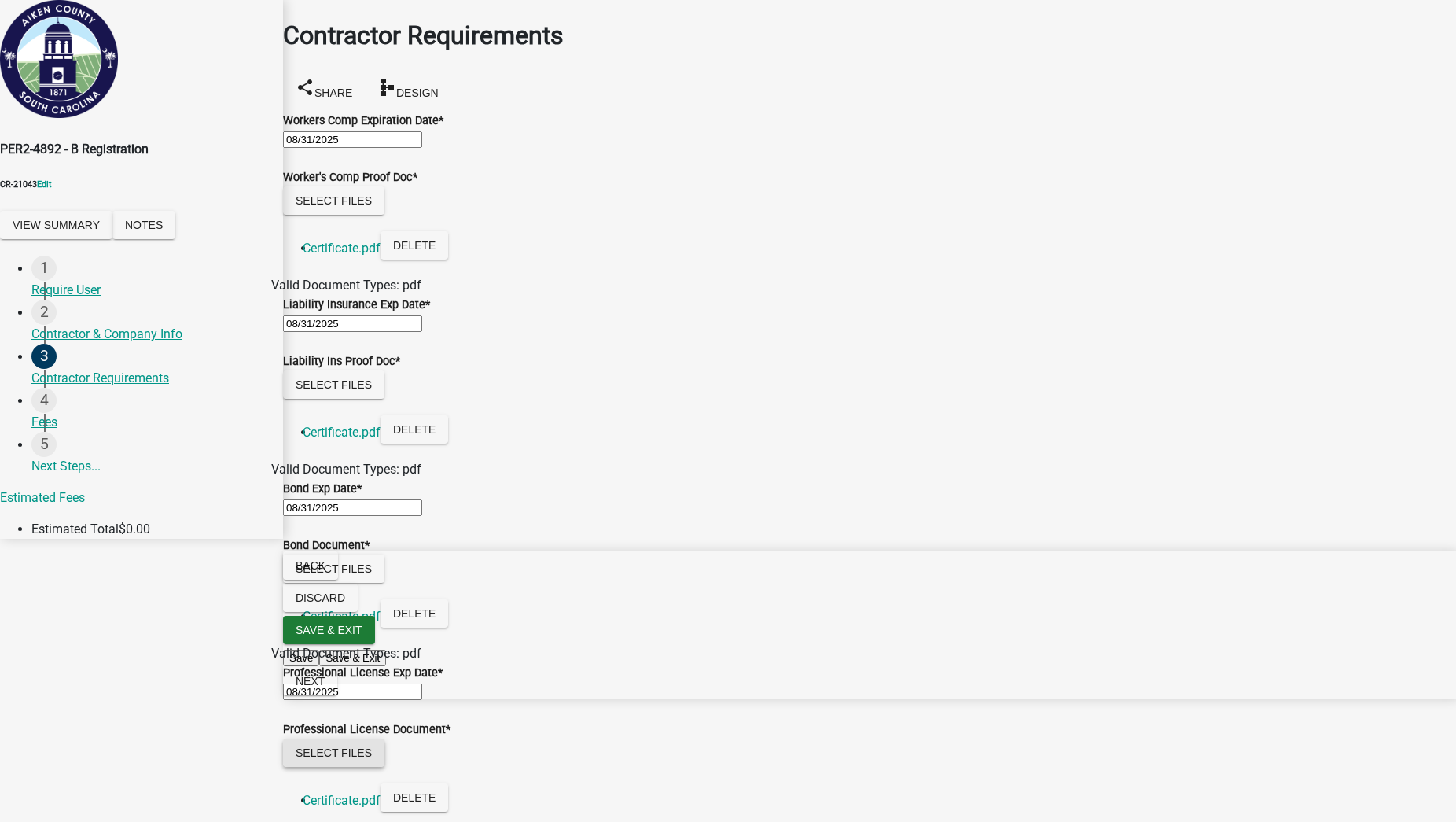 scroll, scrollTop: 502, scrollLeft: 0, axis: vertical 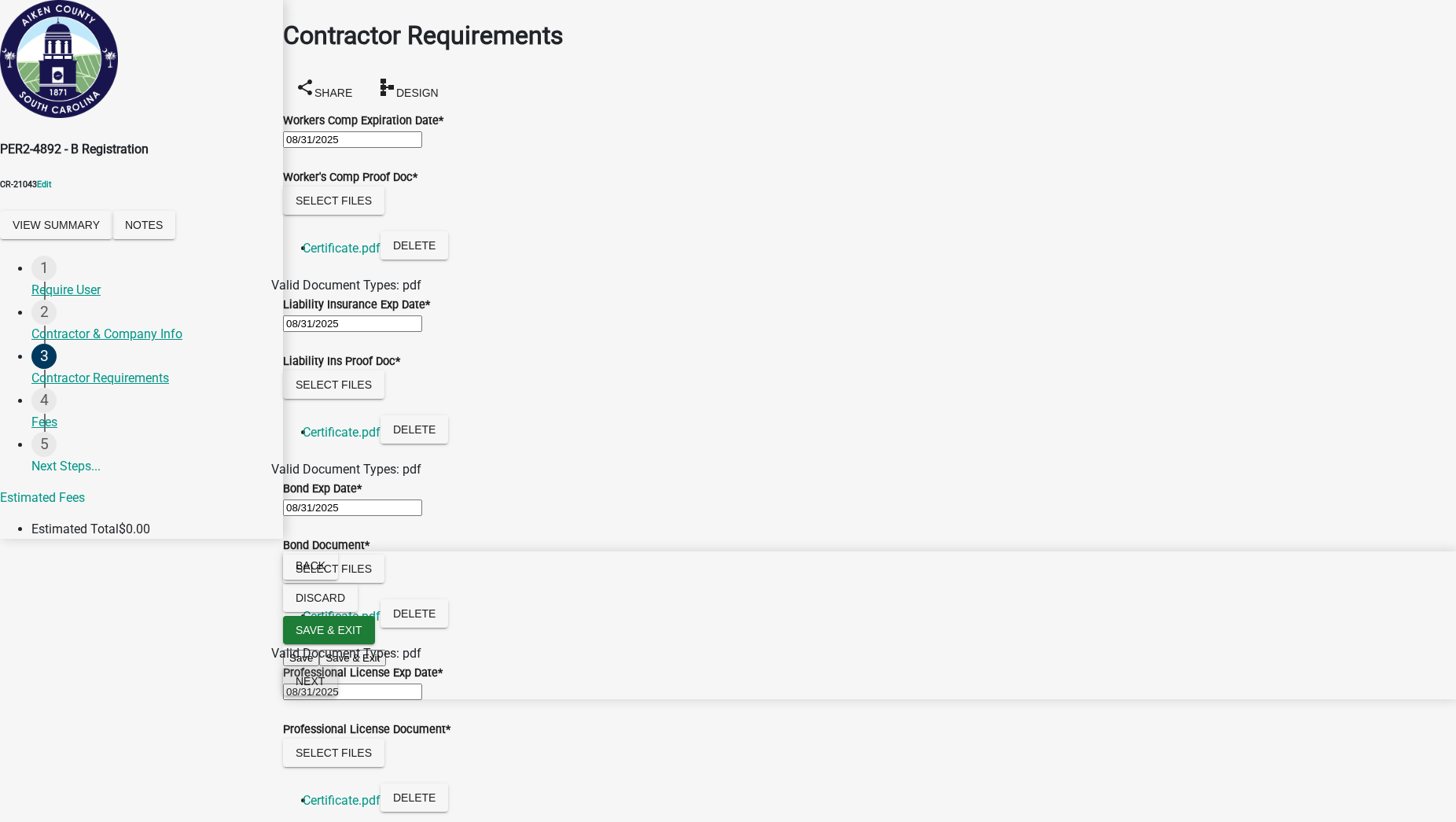 click on "Next" at bounding box center (310, 681) 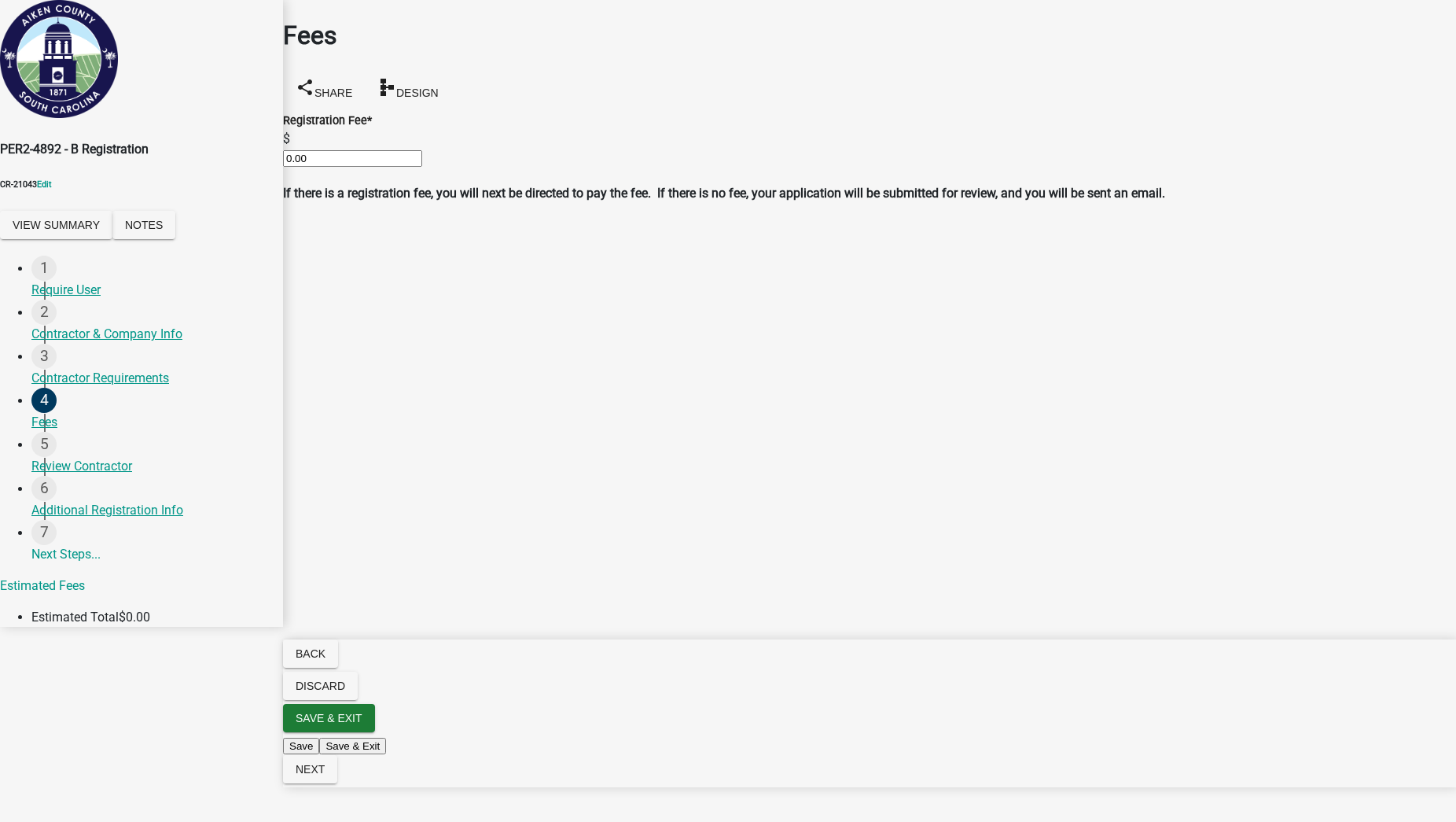 click on "0.00" at bounding box center [352, 158] 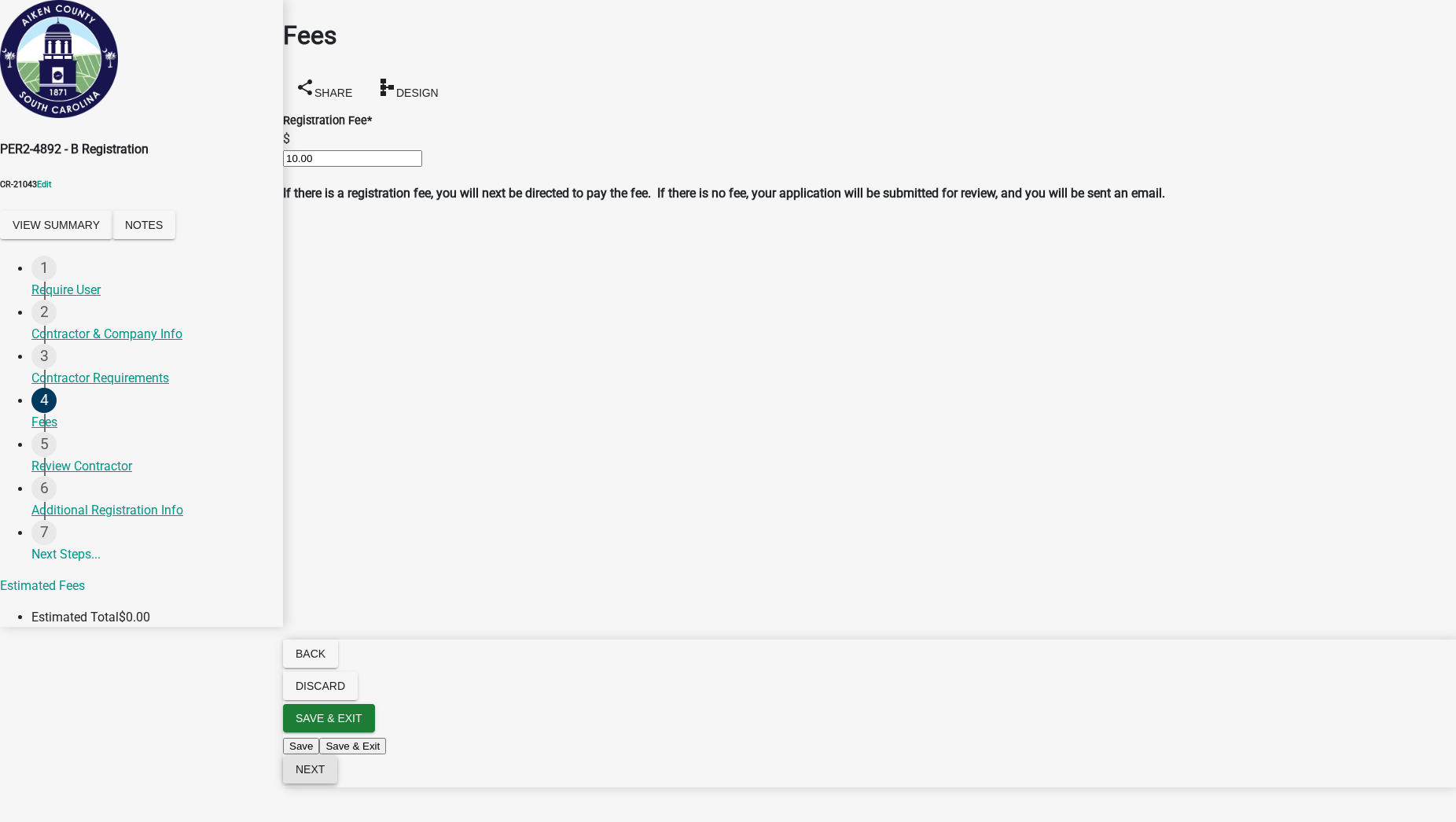 type on "10.00" 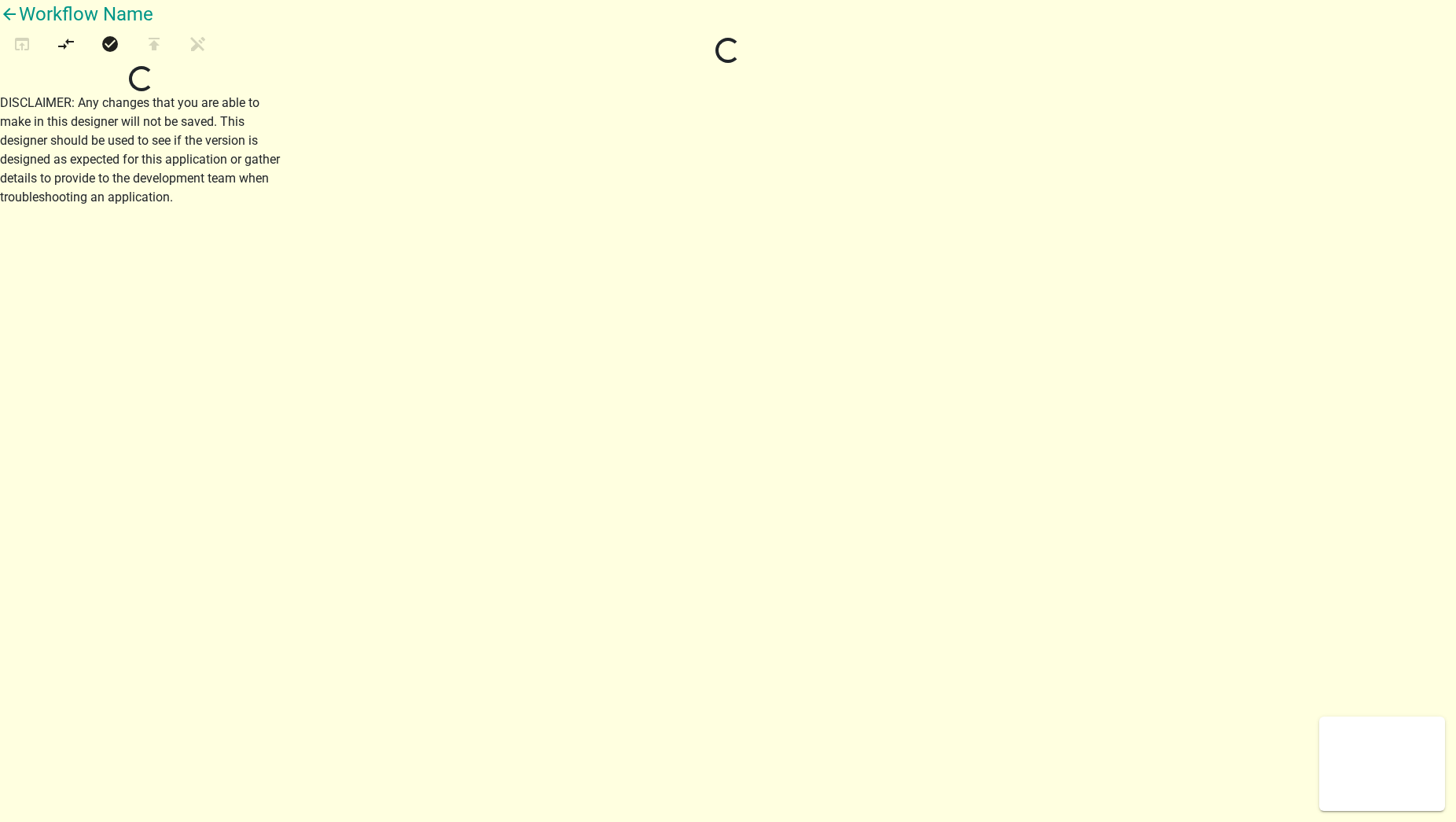 scroll, scrollTop: 0, scrollLeft: 0, axis: both 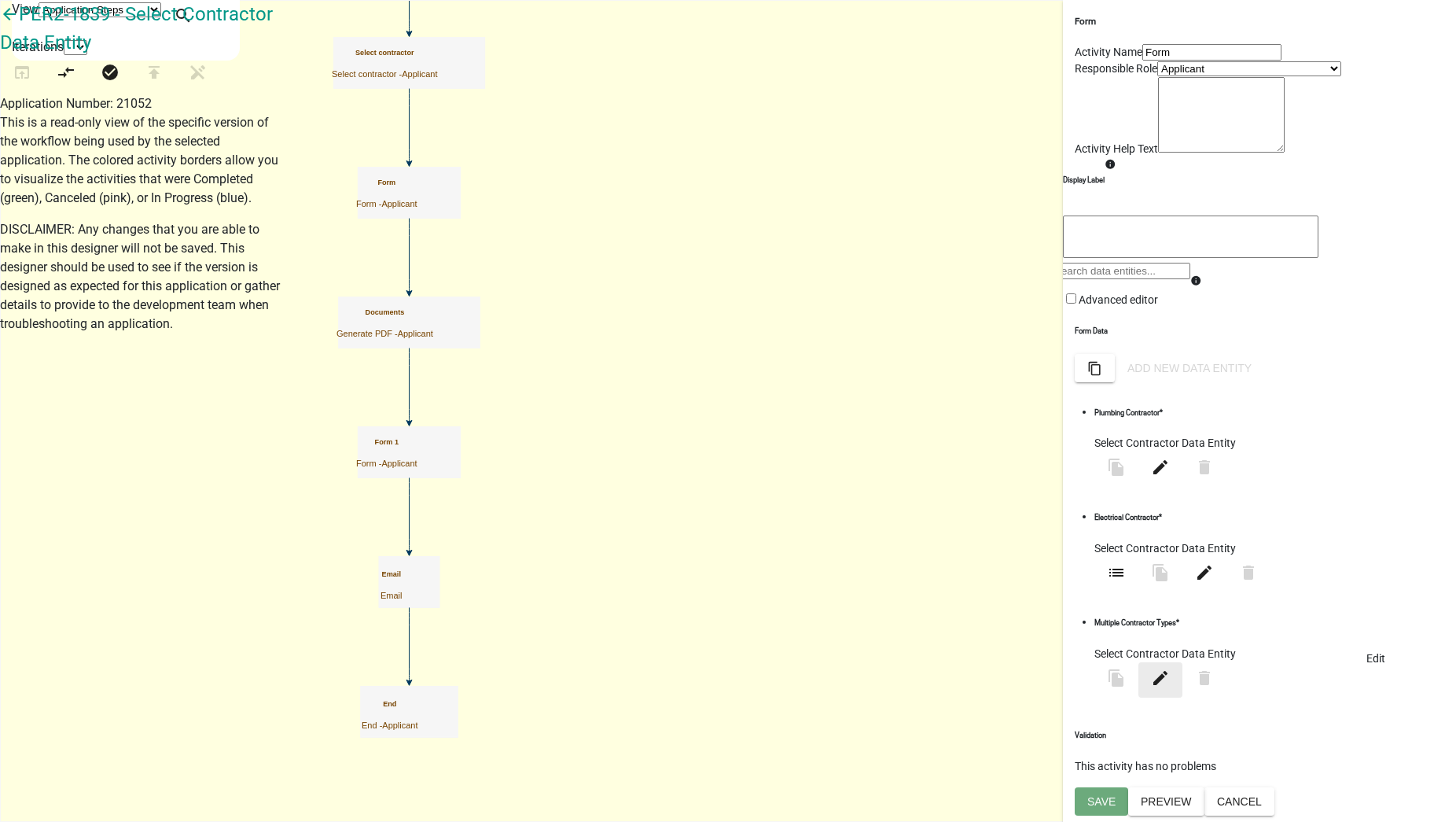 click on "edit" 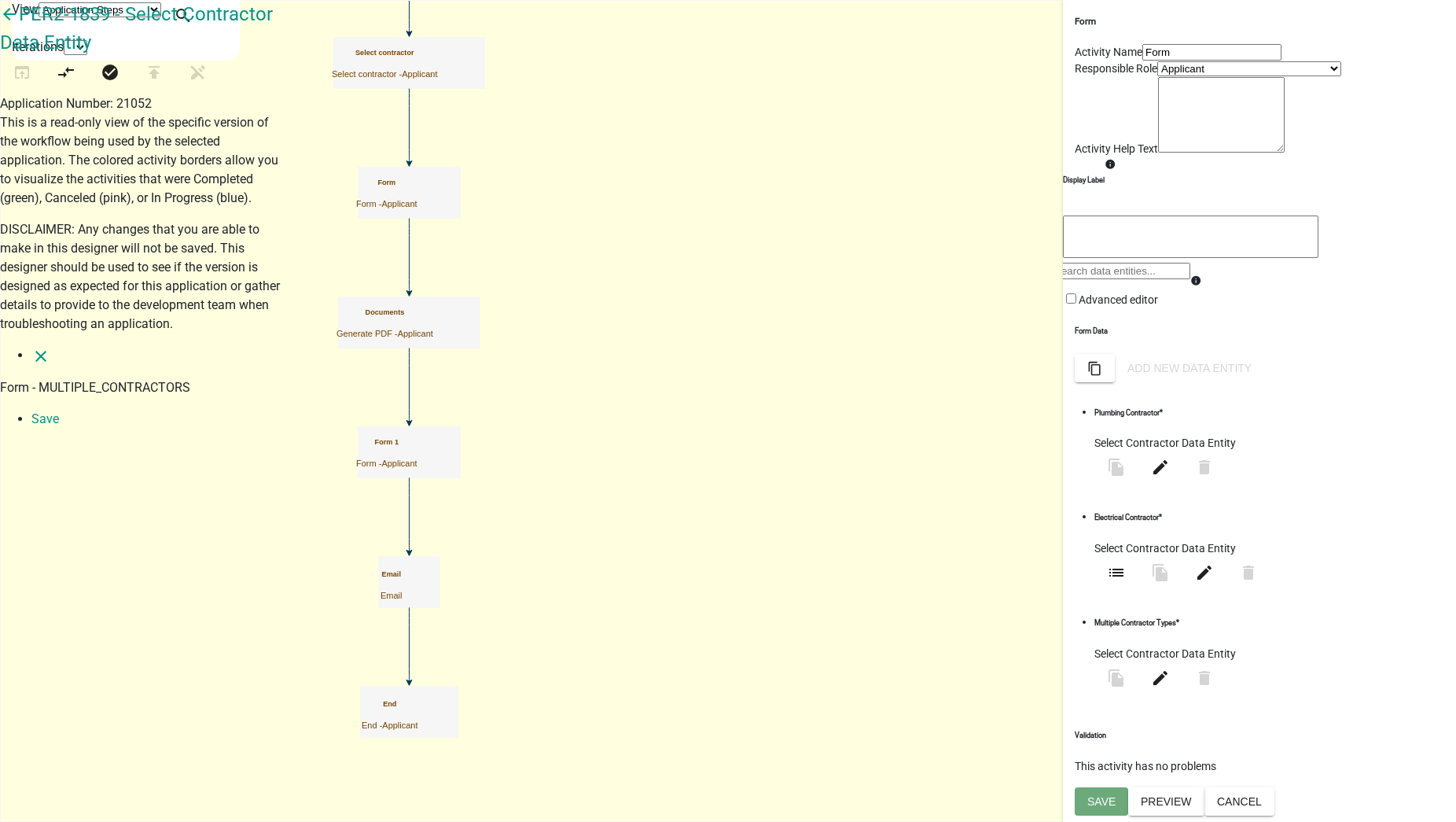 select on "select-contractor" 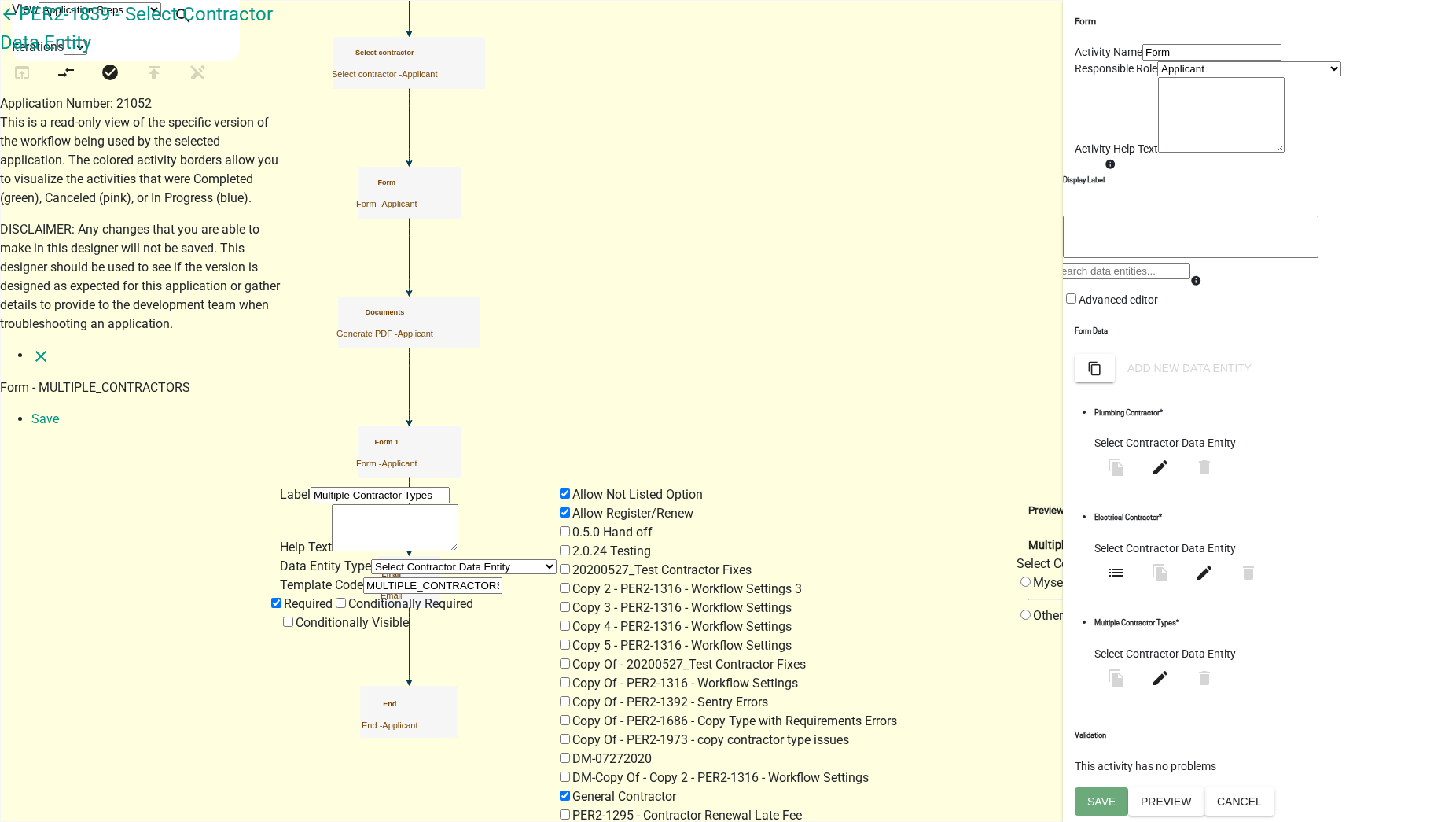 scroll, scrollTop: 590, scrollLeft: 0, axis: vertical 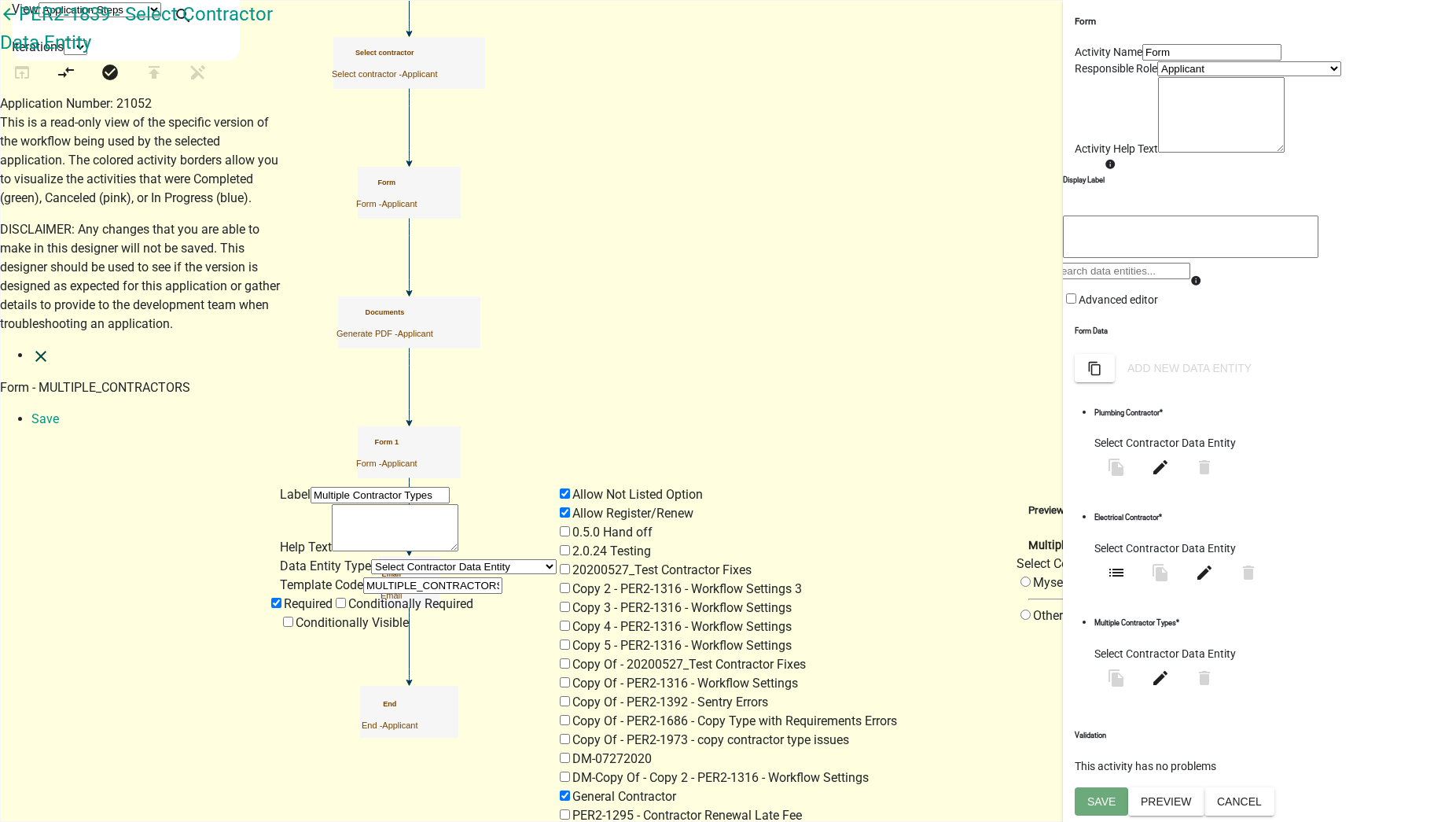 click on "close" 